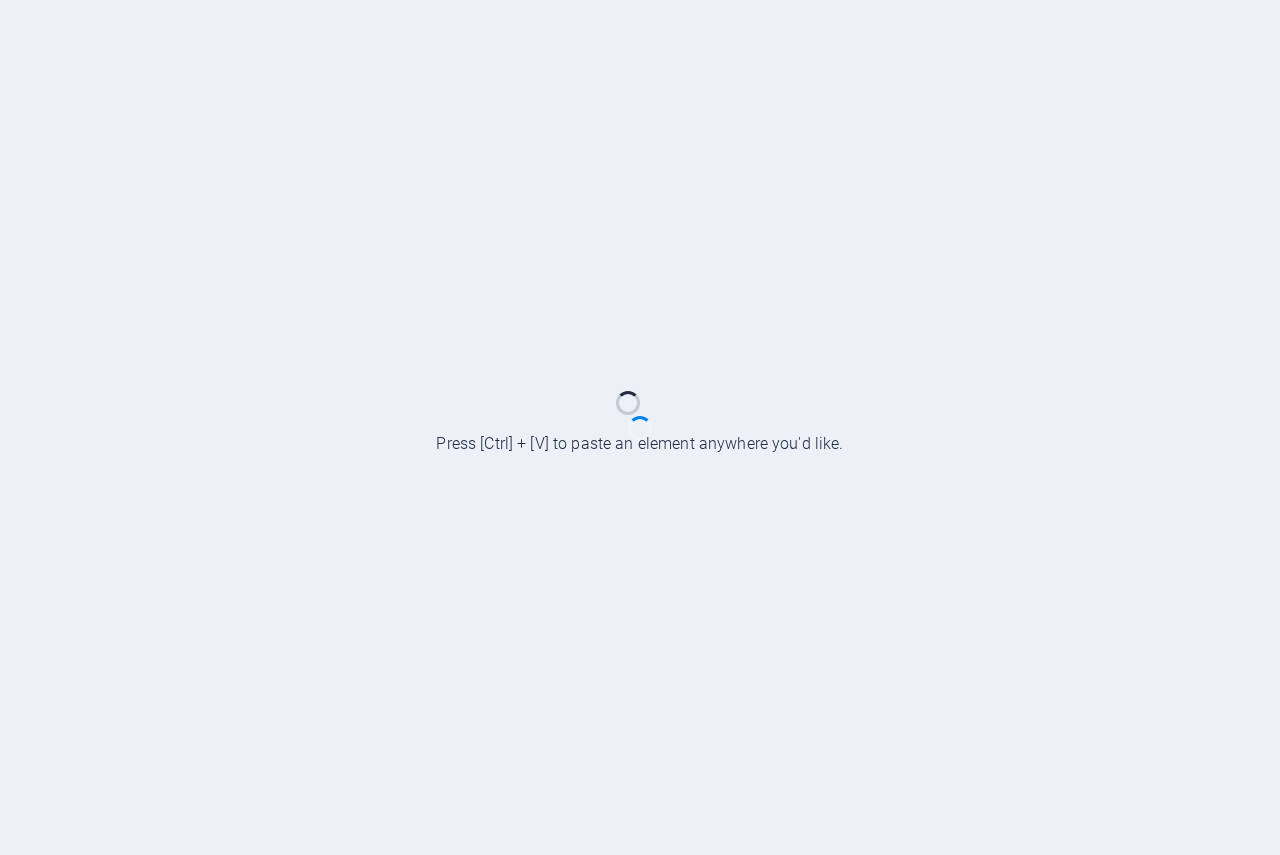 scroll, scrollTop: 0, scrollLeft: 0, axis: both 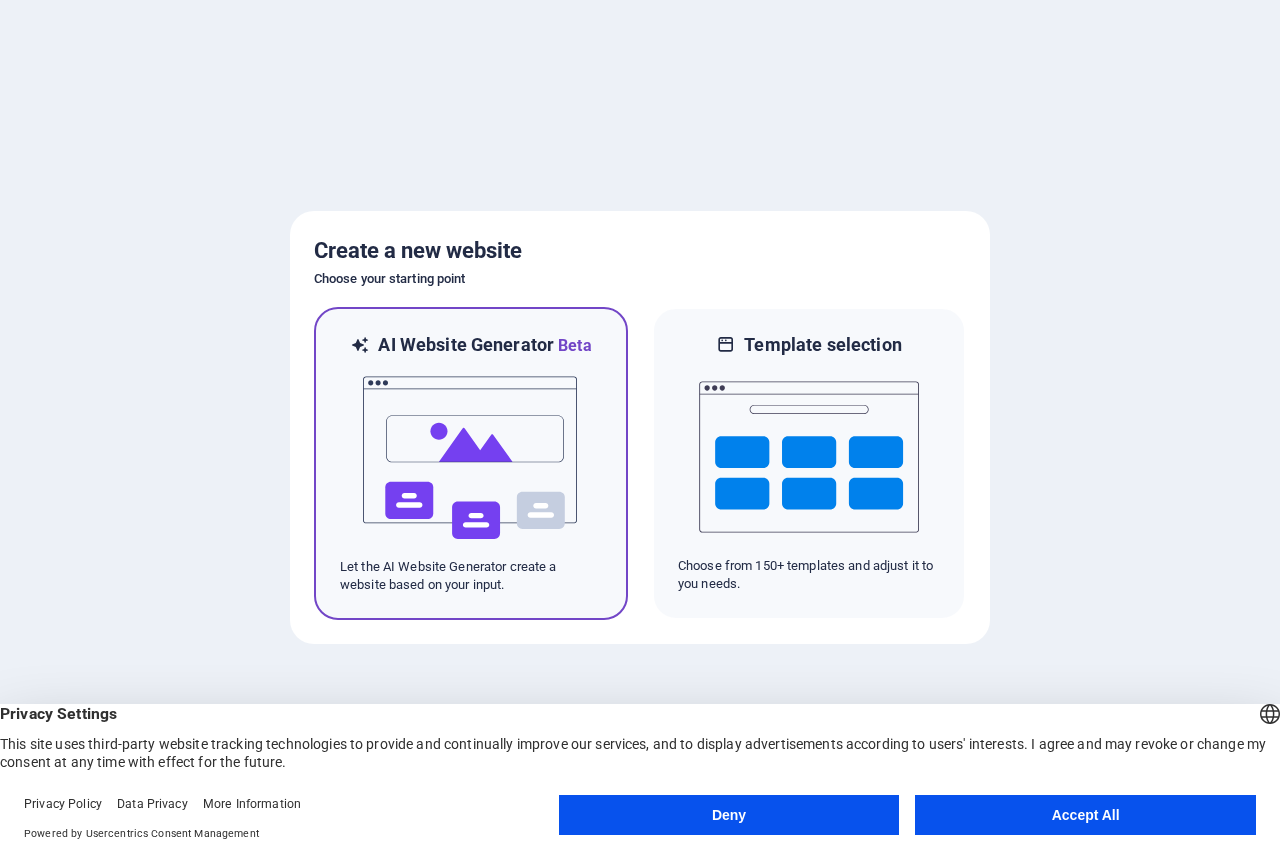 click at bounding box center [471, 458] 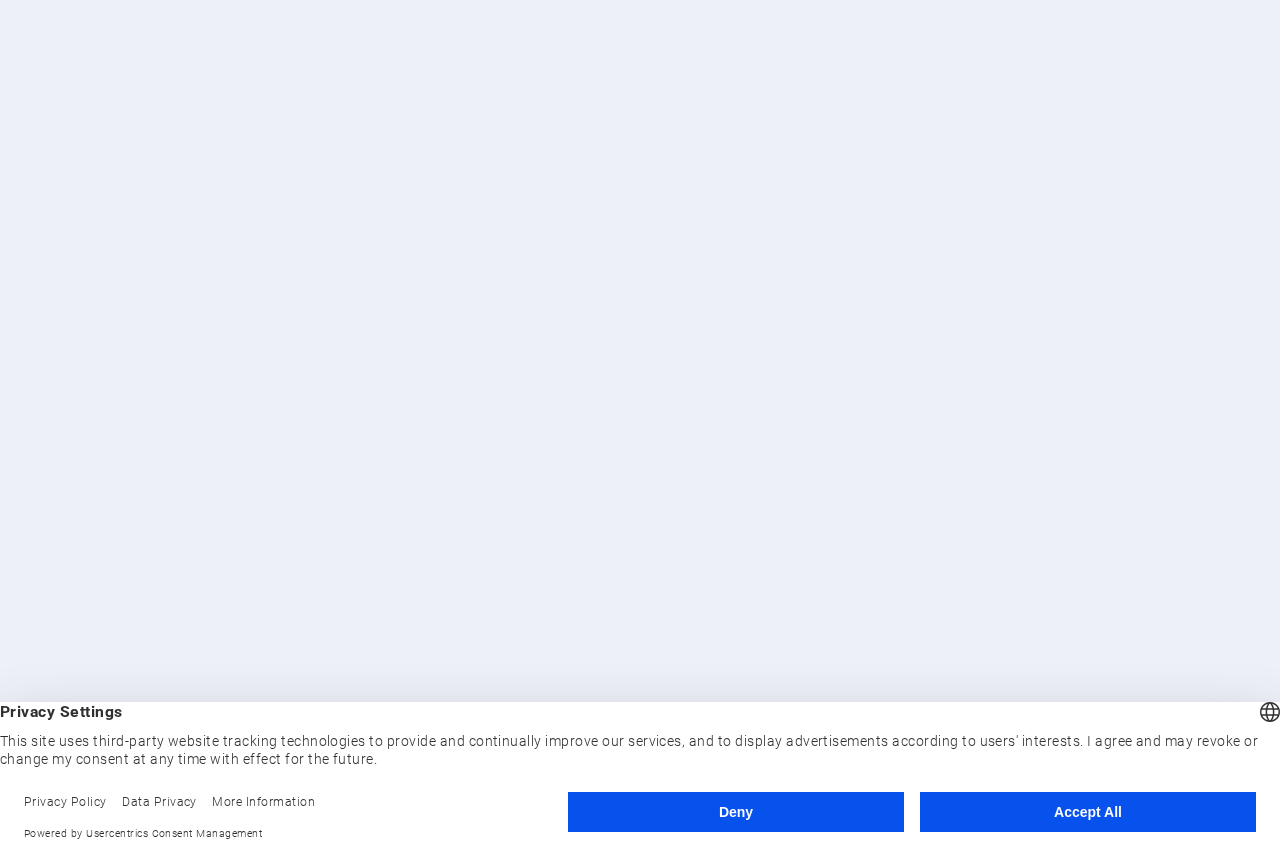 scroll, scrollTop: 0, scrollLeft: 0, axis: both 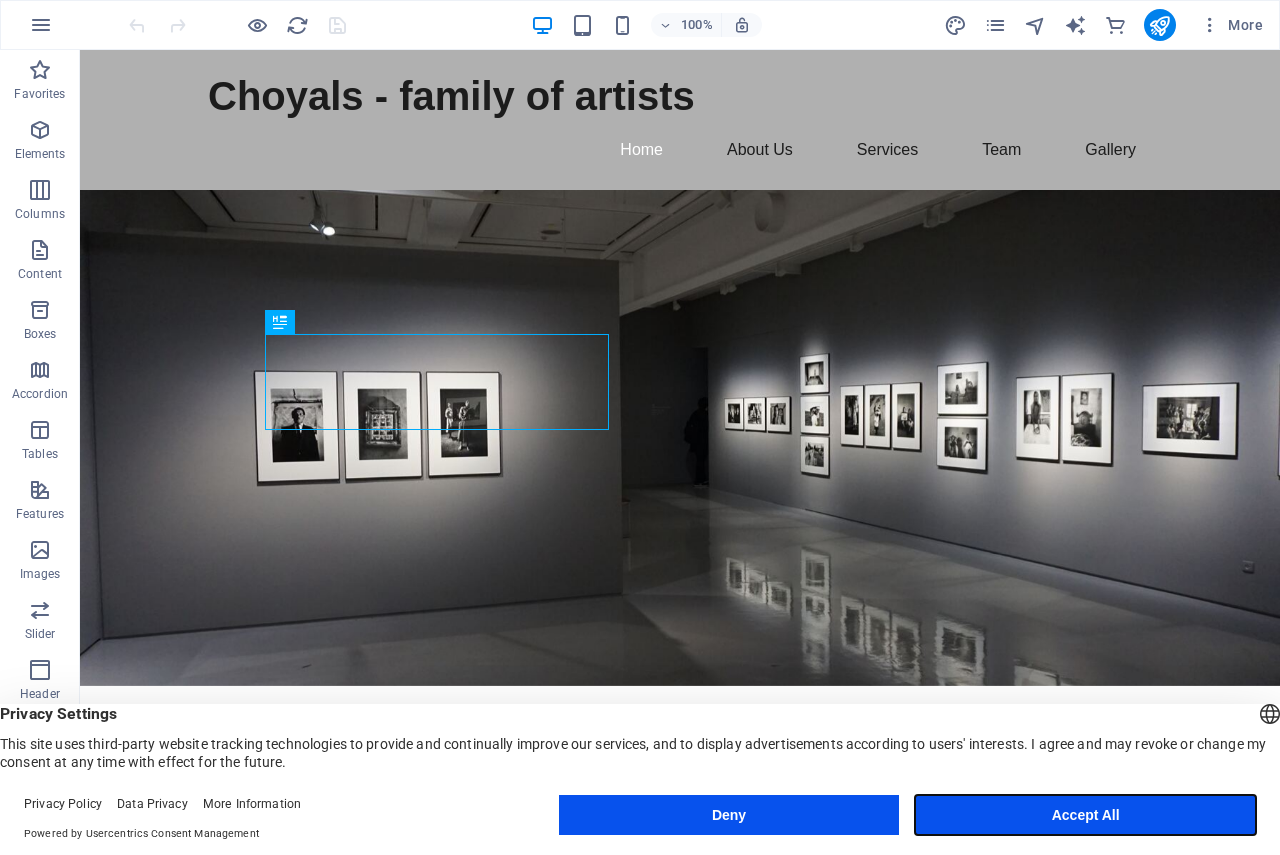 click on "Accept All" at bounding box center [1085, 815] 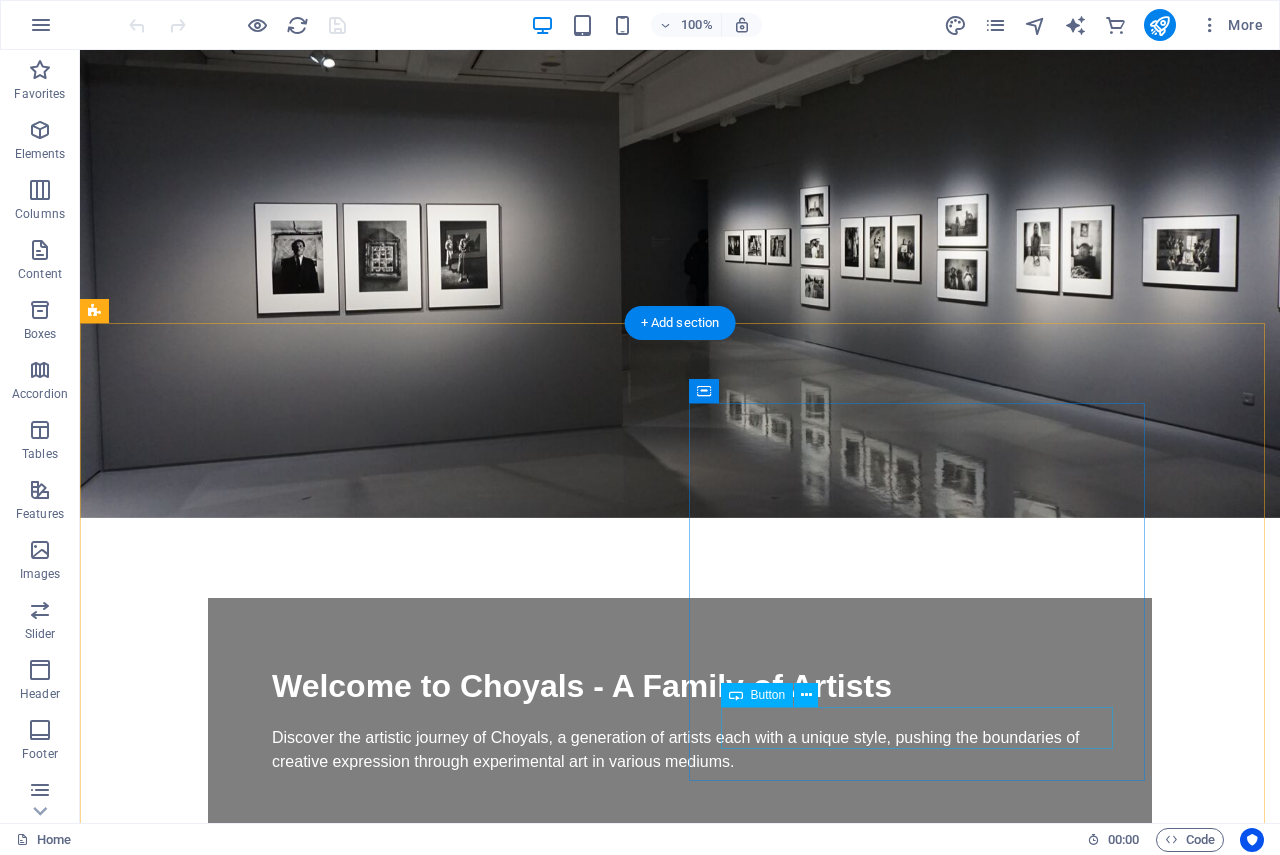 scroll, scrollTop: 0, scrollLeft: 0, axis: both 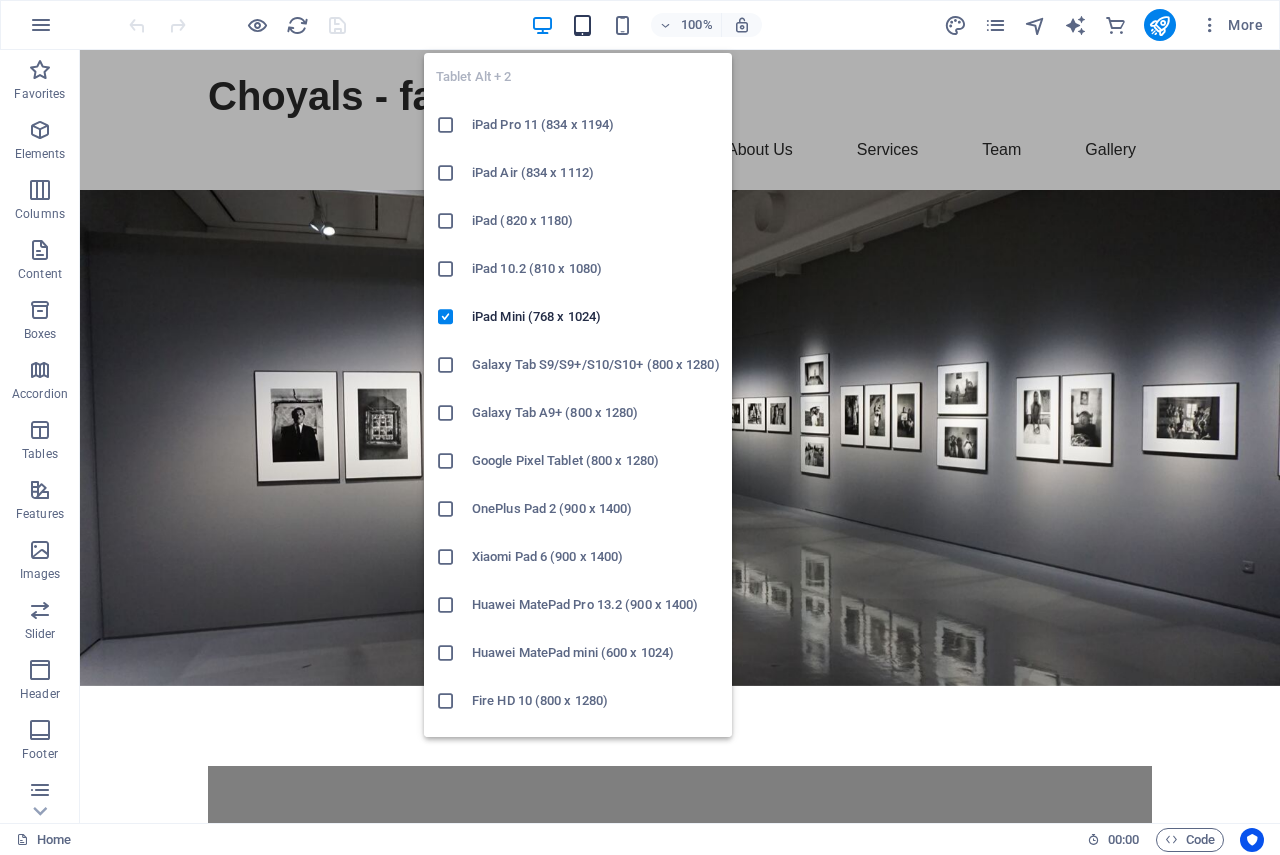 click at bounding box center [582, 25] 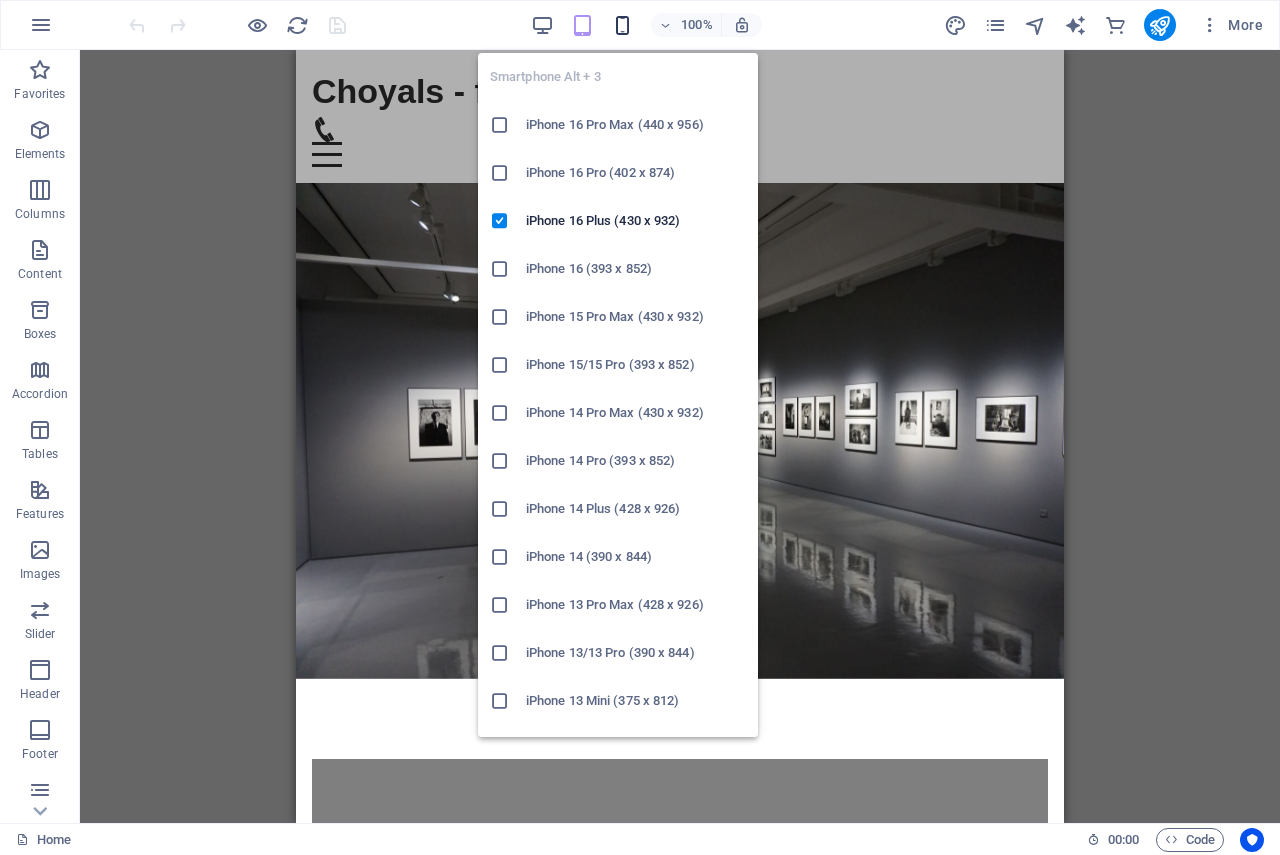 click at bounding box center [622, 25] 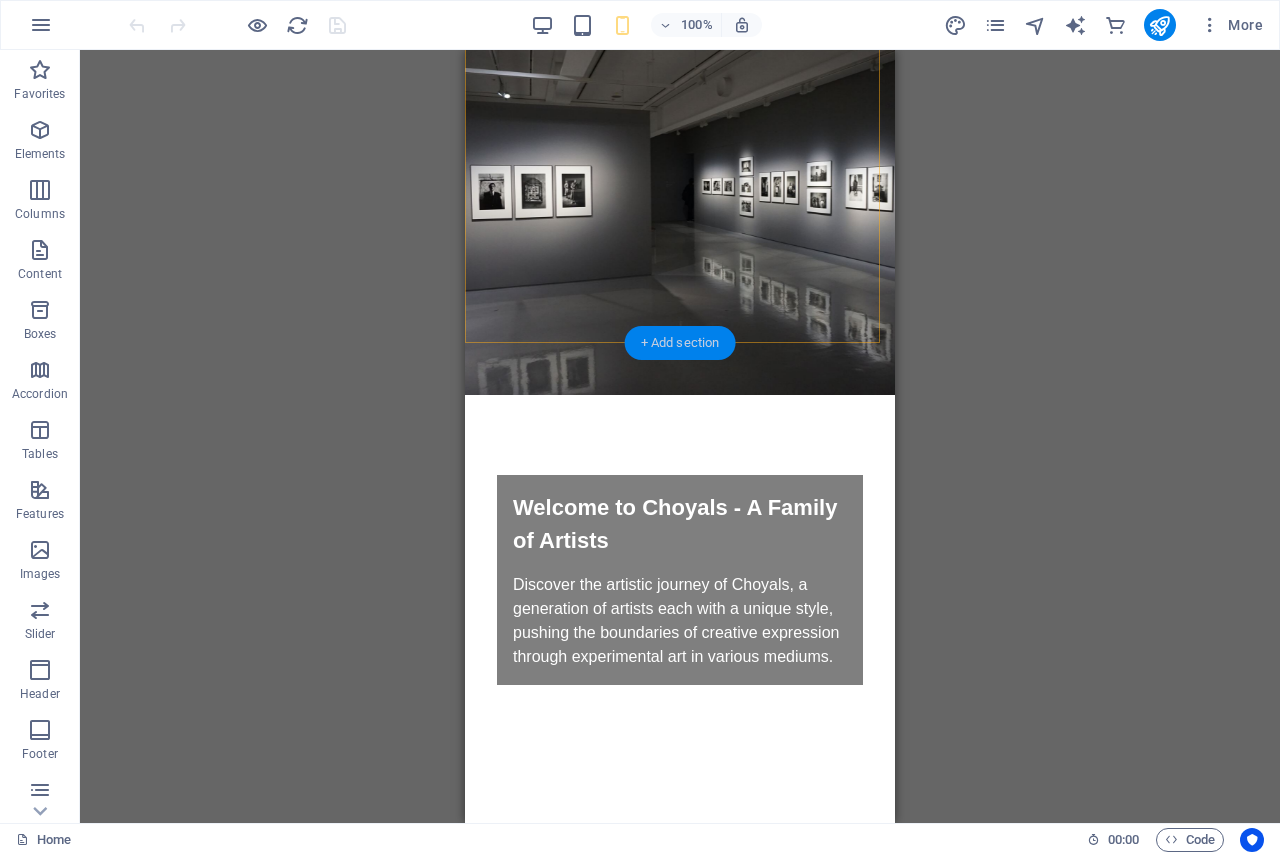 scroll, scrollTop: 200, scrollLeft: 0, axis: vertical 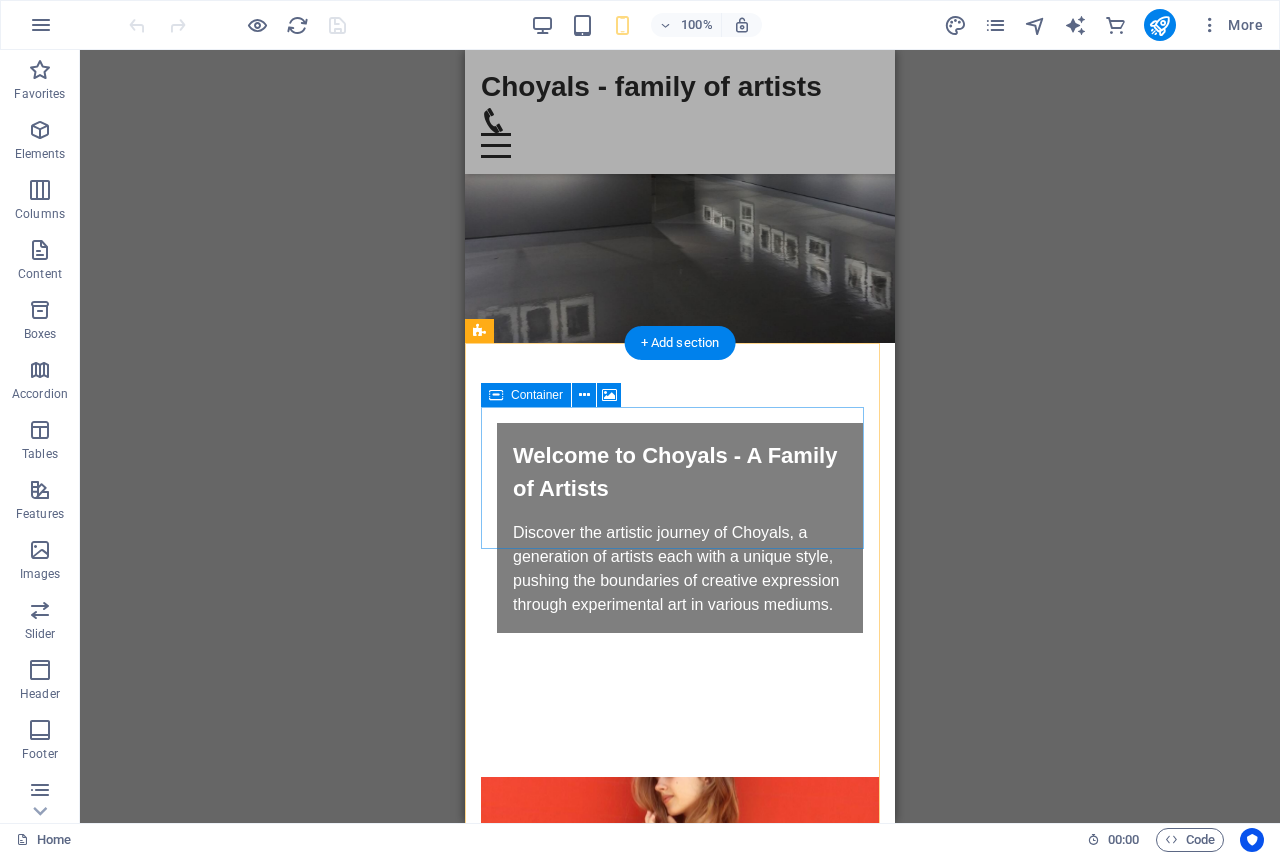 click on "Drop content here or  Add elements  Paste clipboard" at bounding box center (680, 990) 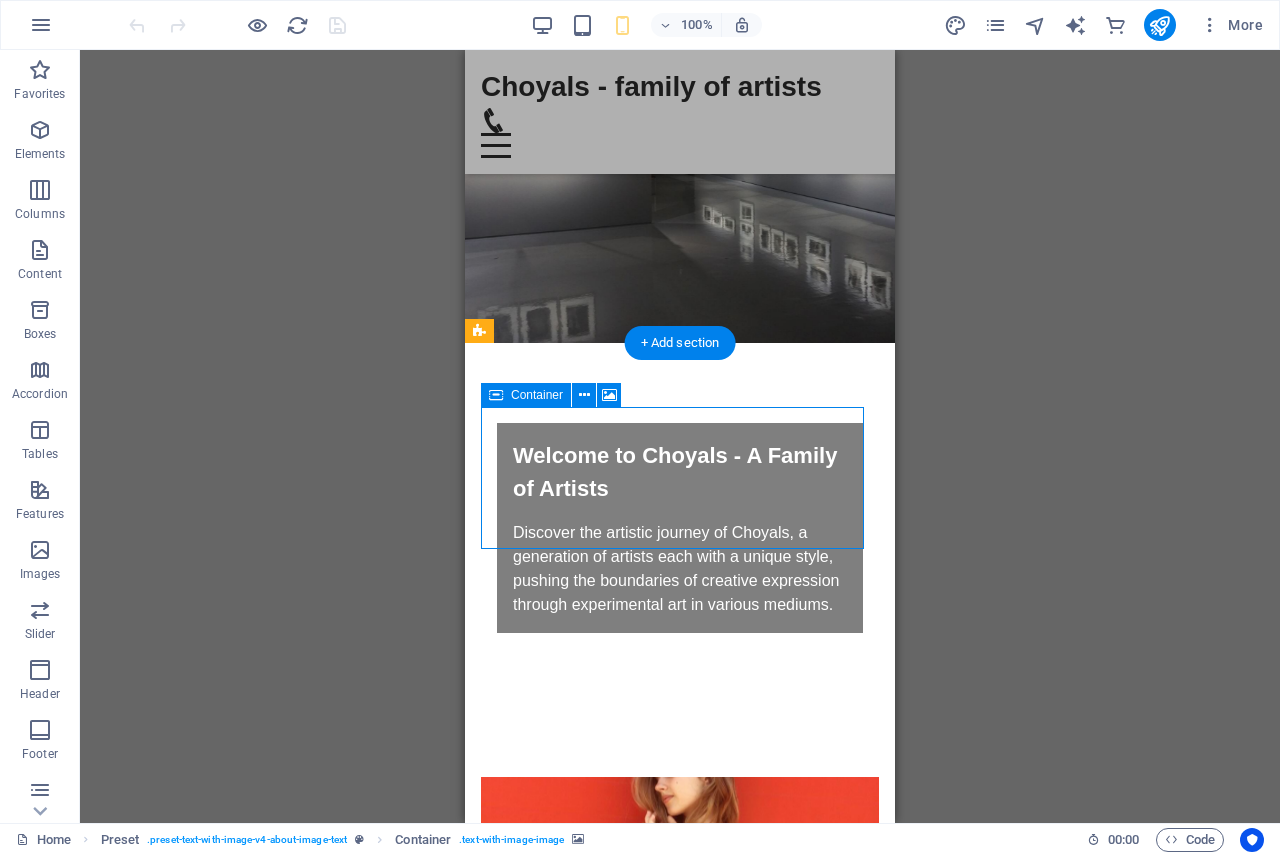 drag, startPoint x: 601, startPoint y: 475, endPoint x: 789, endPoint y: 474, distance: 188.00266 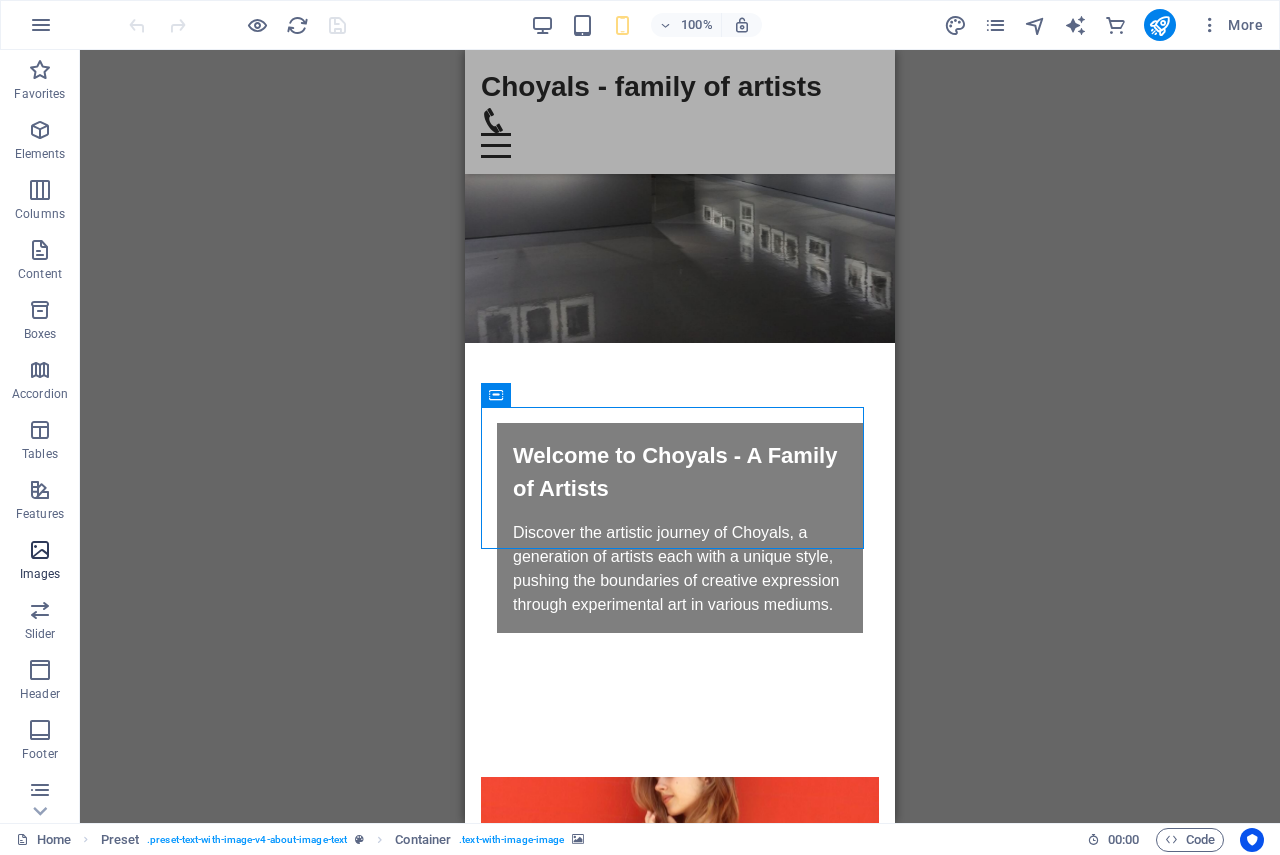 click at bounding box center [40, 550] 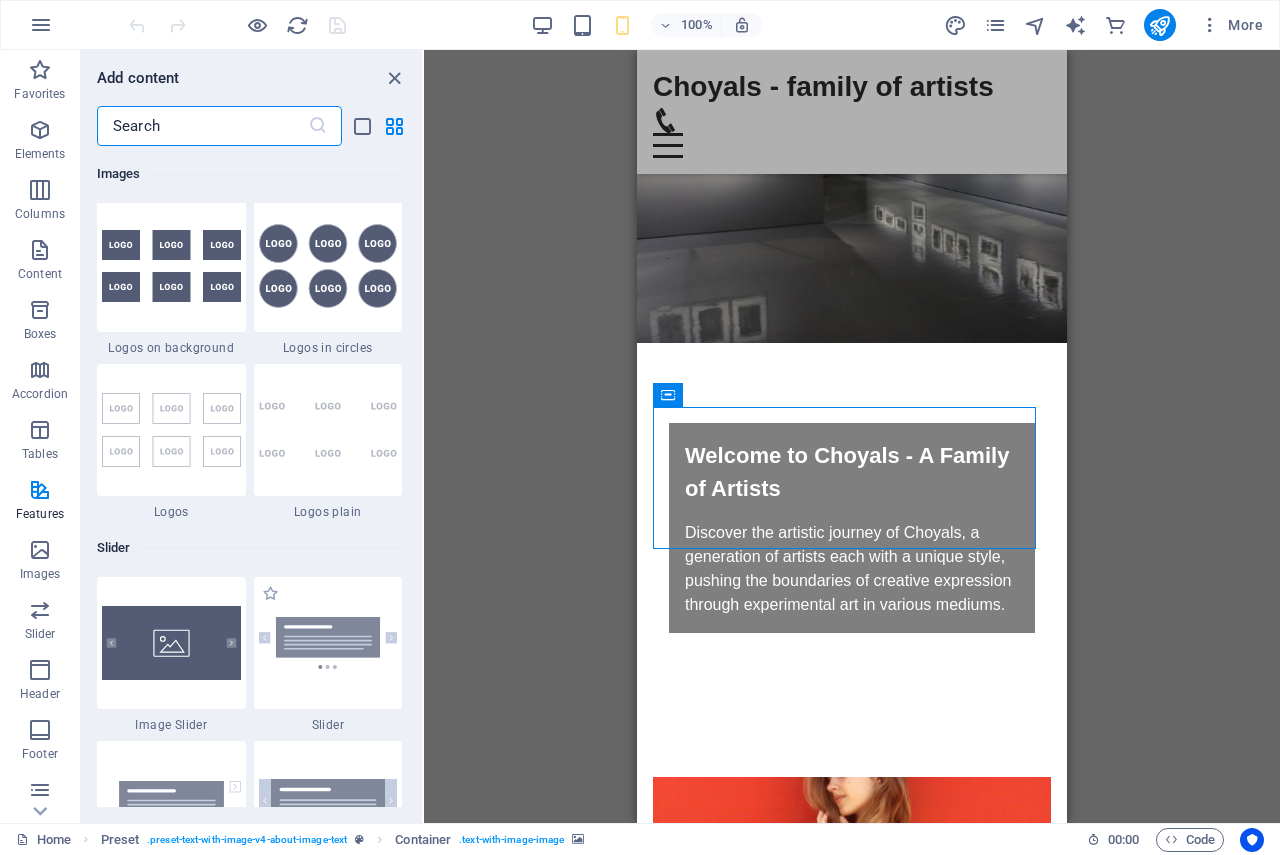 scroll, scrollTop: 11140, scrollLeft: 0, axis: vertical 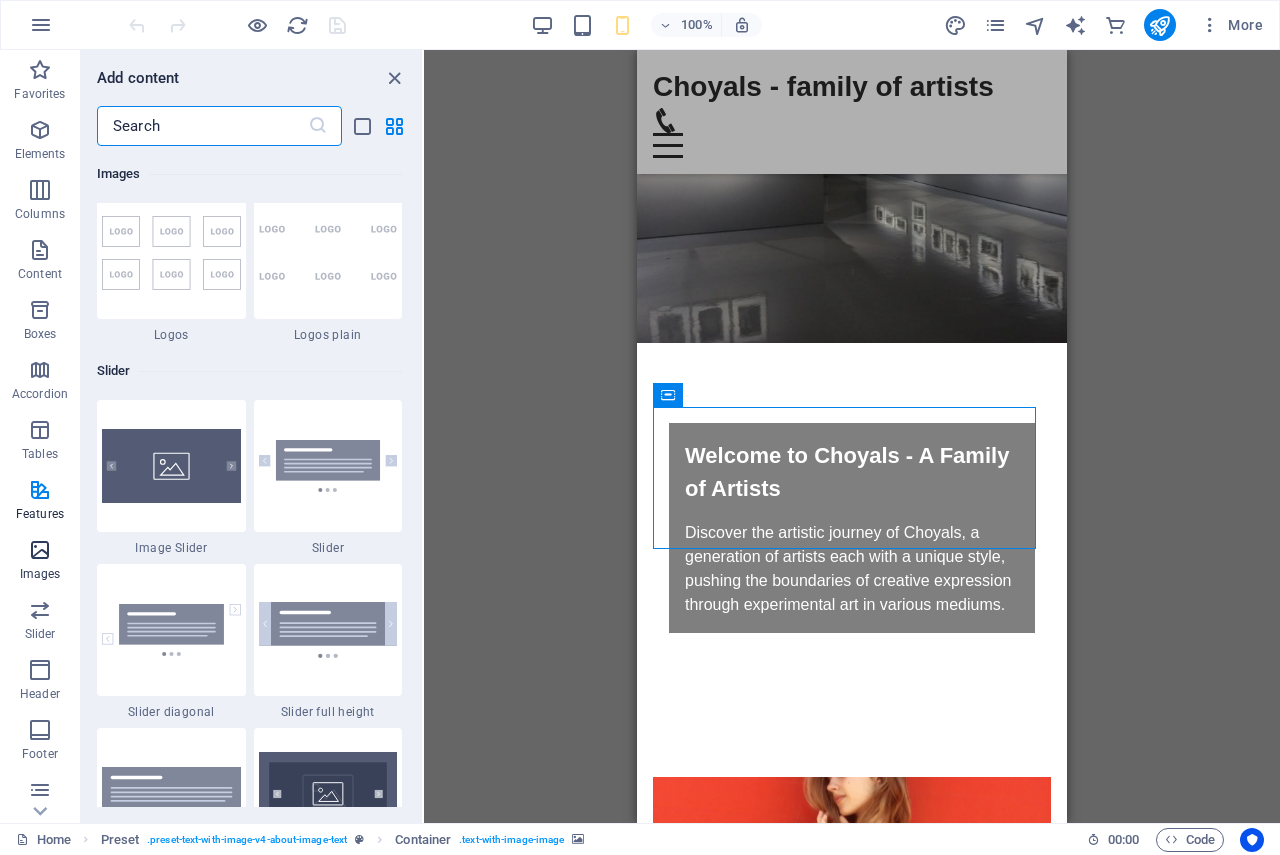 click on "Images" at bounding box center (40, 562) 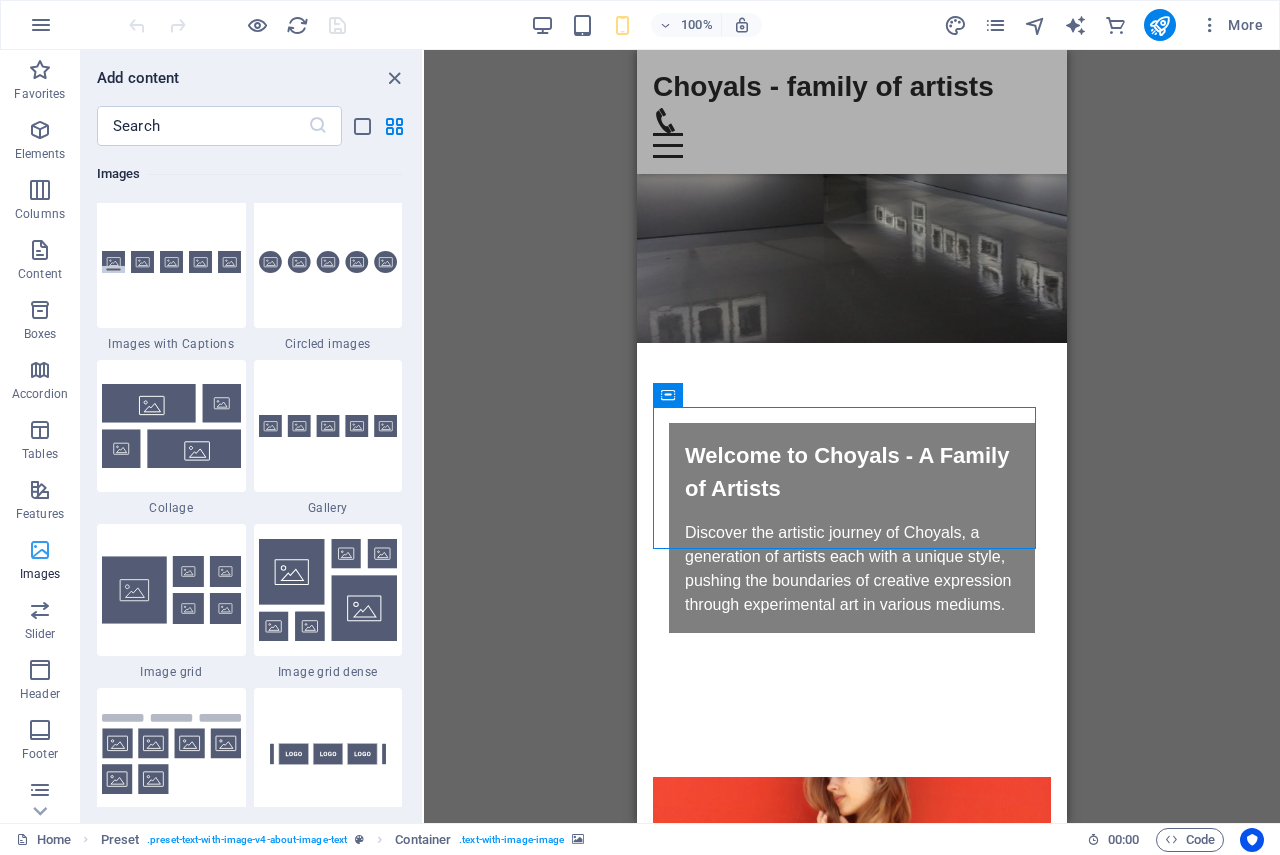 scroll, scrollTop: 10140, scrollLeft: 0, axis: vertical 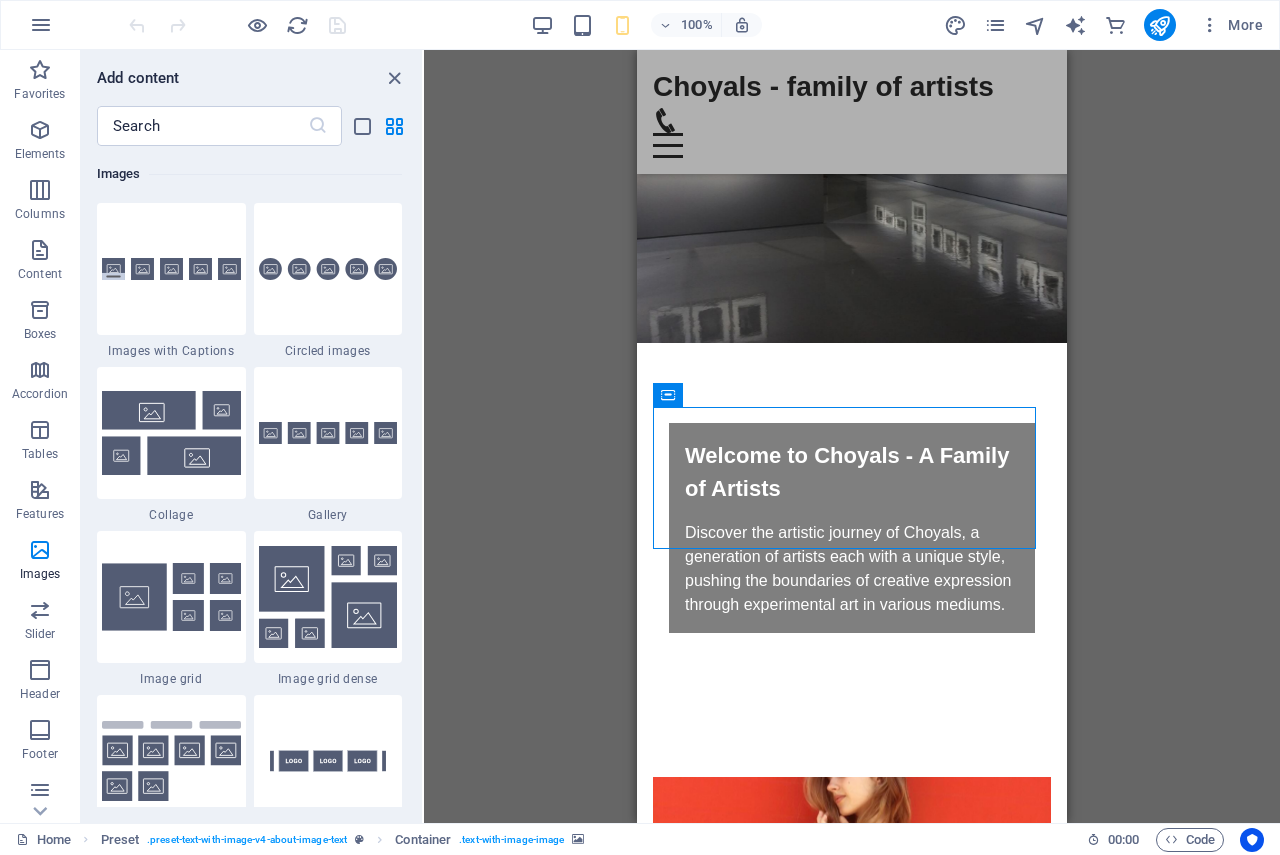 click on "Drag here to replace the existing content. Press “Ctrl” if you want to create a new element.
H2   Text on background   Container   H2   Preset   Container   Spacer   Text   Spacer   Button   Menu Bar   Menu   Logo   Spacer   Text   Placeholder   Container" at bounding box center (852, 436) 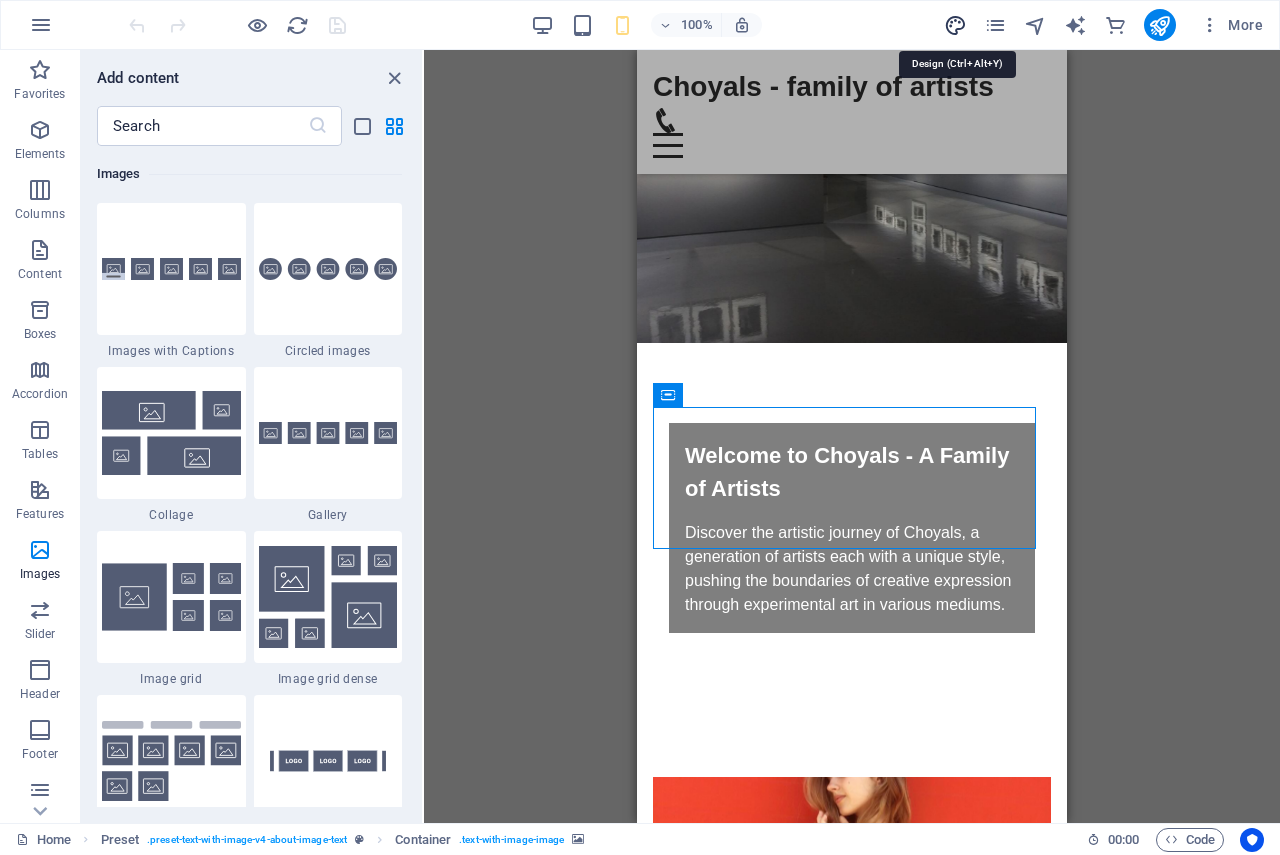 click at bounding box center [955, 25] 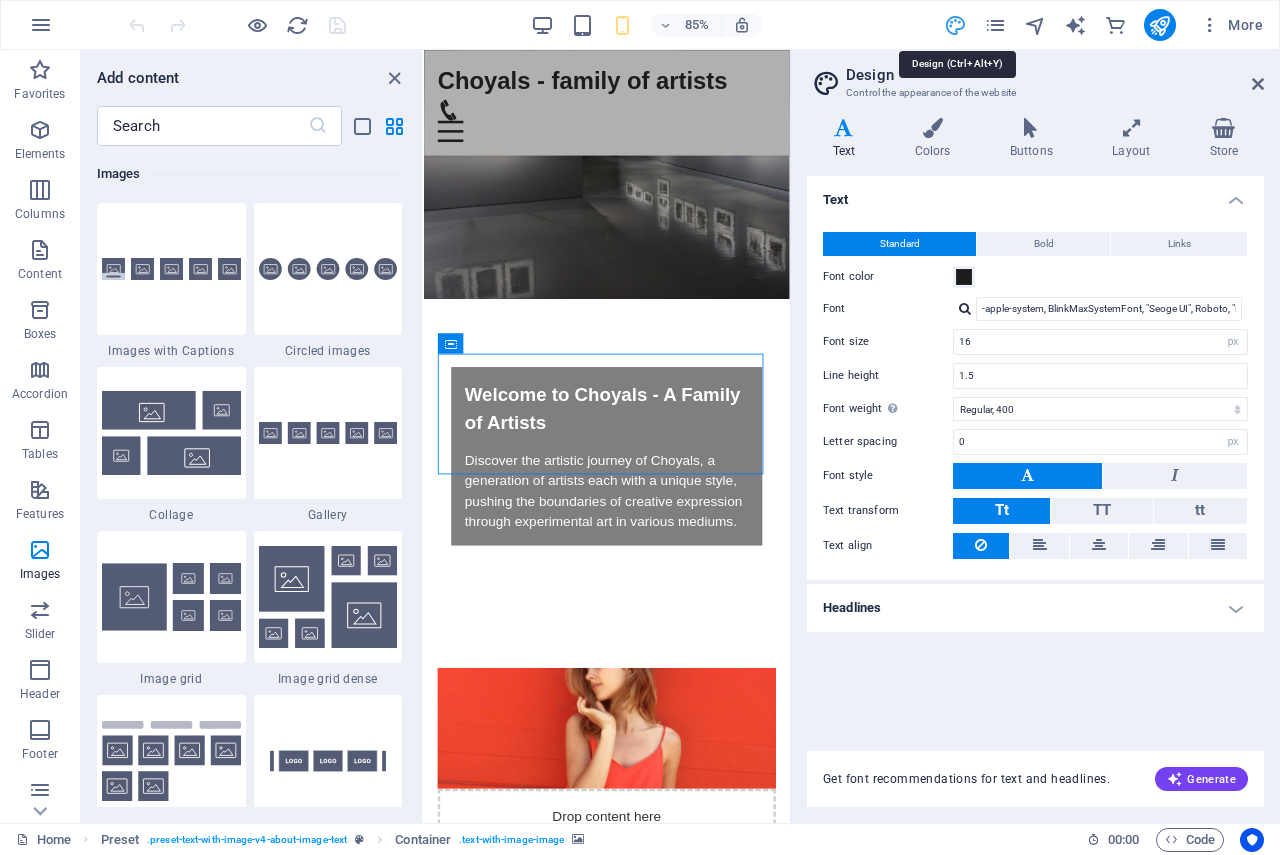 click at bounding box center [955, 25] 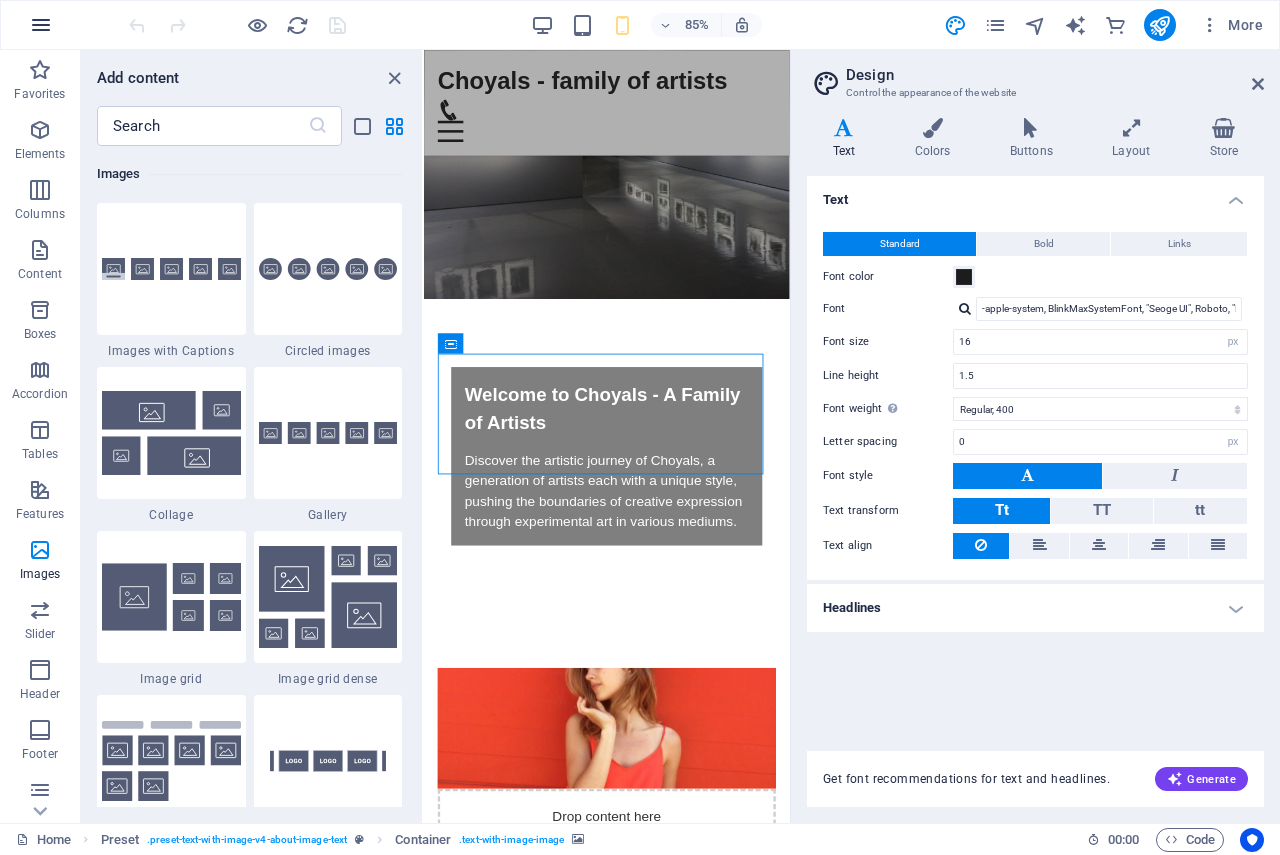 click at bounding box center [41, 25] 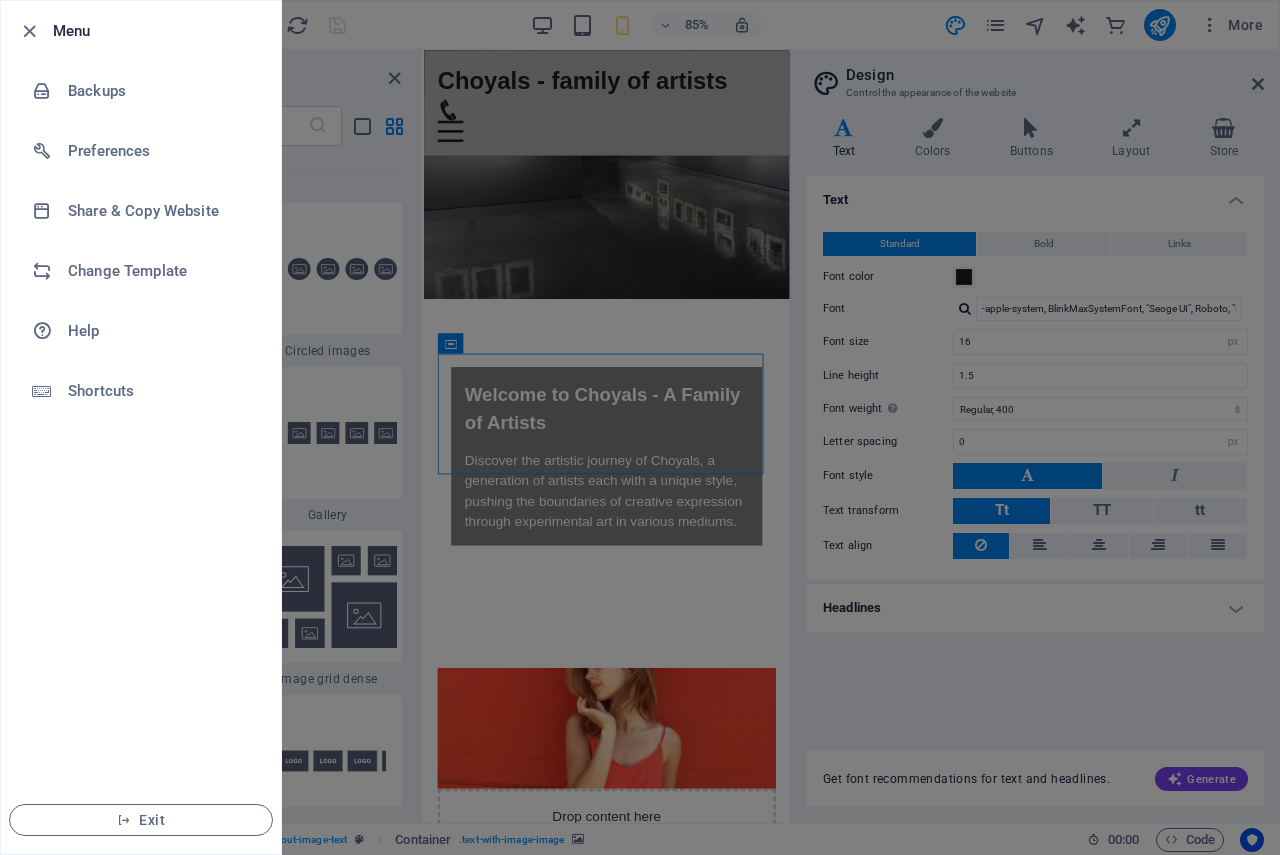 click at bounding box center (640, 427) 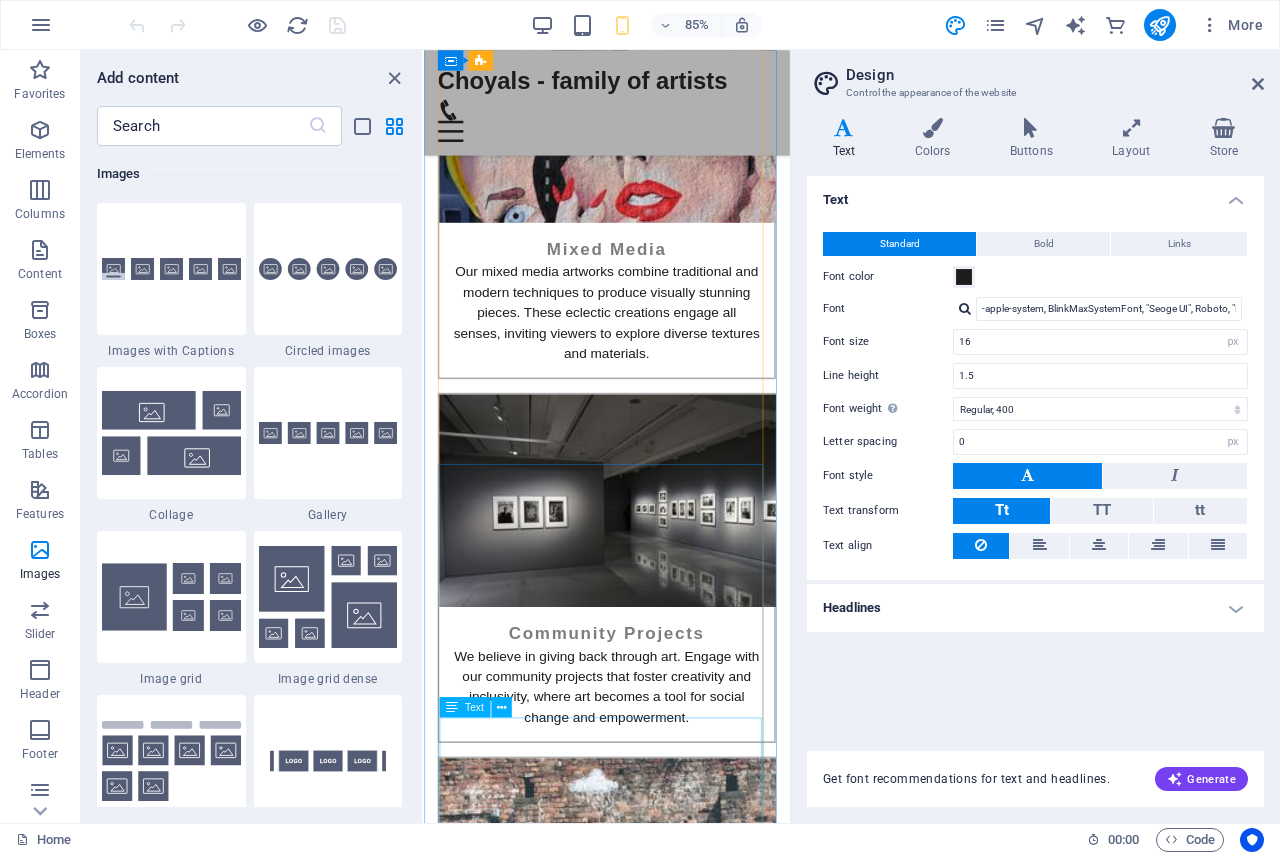 scroll, scrollTop: 3300, scrollLeft: 0, axis: vertical 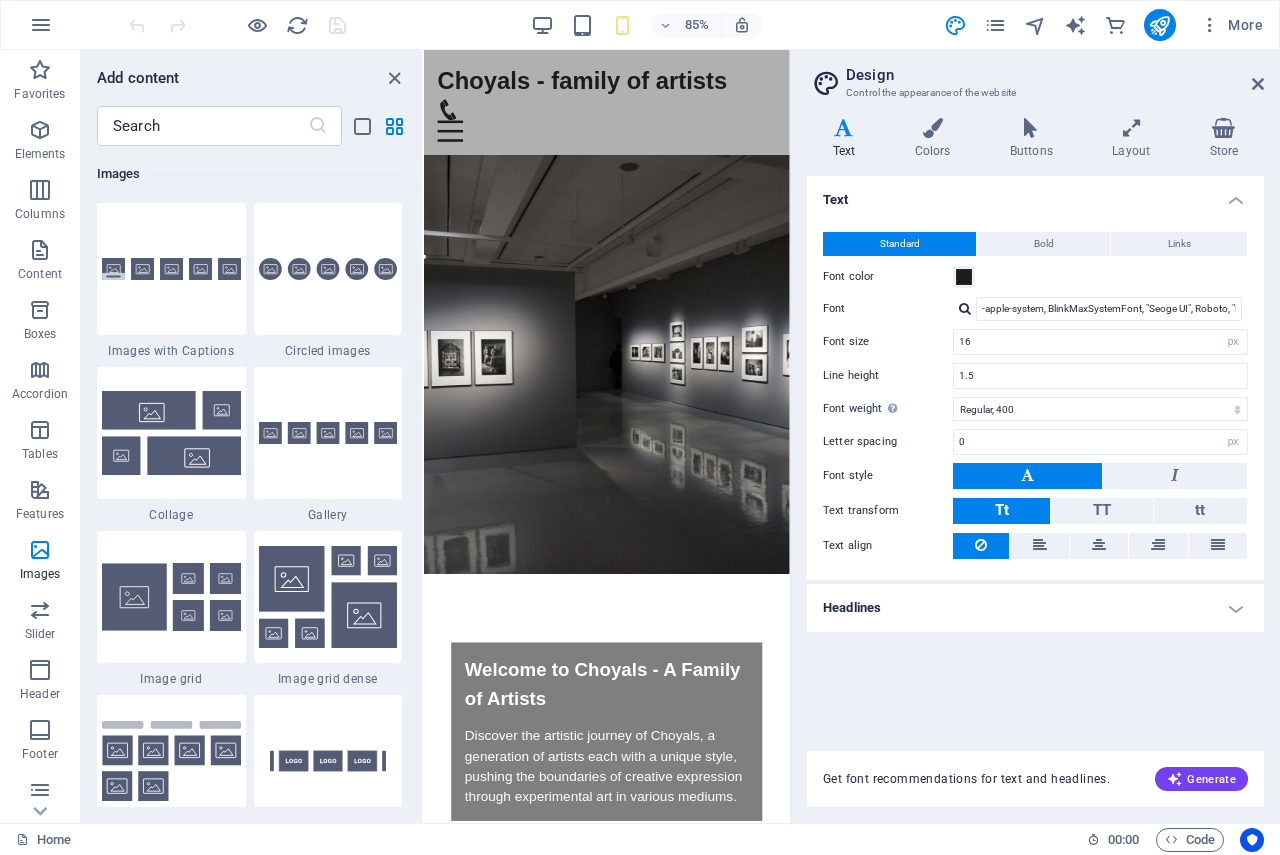 drag, startPoint x: 844, startPoint y: 462, endPoint x: 1231, endPoint y: 152, distance: 495.8518 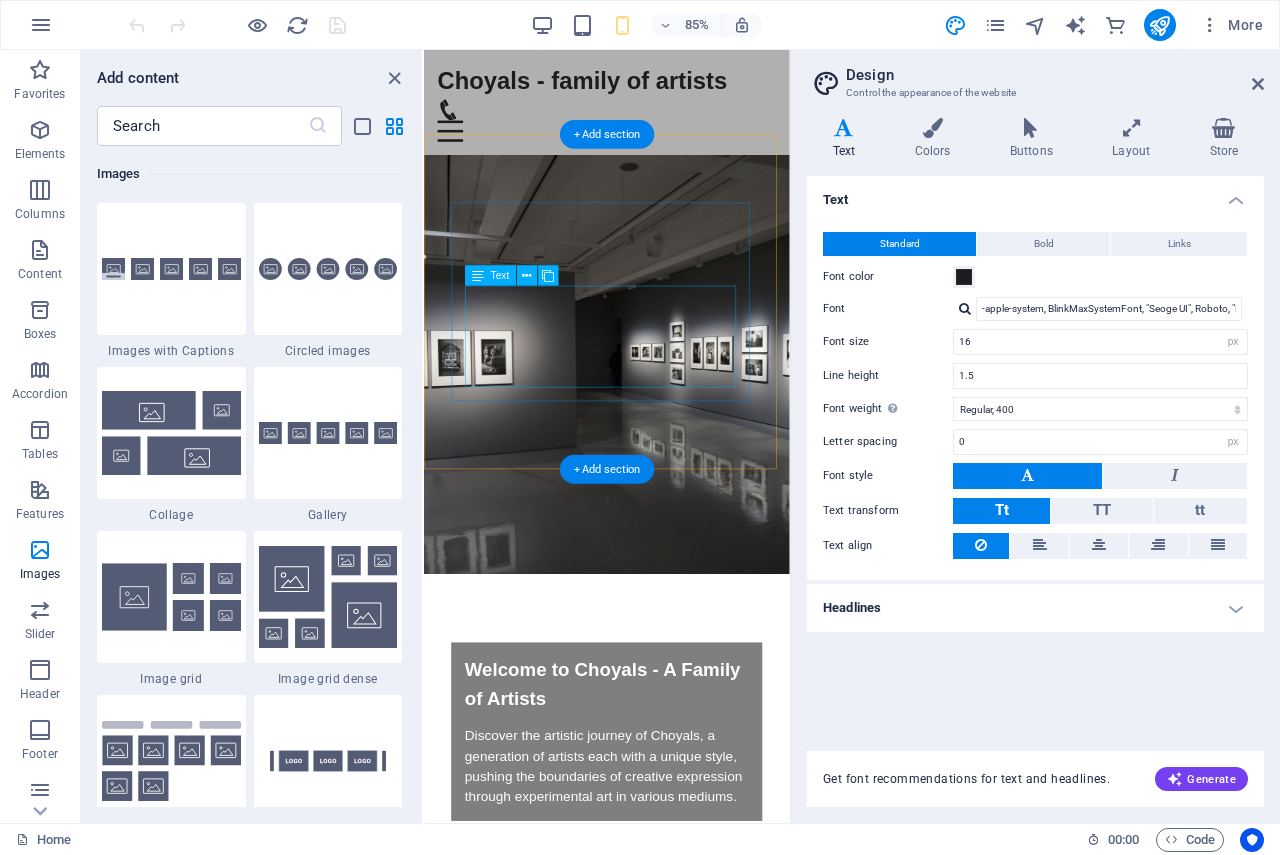 click on "Discover the artistic journey of Choyals, a generation of artists each with a unique style, pushing the boundaries of creative expression through experimental art in various mediums." at bounding box center (639, 893) 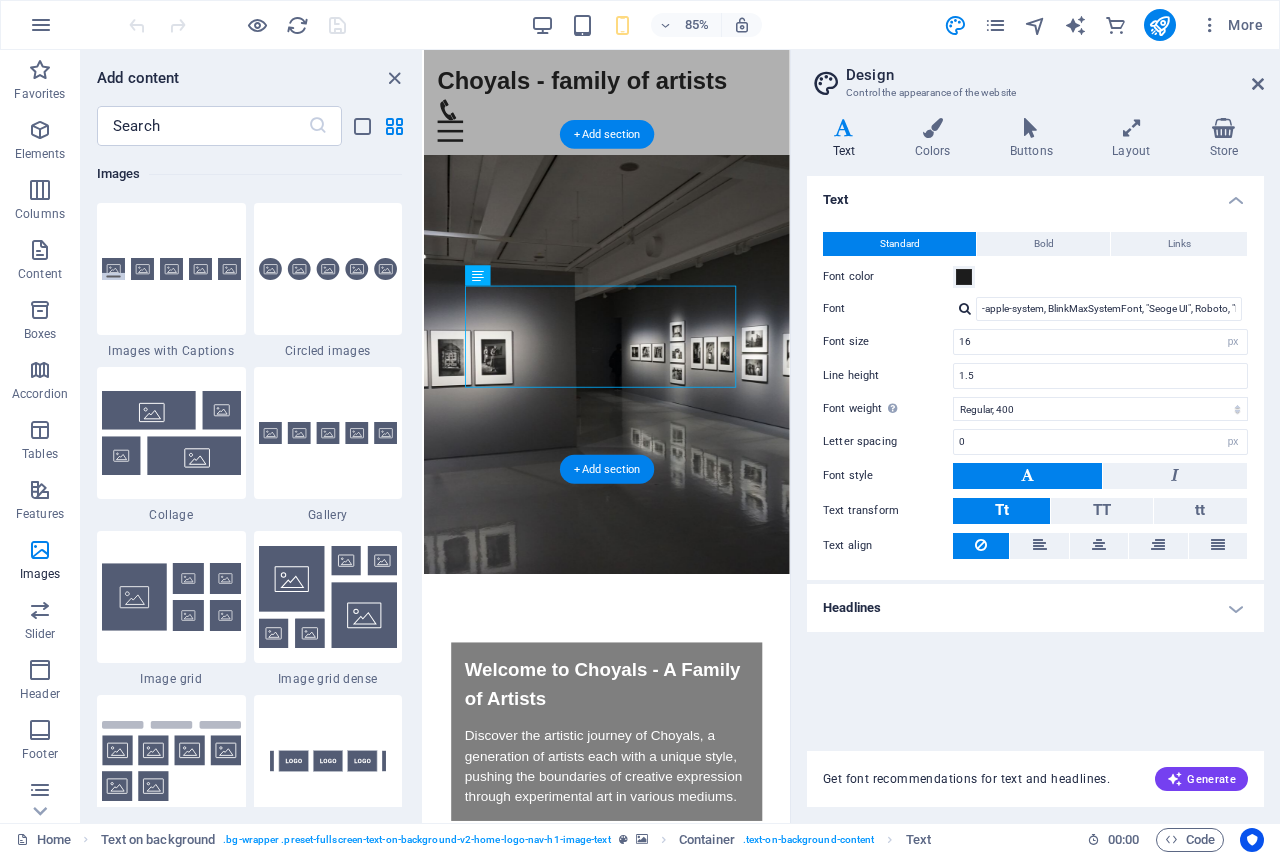 click at bounding box center [639, 420] 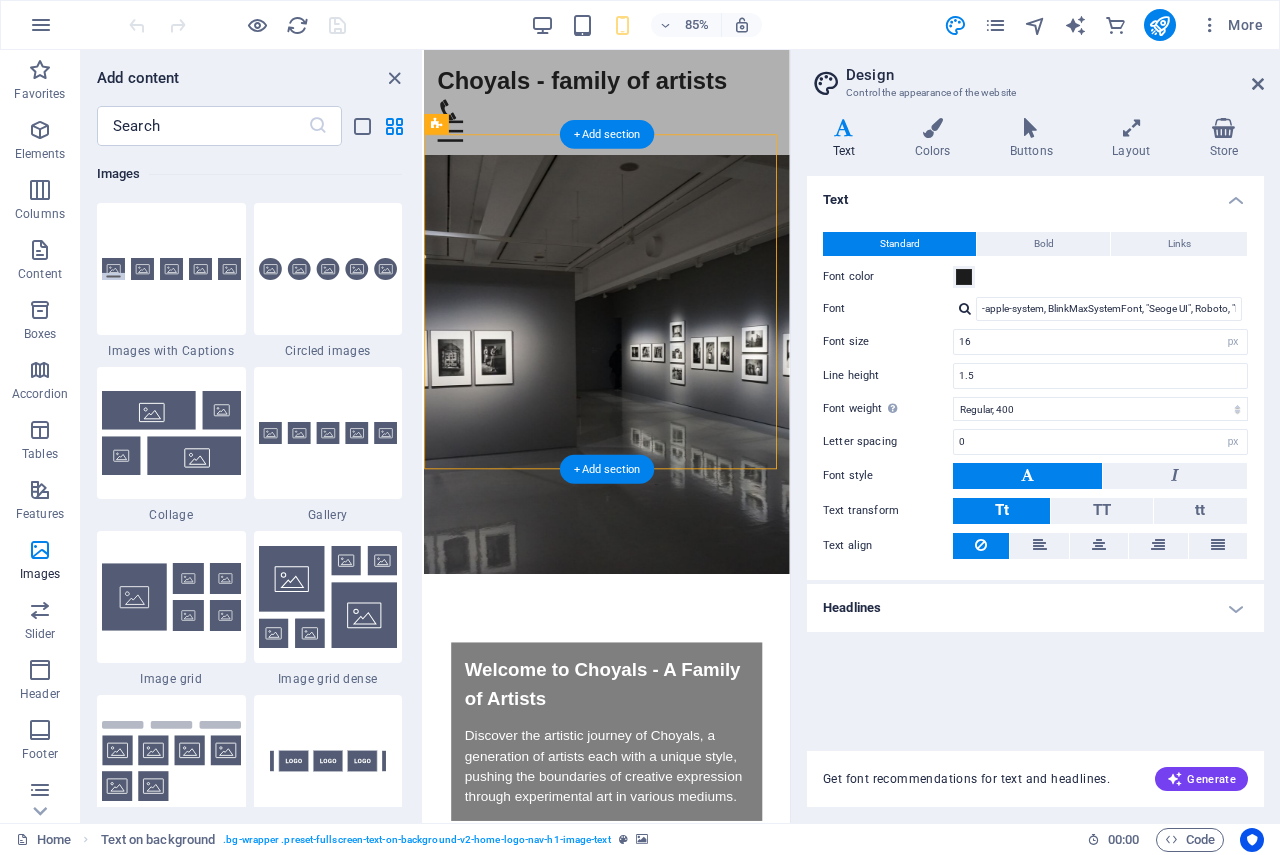 click at bounding box center (639, 420) 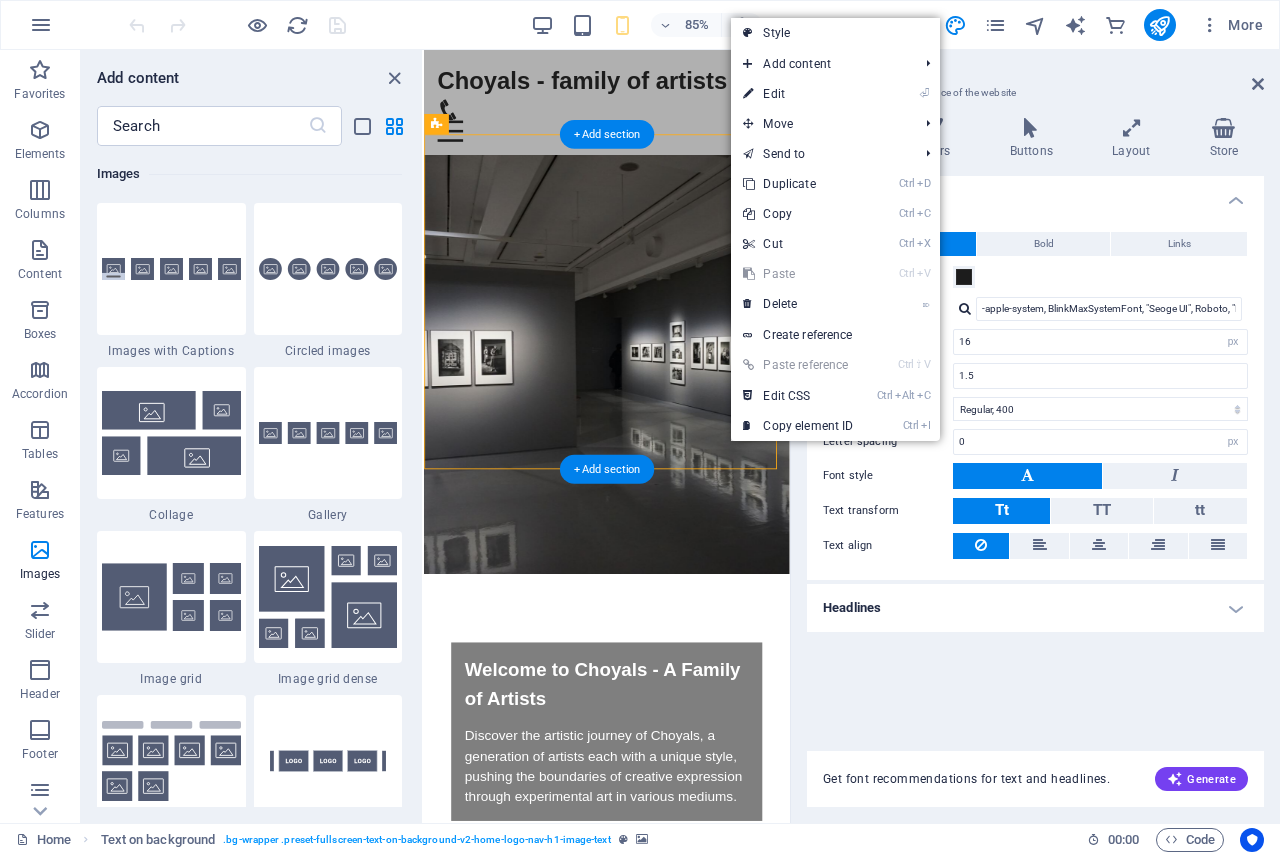 click at bounding box center [639, 420] 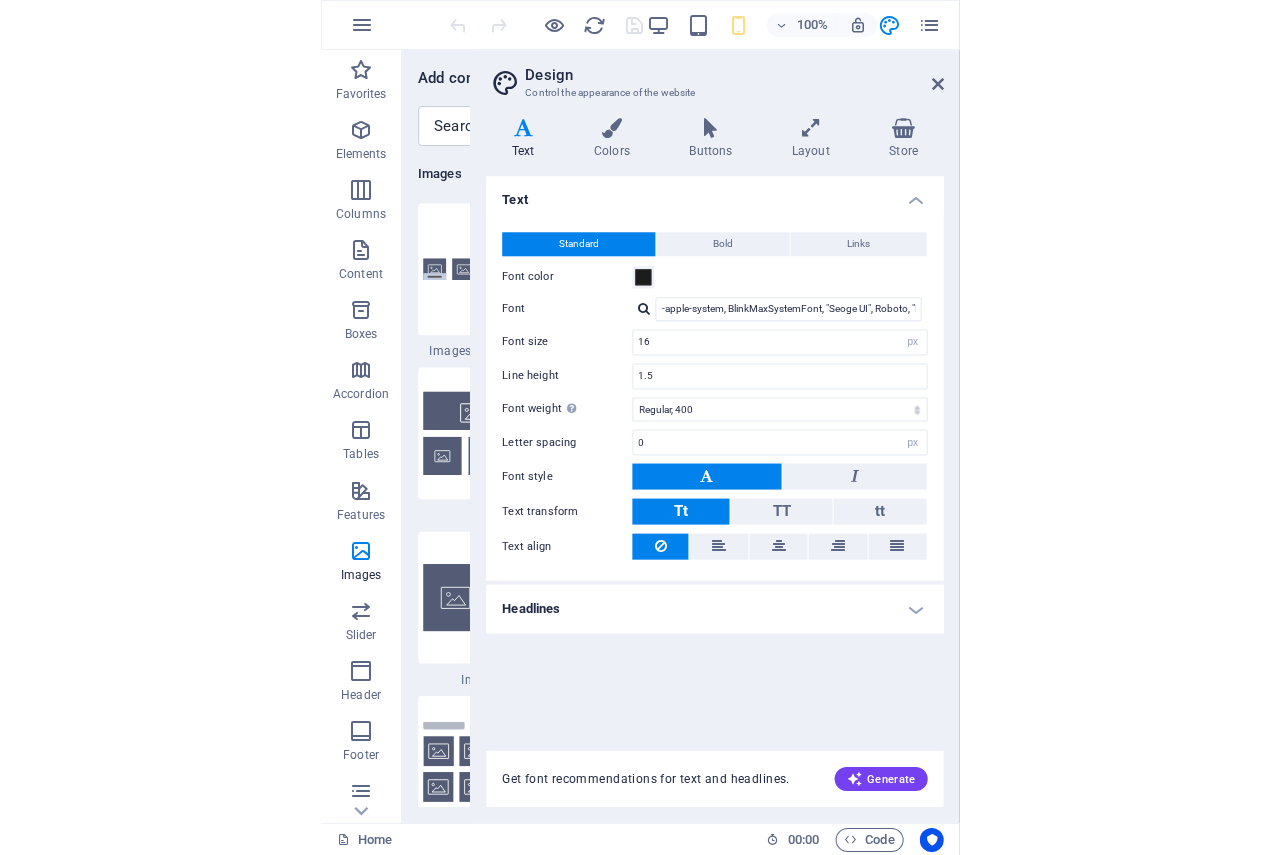 scroll, scrollTop: 58, scrollLeft: 0, axis: vertical 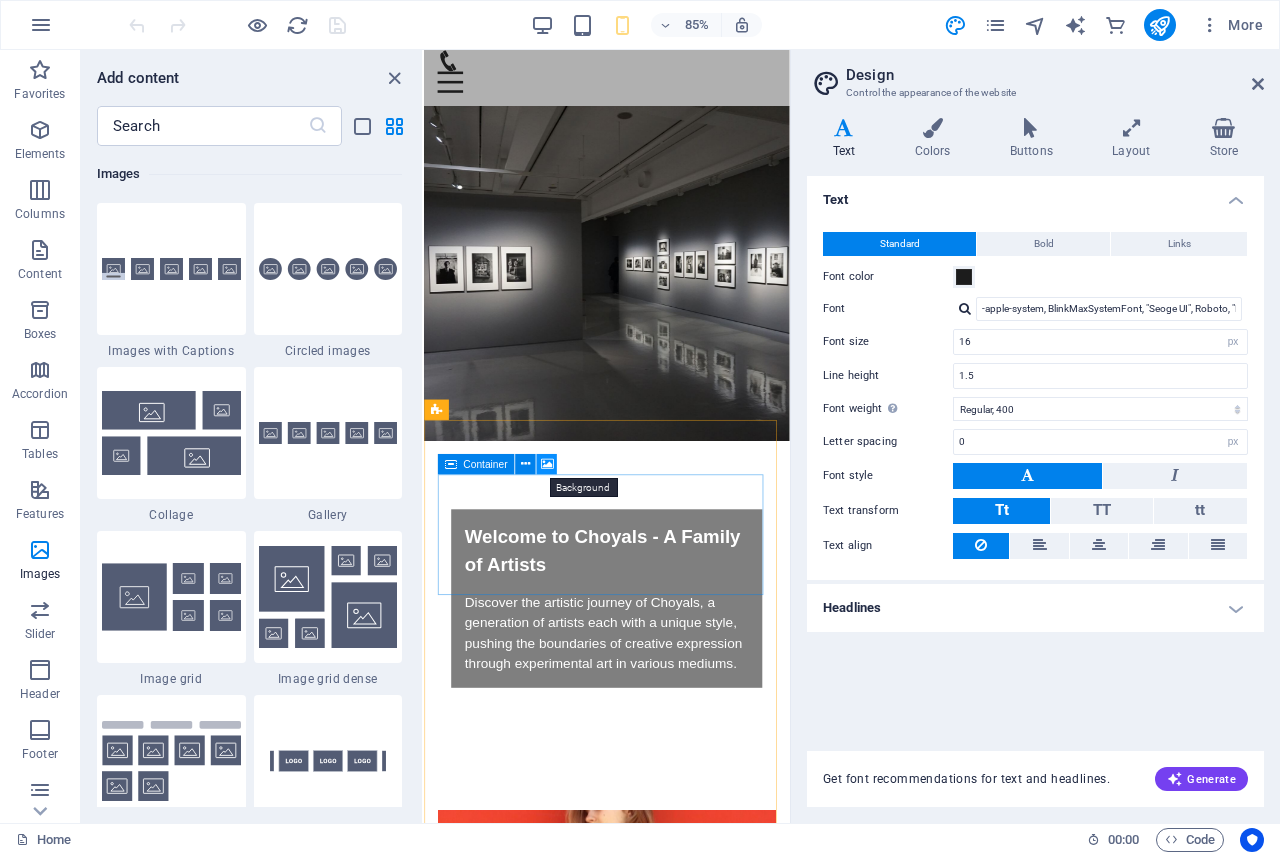 click at bounding box center [547, 464] 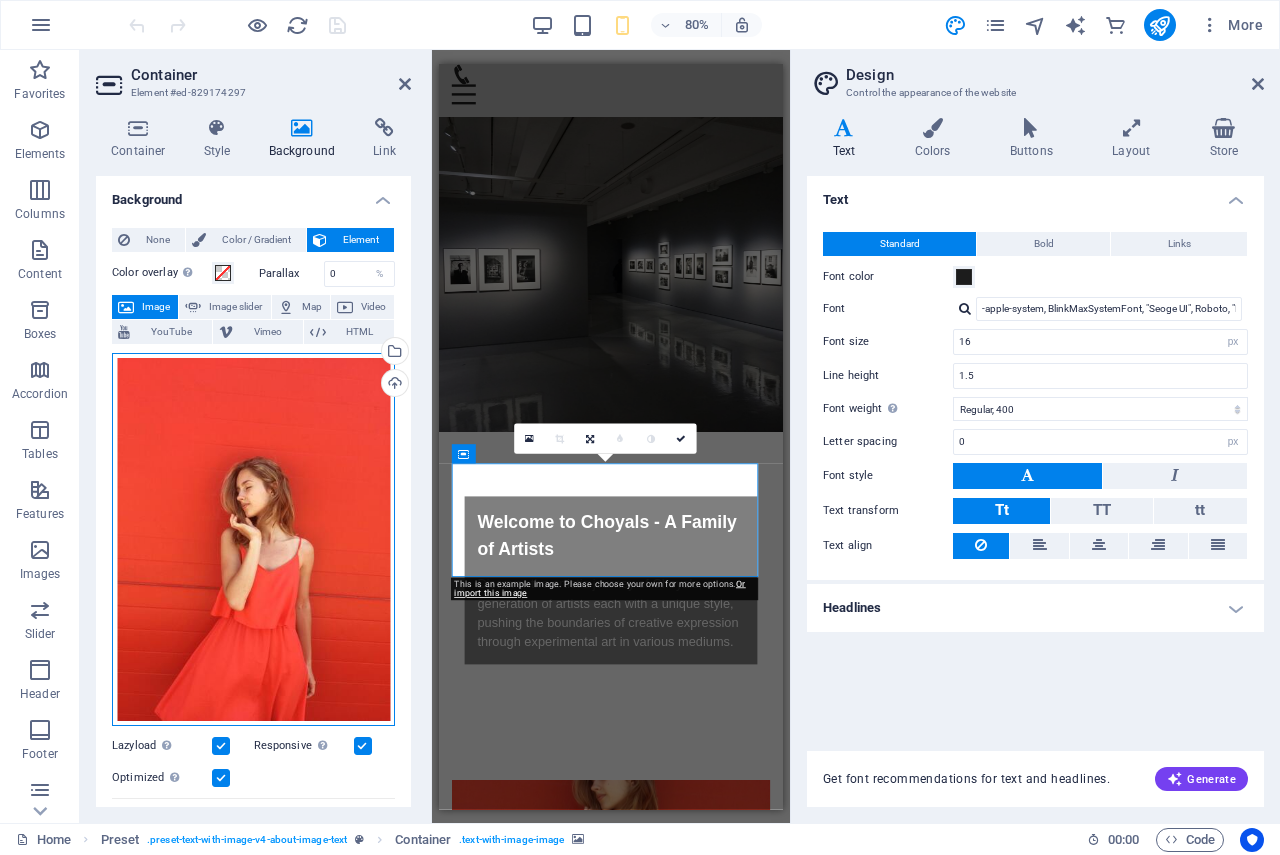 click on "Drag files here, click to choose files or select files from Files or our free stock photos & videos" at bounding box center (253, 540) 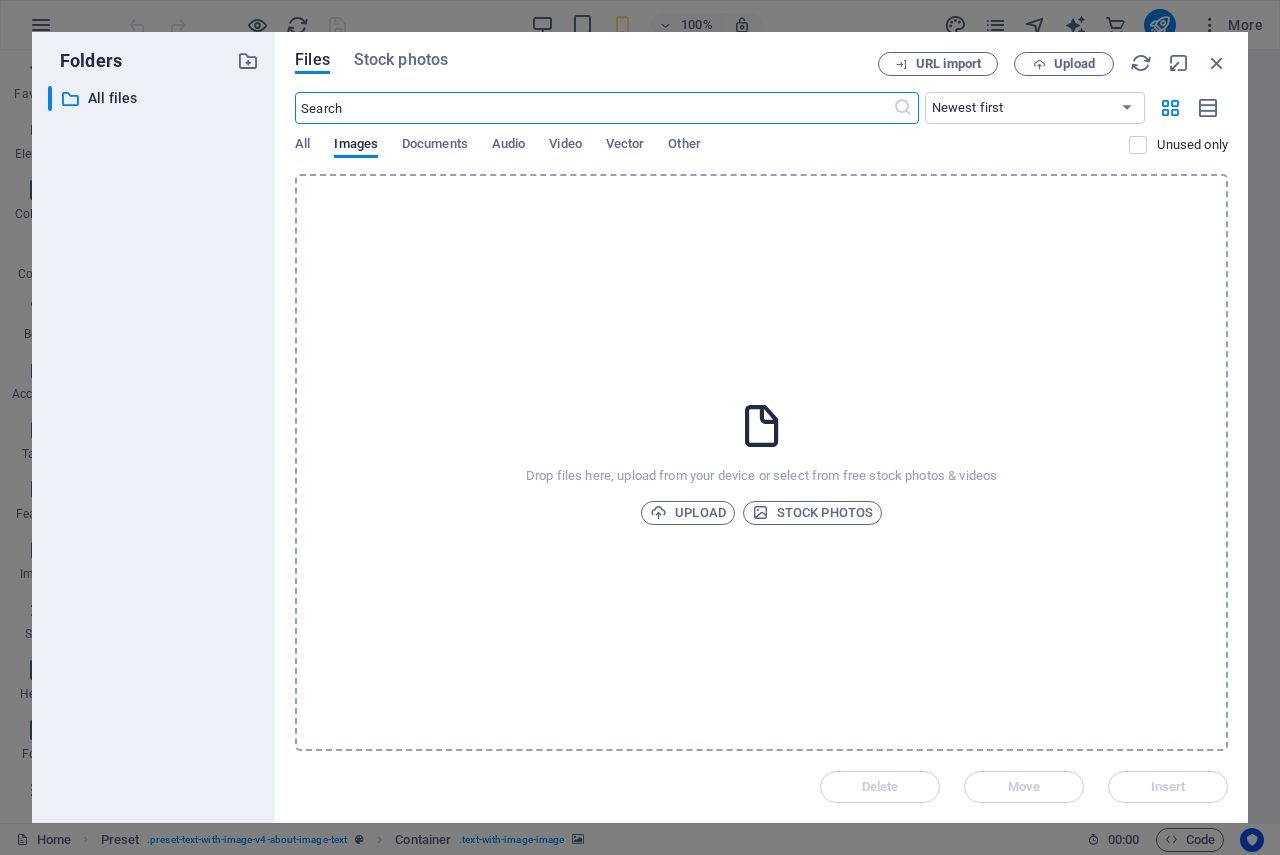 scroll, scrollTop: 1110, scrollLeft: 0, axis: vertical 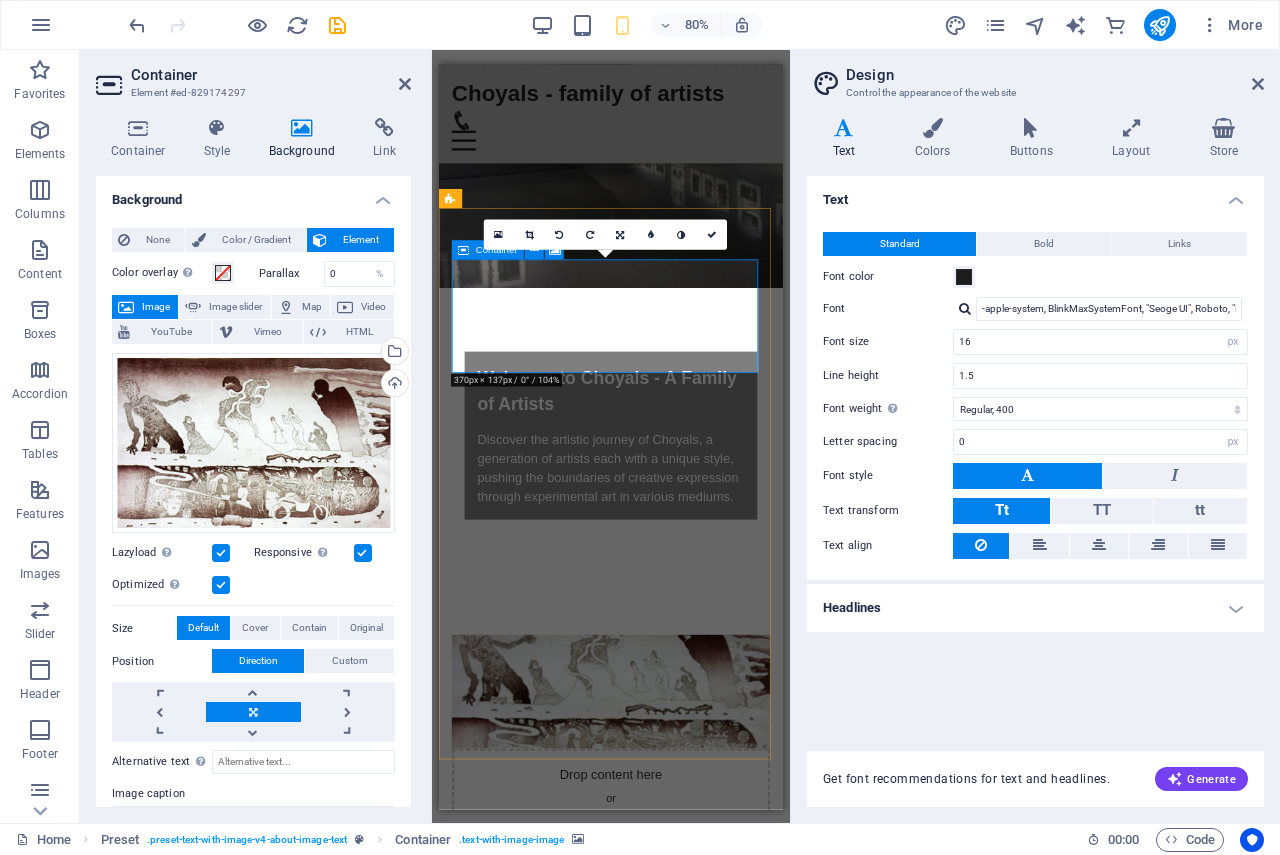 click on "Drop content here or  Add elements  Paste clipboard" at bounding box center [654, 989] 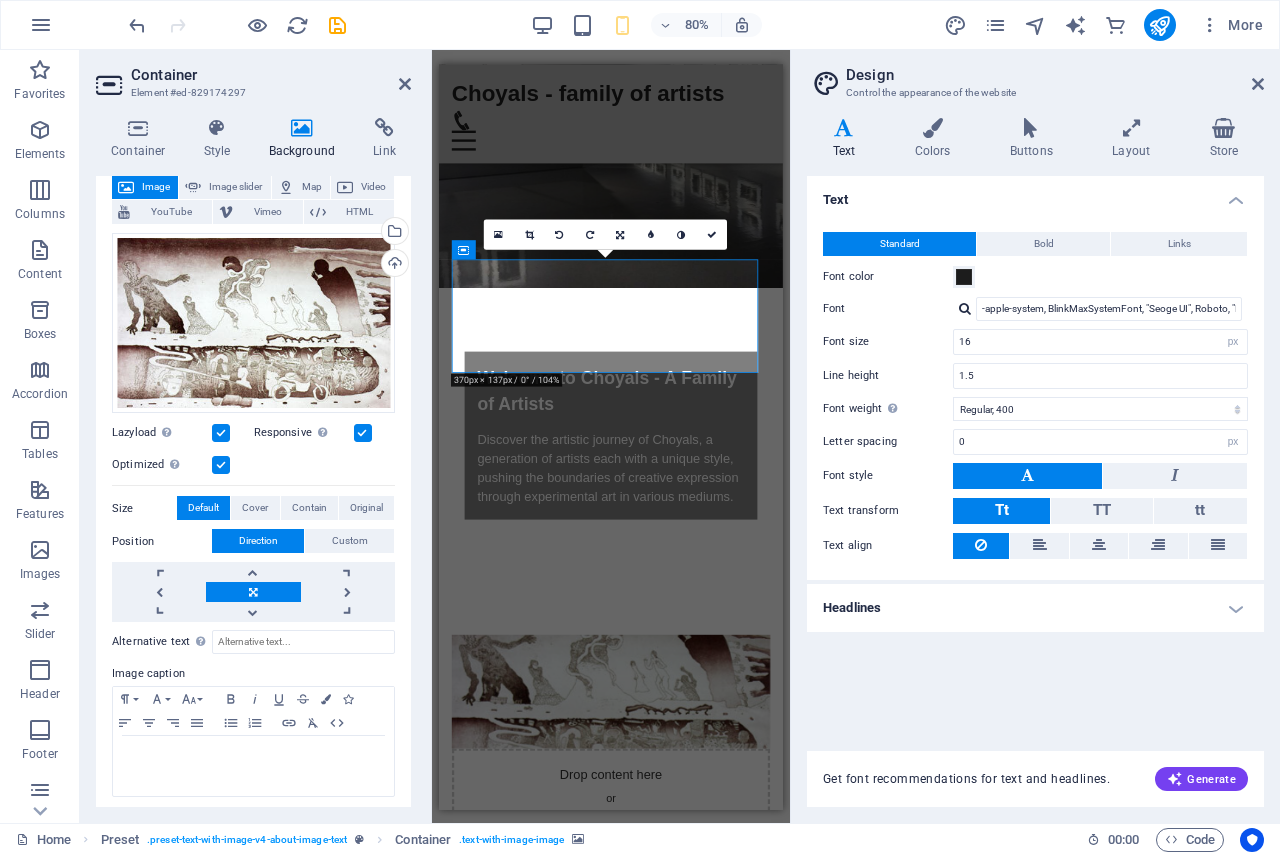 scroll, scrollTop: 125, scrollLeft: 0, axis: vertical 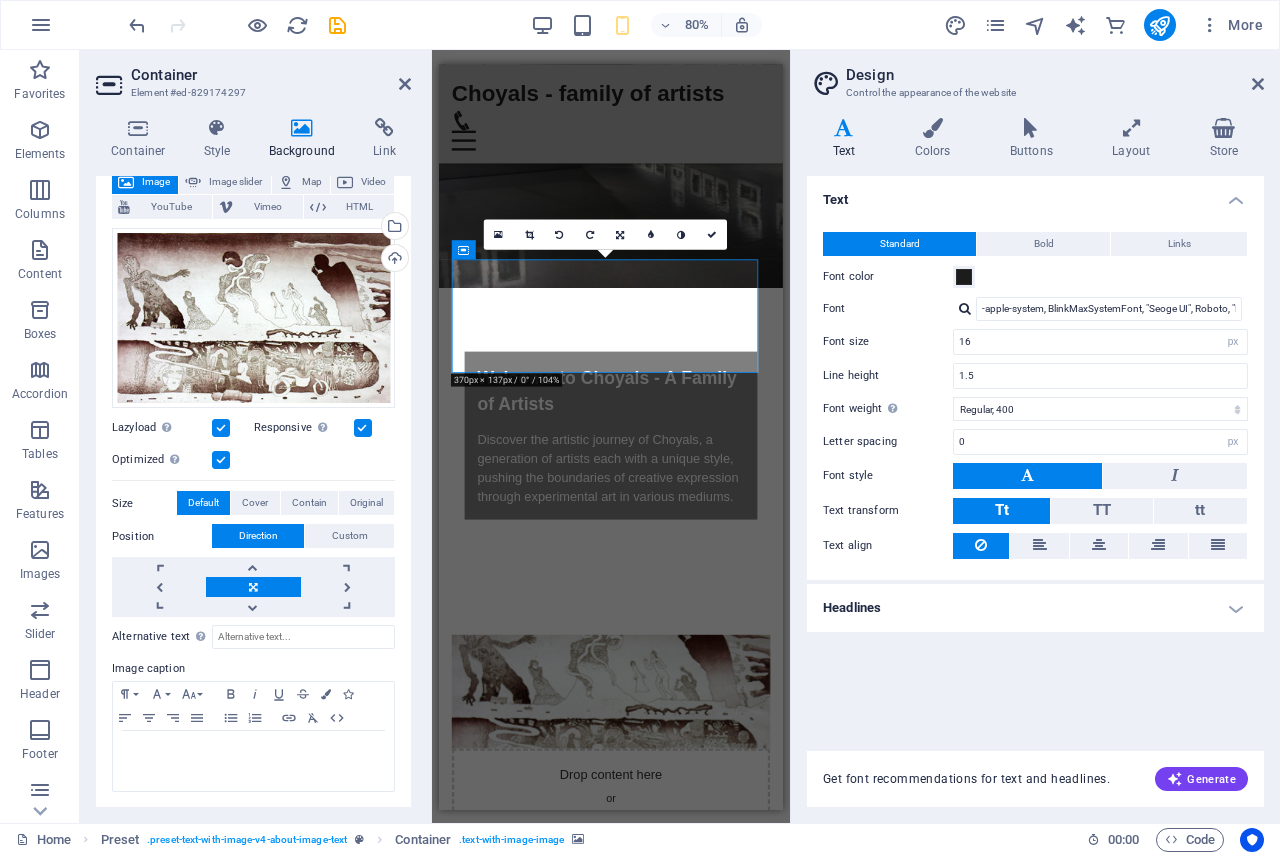 click on "Default" at bounding box center (203, 503) 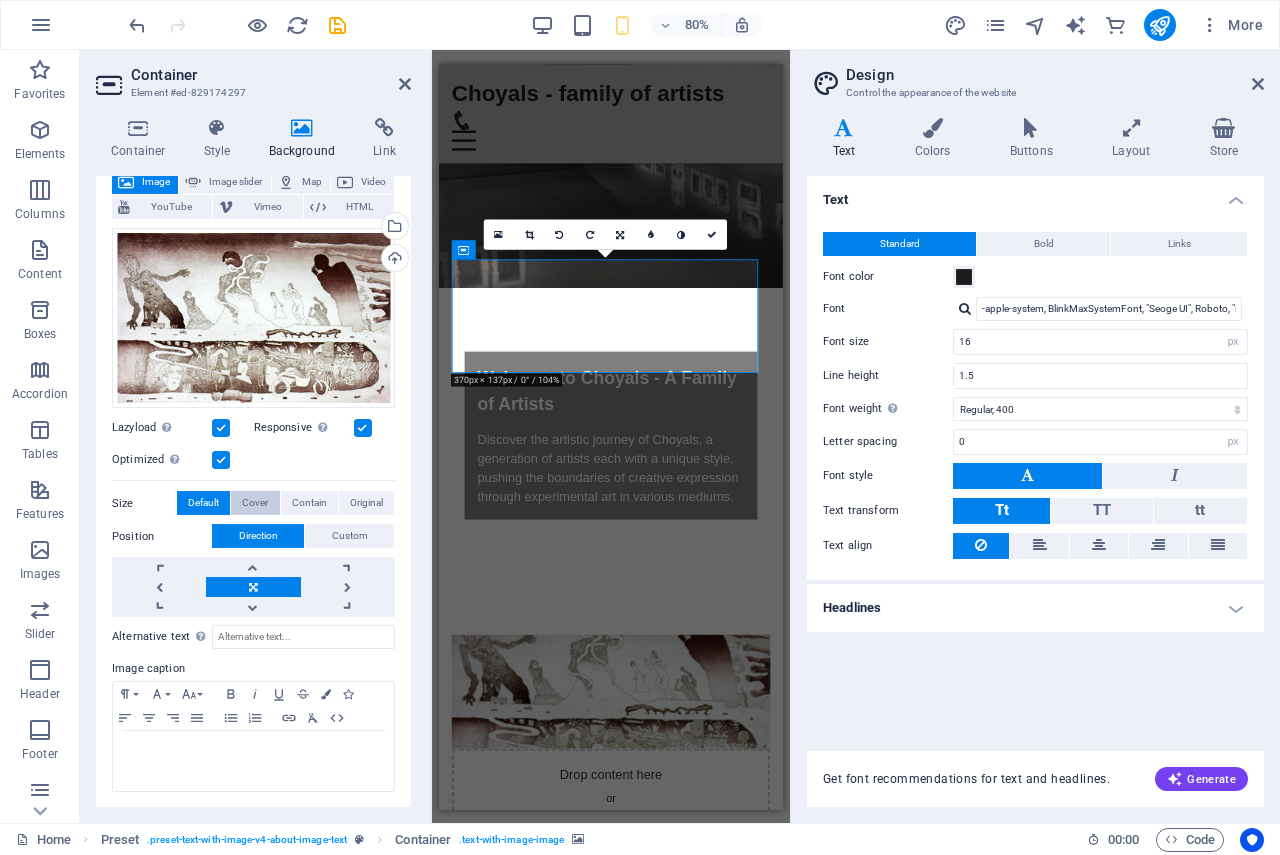 click on "Cover" at bounding box center [255, 503] 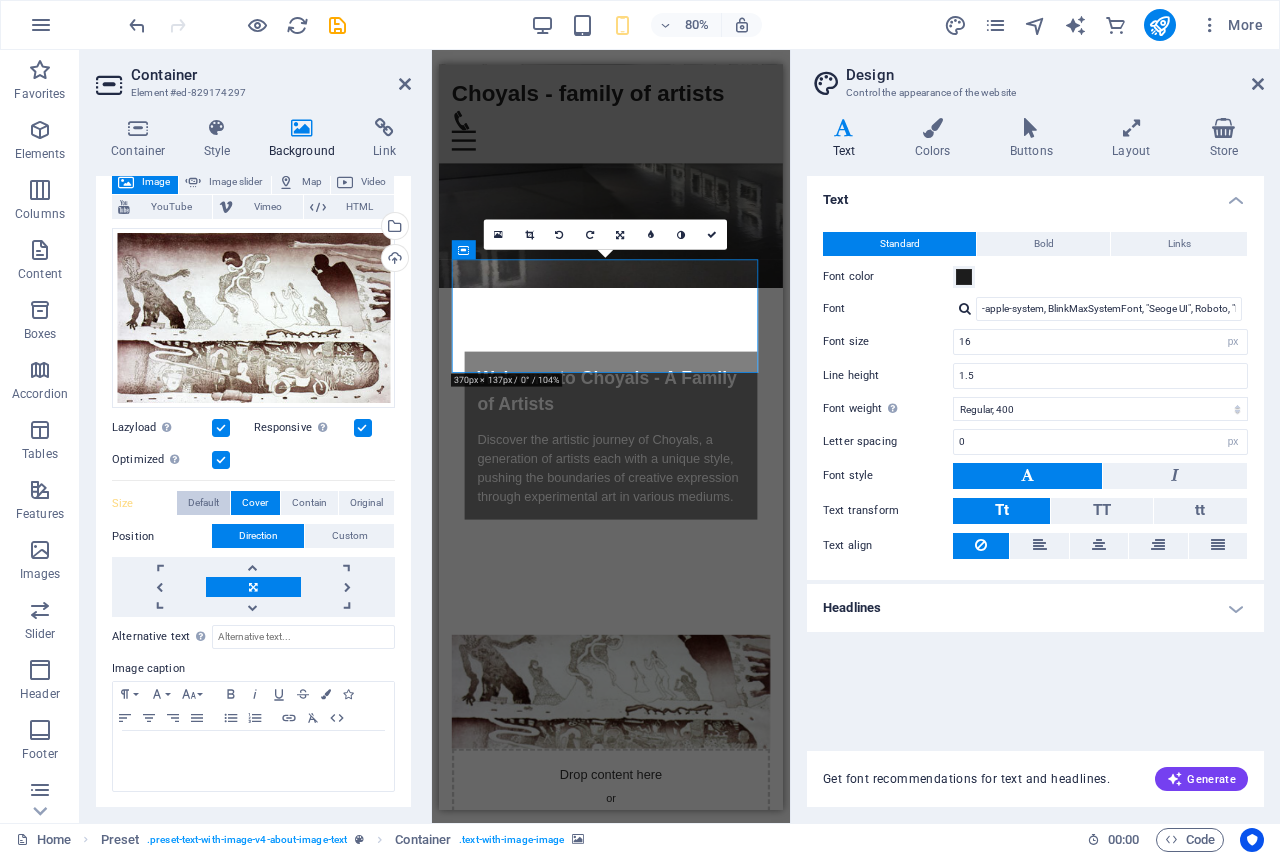 click on "Default" at bounding box center [203, 503] 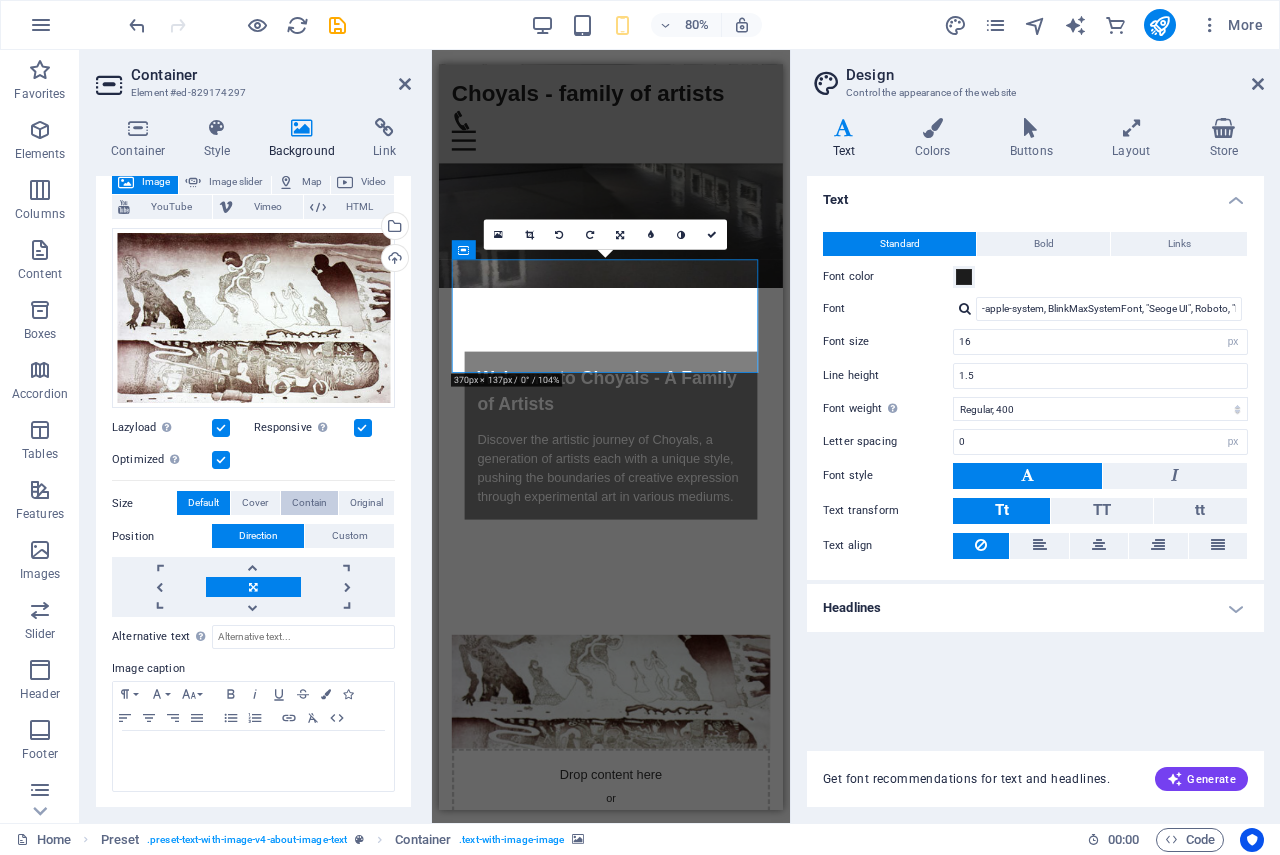 click on "Contain" at bounding box center (309, 503) 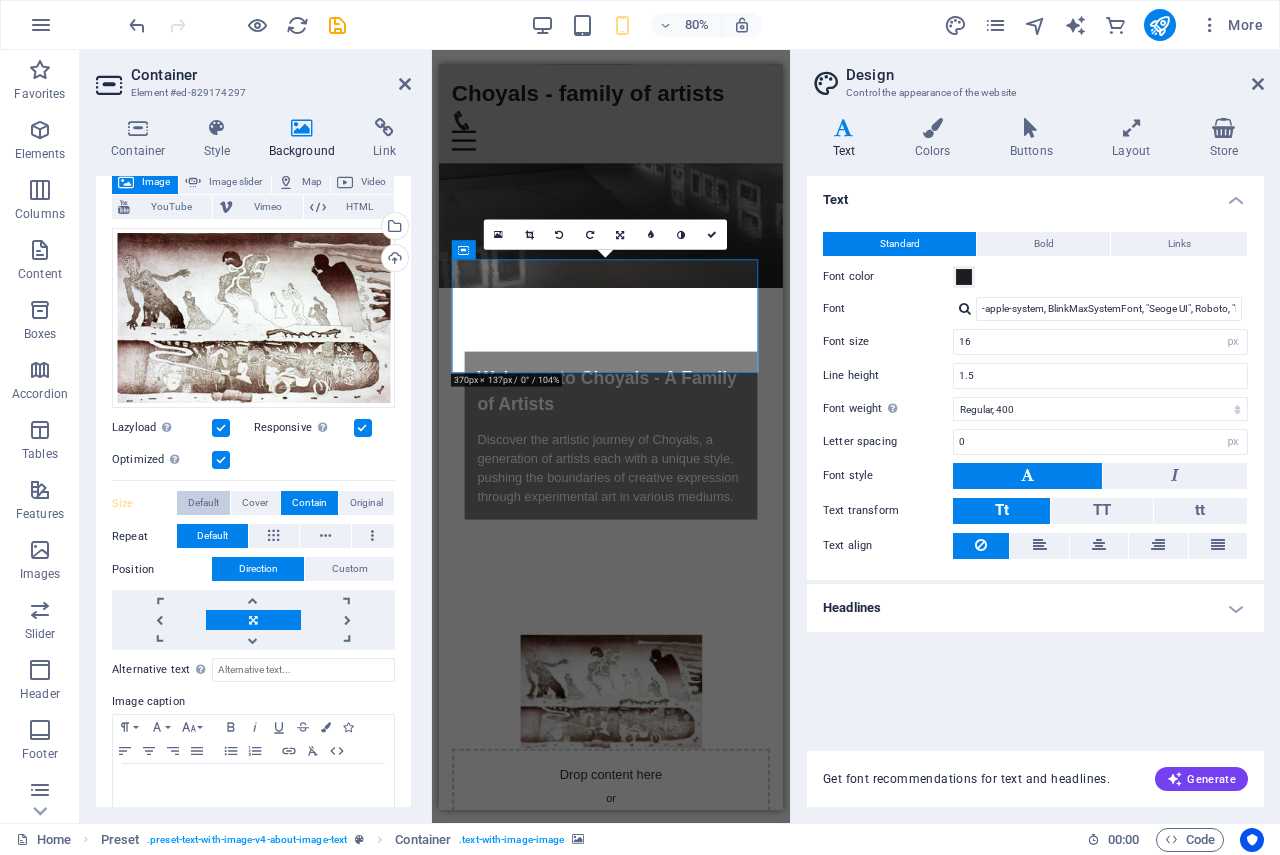 click on "Default" at bounding box center (203, 503) 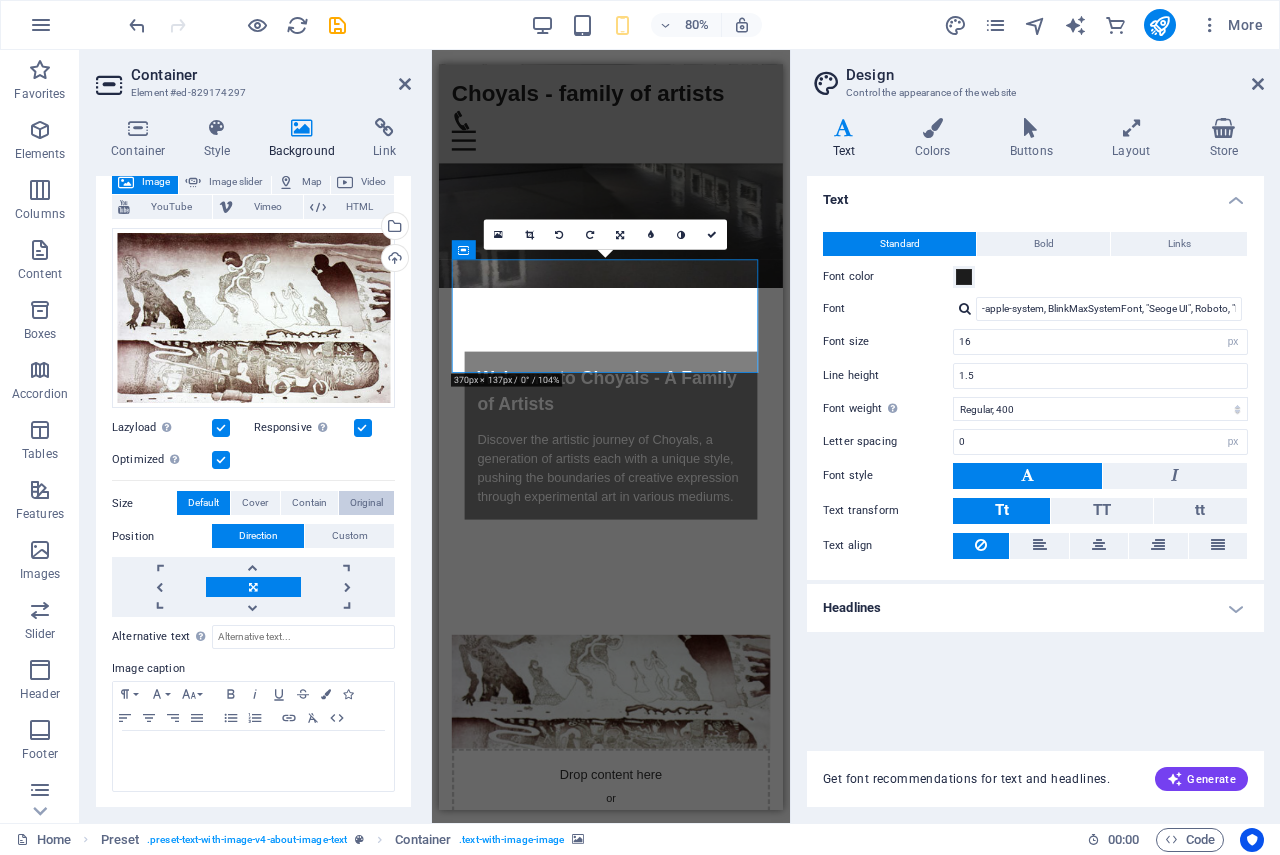 click on "Original" at bounding box center (366, 503) 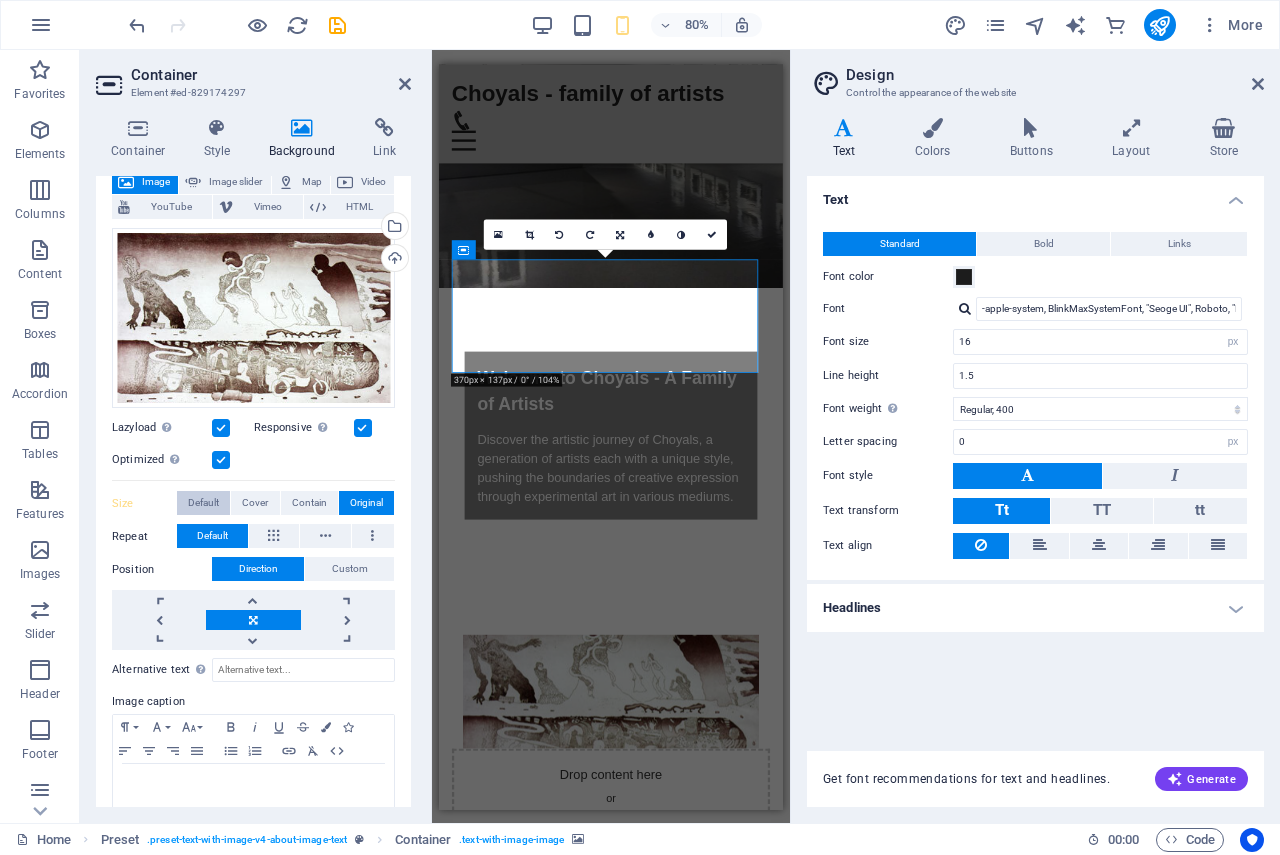 click on "Default" at bounding box center [203, 503] 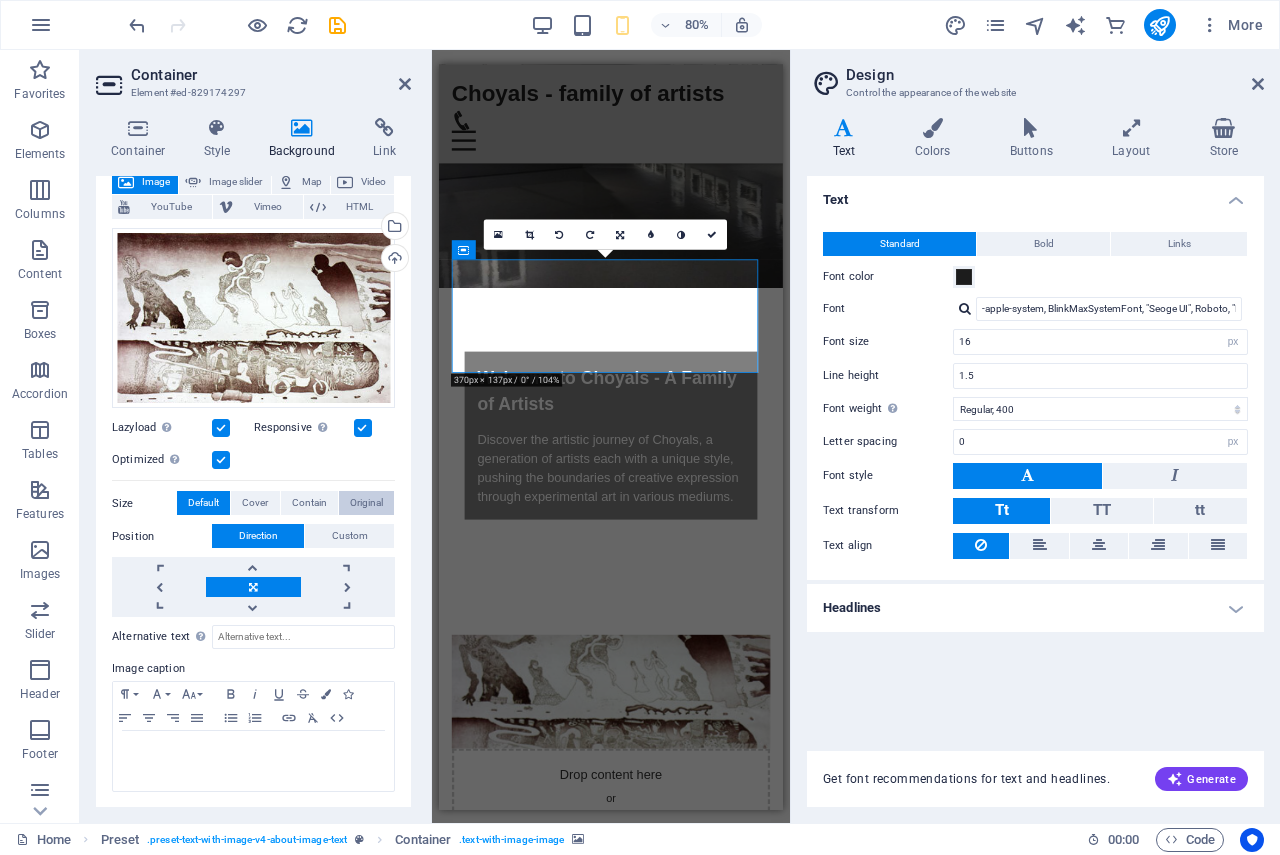 click on "Original" at bounding box center (366, 503) 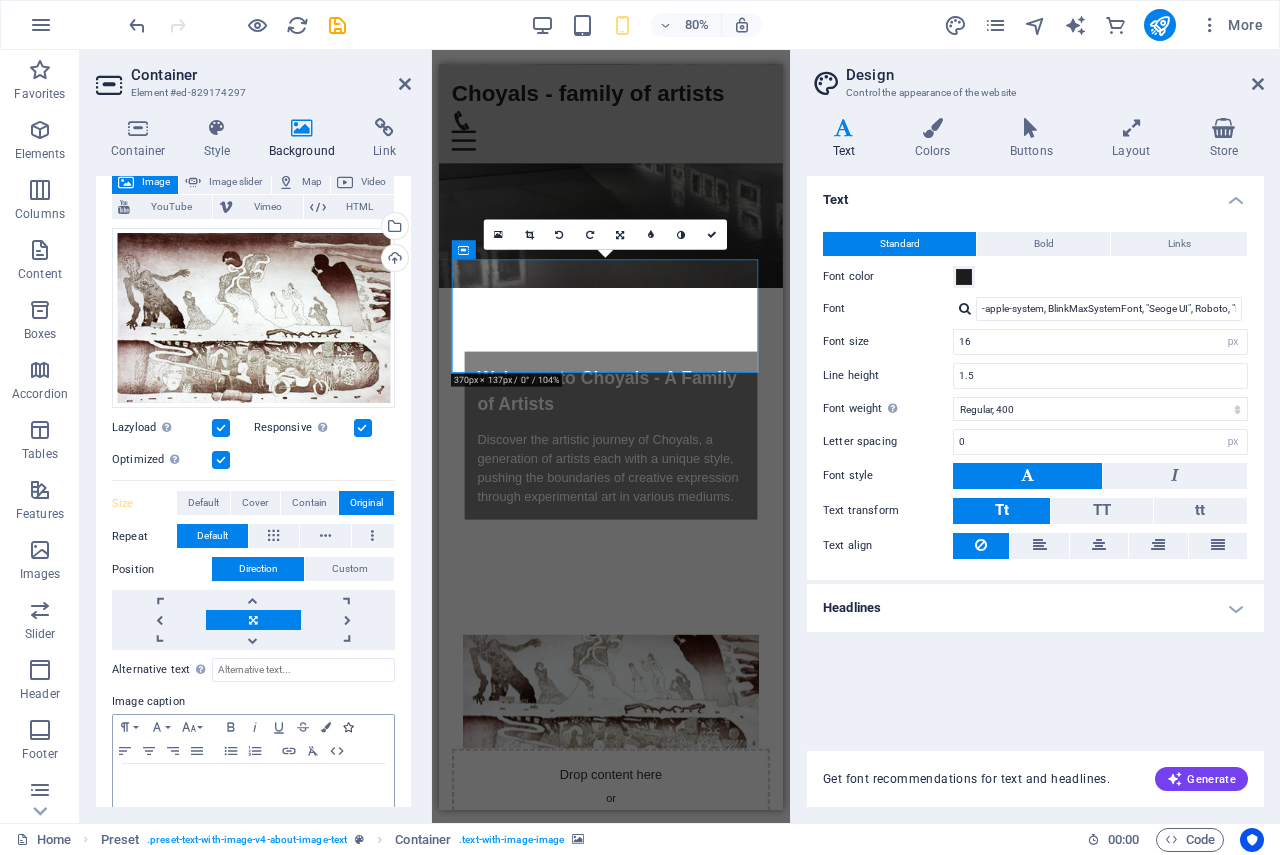 scroll, scrollTop: 158, scrollLeft: 0, axis: vertical 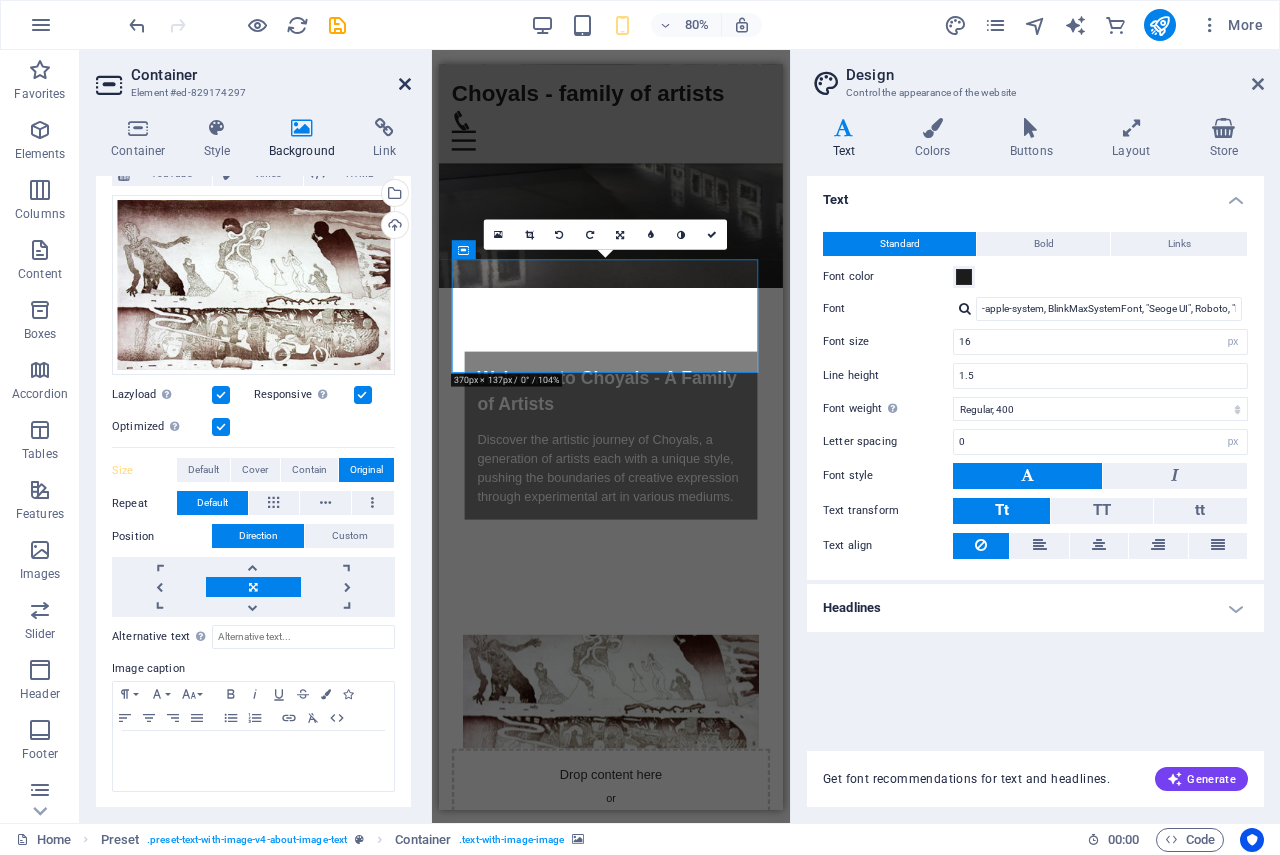 click at bounding box center (405, 84) 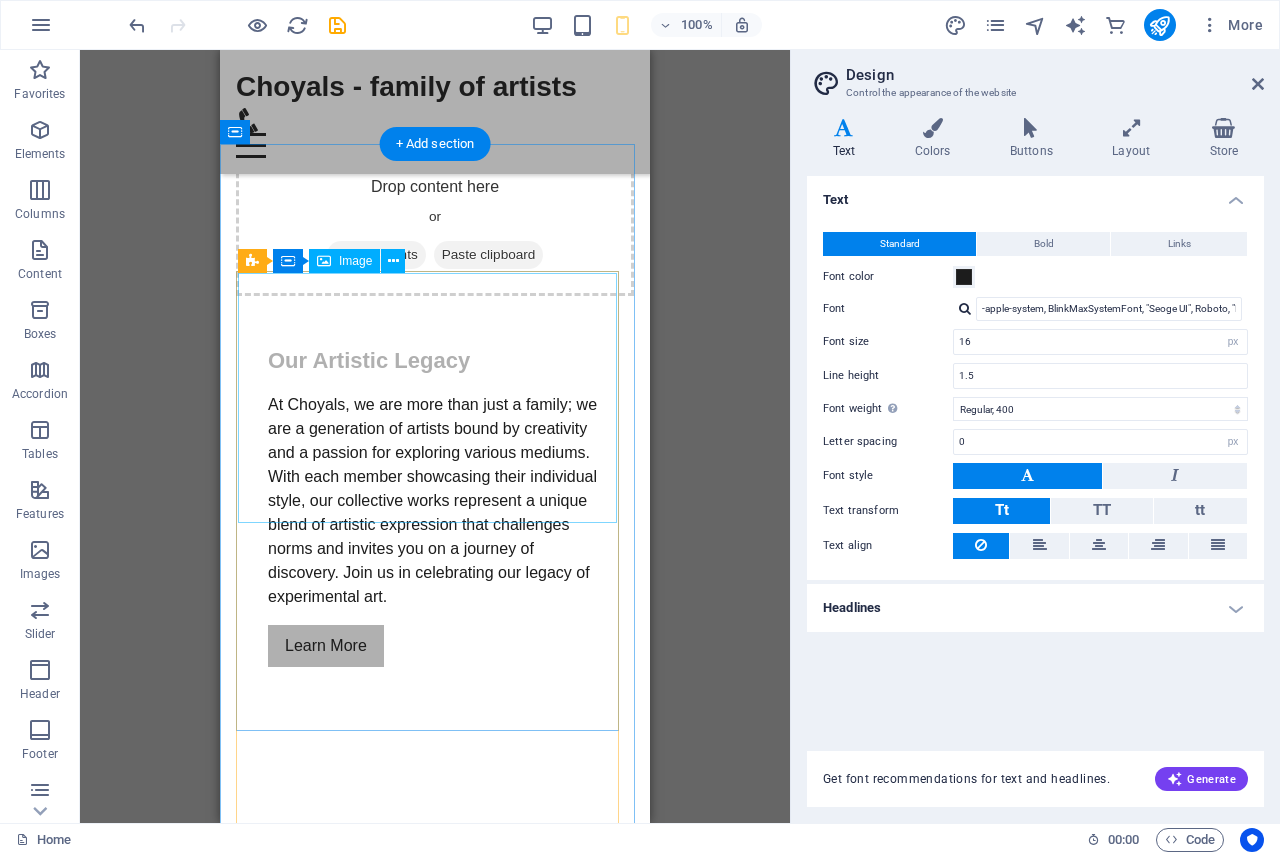 scroll, scrollTop: 1113, scrollLeft: 0, axis: vertical 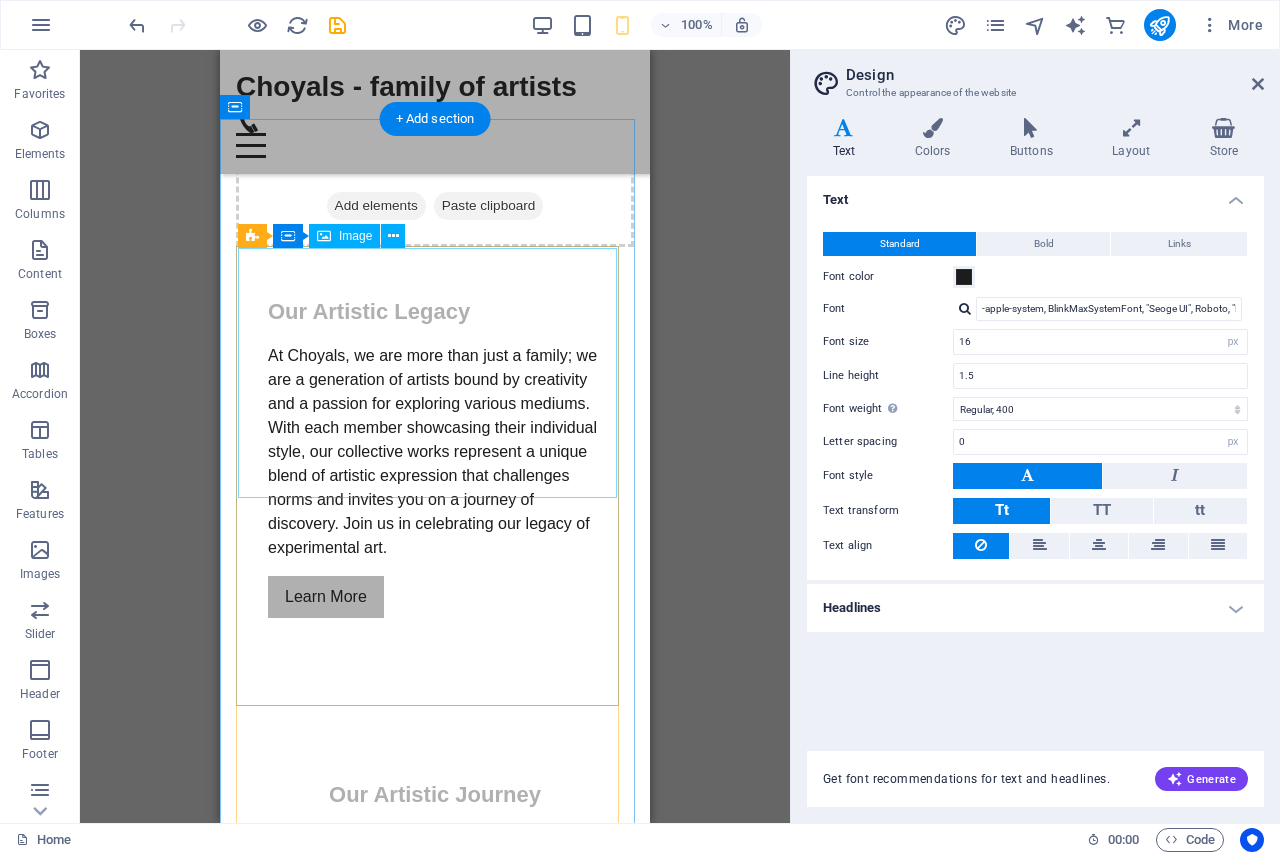 click at bounding box center (435, 968) 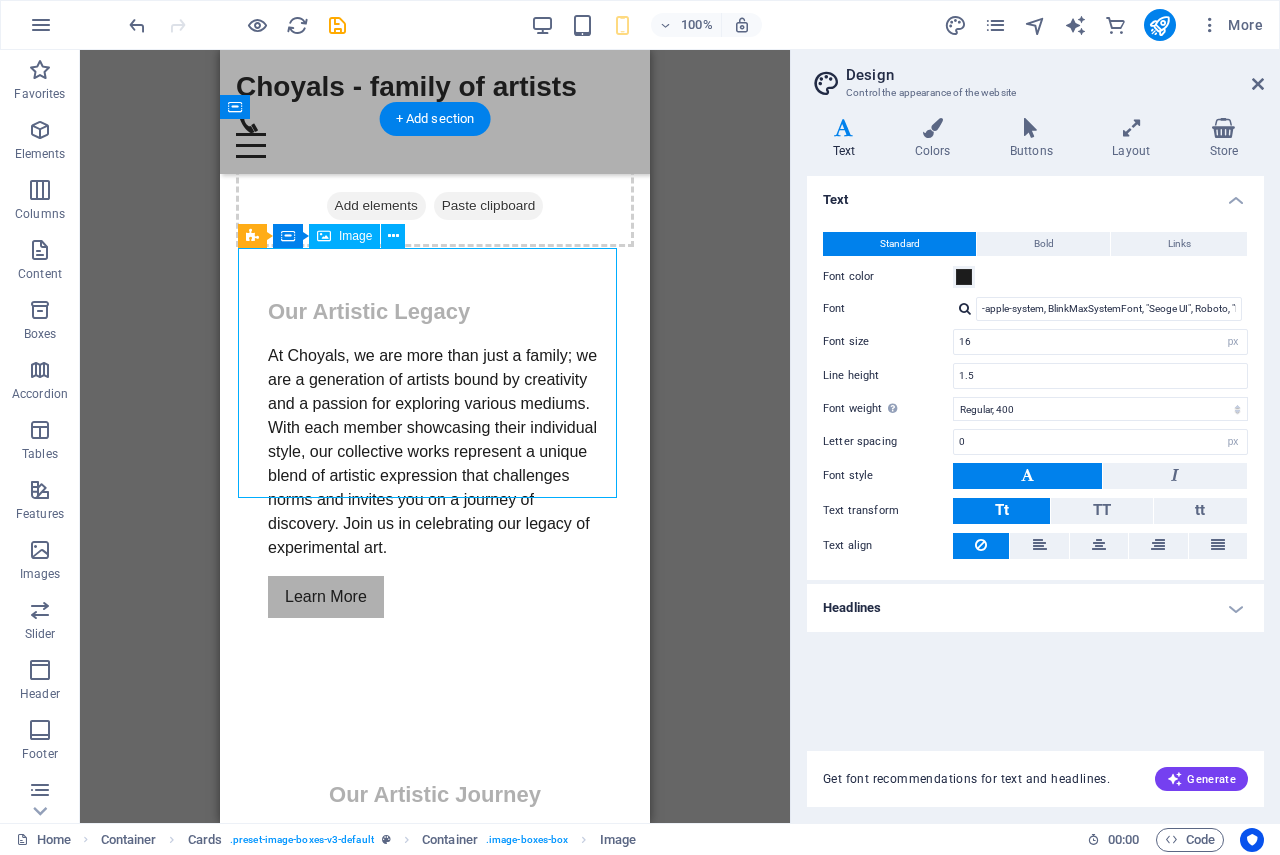 click at bounding box center [435, 968] 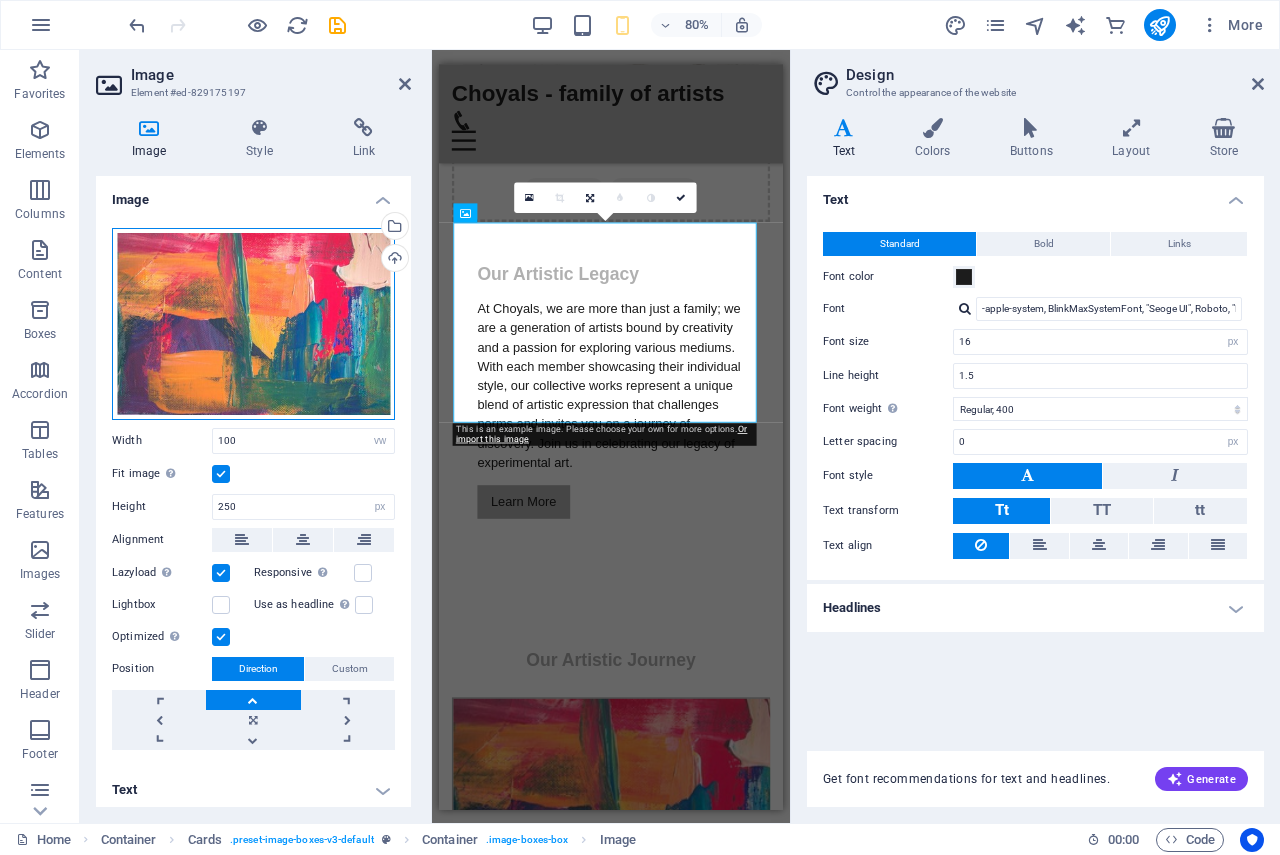 click on "Drag files here, click to choose files or select files from Files or our free stock photos & videos" at bounding box center [253, 324] 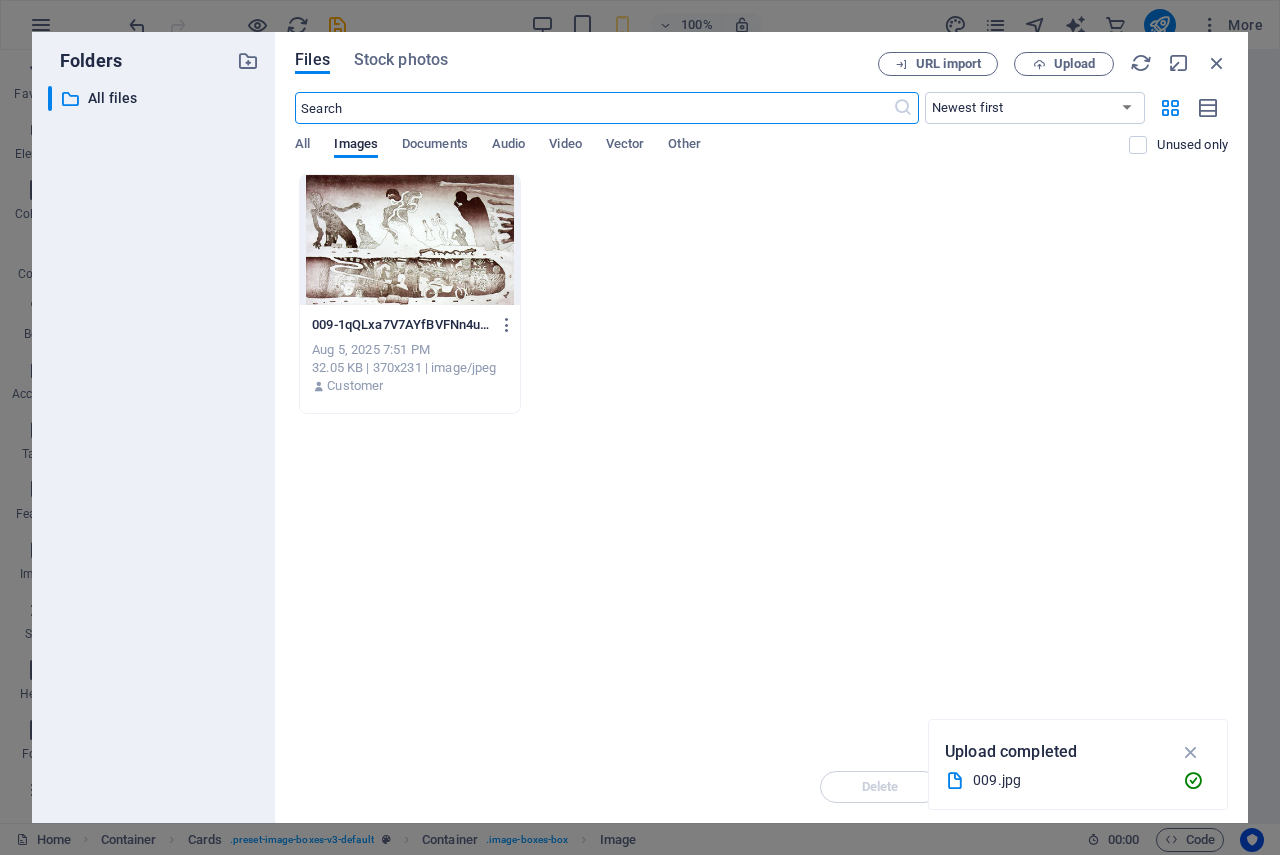 scroll, scrollTop: 3191, scrollLeft: 0, axis: vertical 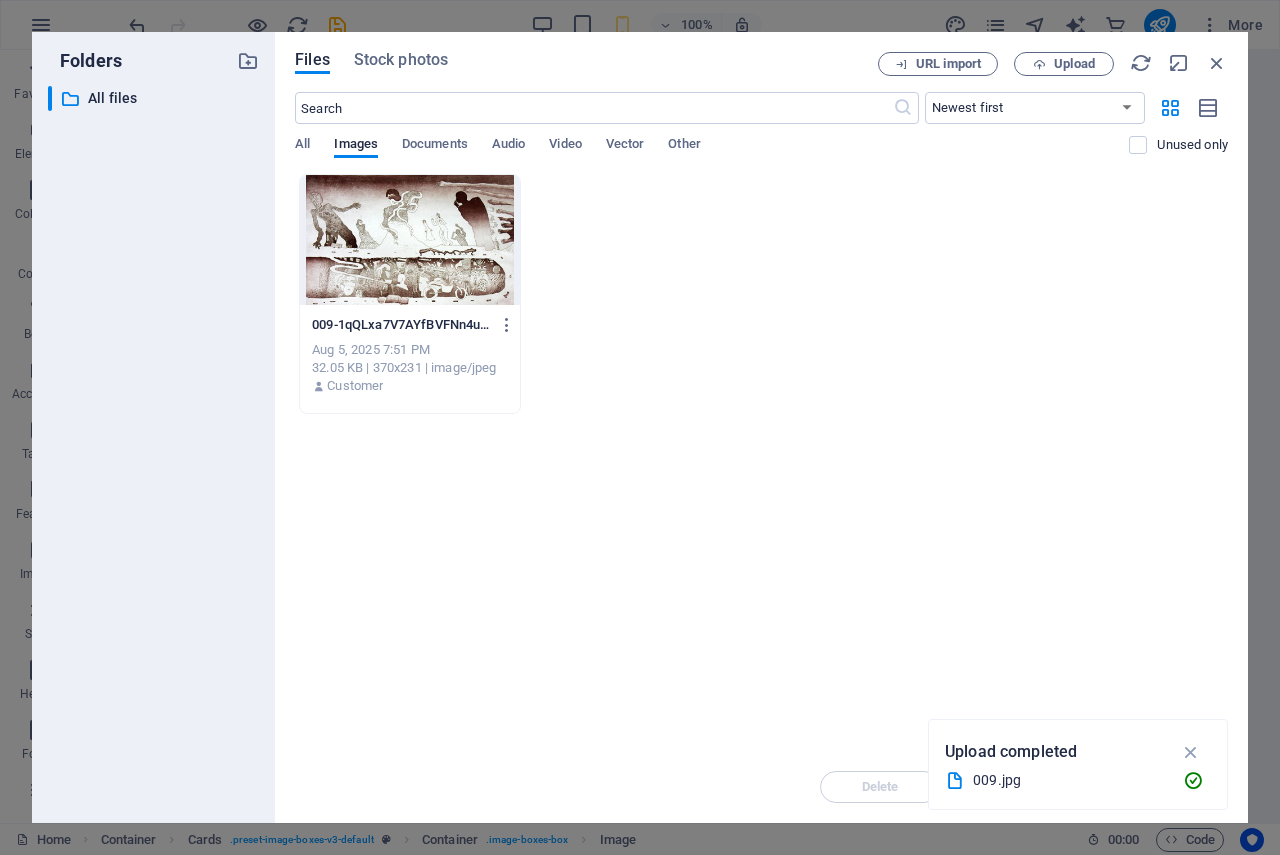 click on "Upload completed" at bounding box center (1011, 752) 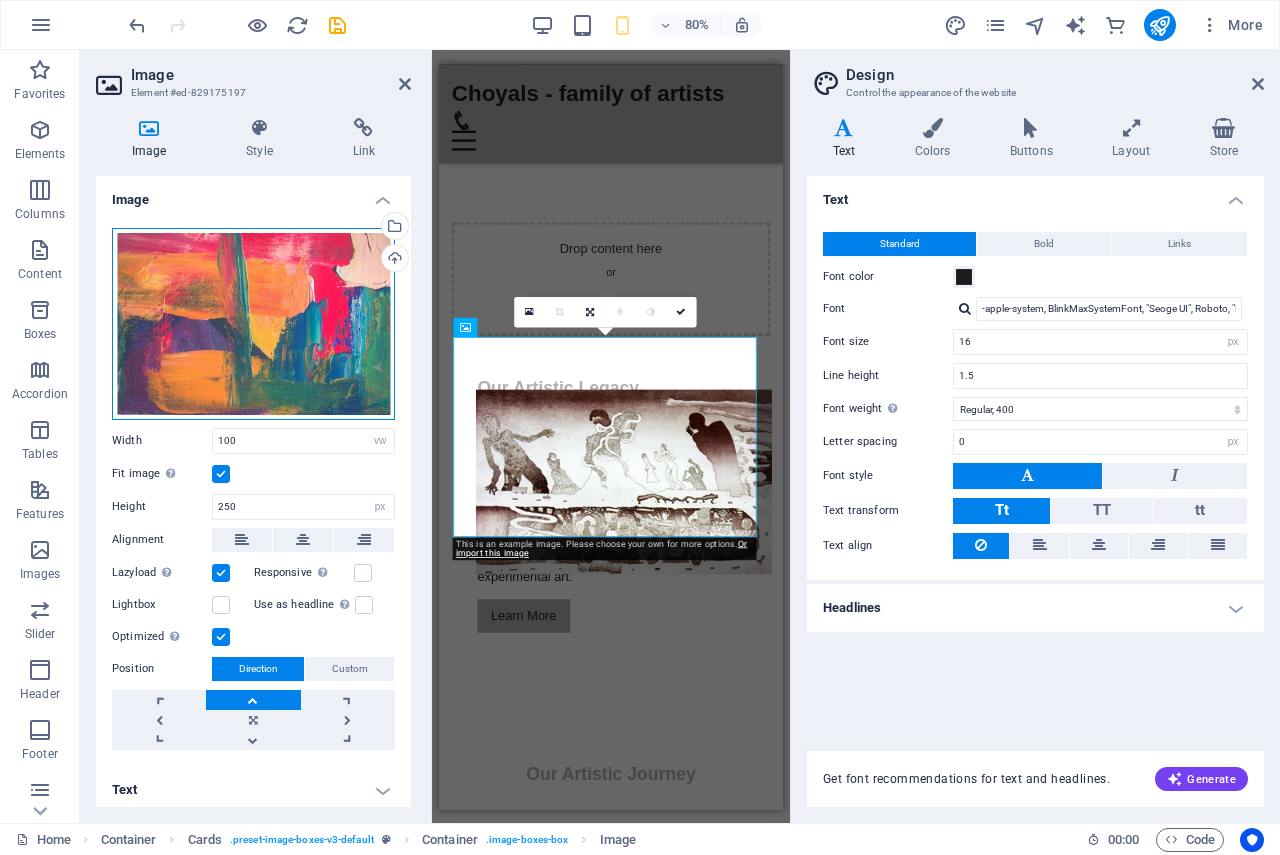 click on "Drag files here, click to choose files or select files from Files or our free stock photos & videos" at bounding box center (253, 324) 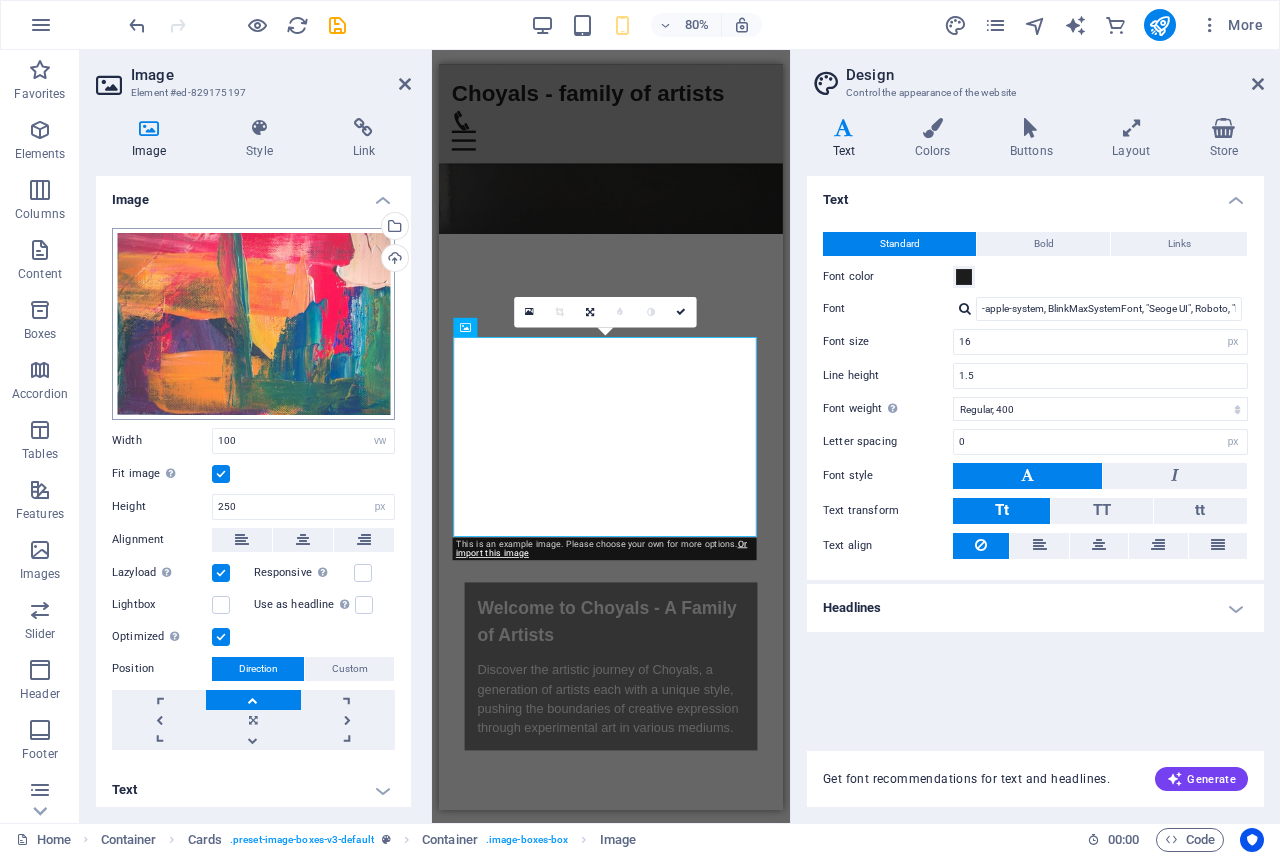 scroll, scrollTop: 3191, scrollLeft: 0, axis: vertical 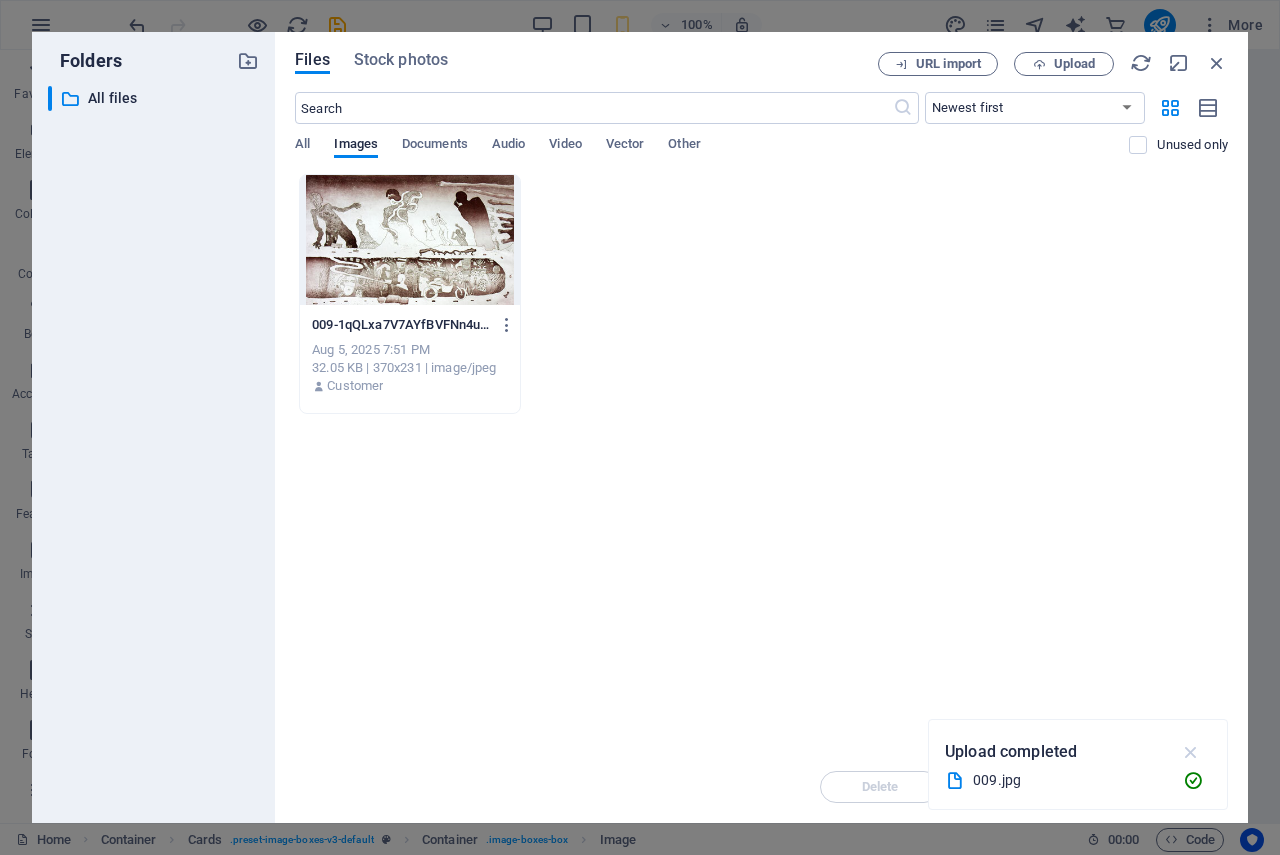 click at bounding box center [1191, 752] 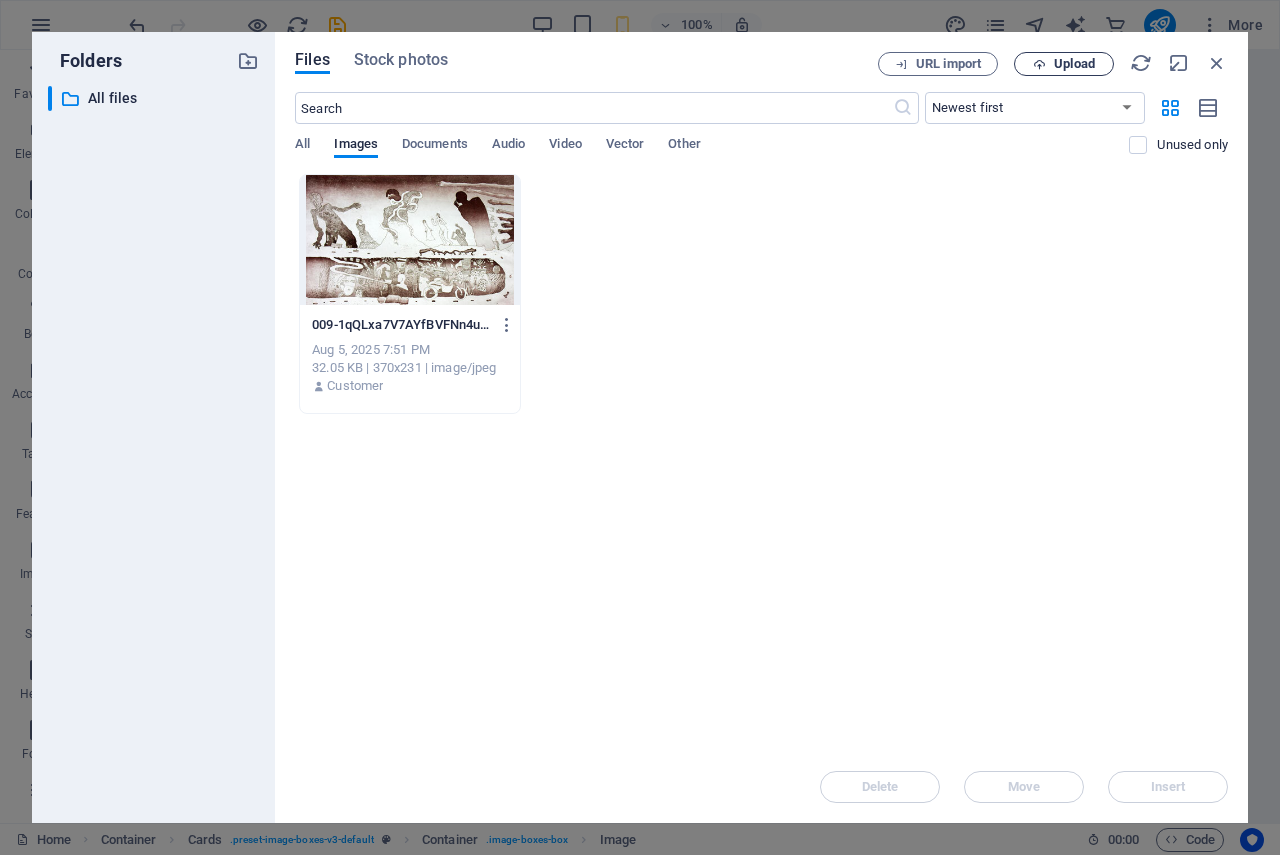 click on "Upload" at bounding box center (1074, 64) 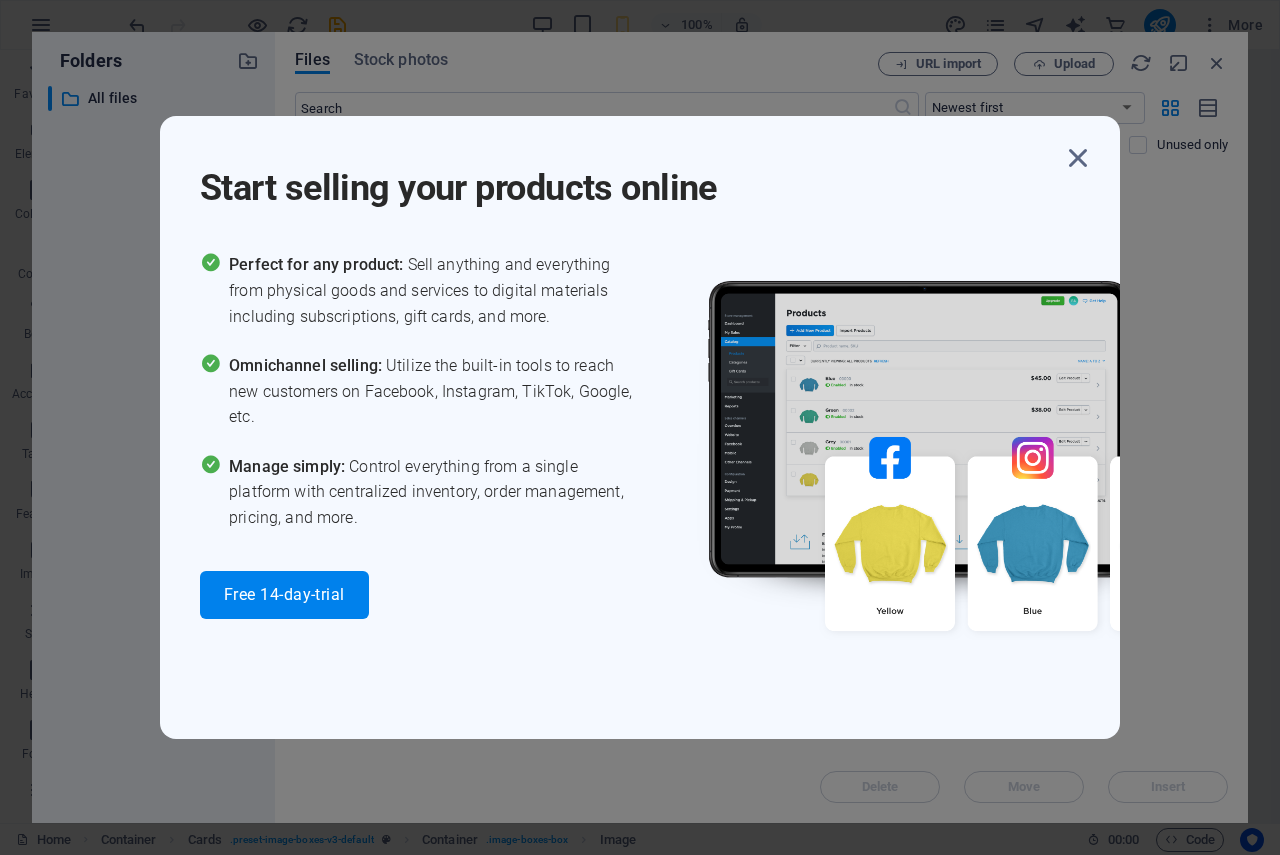 click at bounding box center (975, 470) 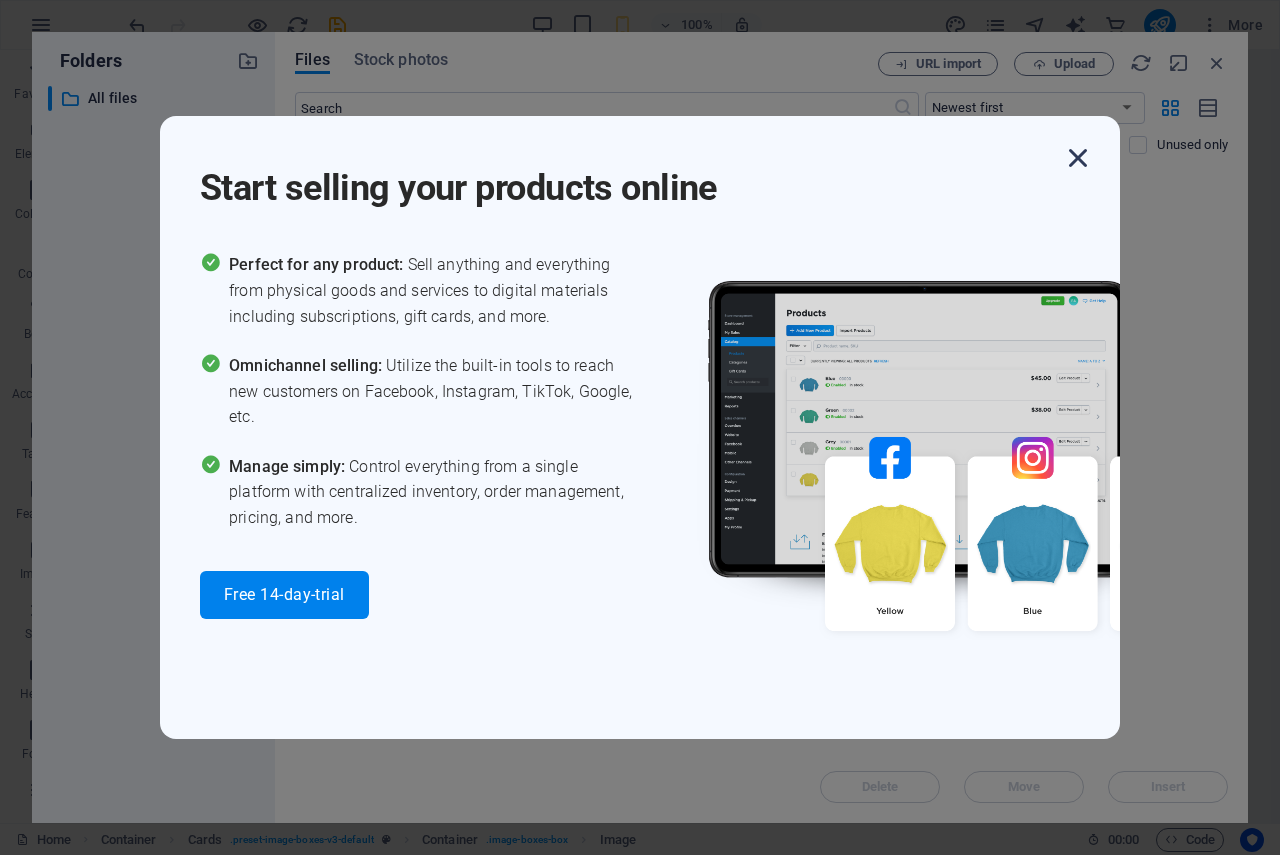 click at bounding box center [1078, 158] 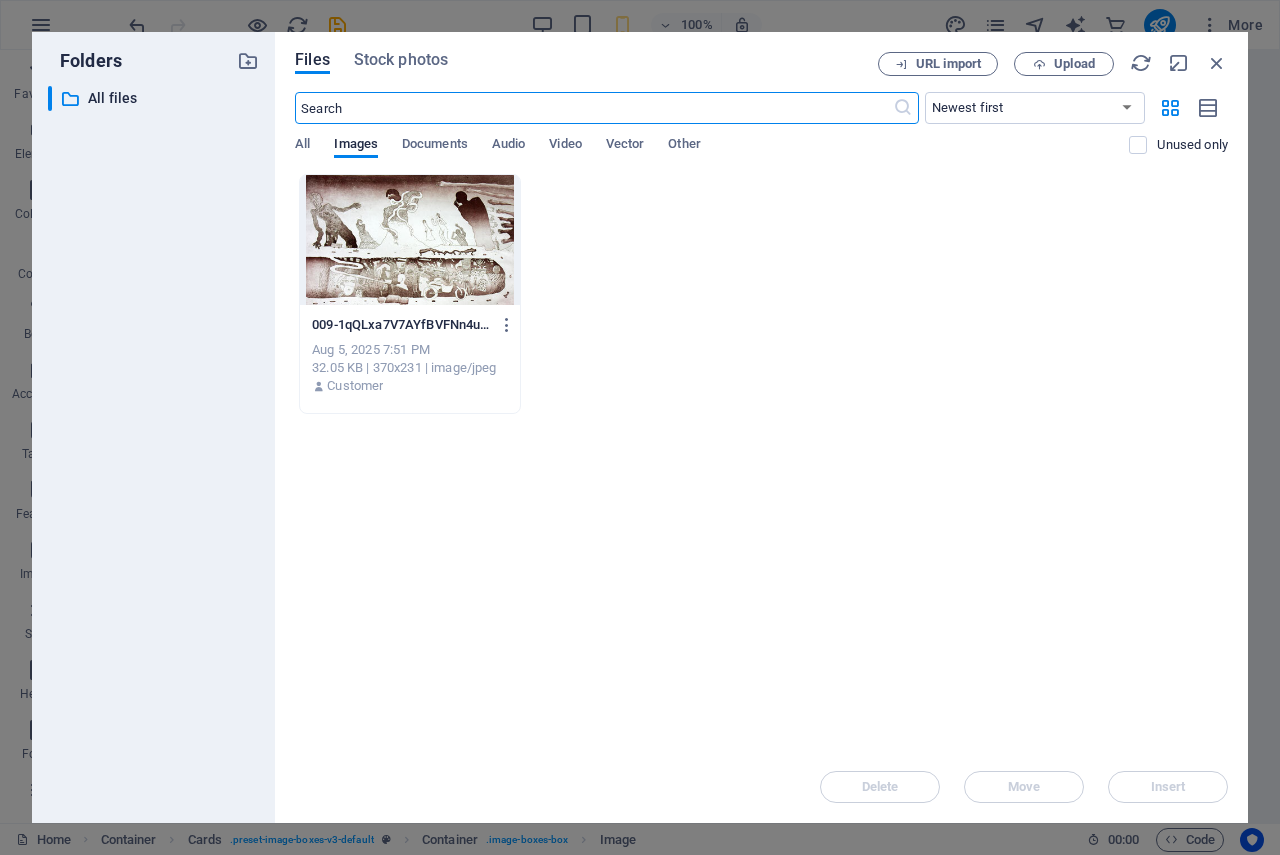 click at bounding box center [593, 108] 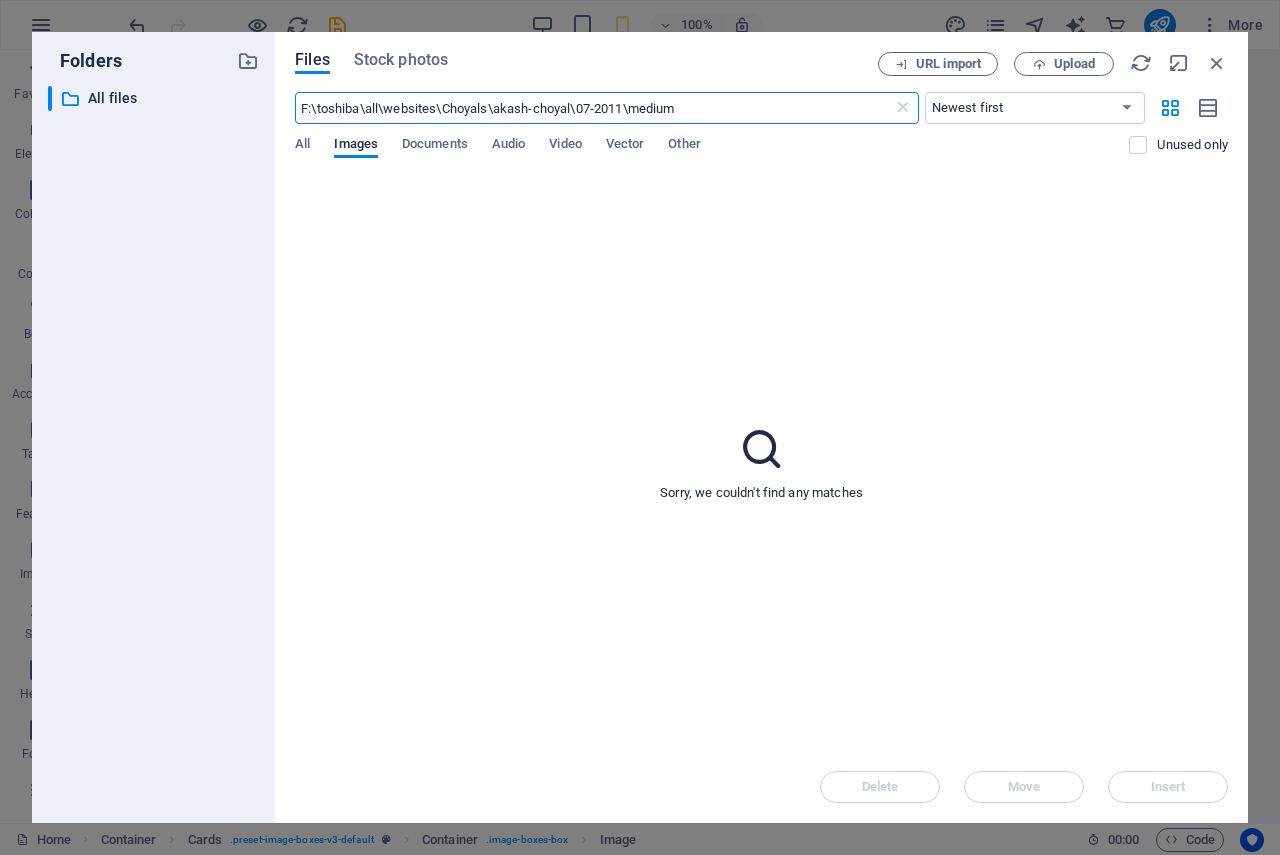 type on "F:\toshiba\all\websites\Choyals\akash-choyal\07-2011\medium" 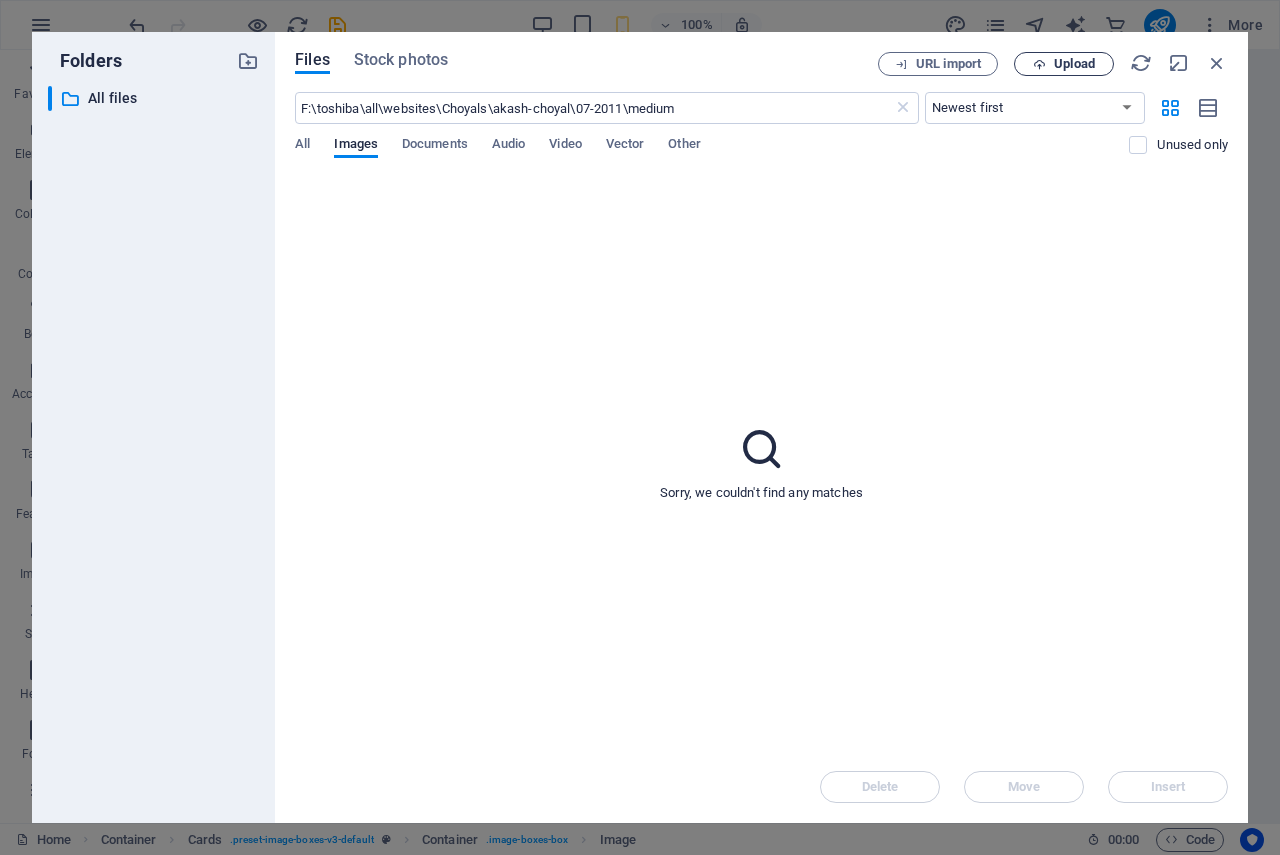 click on "Upload" at bounding box center (1074, 64) 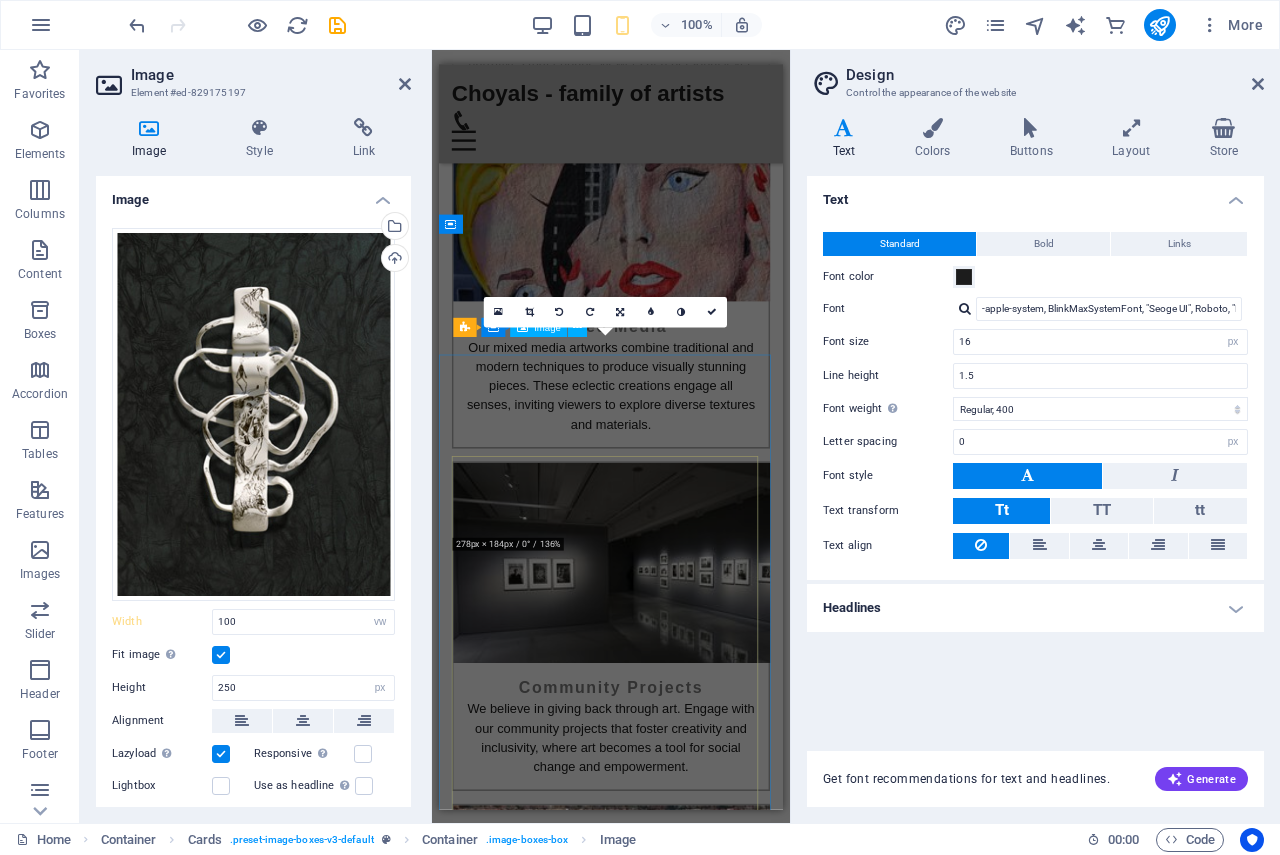 scroll, scrollTop: 970, scrollLeft: 0, axis: vertical 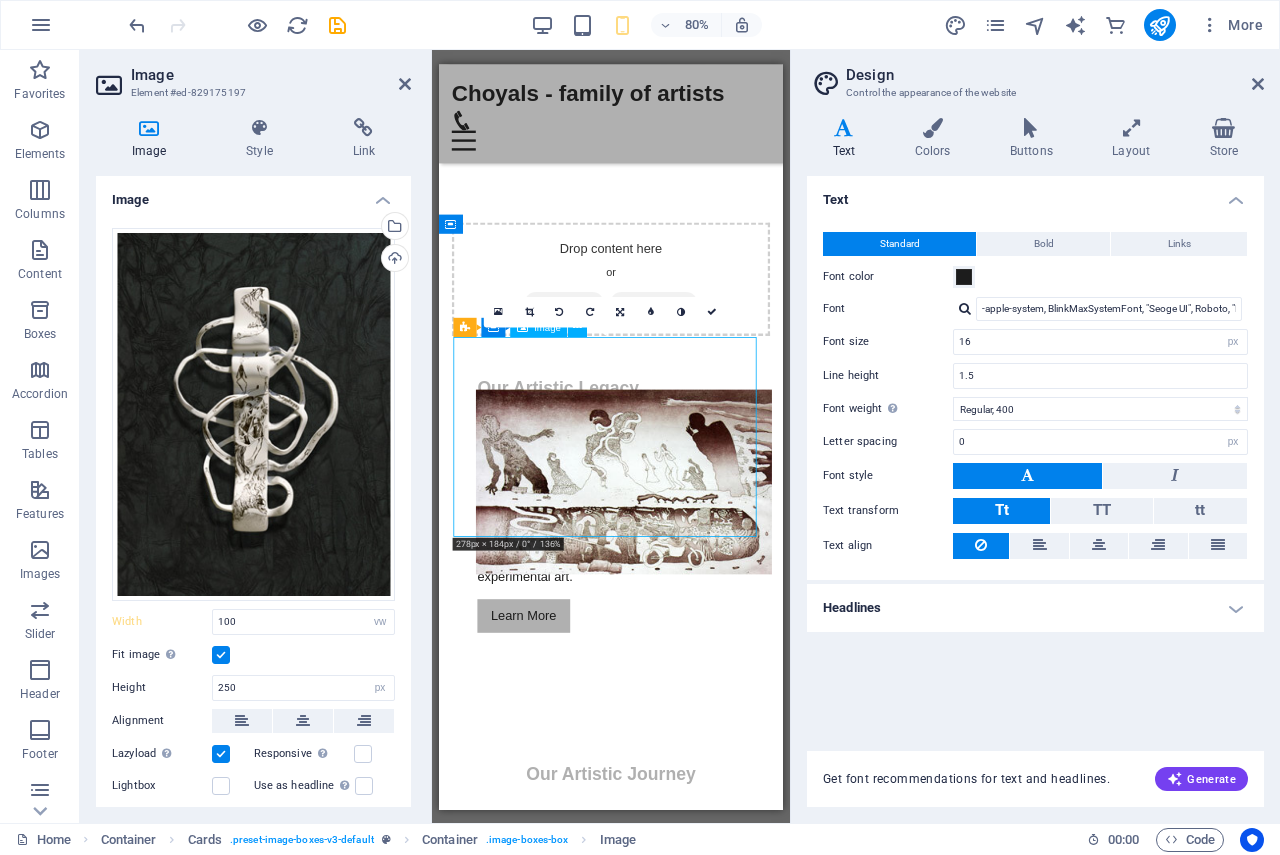 drag, startPoint x: 671, startPoint y: 530, endPoint x: 671, endPoint y: 492, distance: 38 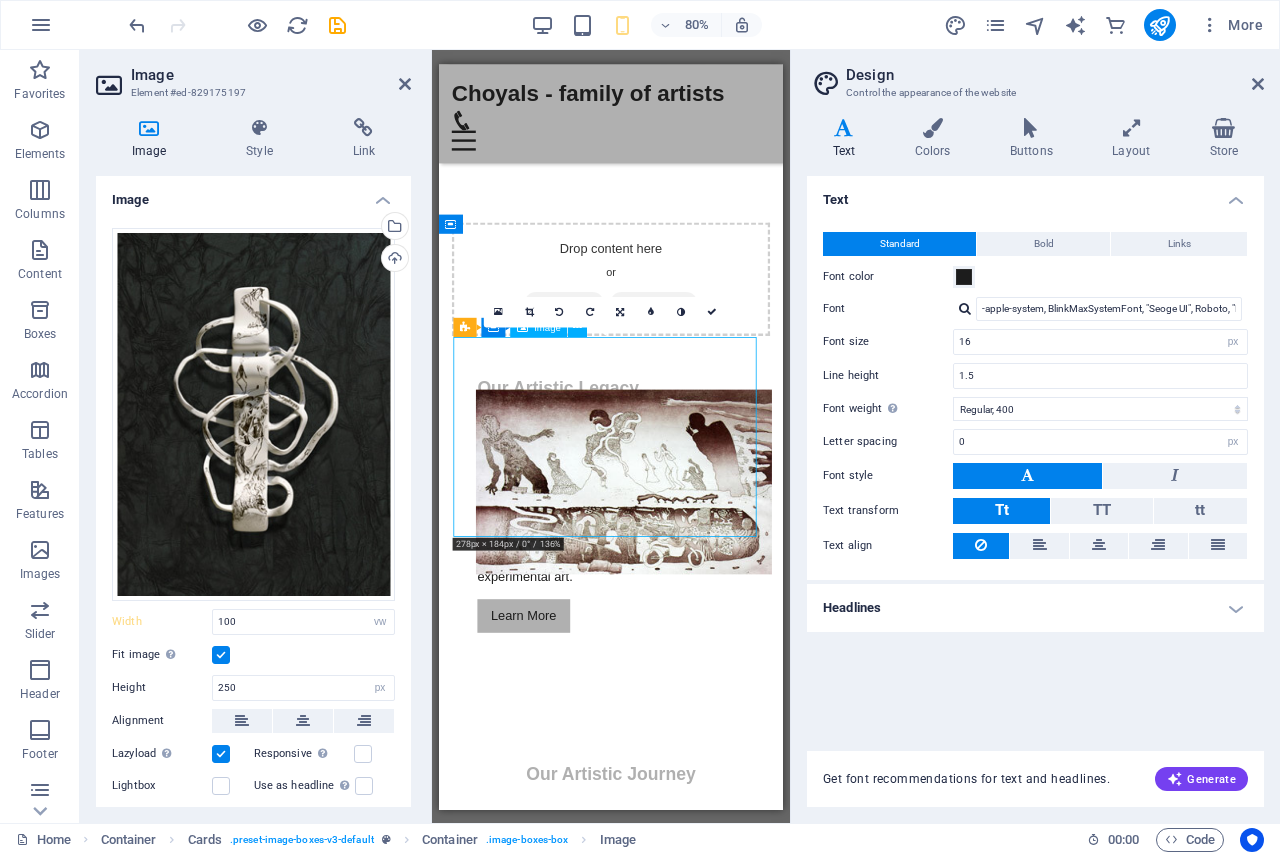 drag, startPoint x: 639, startPoint y: 503, endPoint x: 637, endPoint y: 569, distance: 66.0303 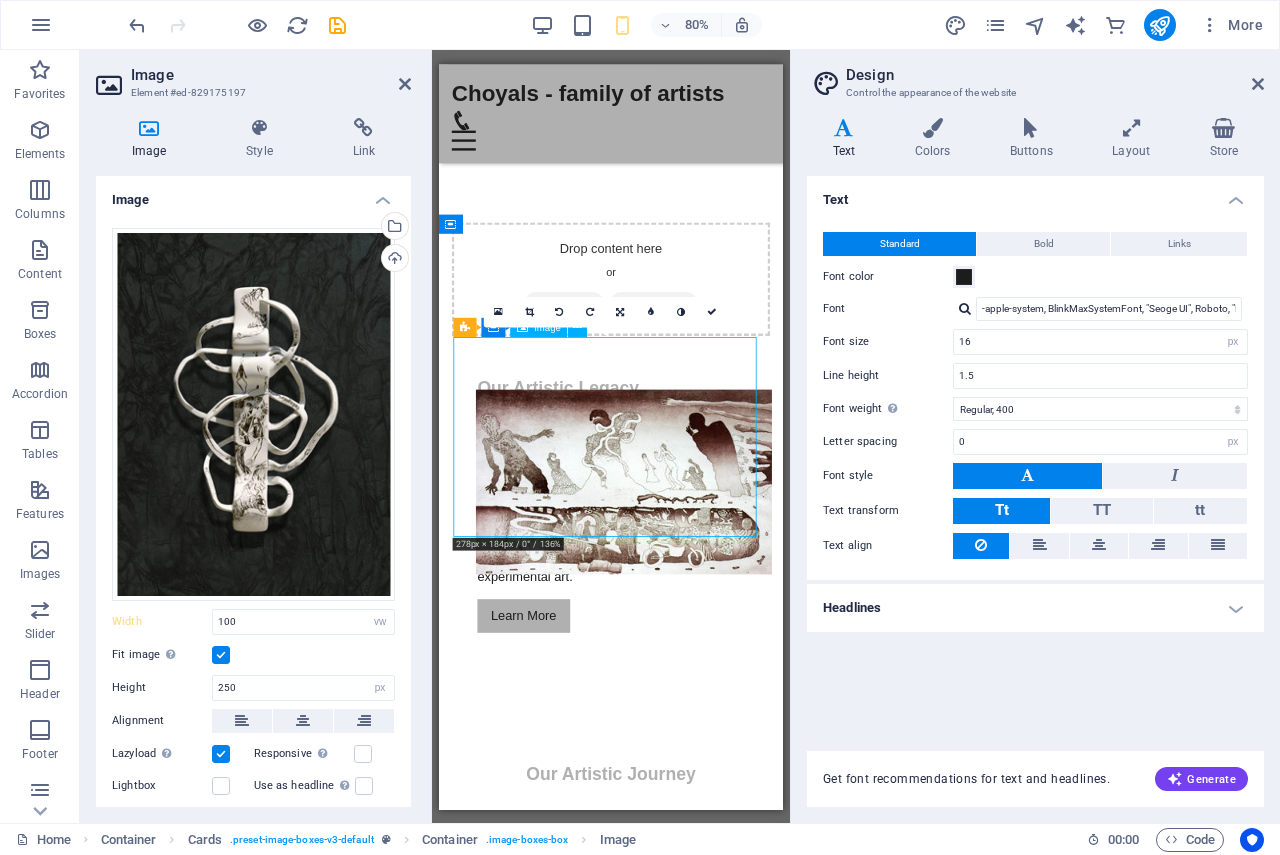 click at bounding box center [654, 1124] 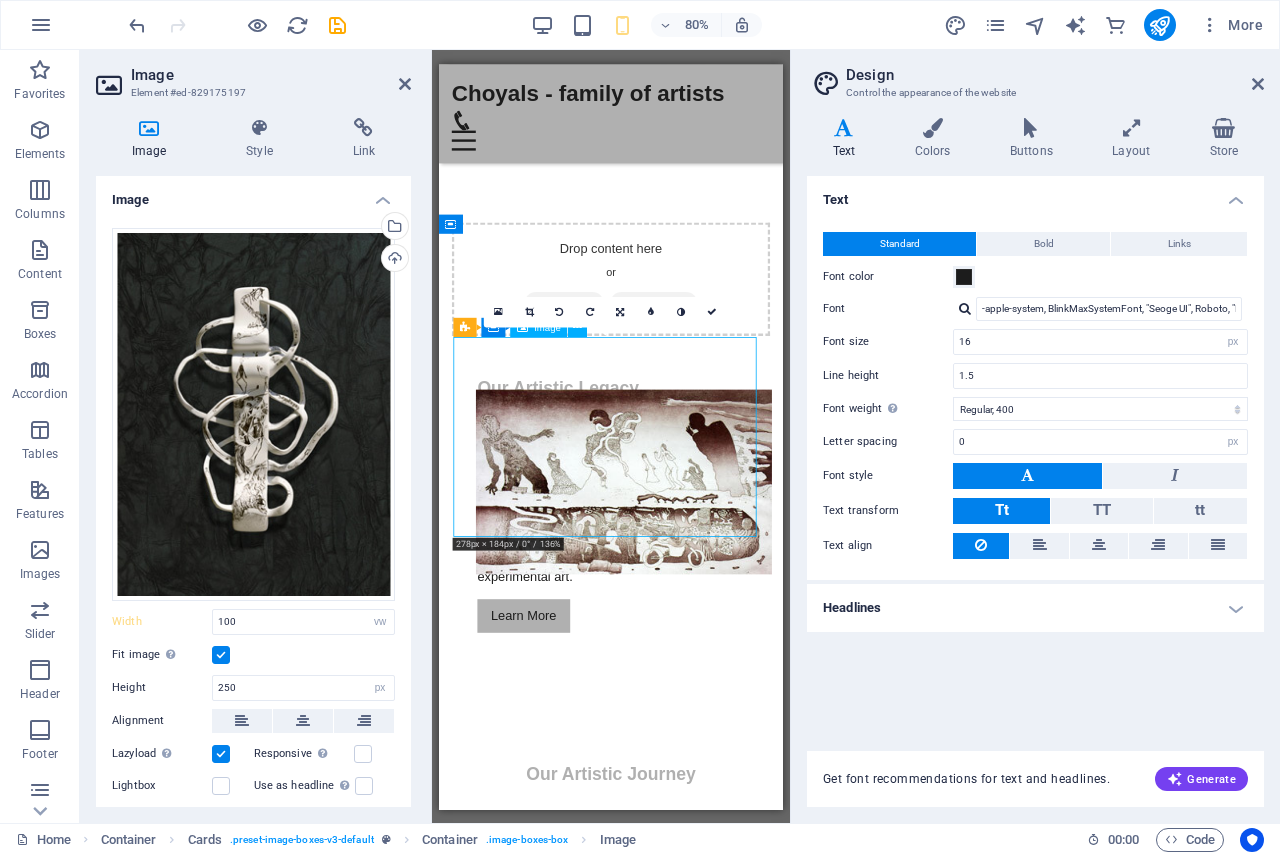 drag, startPoint x: 626, startPoint y: 563, endPoint x: 580, endPoint y: 505, distance: 74.02702 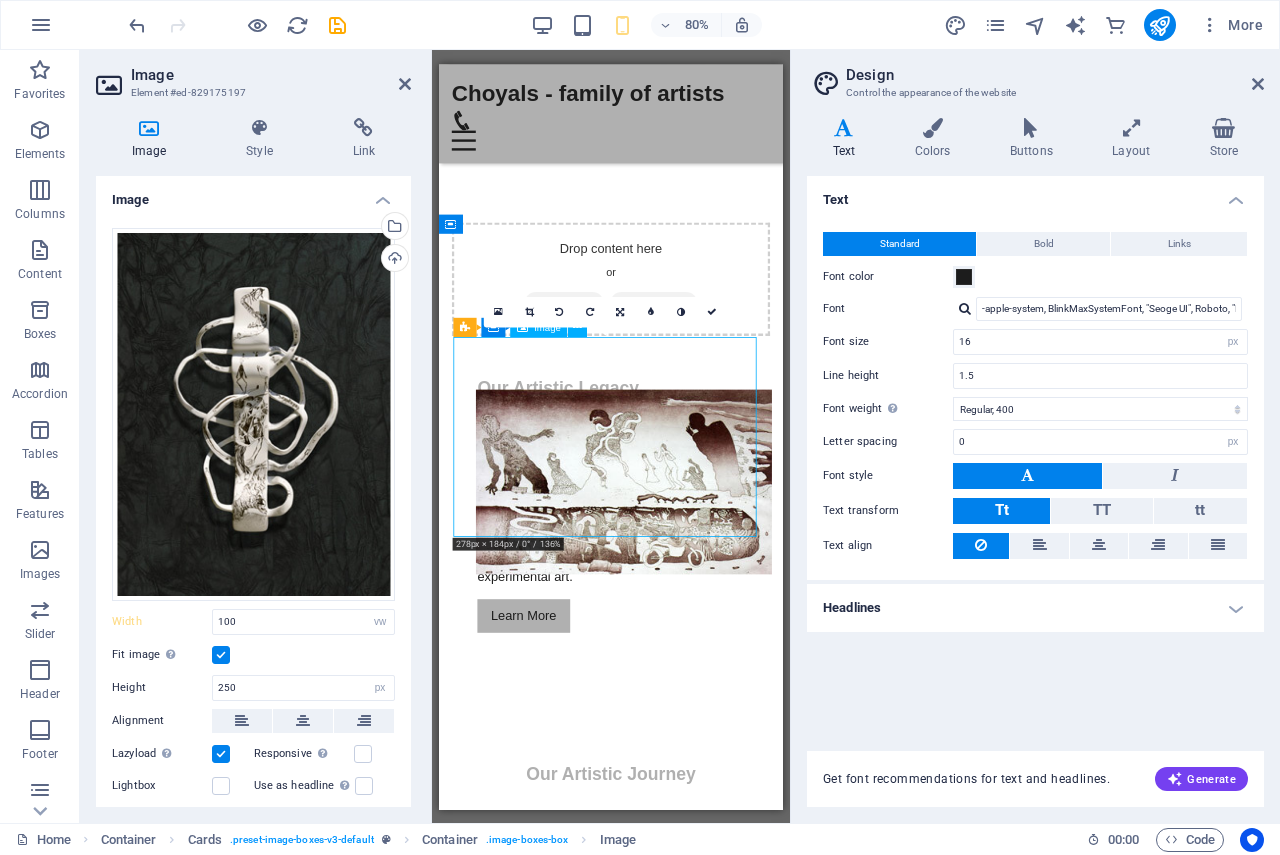 click at bounding box center [654, 1124] 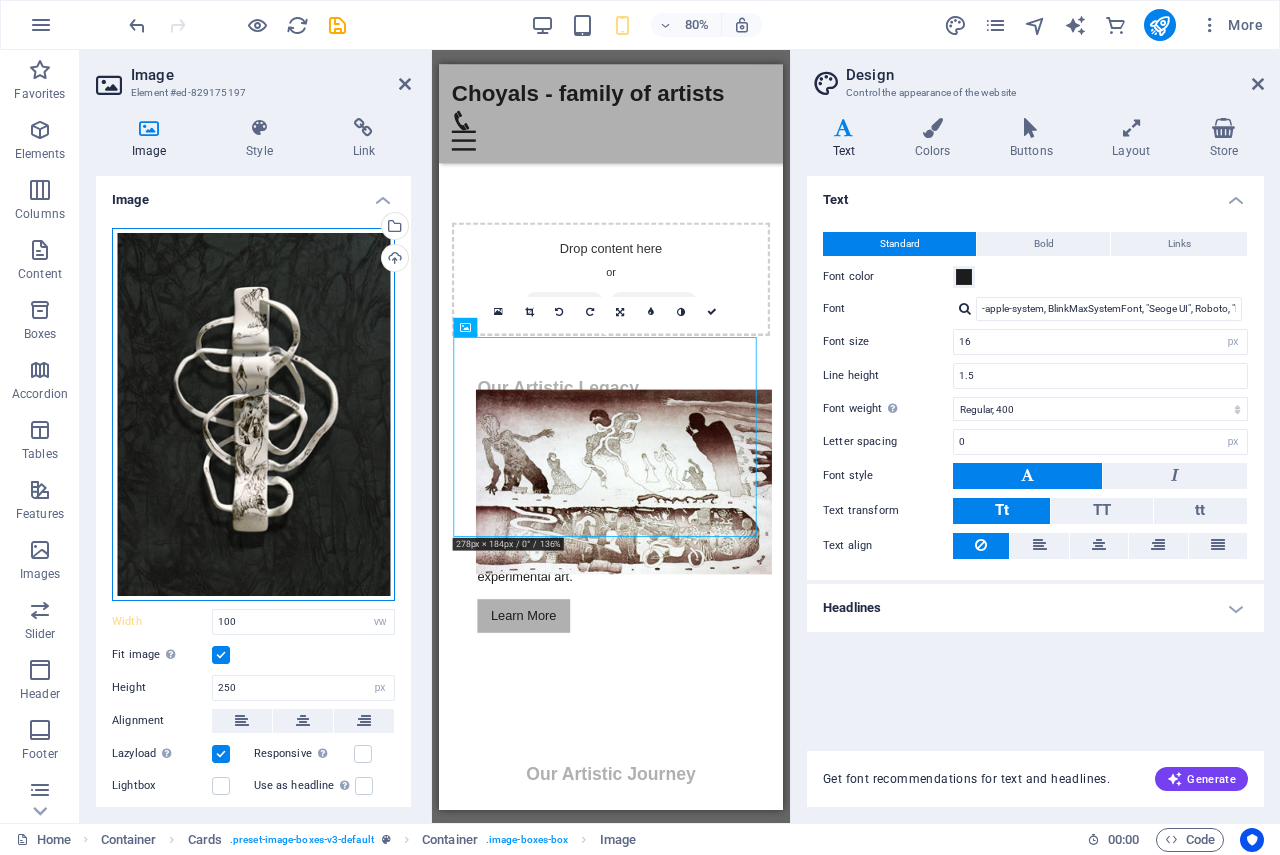 drag, startPoint x: 302, startPoint y: 464, endPoint x: 300, endPoint y: 435, distance: 29.068884 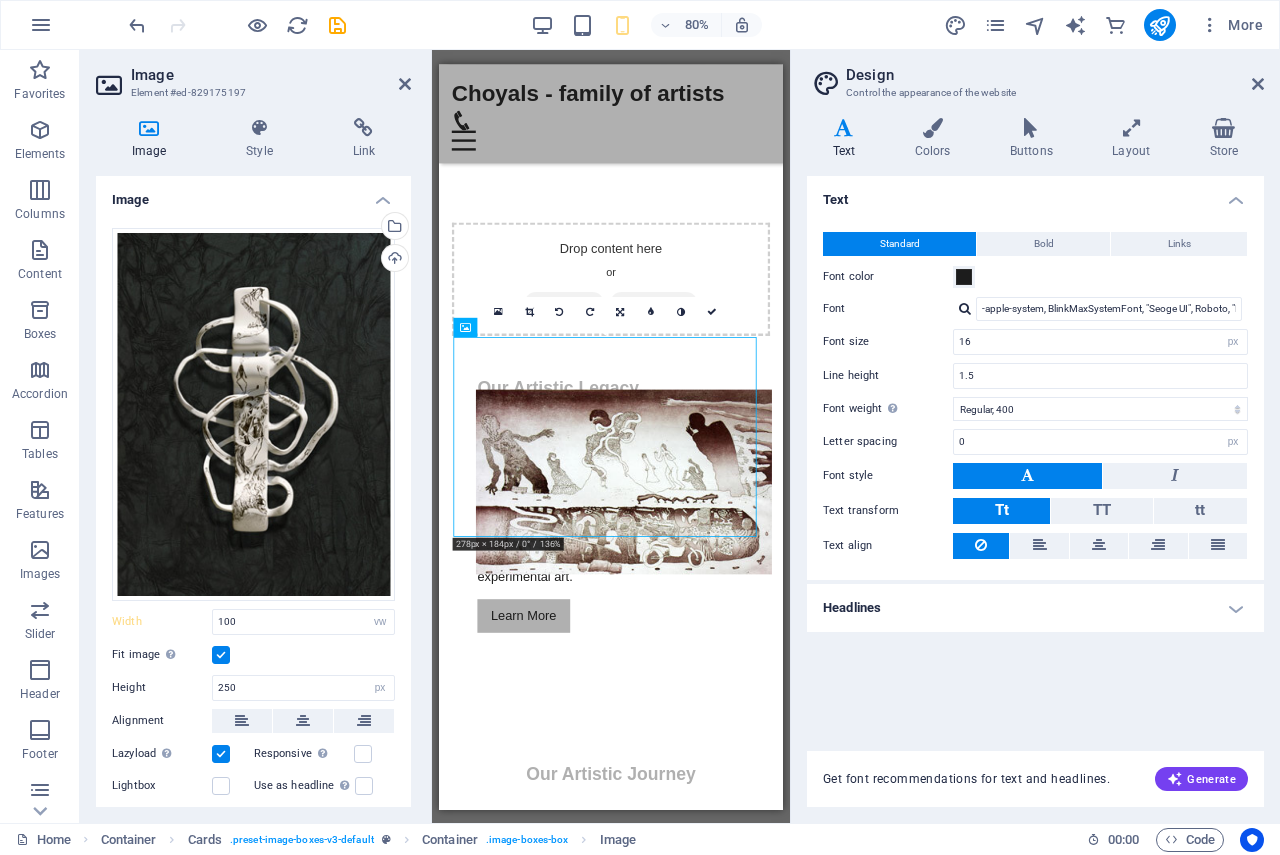 scroll, scrollTop: 3191, scrollLeft: 0, axis: vertical 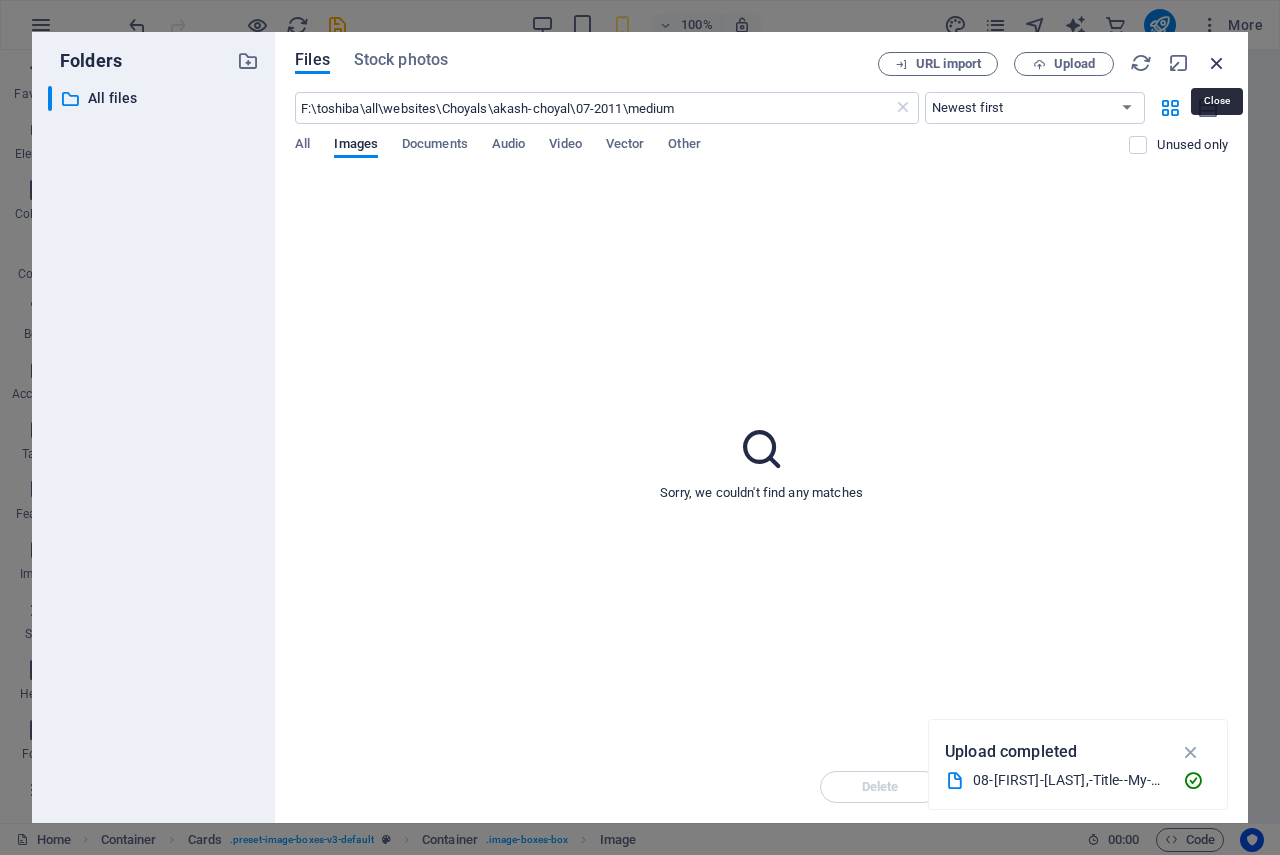 click at bounding box center (1217, 63) 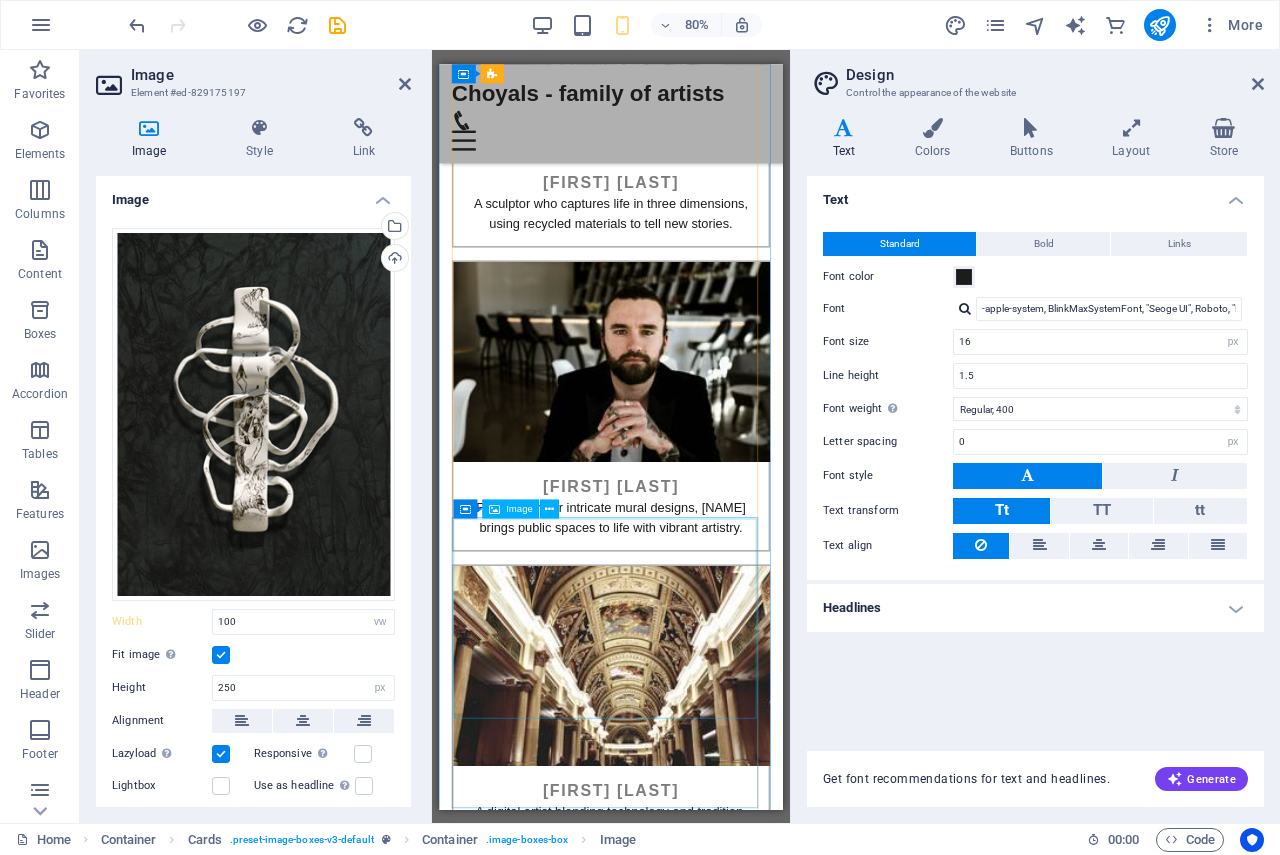 scroll, scrollTop: 5570, scrollLeft: 0, axis: vertical 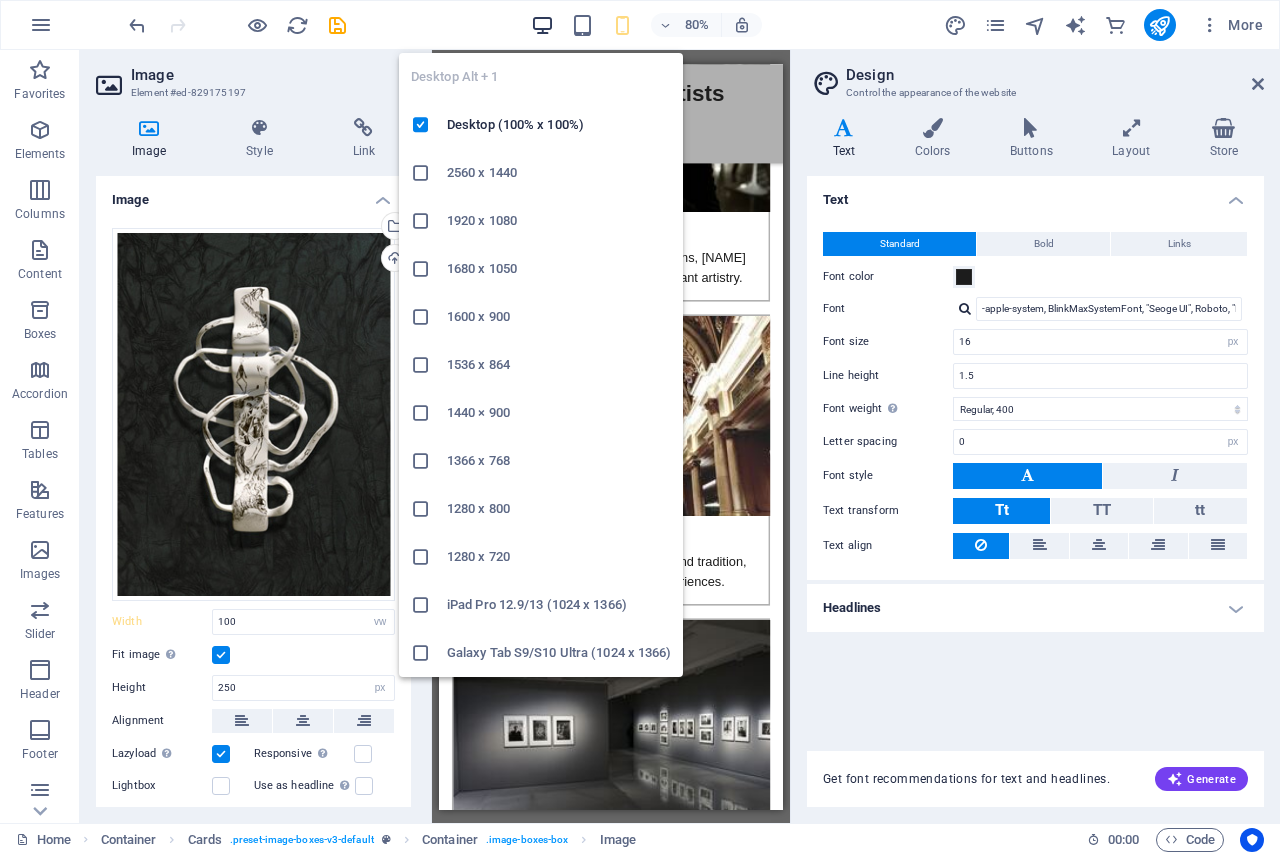 click at bounding box center (542, 25) 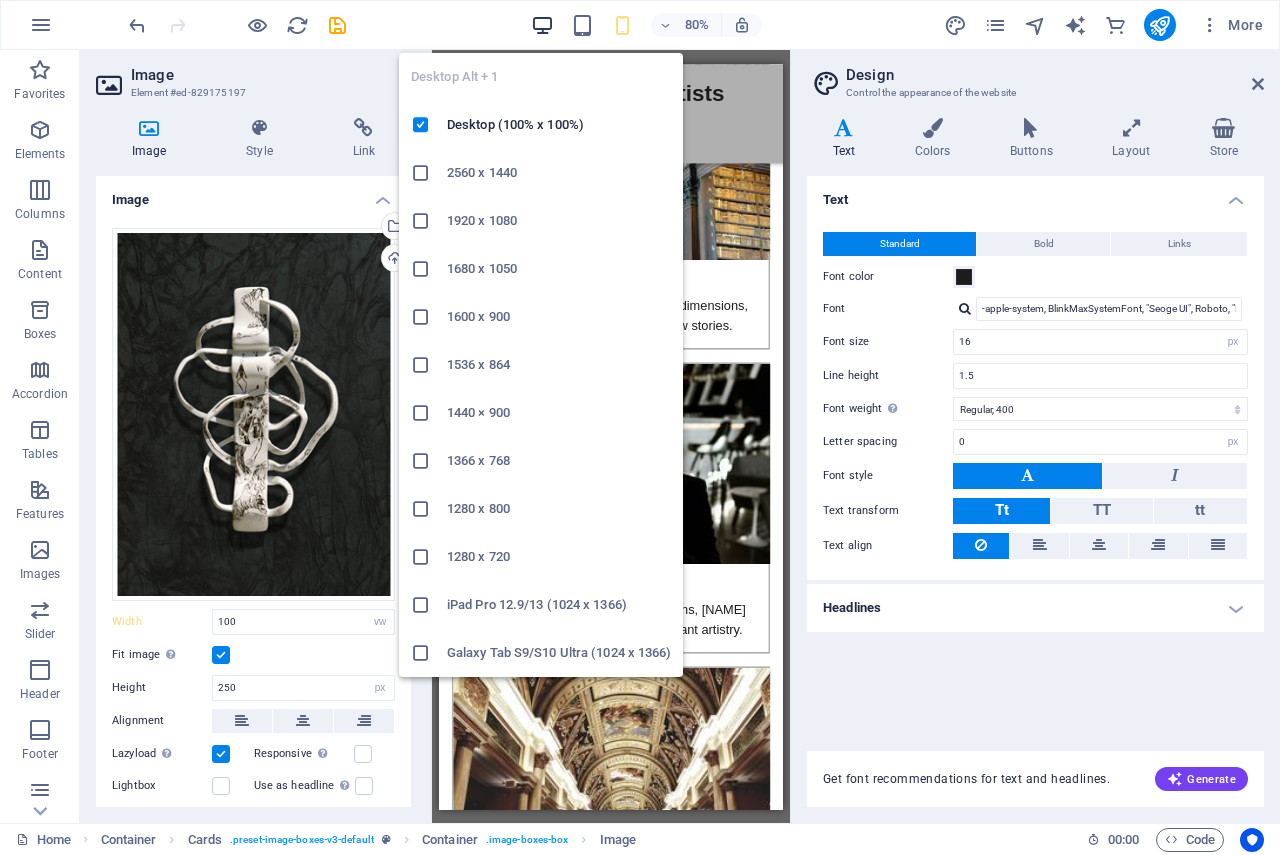 scroll, scrollTop: 314, scrollLeft: 0, axis: vertical 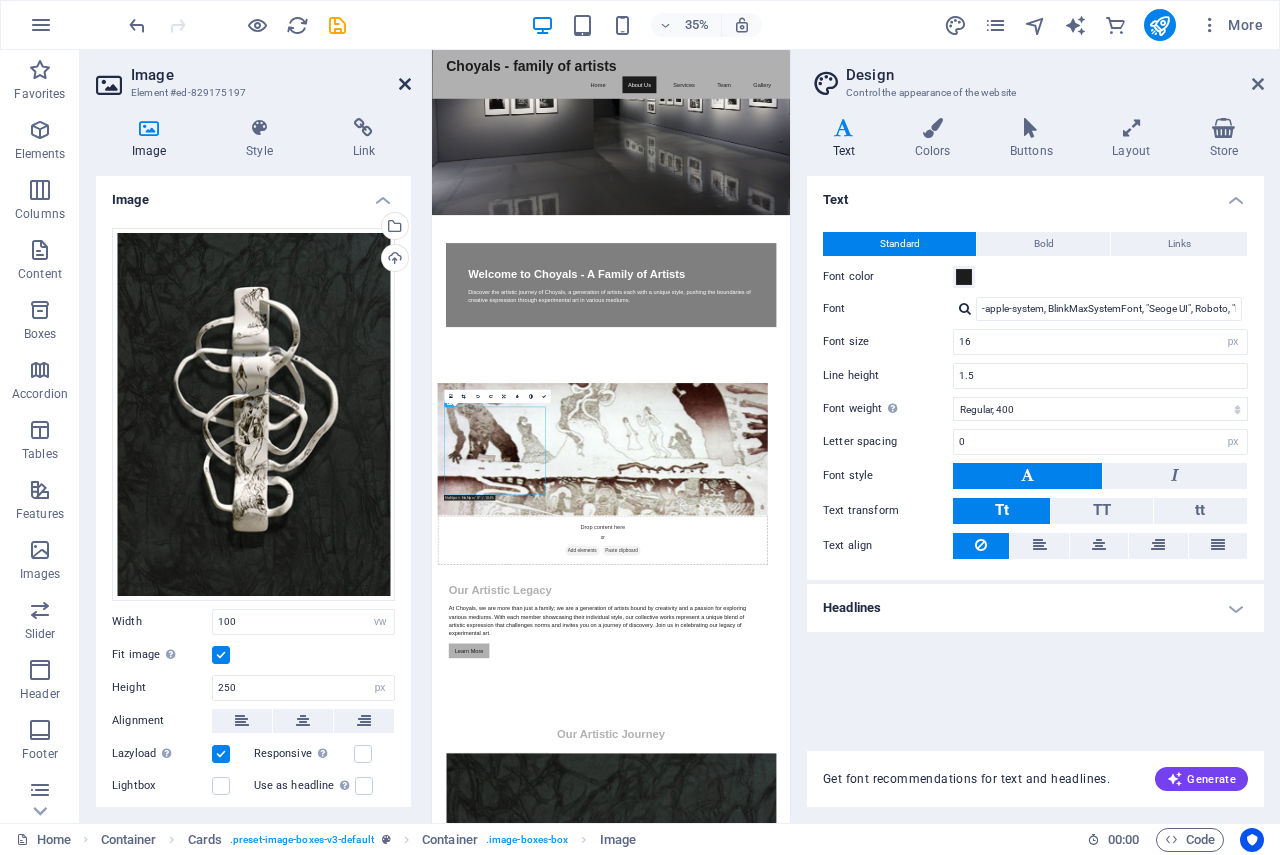 click at bounding box center [405, 84] 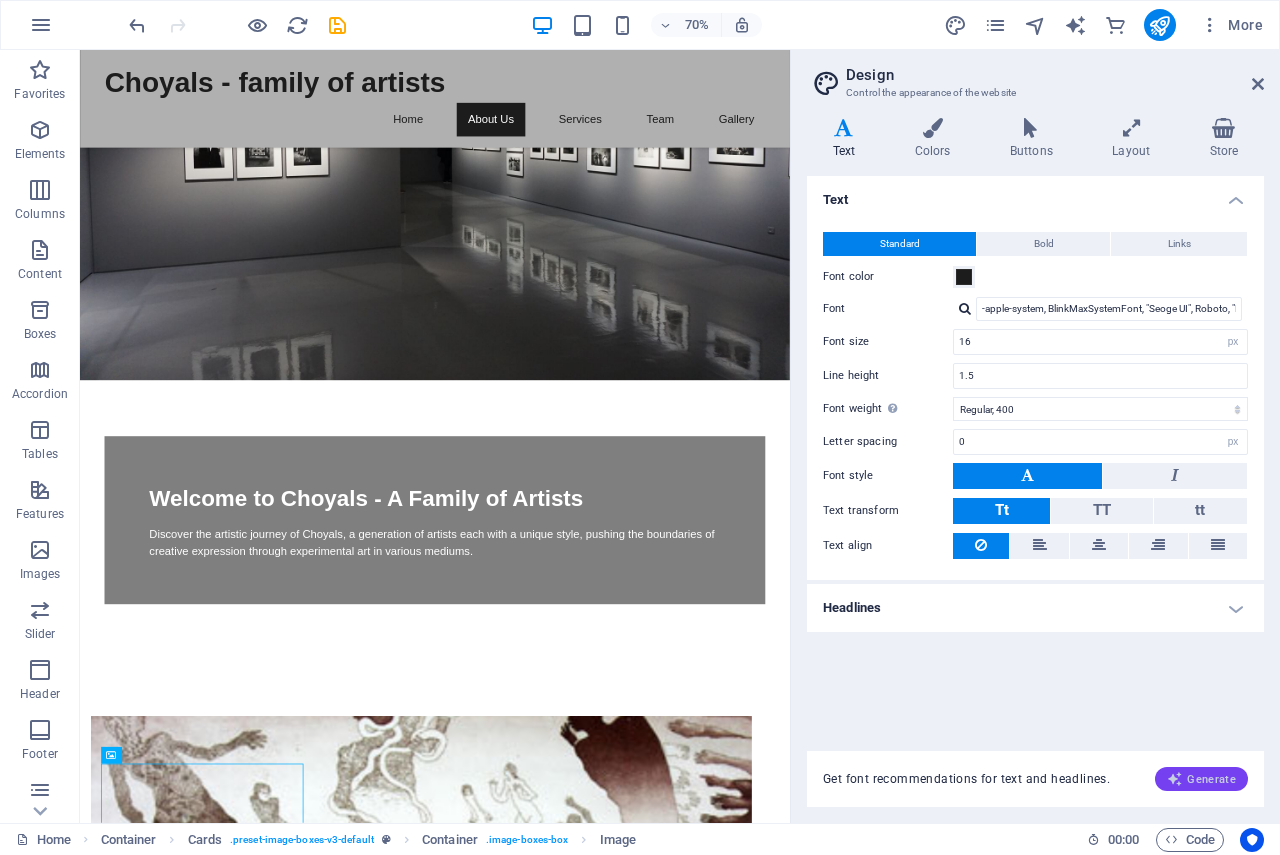 click on "Generate" at bounding box center [1201, 779] 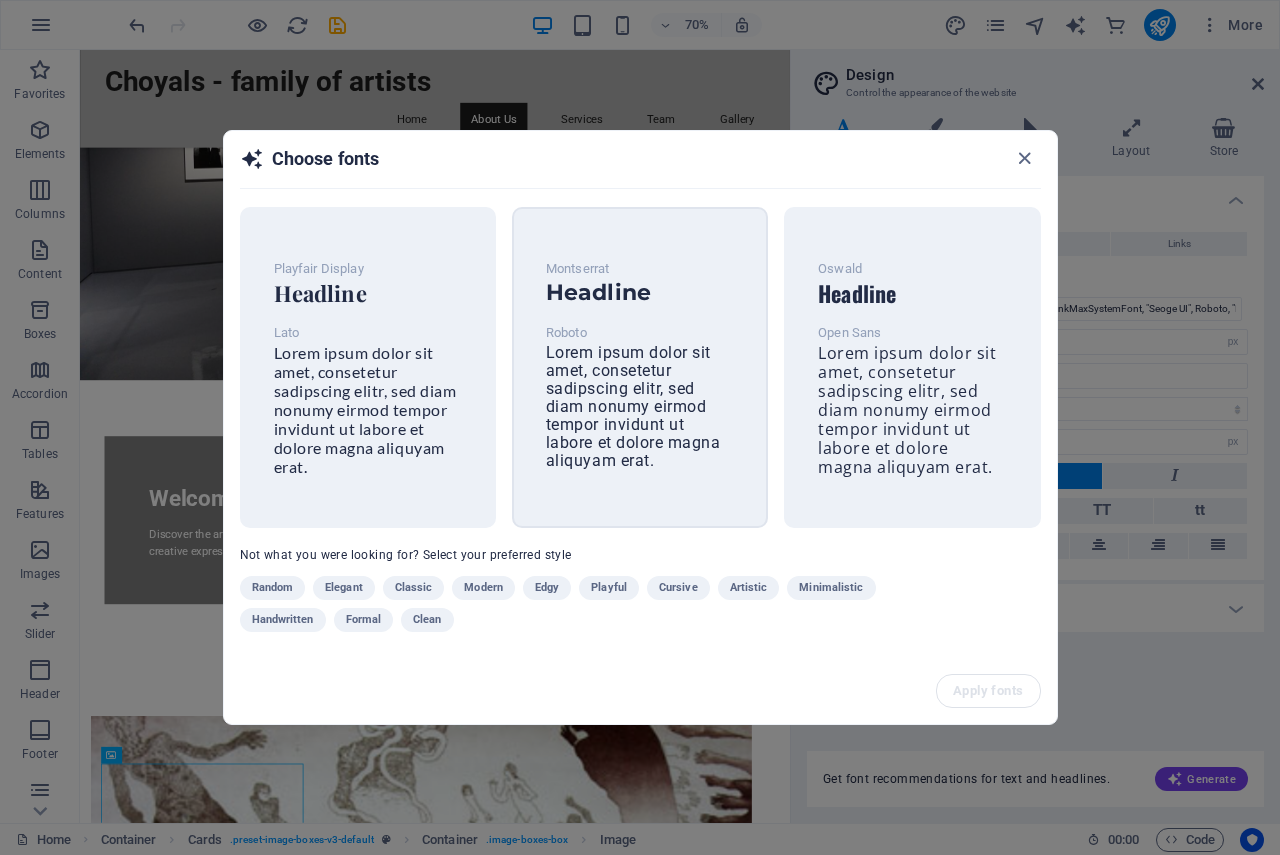 click on "Lorem ipsum dolor sit amet, consetetur sadipscing elitr, sed diam nonumy eirmod tempor invidunt ut labore et dolore magna aliquyam erat." at bounding box center [633, 406] 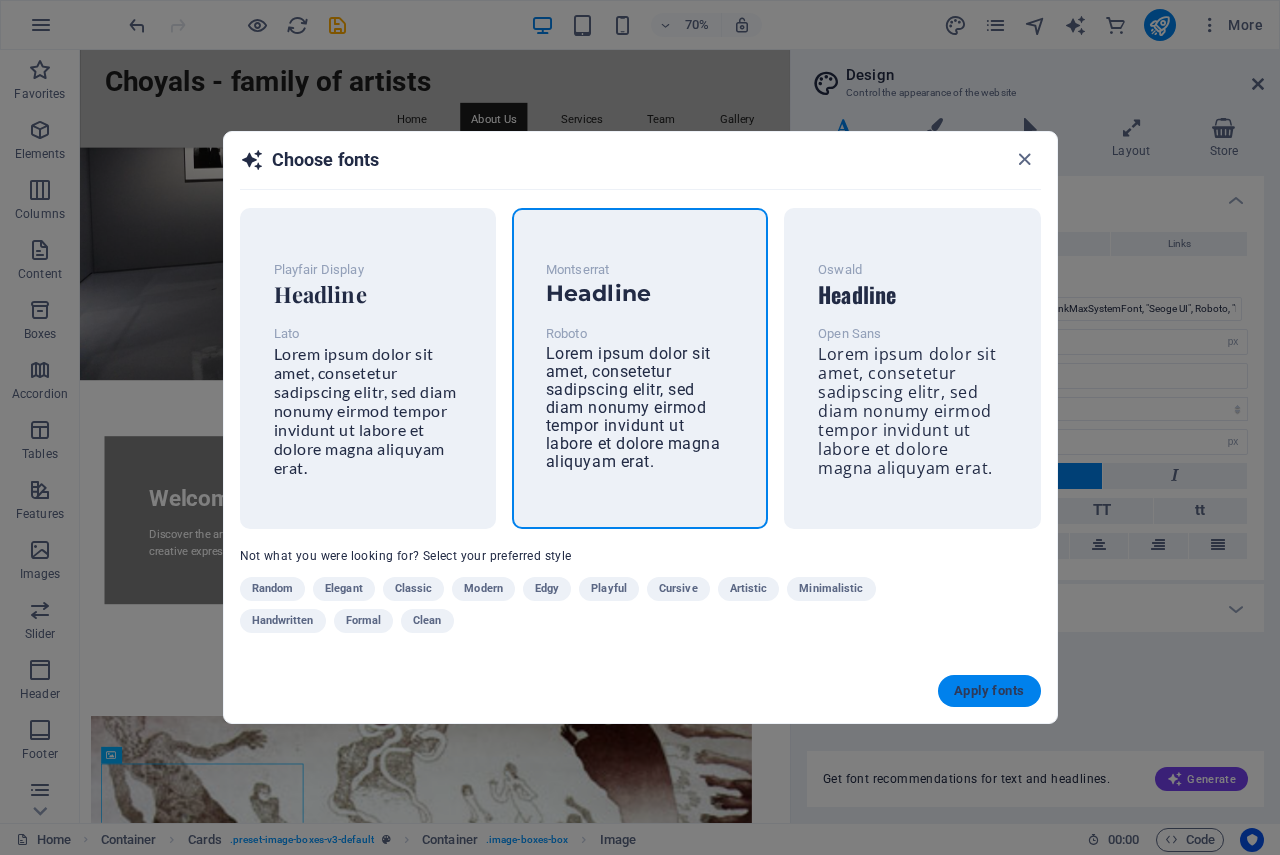 click on "Apply fonts" at bounding box center [989, 691] 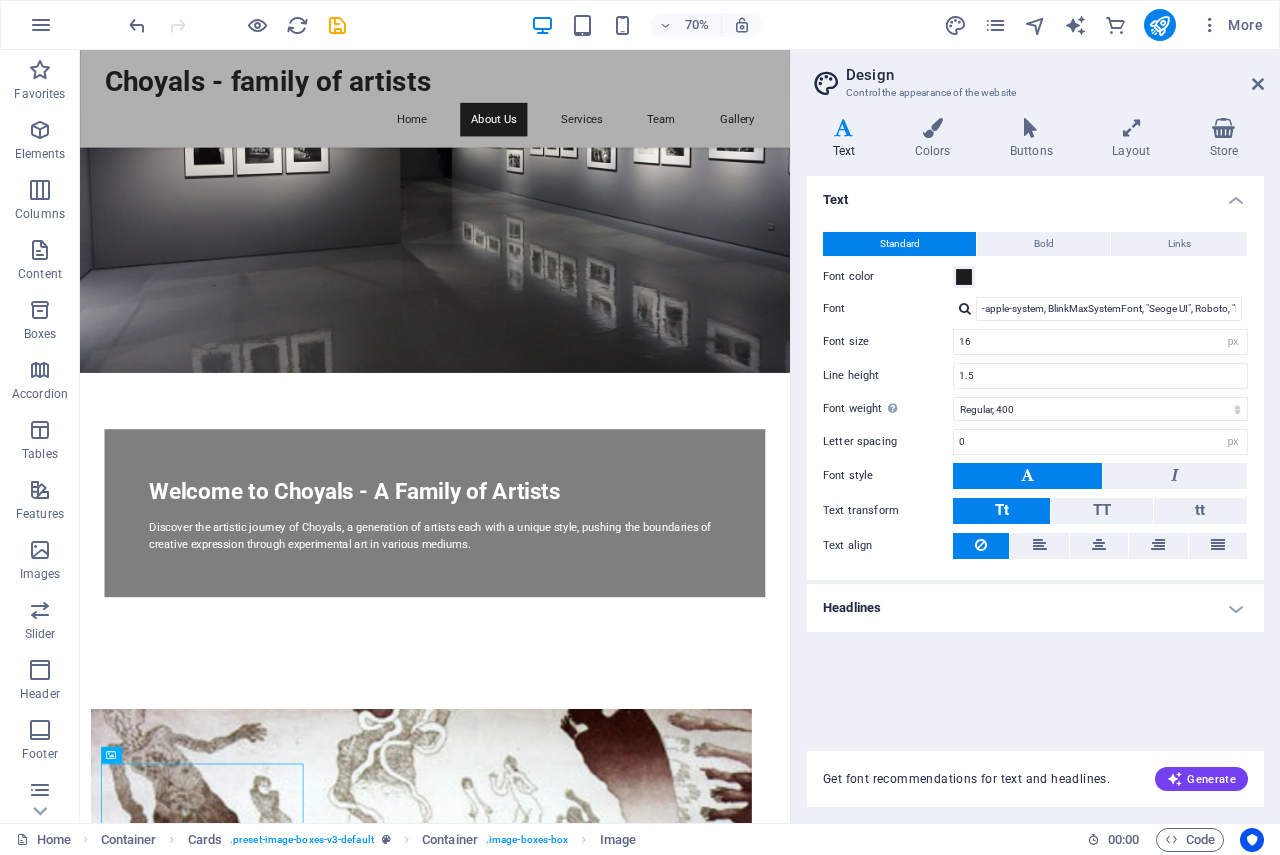 type on "Roboto" 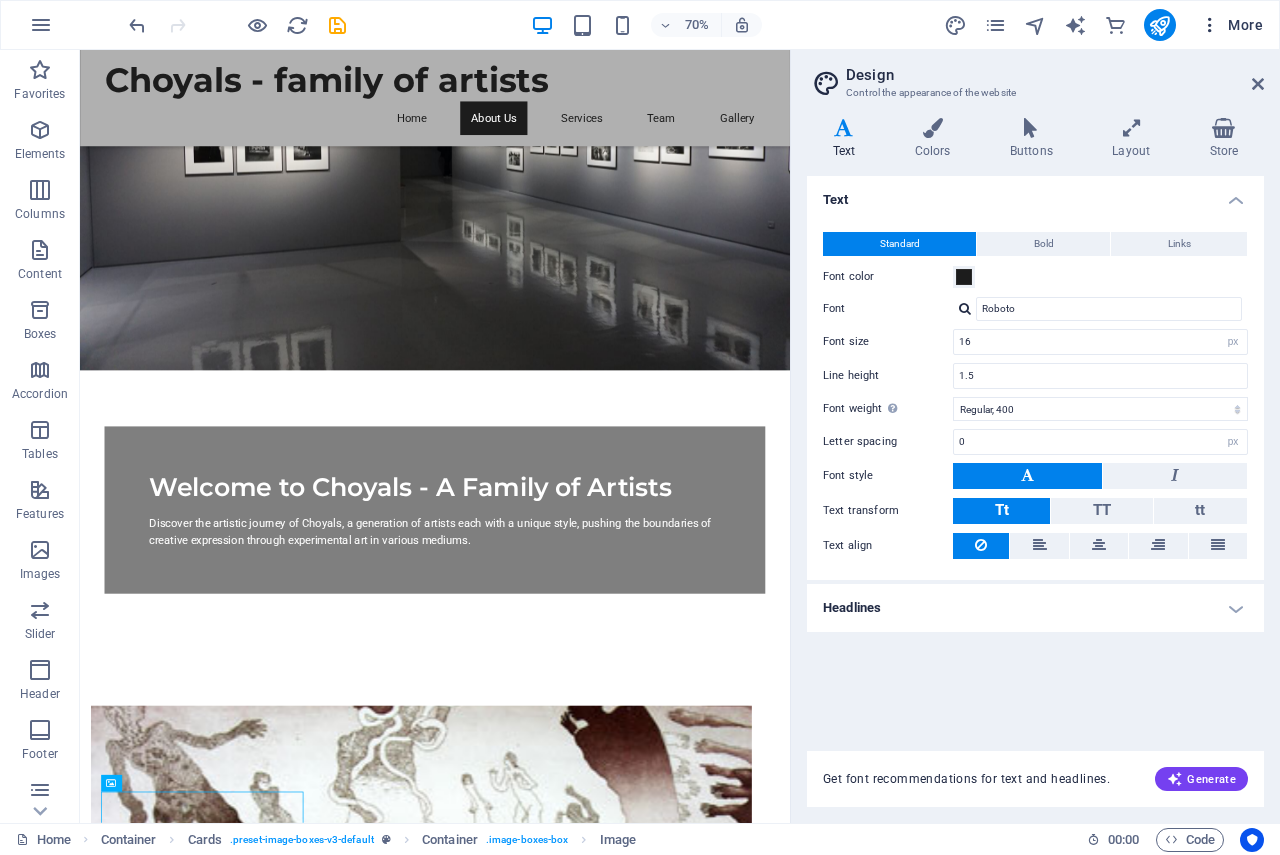 click at bounding box center [1210, 25] 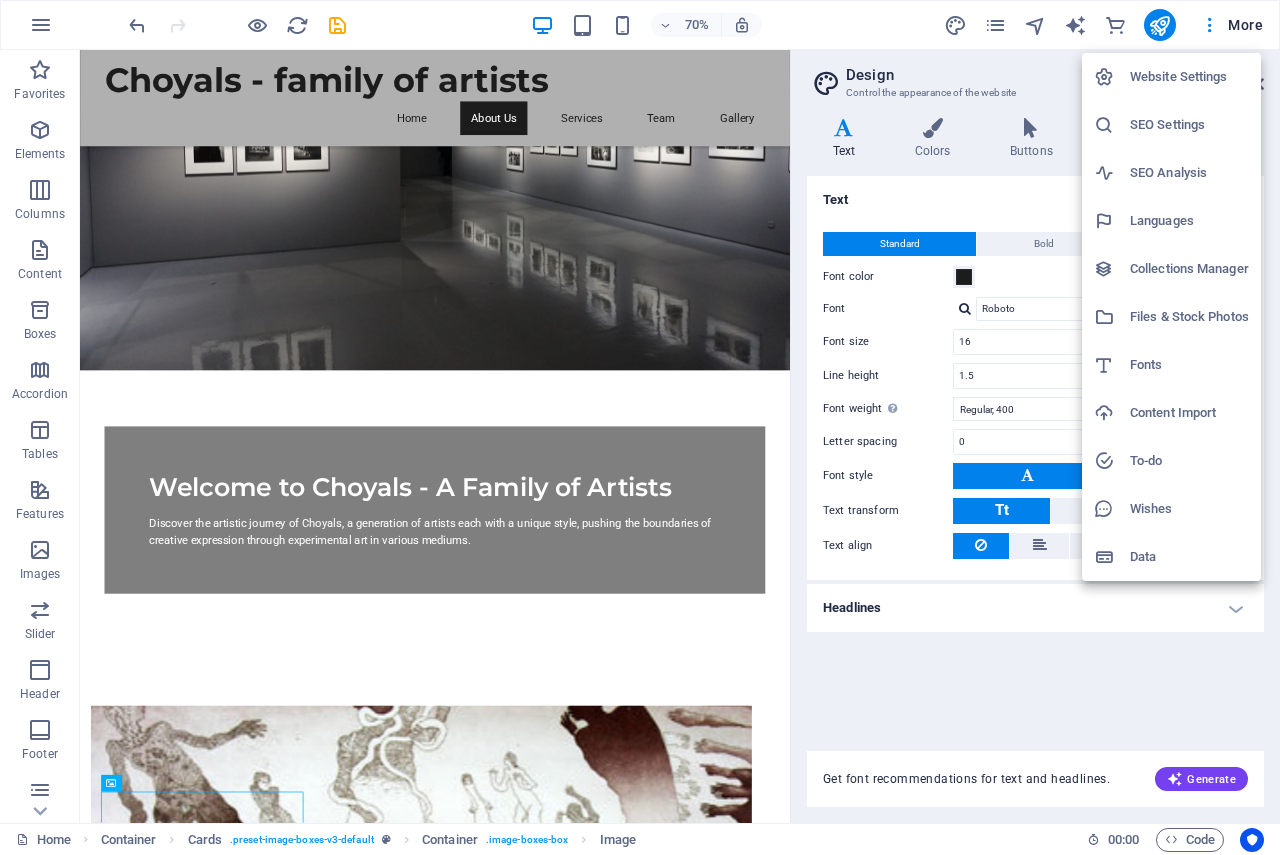 click at bounding box center (640, 427) 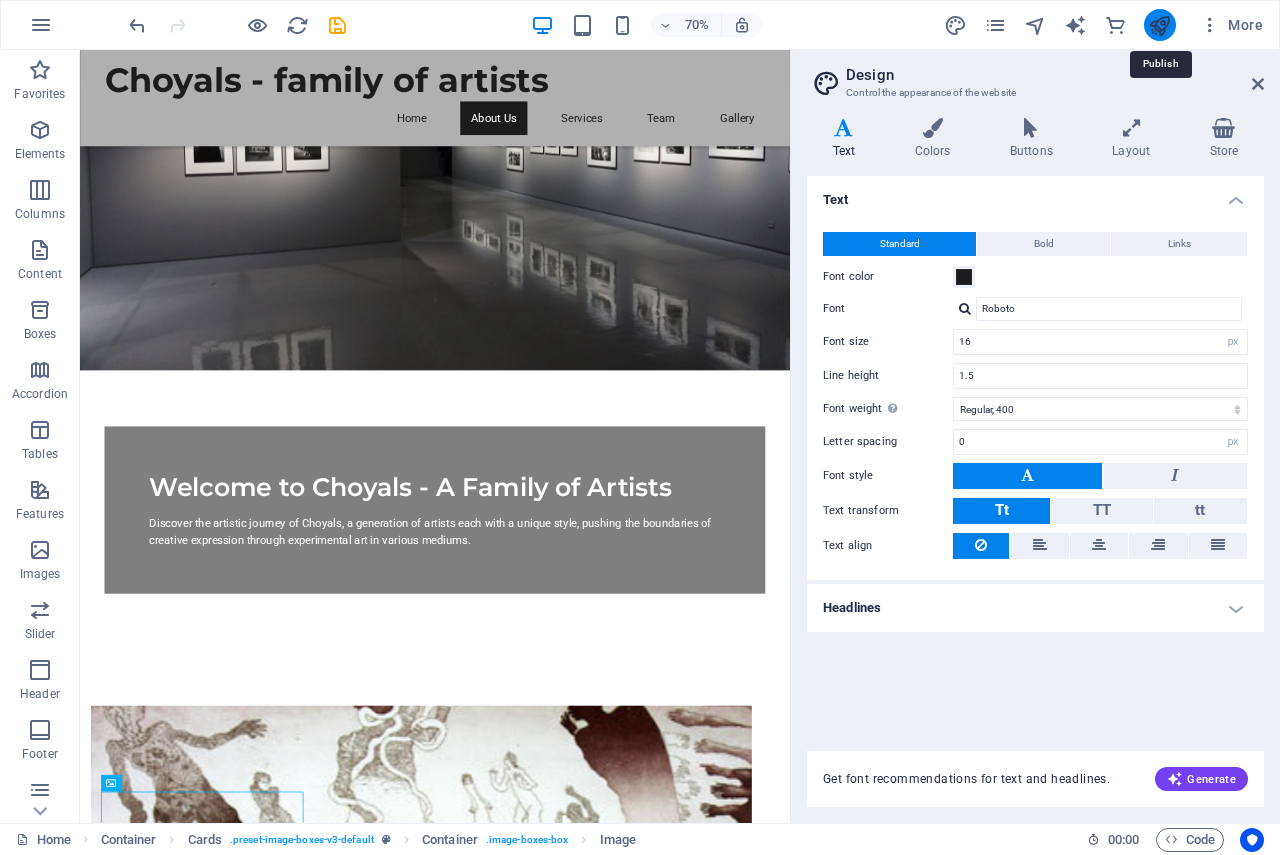 click at bounding box center [1159, 25] 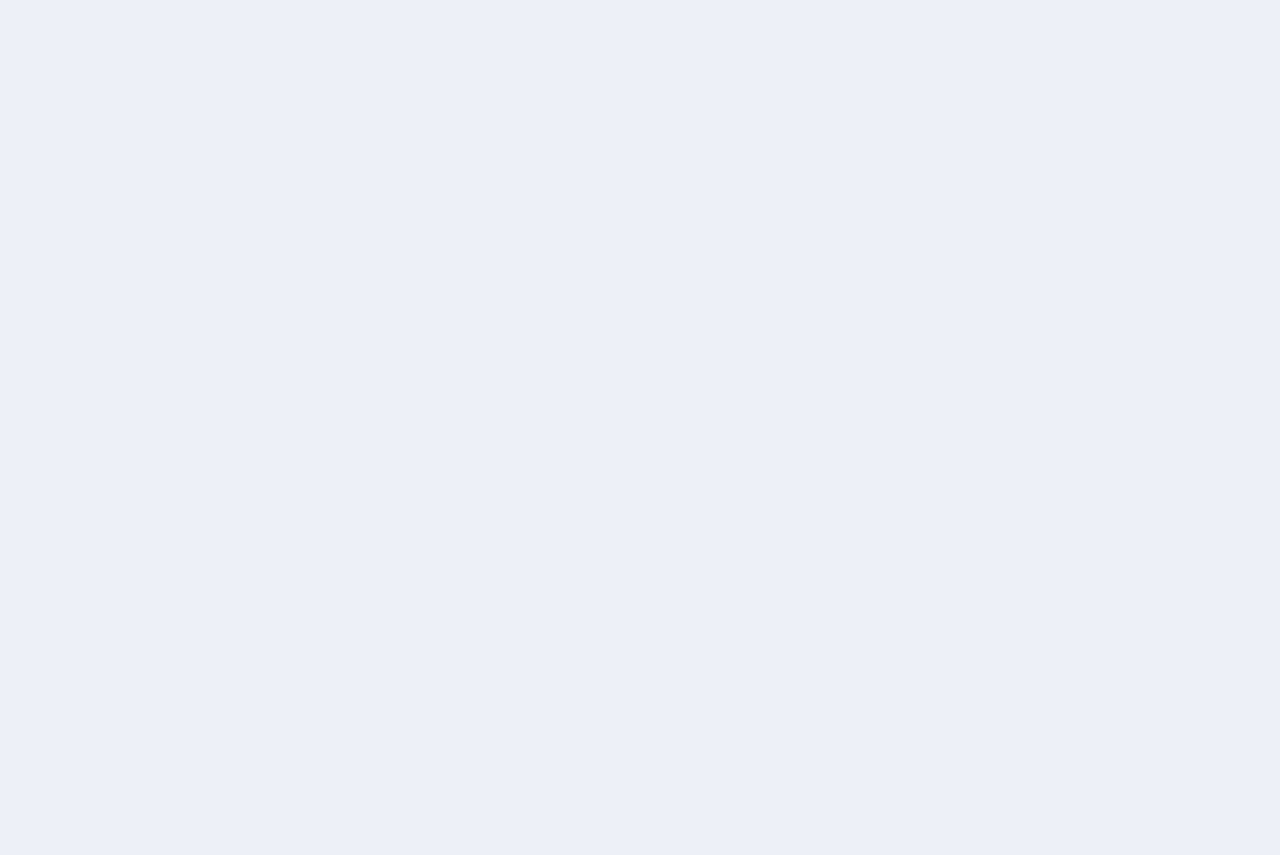 scroll, scrollTop: 0, scrollLeft: 0, axis: both 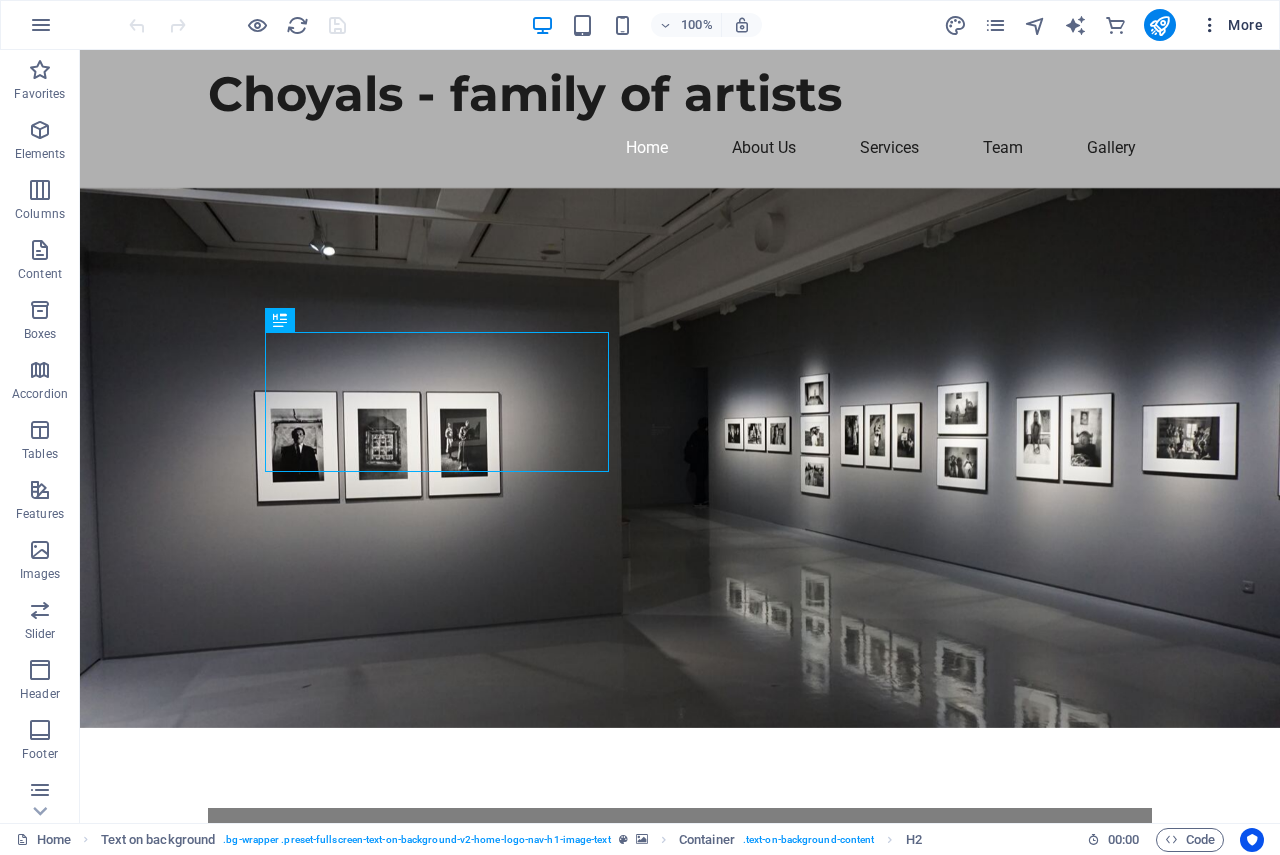 click at bounding box center [1210, 25] 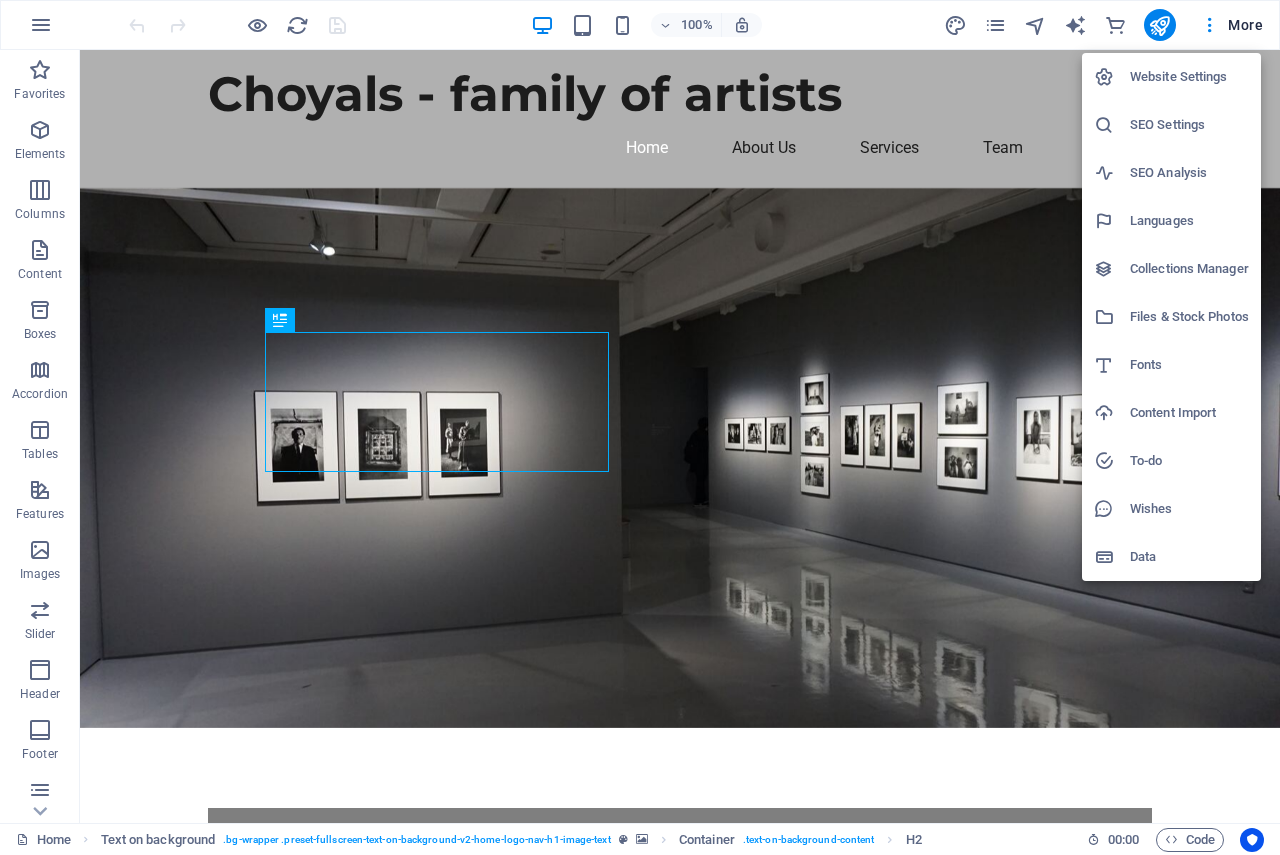 click at bounding box center (640, 427) 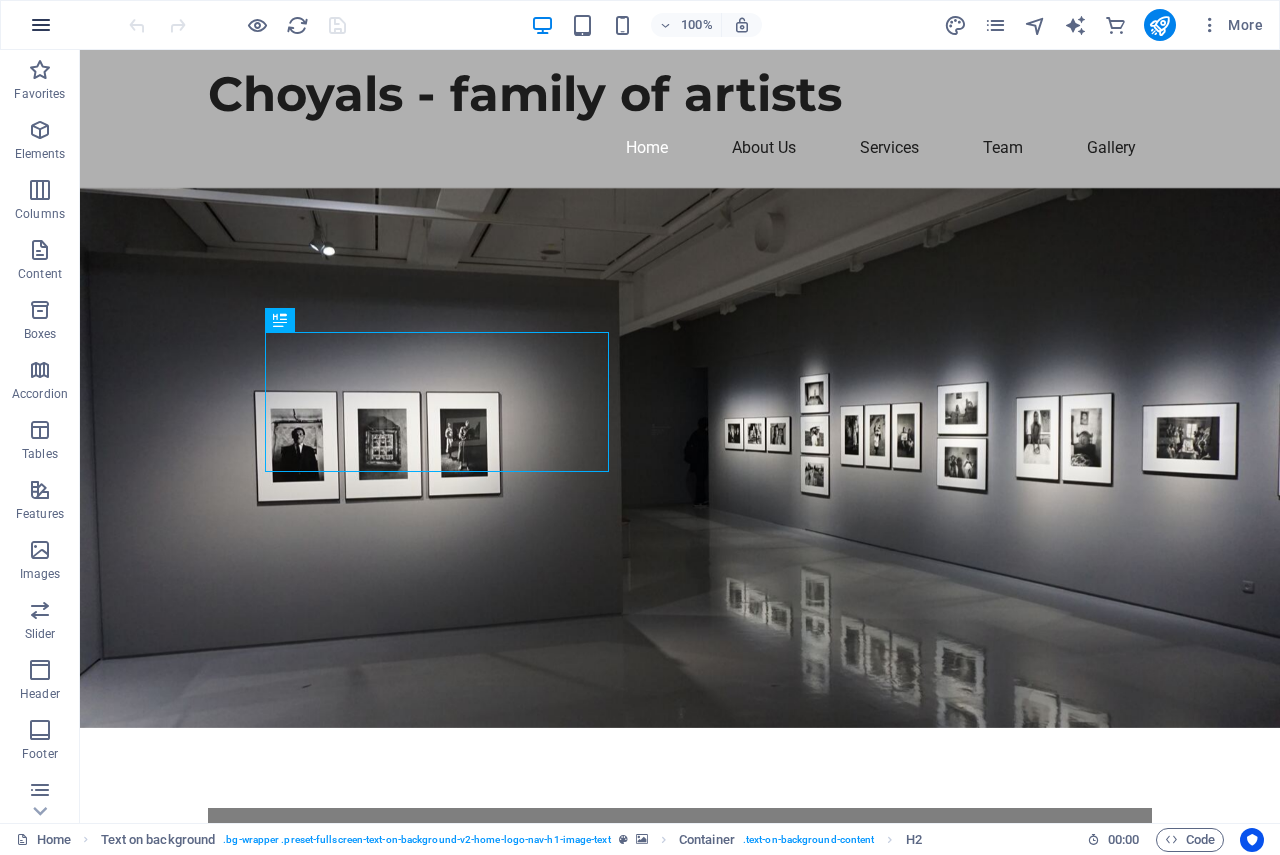 click at bounding box center [41, 25] 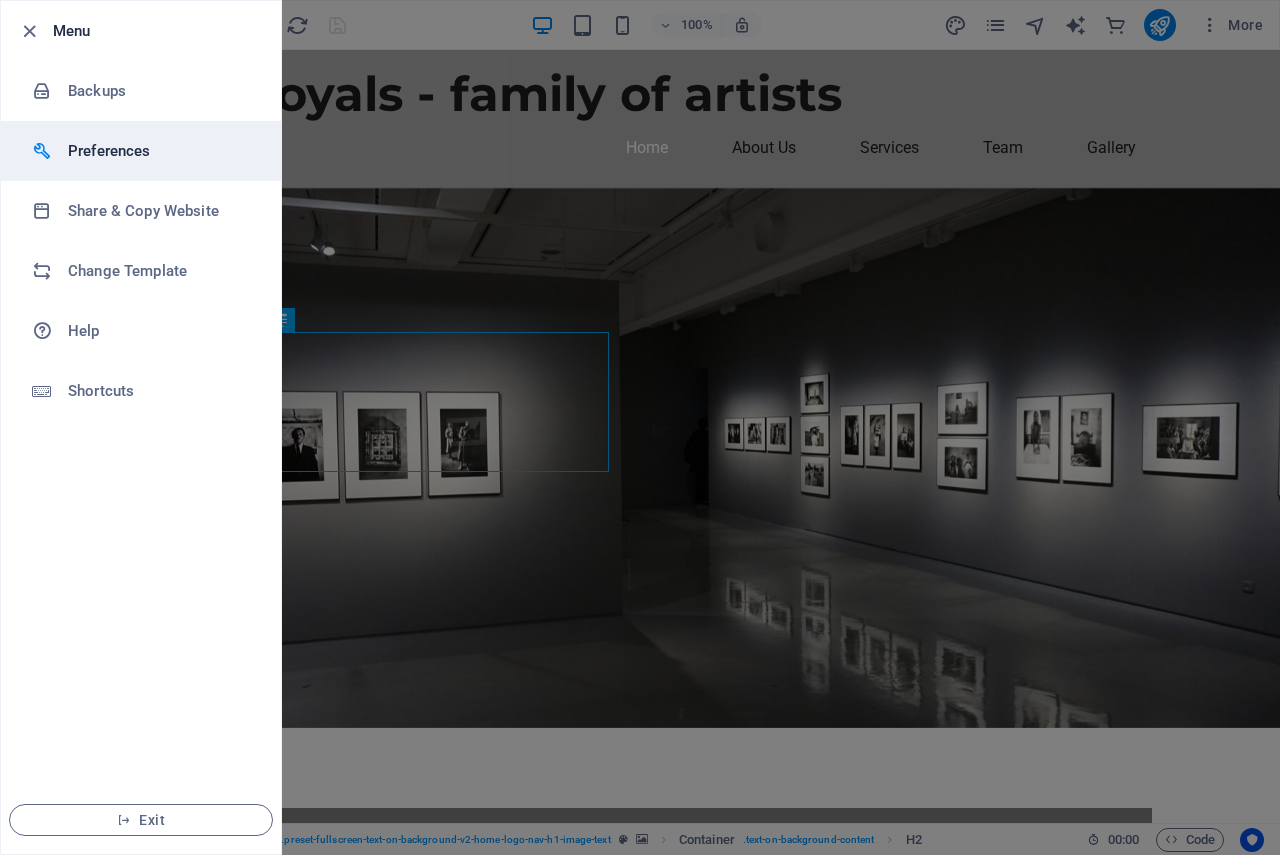 click on "Preferences" at bounding box center [160, 151] 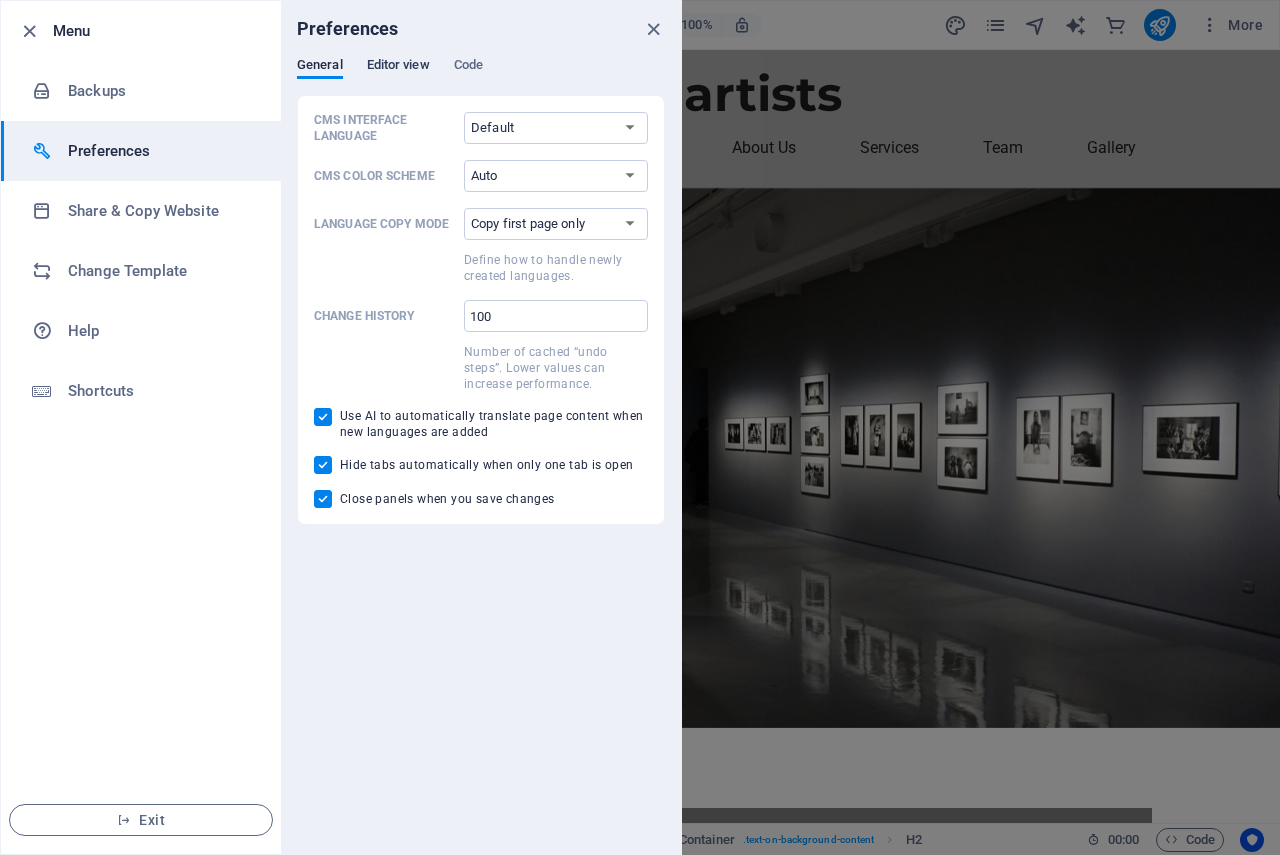 click on "Editor view" at bounding box center (398, 67) 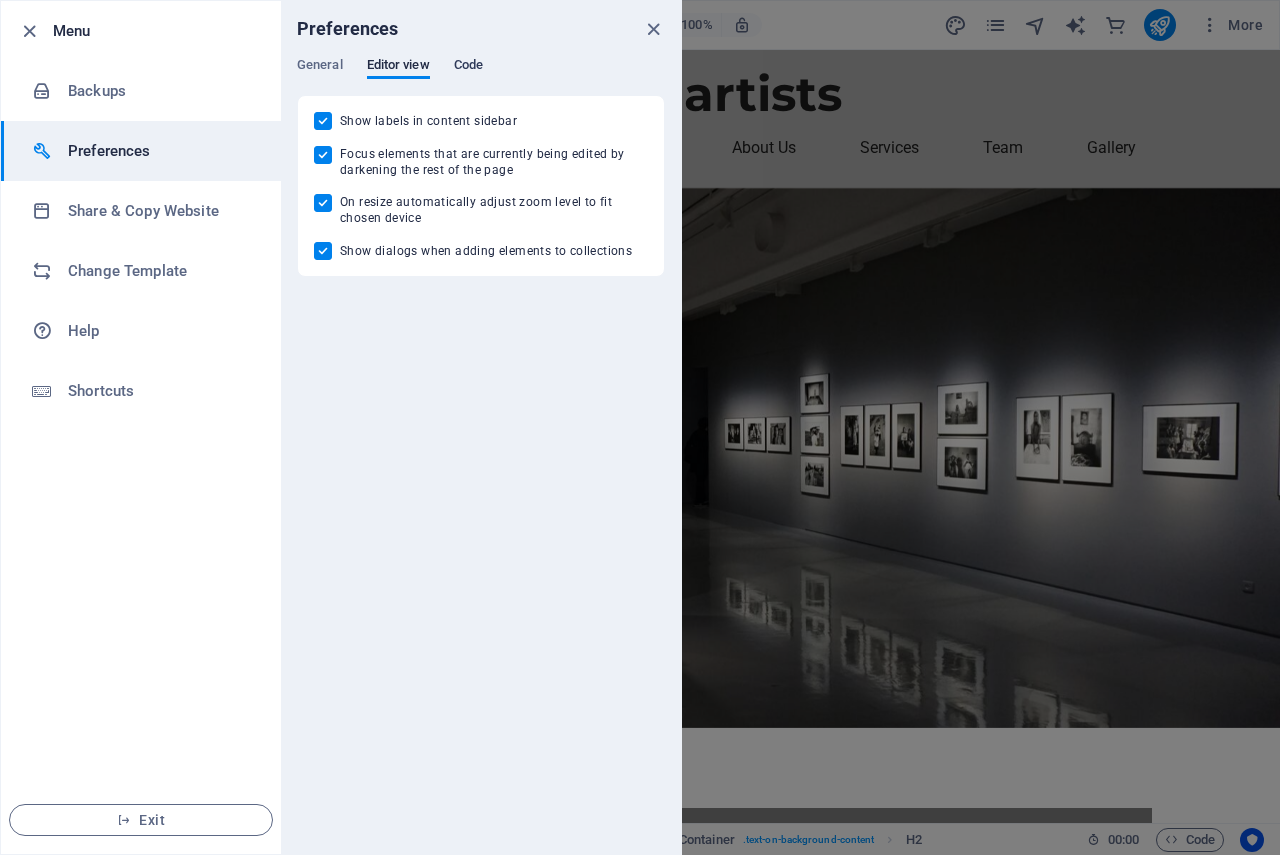 click on "Code" at bounding box center [468, 67] 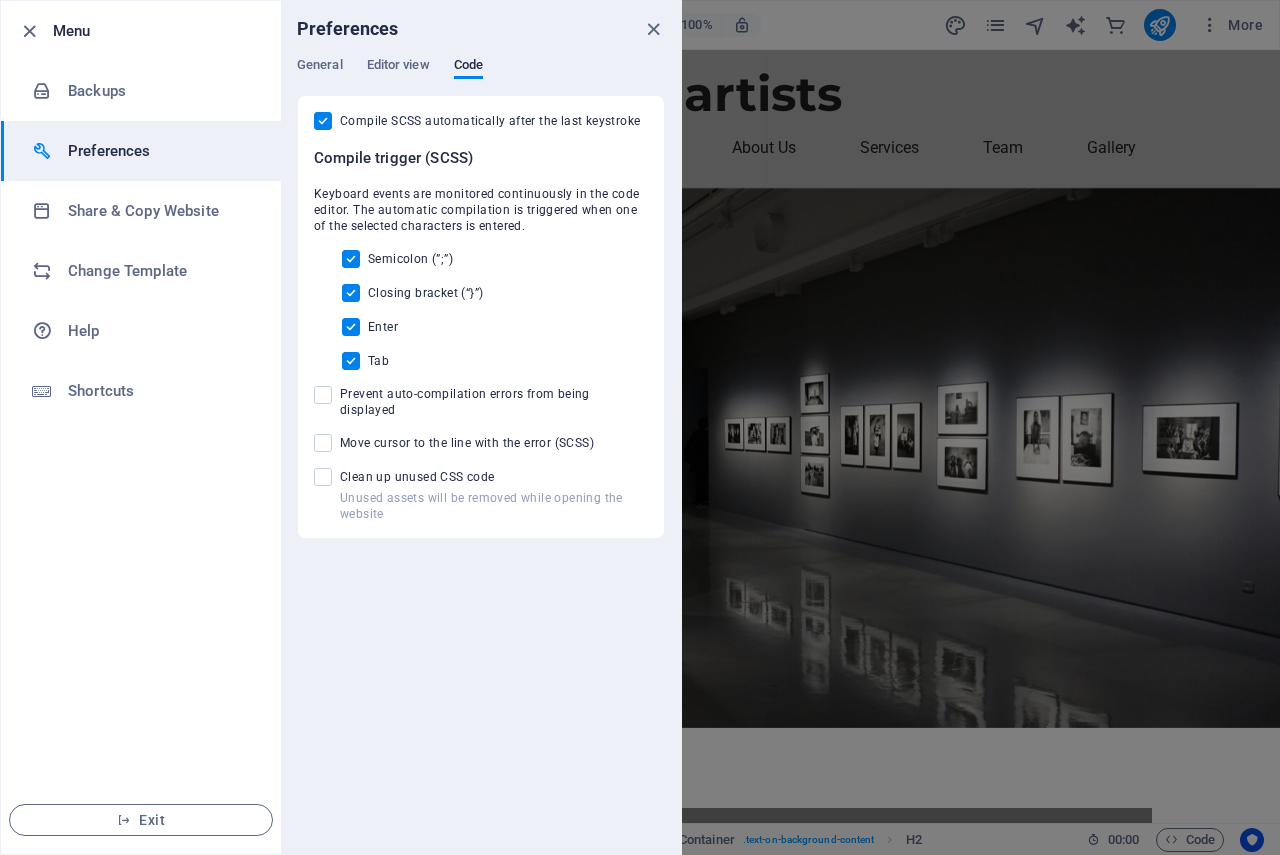 click on "Preferences" at bounding box center (481, 29) 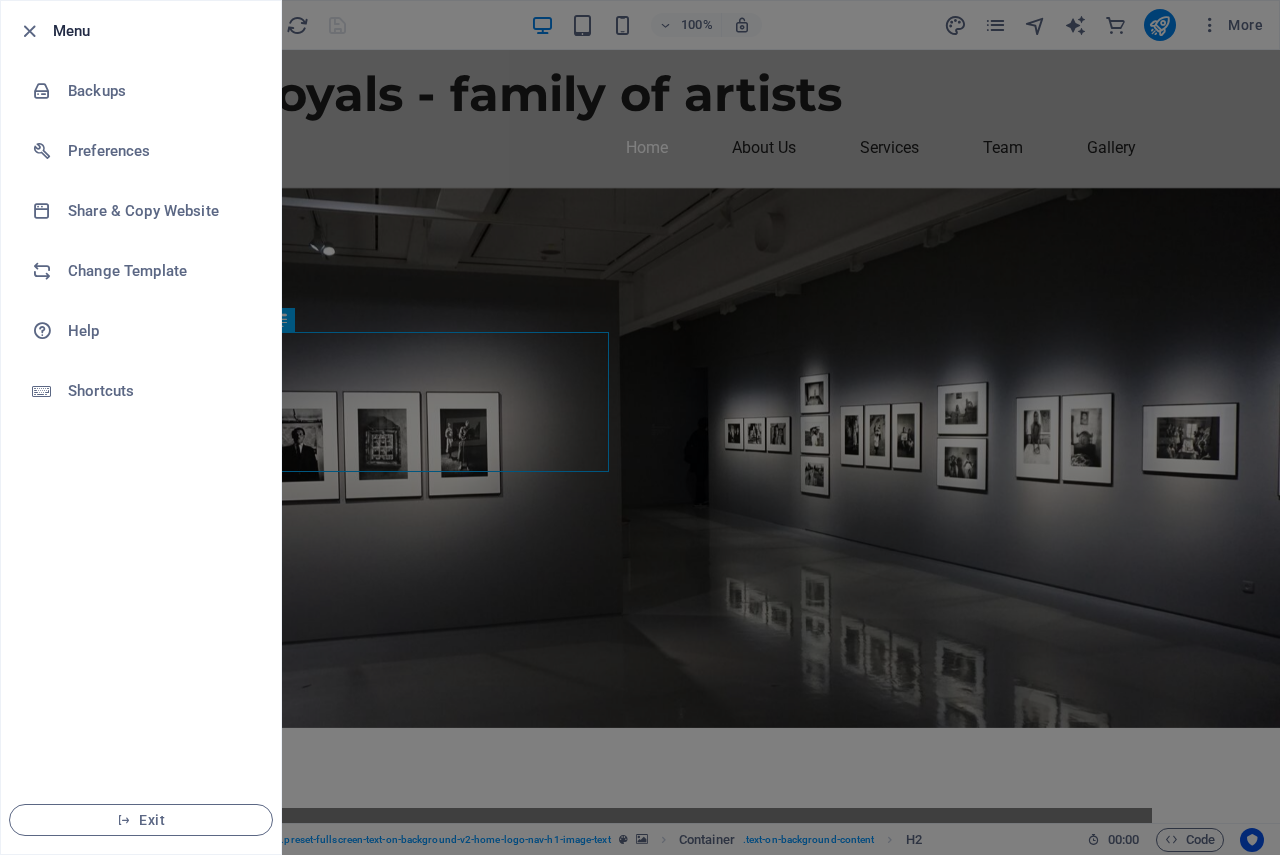 click at bounding box center (640, 427) 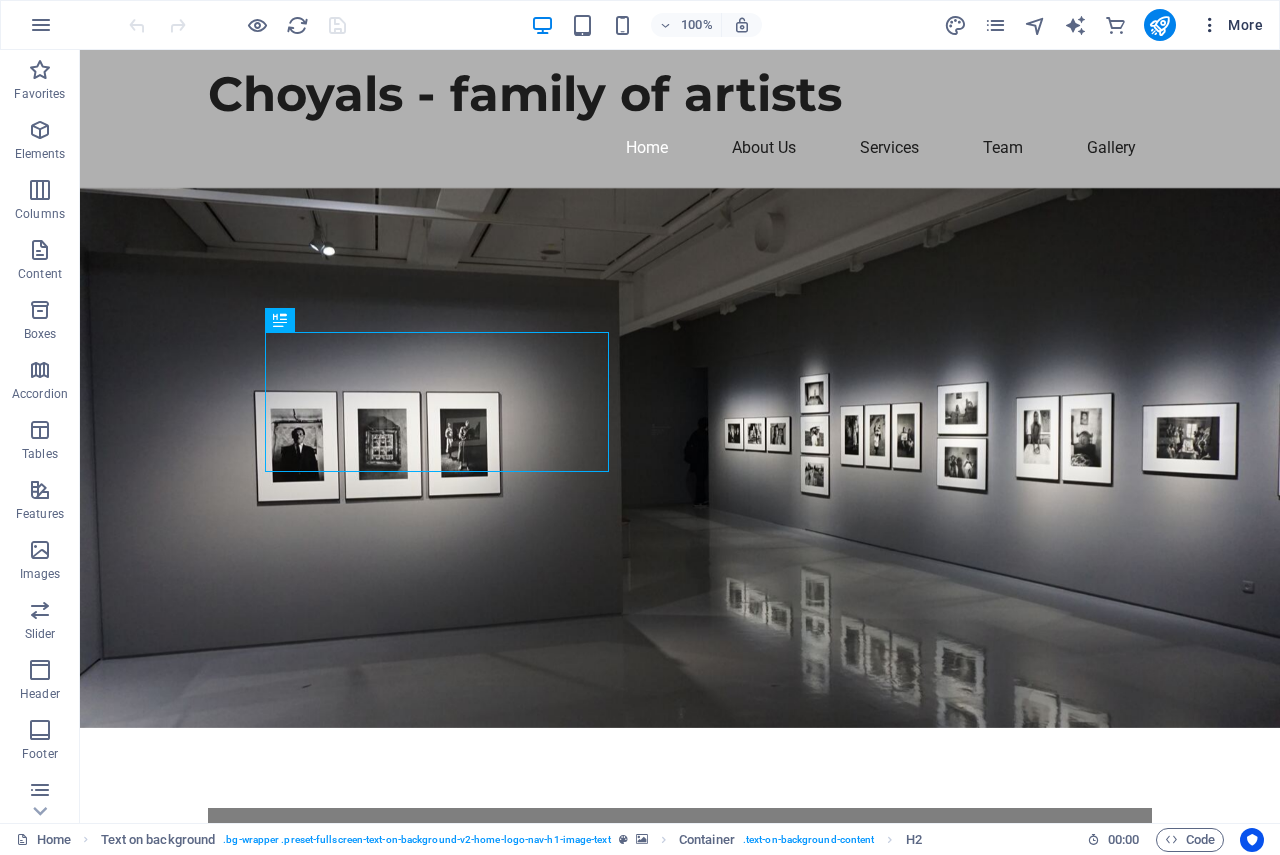 click at bounding box center (1210, 25) 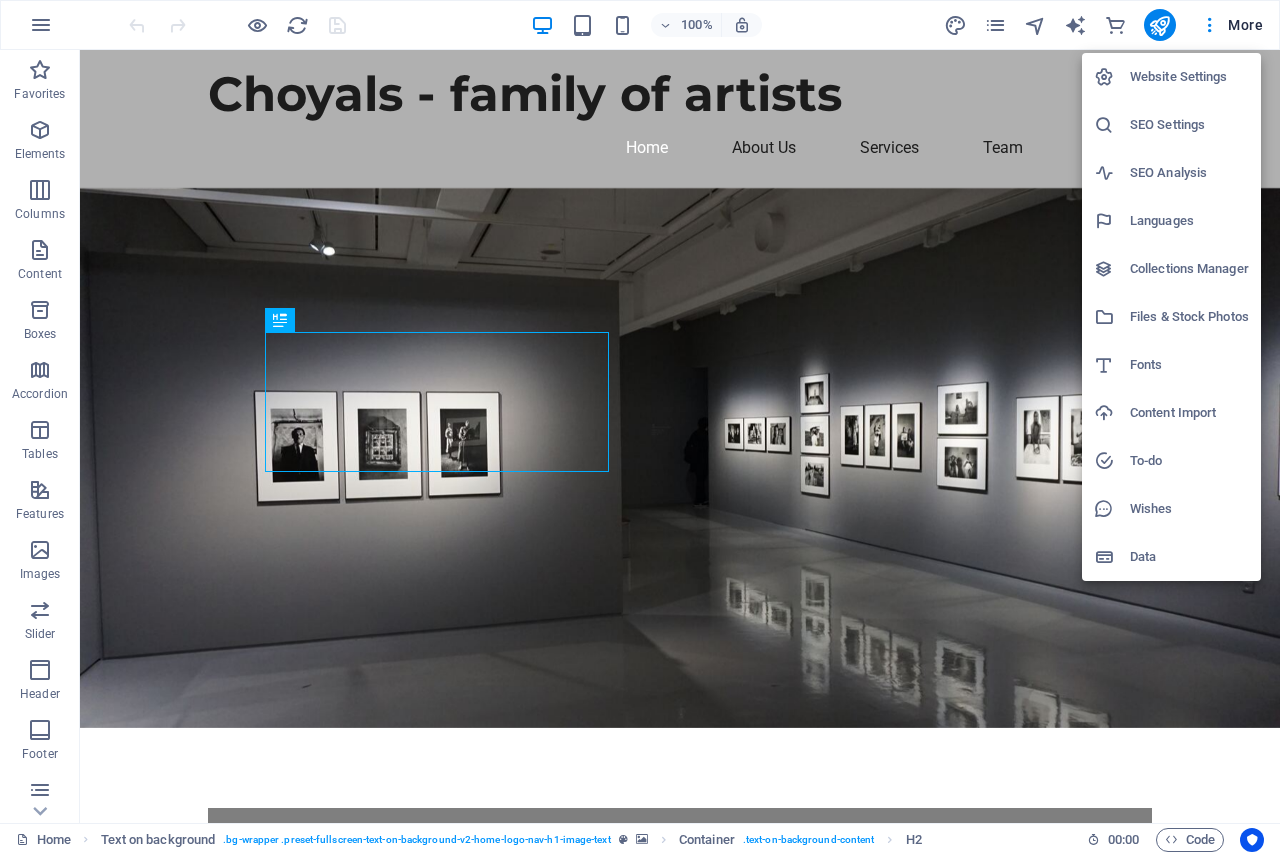 click on "Website Settings" at bounding box center [1189, 77] 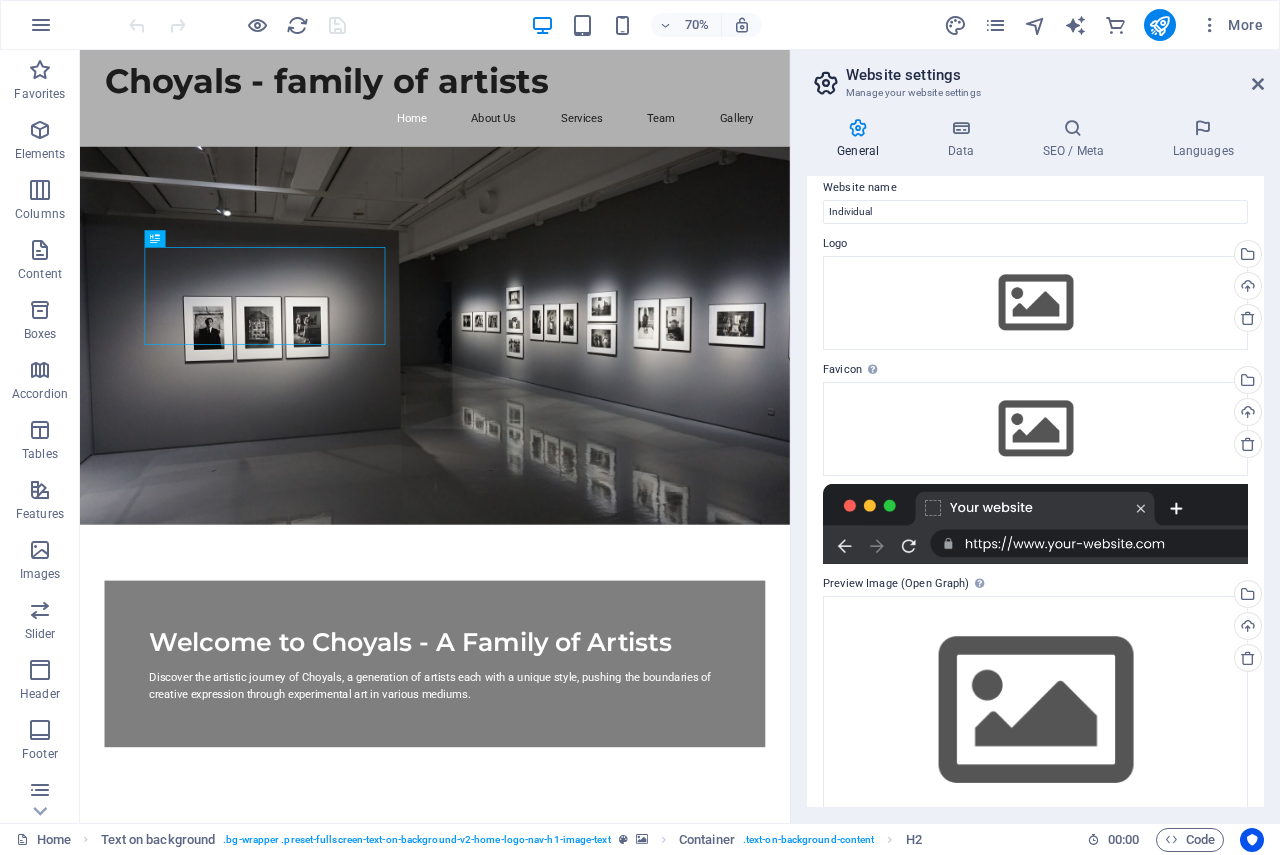 scroll, scrollTop: 0, scrollLeft: 0, axis: both 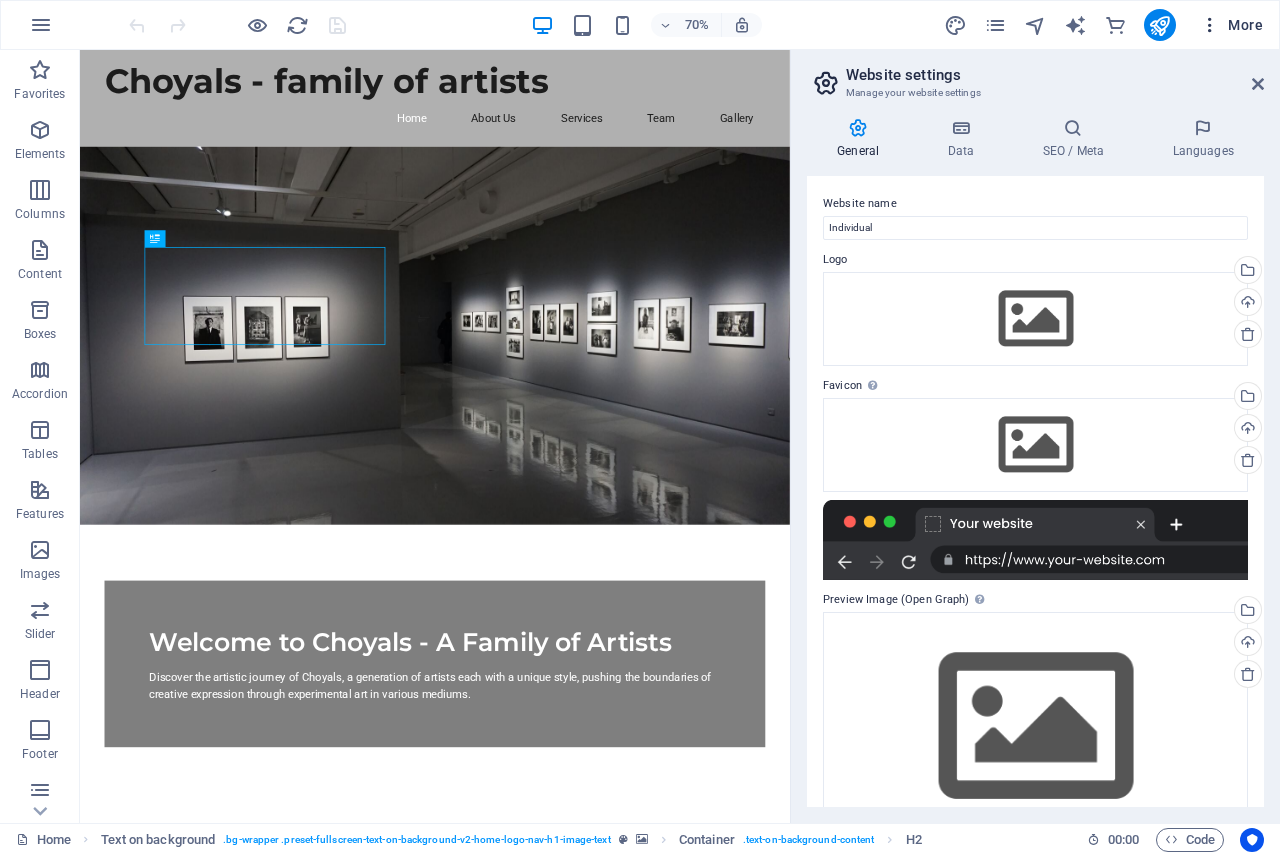click at bounding box center (1210, 25) 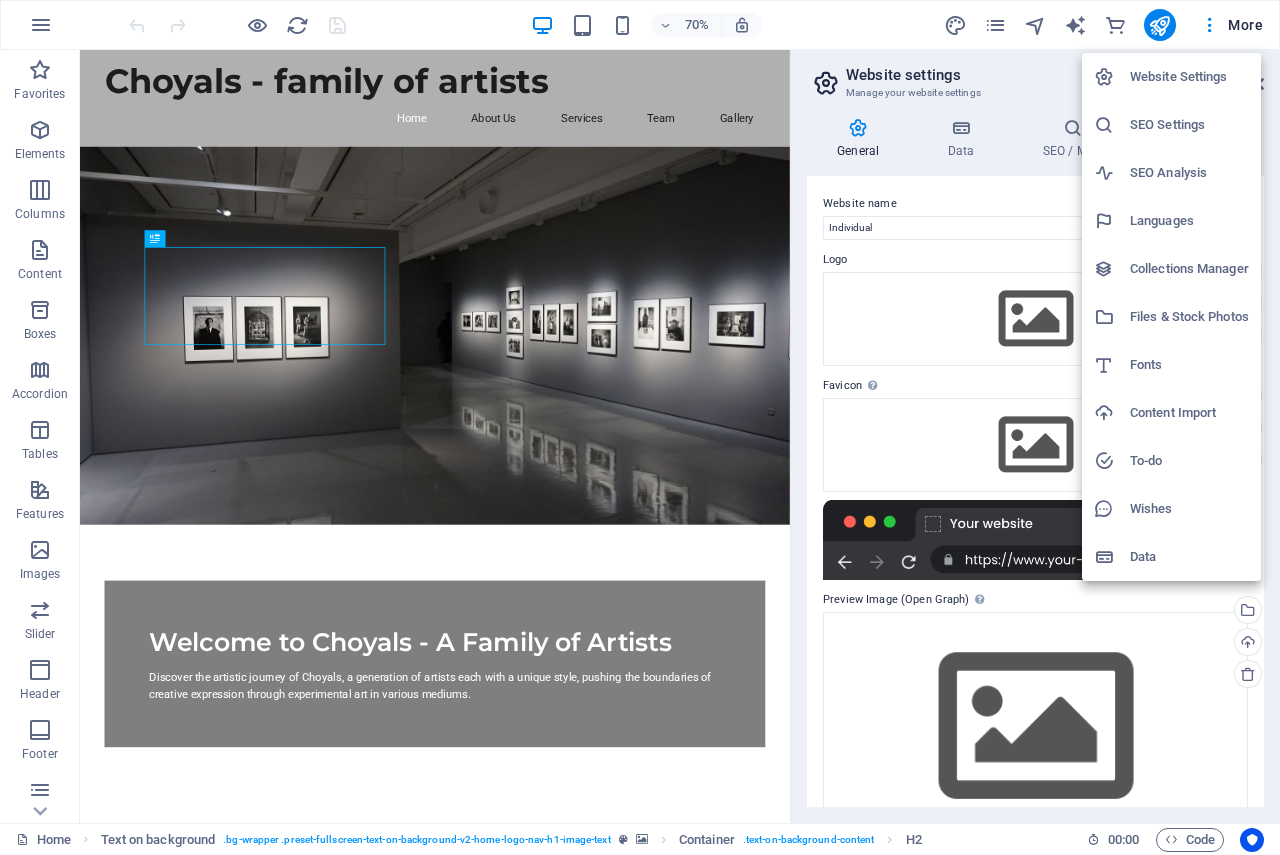 click at bounding box center (640, 427) 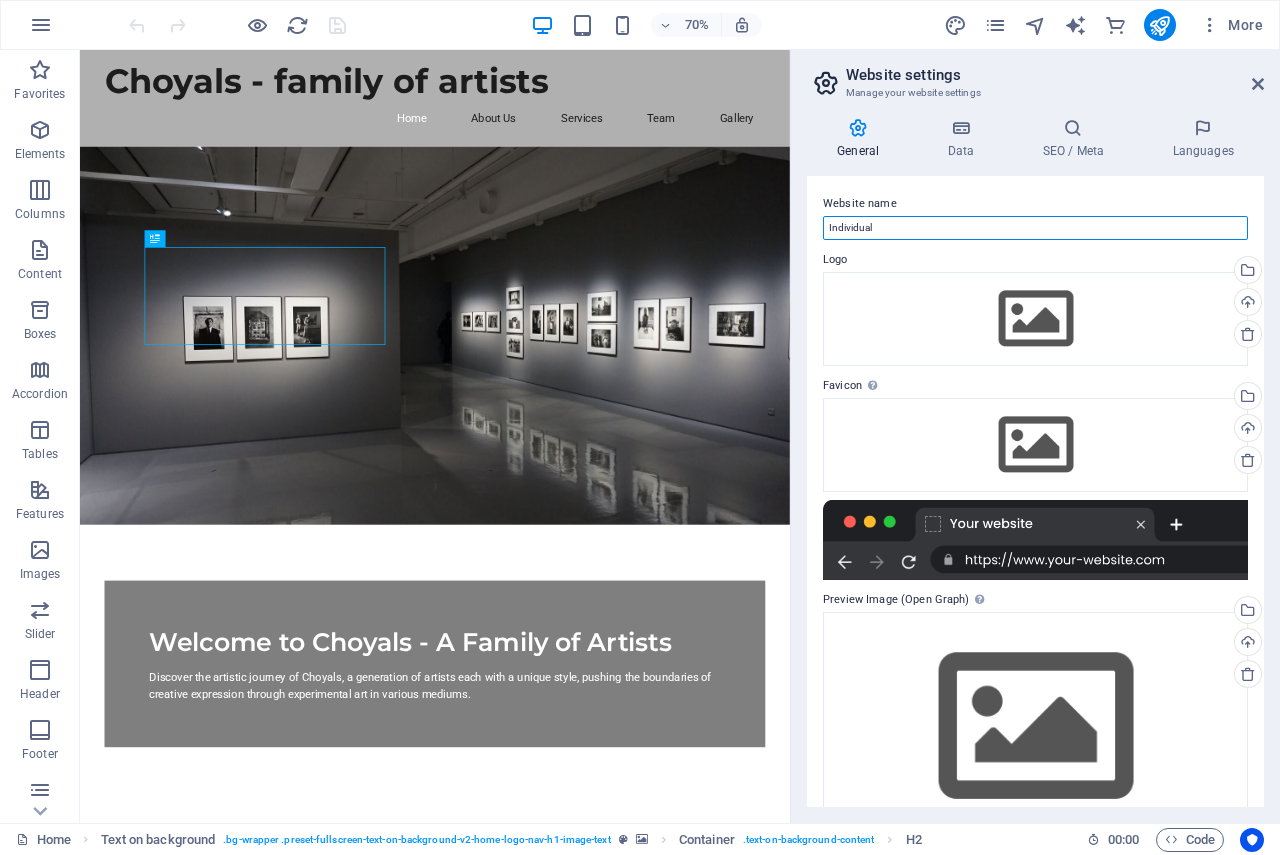 click on "Individual" at bounding box center (1035, 228) 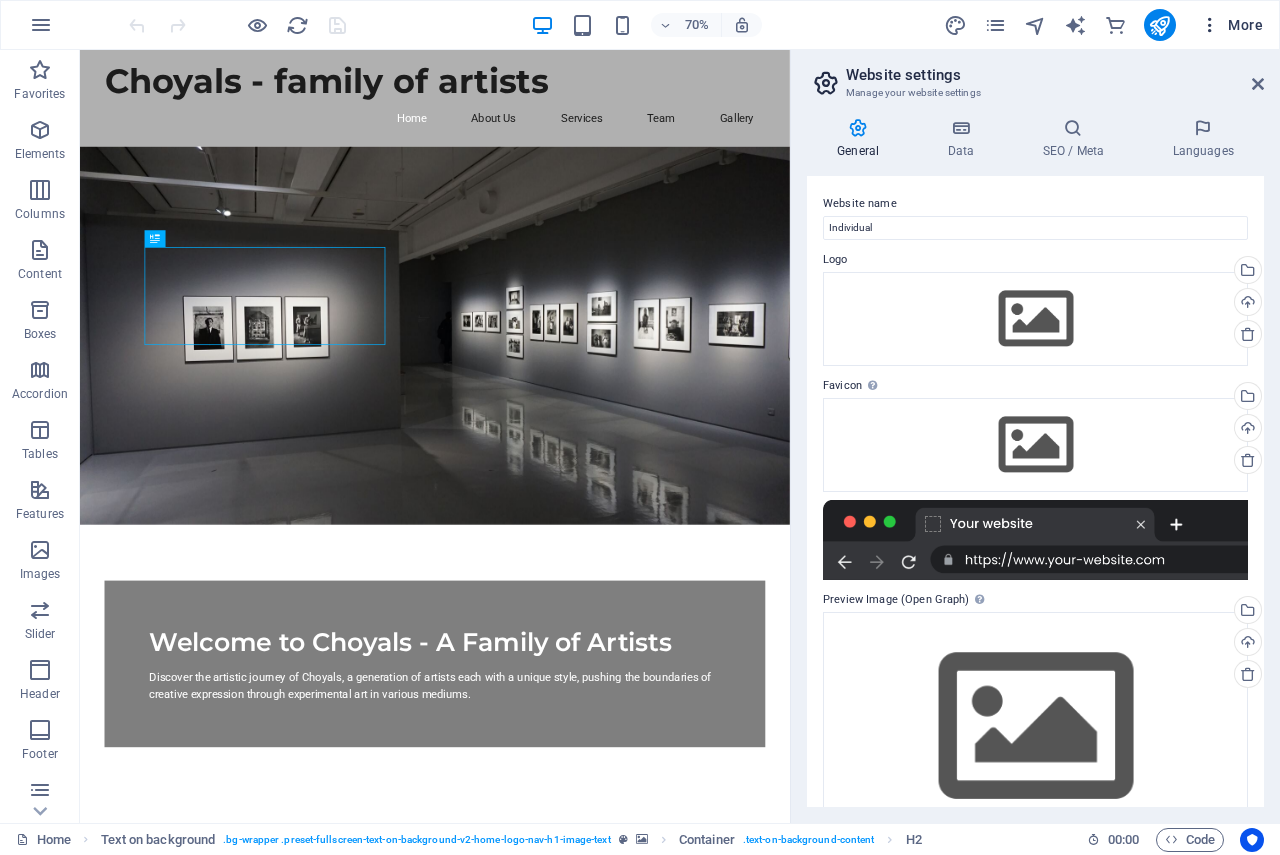 click at bounding box center [1210, 25] 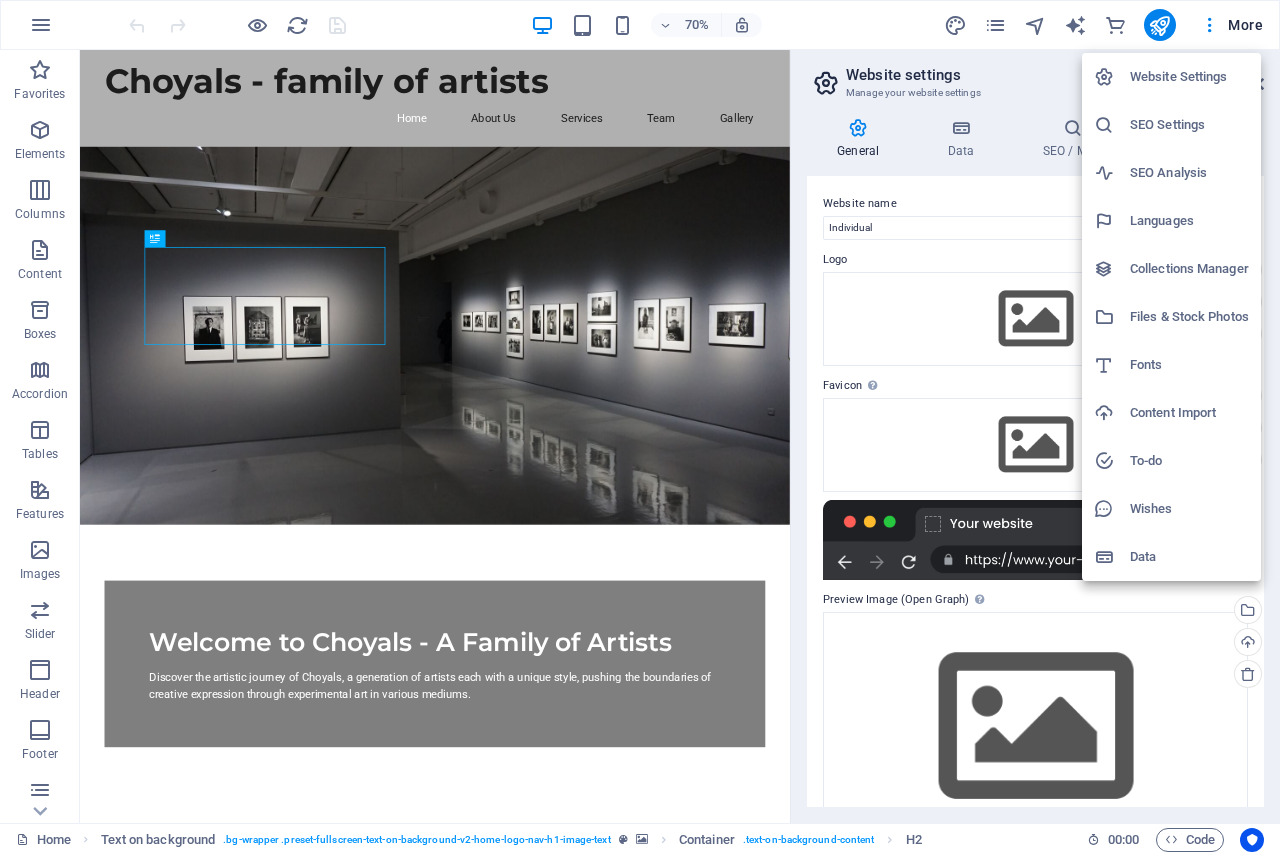 click on "Website Settings" at bounding box center [1189, 77] 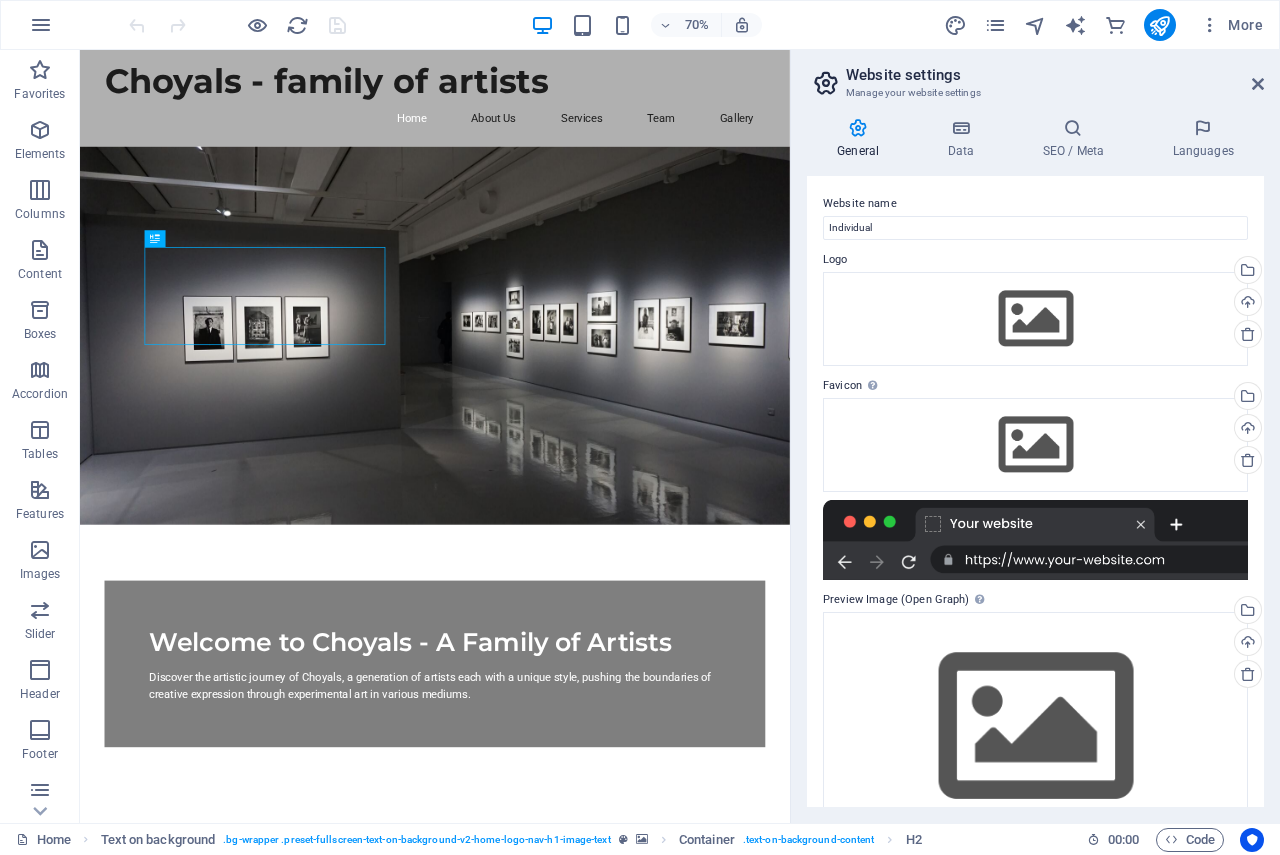 drag, startPoint x: 1273, startPoint y: 432, endPoint x: 1273, endPoint y: 513, distance: 81 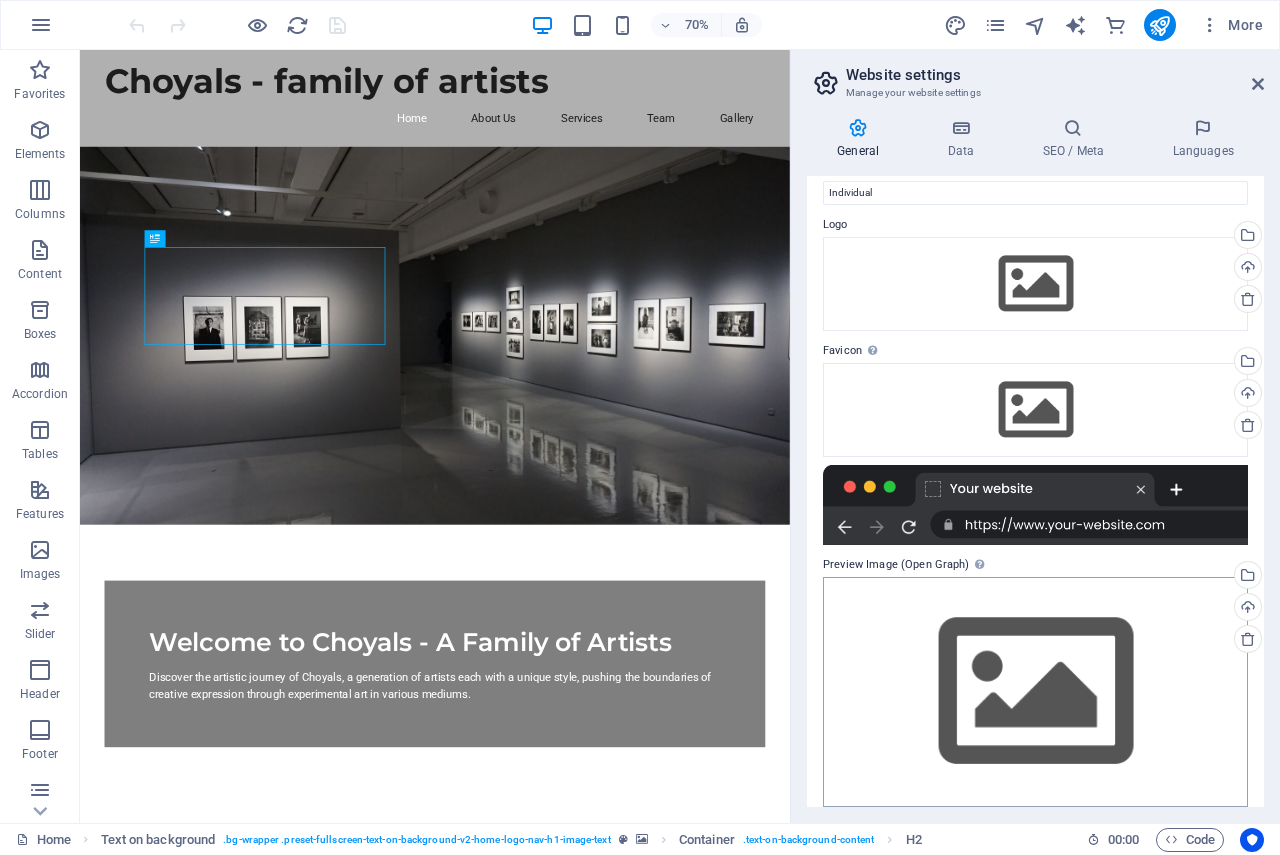 scroll, scrollTop: 51, scrollLeft: 0, axis: vertical 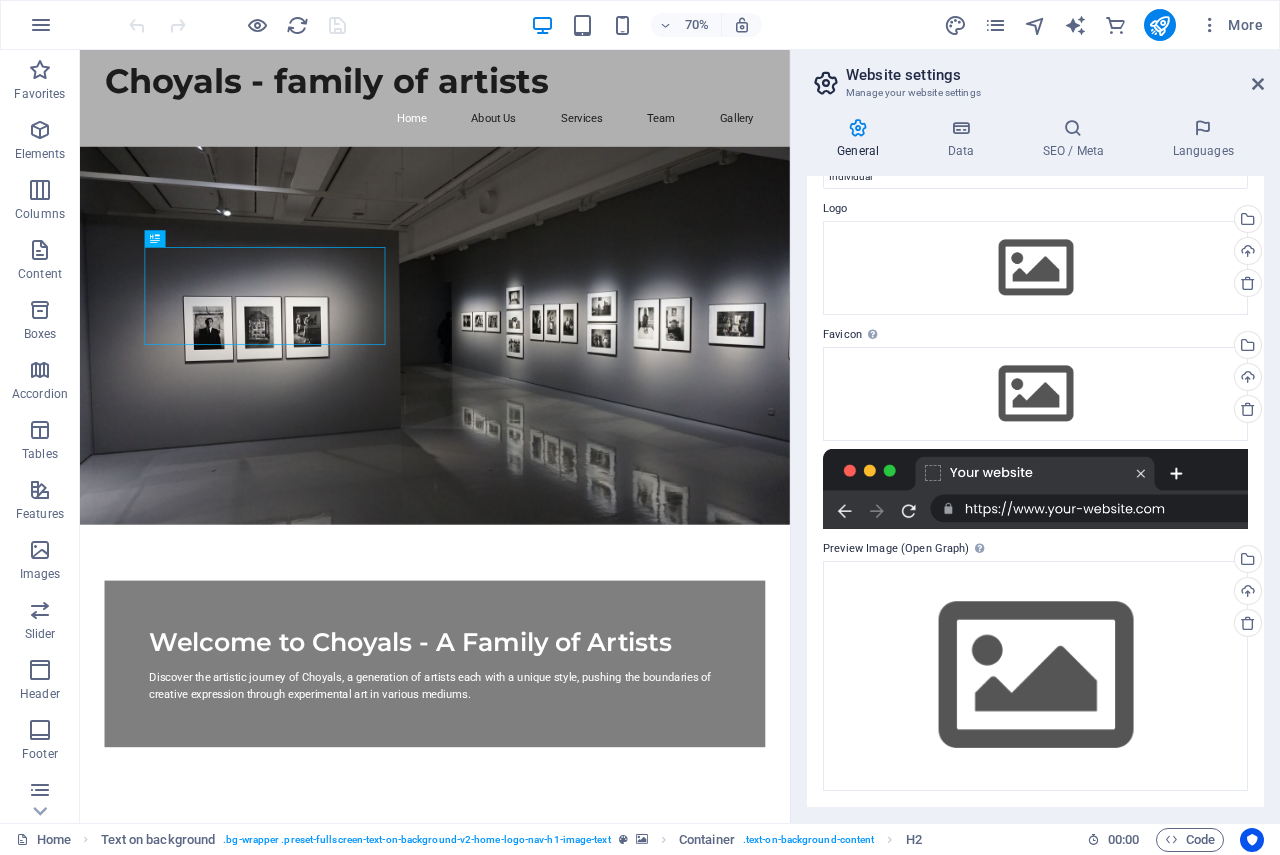 click at bounding box center [1035, 489] 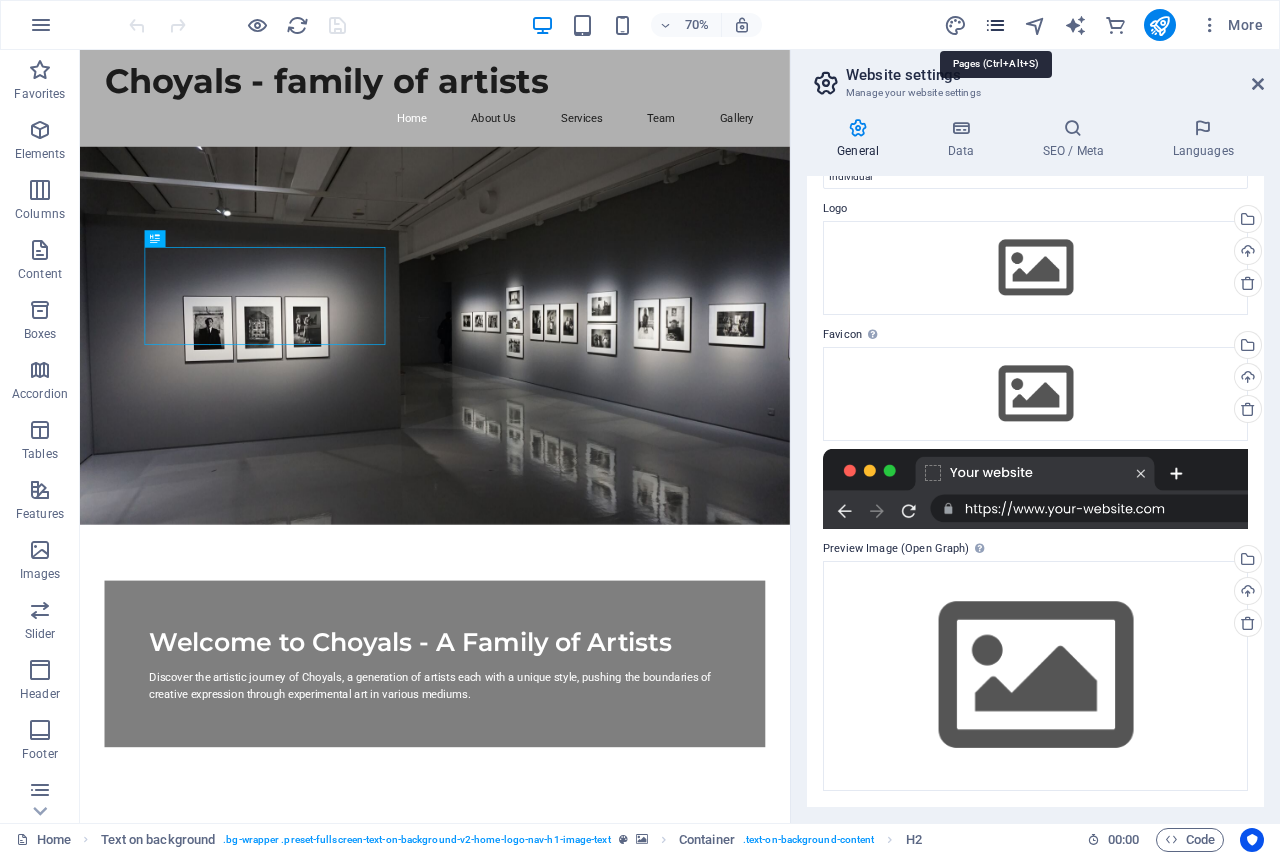 click at bounding box center (995, 25) 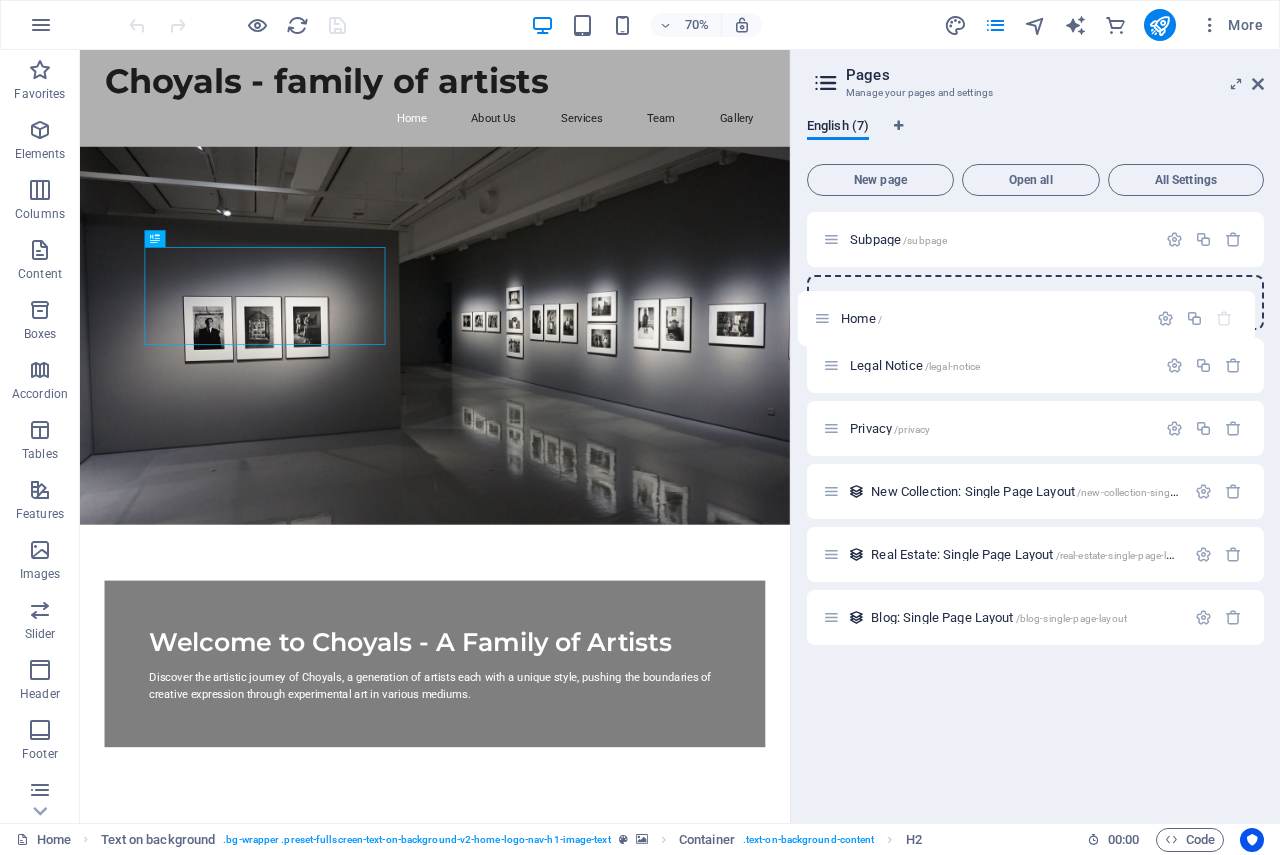 drag, startPoint x: 834, startPoint y: 238, endPoint x: 825, endPoint y: 324, distance: 86.46965 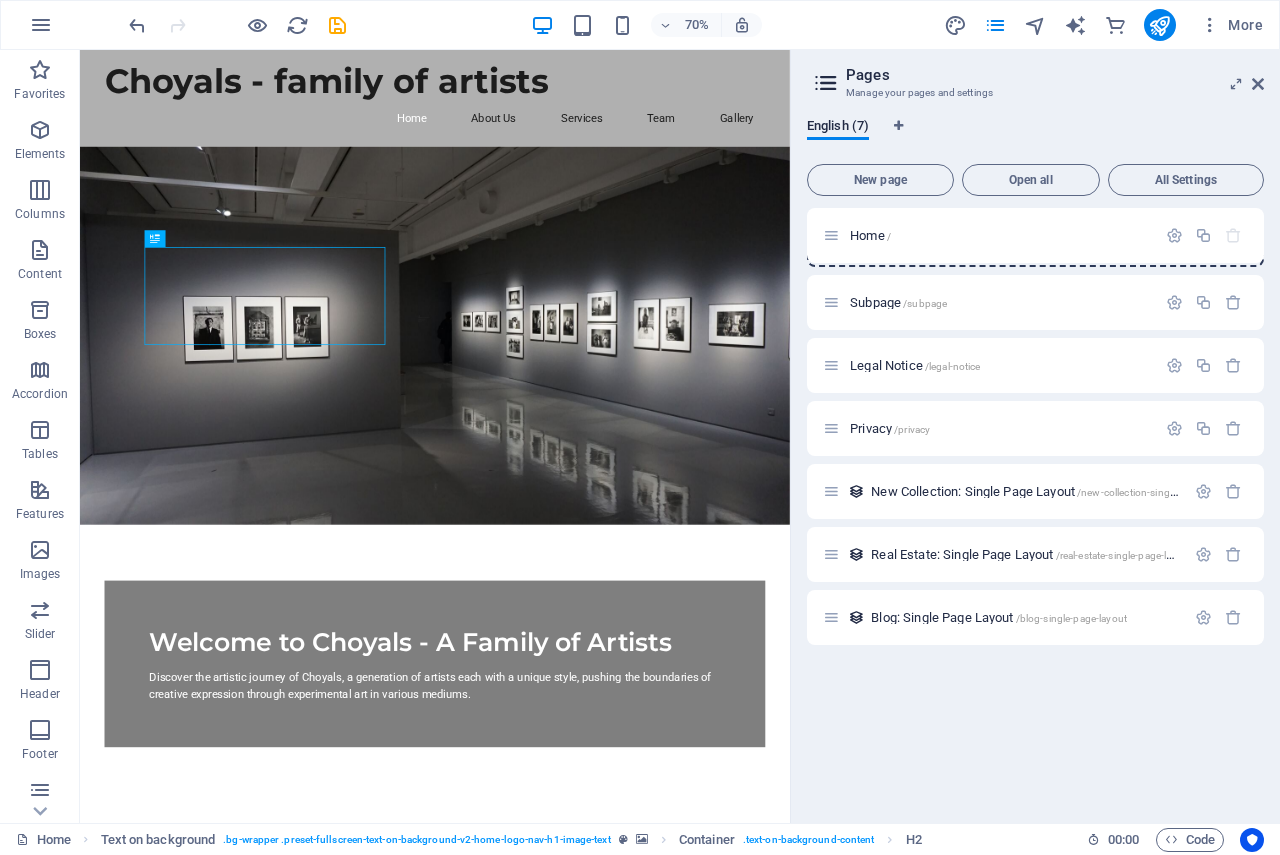 drag, startPoint x: 828, startPoint y: 306, endPoint x: 828, endPoint y: 234, distance: 72 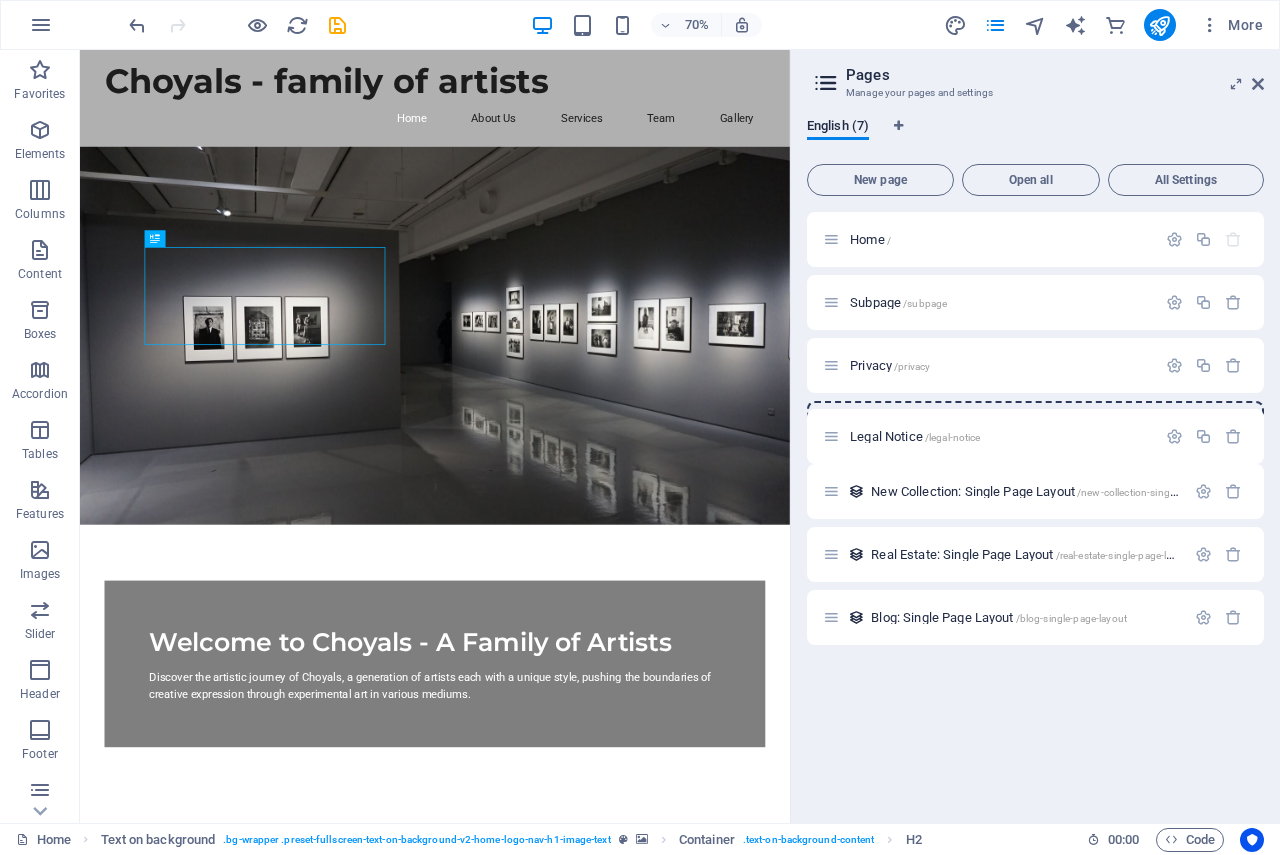 drag, startPoint x: 833, startPoint y: 363, endPoint x: 833, endPoint y: 441, distance: 78 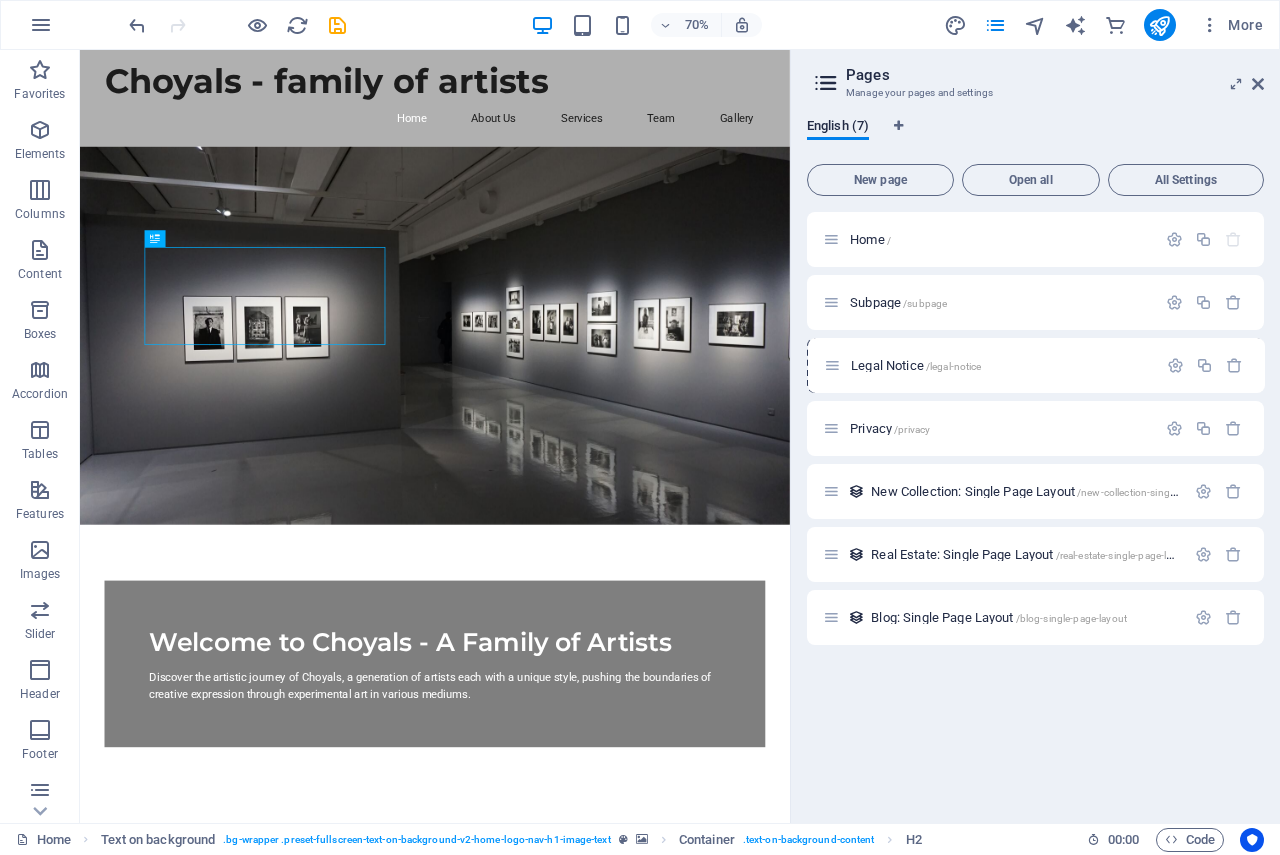 drag, startPoint x: 832, startPoint y: 420, endPoint x: 834, endPoint y: 350, distance: 70.028564 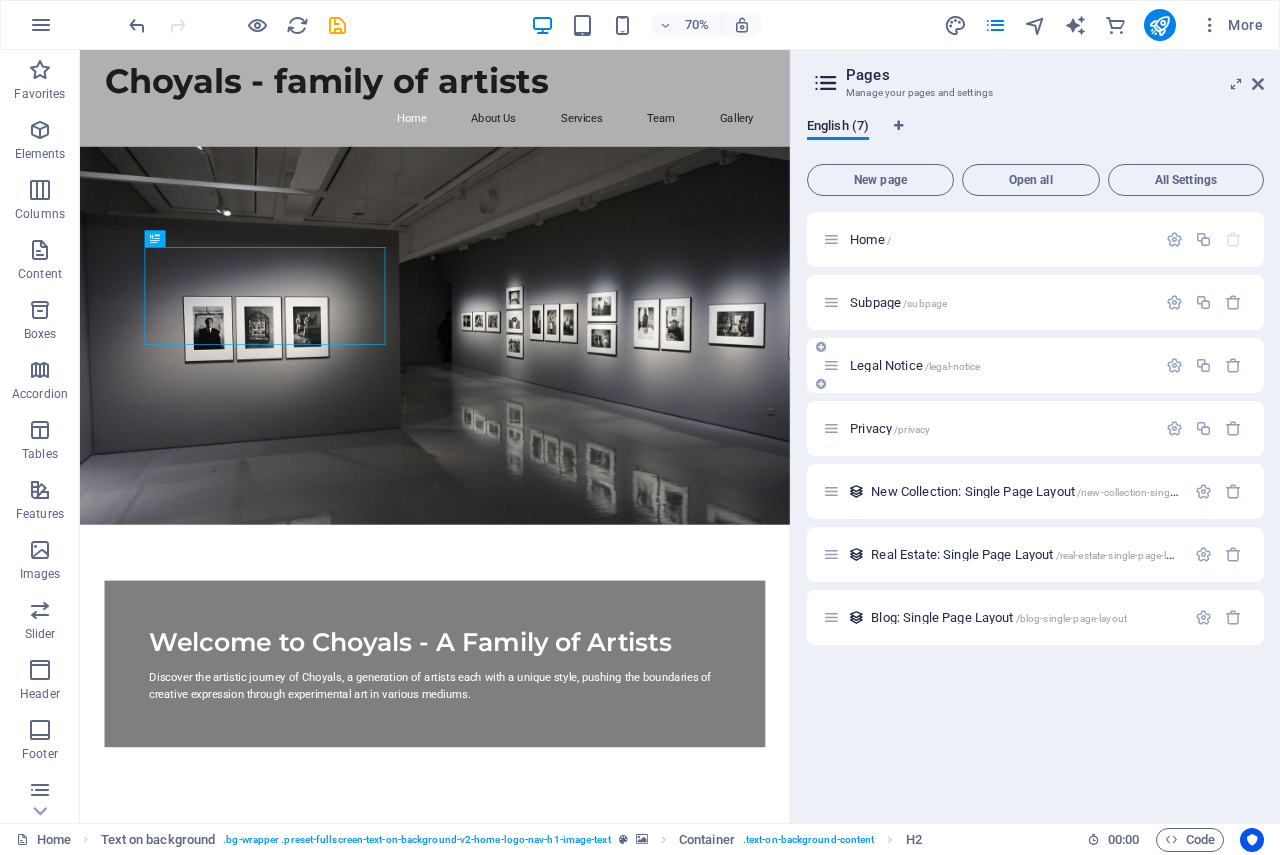 click on "Legal Notice /legal-notice" at bounding box center [915, 365] 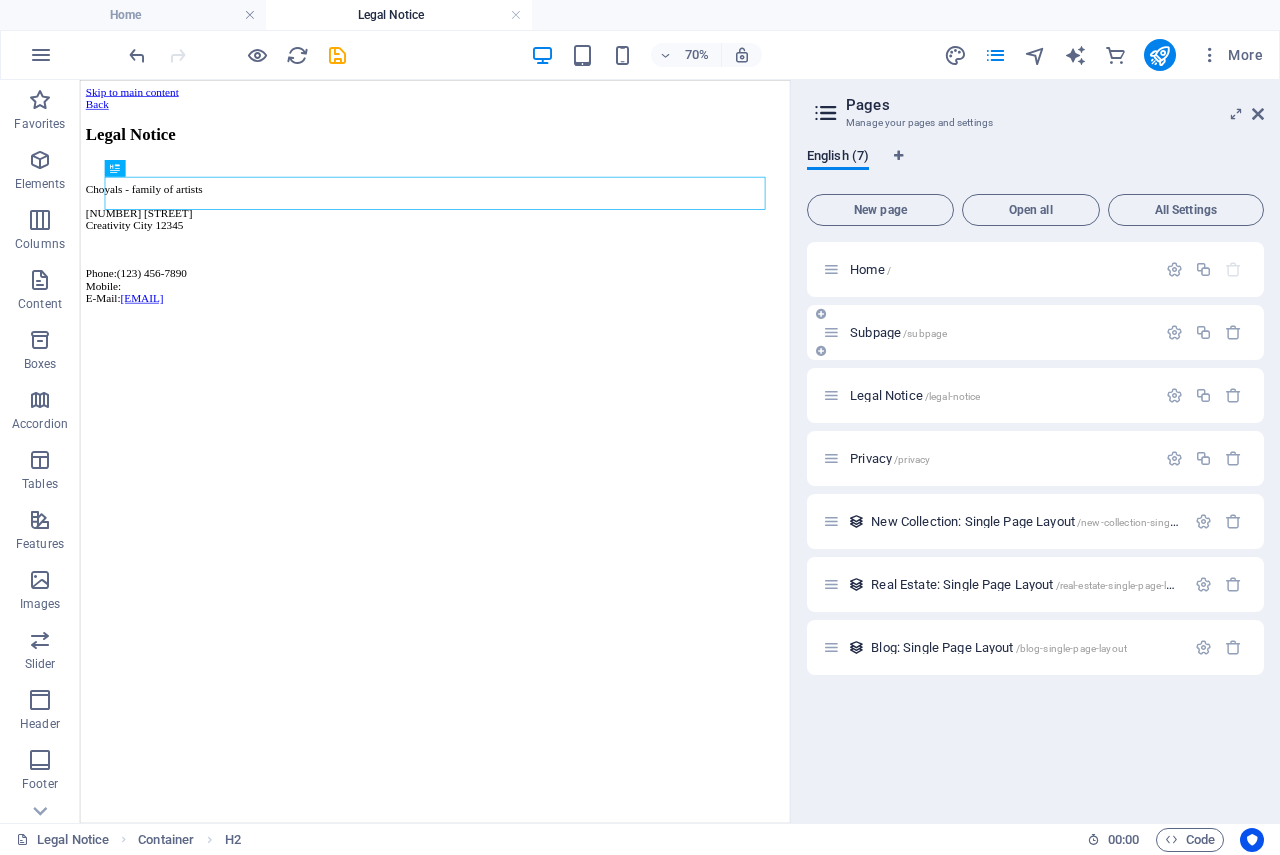 scroll, scrollTop: 0, scrollLeft: 0, axis: both 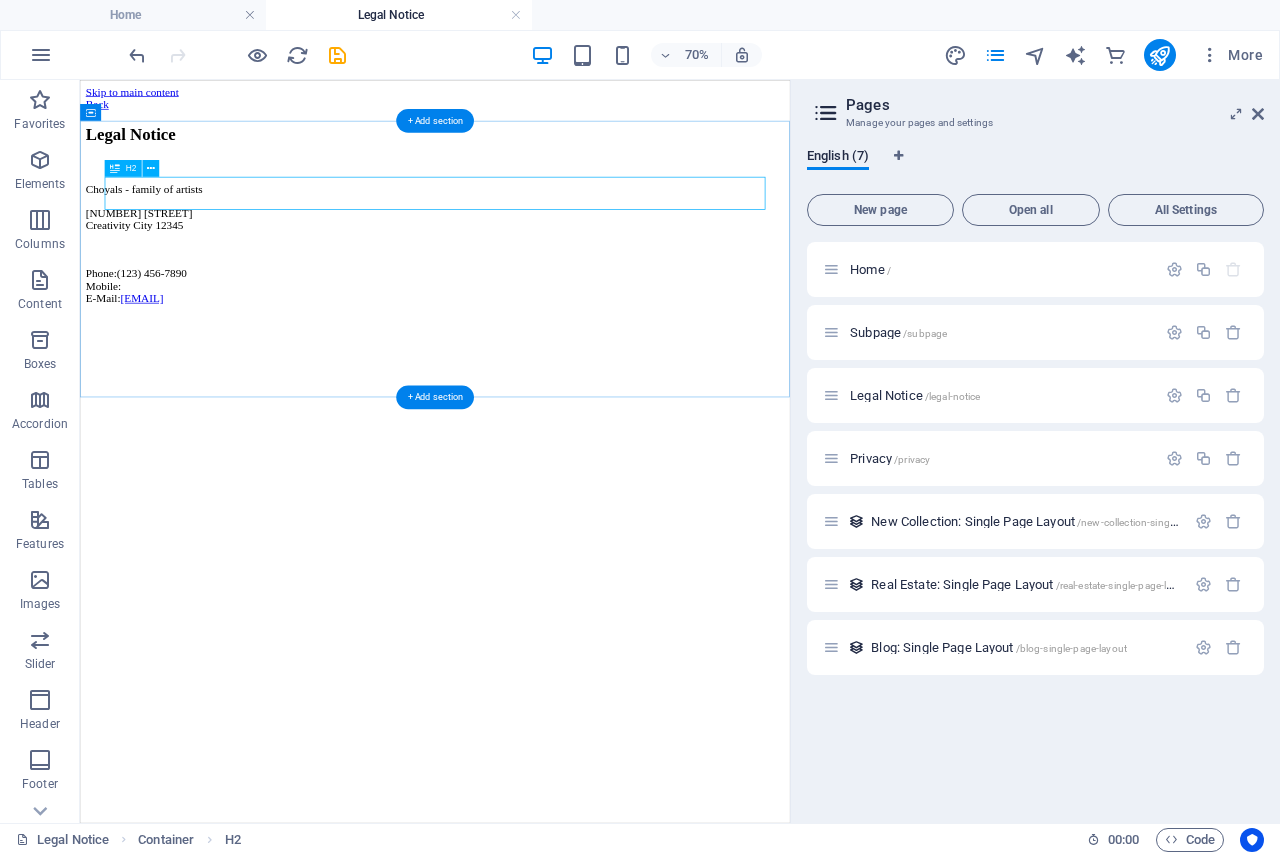 click on "Legal Notice" at bounding box center (587, 157) 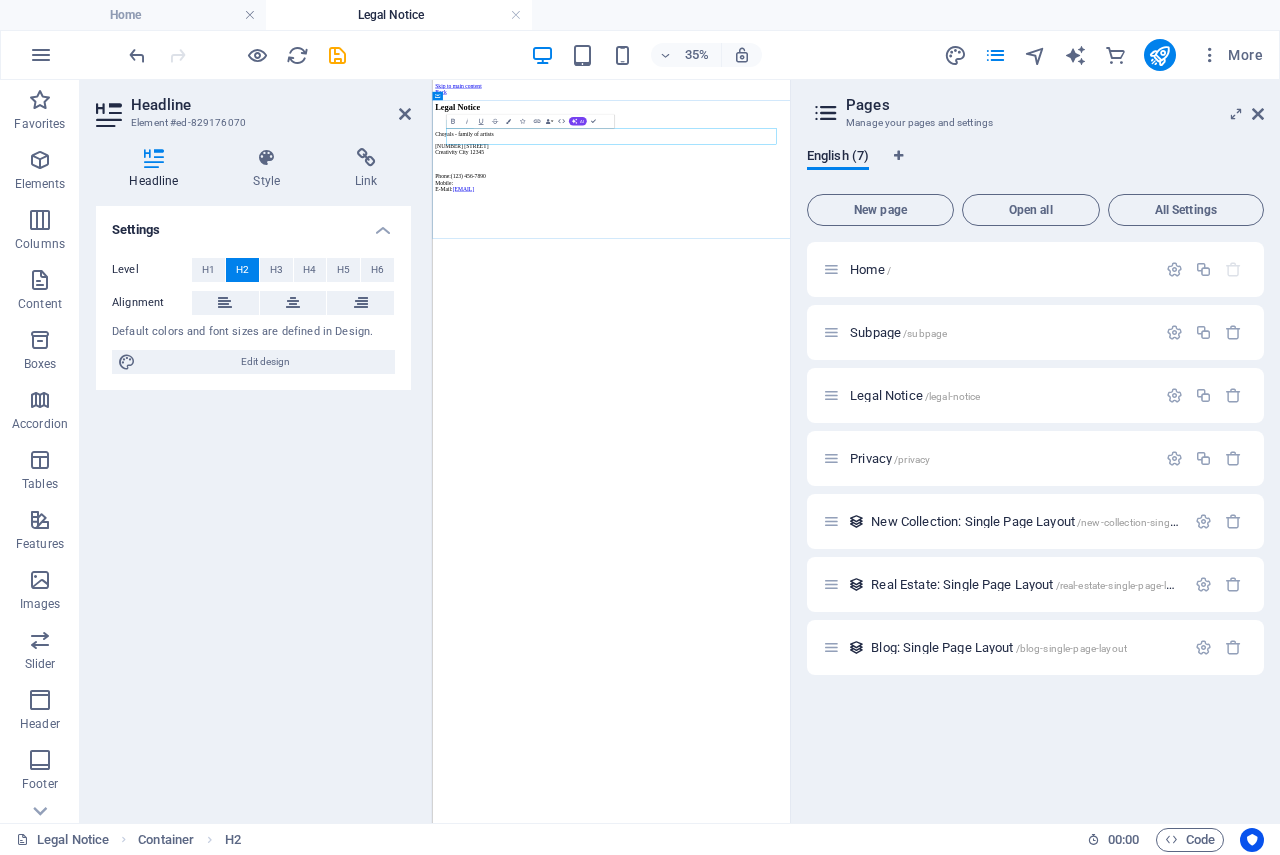 click on "Legal Notice" at bounding box center (943, 157) 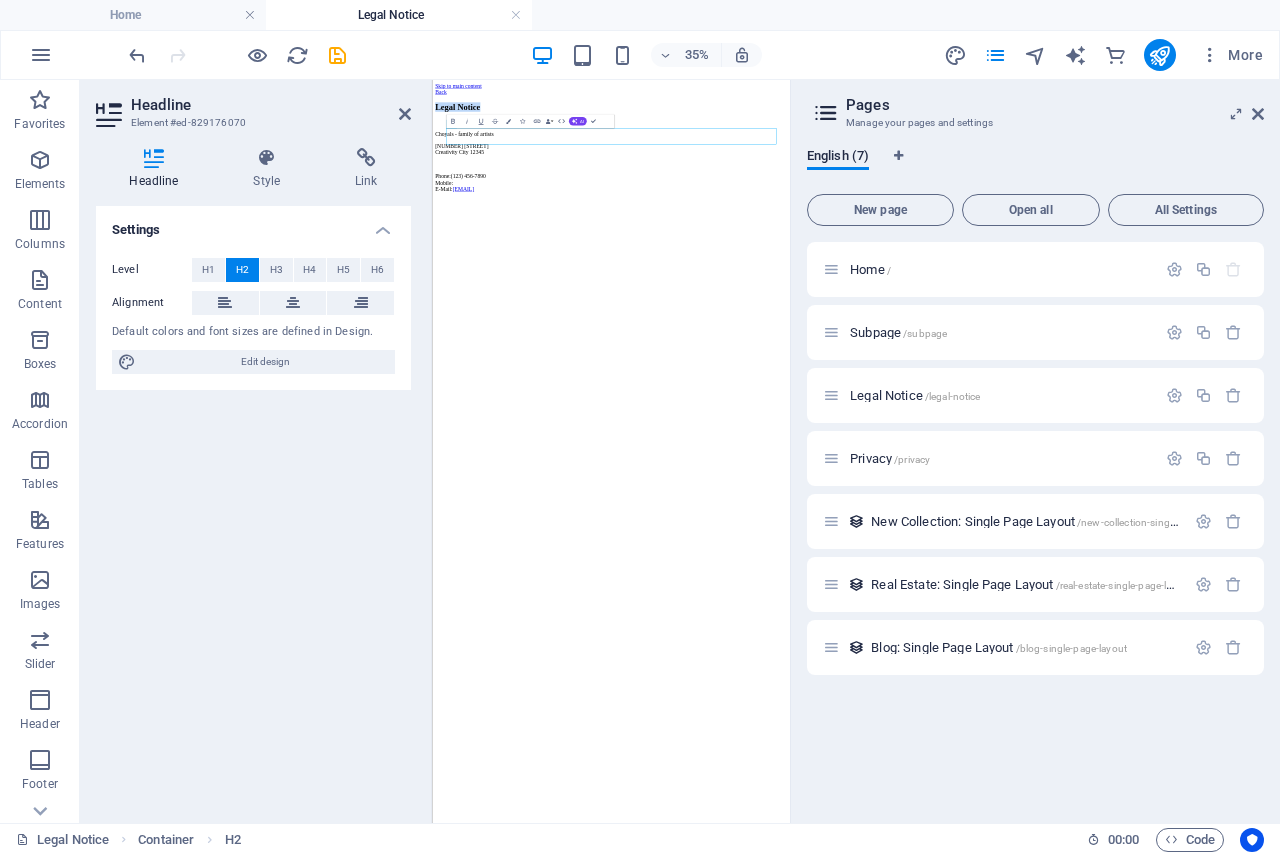 drag, startPoint x: 726, startPoint y: 237, endPoint x: 354, endPoint y: 239, distance: 372.00537 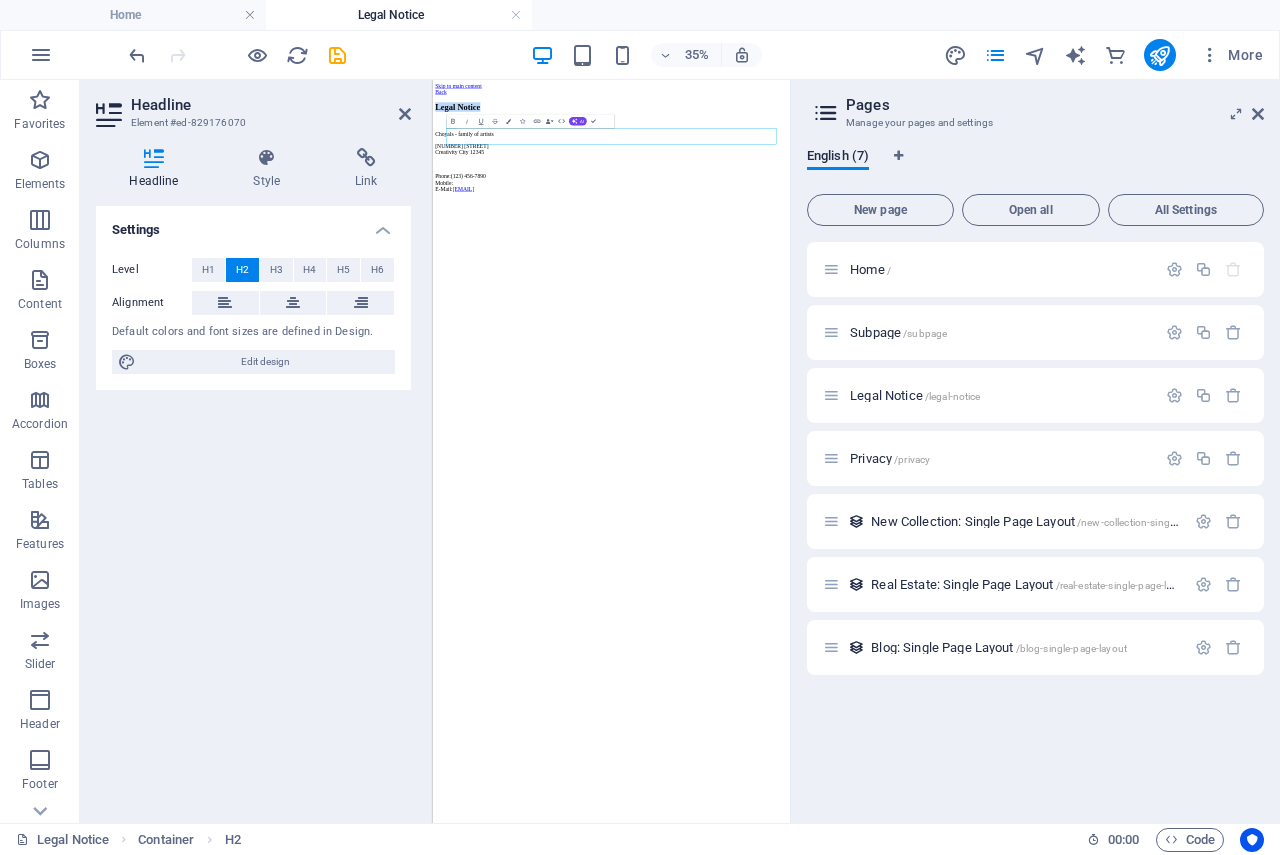 click on "Skip to main content
Back  Legal Notice Choyals - family of artists 123 Art Lane Creativity City   12345 Phone:  (123) 456-7890 Mobile:  E-Mail:  info@choyals.com" at bounding box center (943, 248) 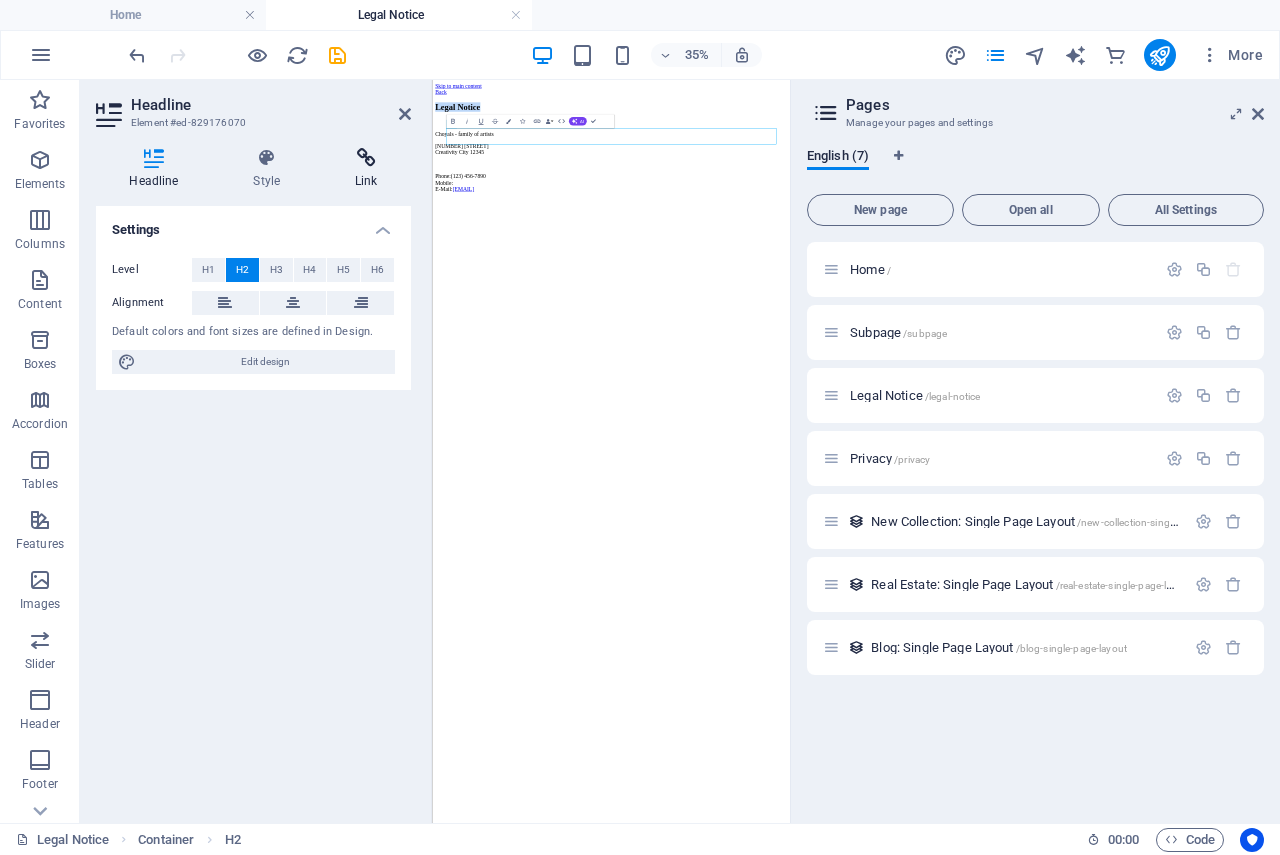 type 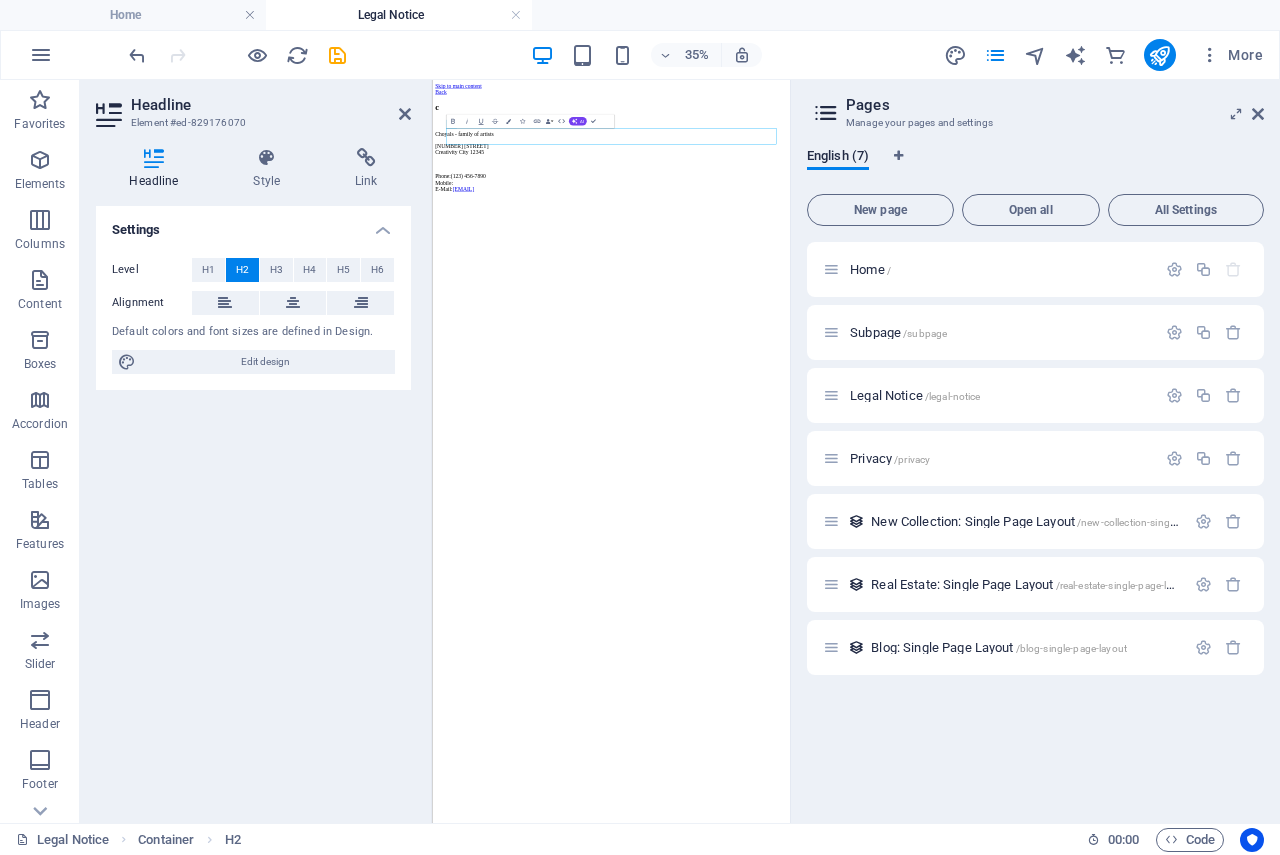 click on "Skip to main content
Back  c Choyals - family of artists 123 Art Lane Creativity City   12345 Phone:  (123) 456-7890 Mobile:  E-Mail:  info@choyals.com" at bounding box center [943, 248] 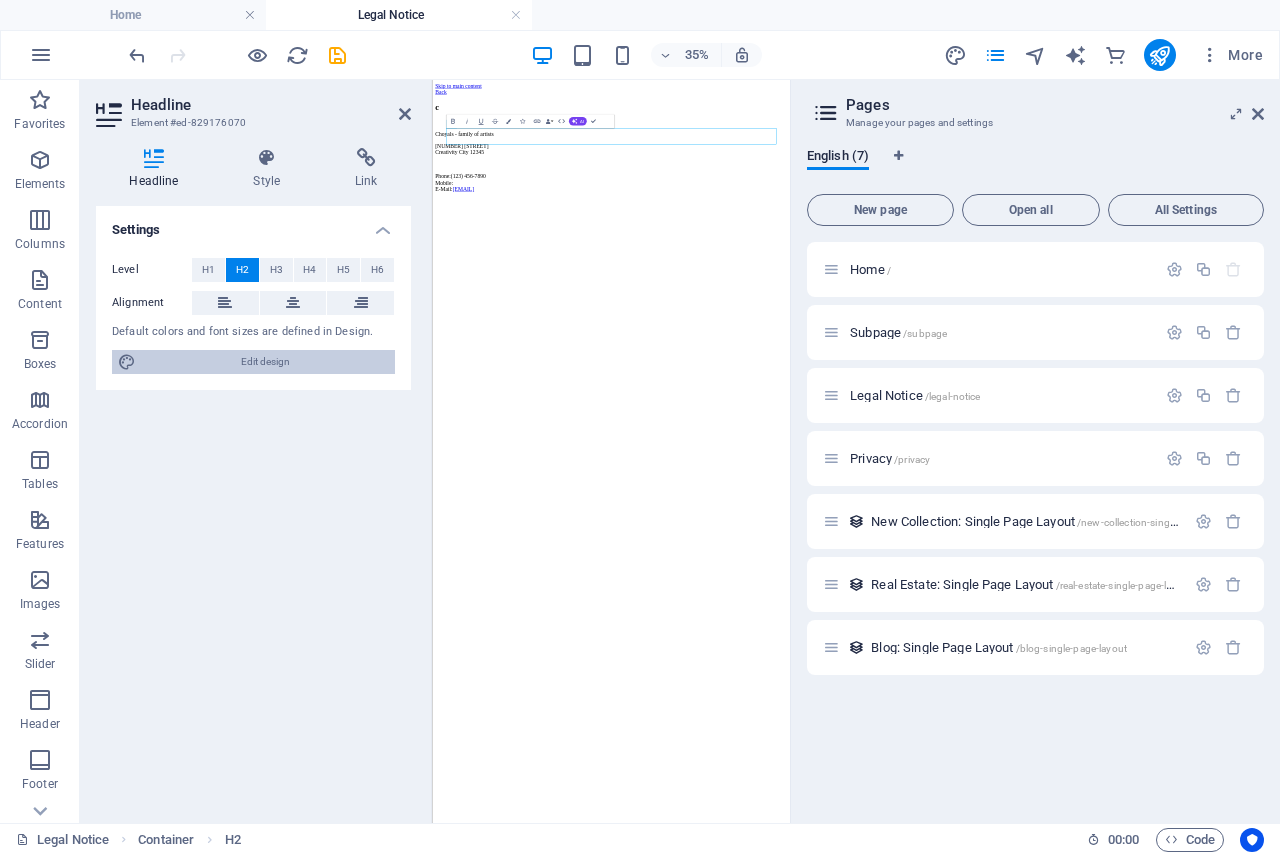 click on "Edit design" at bounding box center [265, 362] 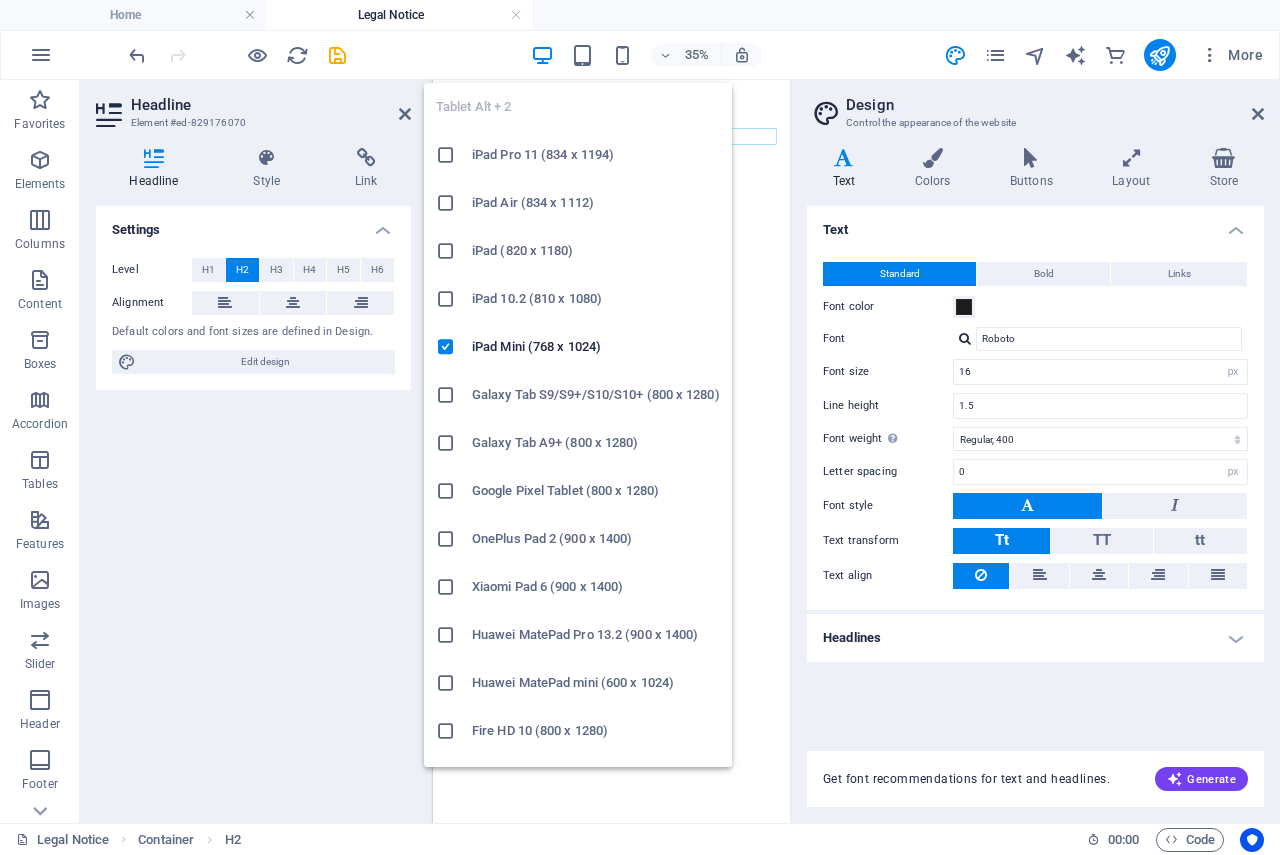 click on "Tablet Alt + 2 iPad Pro 11 (834 x 1194) iPad Air (834 x 1112) iPad (820 x 1180) iPad 10.2 (810 x 1080) iPad Mini (768 x 1024) Galaxy Tab S9/S9+/S10/S10+ (800 x 1280) Galaxy Tab A9+ (800 x 1280) Google Pixel Tablet (800 x 1280) OnePlus Pad 2 (900 x 1400) Xiaomi Pad 6 (900 x 1400) Huawei MatePad Pro 13.2 (900 x 1400) Huawei MatePad mini (600 x 1024) Fire HD 10 (800 x 1280) Fire HD 8 (600 x 1024)" at bounding box center [578, 417] 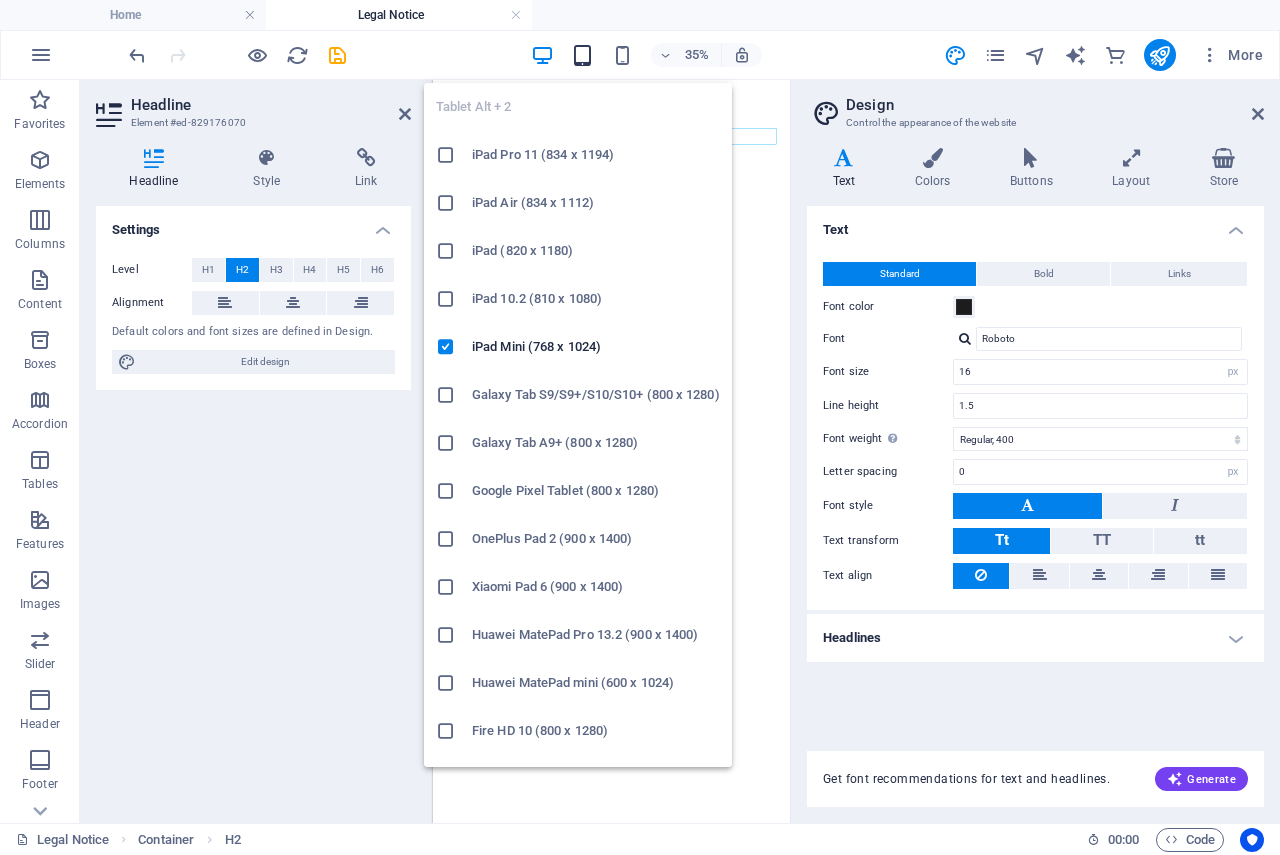 click at bounding box center [582, 55] 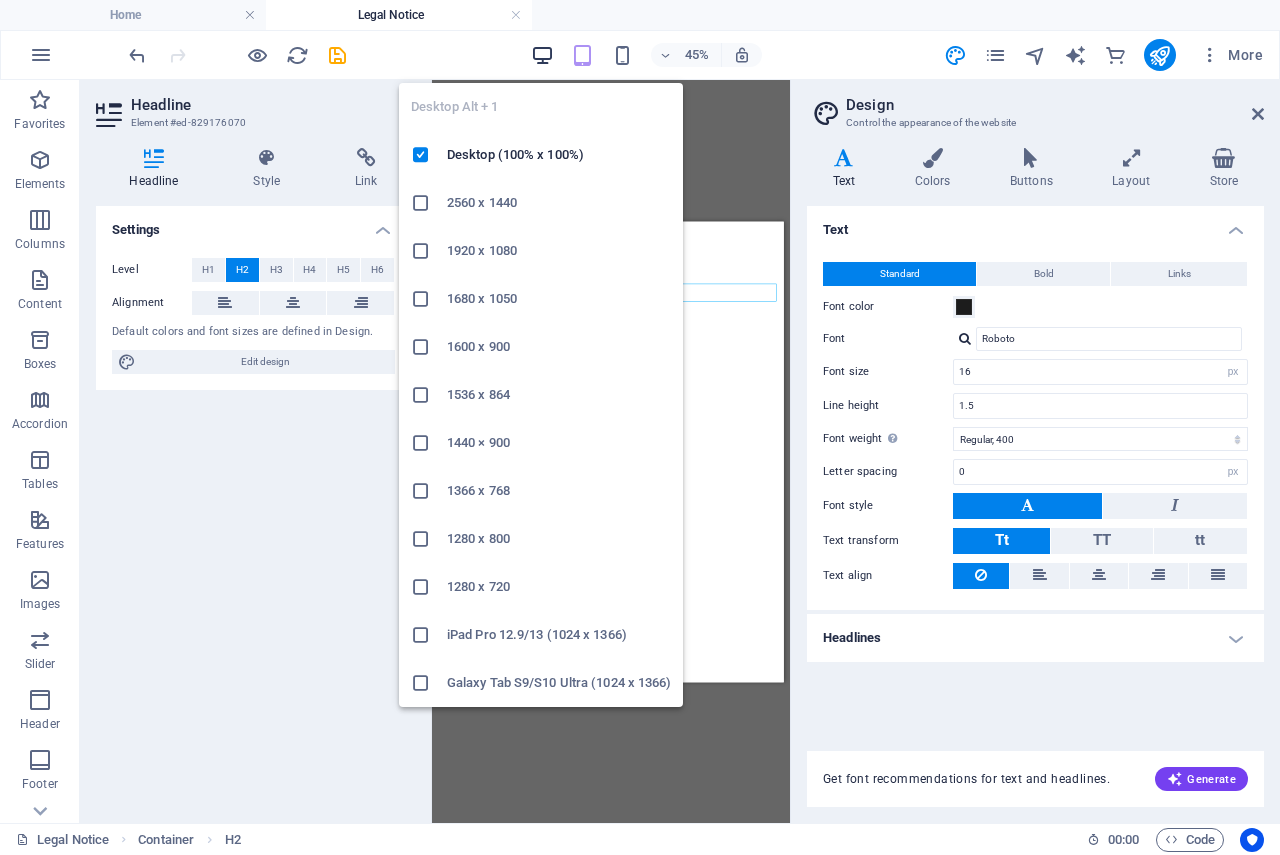 click at bounding box center [542, 55] 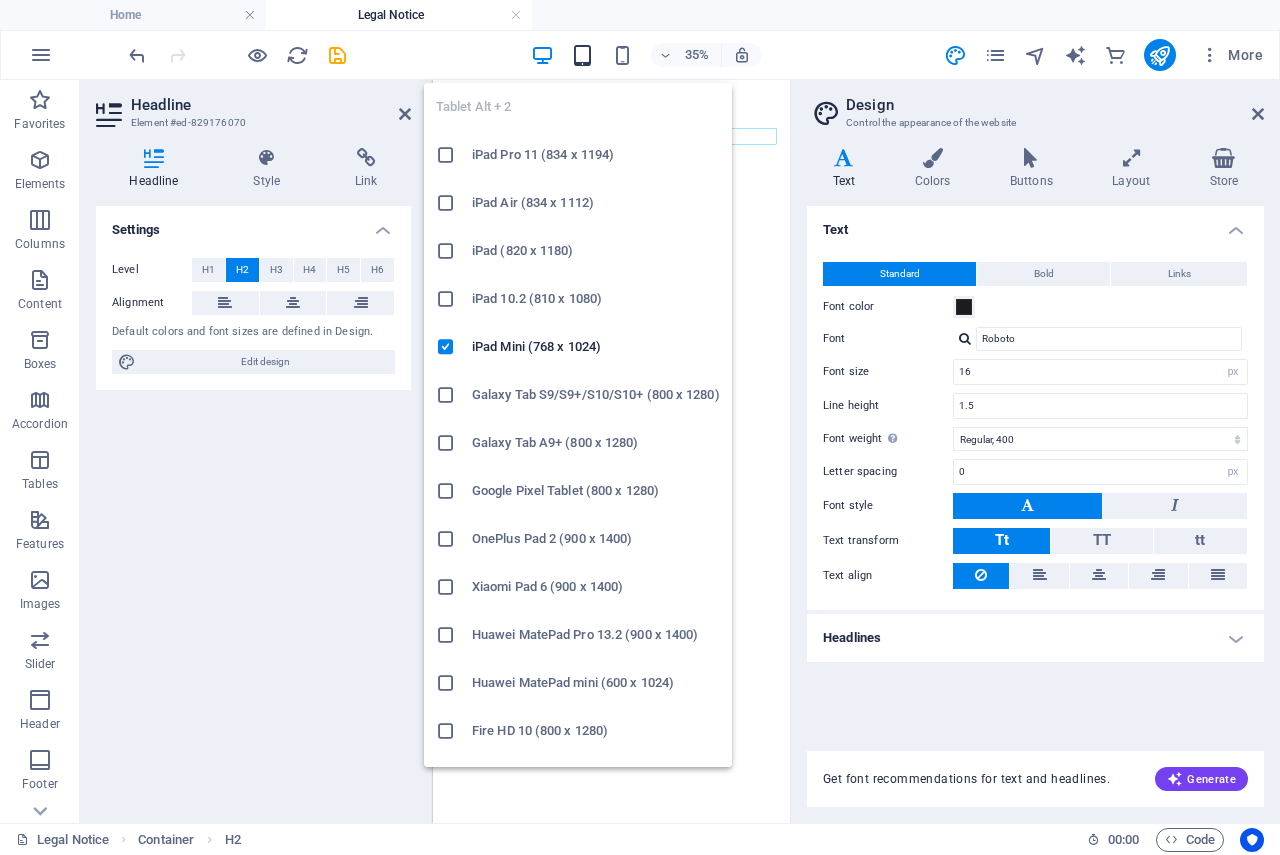 click at bounding box center [582, 55] 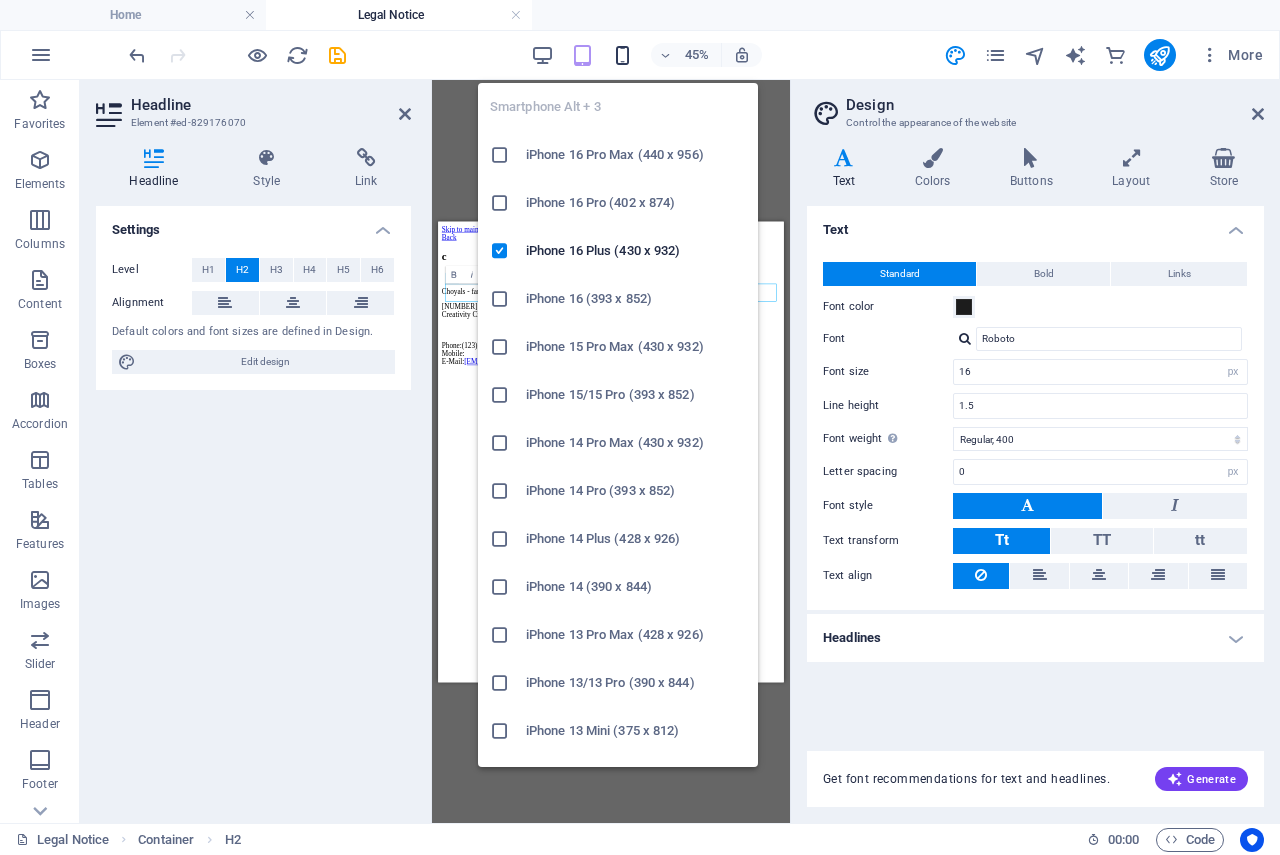 click at bounding box center [622, 55] 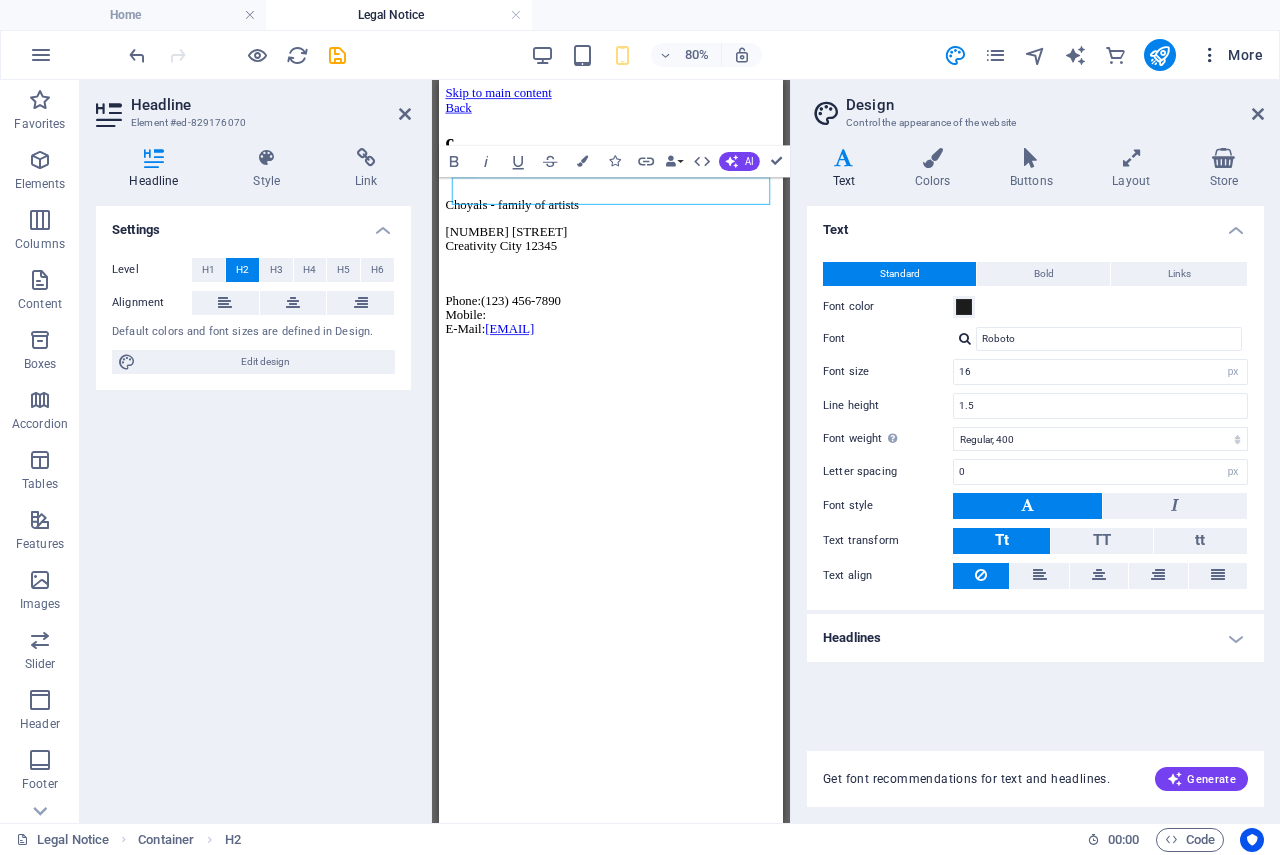 click at bounding box center [1210, 55] 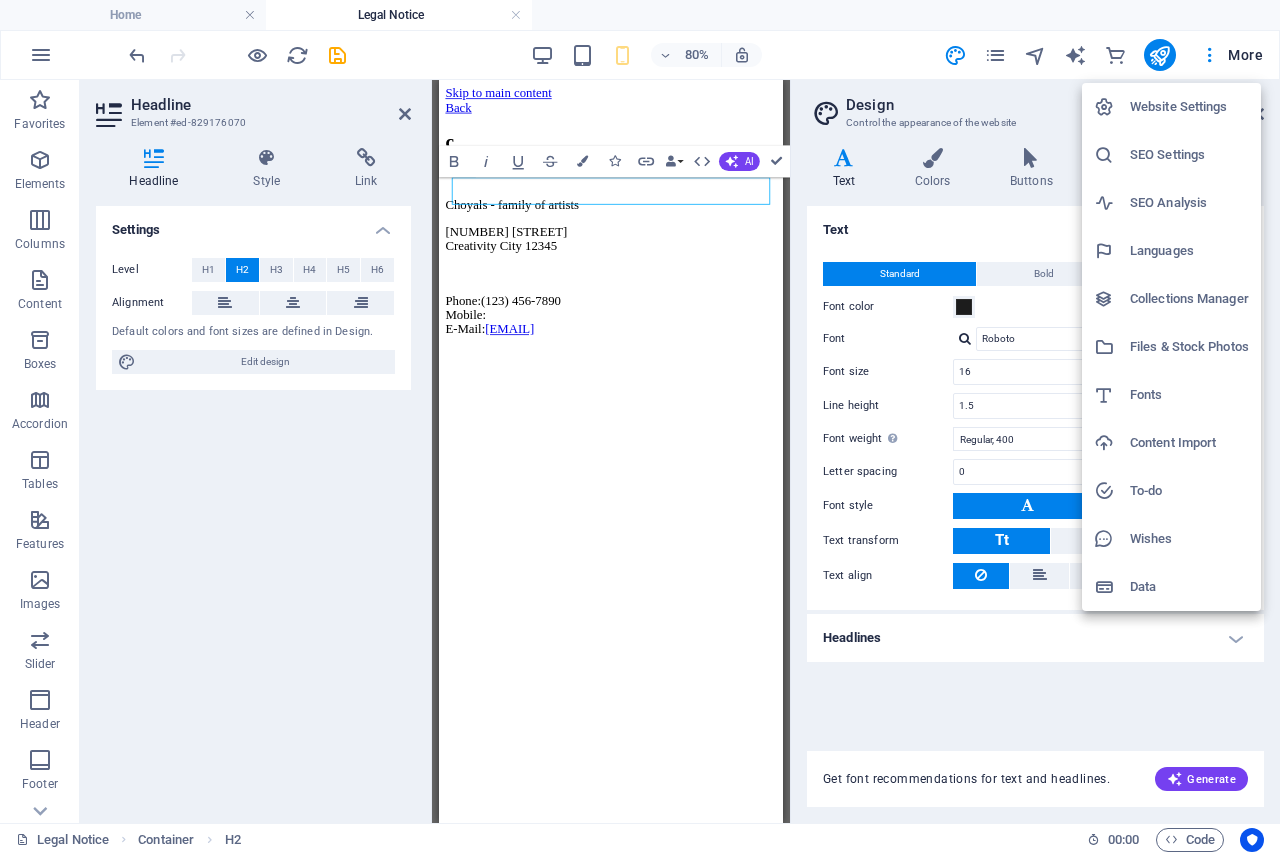 click at bounding box center (640, 427) 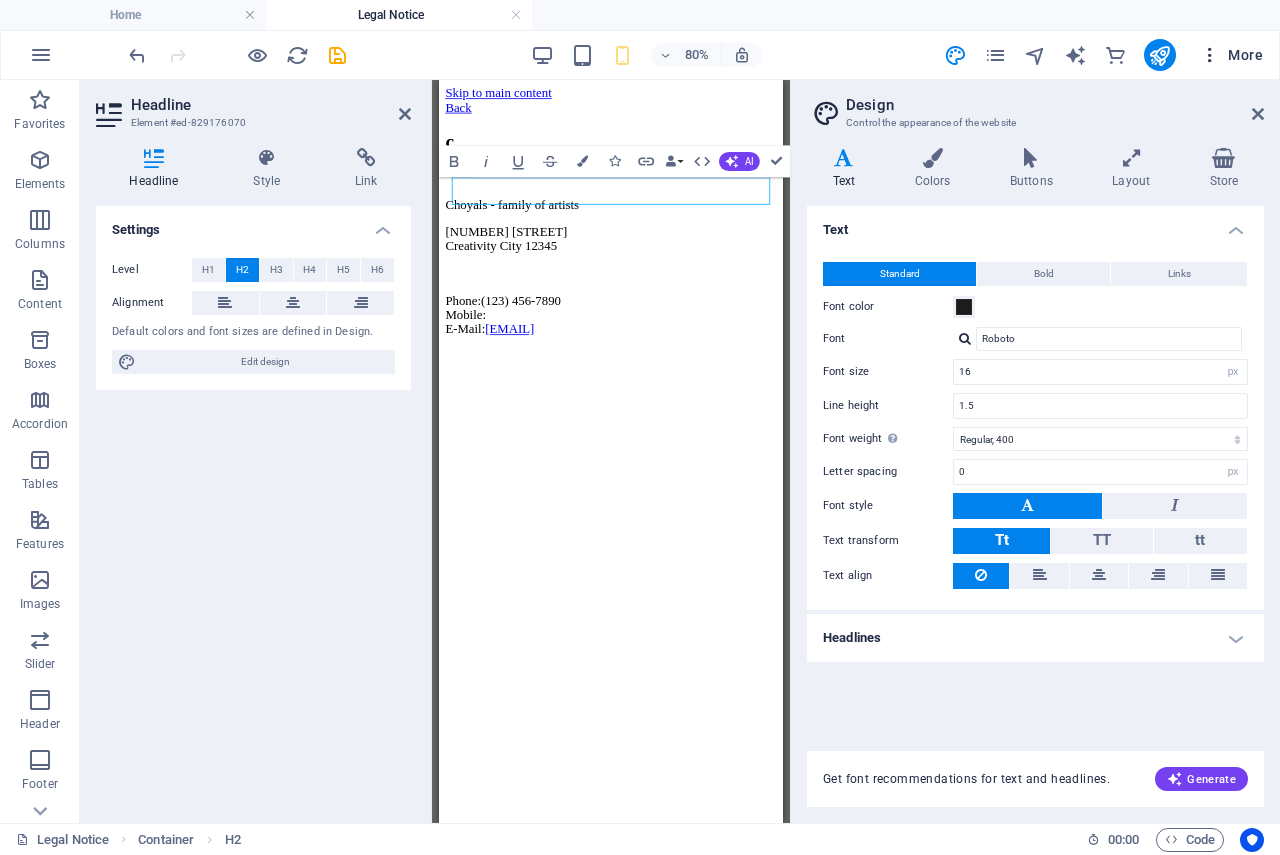 click on "More" at bounding box center (1231, 55) 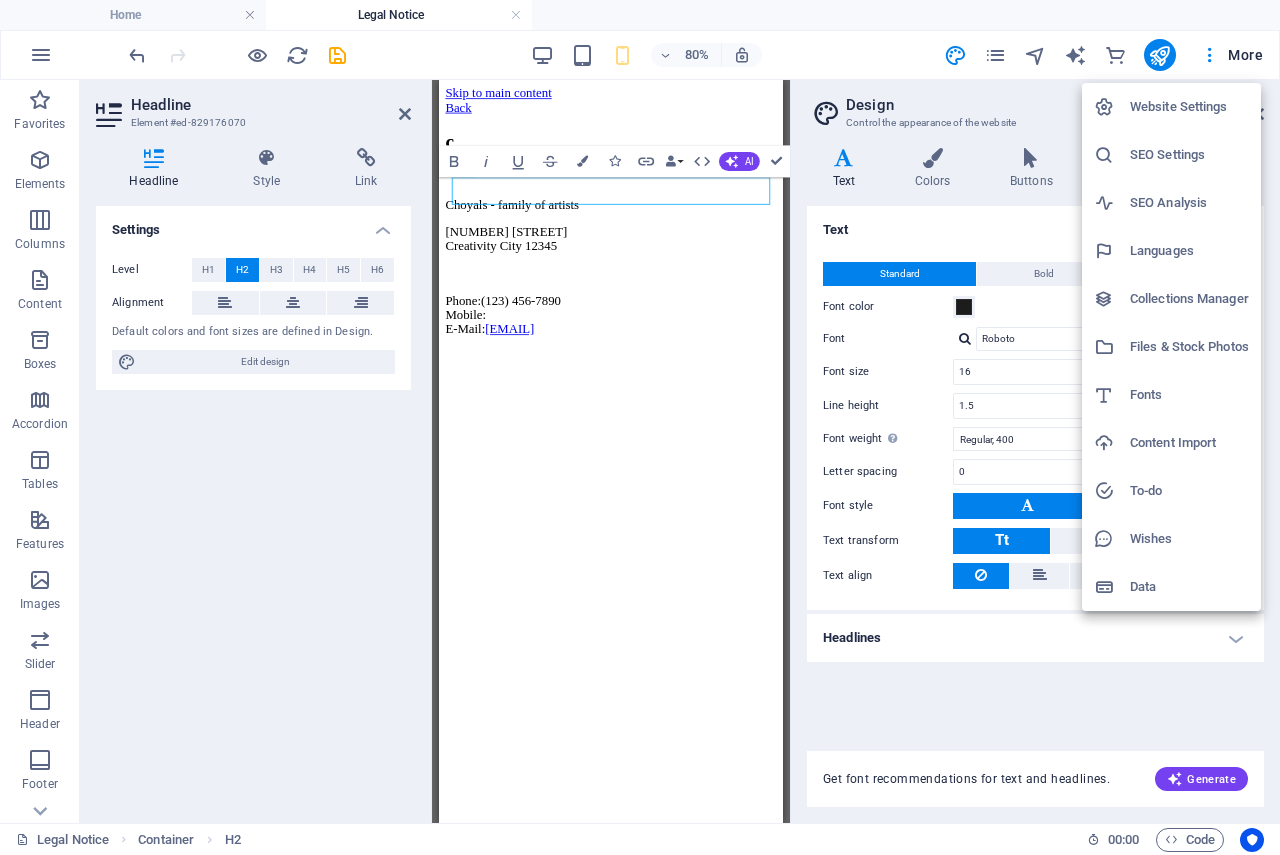 click at bounding box center (640, 427) 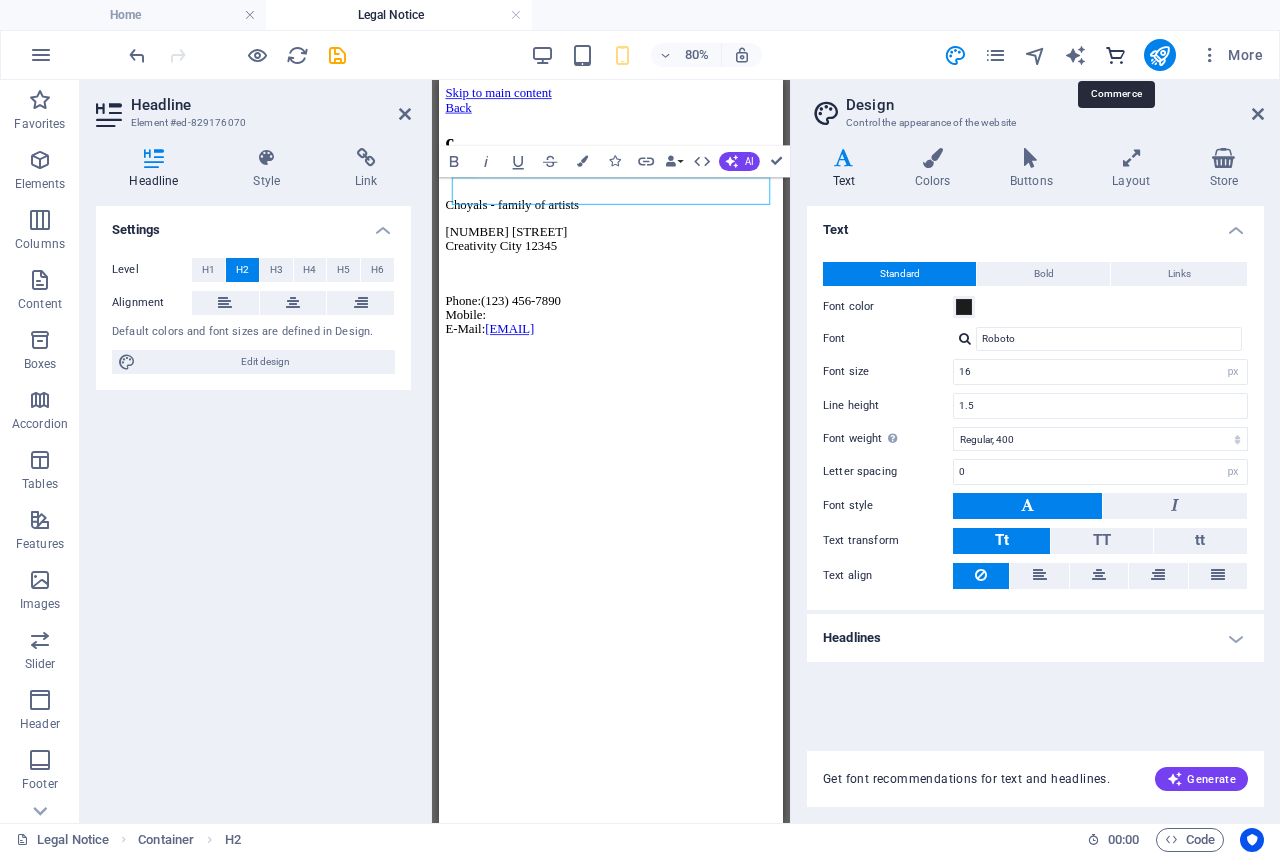 click at bounding box center [1115, 55] 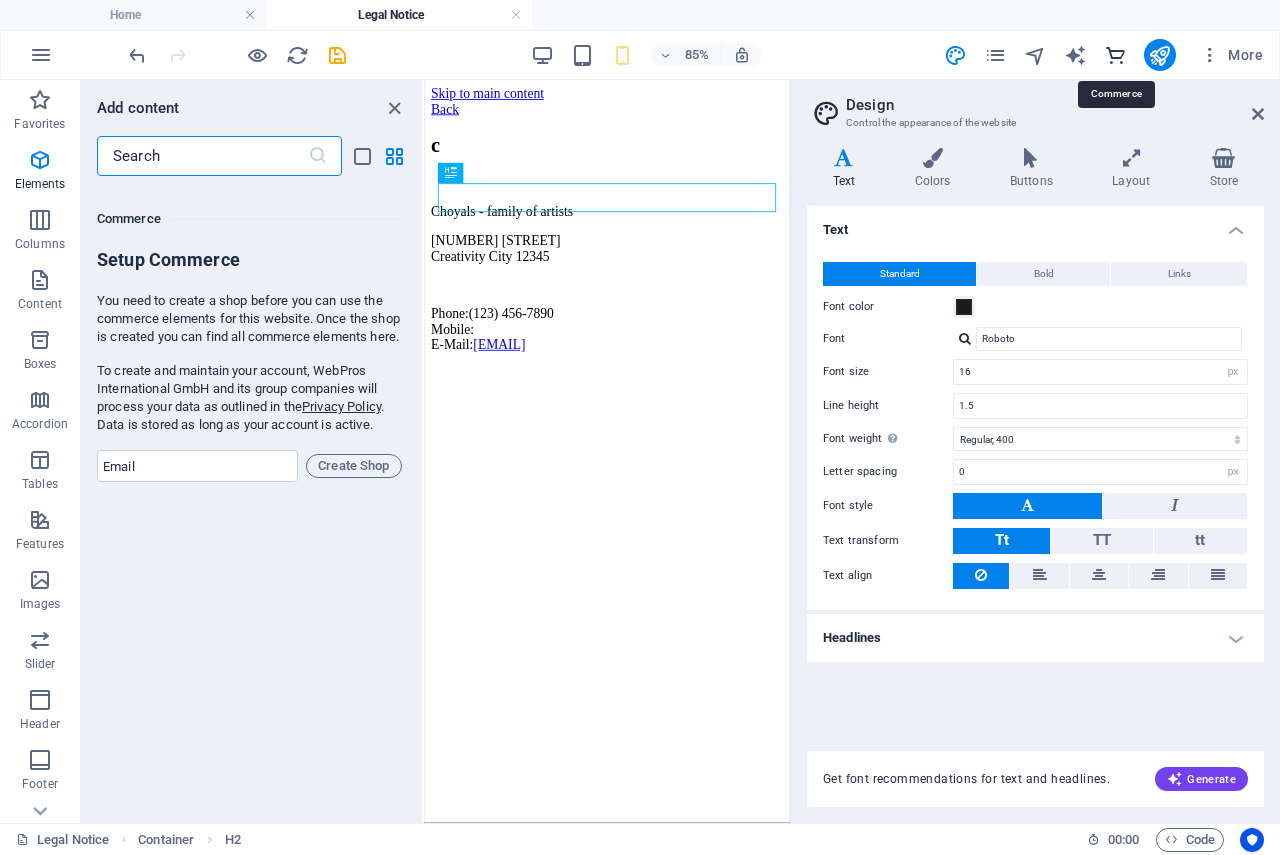 scroll, scrollTop: 19271, scrollLeft: 0, axis: vertical 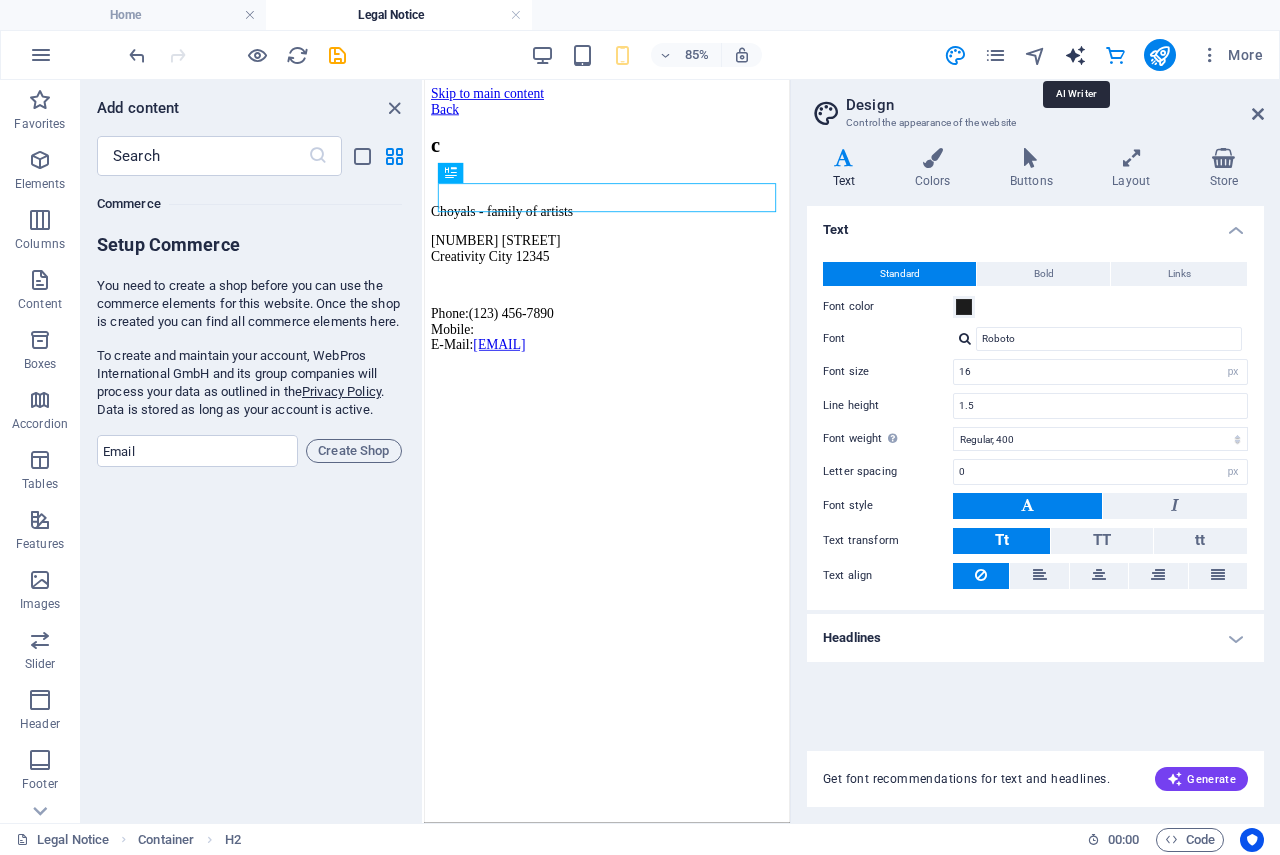 click at bounding box center (1075, 55) 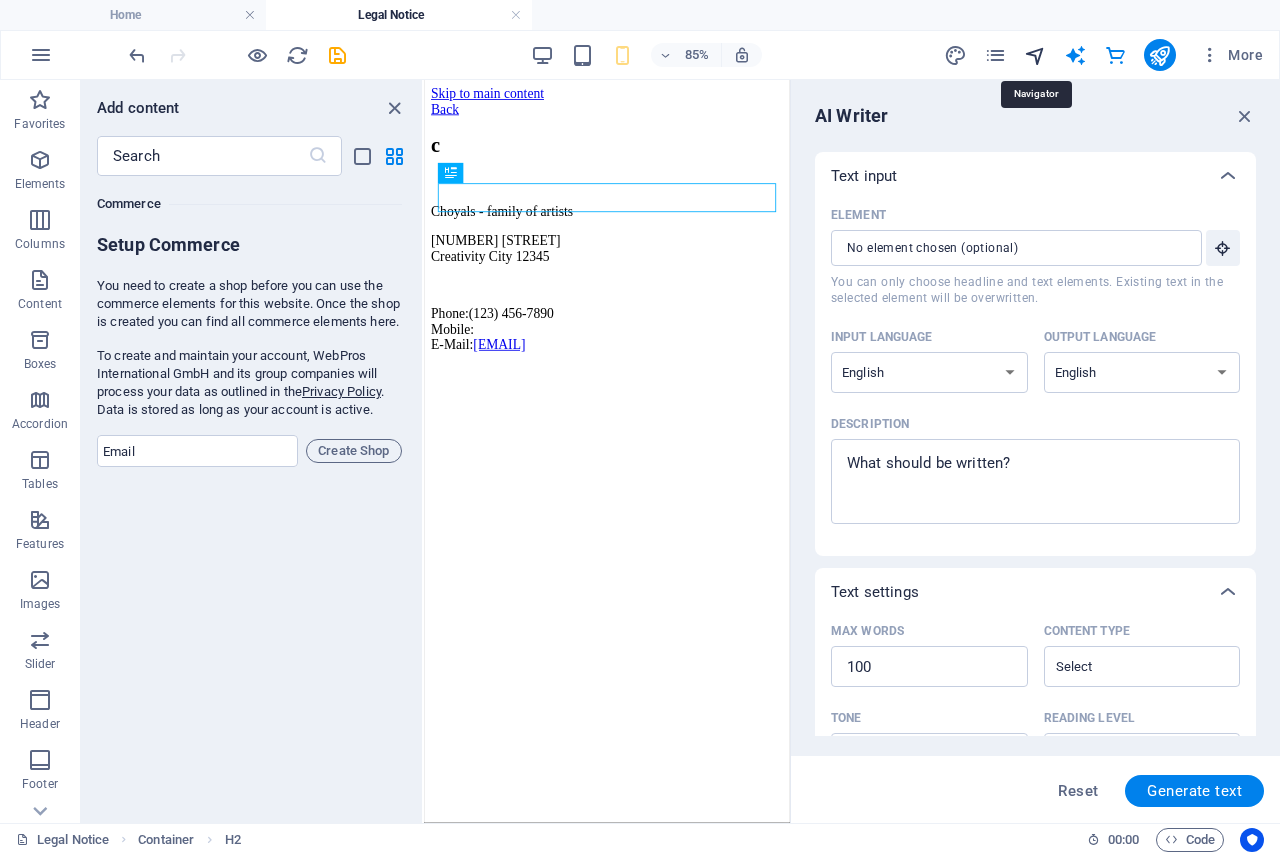 click at bounding box center [1035, 55] 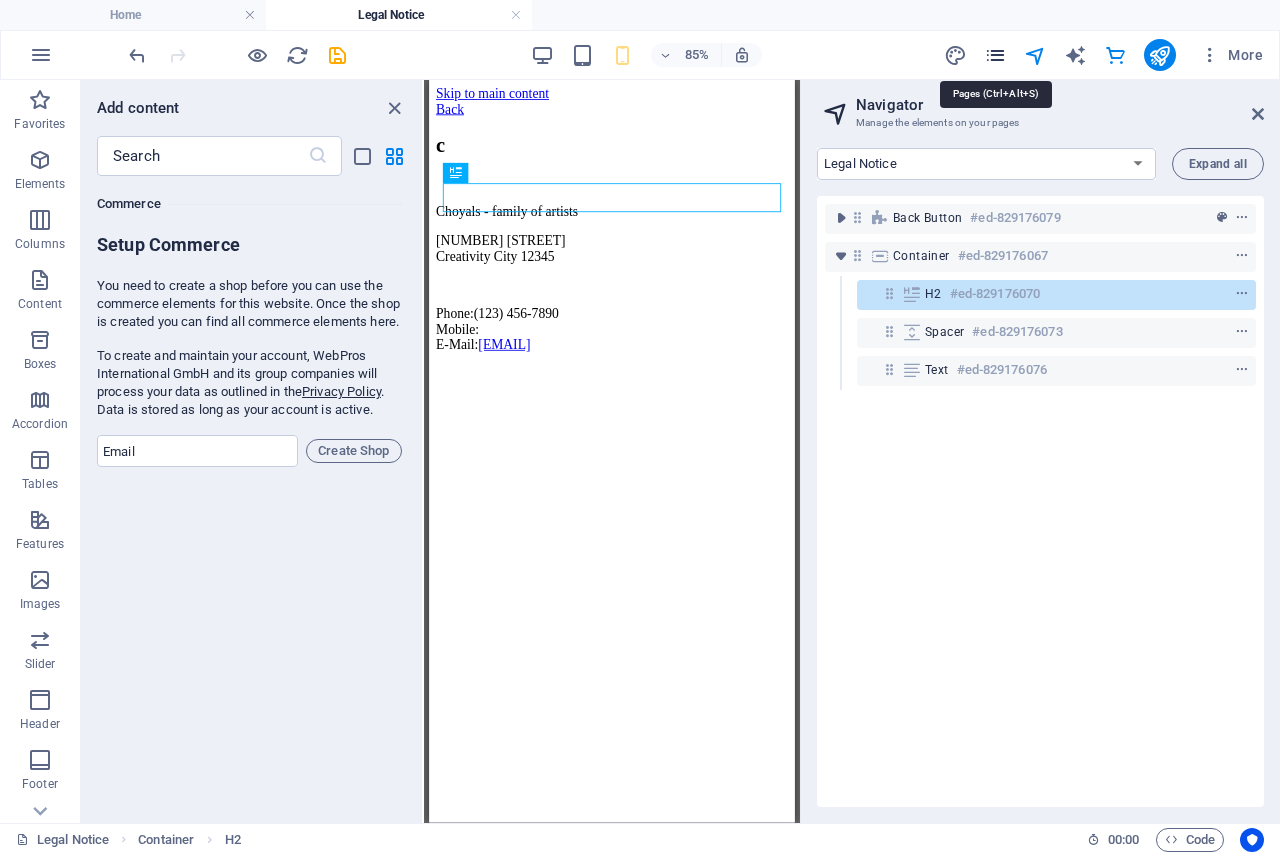 click at bounding box center (995, 55) 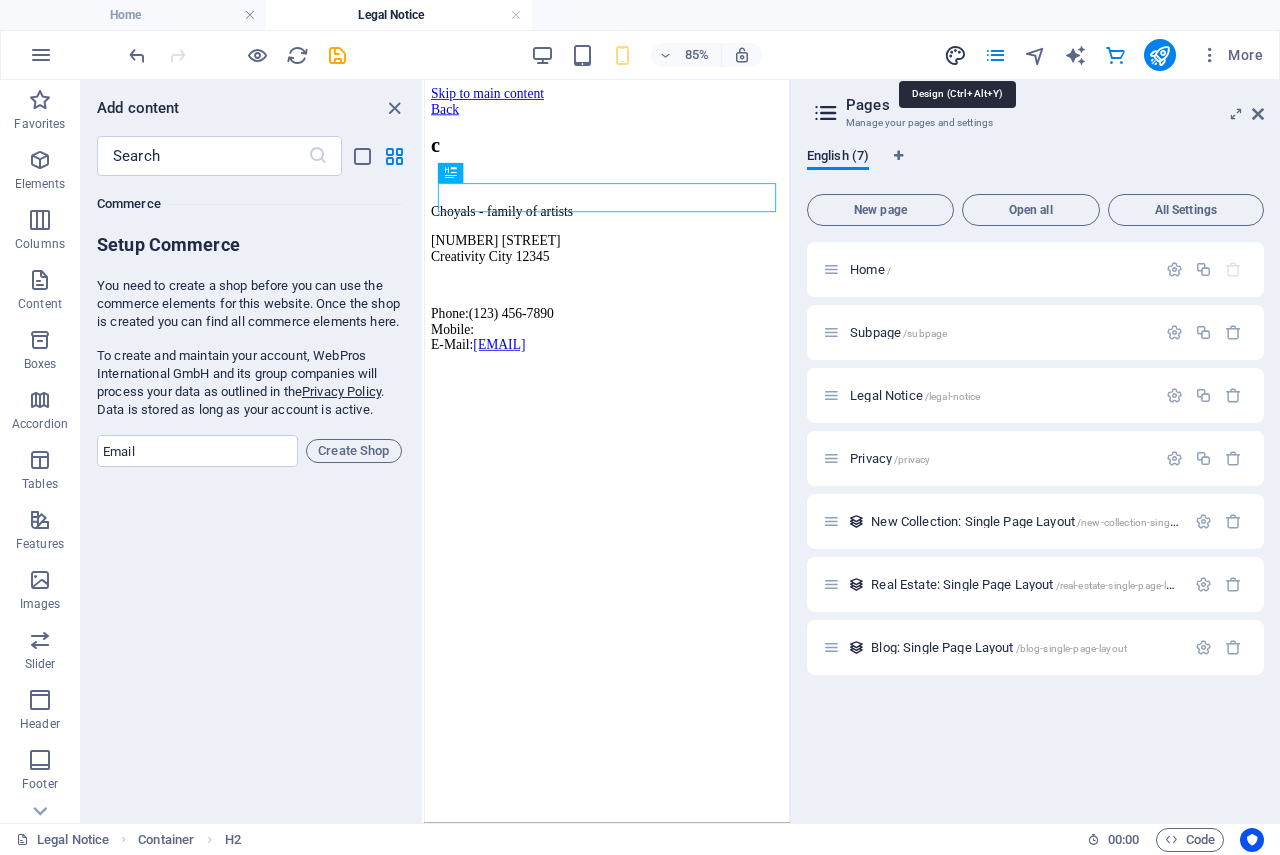 click at bounding box center [955, 55] 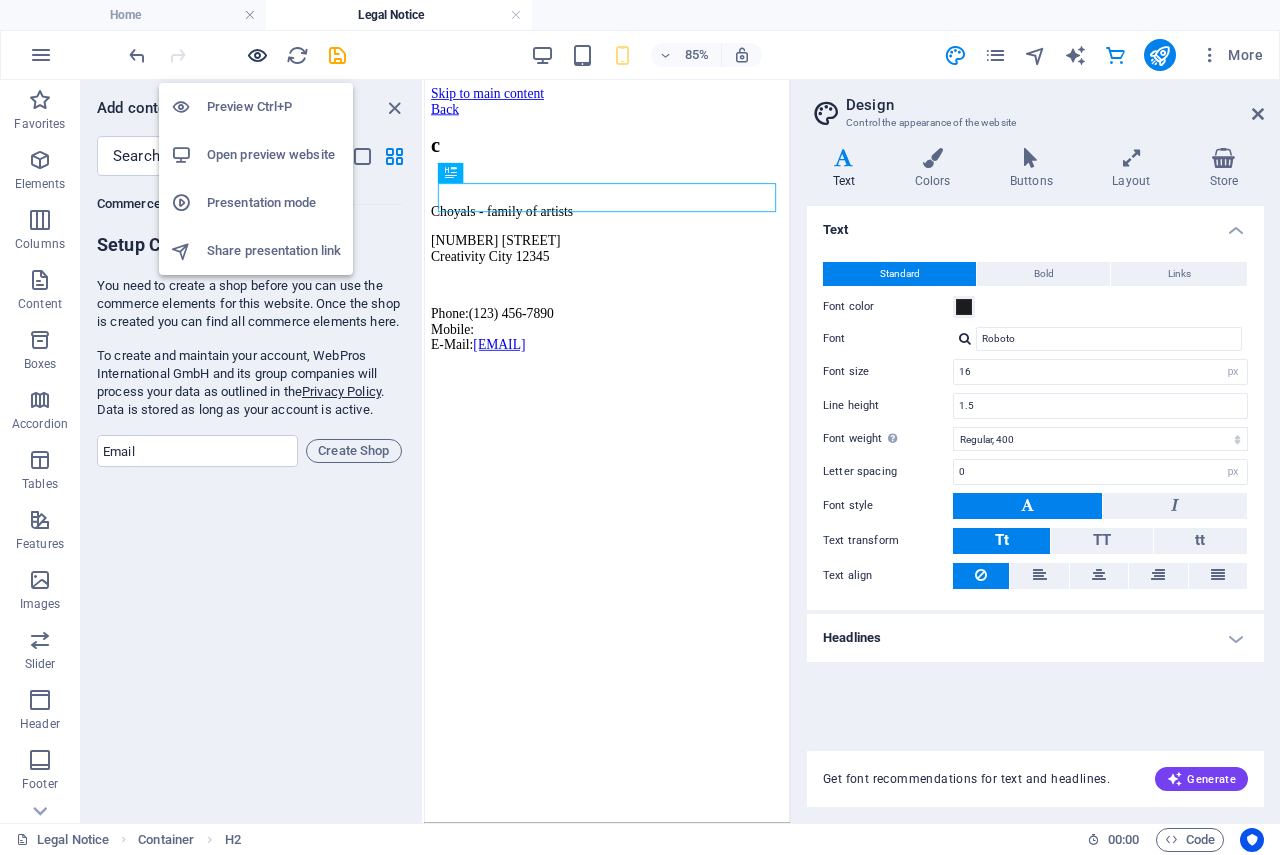 click at bounding box center [257, 55] 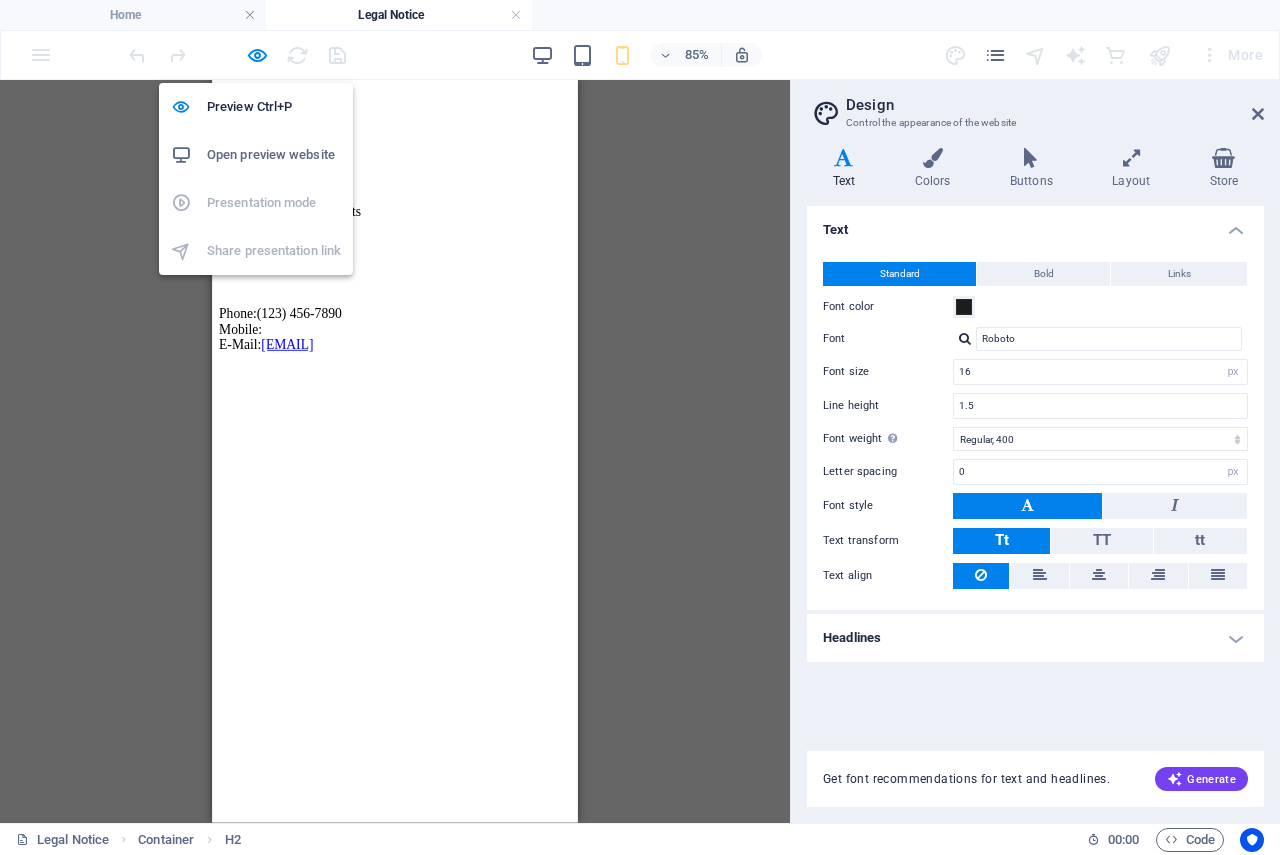 drag, startPoint x: 260, startPoint y: 52, endPoint x: 260, endPoint y: 38, distance: 14 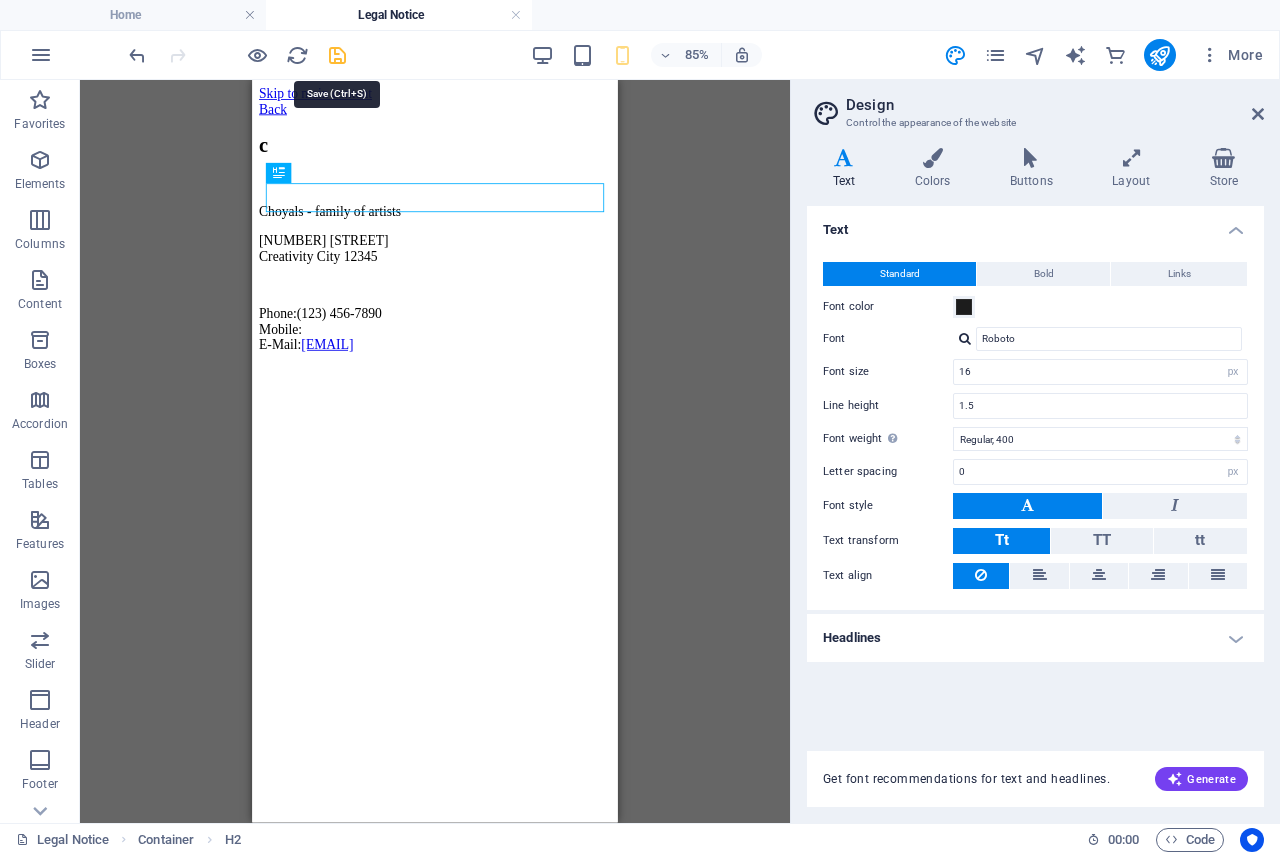 click at bounding box center [337, 55] 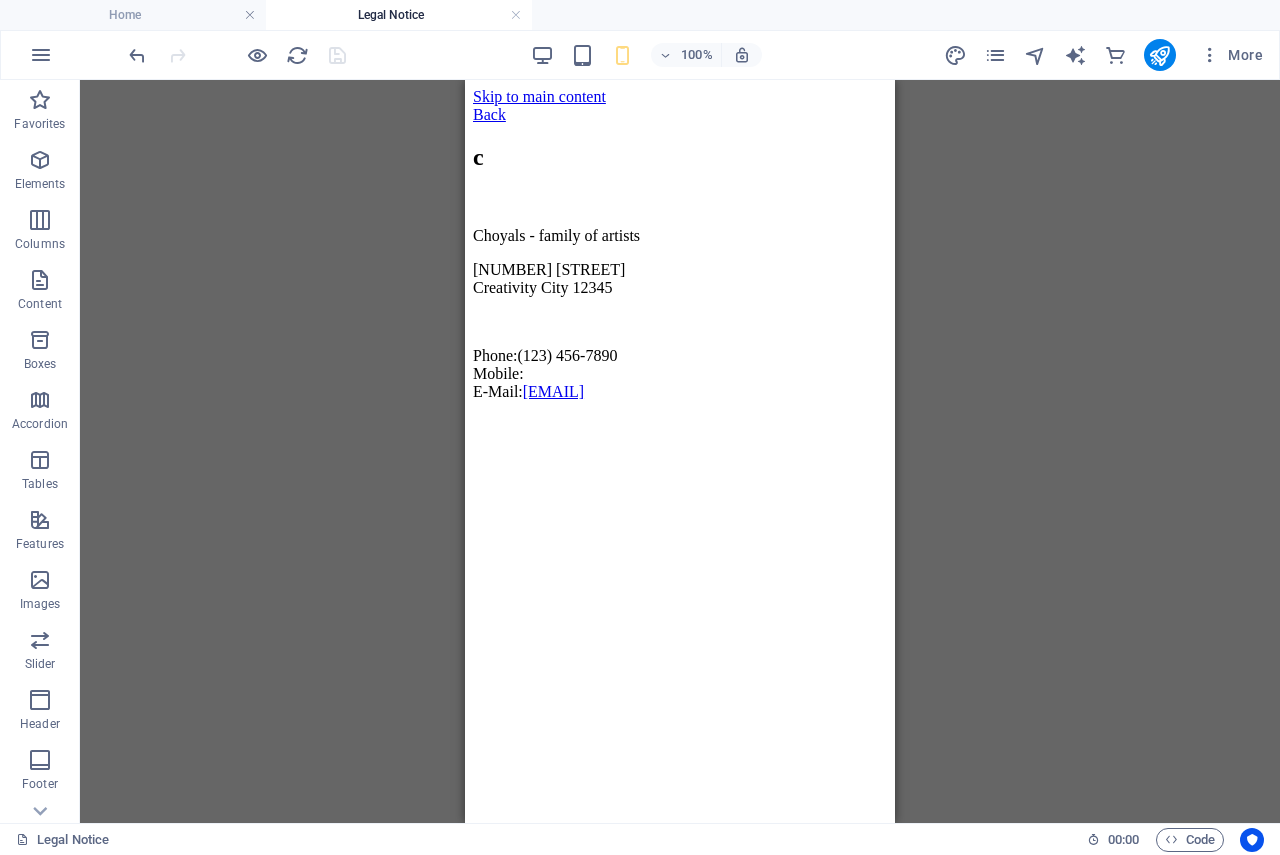 click on "Legal Notice" at bounding box center [399, 15] 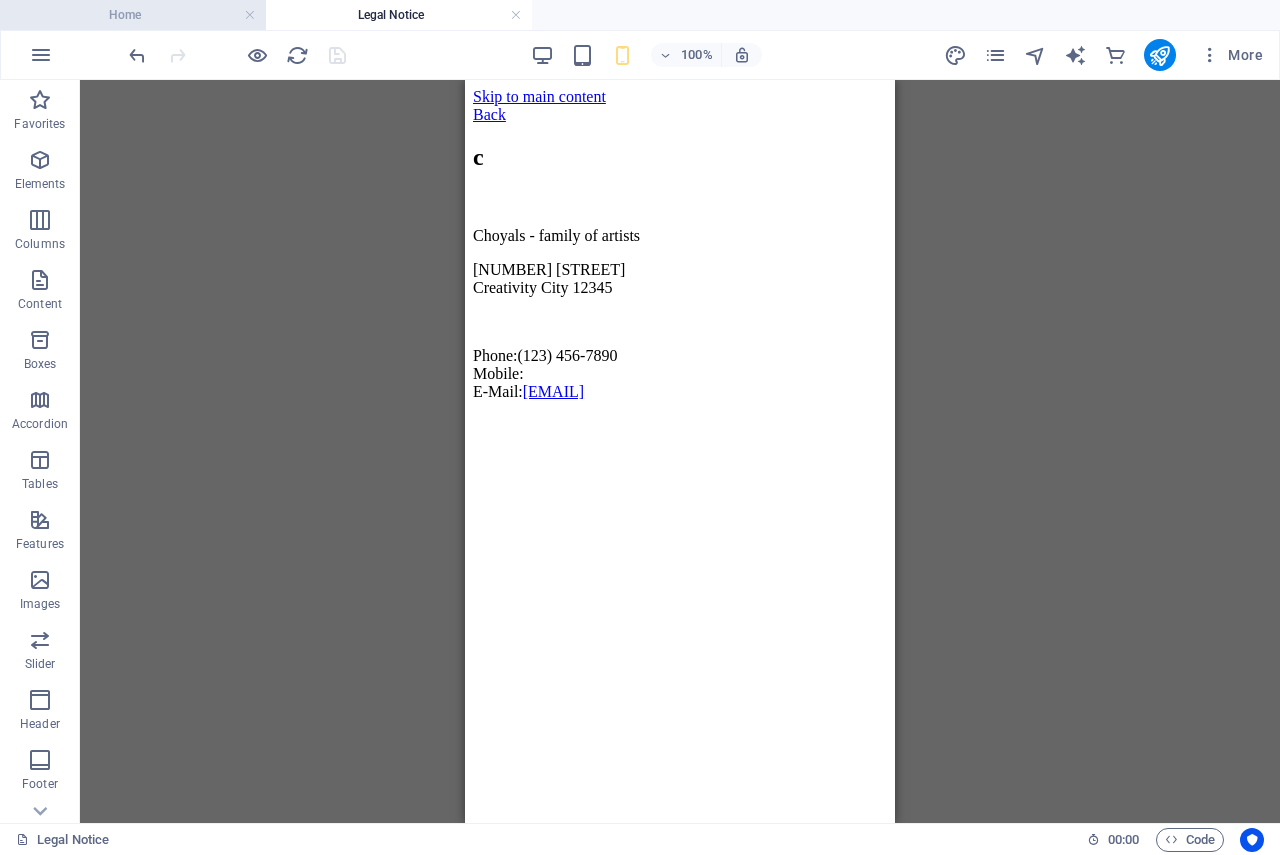 click on "Home" at bounding box center [133, 15] 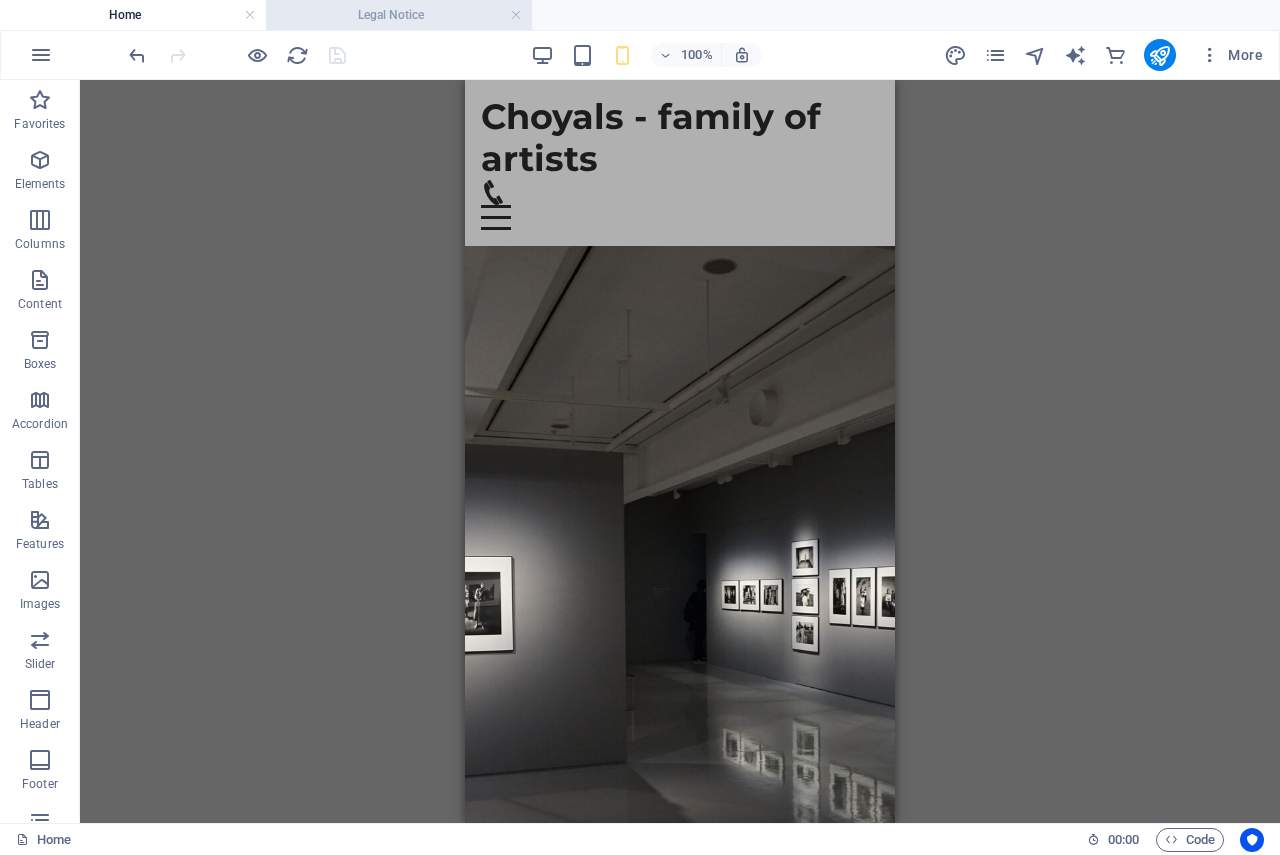 click on "Legal Notice" at bounding box center (399, 15) 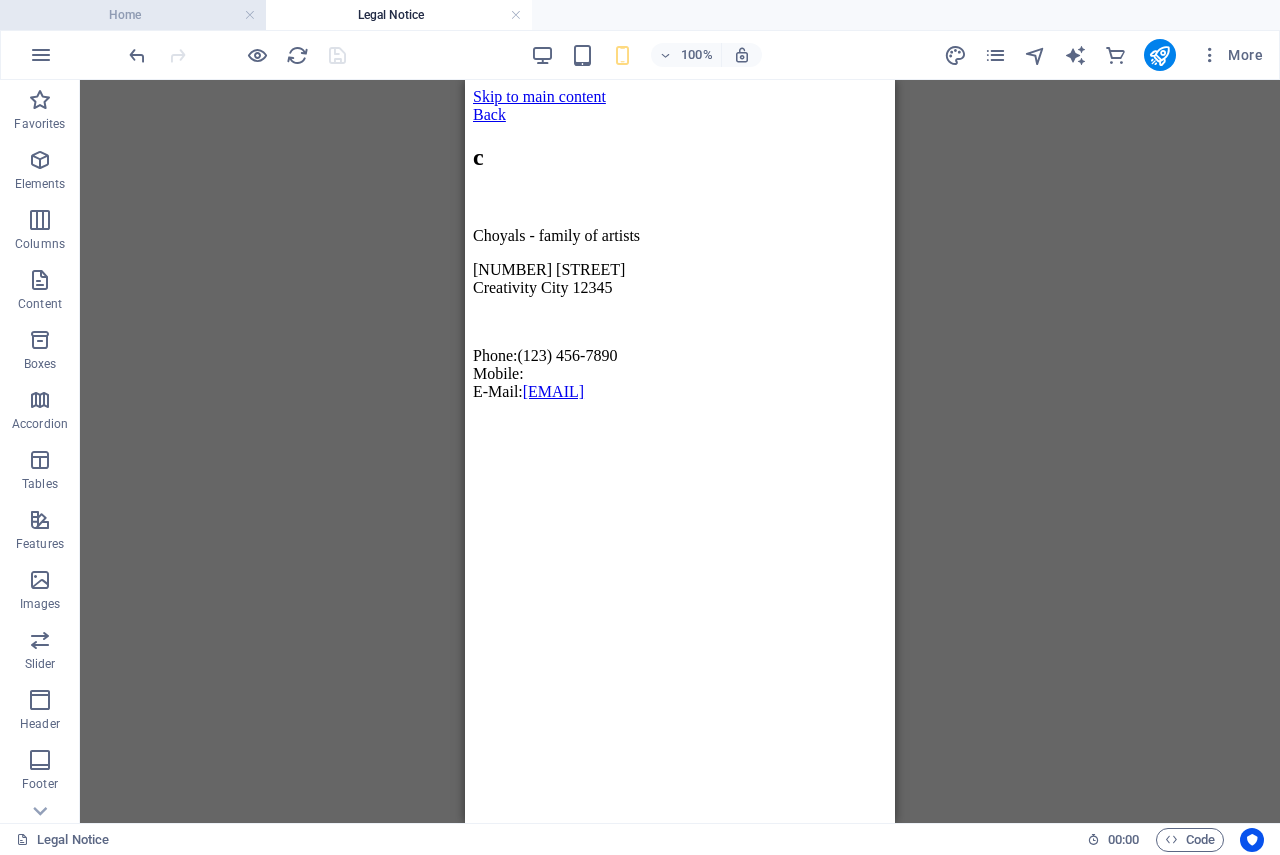 click on "Home" at bounding box center [133, 15] 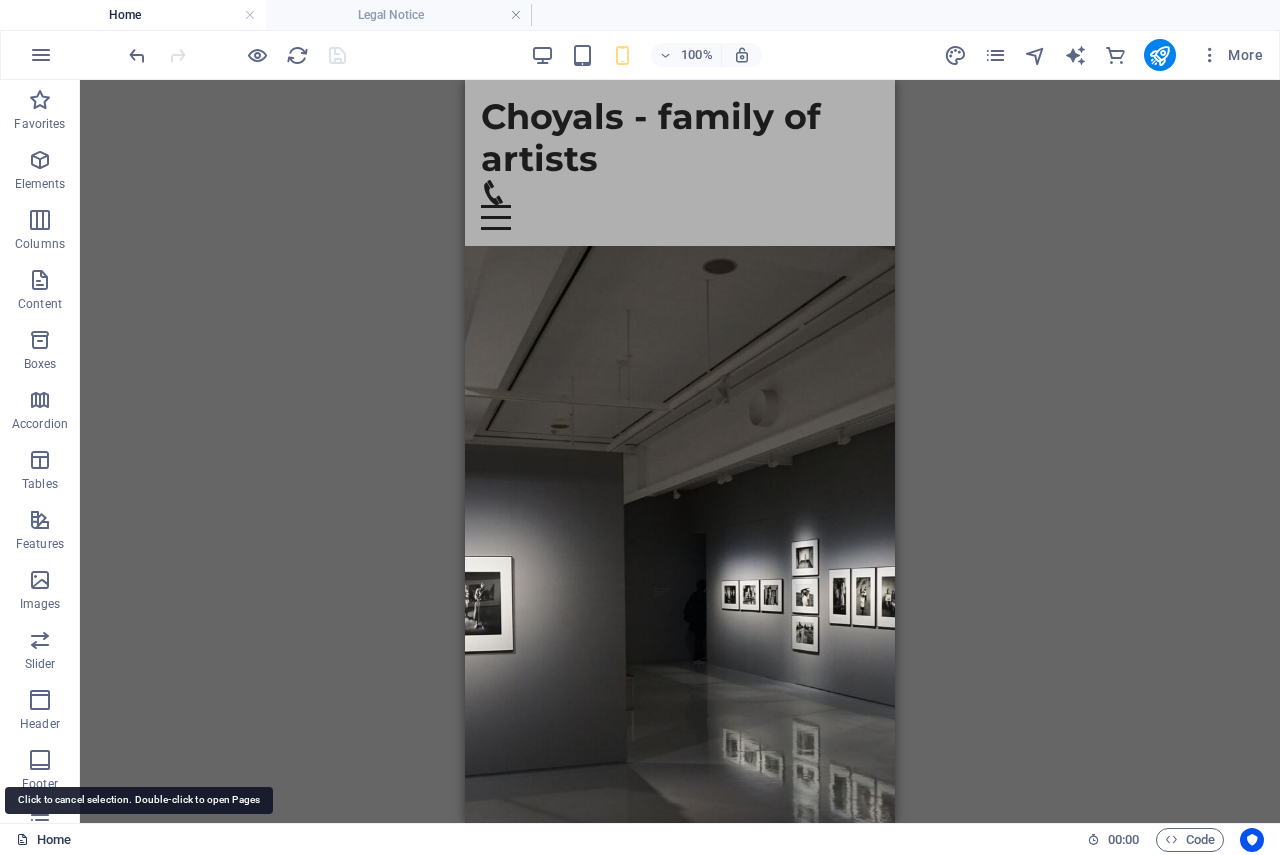 click on "Home" at bounding box center [43, 840] 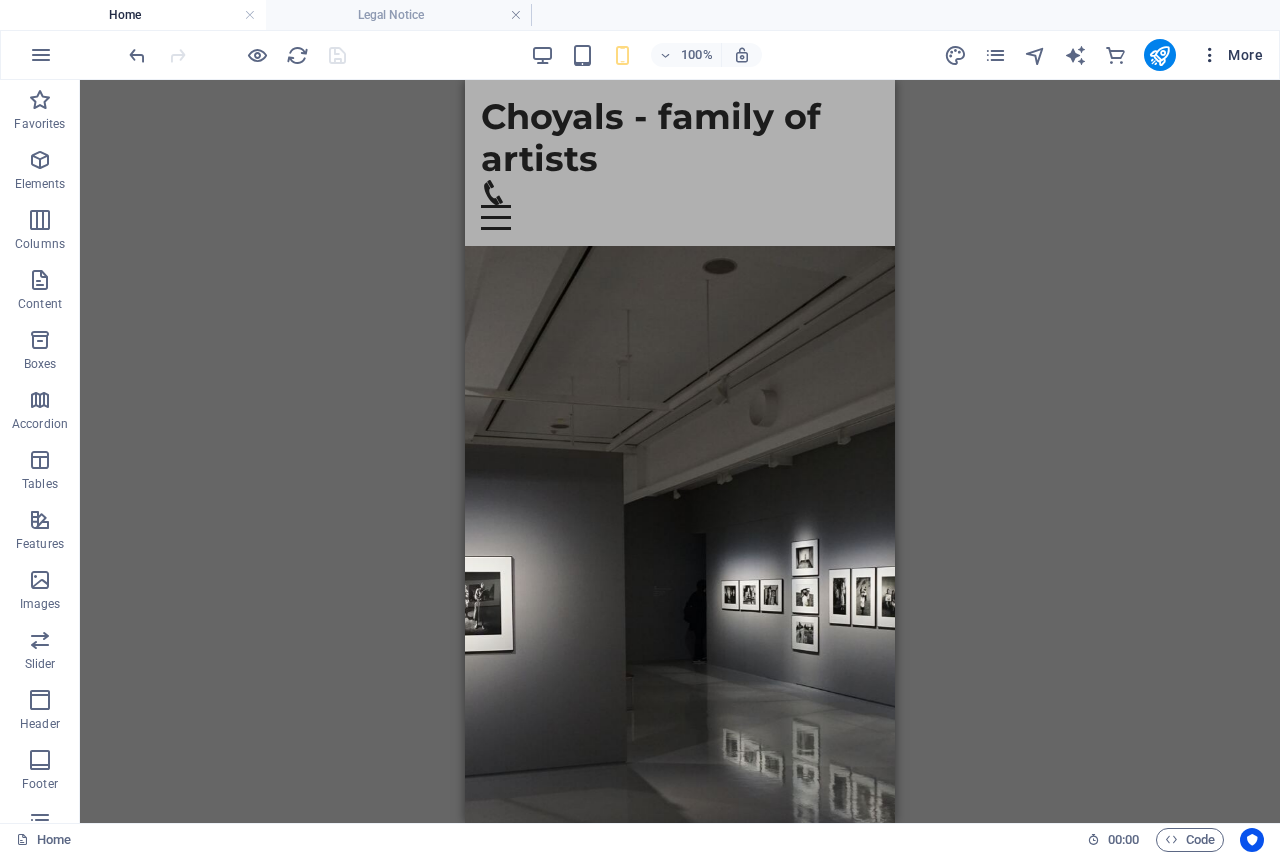 click at bounding box center (1210, 55) 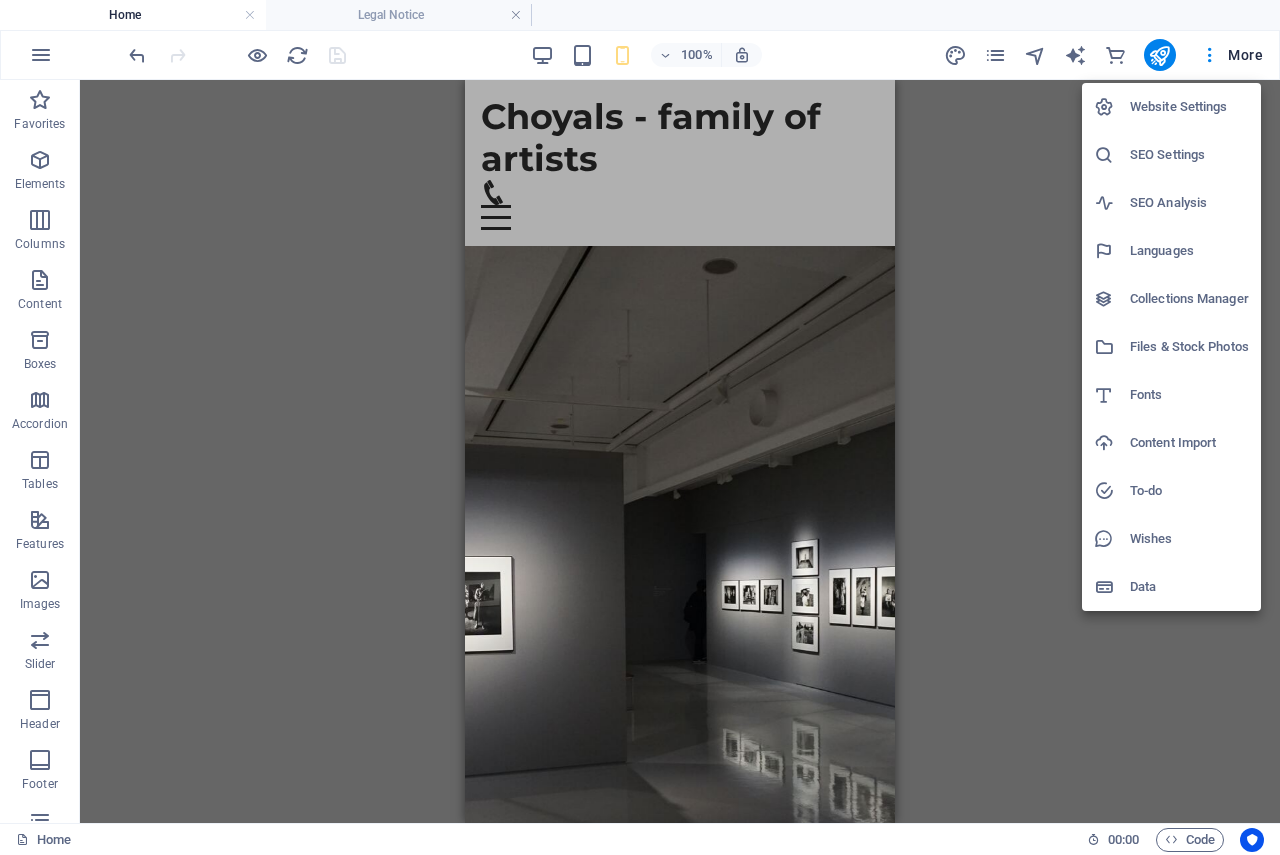 click on "Website Settings" at bounding box center (1189, 107) 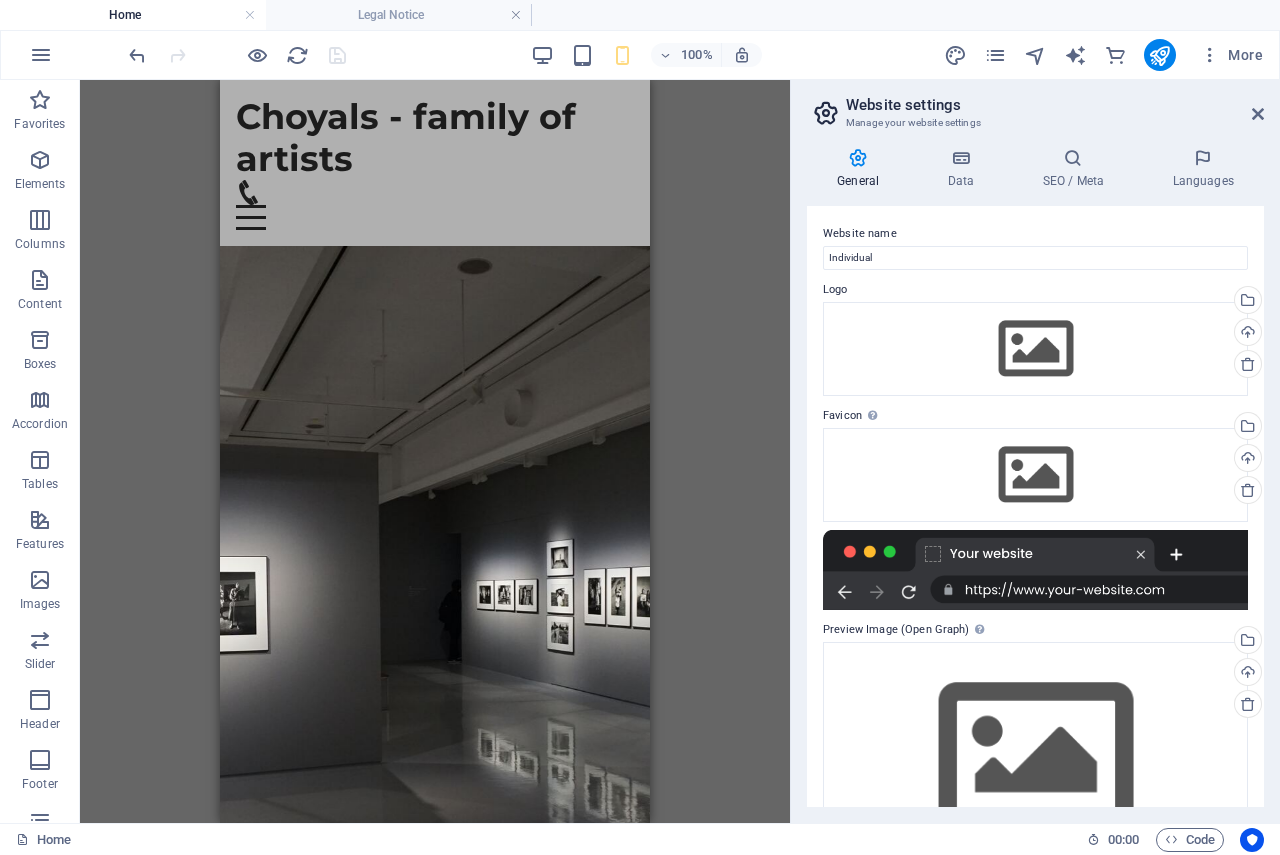 drag, startPoint x: 1270, startPoint y: 427, endPoint x: 1264, endPoint y: 597, distance: 170.10585 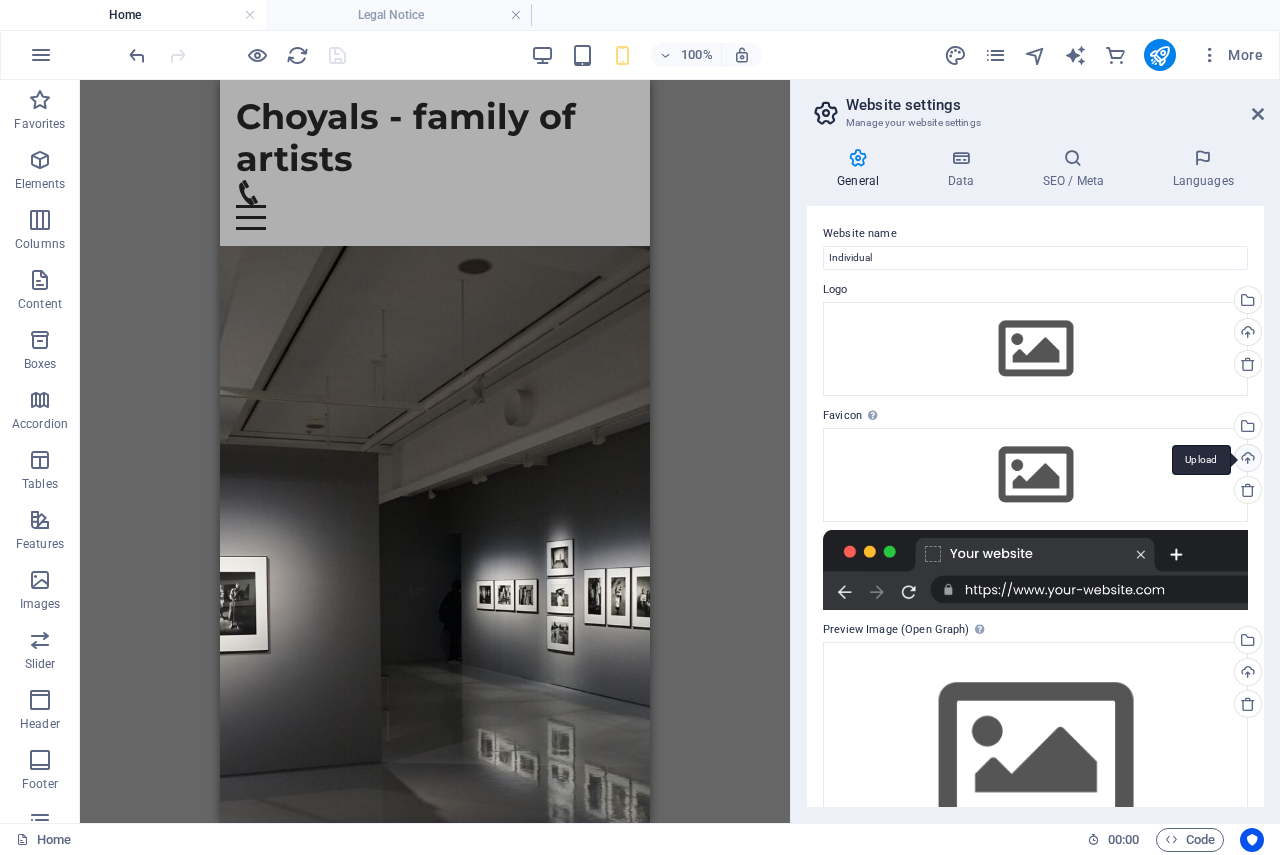 drag, startPoint x: 1273, startPoint y: 256, endPoint x: 1252, endPoint y: 449, distance: 194.13913 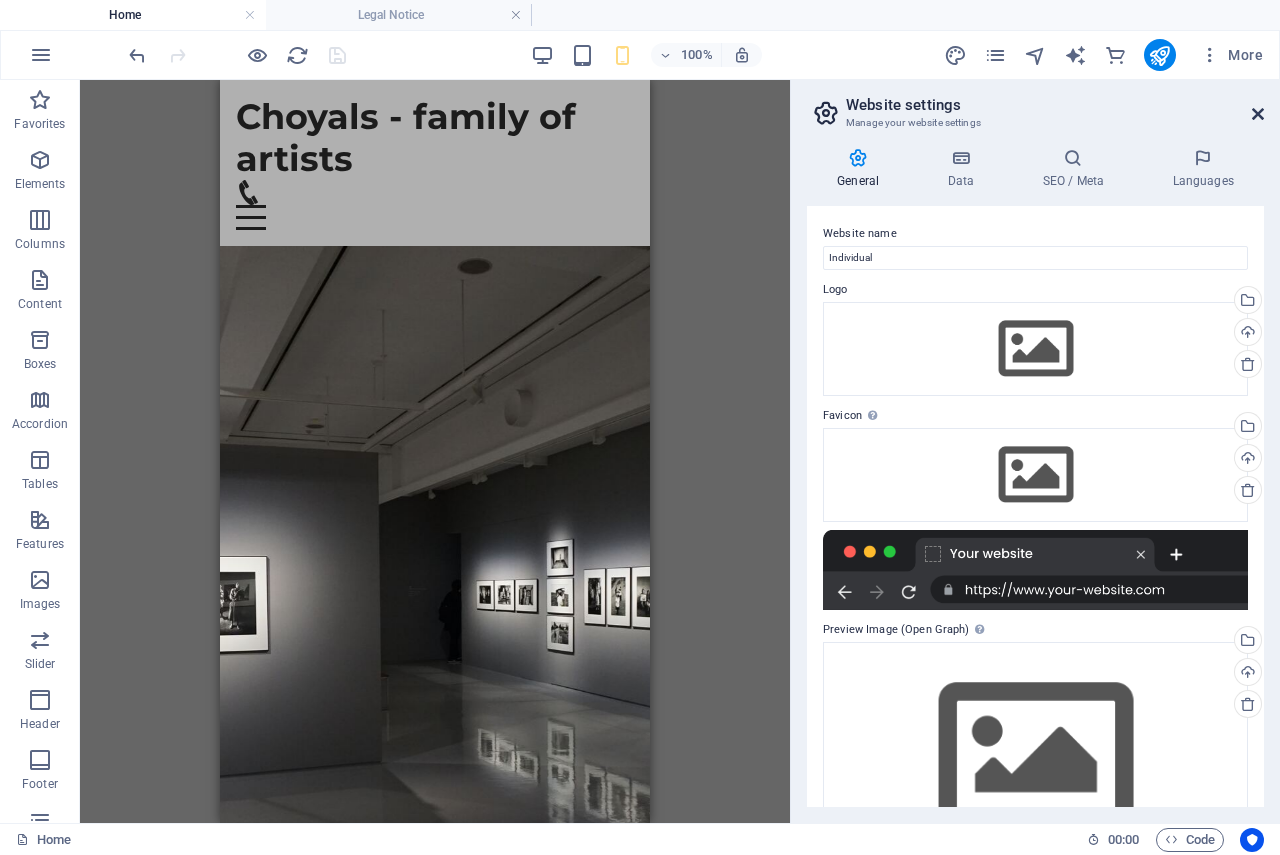 click at bounding box center [1258, 114] 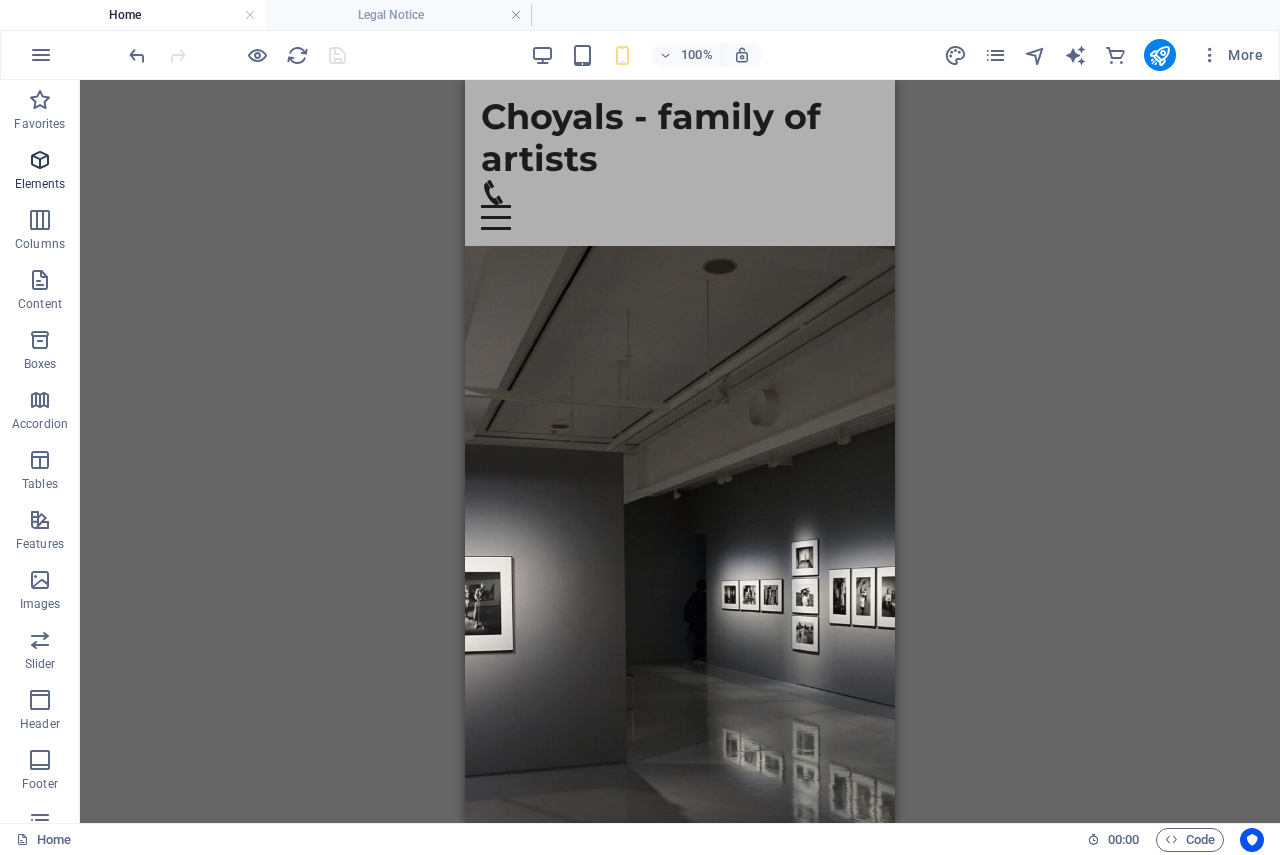 click at bounding box center (40, 160) 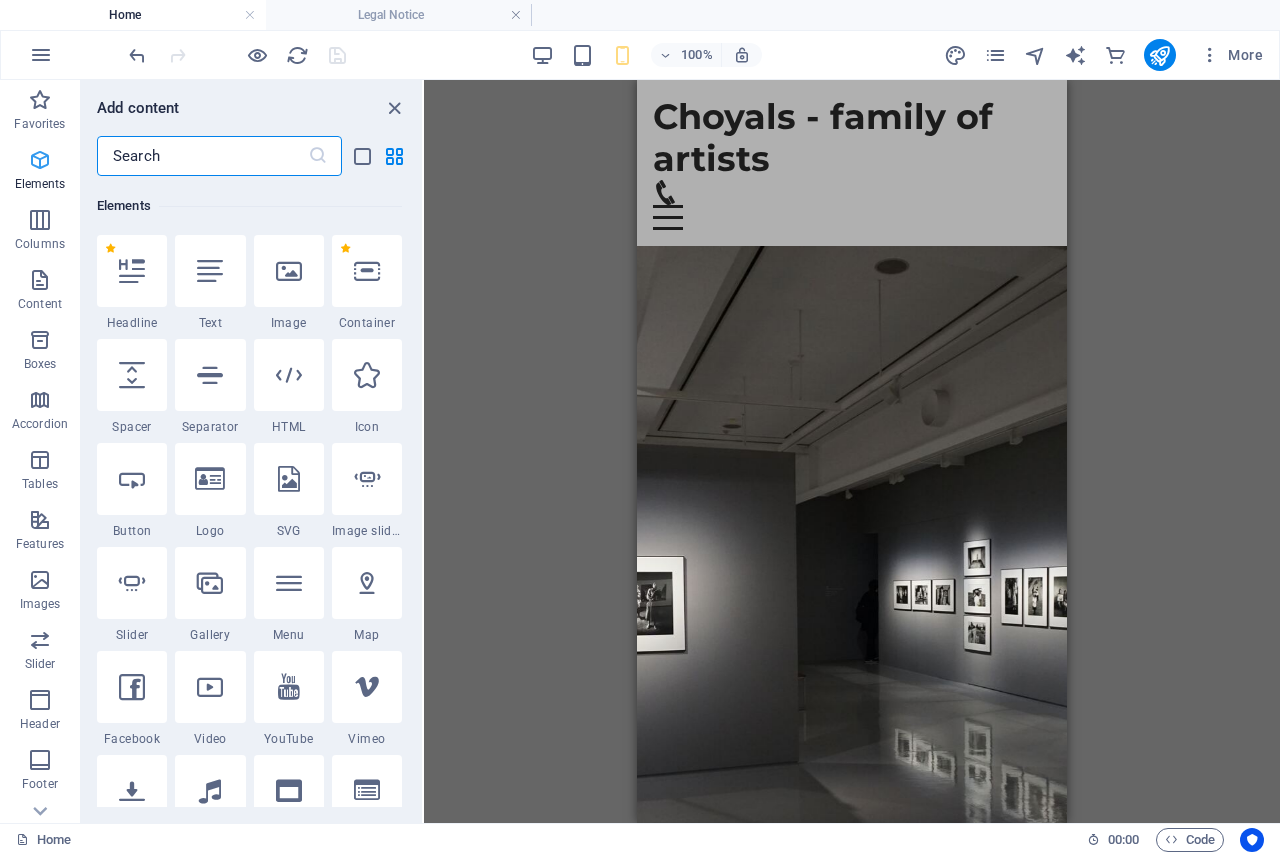 scroll, scrollTop: 213, scrollLeft: 0, axis: vertical 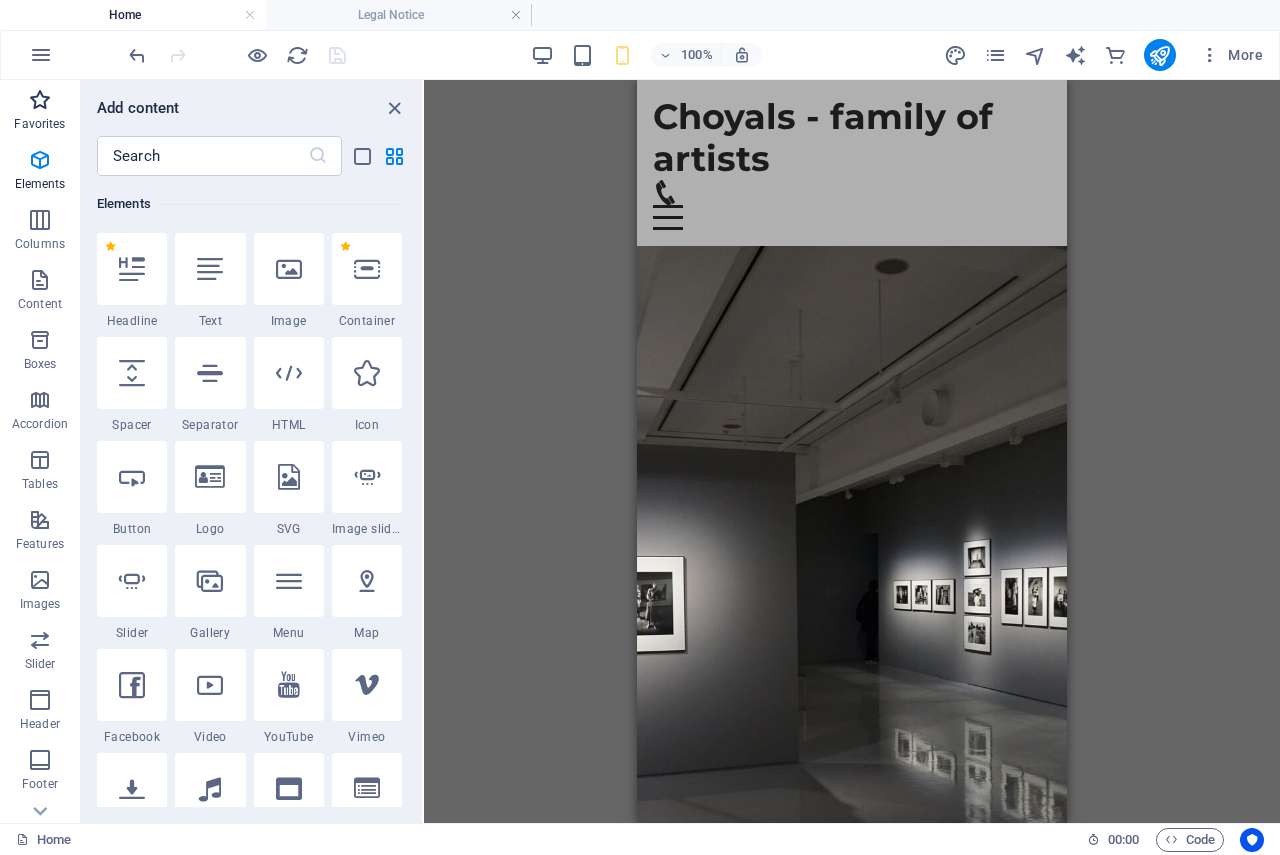 click at bounding box center (40, 100) 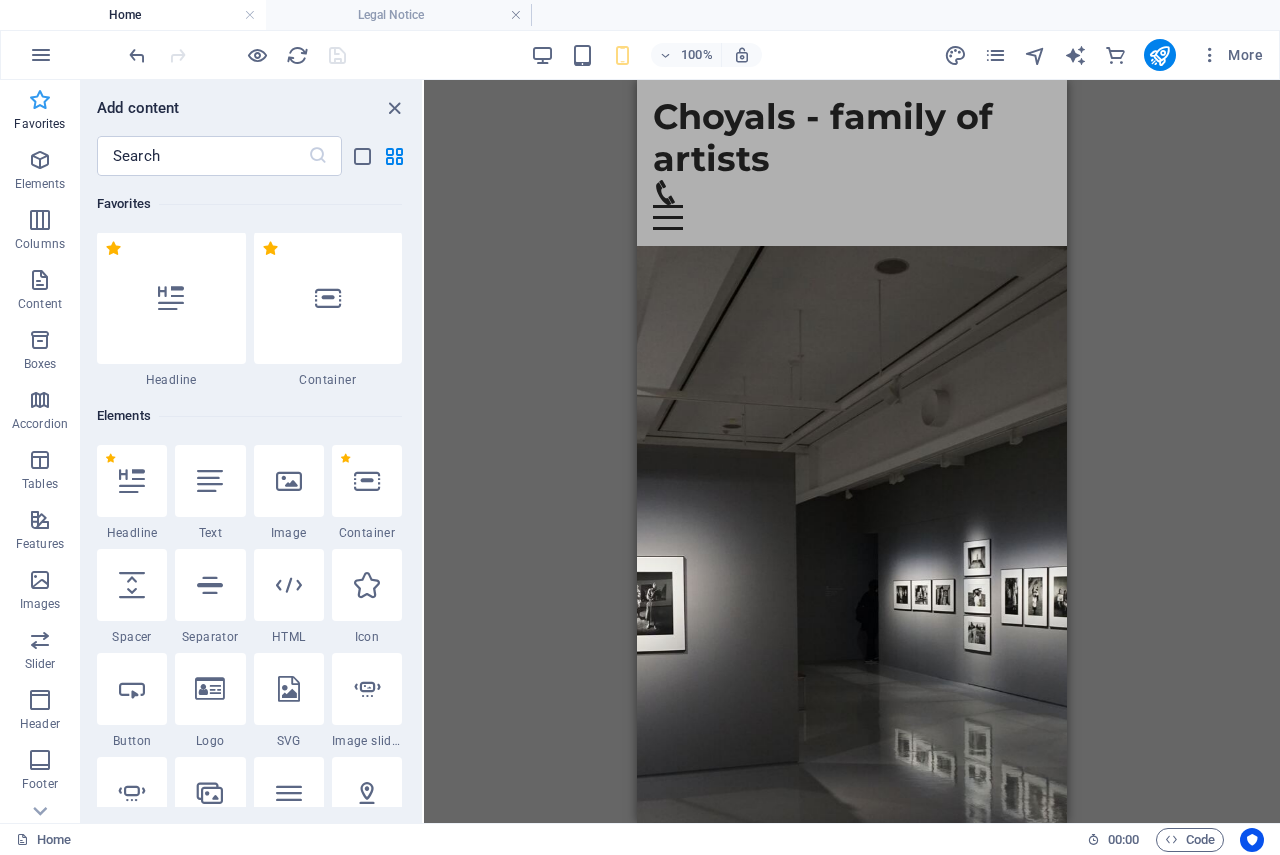 scroll, scrollTop: 0, scrollLeft: 0, axis: both 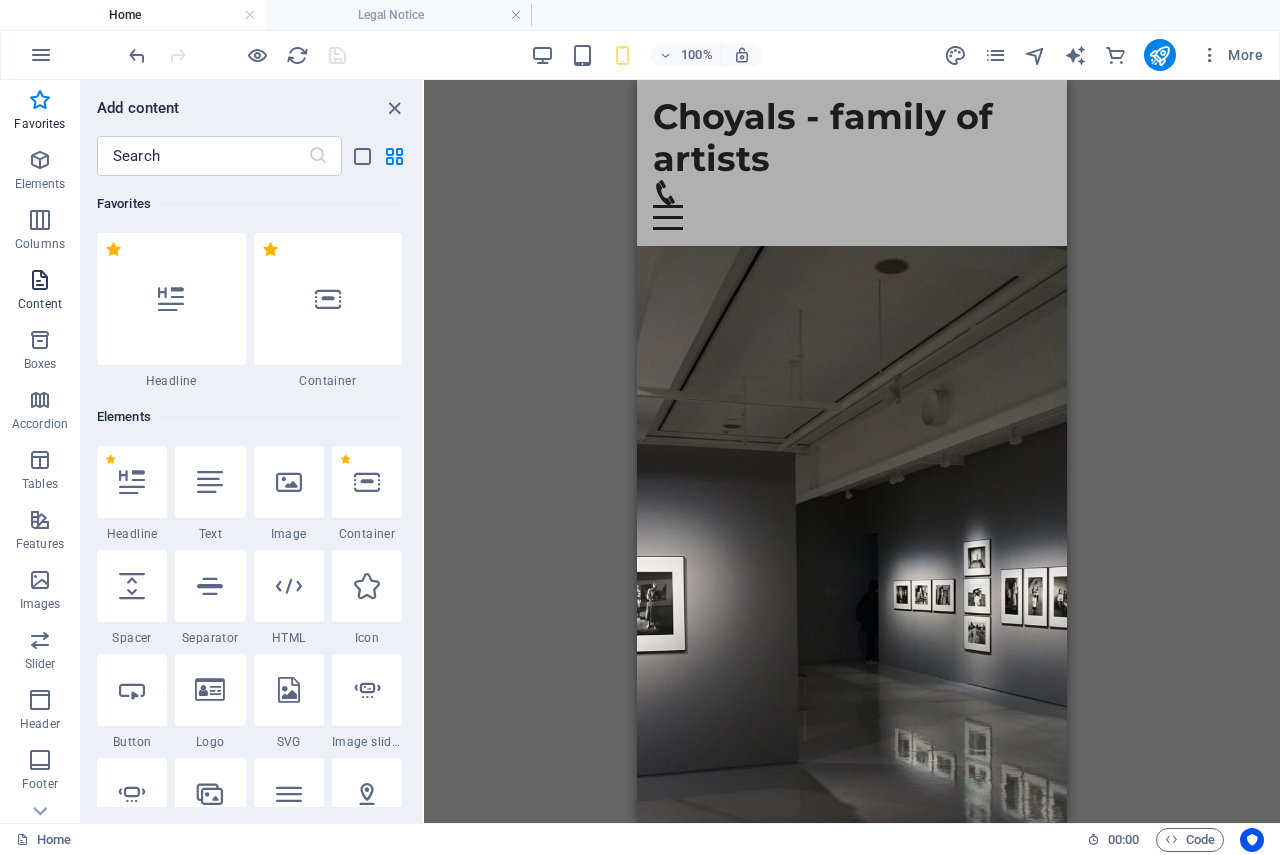 click on "Content" at bounding box center [40, 292] 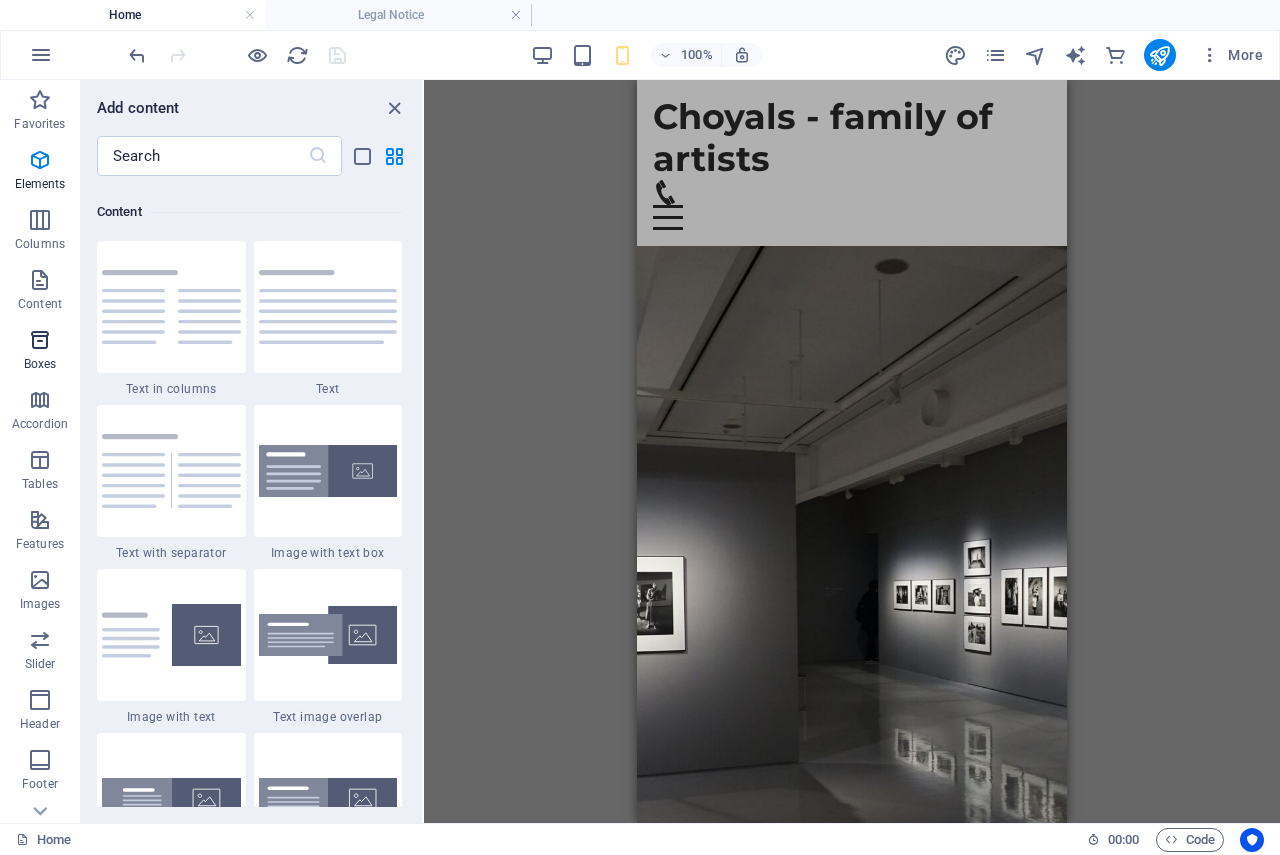 scroll, scrollTop: 3499, scrollLeft: 0, axis: vertical 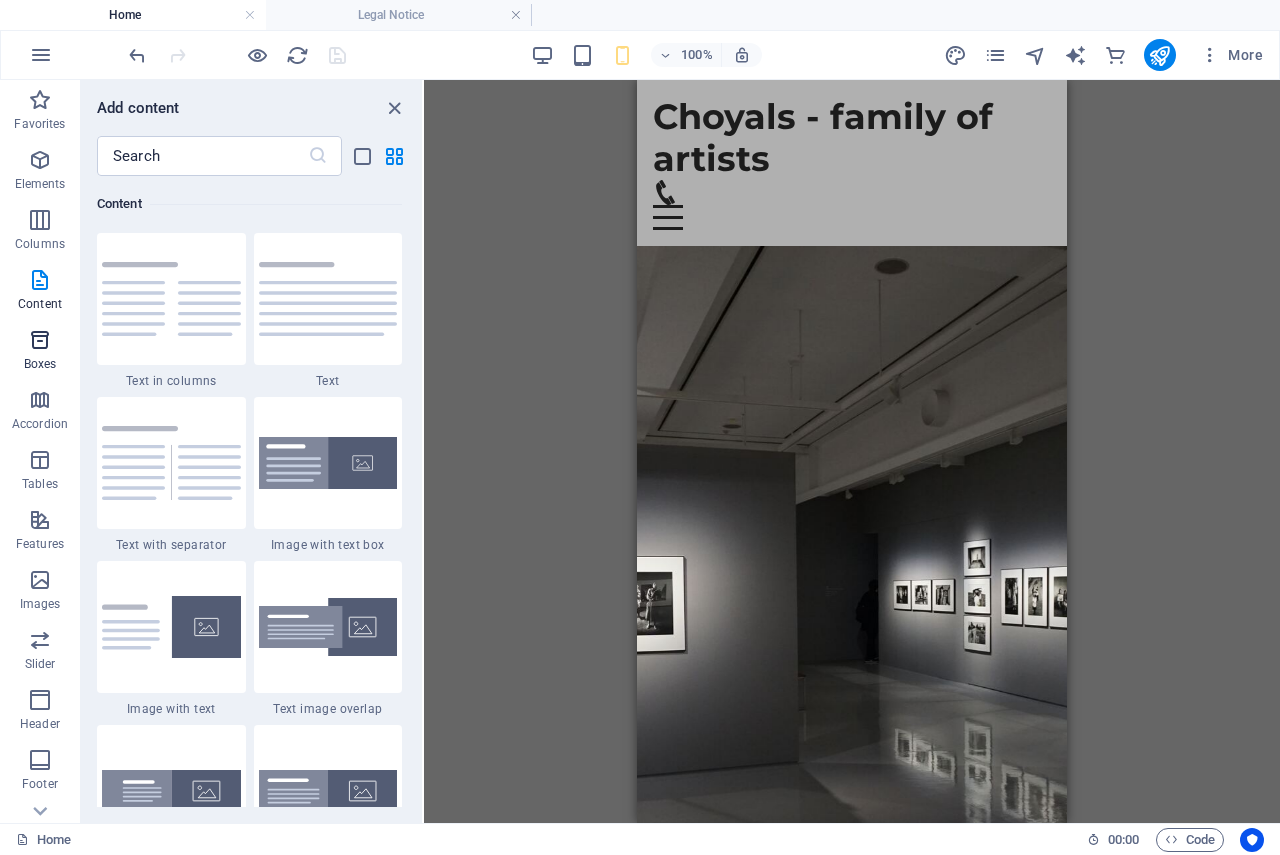 click on "Boxes" at bounding box center [40, 352] 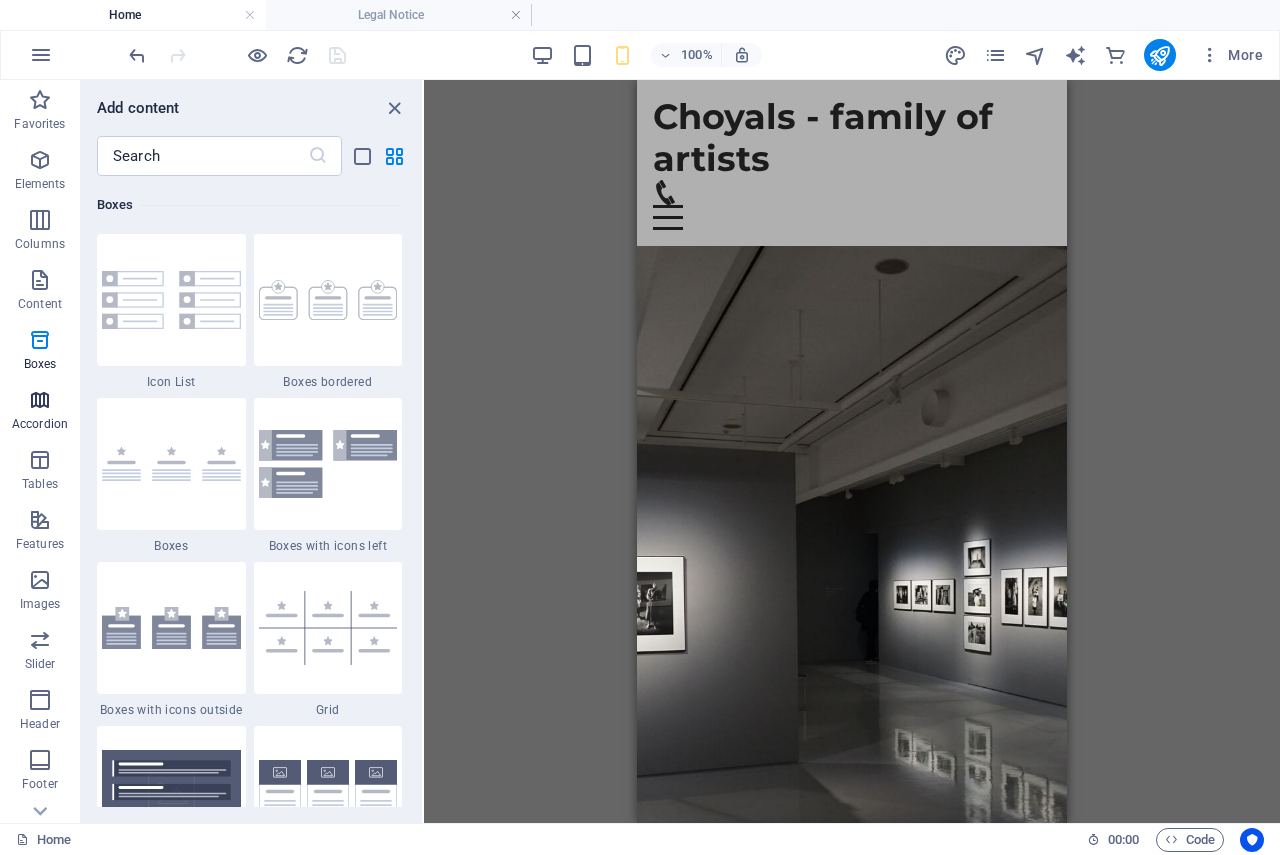 scroll, scrollTop: 5516, scrollLeft: 0, axis: vertical 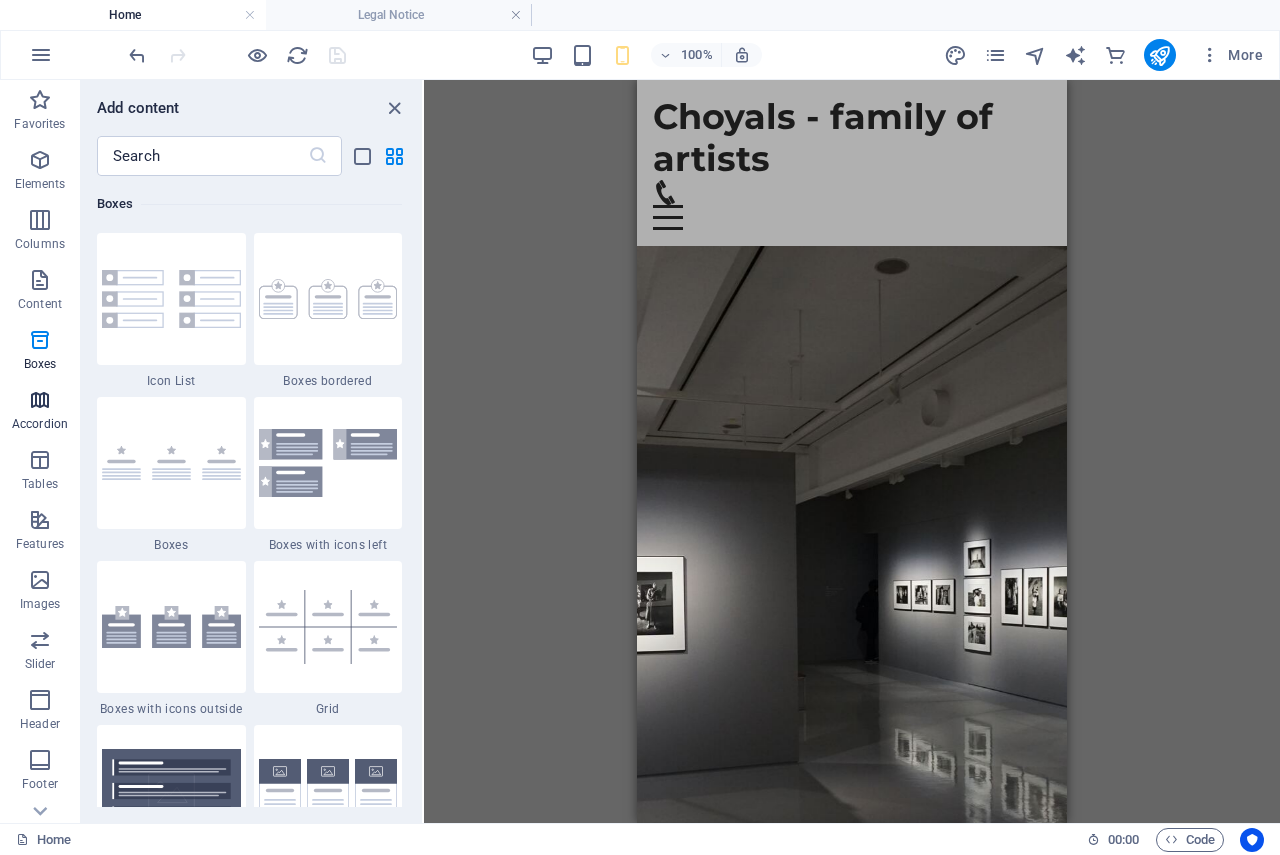 click on "Accordion" at bounding box center [40, 424] 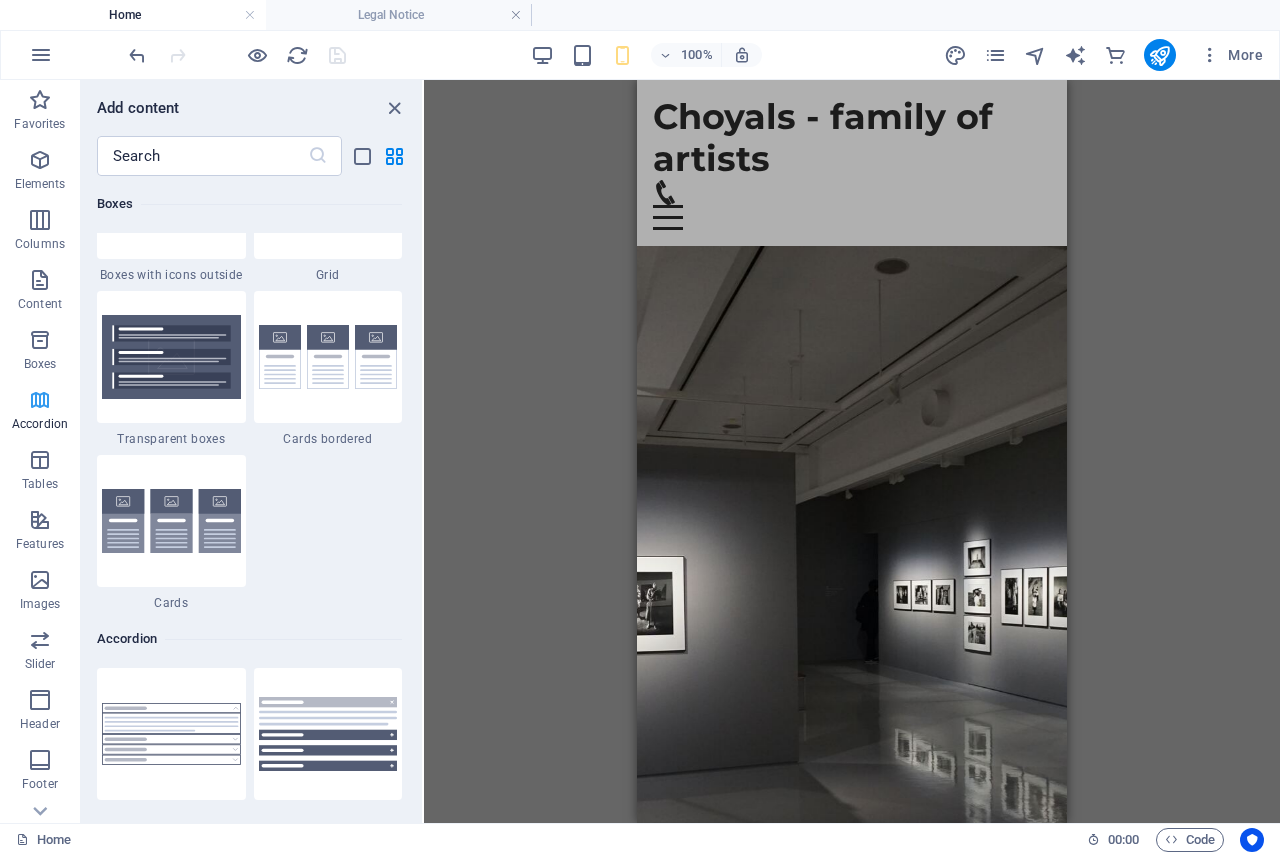 scroll, scrollTop: 6385, scrollLeft: 0, axis: vertical 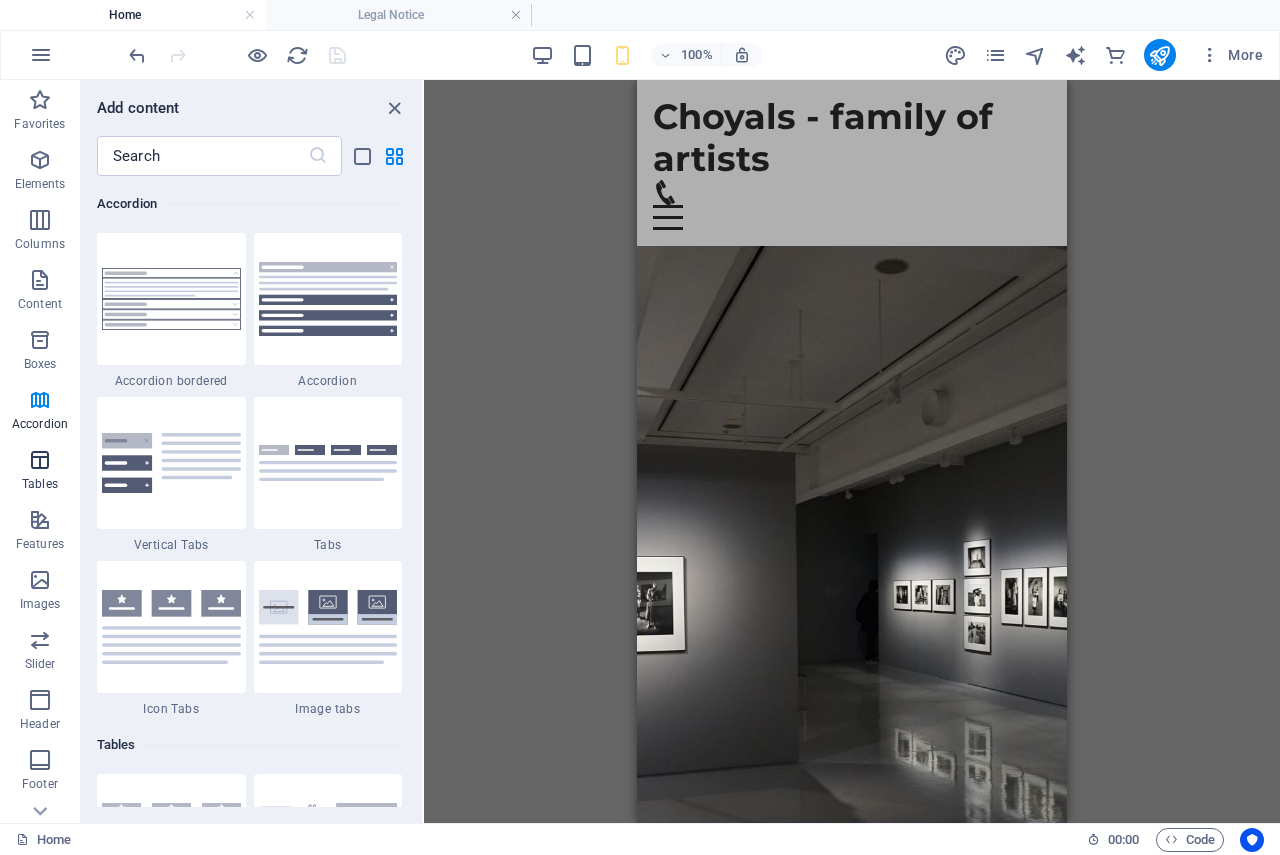click on "Tables" at bounding box center (40, 472) 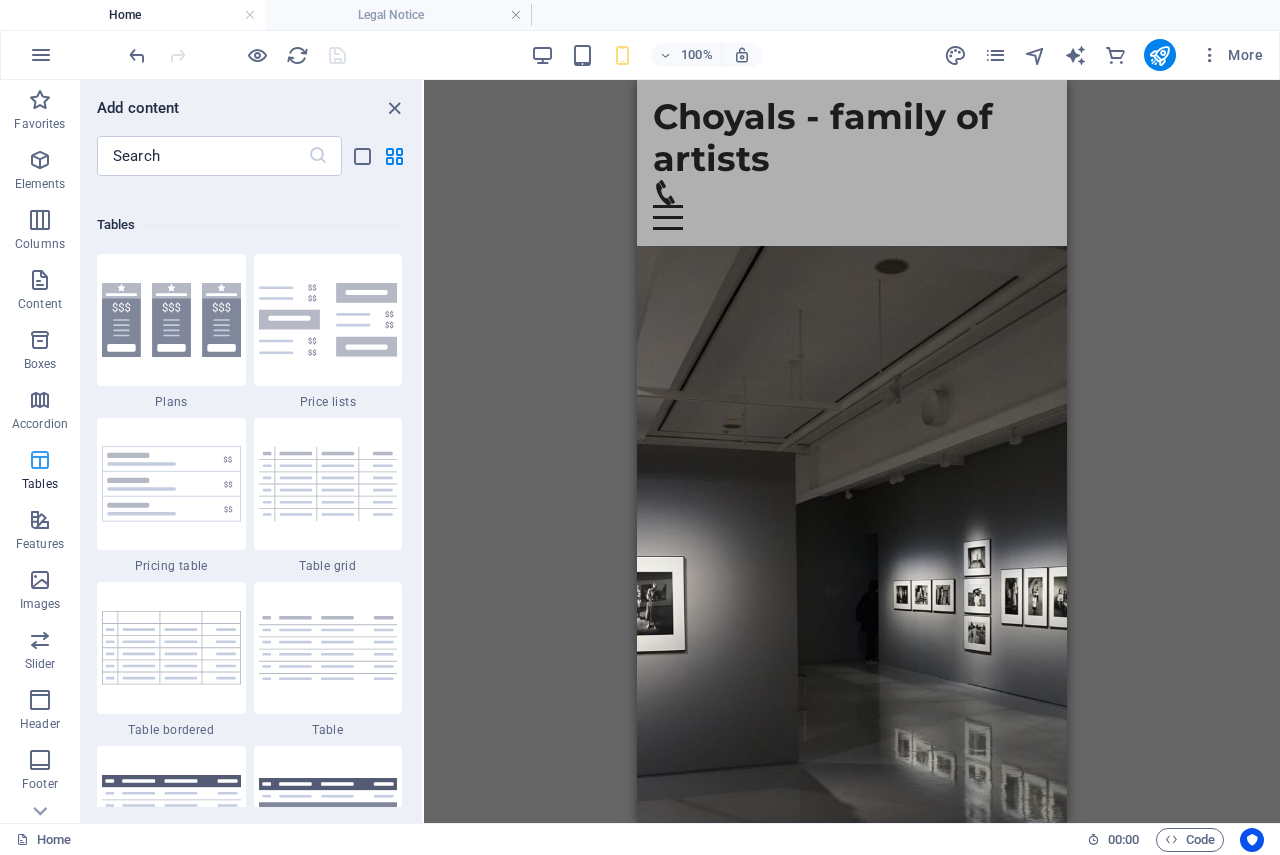 scroll, scrollTop: 6926, scrollLeft: 0, axis: vertical 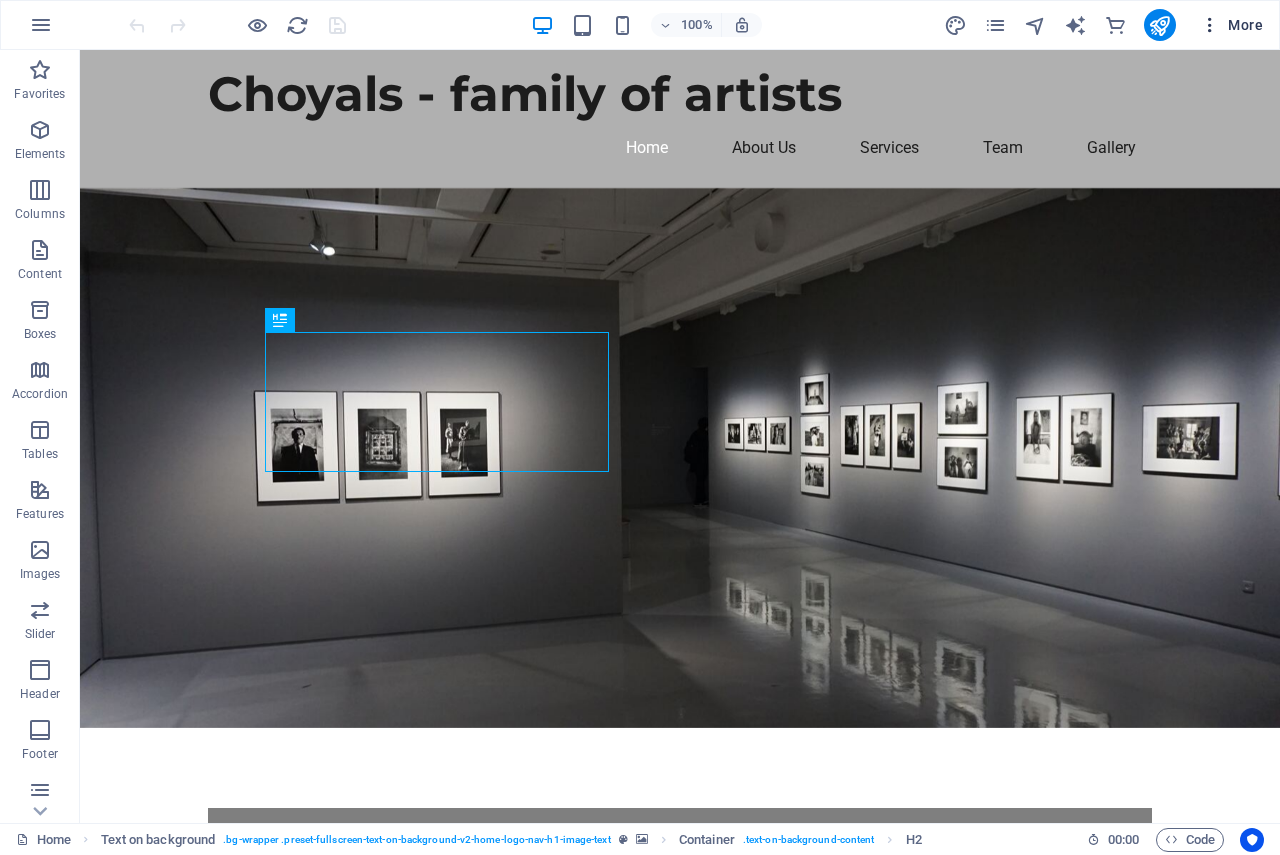 click on "More" at bounding box center [1231, 25] 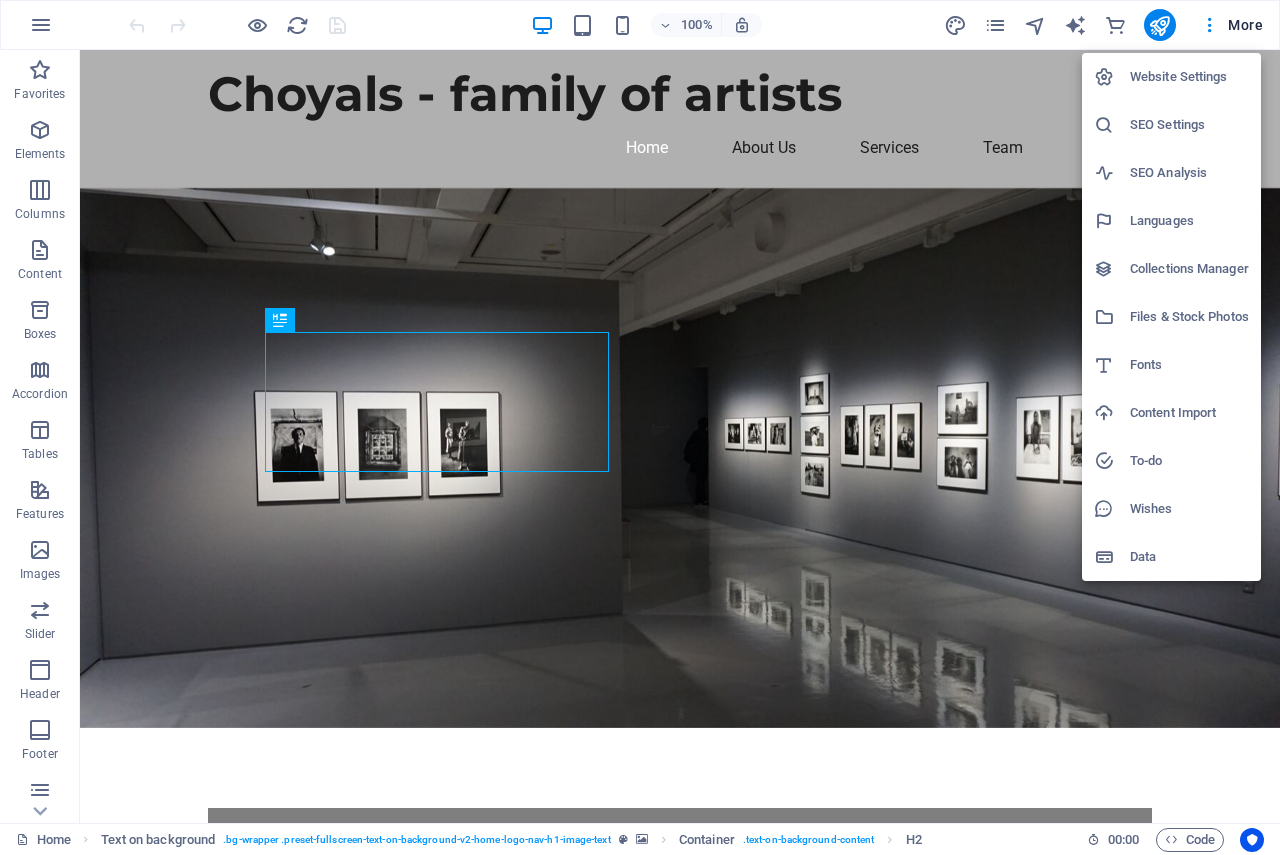click on "Website Settings" at bounding box center [1189, 77] 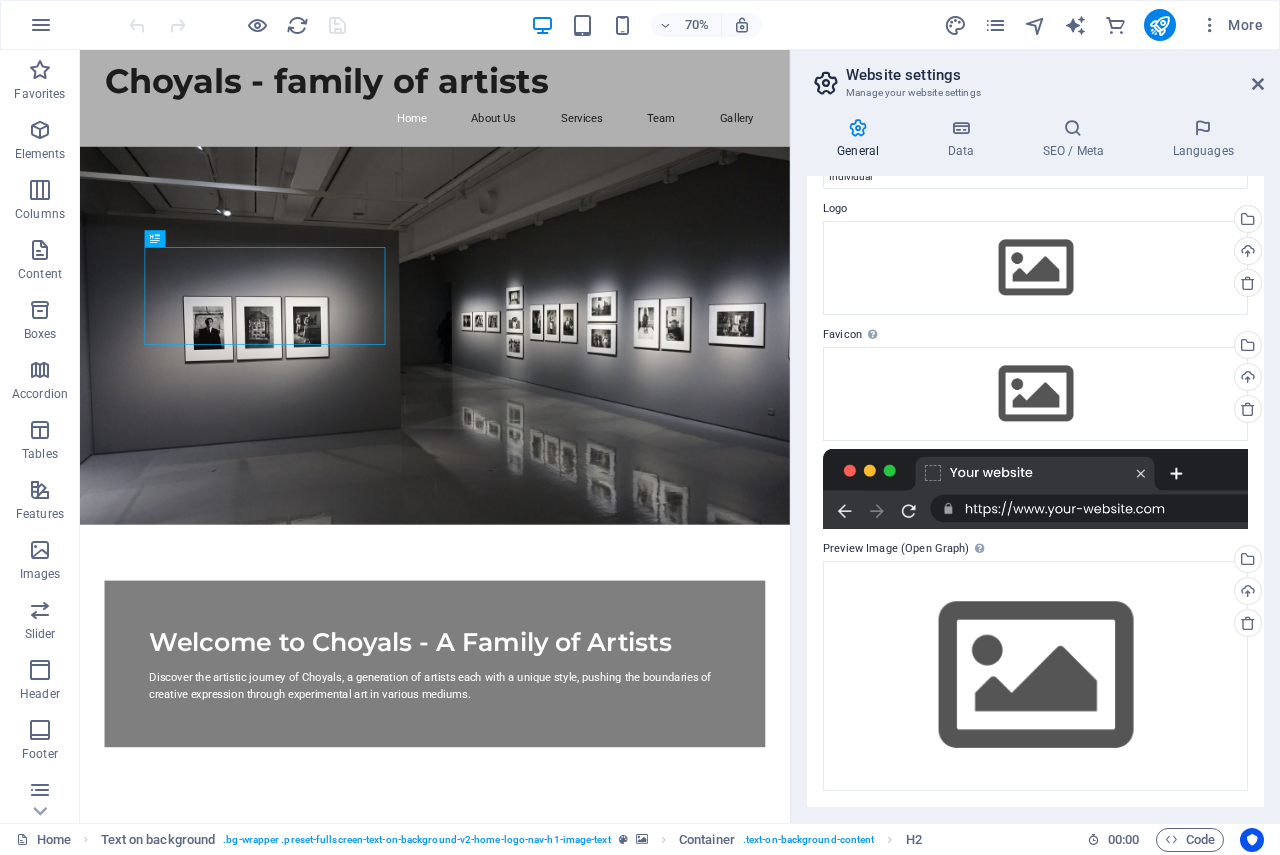 scroll, scrollTop: 0, scrollLeft: 0, axis: both 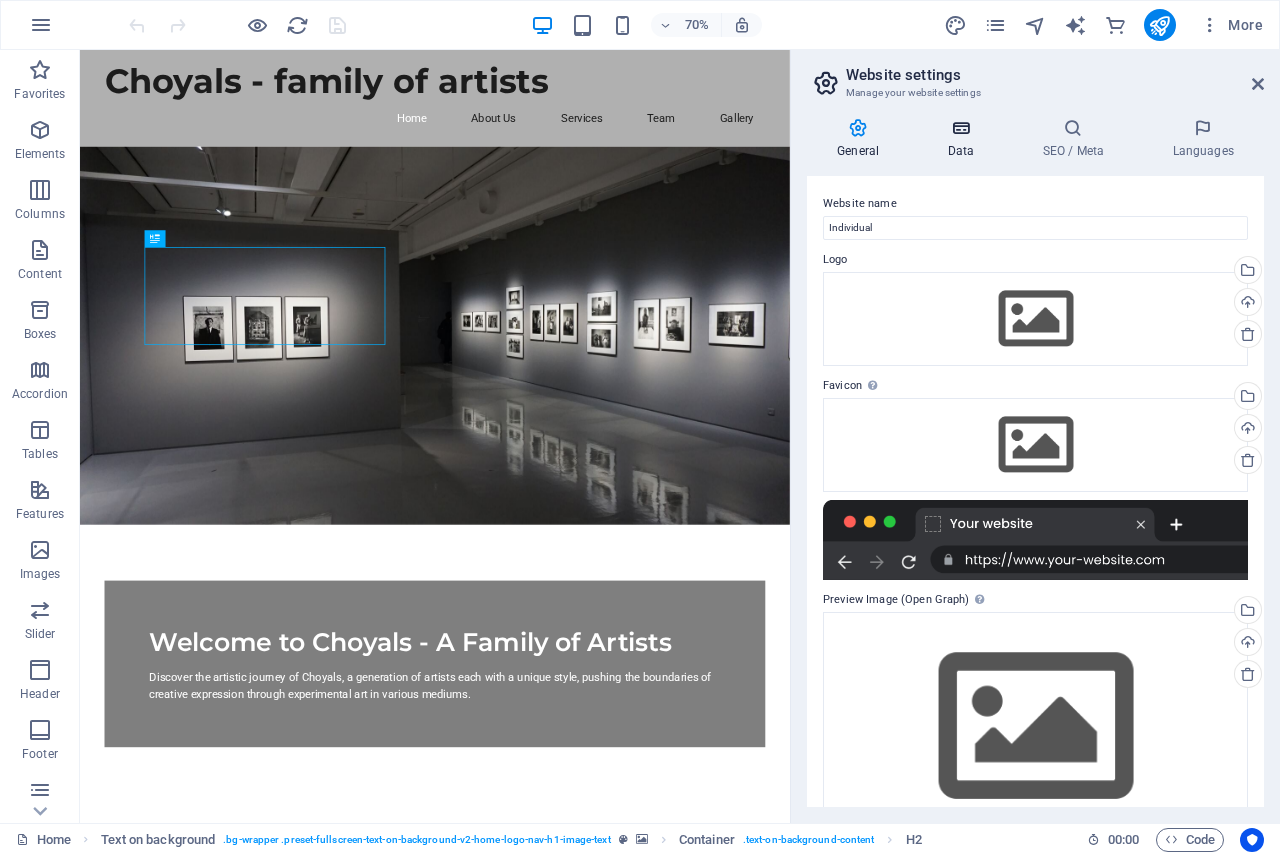 click at bounding box center (960, 128) 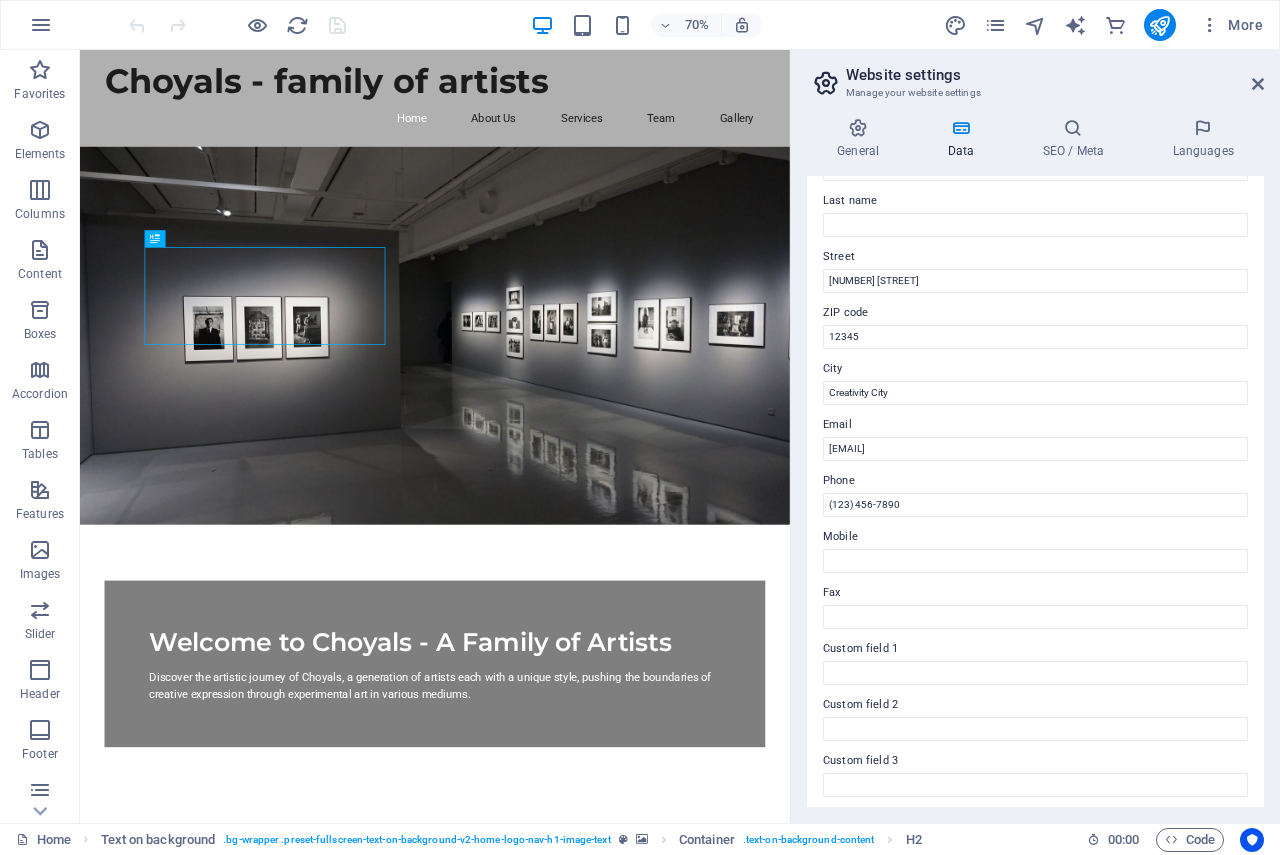scroll, scrollTop: 330, scrollLeft: 0, axis: vertical 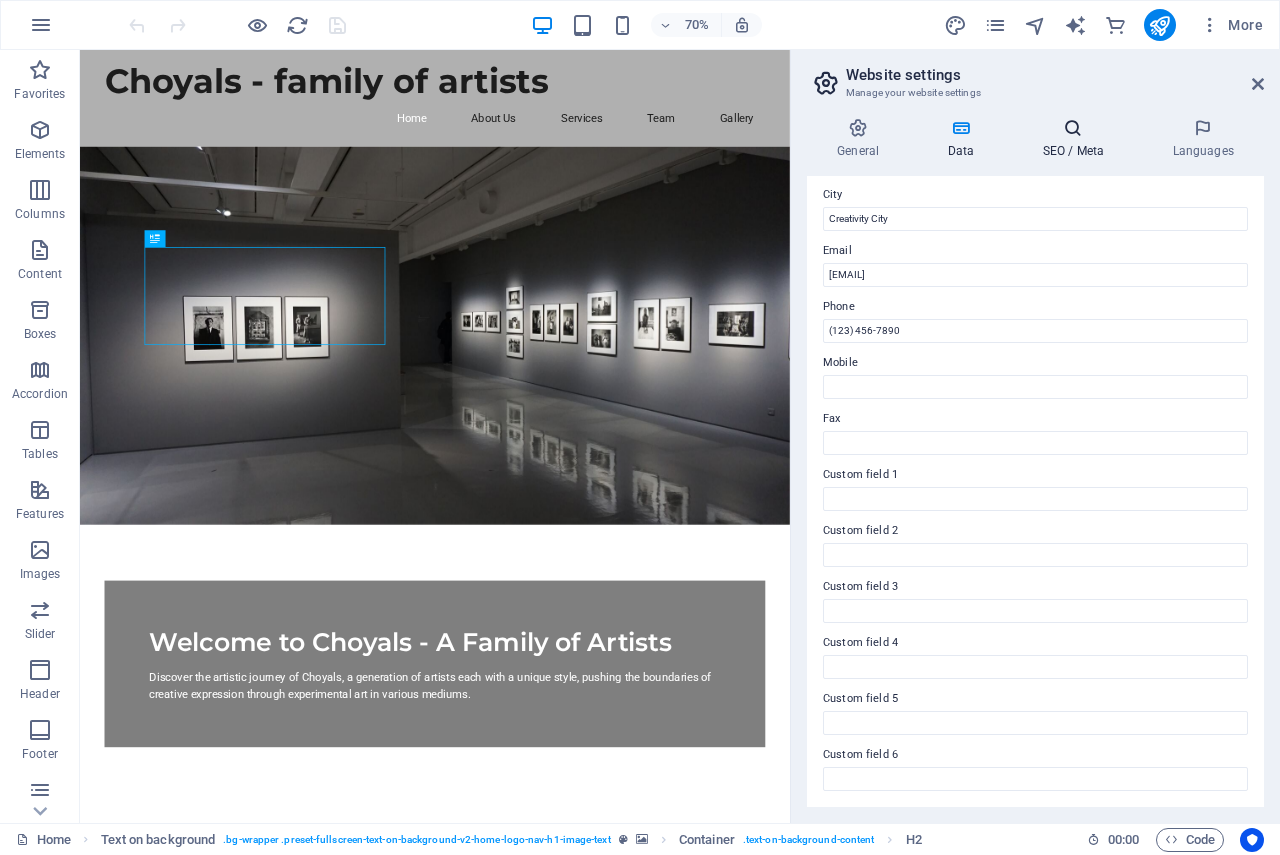 click at bounding box center (1073, 128) 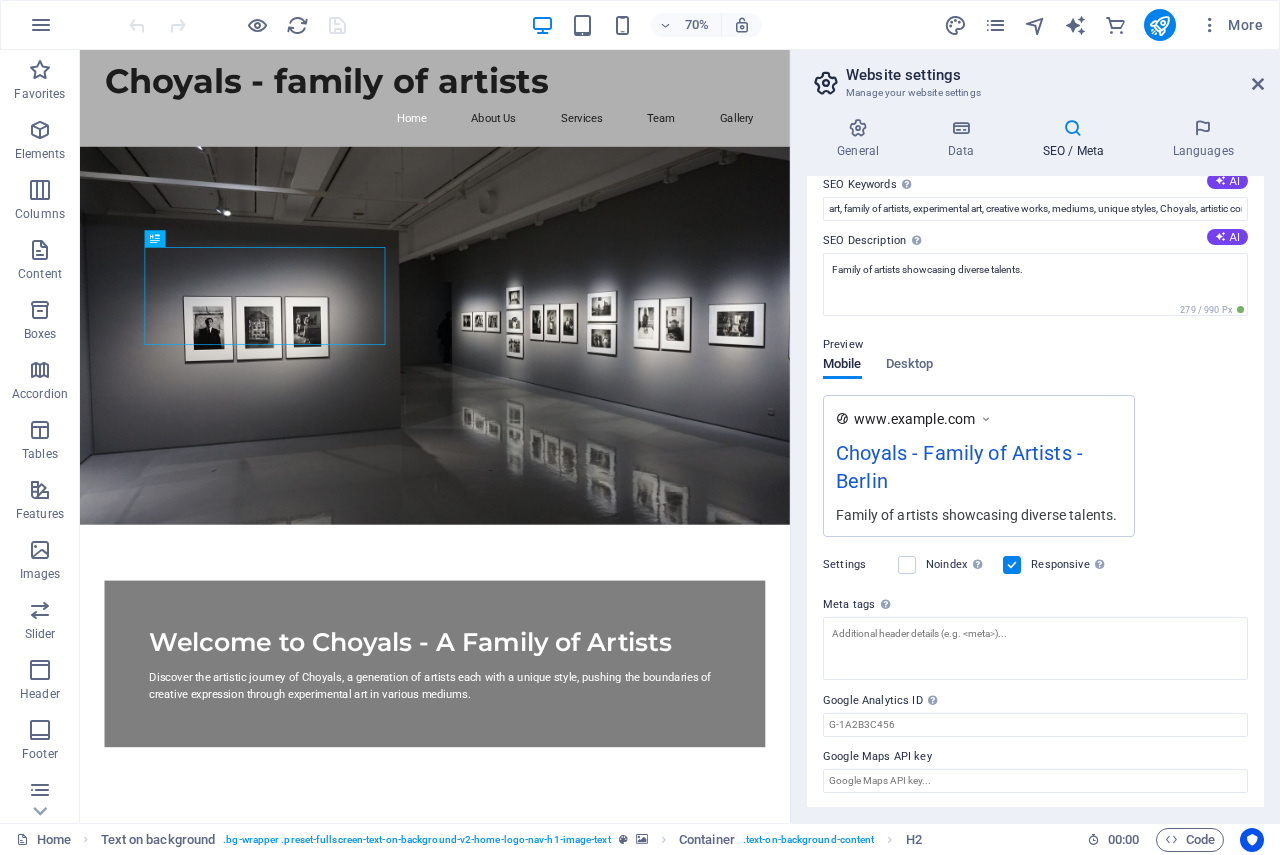 scroll, scrollTop: 133, scrollLeft: 0, axis: vertical 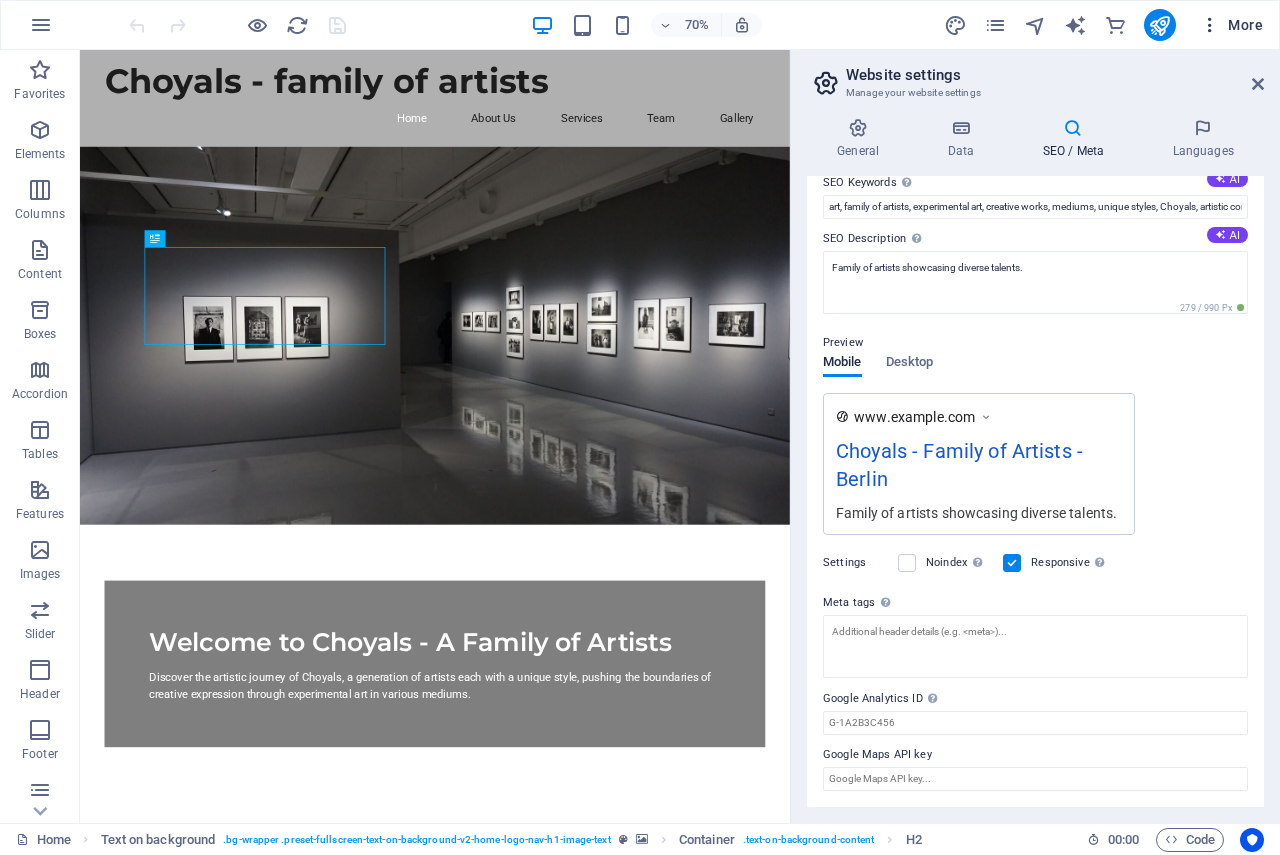 click on "More" at bounding box center [1231, 25] 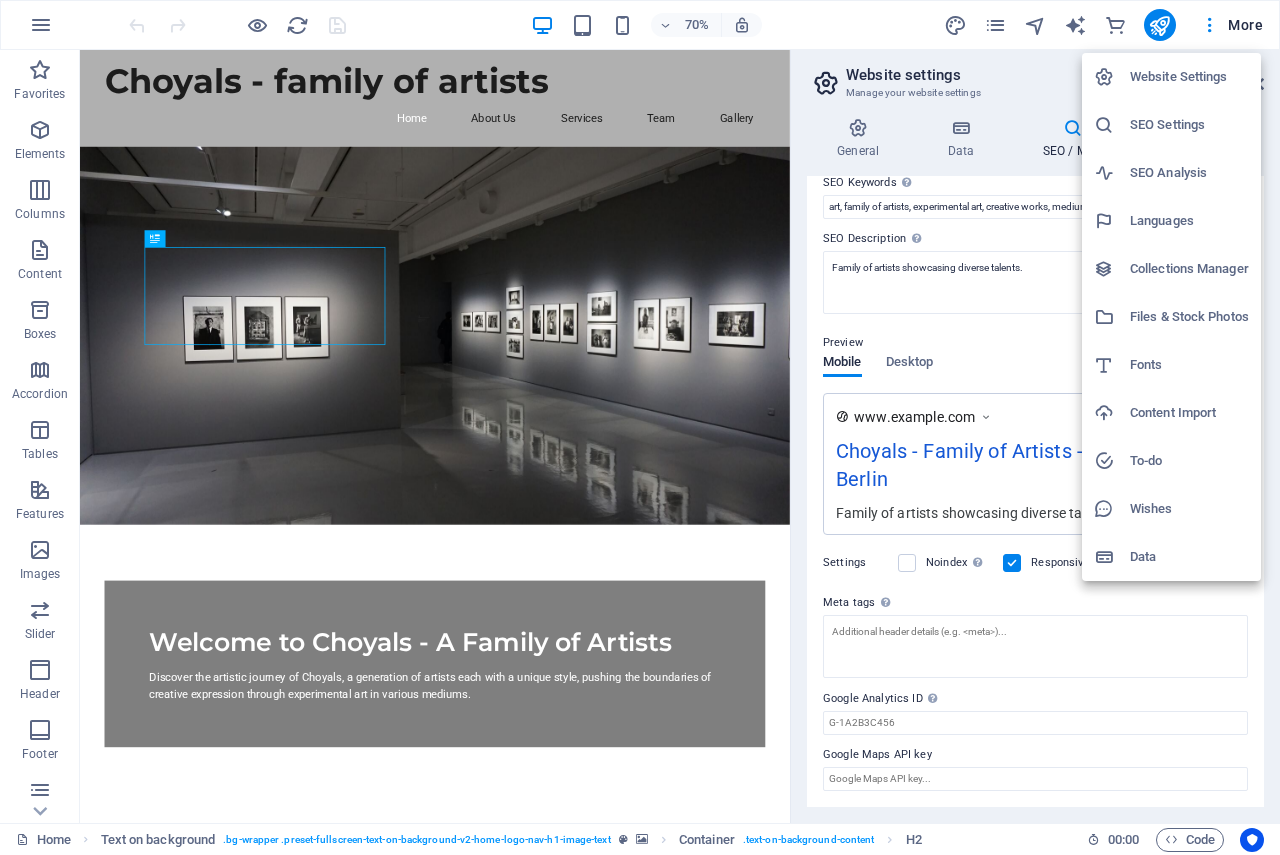 click on "Data" at bounding box center (1189, 557) 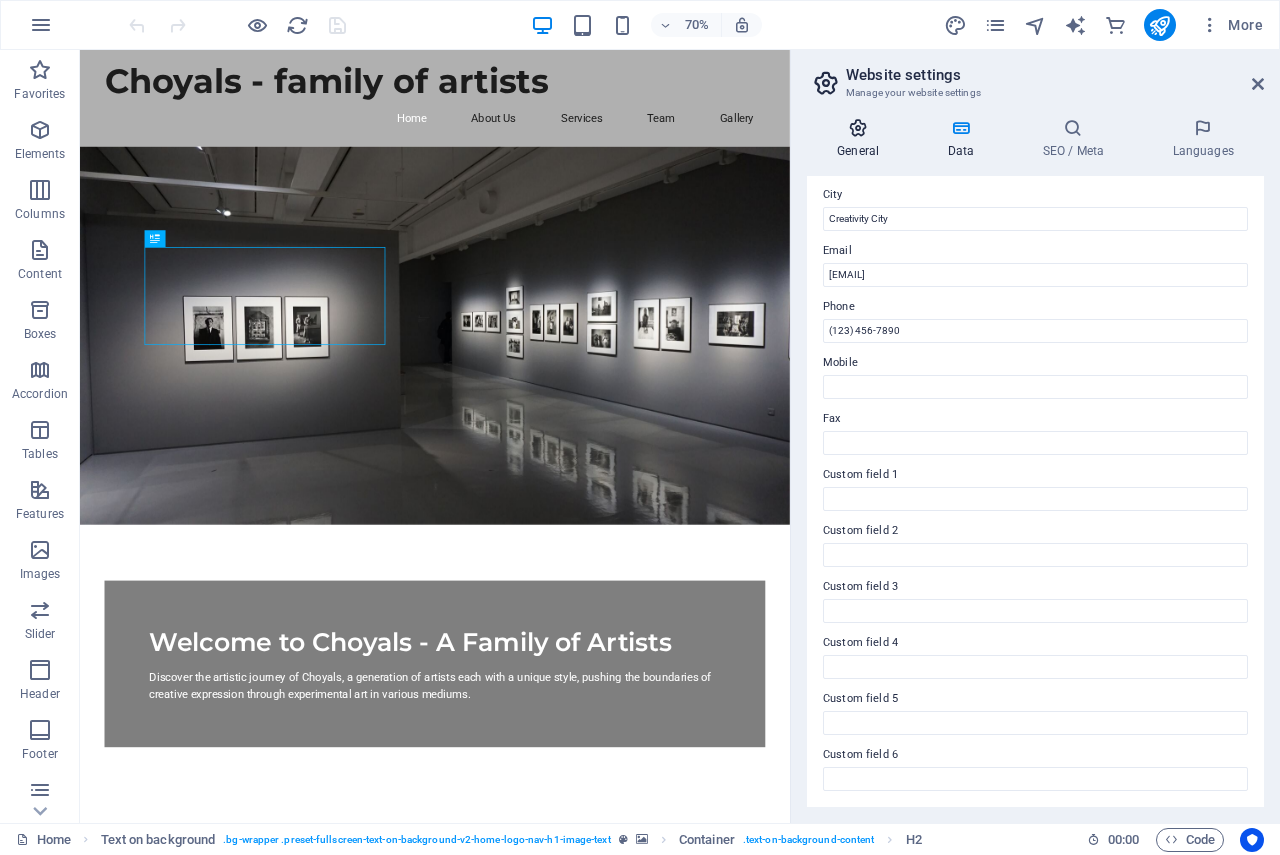 click at bounding box center [858, 128] 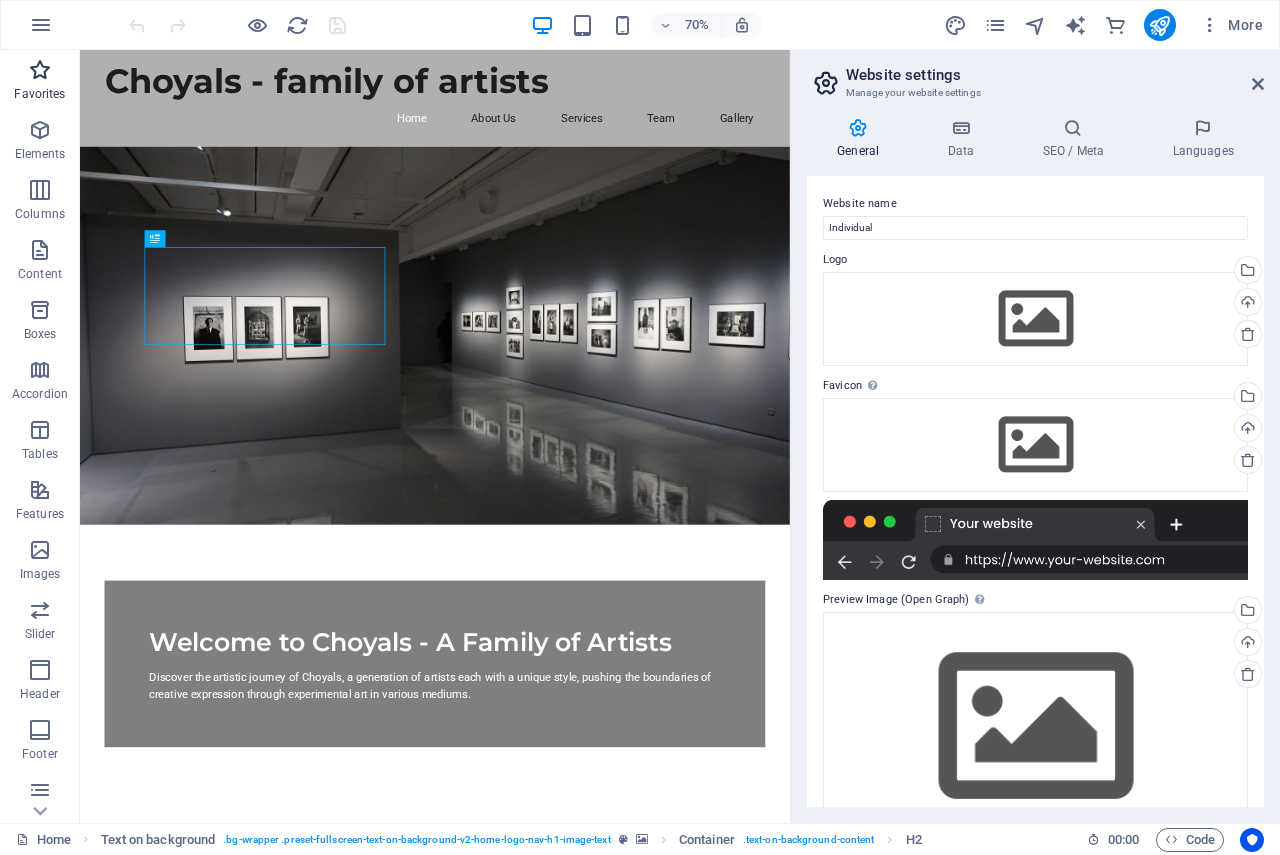 click at bounding box center [40, 70] 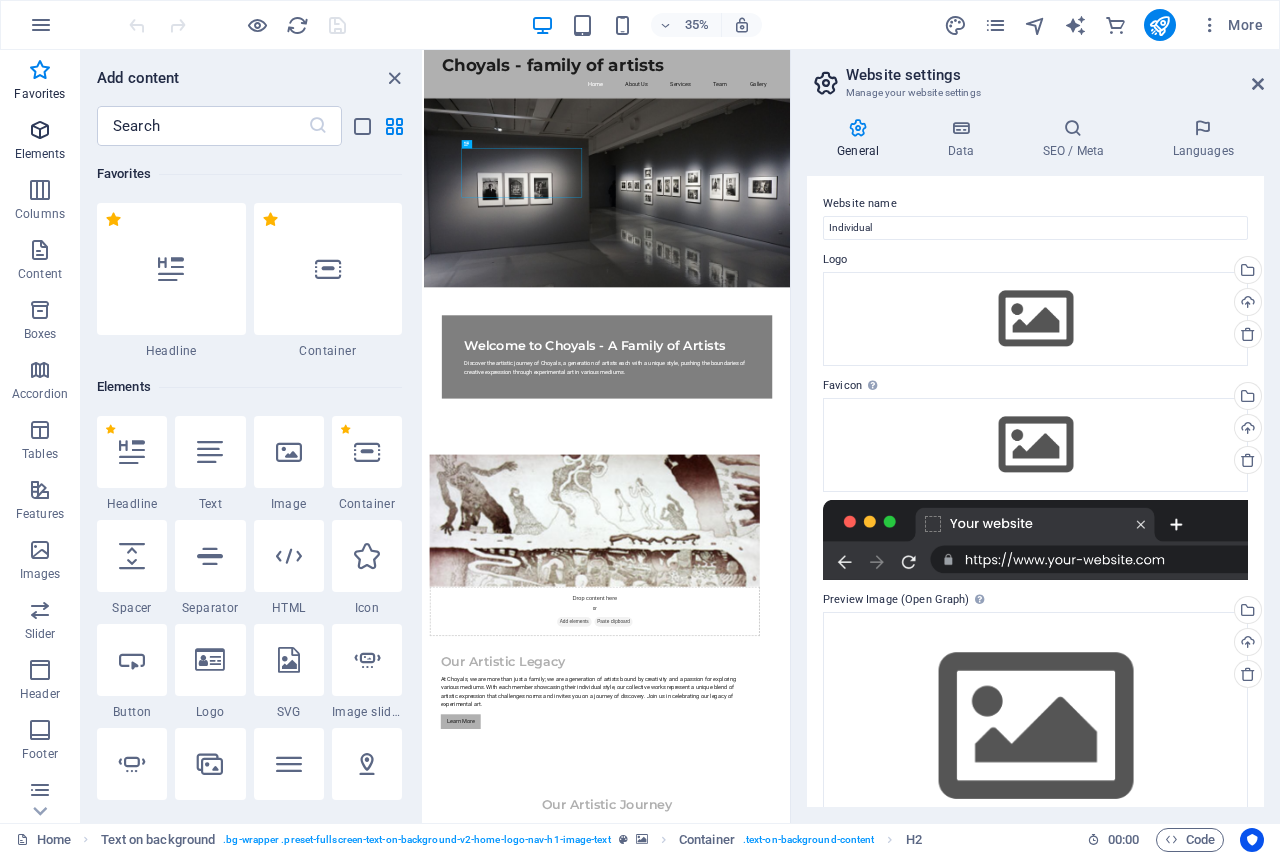 click at bounding box center (40, 130) 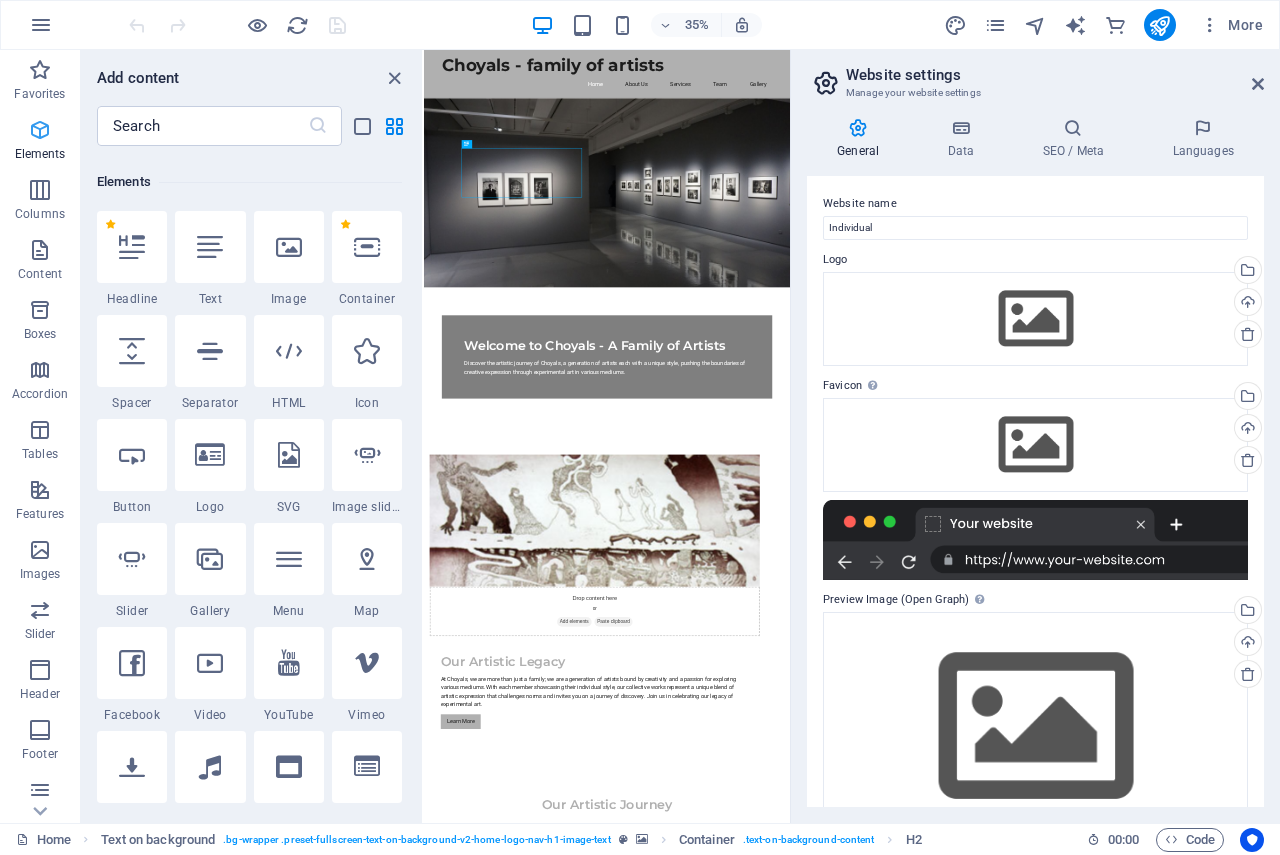scroll, scrollTop: 213, scrollLeft: 0, axis: vertical 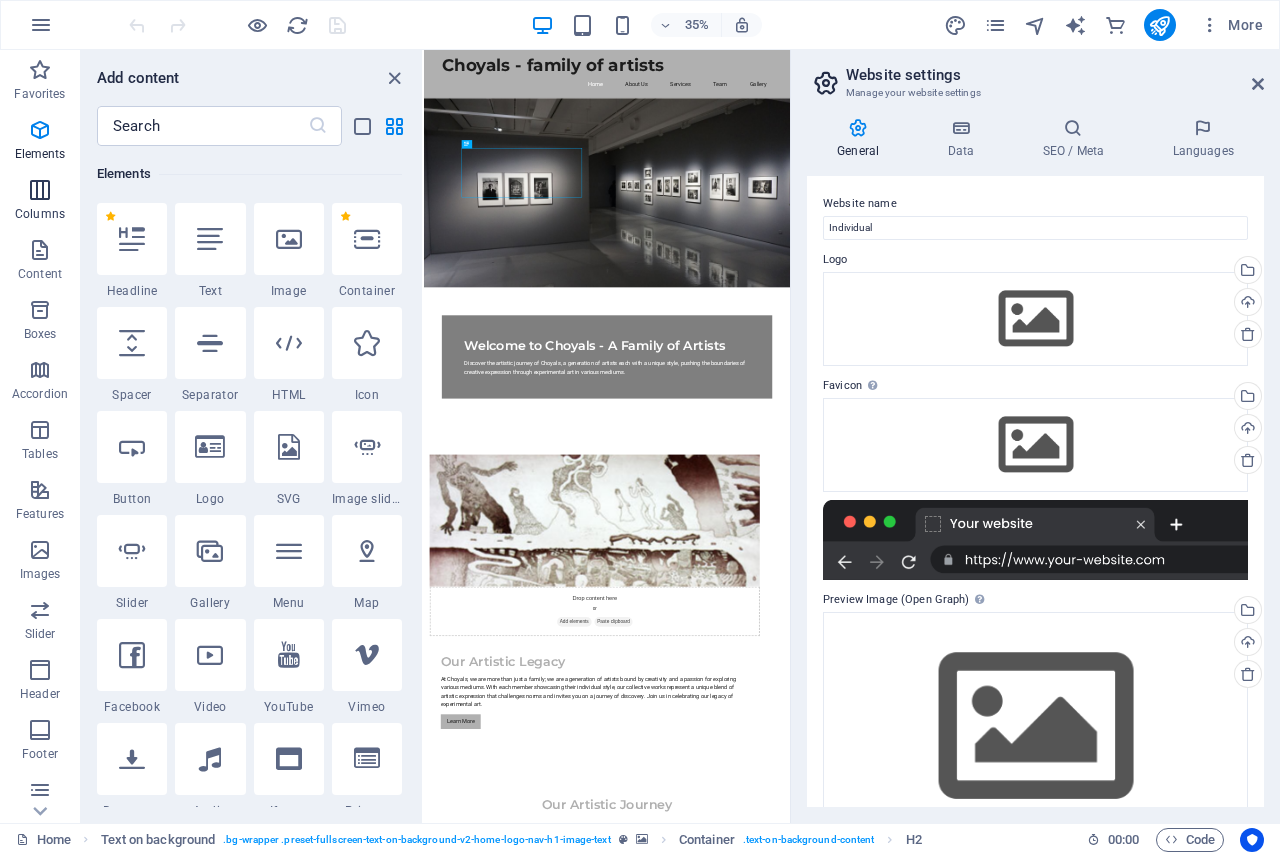 click on "Columns" at bounding box center [40, 214] 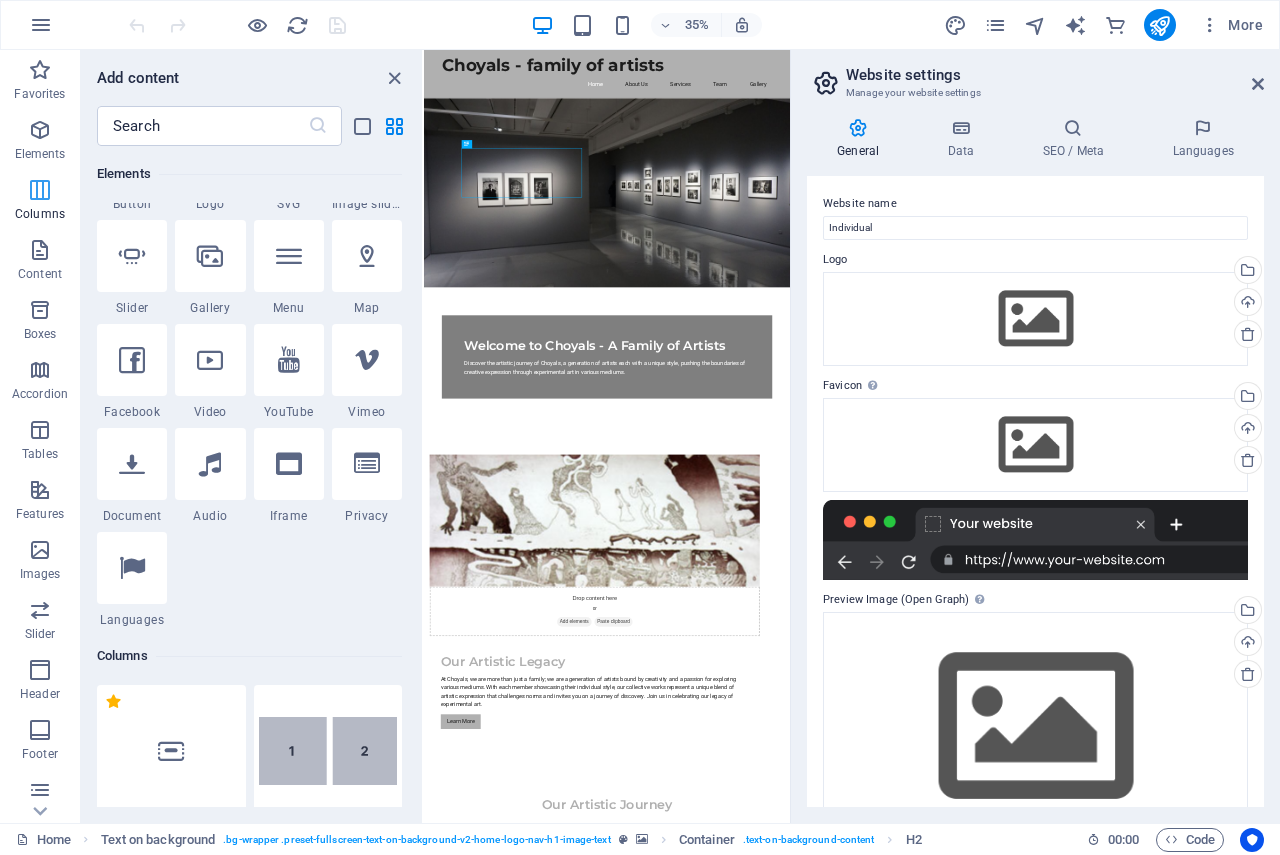 scroll, scrollTop: 990, scrollLeft: 0, axis: vertical 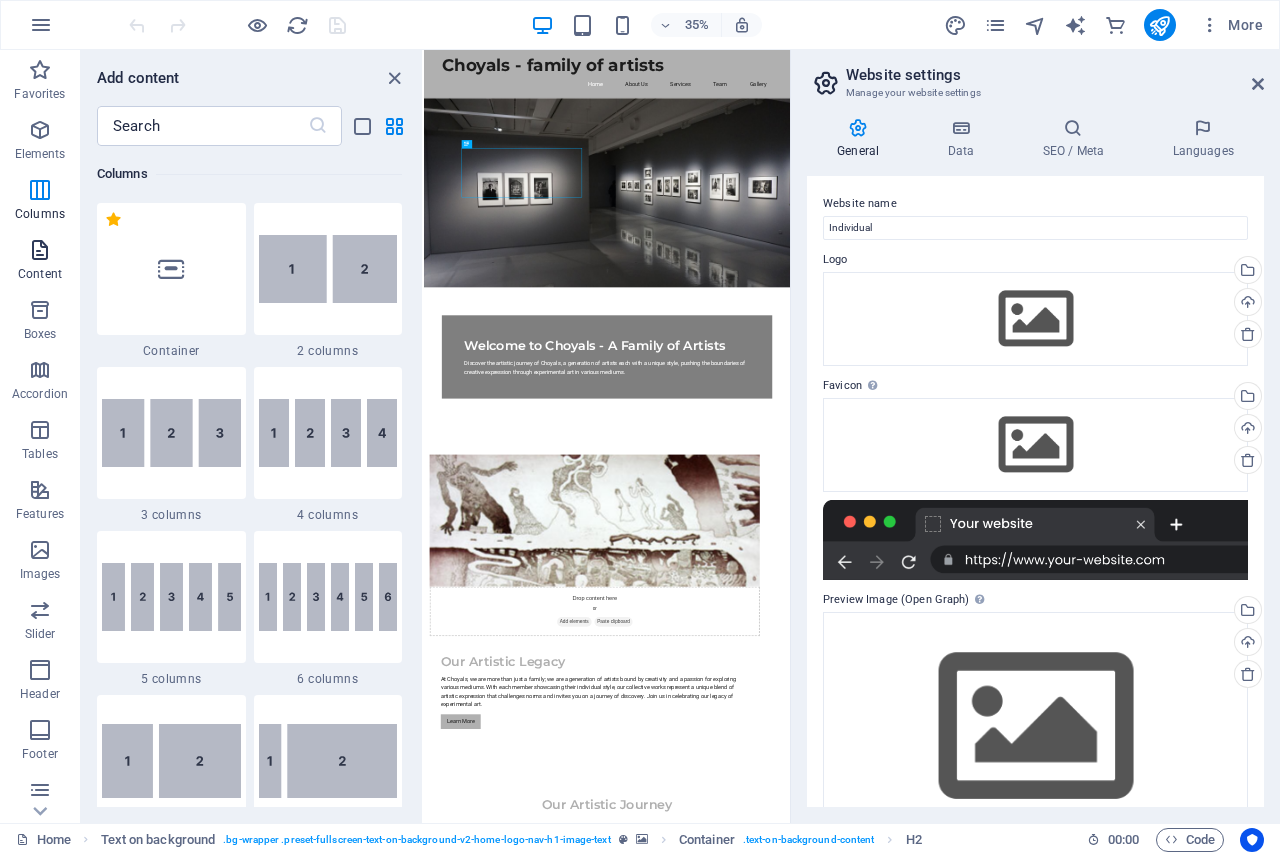 click at bounding box center (40, 250) 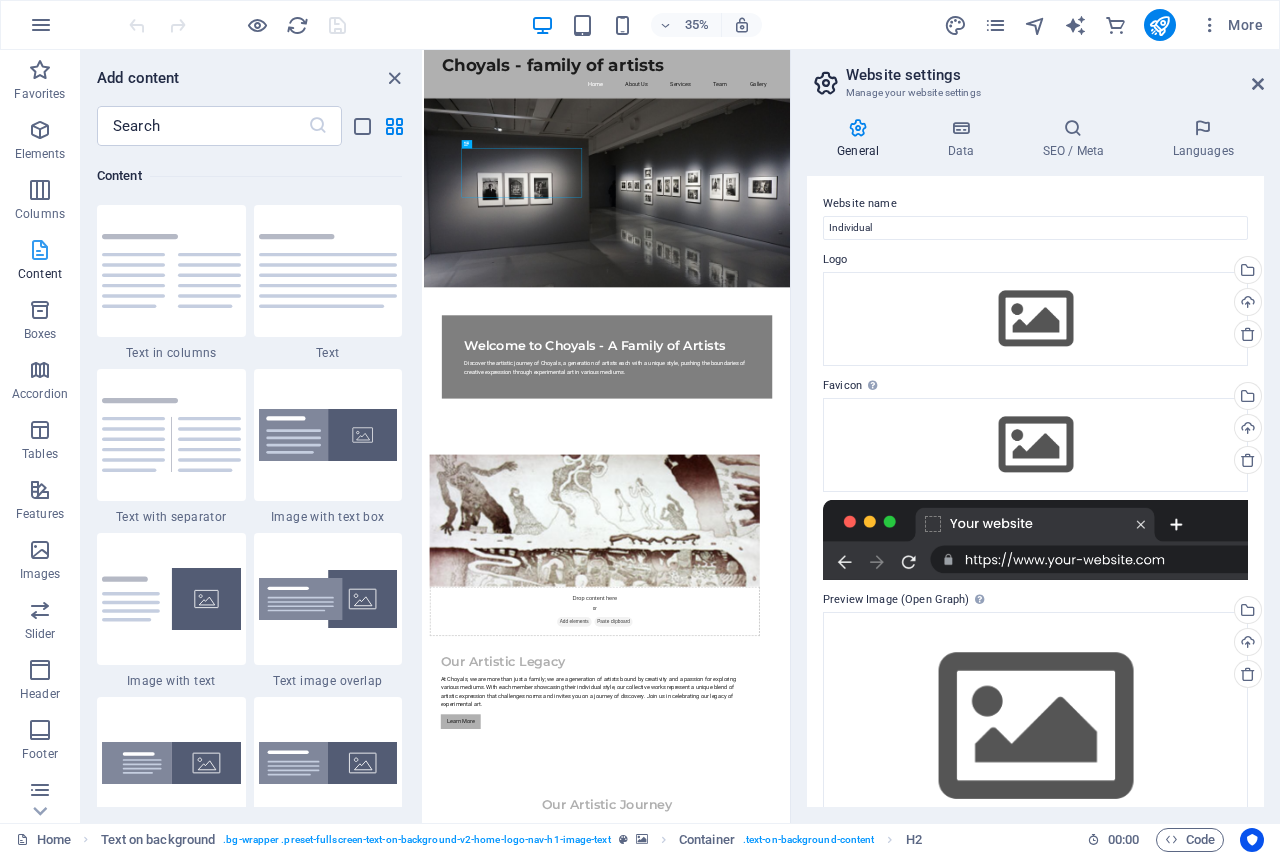 scroll, scrollTop: 3499, scrollLeft: 0, axis: vertical 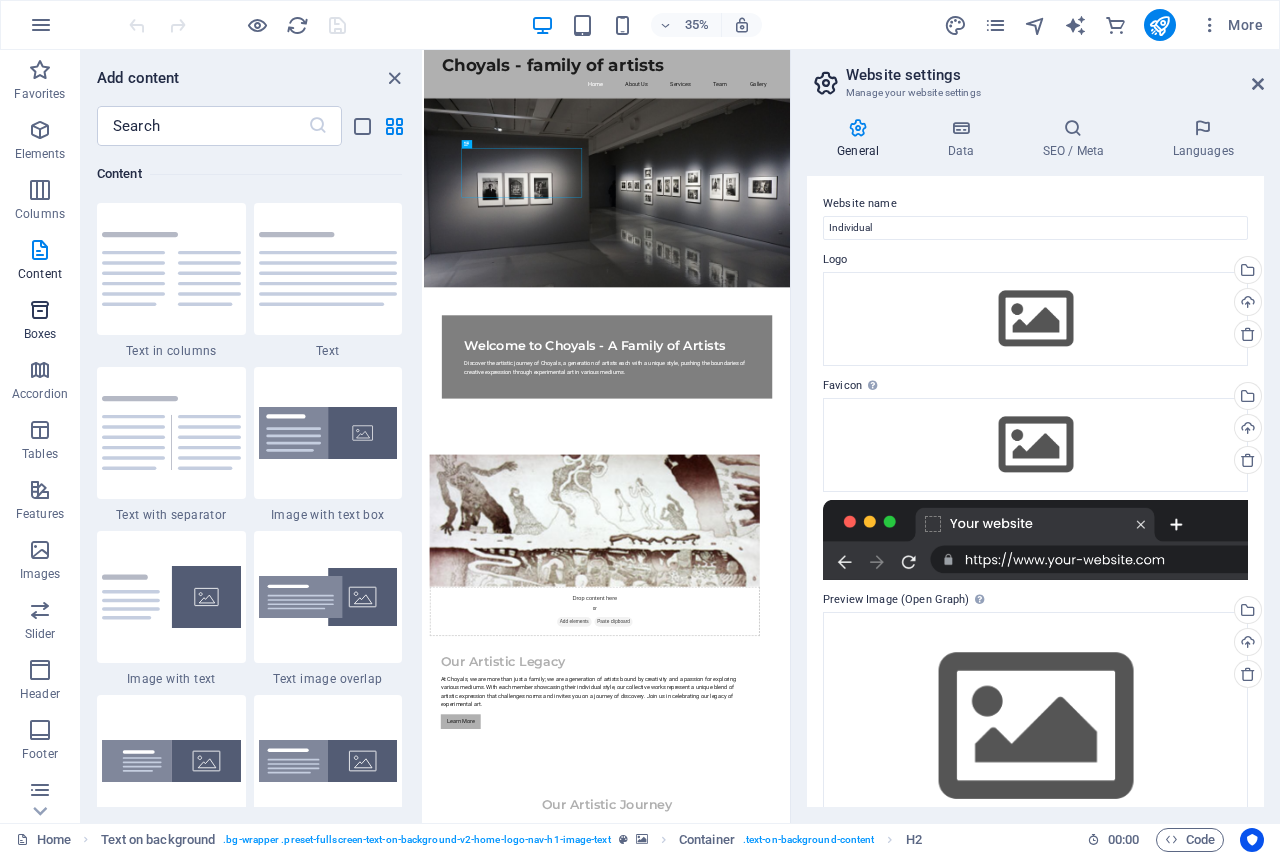 click at bounding box center [40, 310] 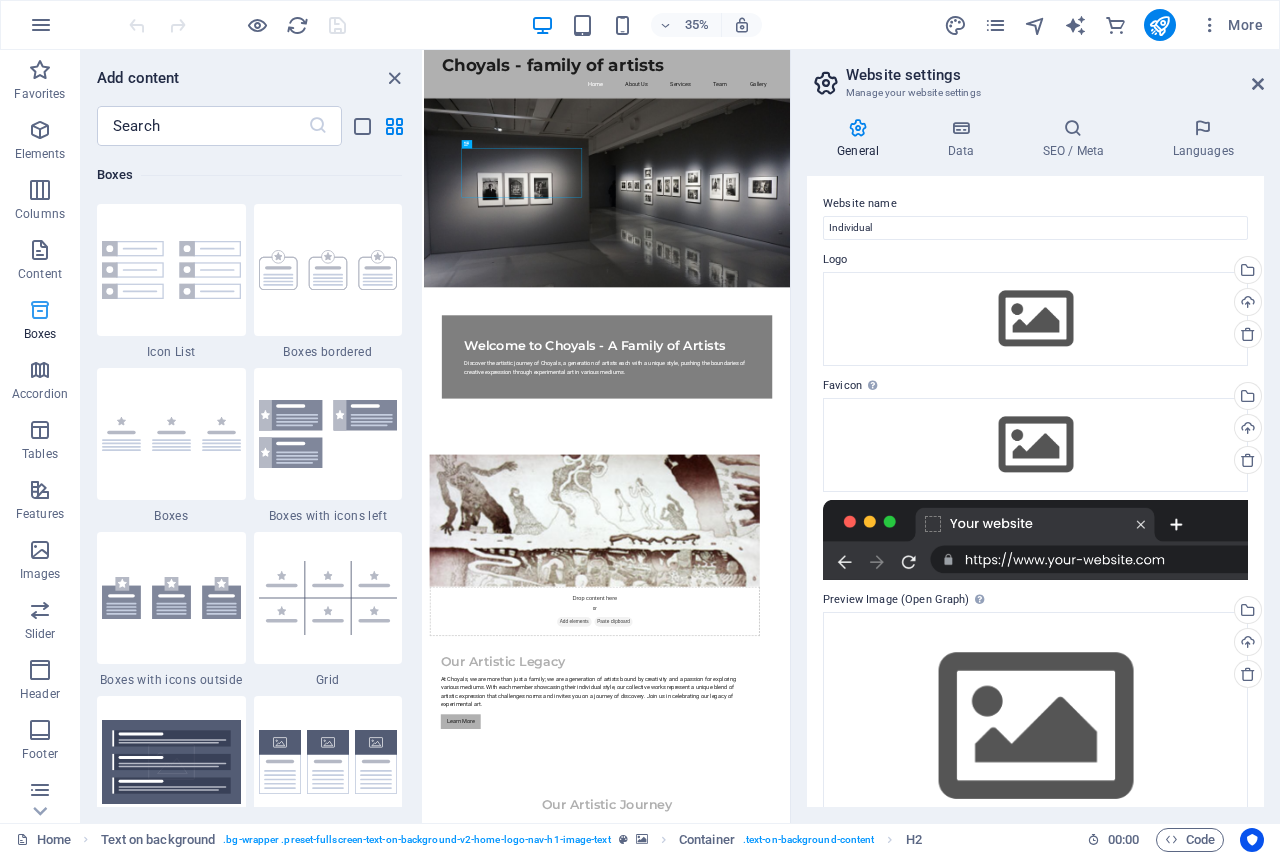 scroll, scrollTop: 5516, scrollLeft: 0, axis: vertical 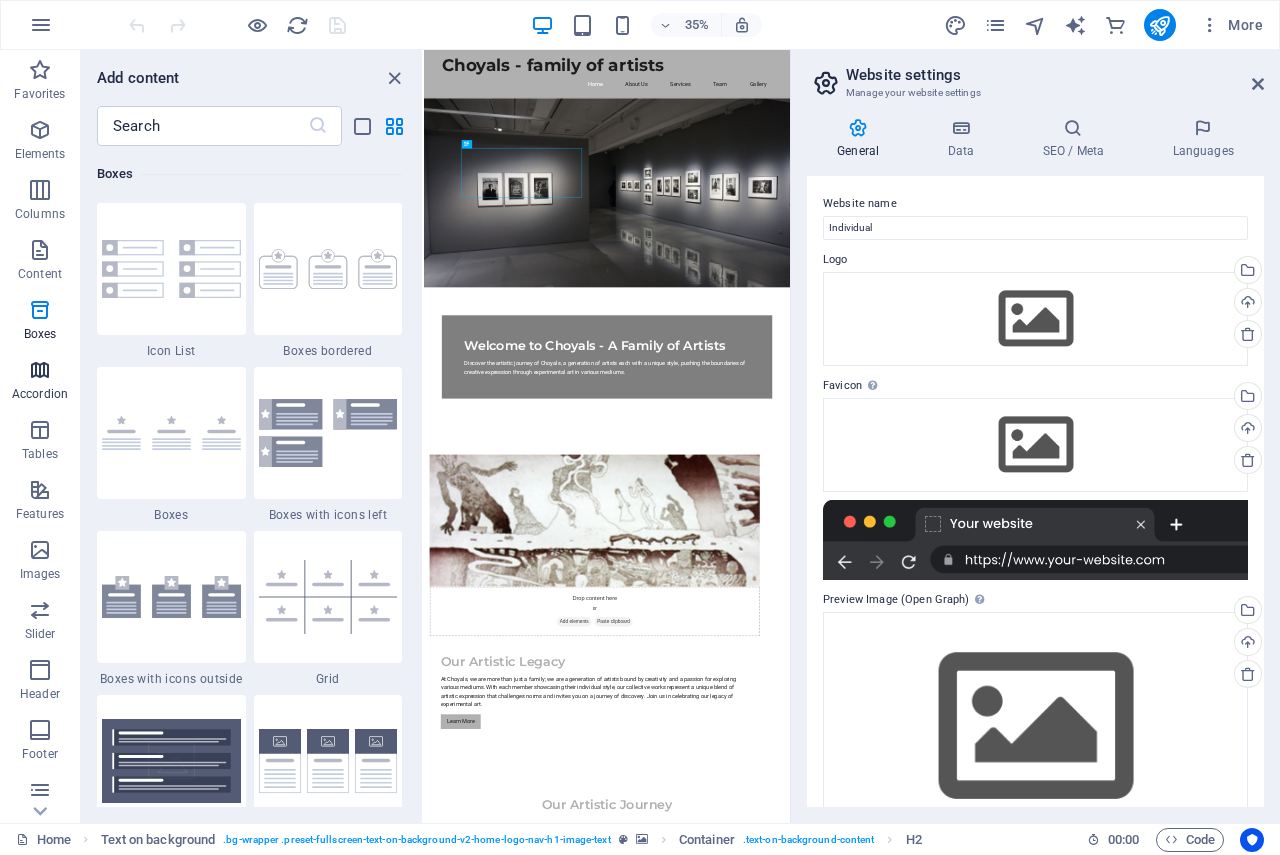 click on "Accordion" at bounding box center [40, 382] 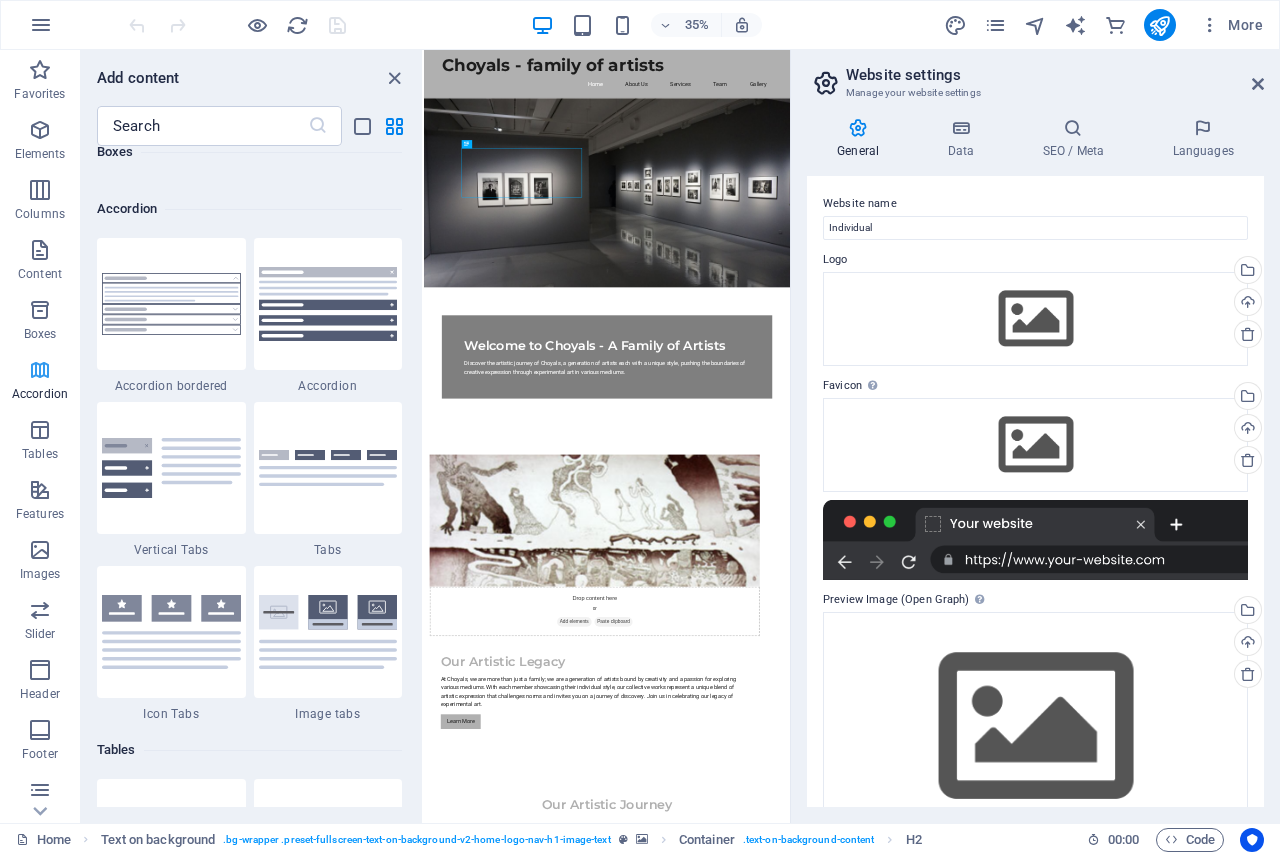 scroll, scrollTop: 6385, scrollLeft: 0, axis: vertical 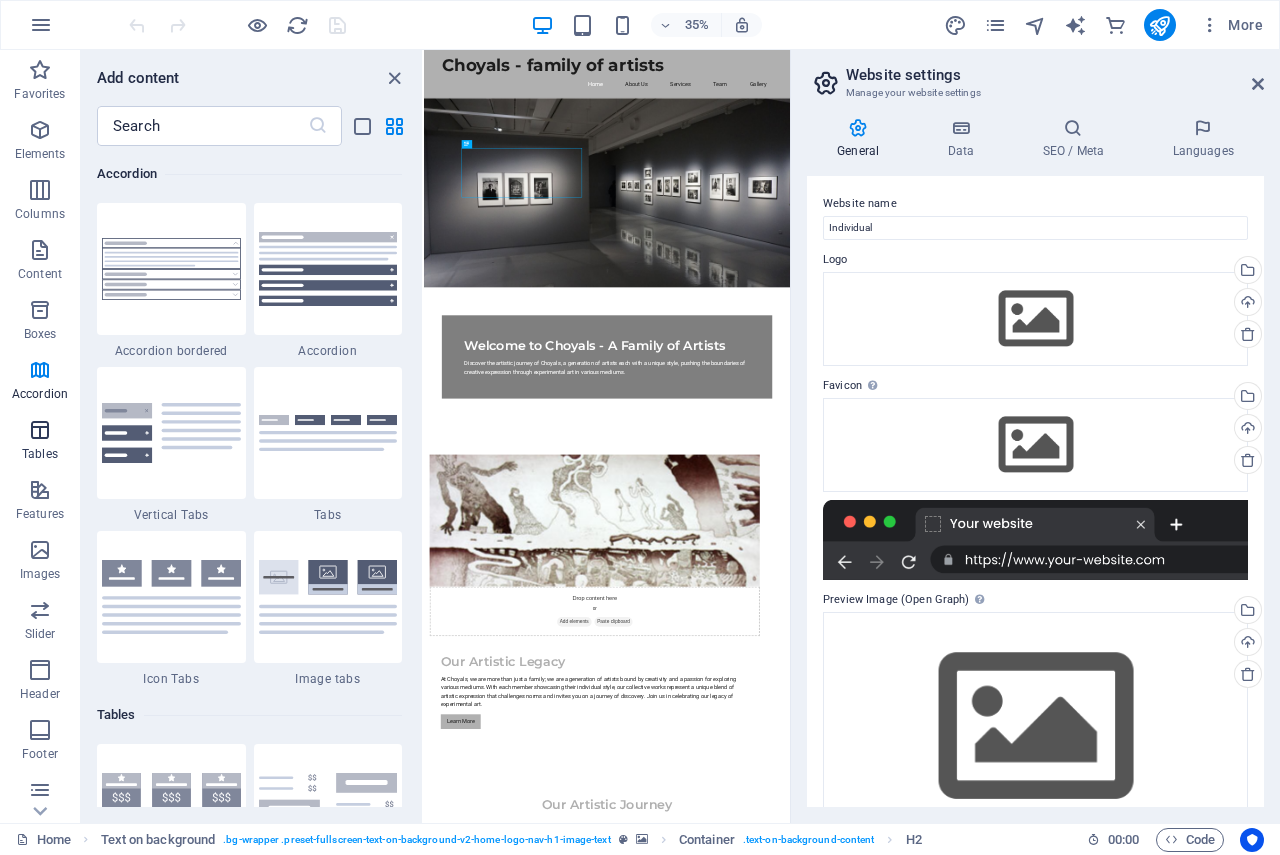 click at bounding box center [40, 430] 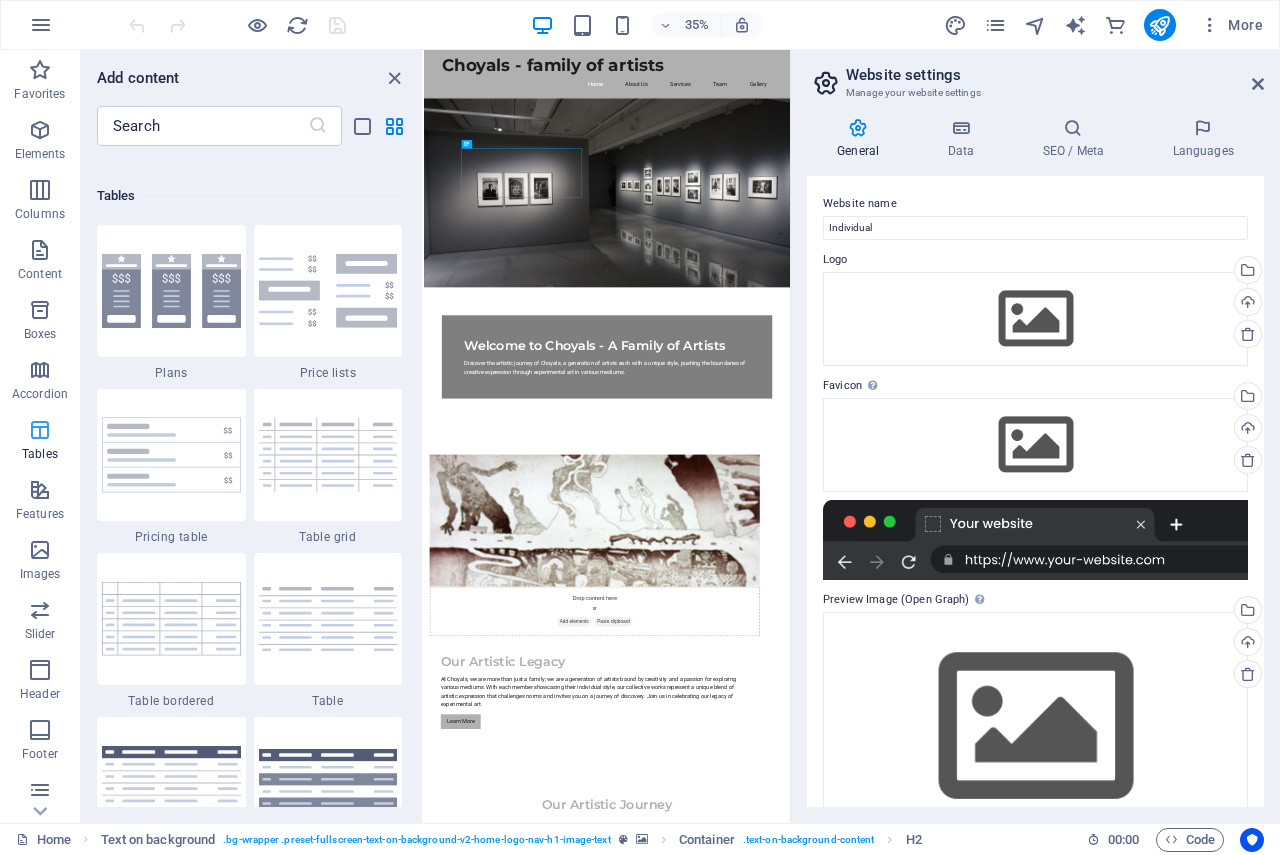 scroll, scrollTop: 6926, scrollLeft: 0, axis: vertical 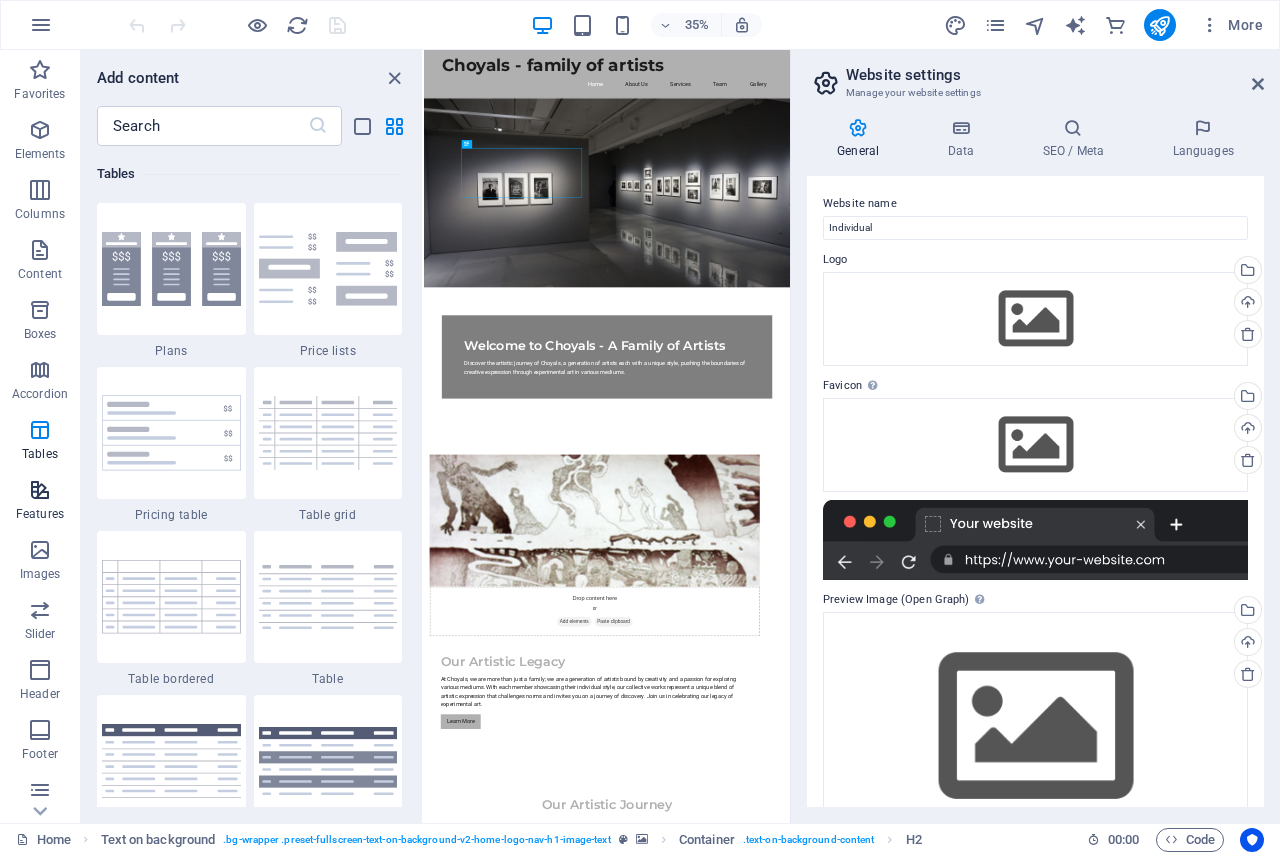 click at bounding box center [40, 490] 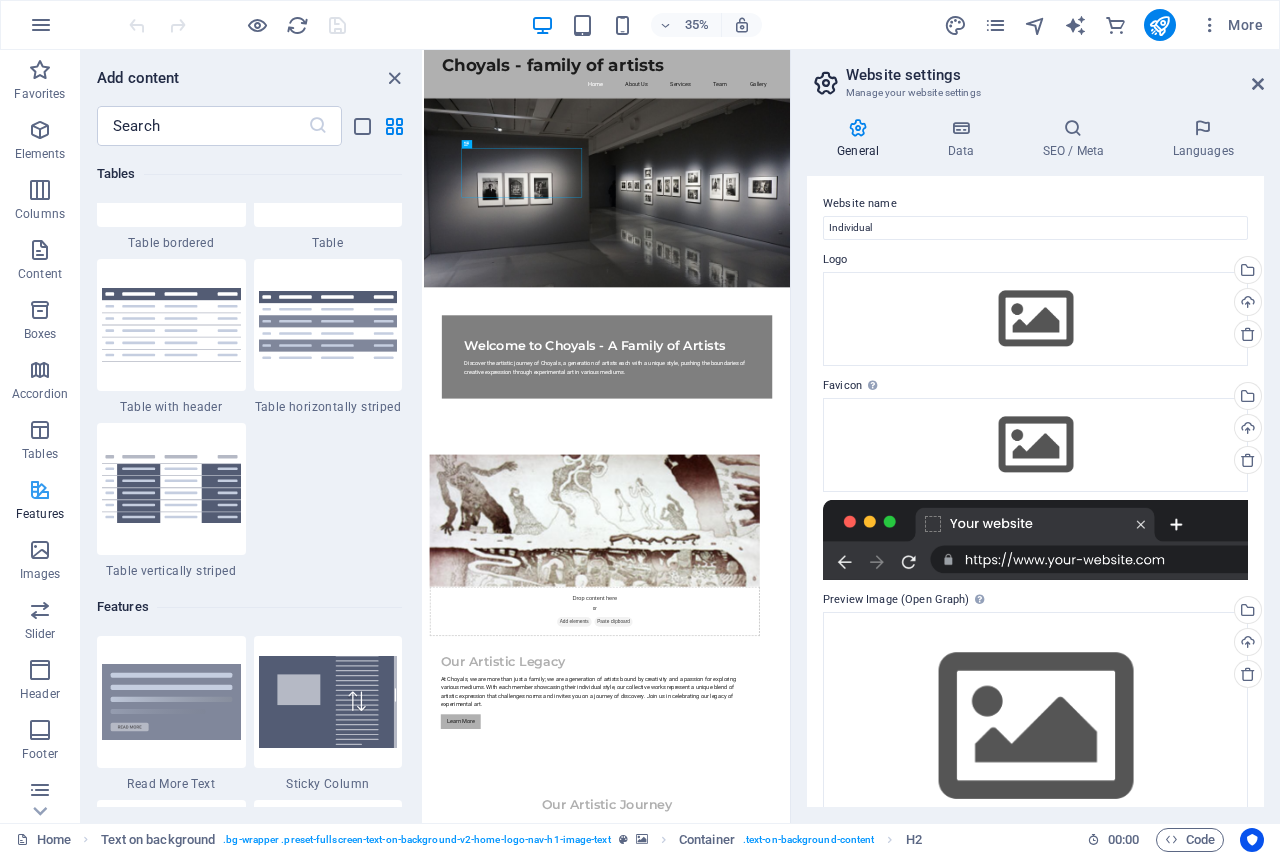 scroll, scrollTop: 7795, scrollLeft: 0, axis: vertical 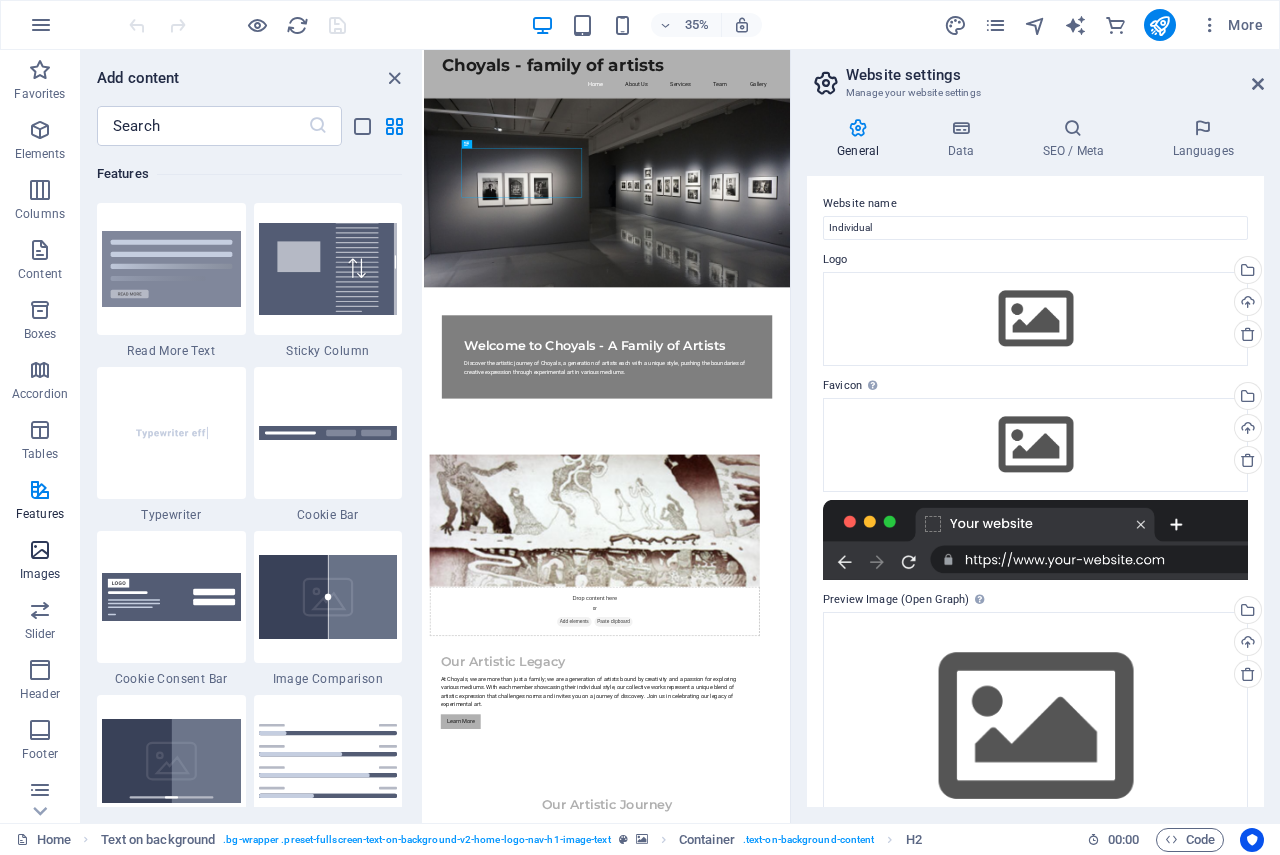 click at bounding box center [40, 550] 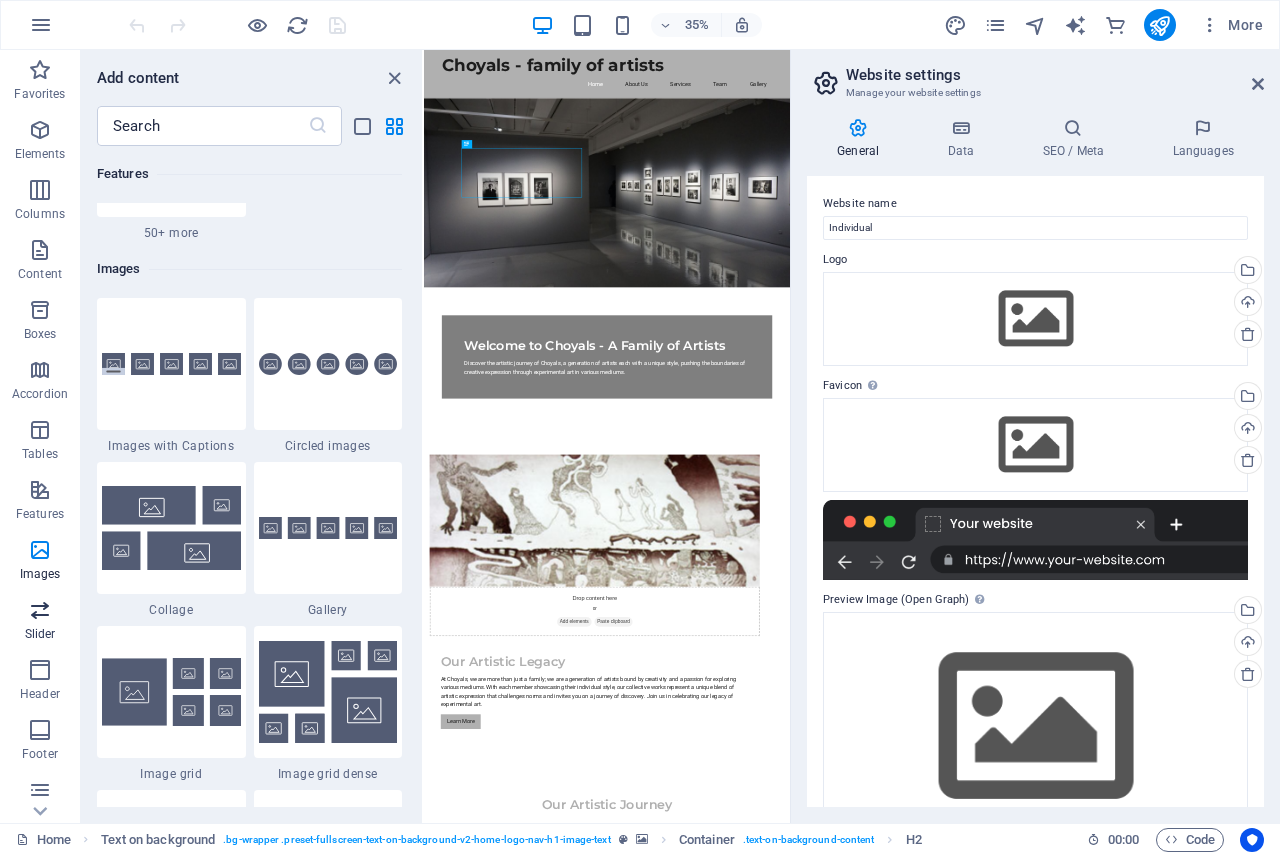 scroll, scrollTop: 10140, scrollLeft: 0, axis: vertical 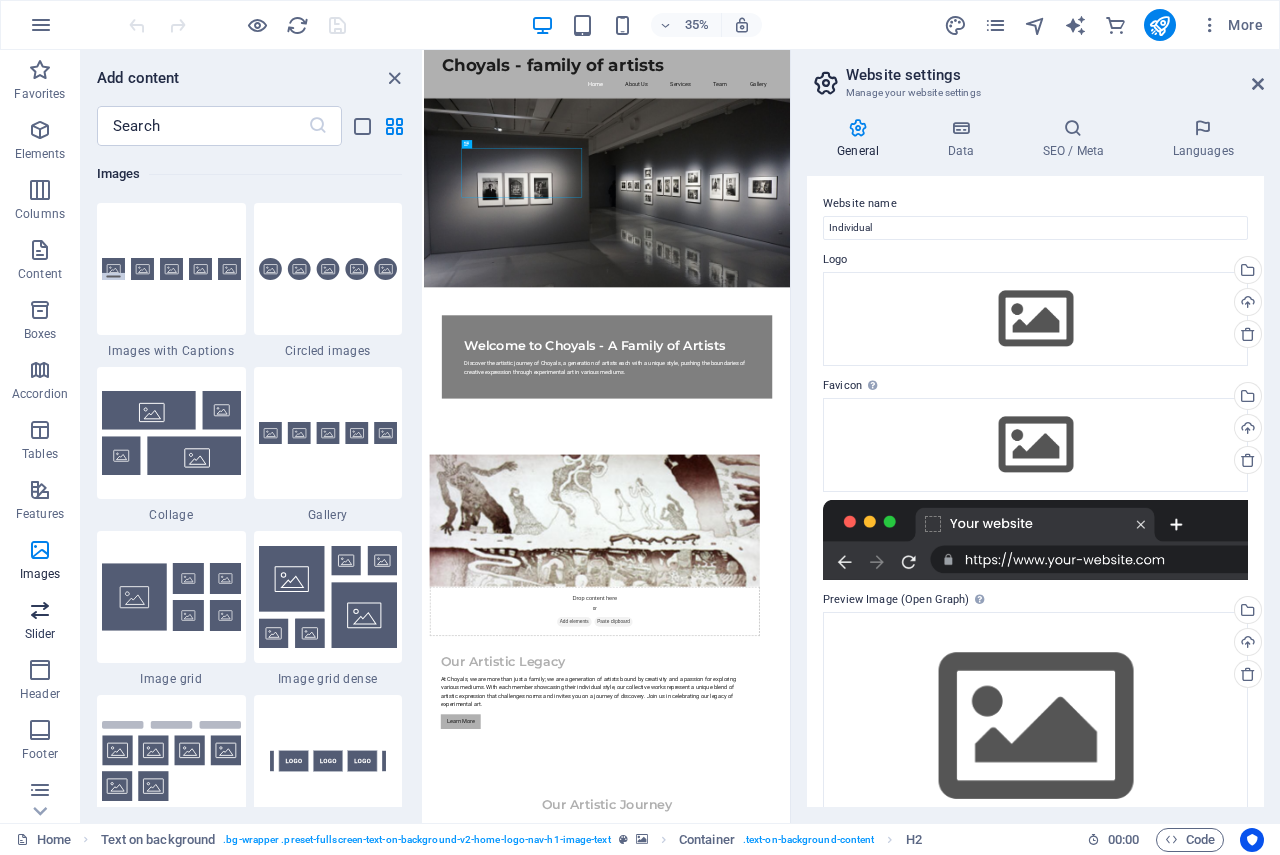 click at bounding box center (40, 610) 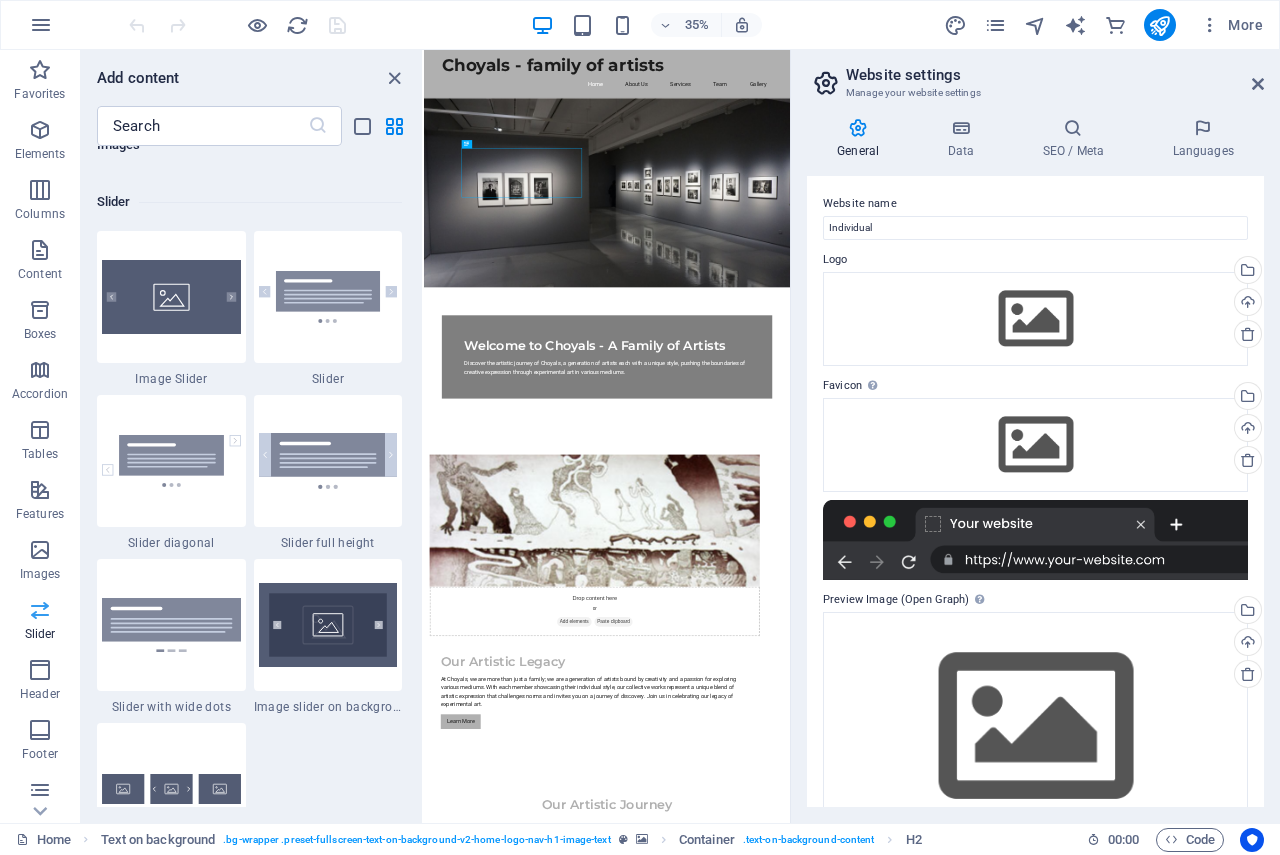 scroll, scrollTop: 11337, scrollLeft: 0, axis: vertical 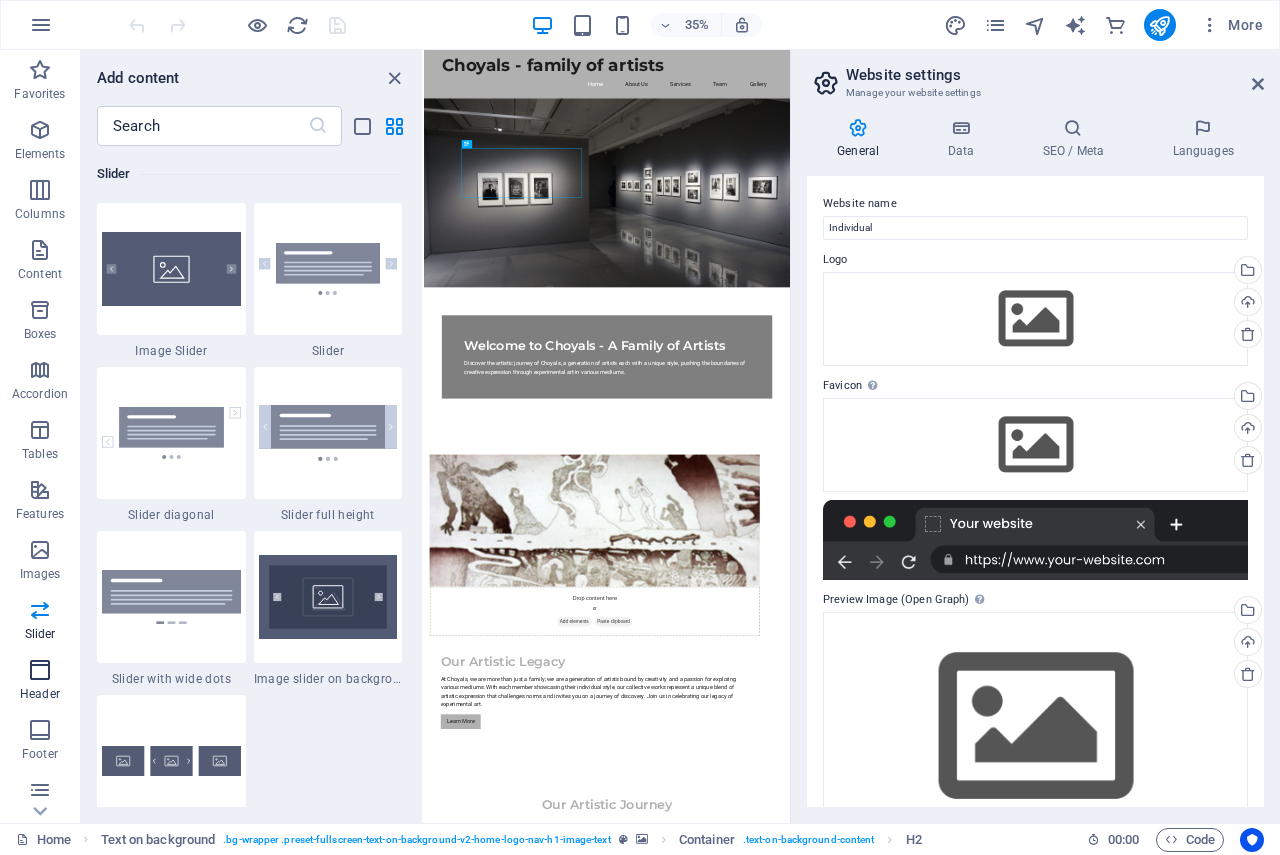 click at bounding box center (40, 670) 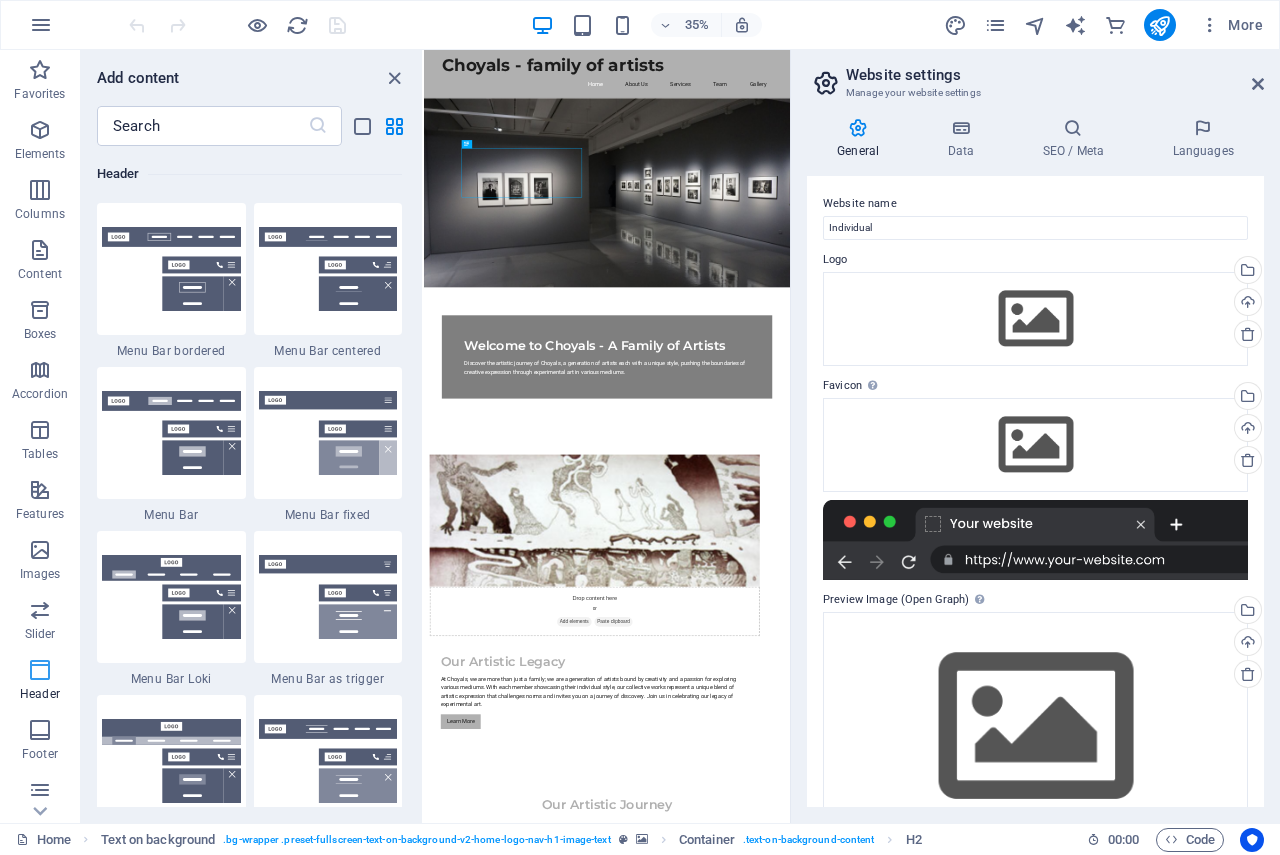 scroll, scrollTop: 12042, scrollLeft: 0, axis: vertical 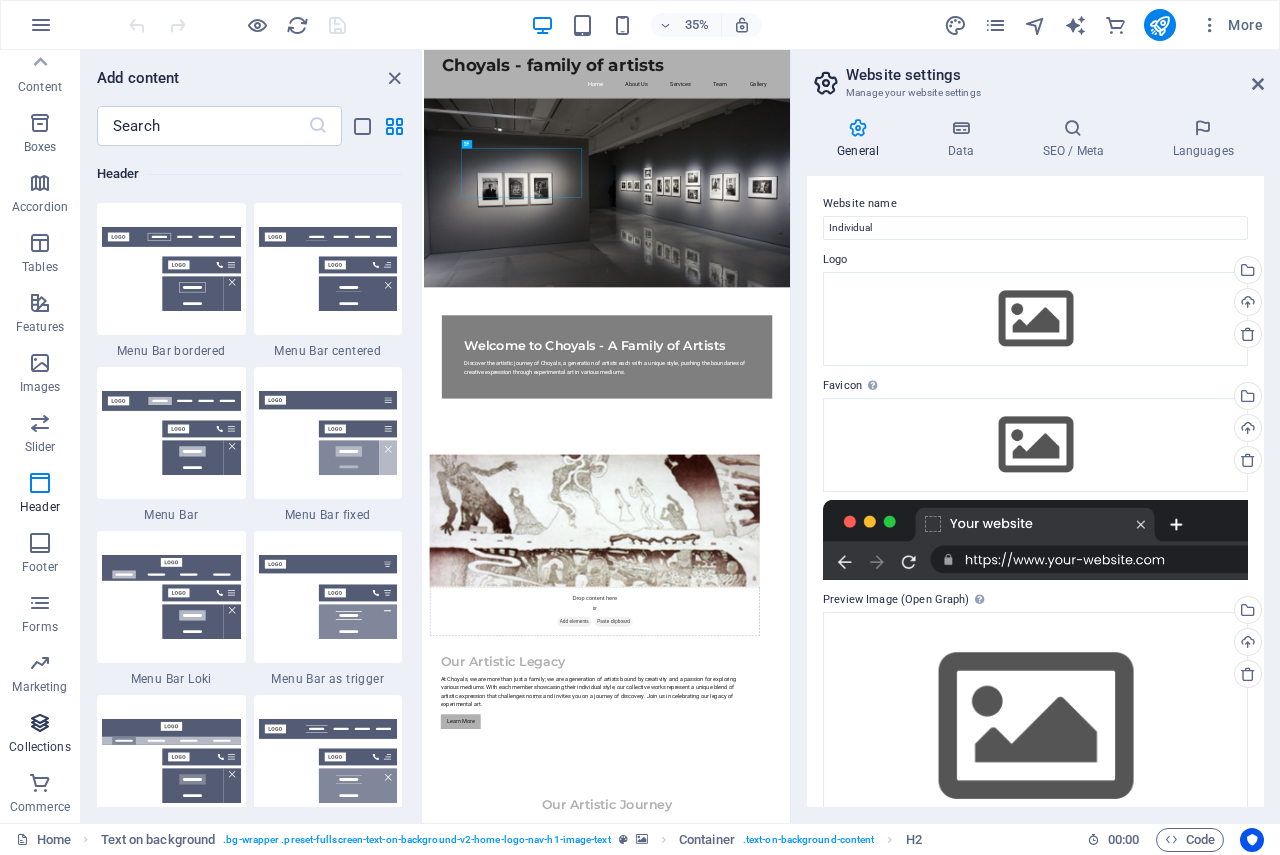 click on "Collections" at bounding box center (40, 735) 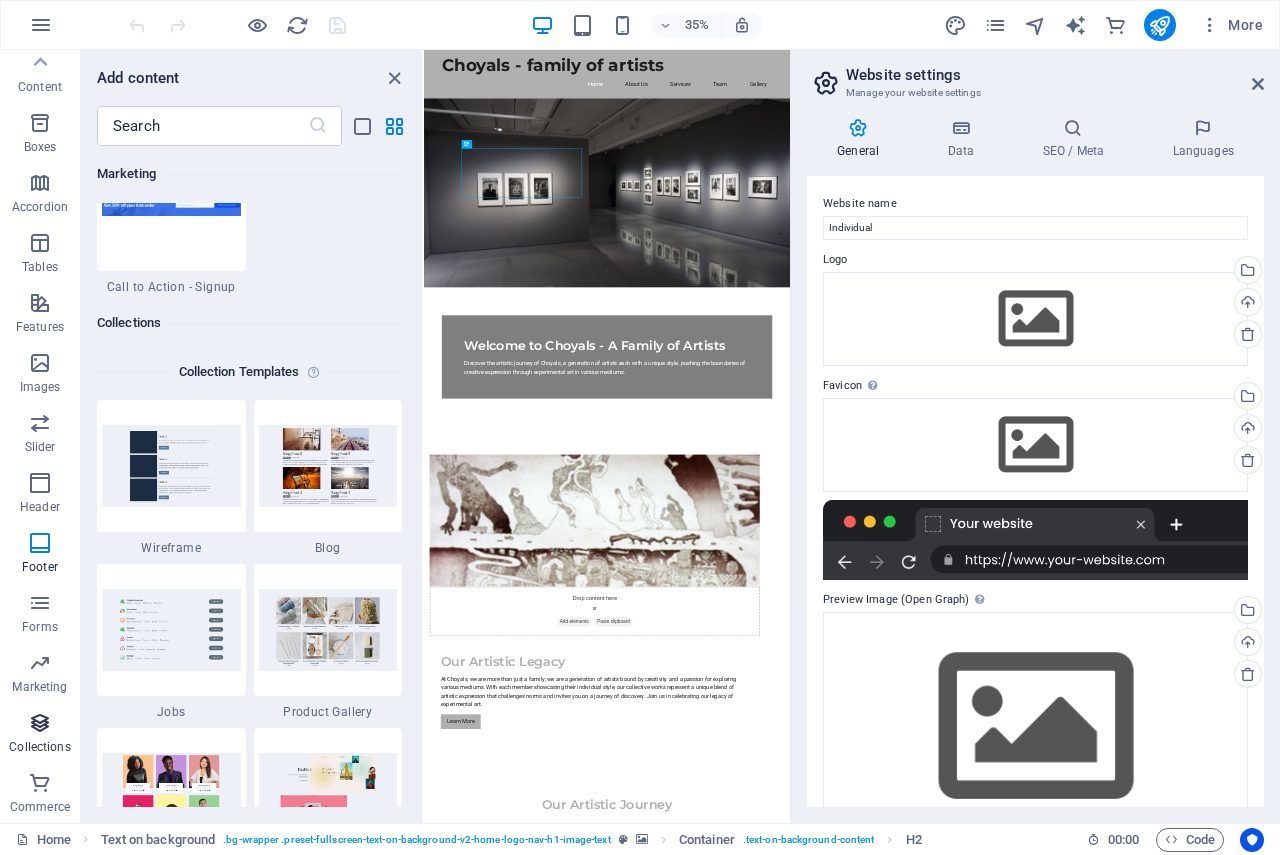 scroll, scrollTop: 18306, scrollLeft: 0, axis: vertical 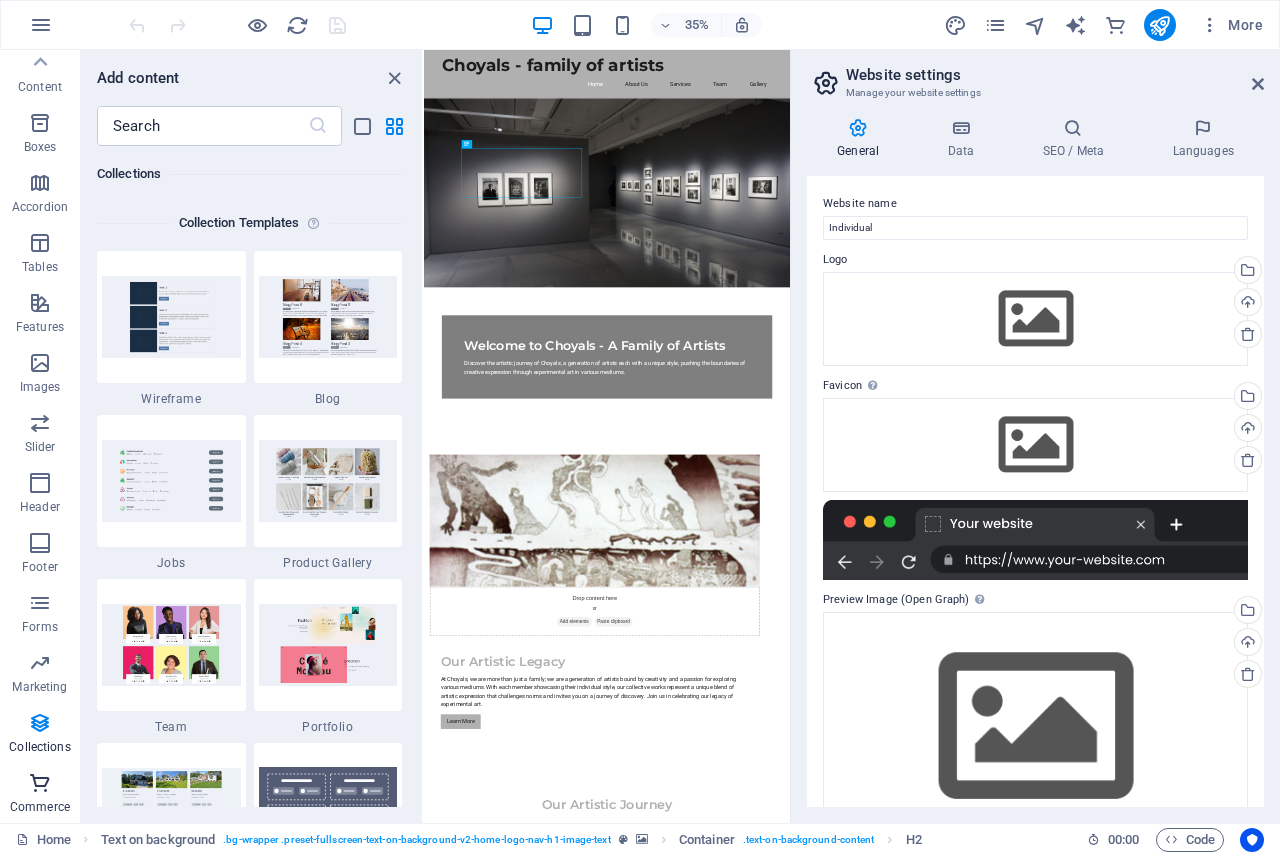 click at bounding box center (40, 783) 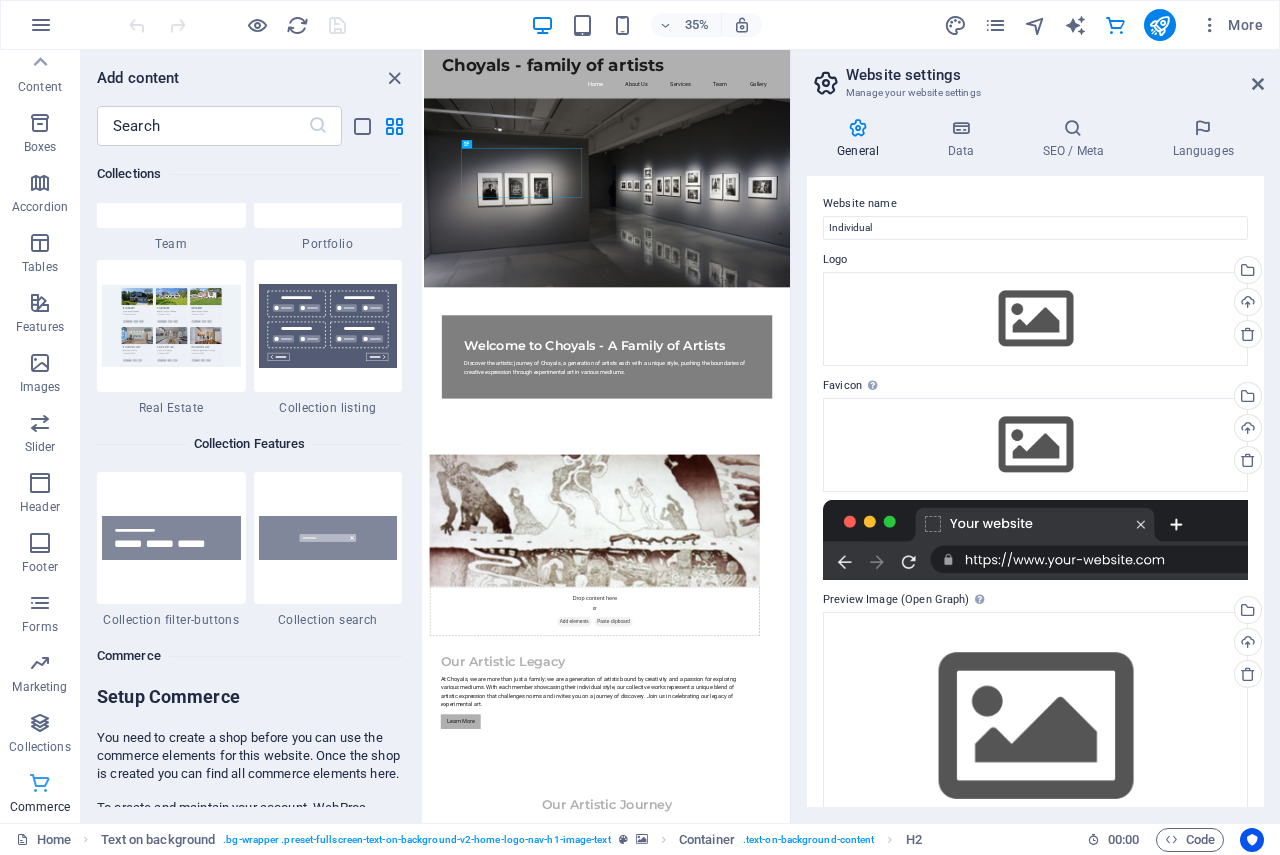 scroll, scrollTop: 19271, scrollLeft: 0, axis: vertical 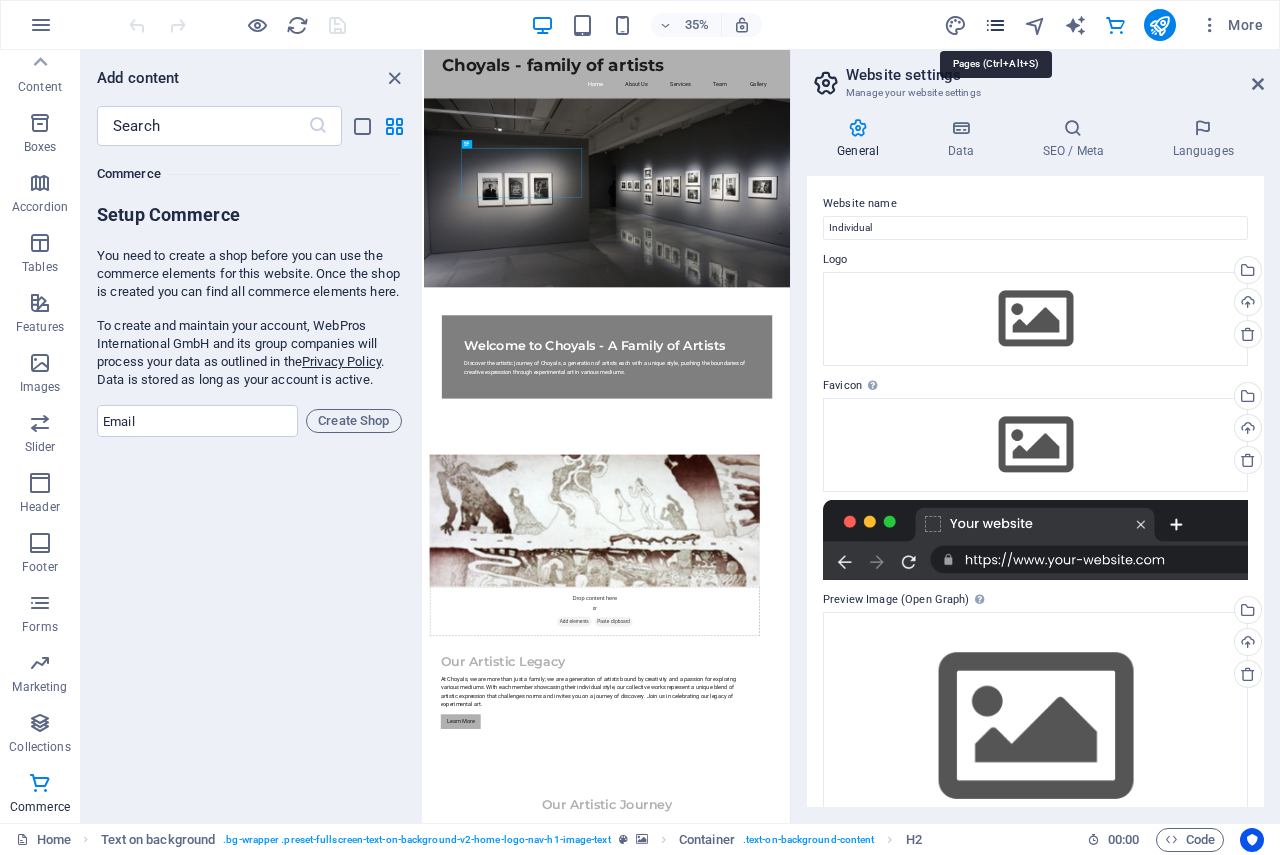 click at bounding box center [995, 25] 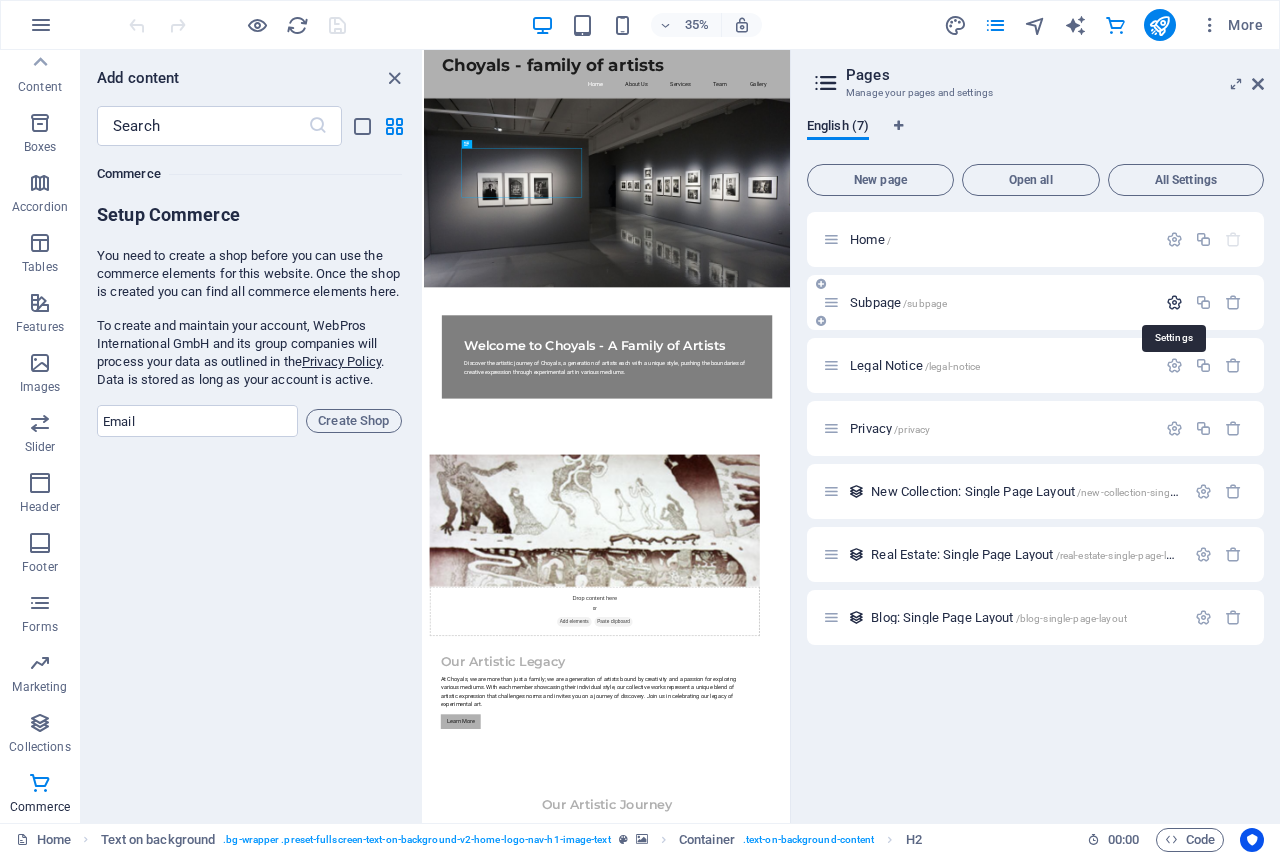 click at bounding box center (1174, 302) 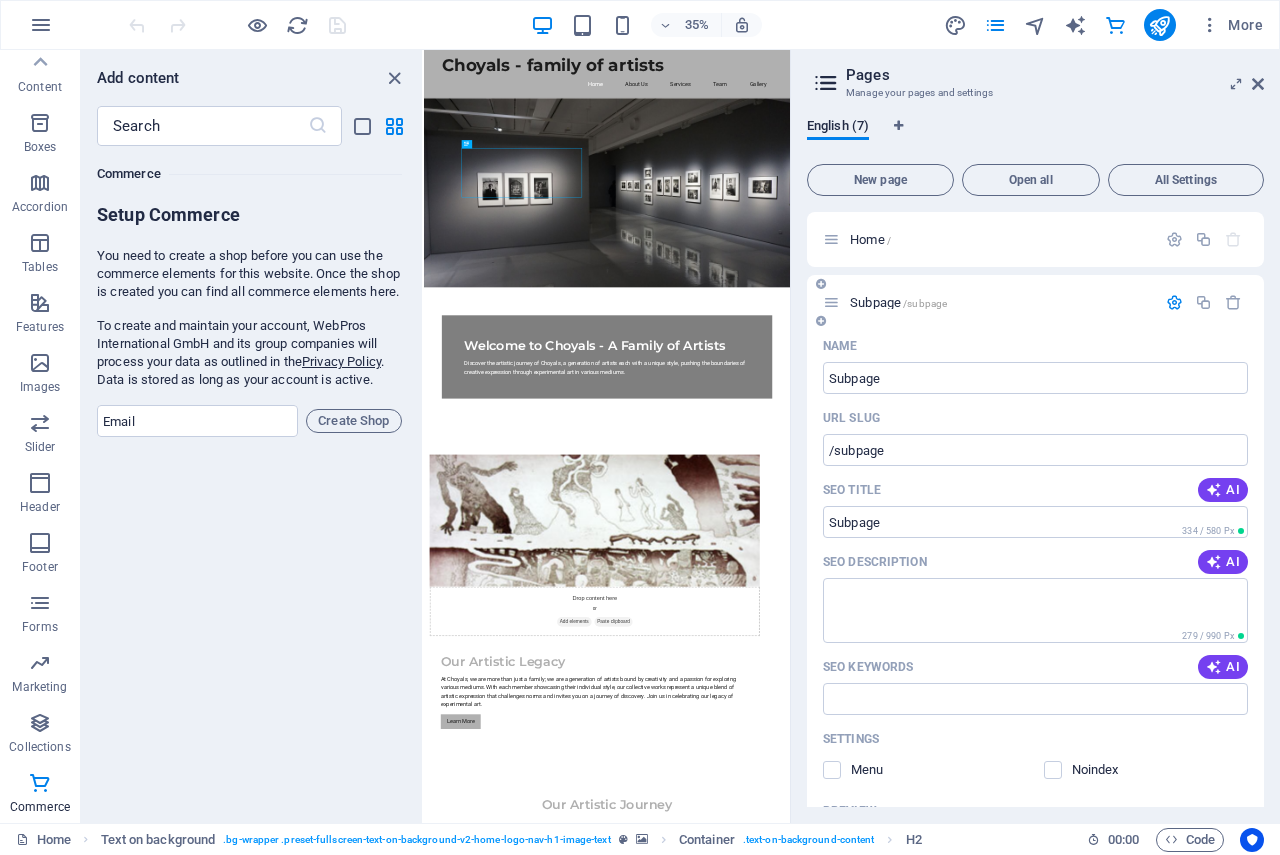 click at bounding box center (1174, 302) 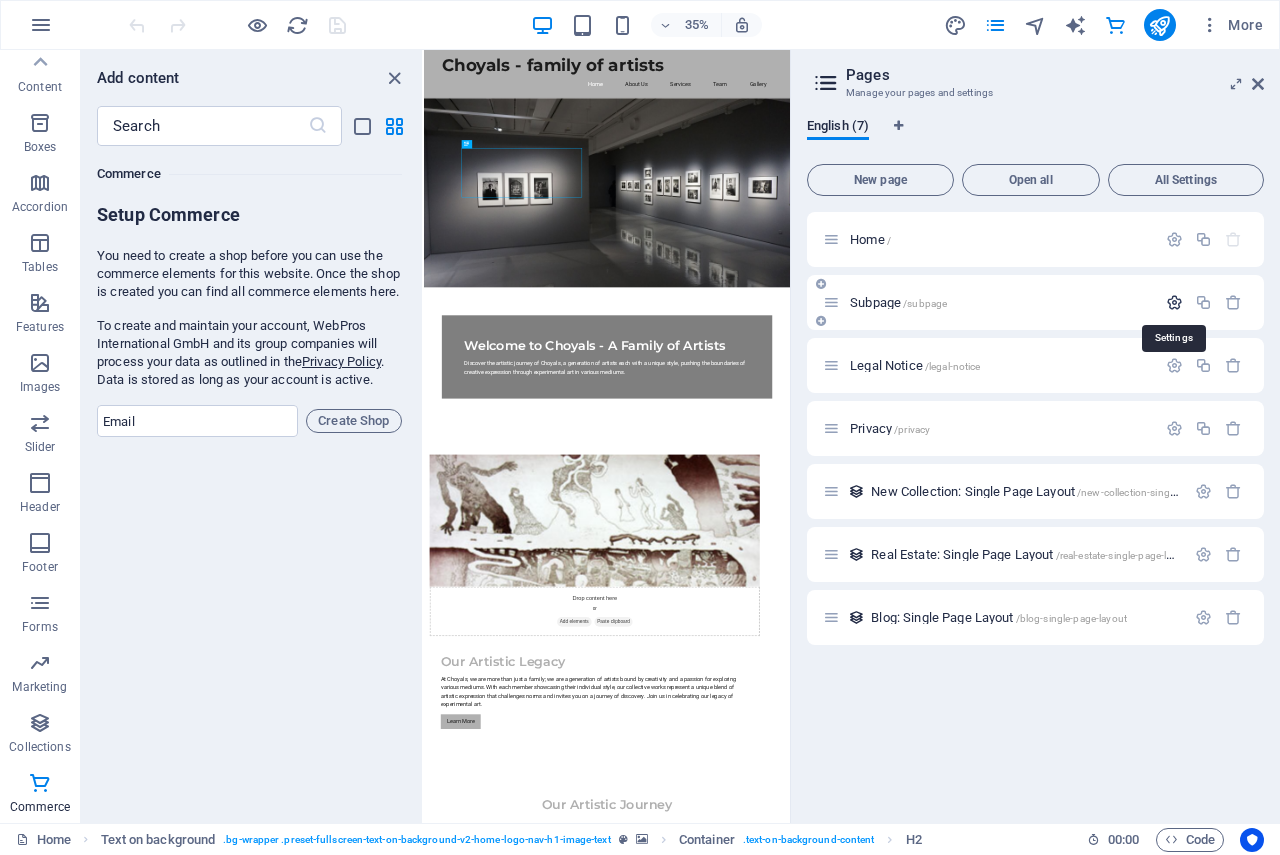 click at bounding box center [1174, 302] 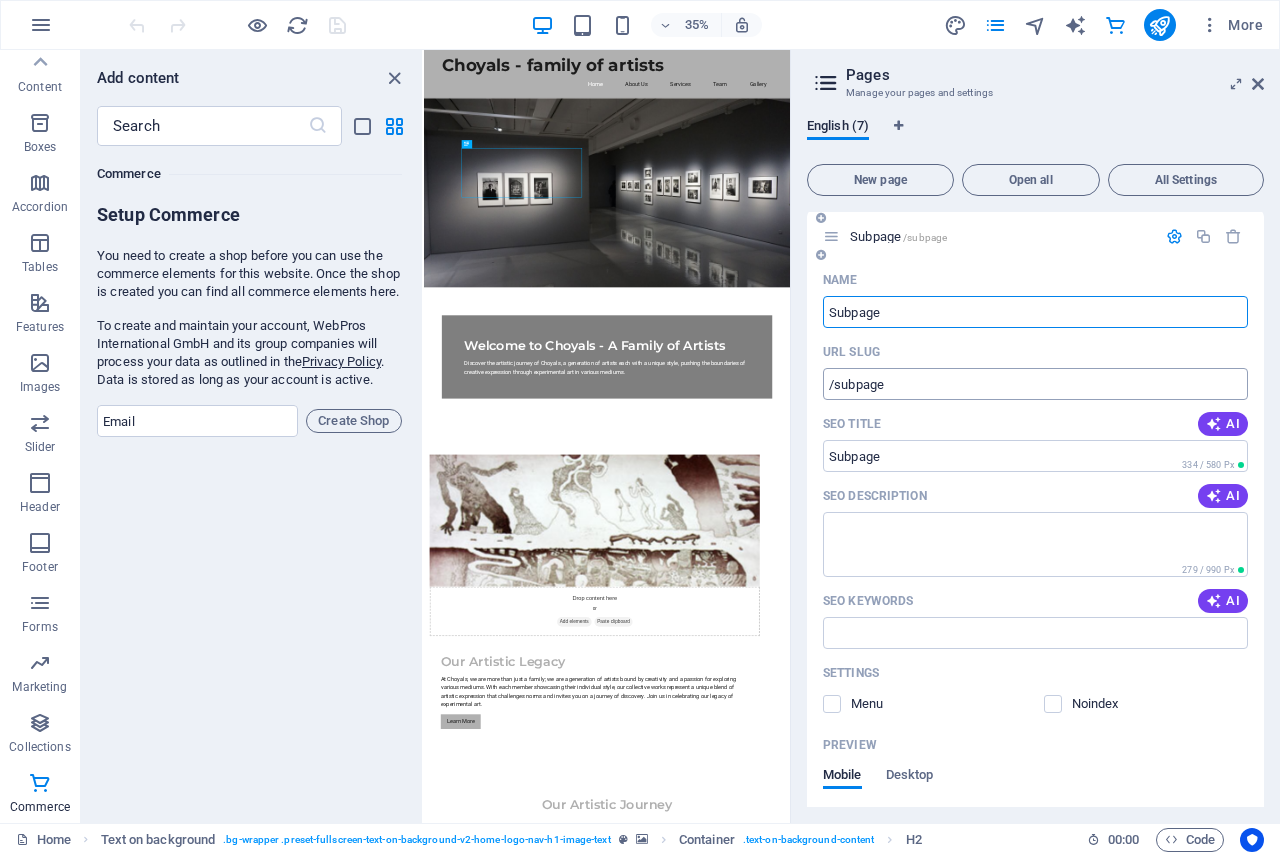 scroll, scrollTop: 100, scrollLeft: 0, axis: vertical 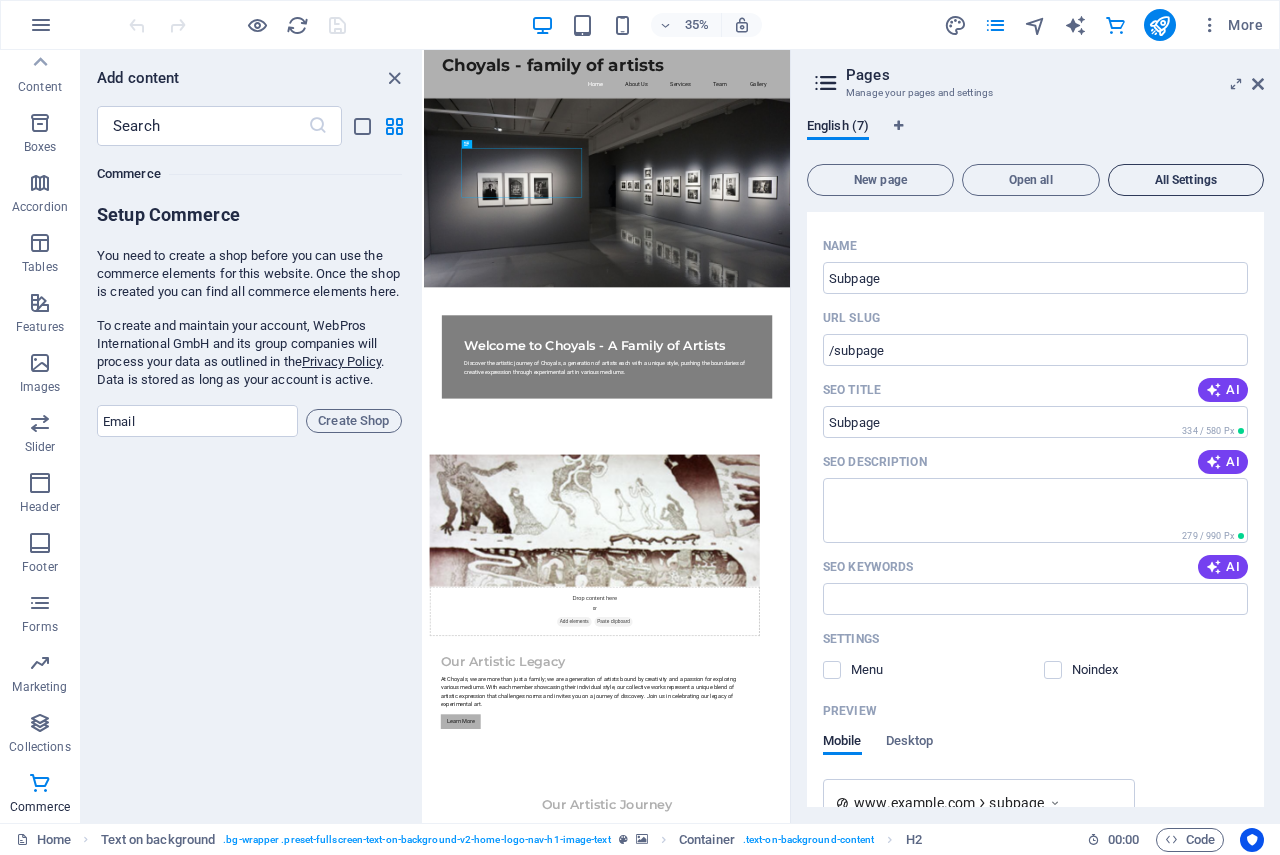 click on "All Settings" at bounding box center [1186, 180] 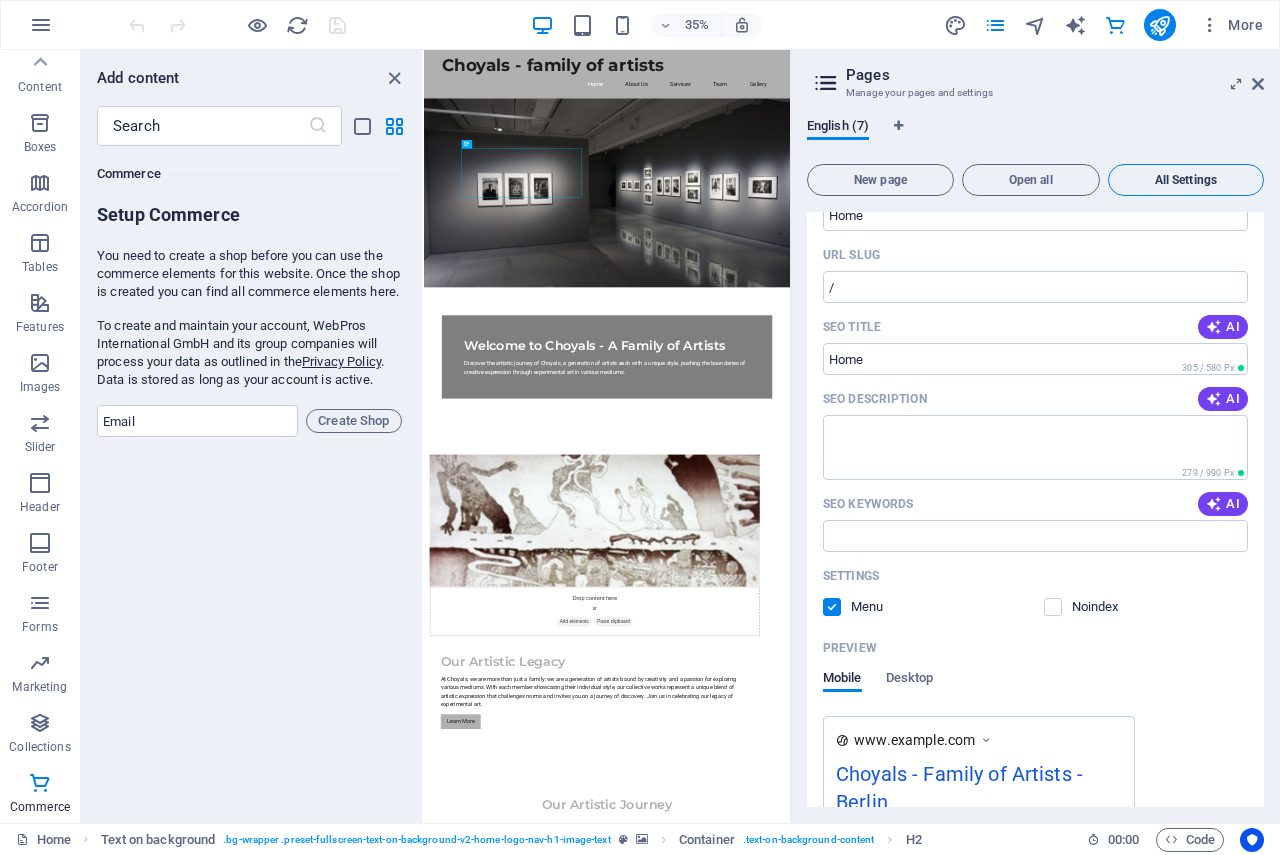 scroll, scrollTop: 3348, scrollLeft: 0, axis: vertical 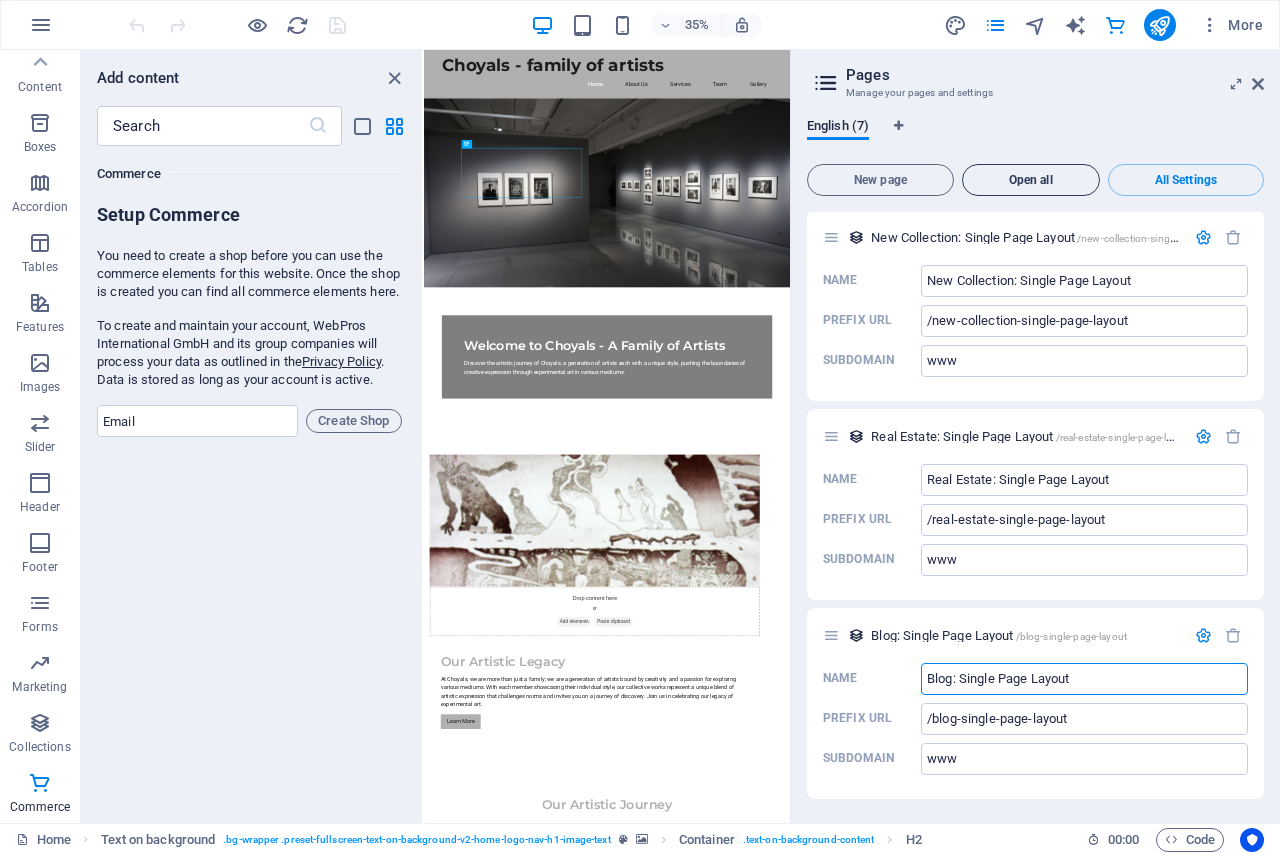 click on "Open all" at bounding box center [1031, 180] 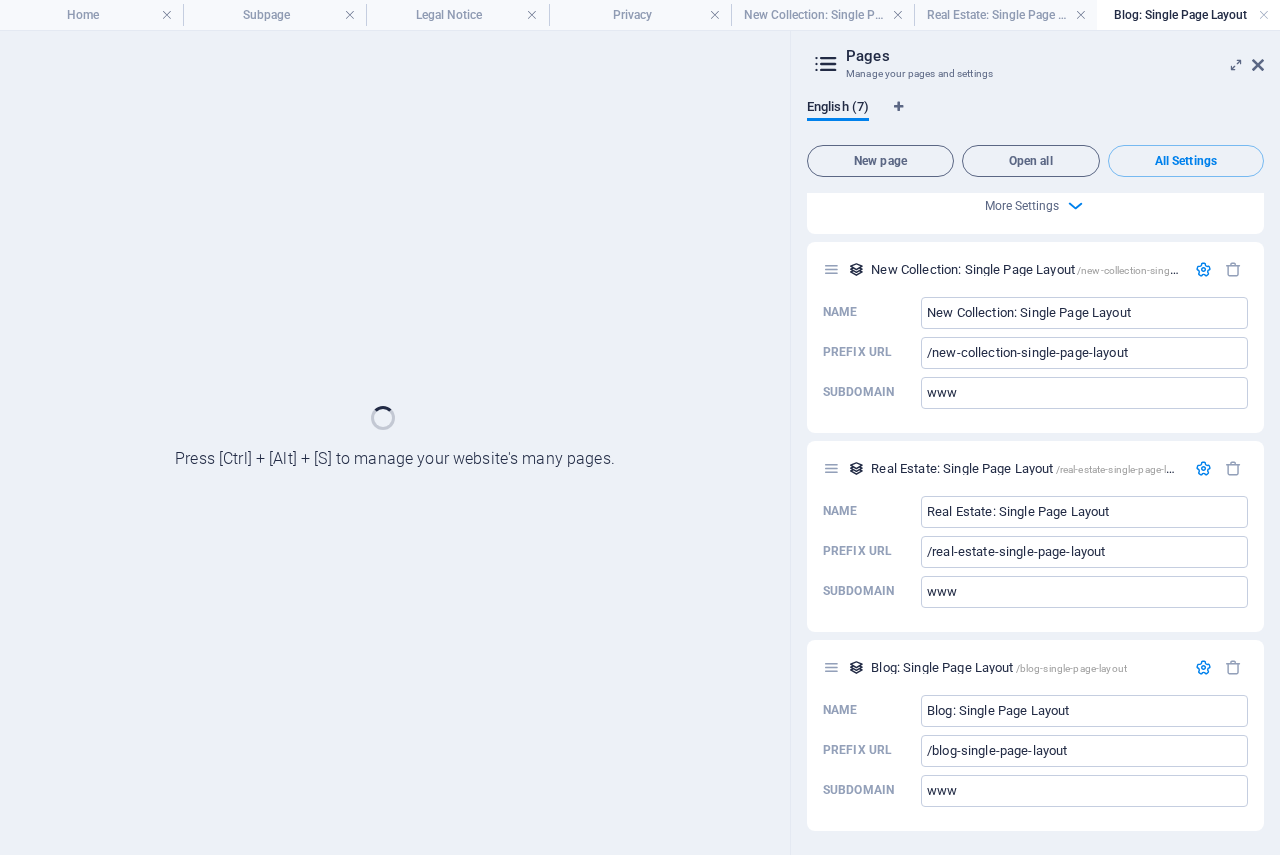 scroll, scrollTop: 3297, scrollLeft: 0, axis: vertical 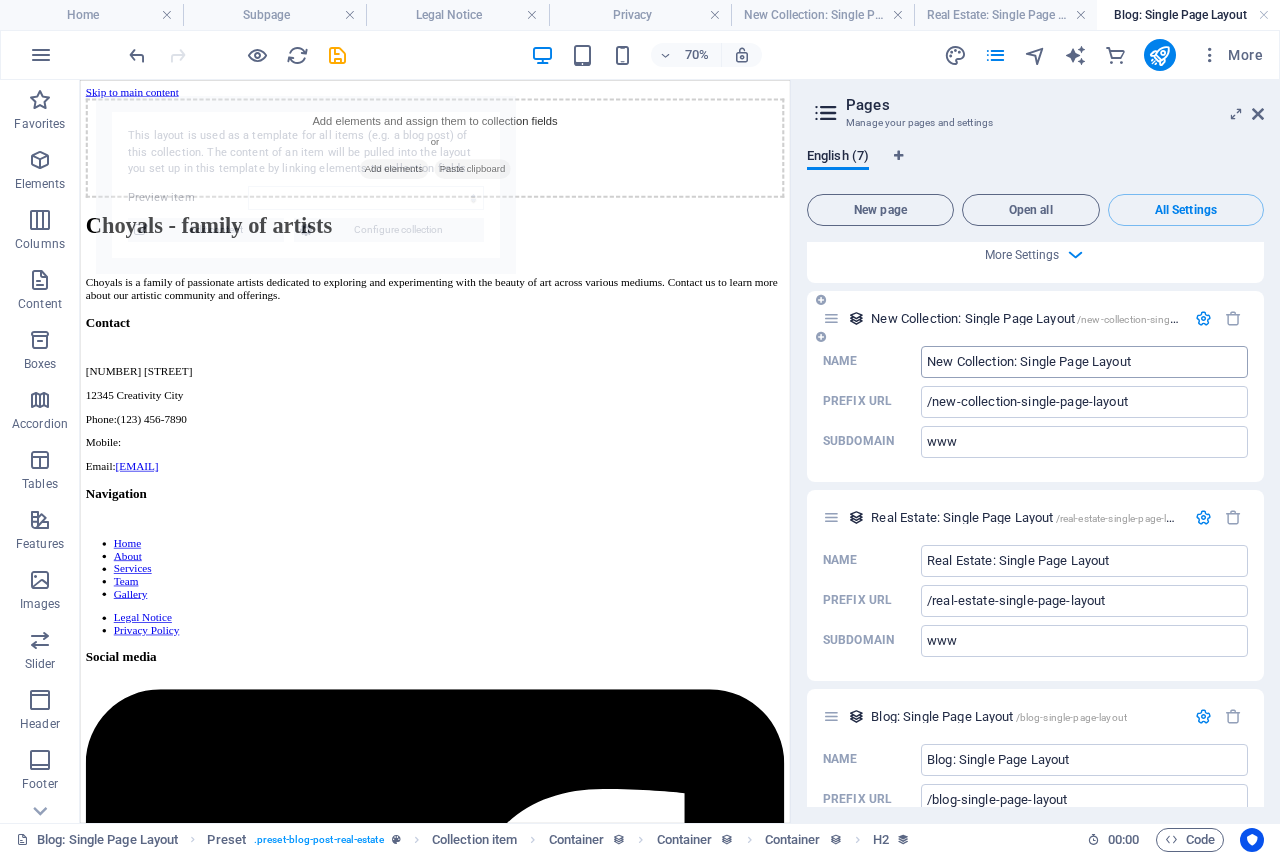 select on "68923cc01a2d6af9e50c48bd" 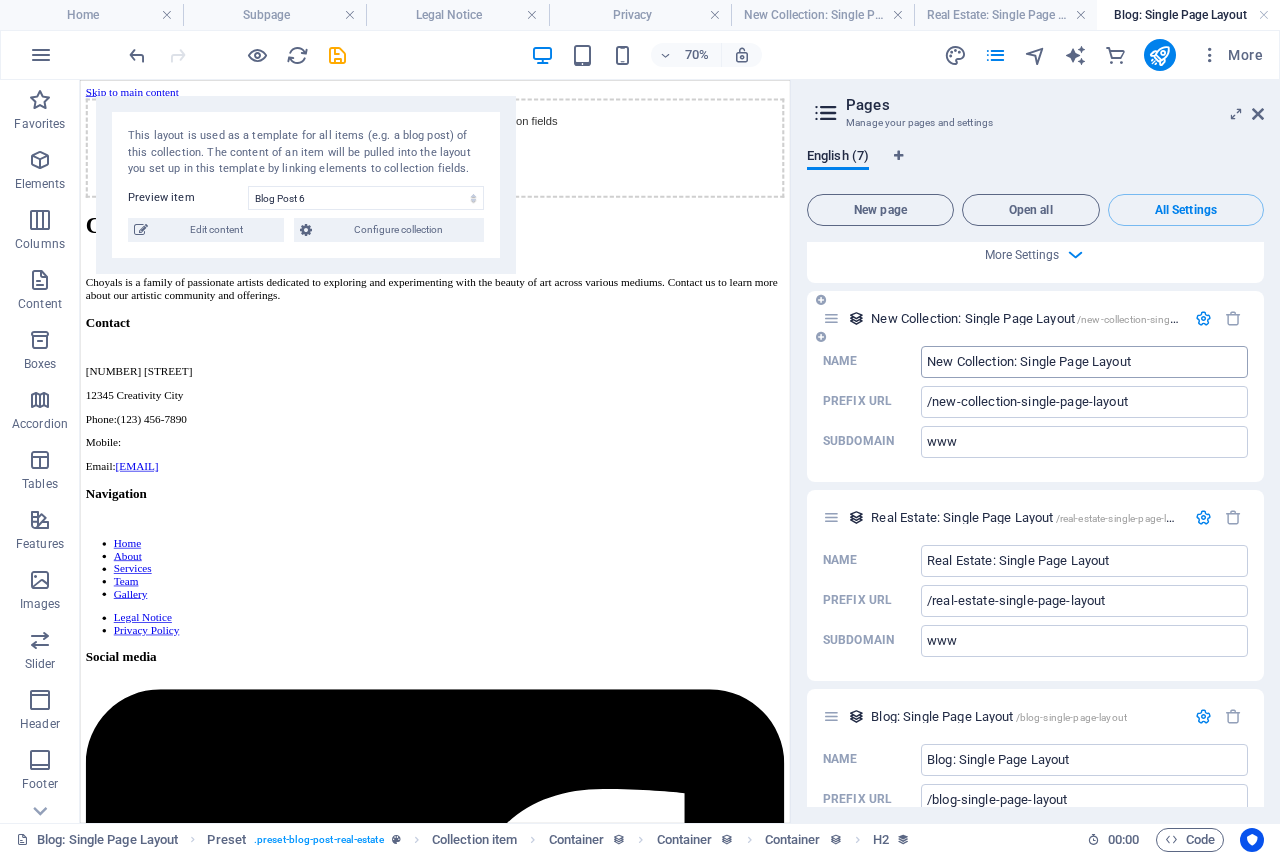 scroll, scrollTop: 3378, scrollLeft: 0, axis: vertical 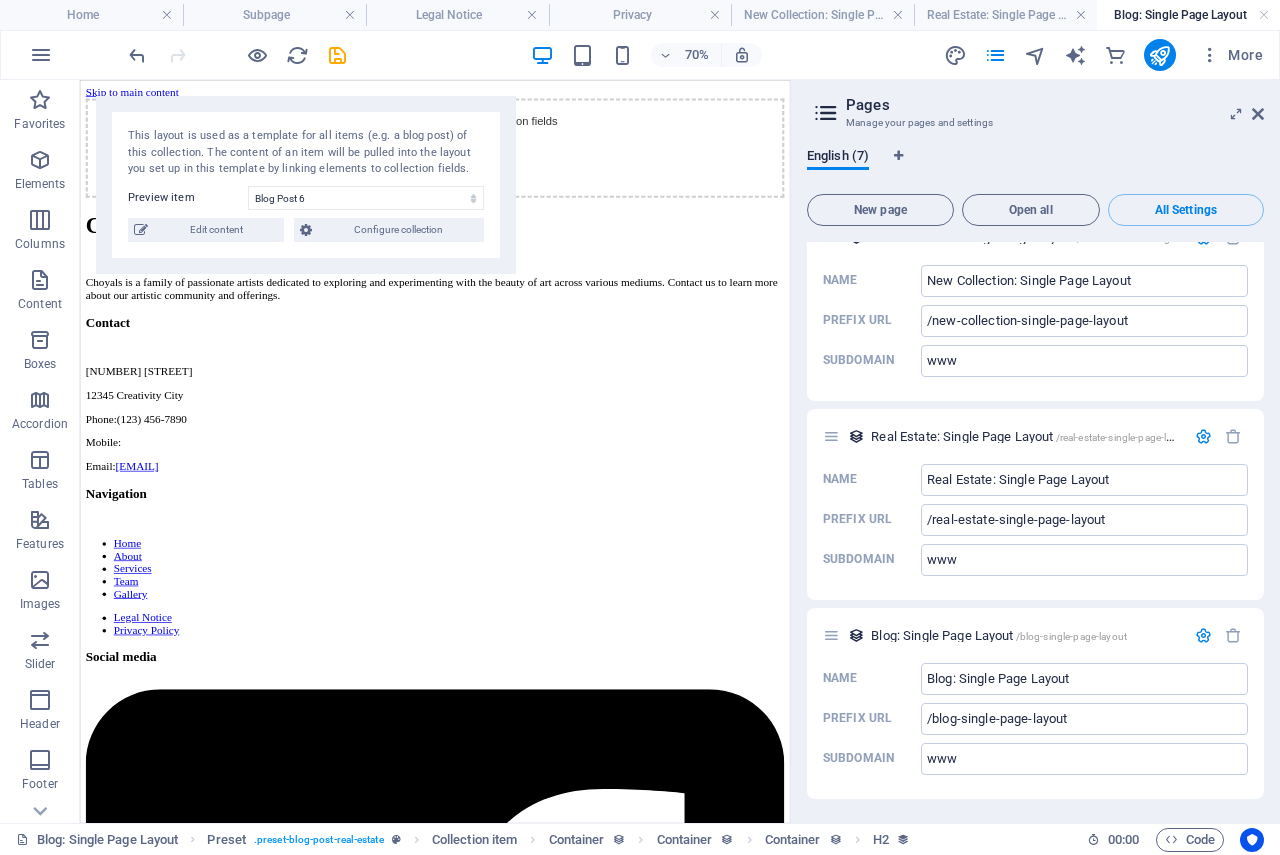 click at bounding box center (826, 113) 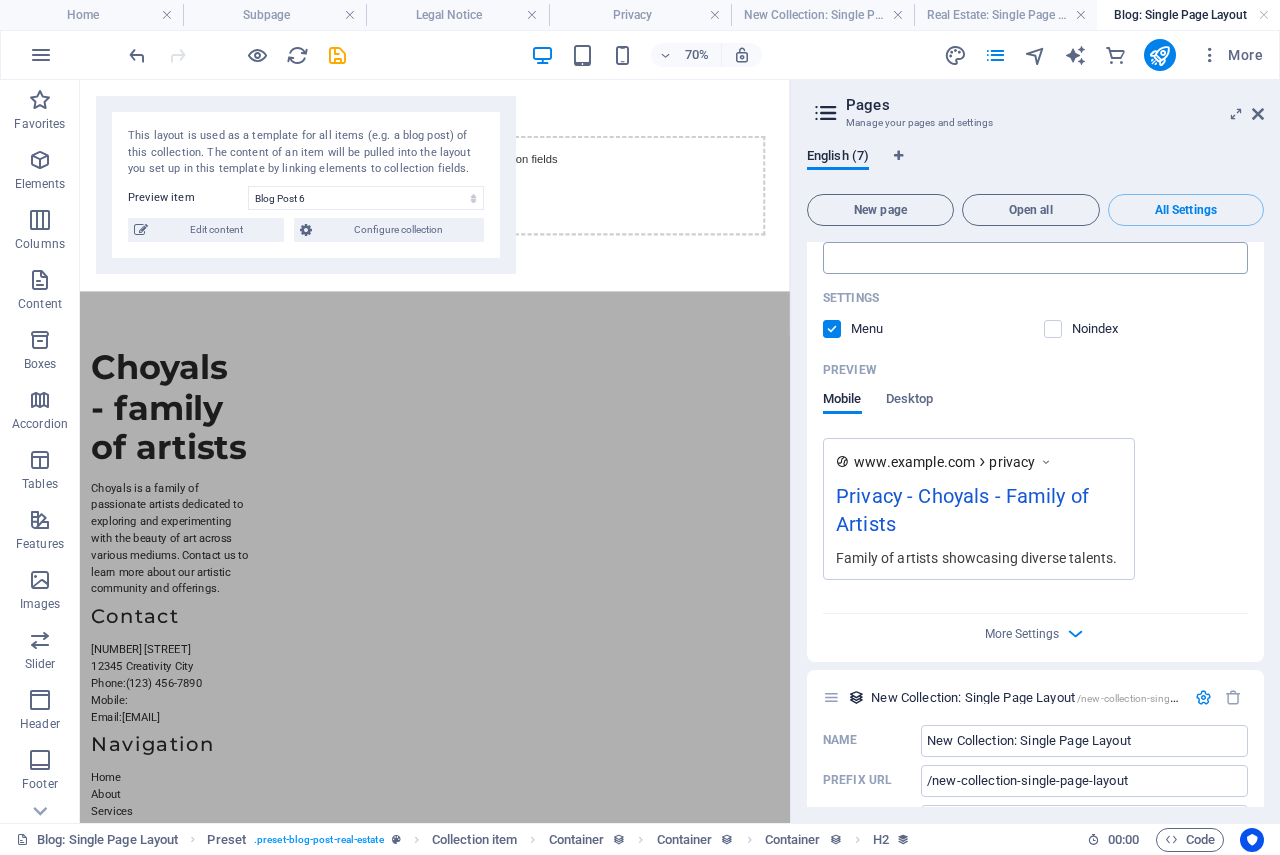 scroll, scrollTop: 2878, scrollLeft: 0, axis: vertical 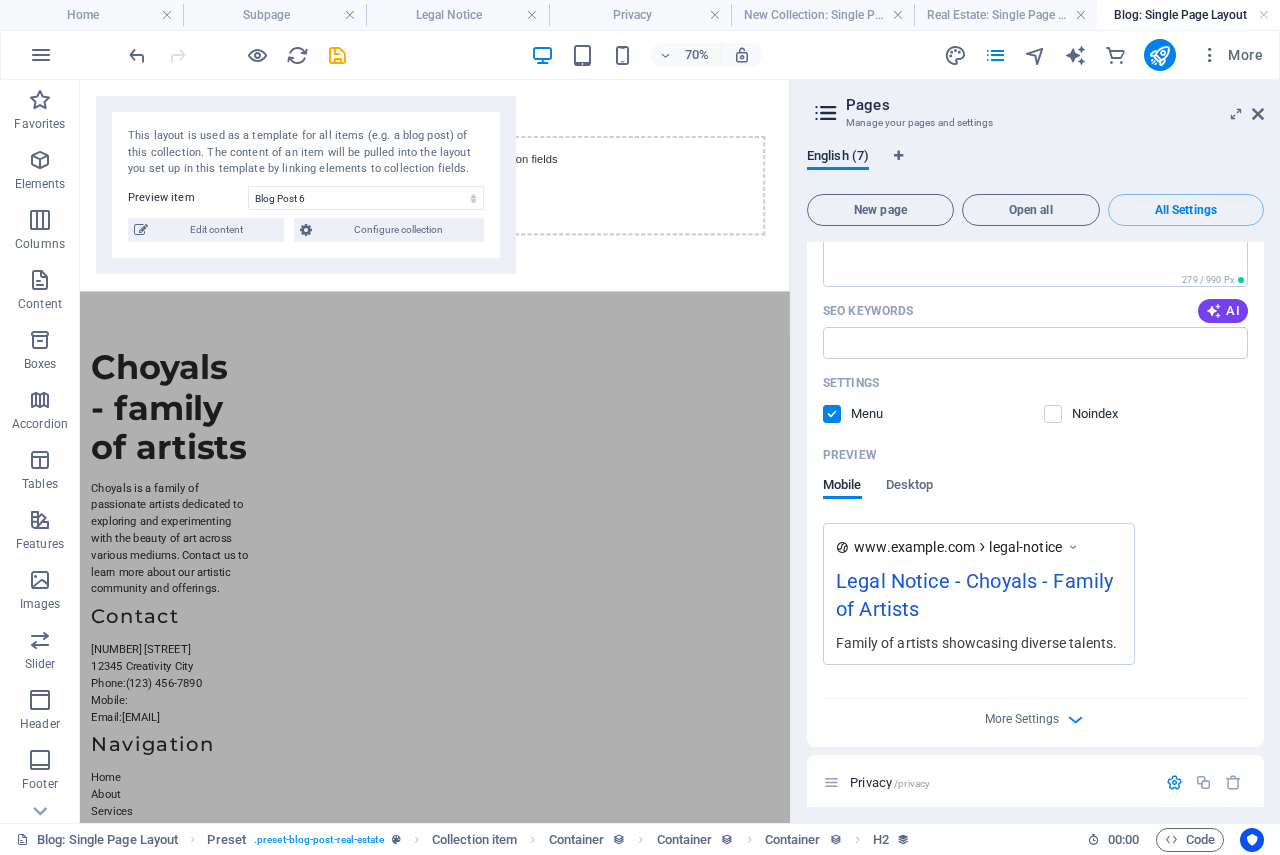 click at bounding box center (832, 414) 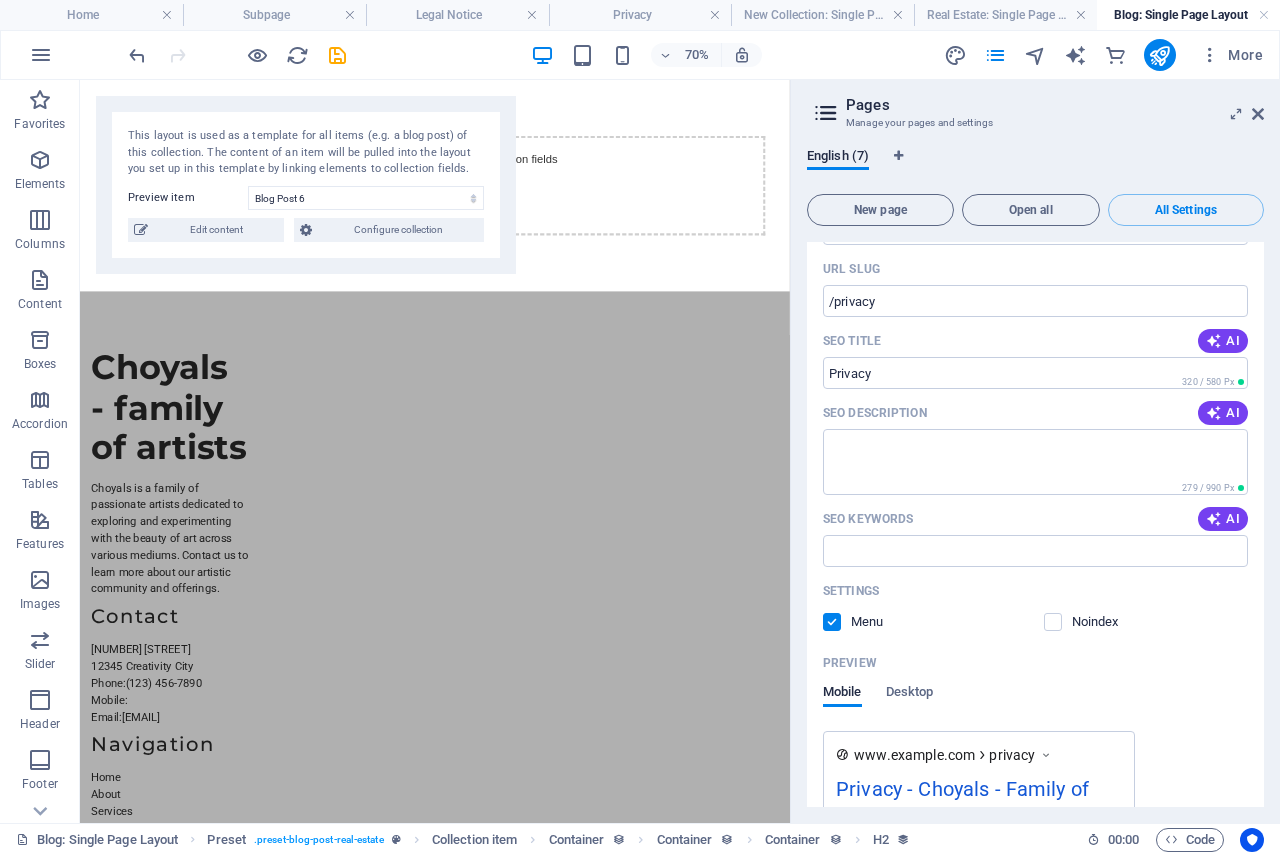 scroll, scrollTop: 2638, scrollLeft: 0, axis: vertical 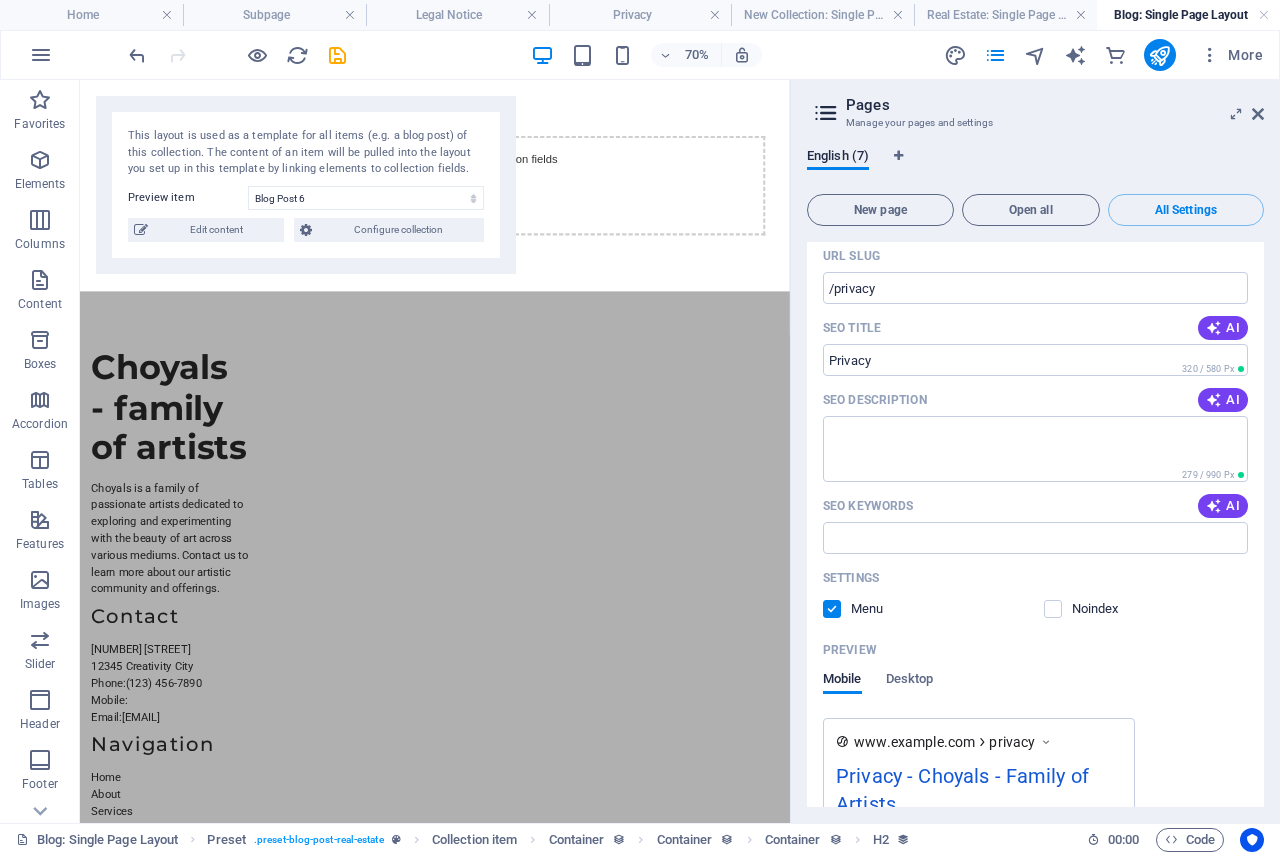 click at bounding box center (832, 609) 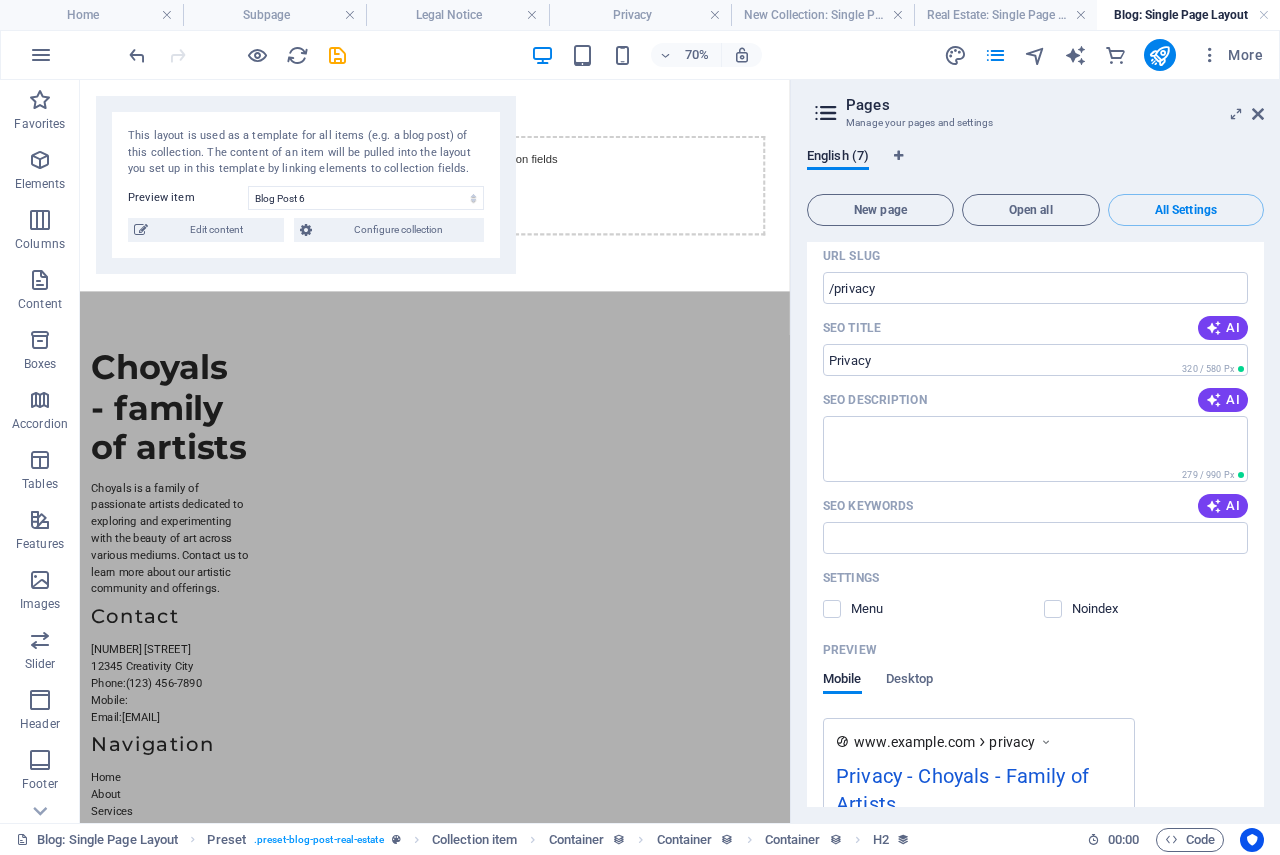 drag, startPoint x: 1268, startPoint y: 650, endPoint x: 1266, endPoint y: 700, distance: 50.039986 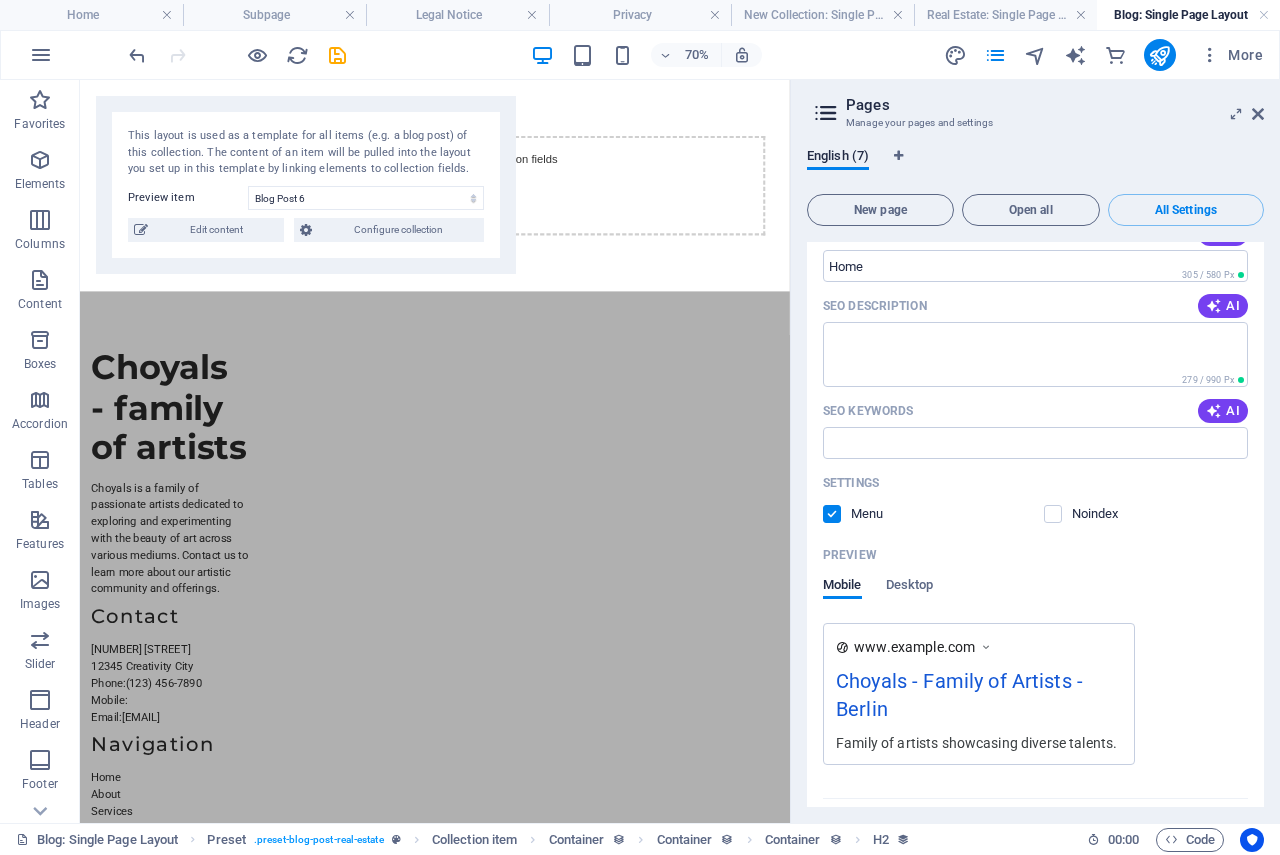 scroll, scrollTop: 175, scrollLeft: 0, axis: vertical 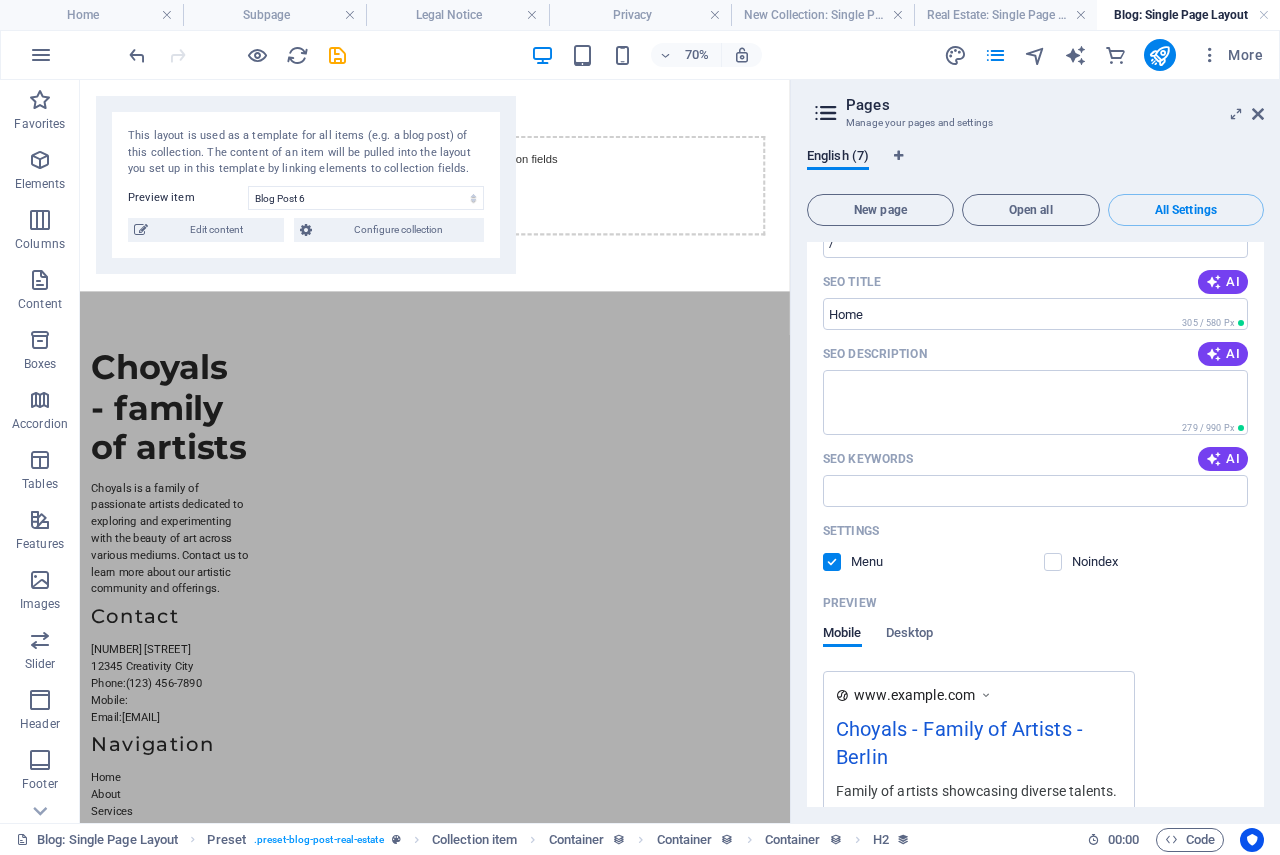 click on "Settings Menu Noindex" at bounding box center [1035, 547] 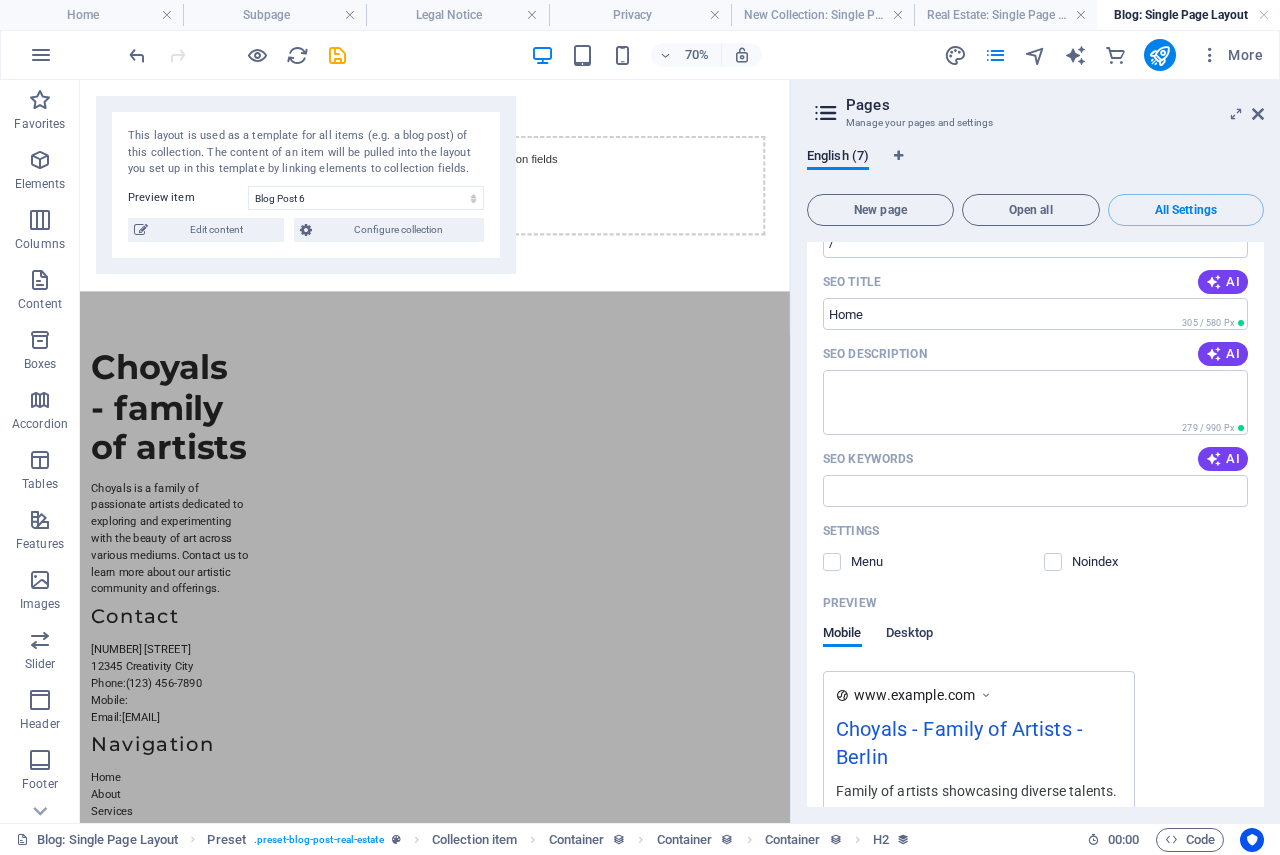 click on "Desktop" at bounding box center (910, 635) 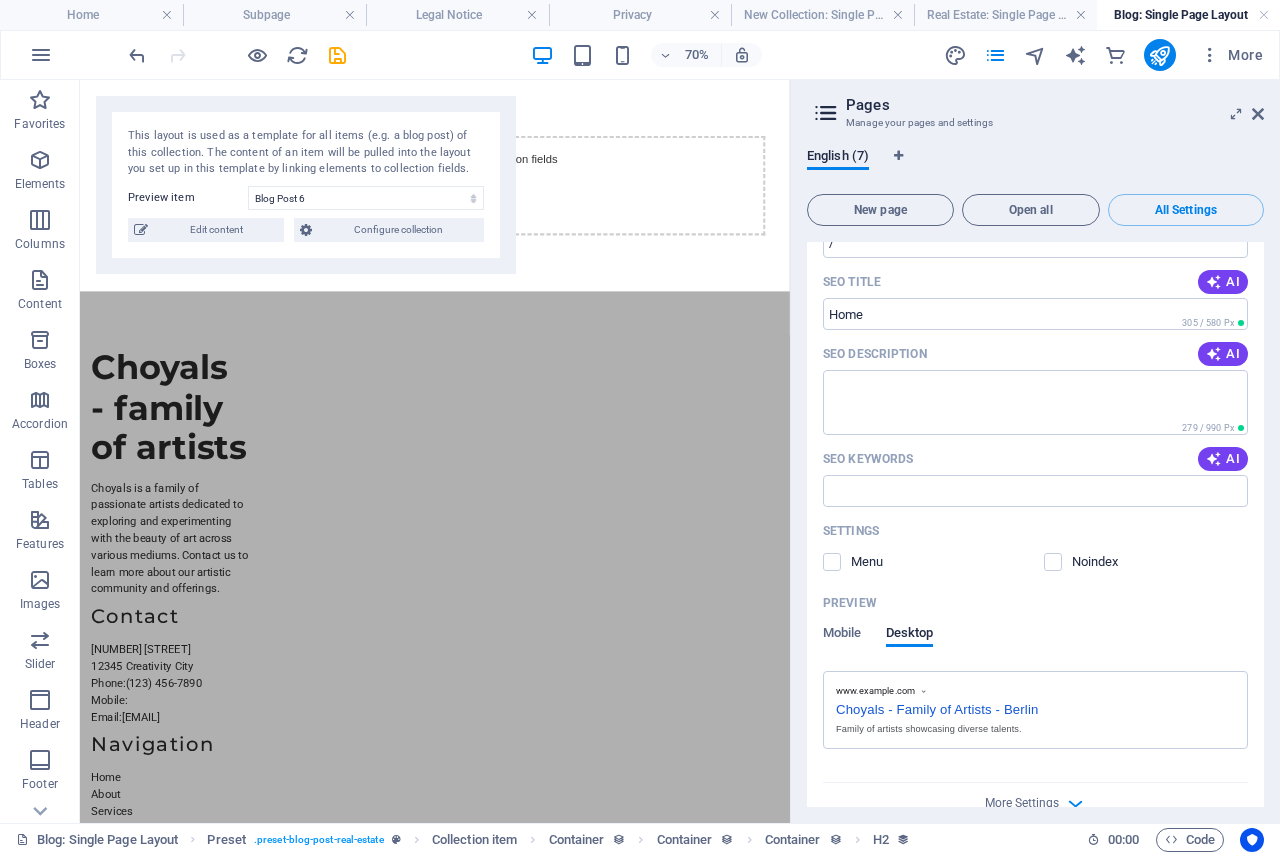 drag, startPoint x: 1265, startPoint y: 324, endPoint x: 1265, endPoint y: 367, distance: 43 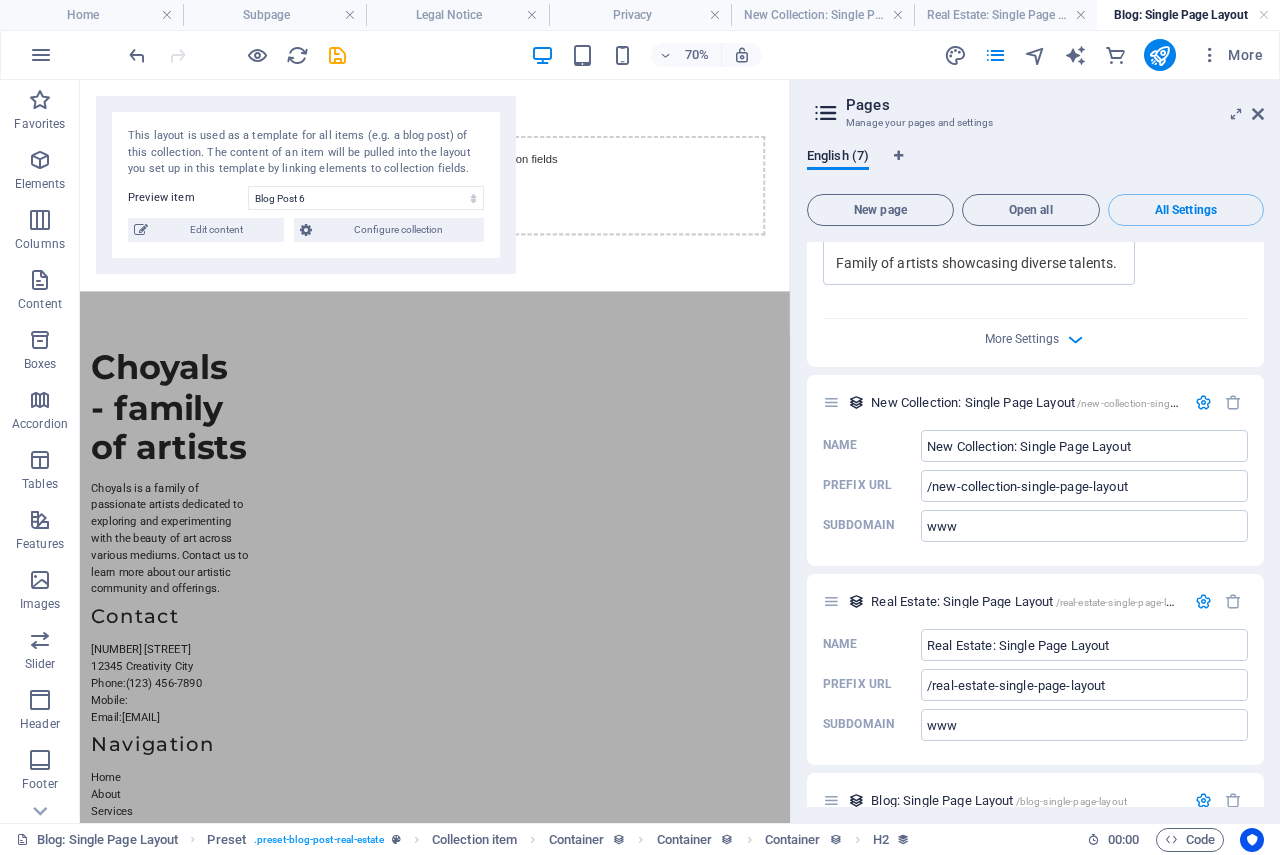 scroll, scrollTop: 3313, scrollLeft: 0, axis: vertical 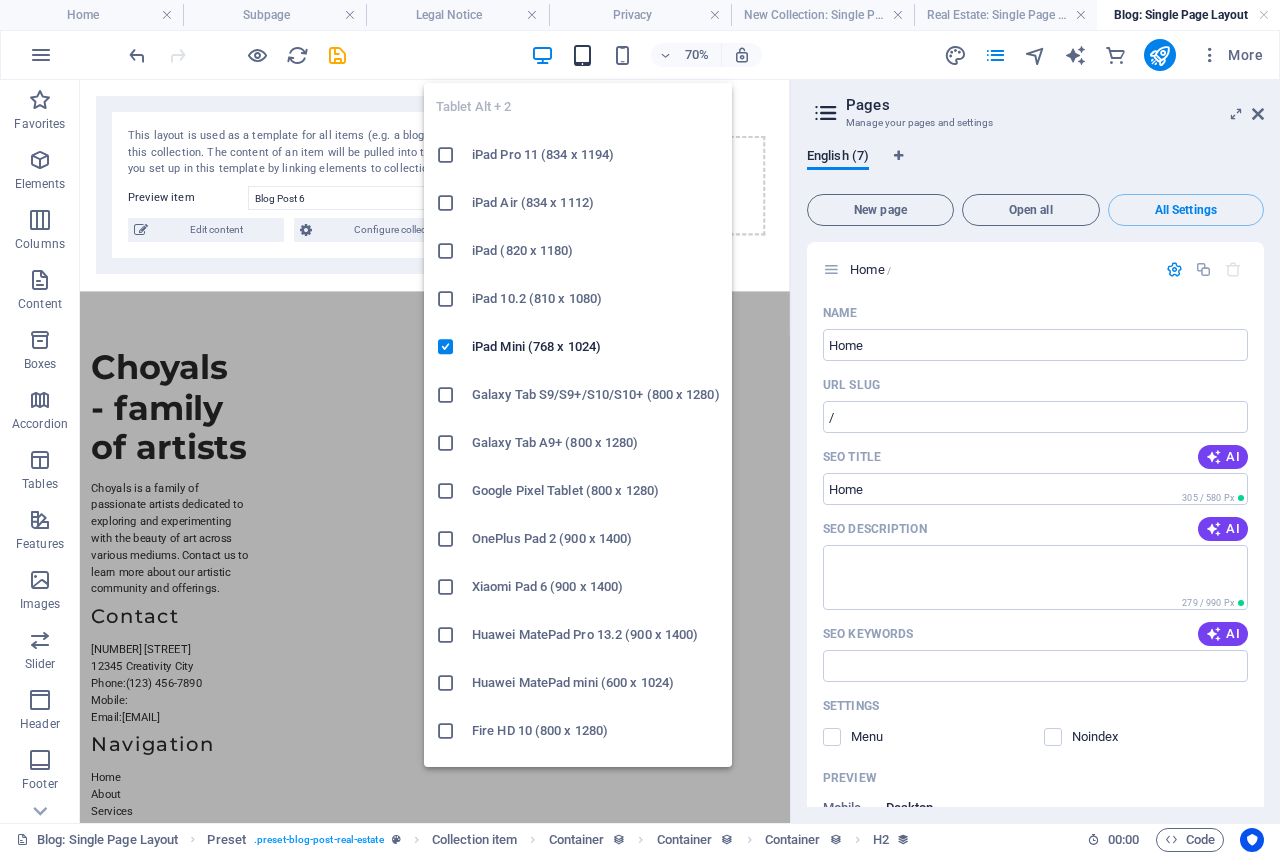 click at bounding box center [582, 55] 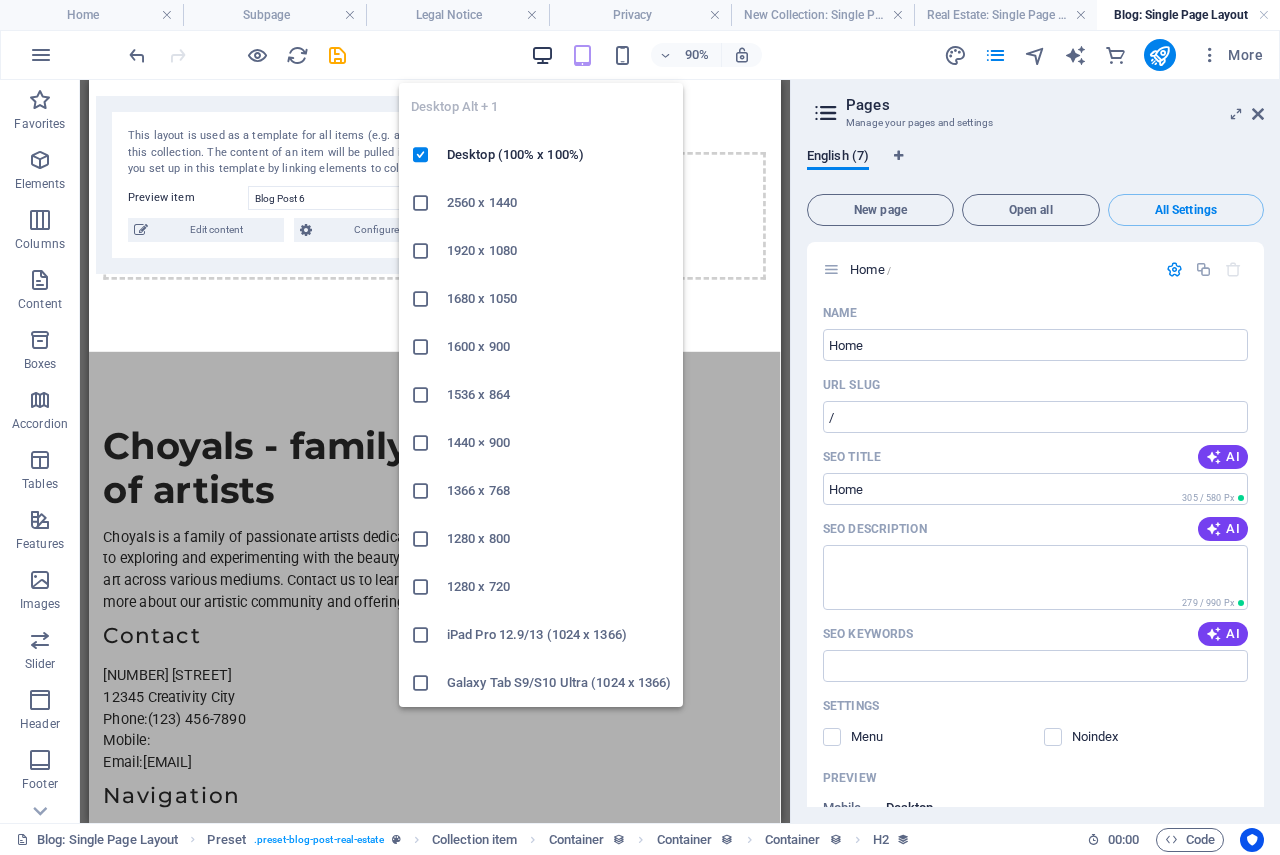 click at bounding box center (542, 55) 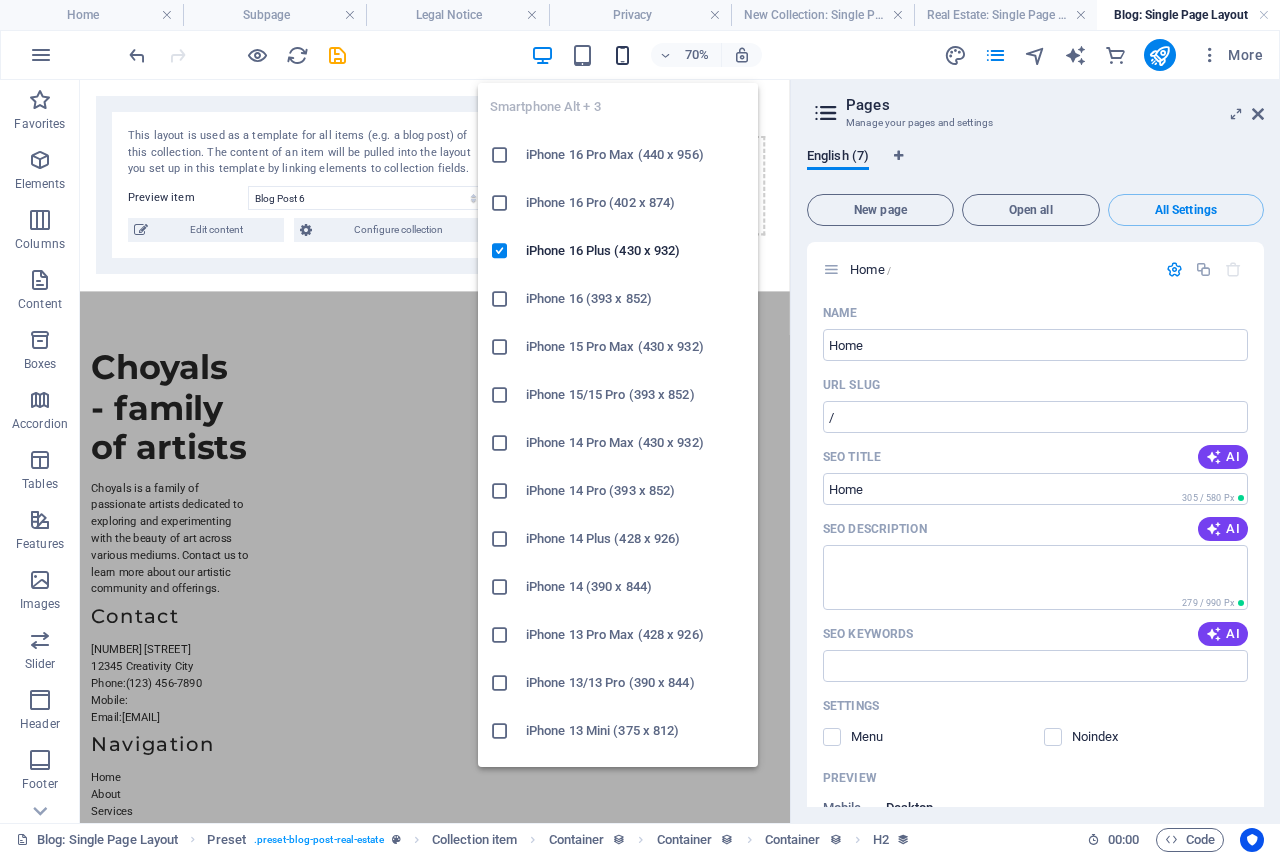 click at bounding box center [622, 55] 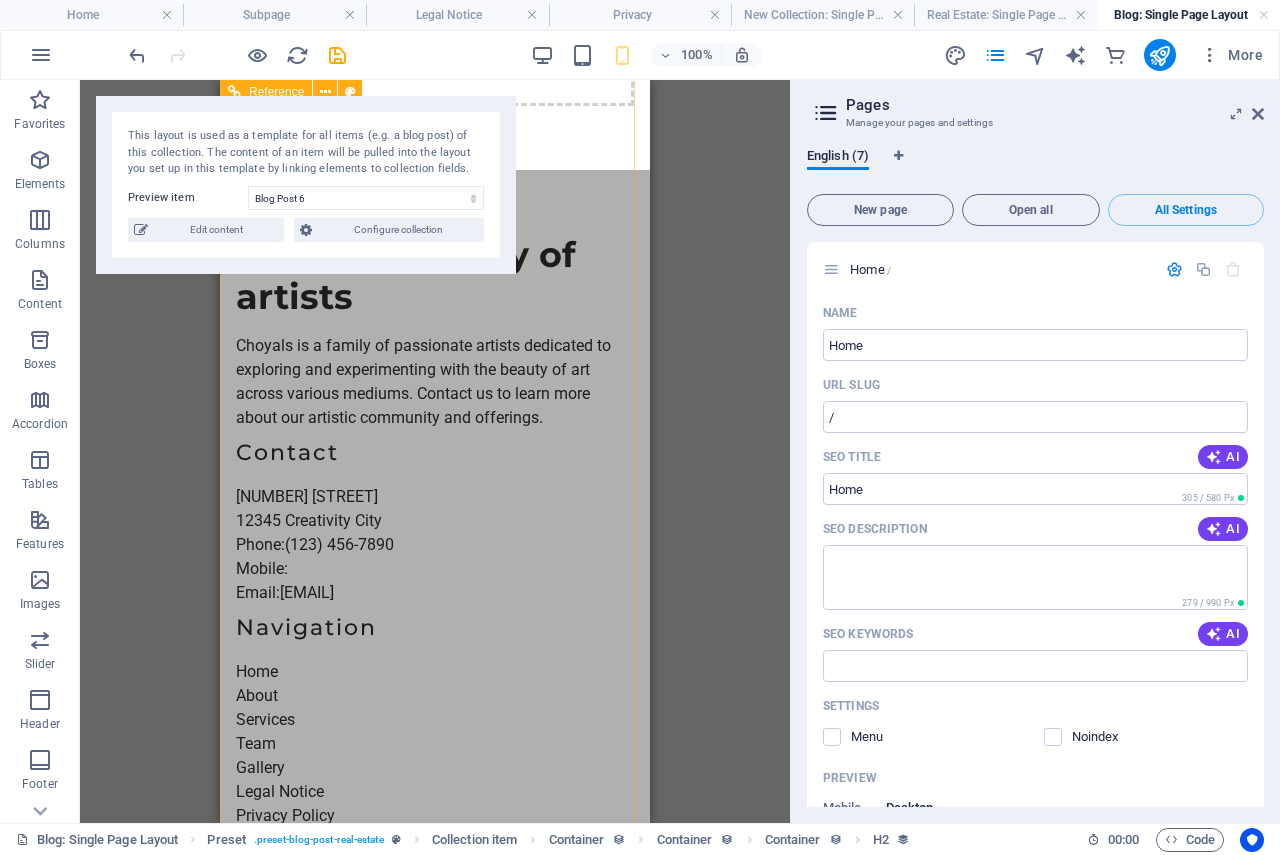 scroll, scrollTop: 0, scrollLeft: 0, axis: both 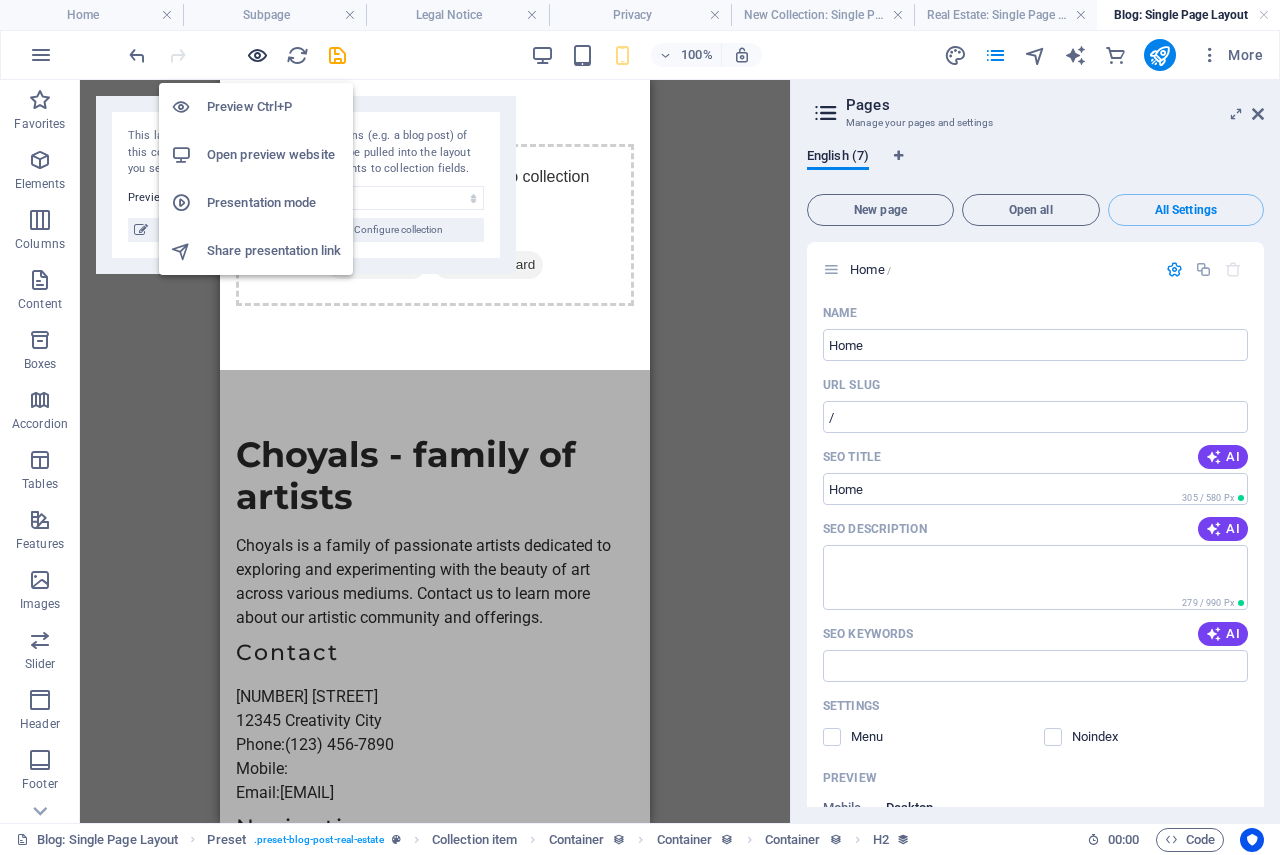 click at bounding box center (257, 55) 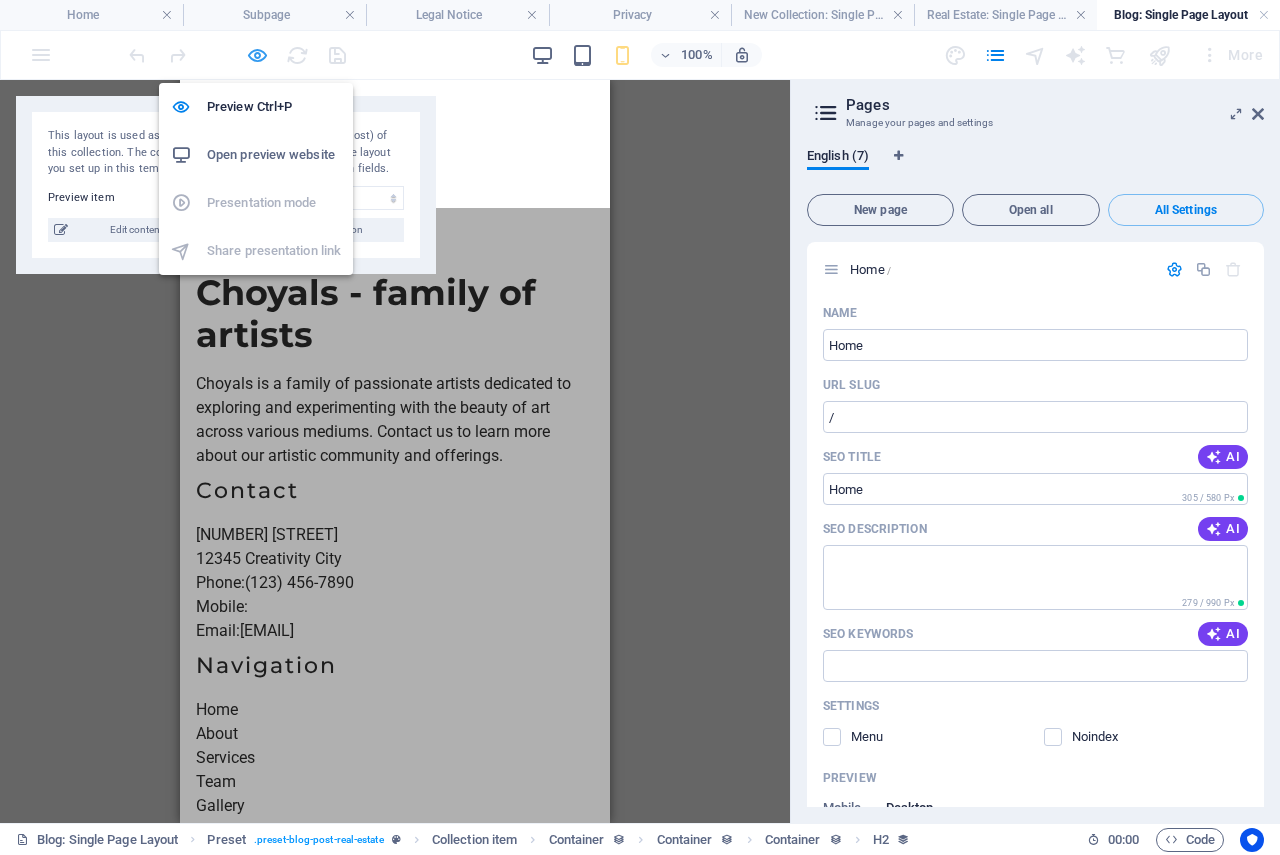 click at bounding box center [257, 55] 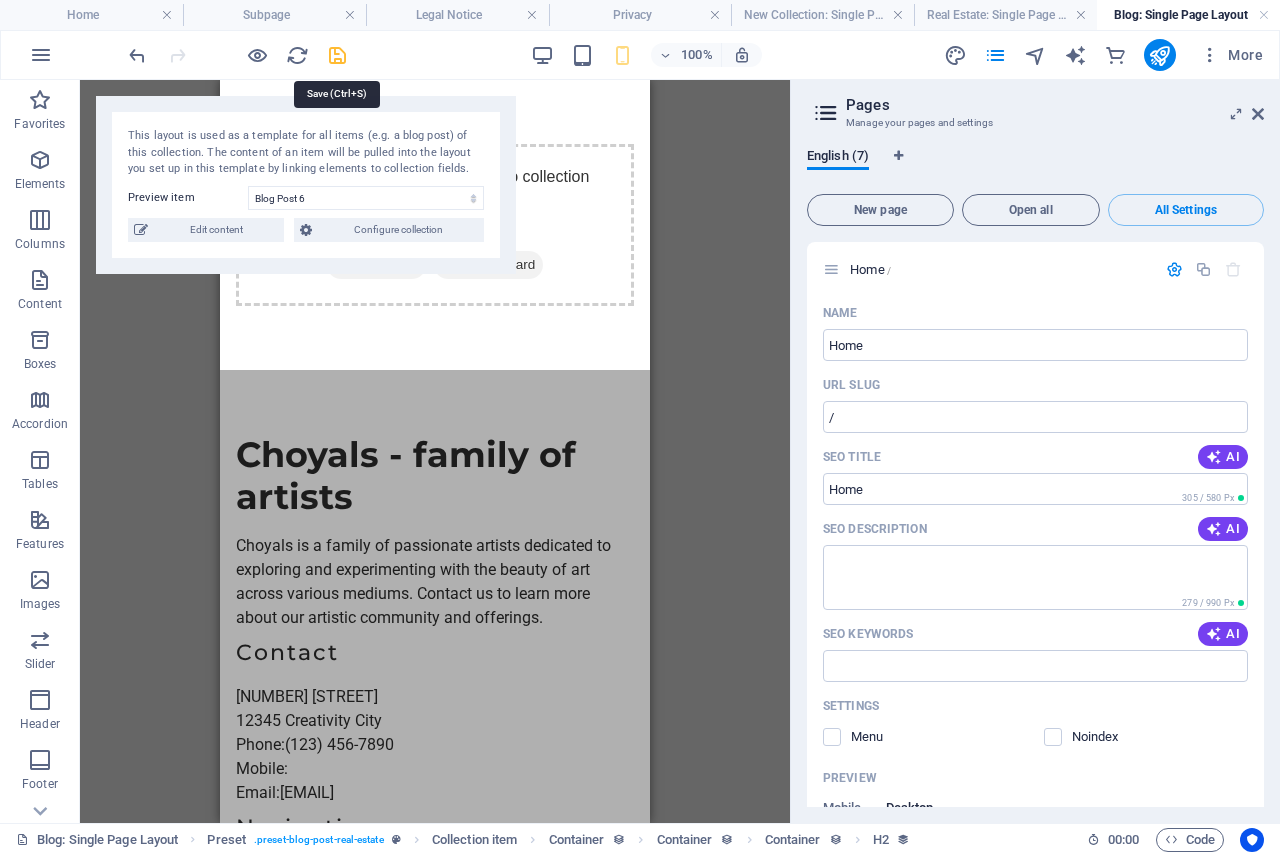 click at bounding box center (337, 55) 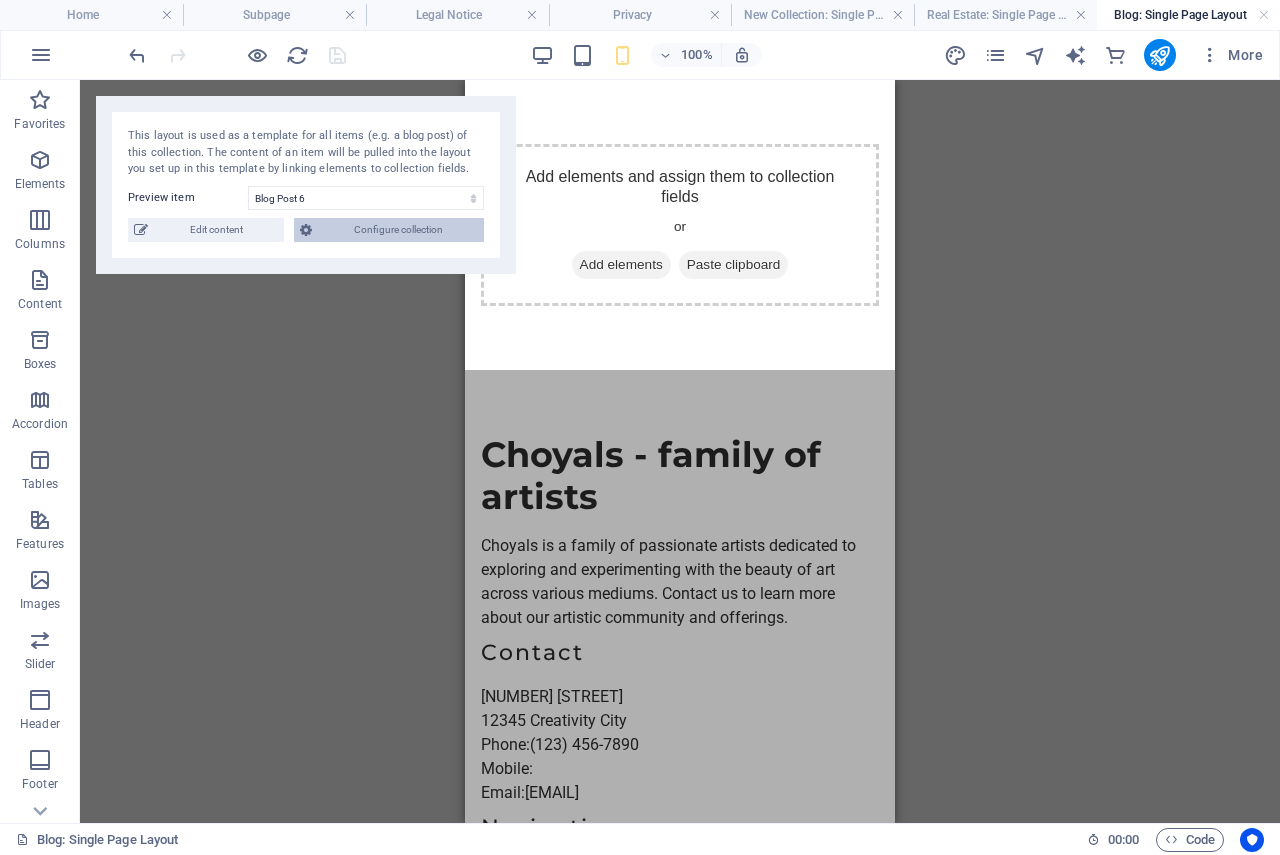 click on "Configure collection" at bounding box center [398, 230] 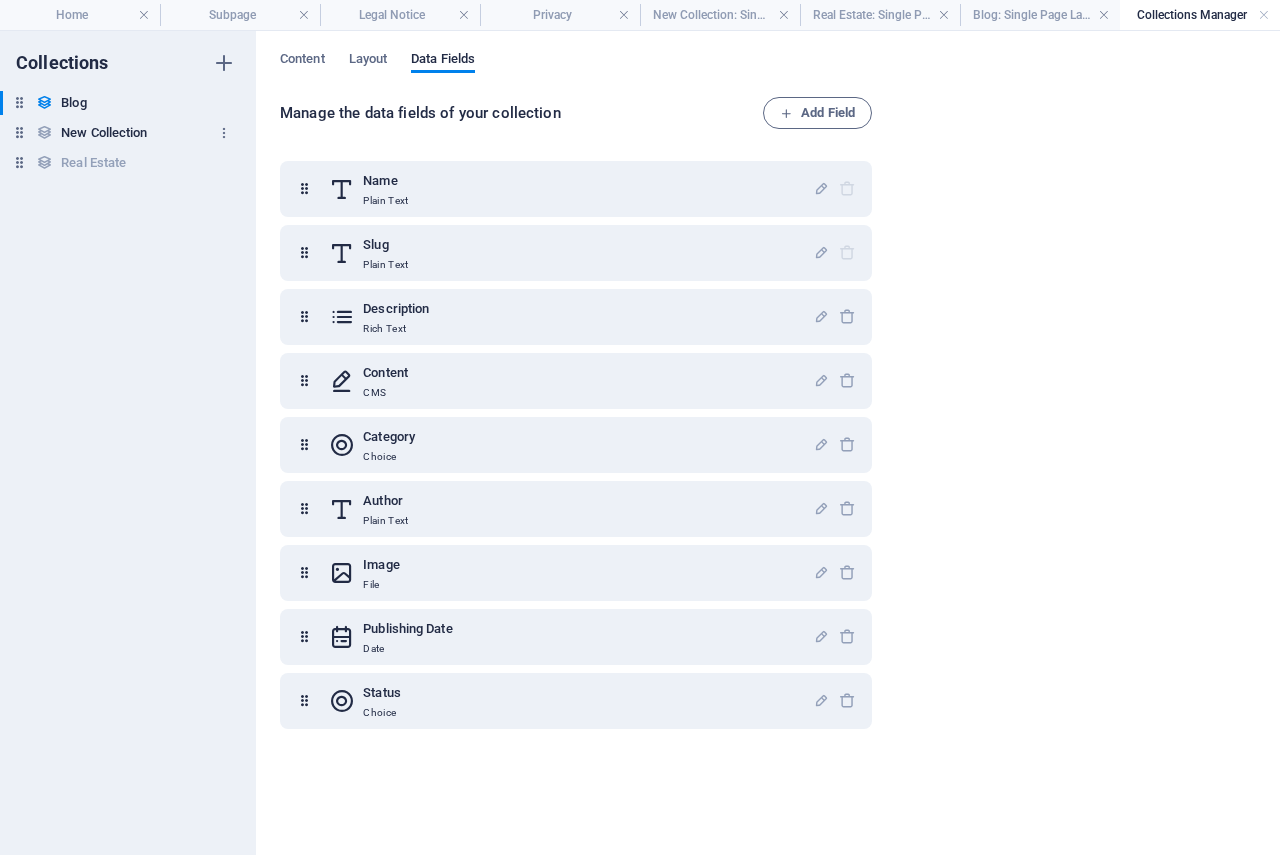 click on "New Collection" at bounding box center (104, 133) 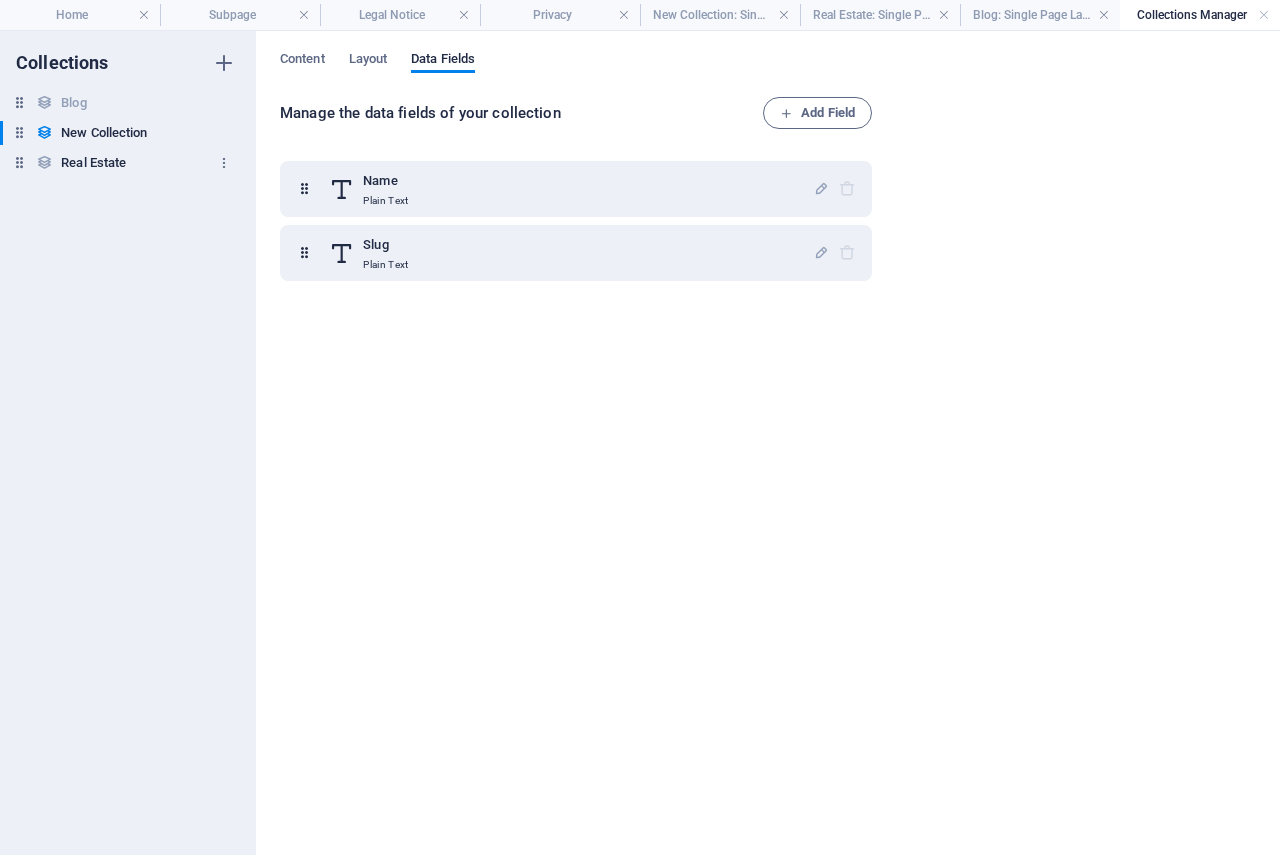 click on "Real Estate" at bounding box center (93, 163) 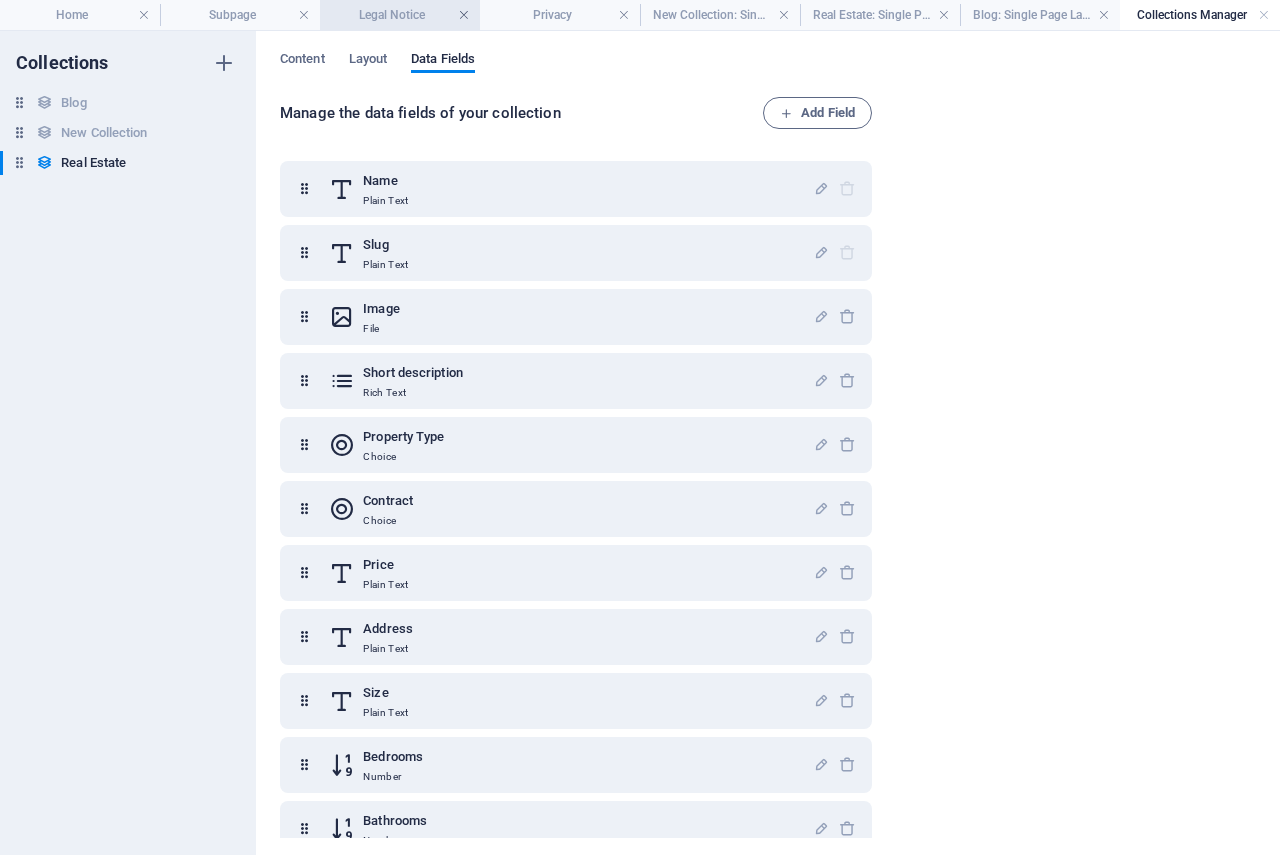 click at bounding box center [464, 15] 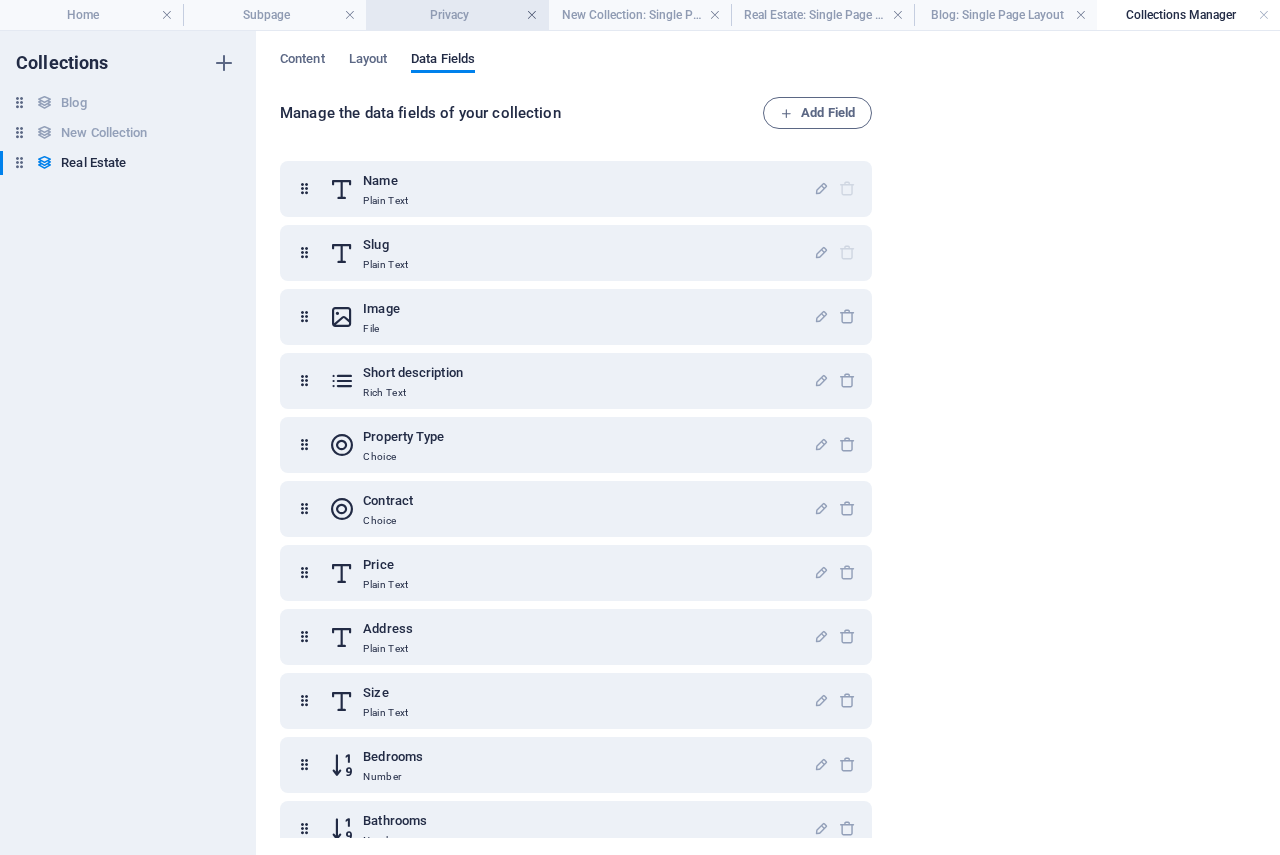 click at bounding box center (532, 15) 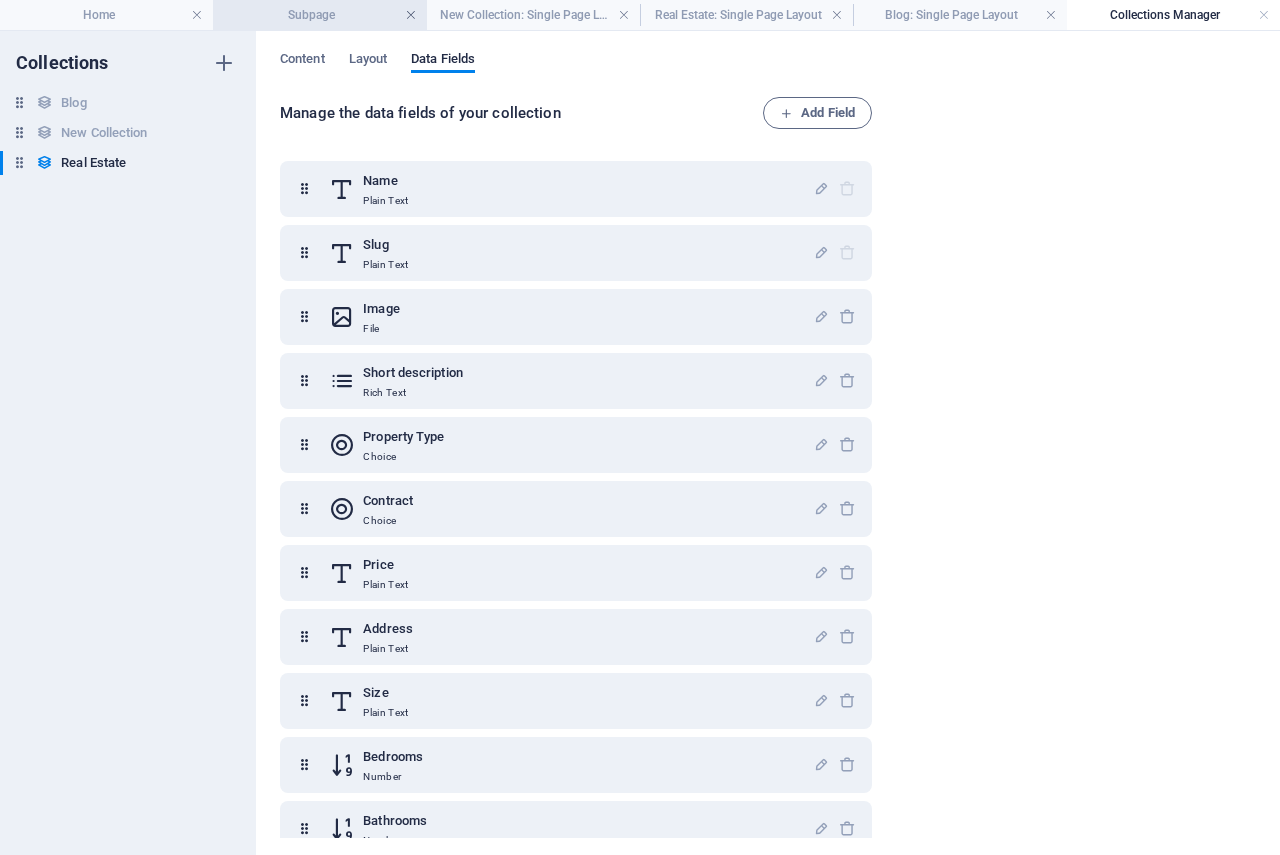 click at bounding box center (411, 15) 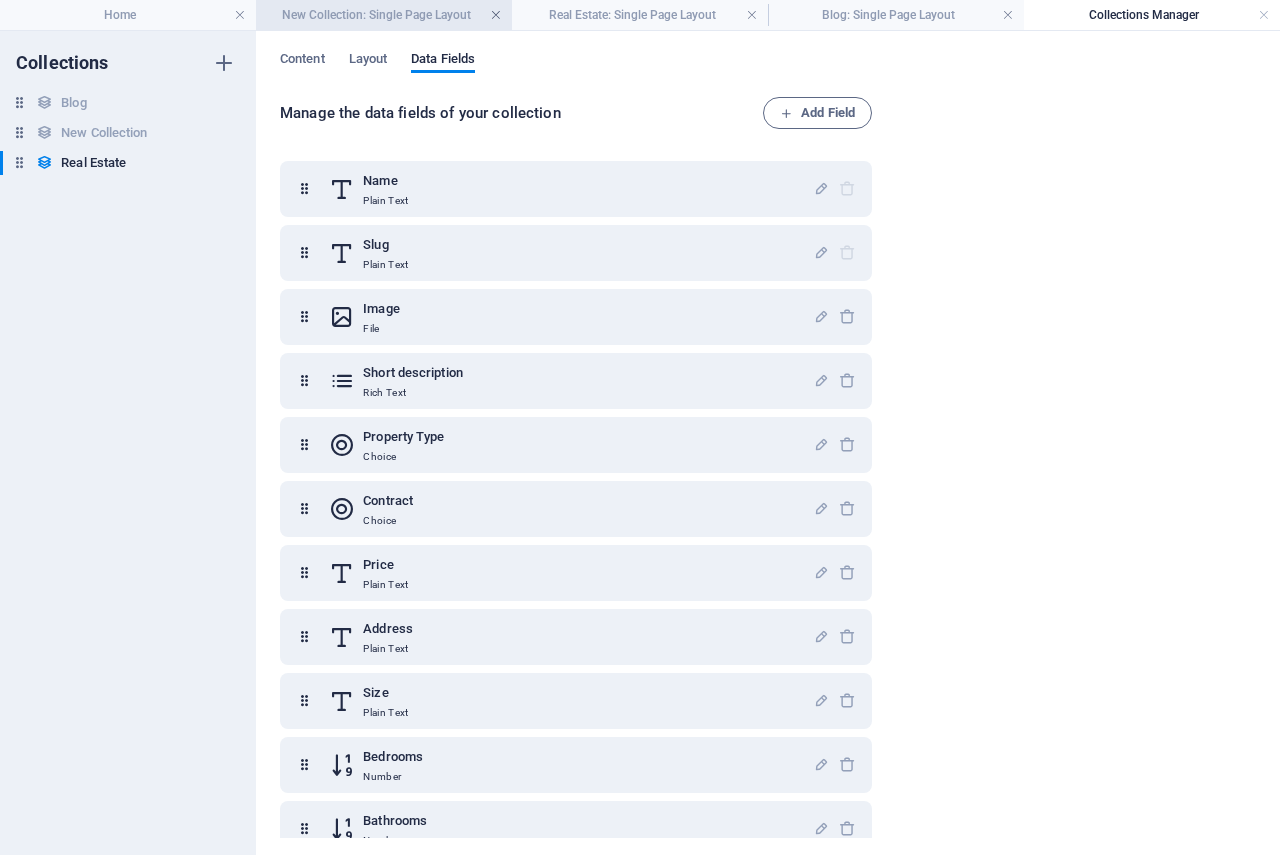 click at bounding box center [496, 15] 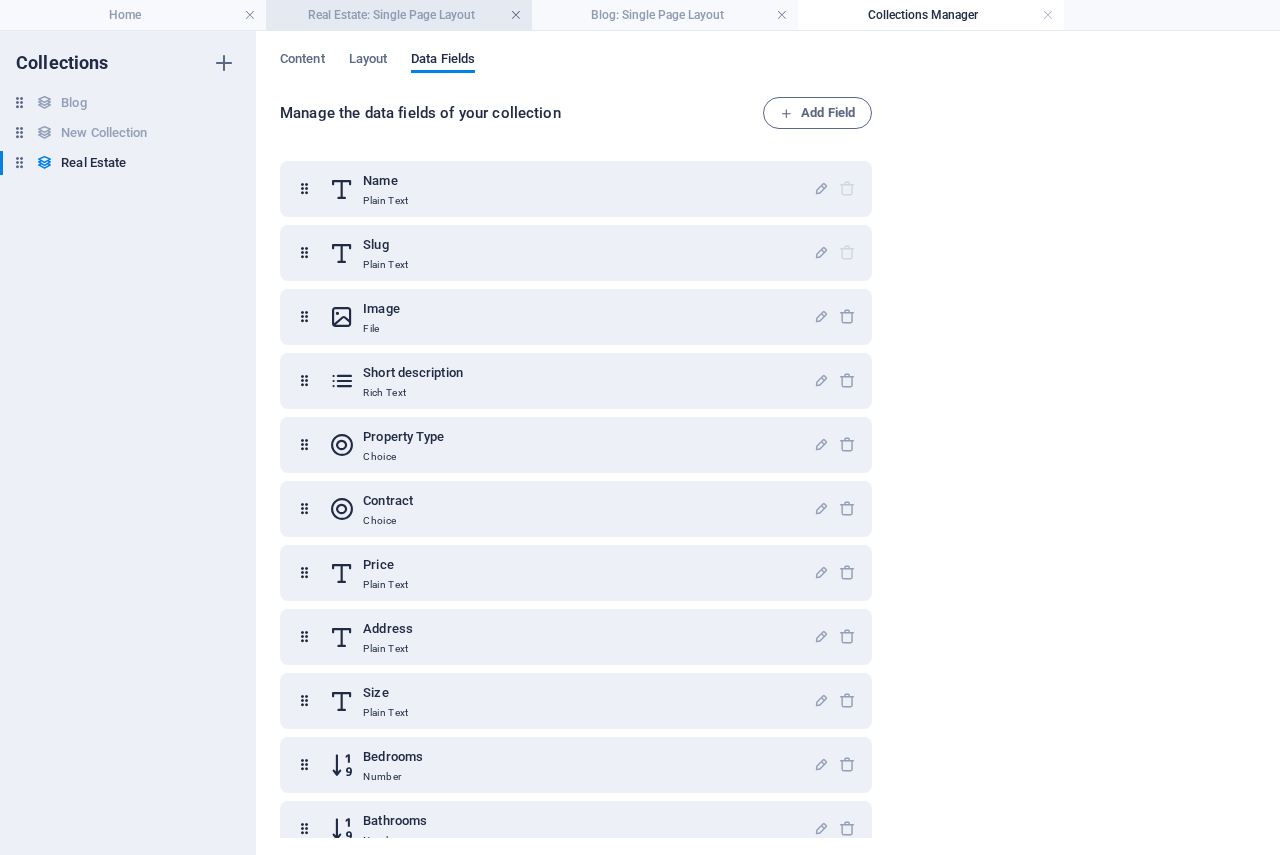click at bounding box center (516, 15) 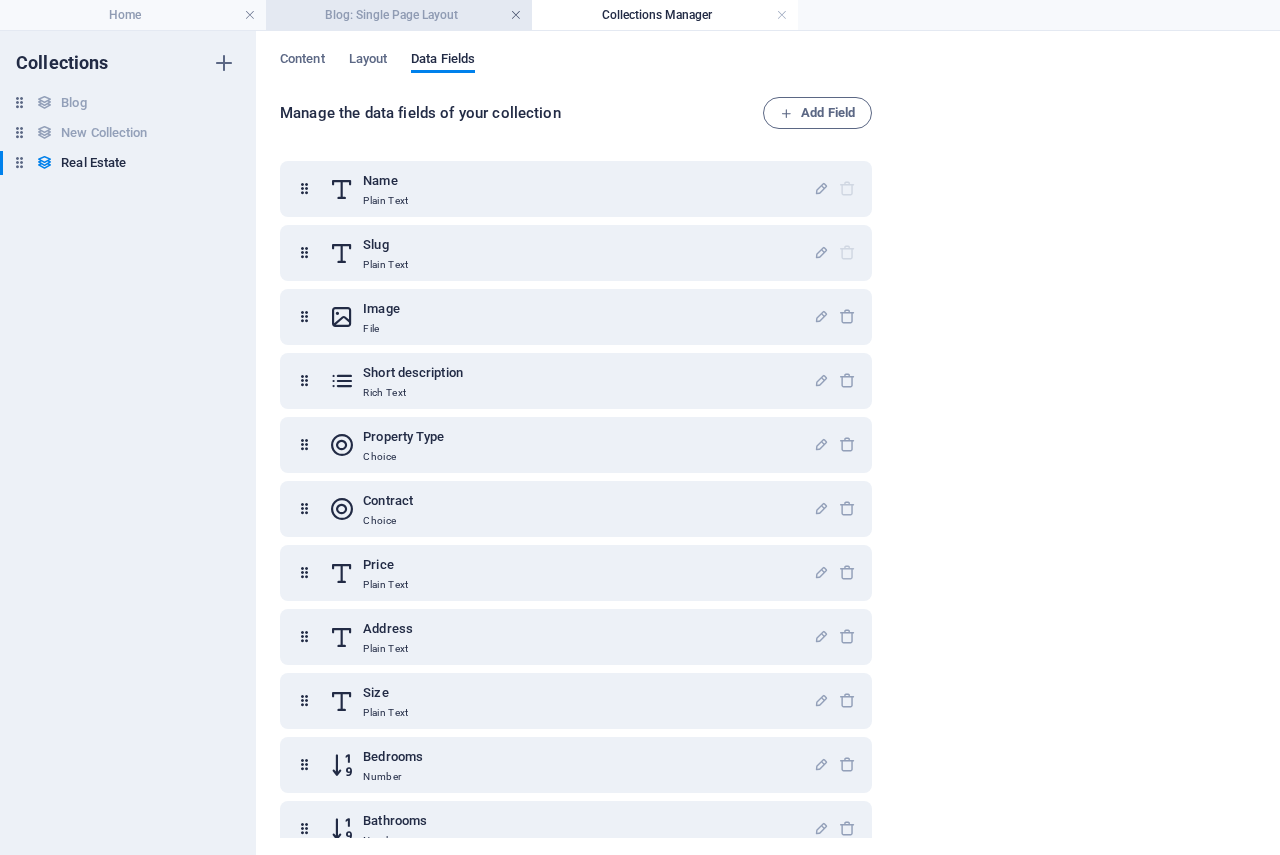 click at bounding box center (516, 15) 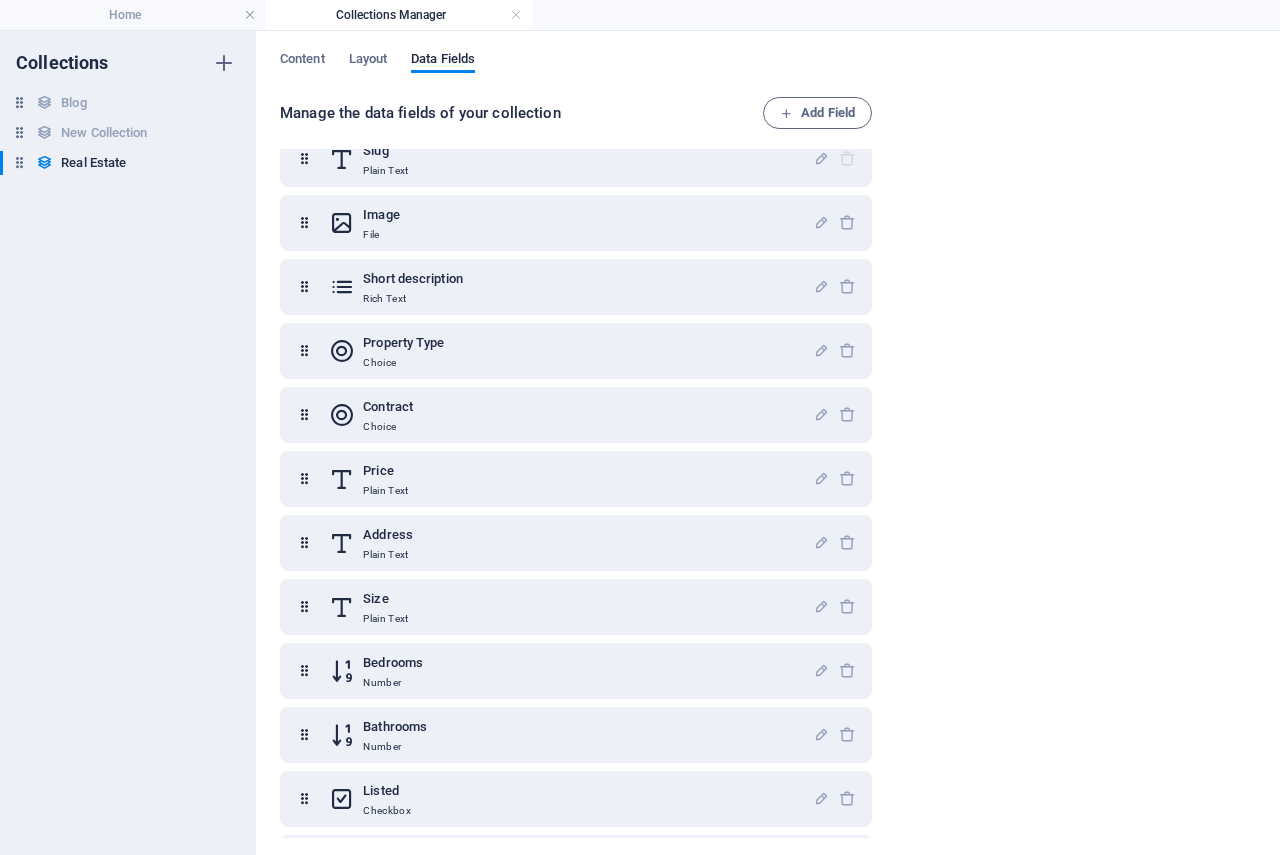 scroll, scrollTop: 0, scrollLeft: 0, axis: both 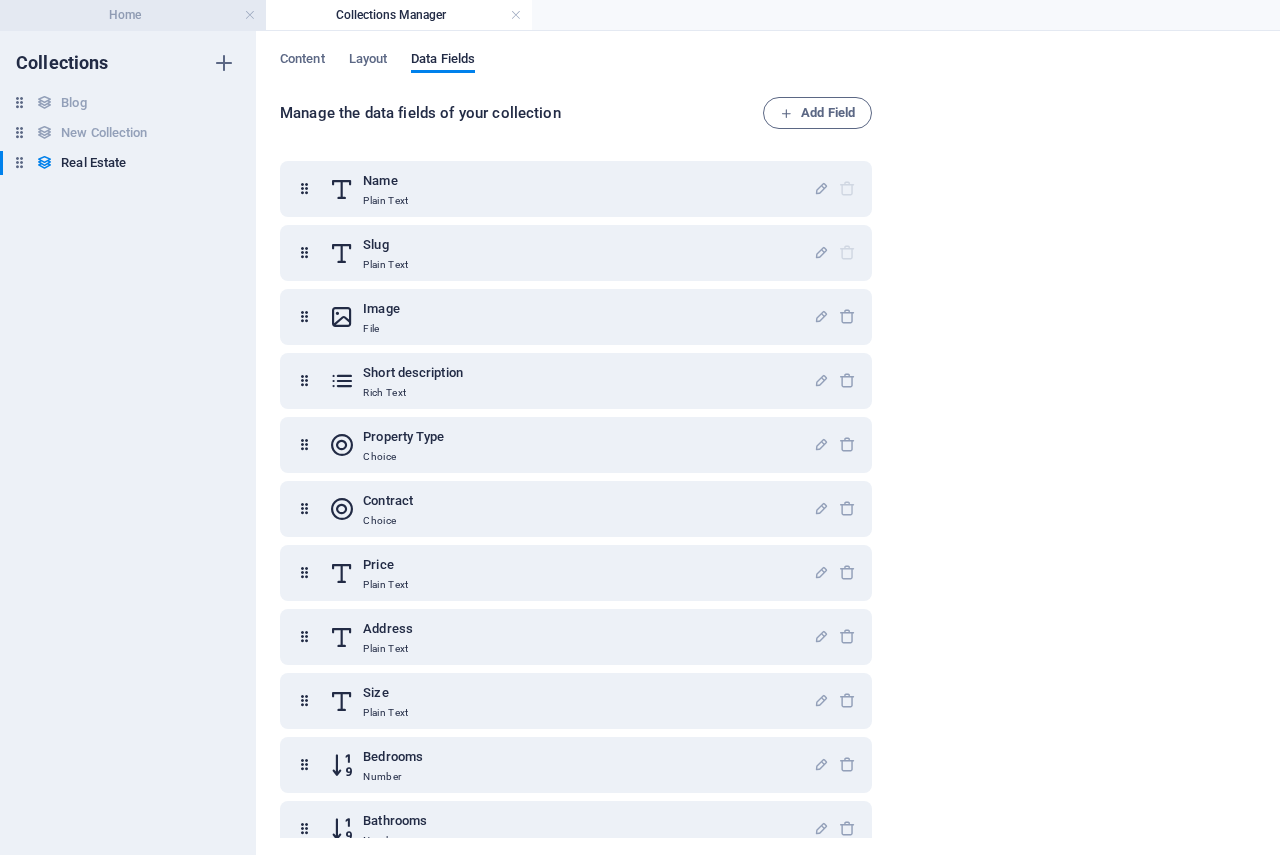 click on "Home" at bounding box center [133, 15] 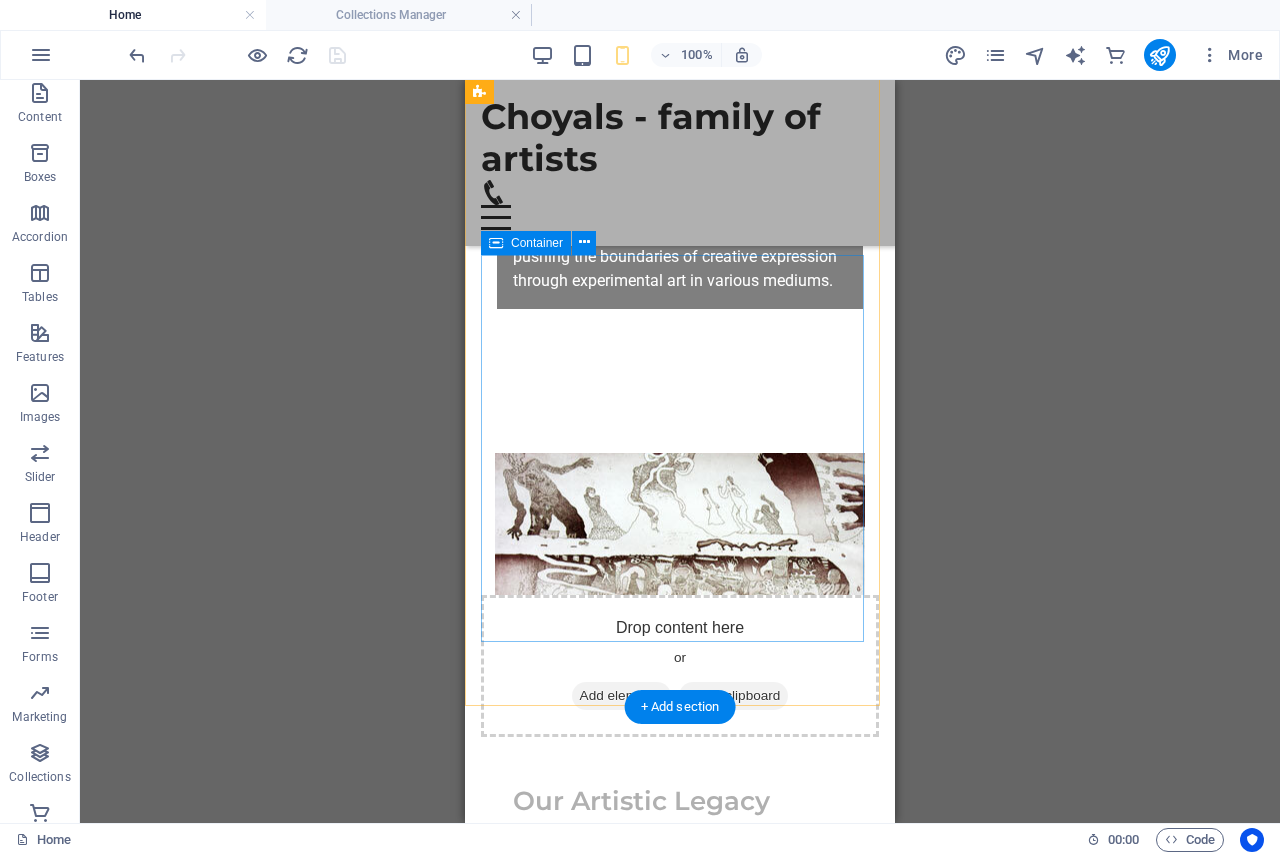 scroll, scrollTop: 0, scrollLeft: 0, axis: both 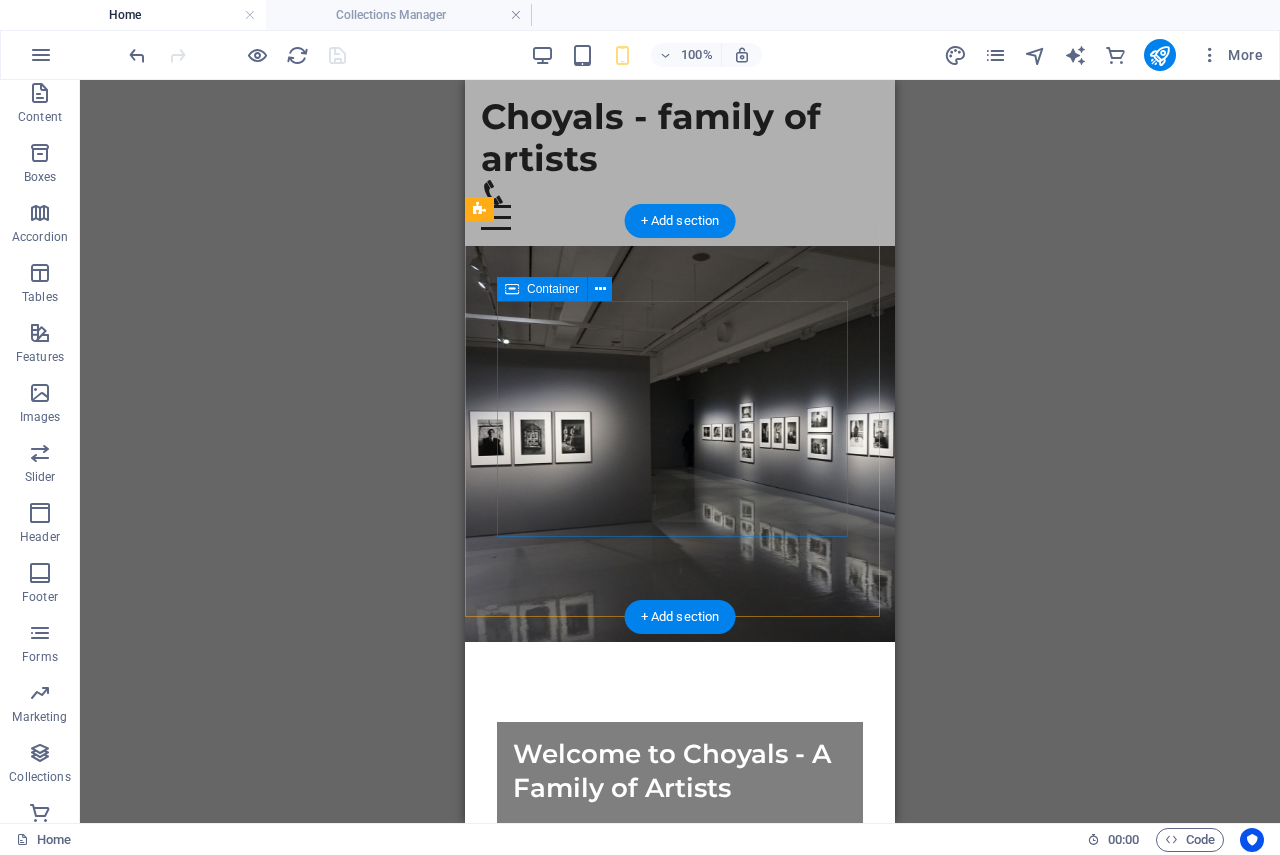 click on "Welcome to Choyals - A Family of Artists Discover the artistic journey of Choyals, a generation of artists each with a unique style, pushing the boundaries of creative expression through experimental art in various mediums." at bounding box center (680, 828) 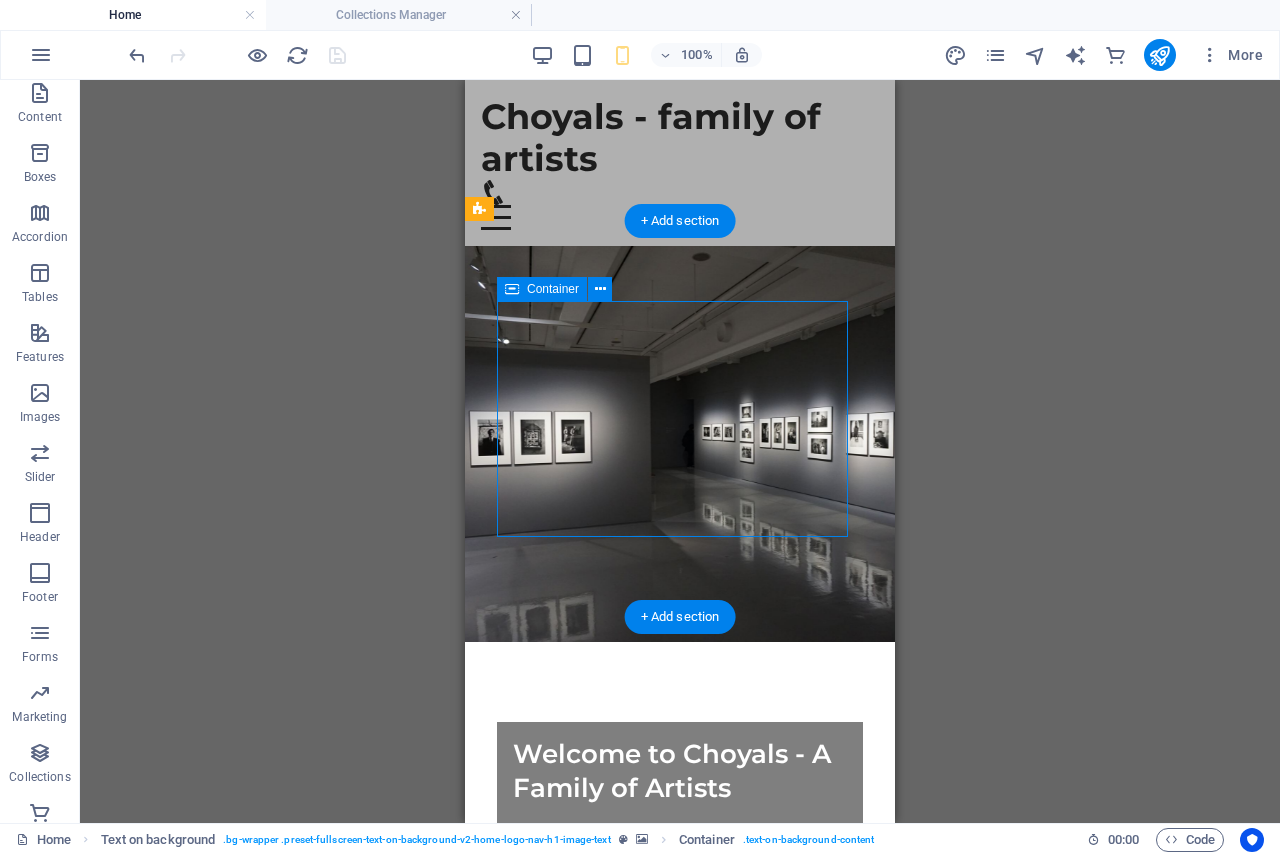 click on "Welcome to Choyals - A Family of Artists Discover the artistic journey of Choyals, a generation of artists each with a unique style, pushing the boundaries of creative expression through experimental art in various mediums." at bounding box center [680, 828] 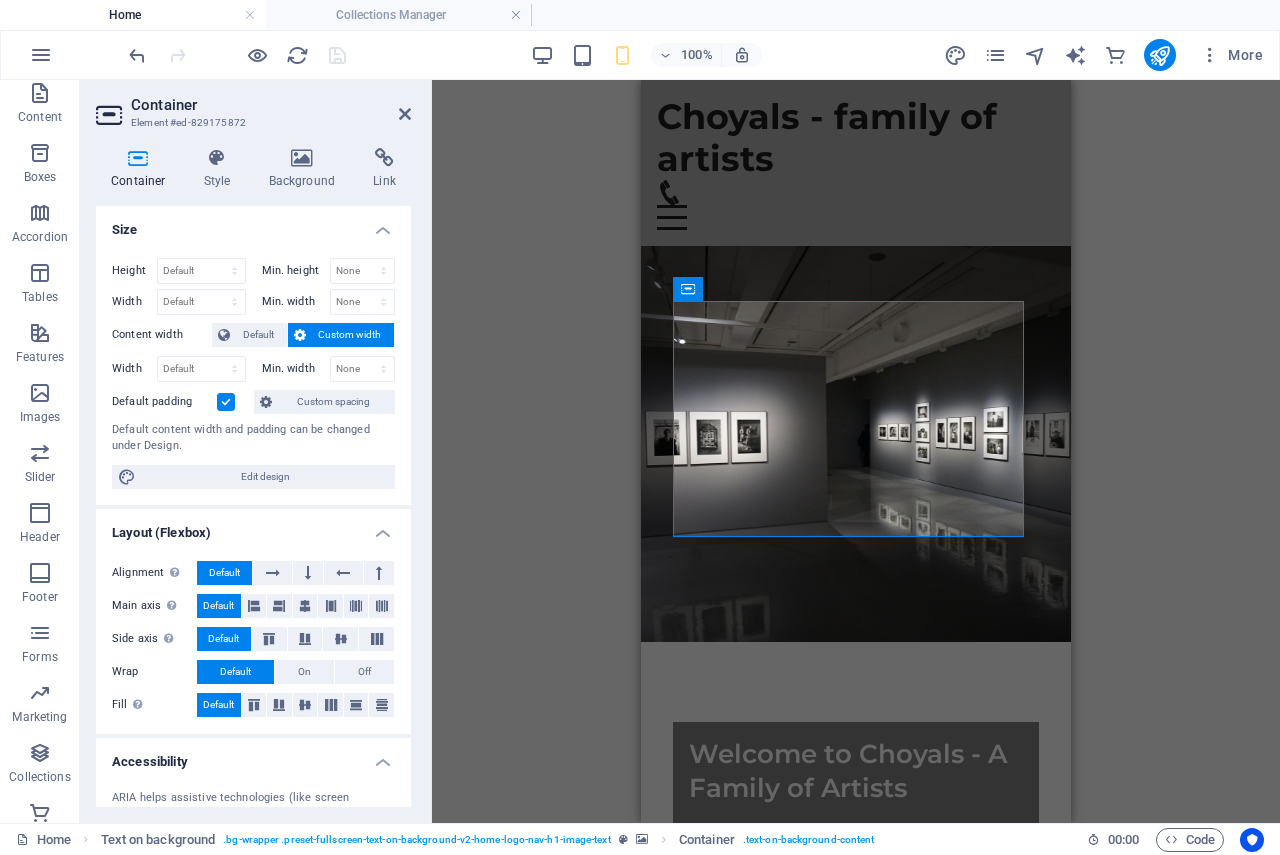 drag, startPoint x: 411, startPoint y: 397, endPoint x: 409, endPoint y: 414, distance: 17.117243 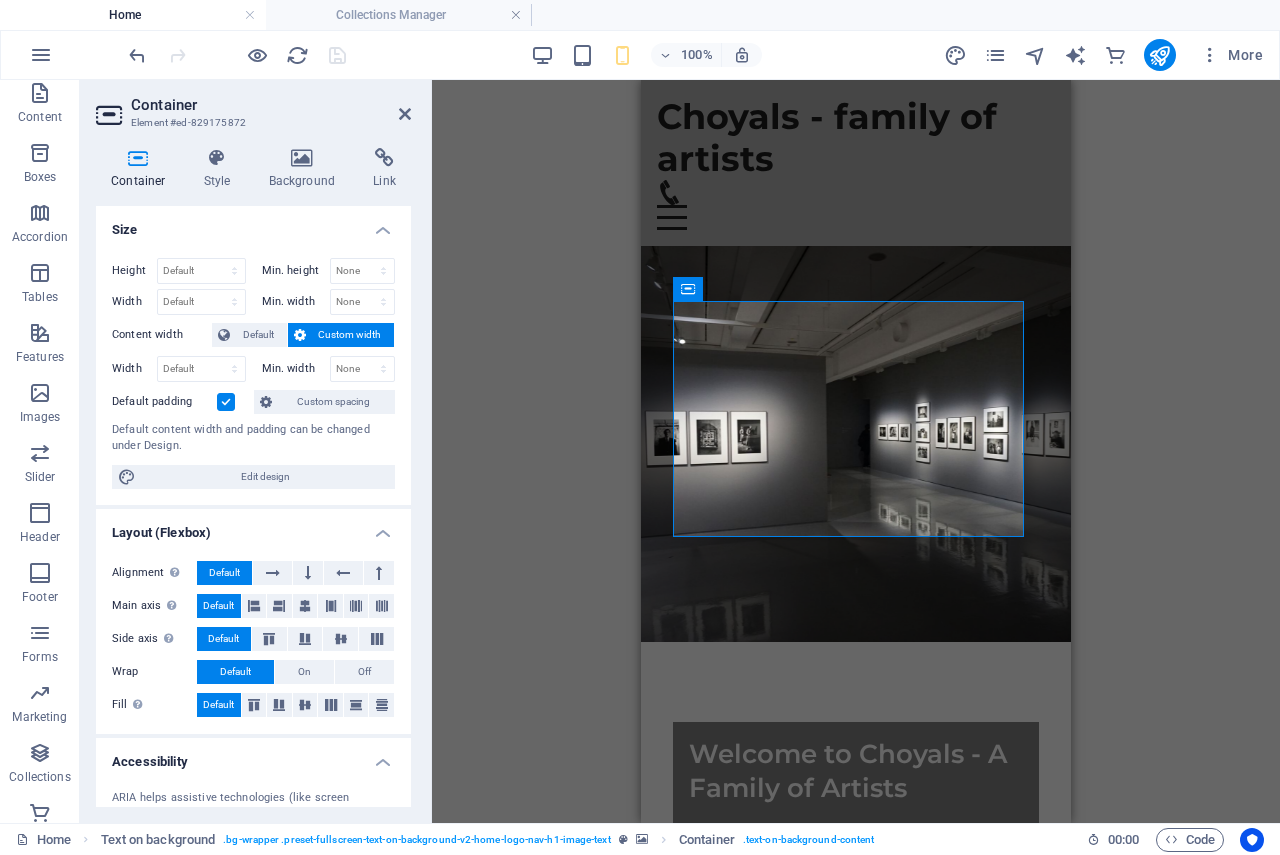 click on "Container Style Background Link Size Height Default px rem % vh vw Min. height None px rem % vh vw Width Default px rem % em vh vw Min. width None px rem % vh vw Content width Default Custom width Width Default px rem % em vh vw Min. width None px rem % vh vw Default padding Custom spacing Default content width and padding can be changed under Design. Edit design Layout (Flexbox) Alignment Determines the flex direction. Default Main axis Determine how elements should behave along the main axis inside this container (justify content). Default Side axis Control the vertical direction of the element inside of the container (align items). Default Wrap Default On Off Fill Controls the distances and direction of elements on the y-axis across several lines (align content). Default Accessibility ARIA helps assistive technologies (like screen readers) to understand the role, state, and behavior of web elements Role The ARIA role defines the purpose of an element.  None Alert Article Banner Comment Fan" at bounding box center (253, 477) 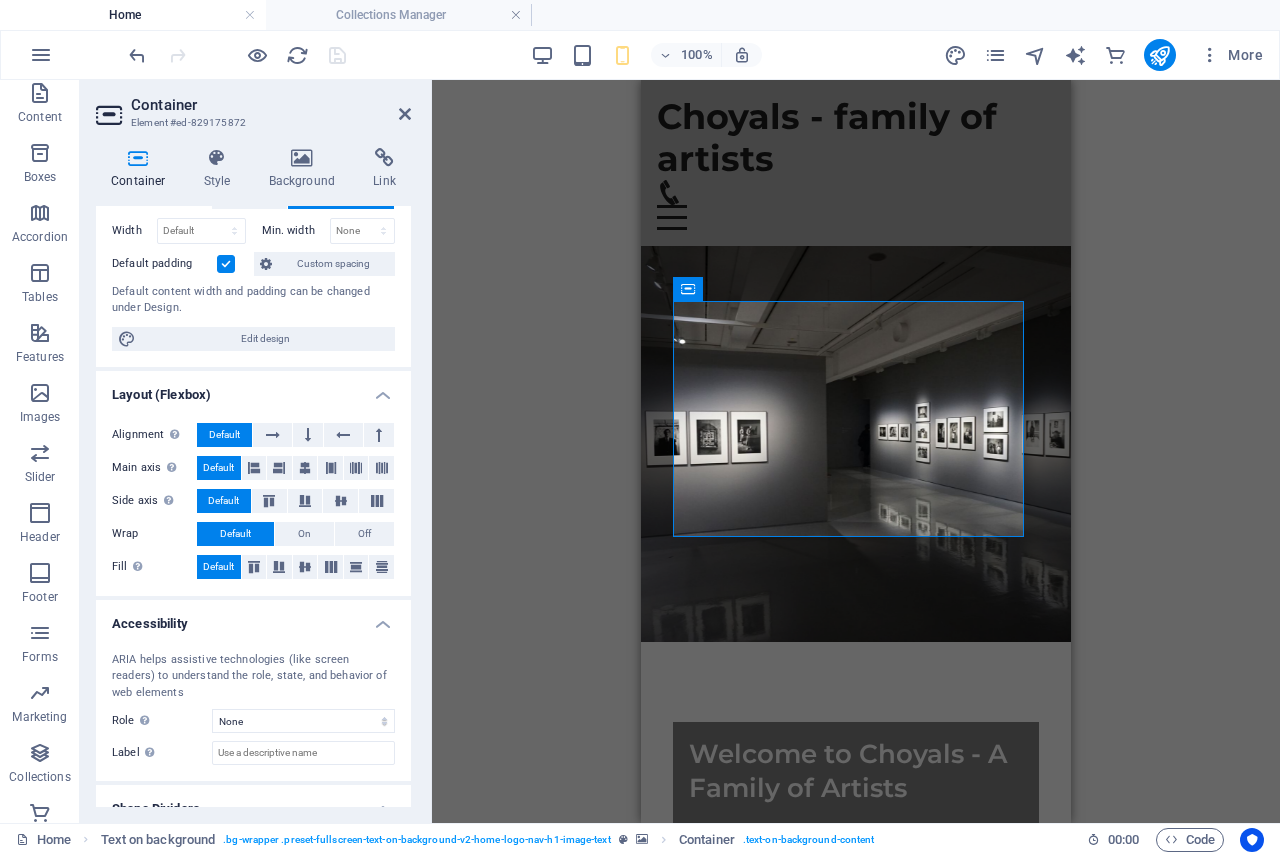 scroll, scrollTop: 208, scrollLeft: 0, axis: vertical 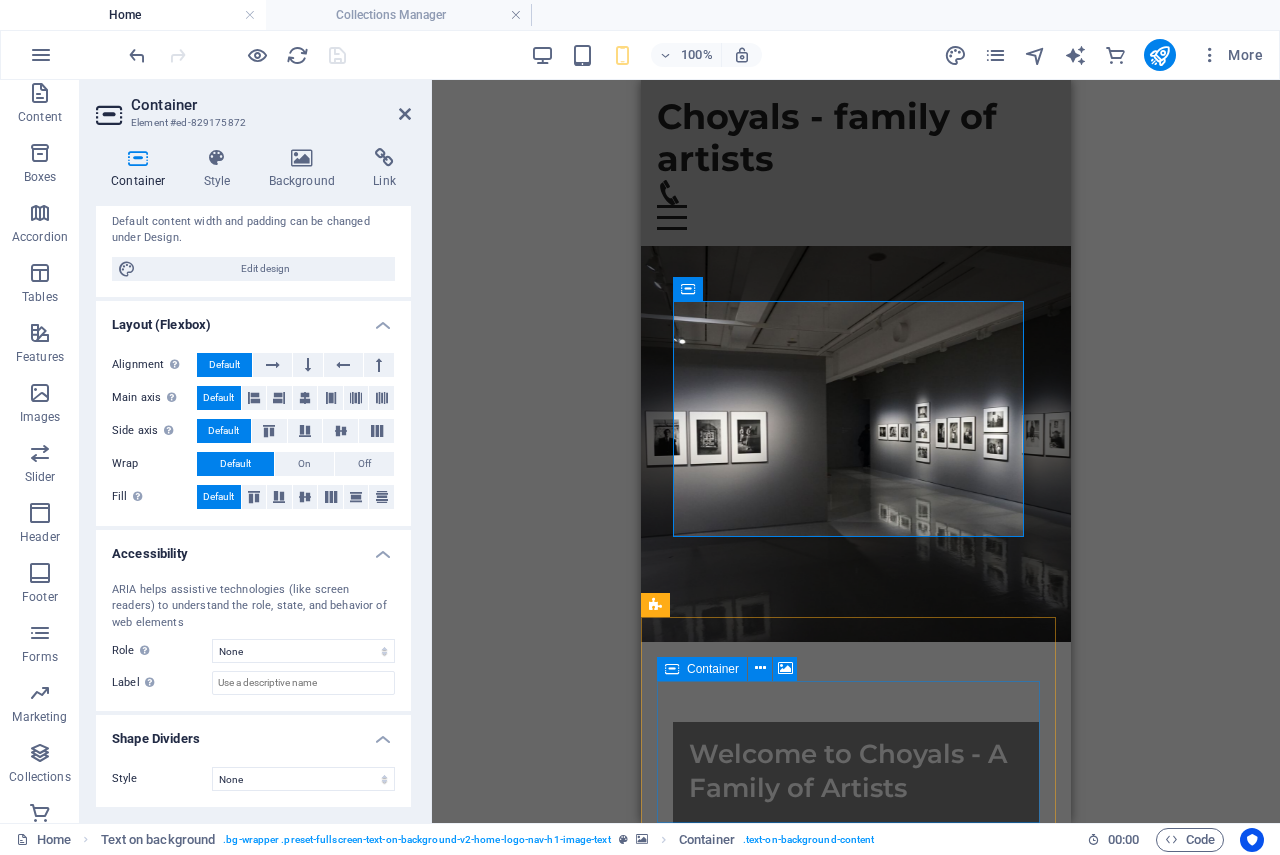click on "Drop content here or  Add elements  Paste clipboard" at bounding box center [856, 1291] 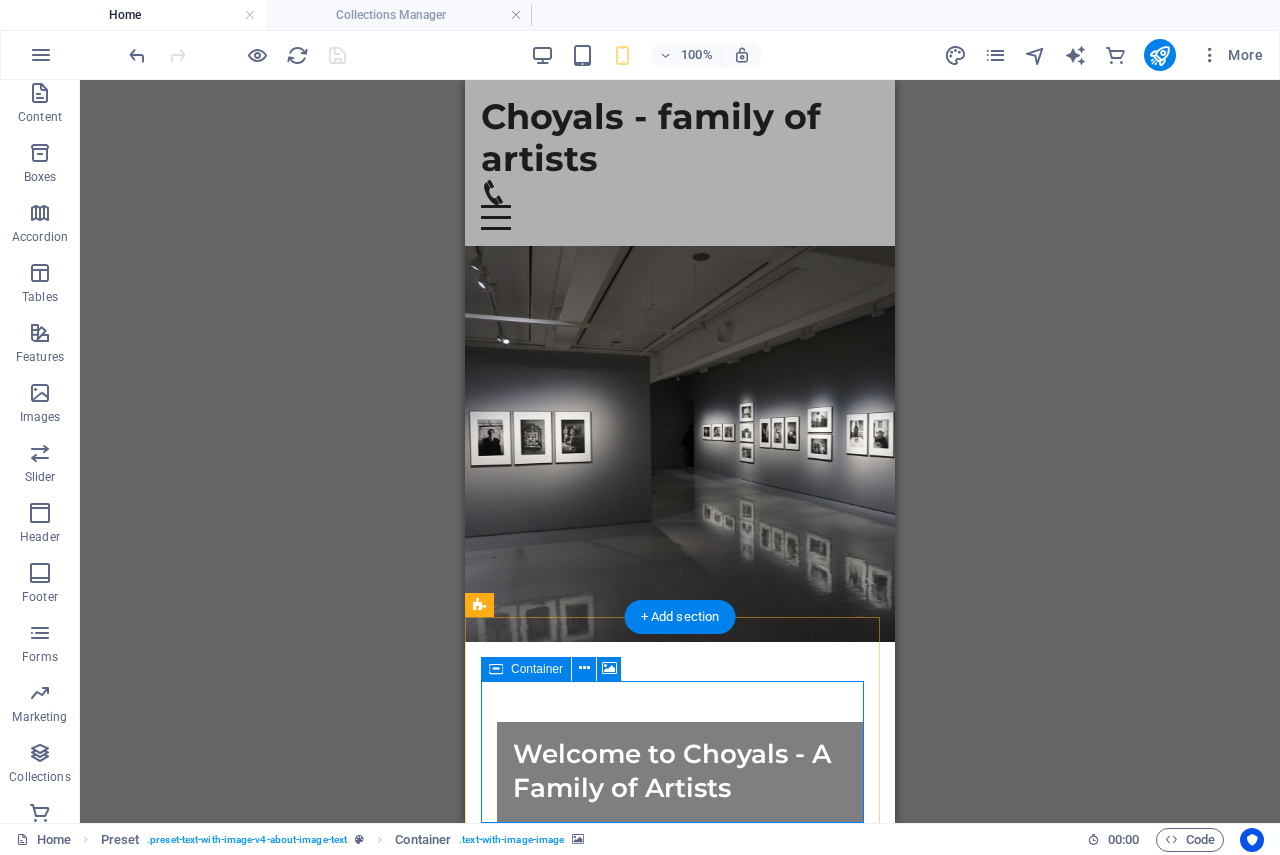 click on "Drop content here or  Add elements  Paste clipboard" at bounding box center (680, 1291) 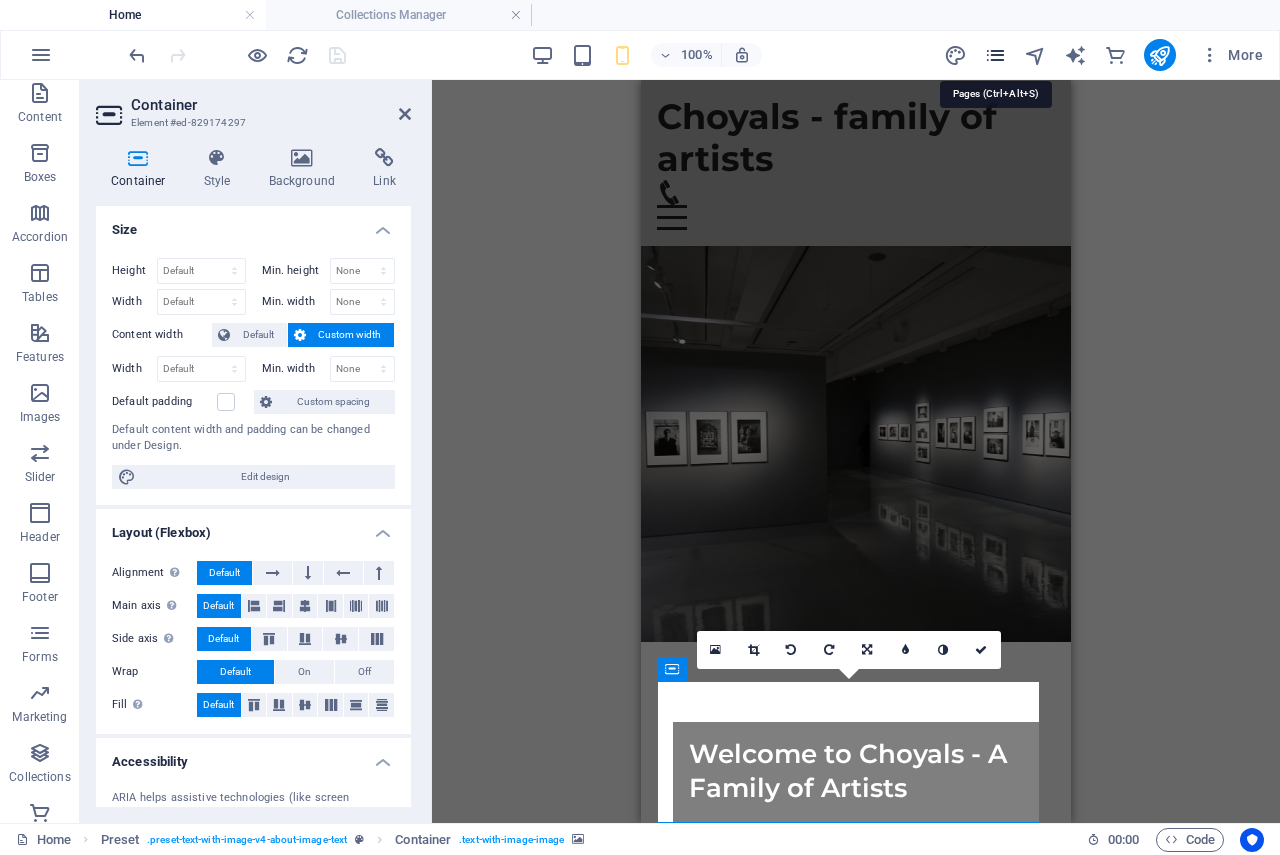 click at bounding box center (995, 55) 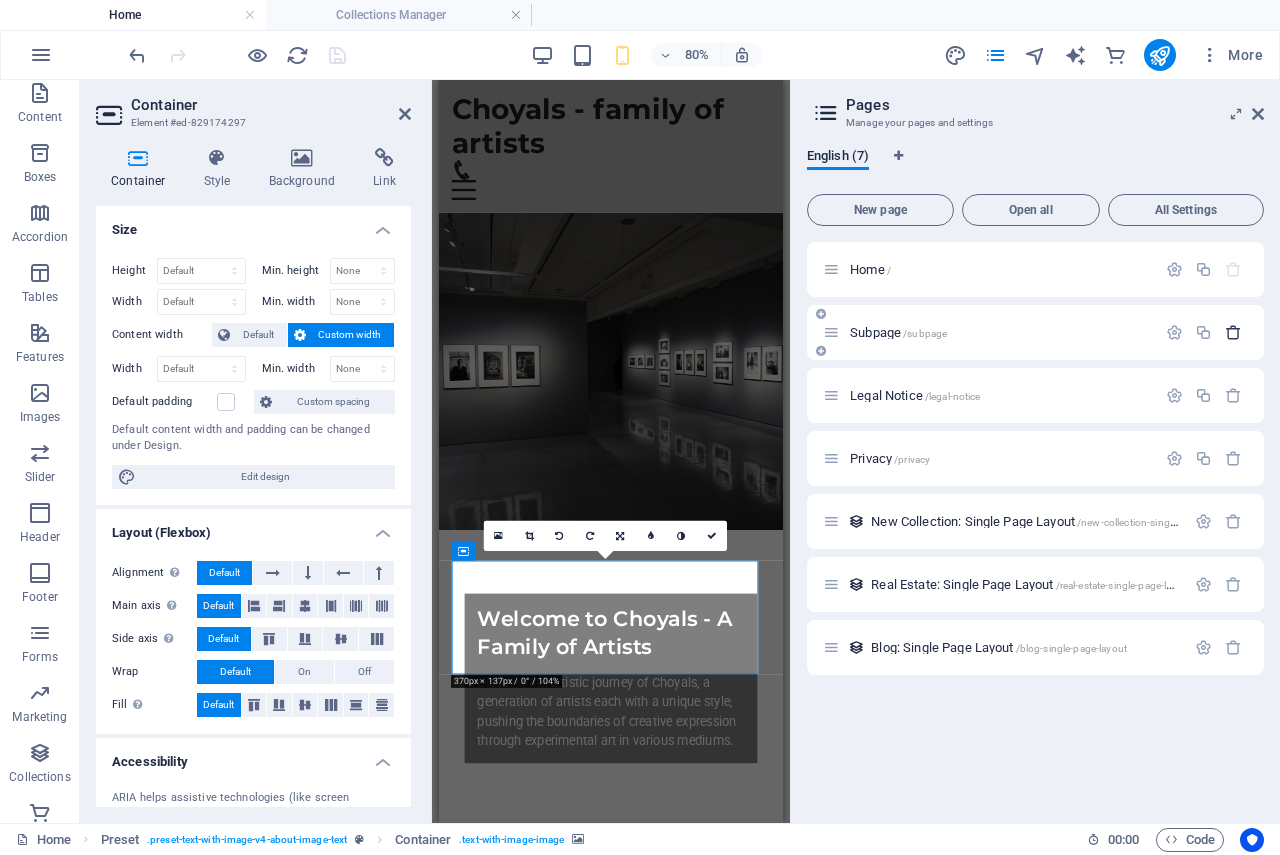 click at bounding box center (1233, 332) 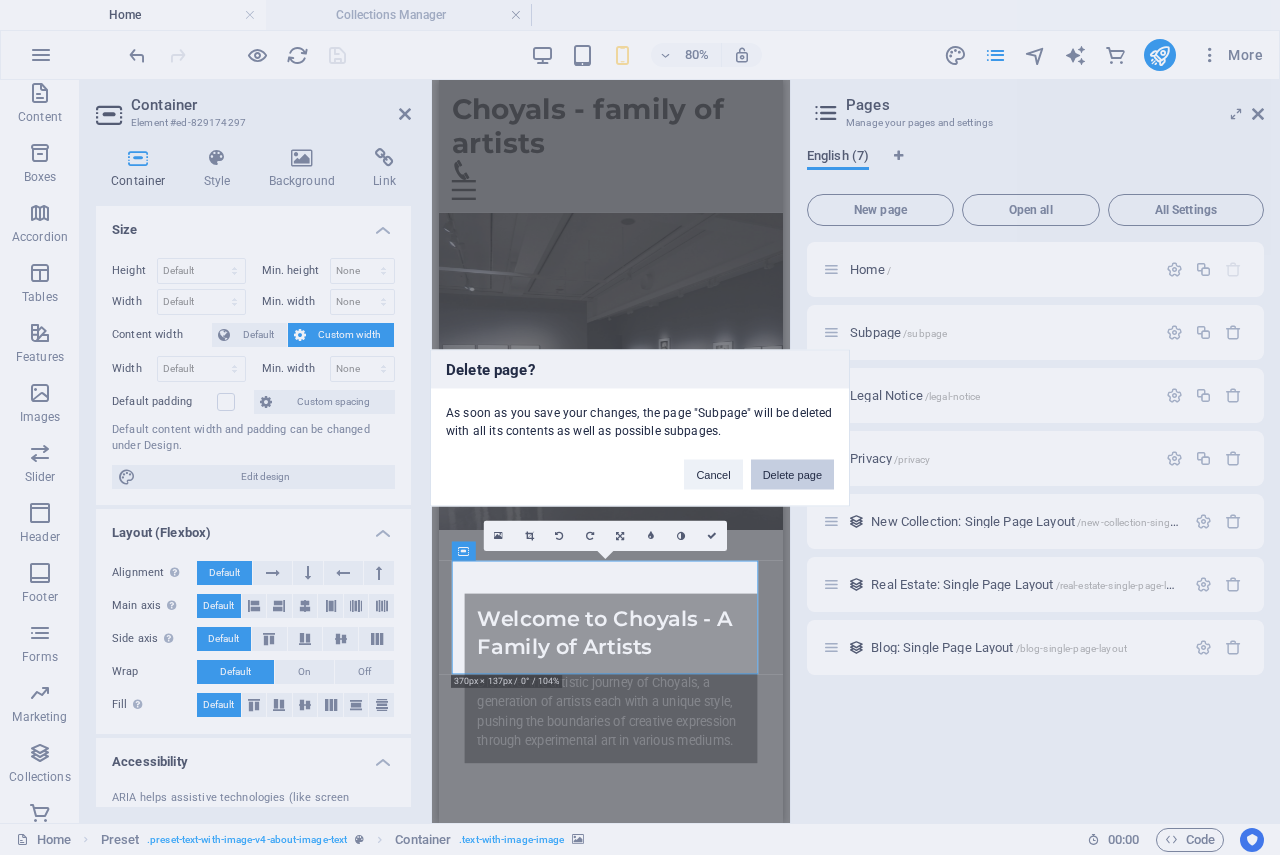 click on "Delete page" at bounding box center [792, 474] 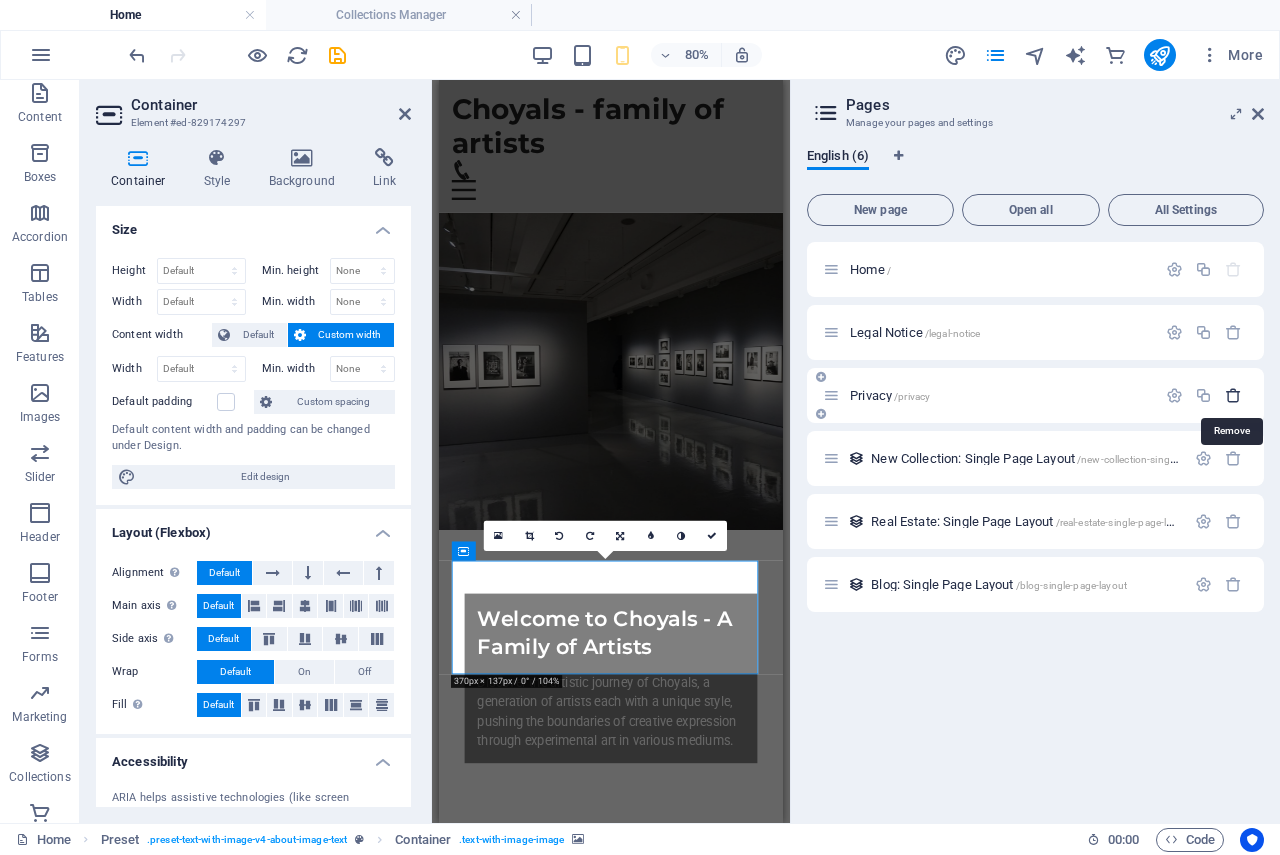 click at bounding box center [1233, 395] 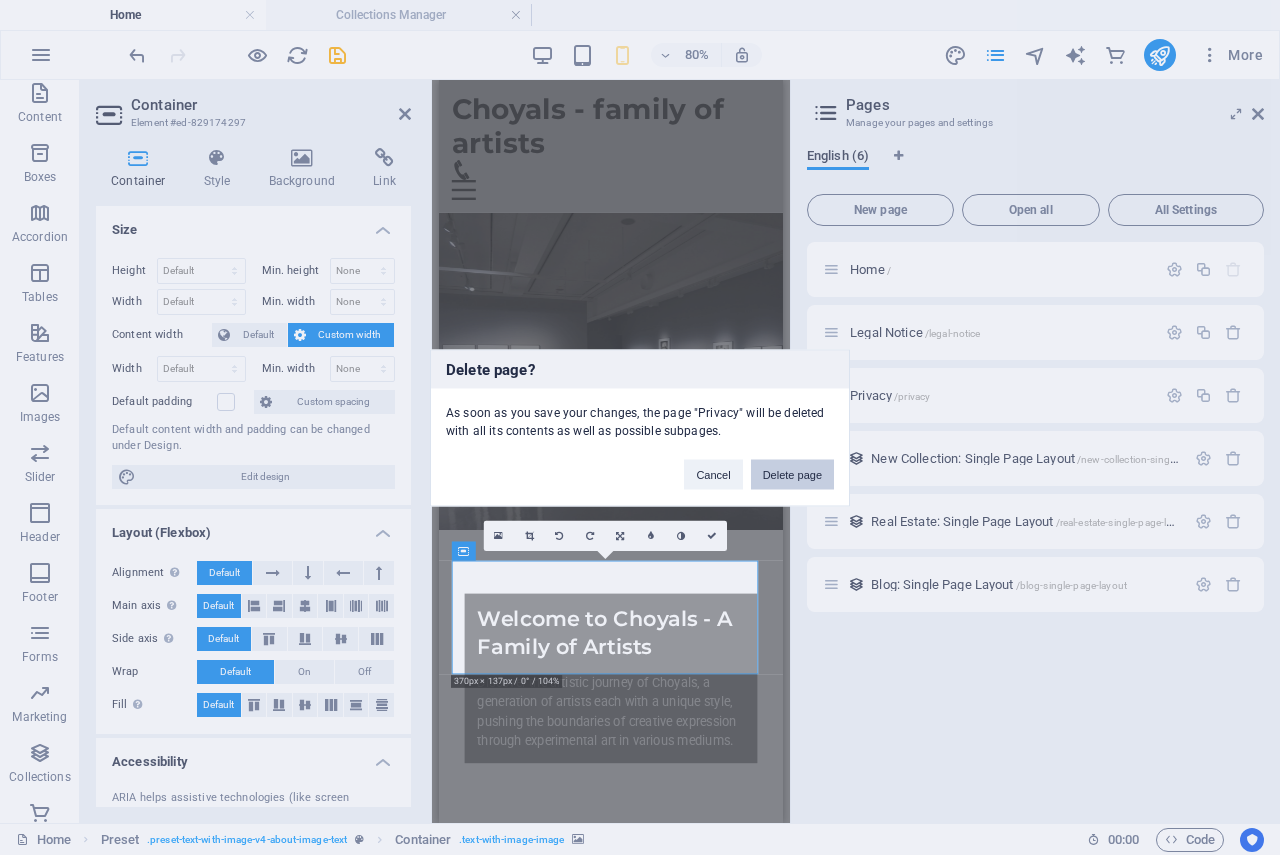drag, startPoint x: 781, startPoint y: 470, endPoint x: 427, endPoint y: 490, distance: 354.5645 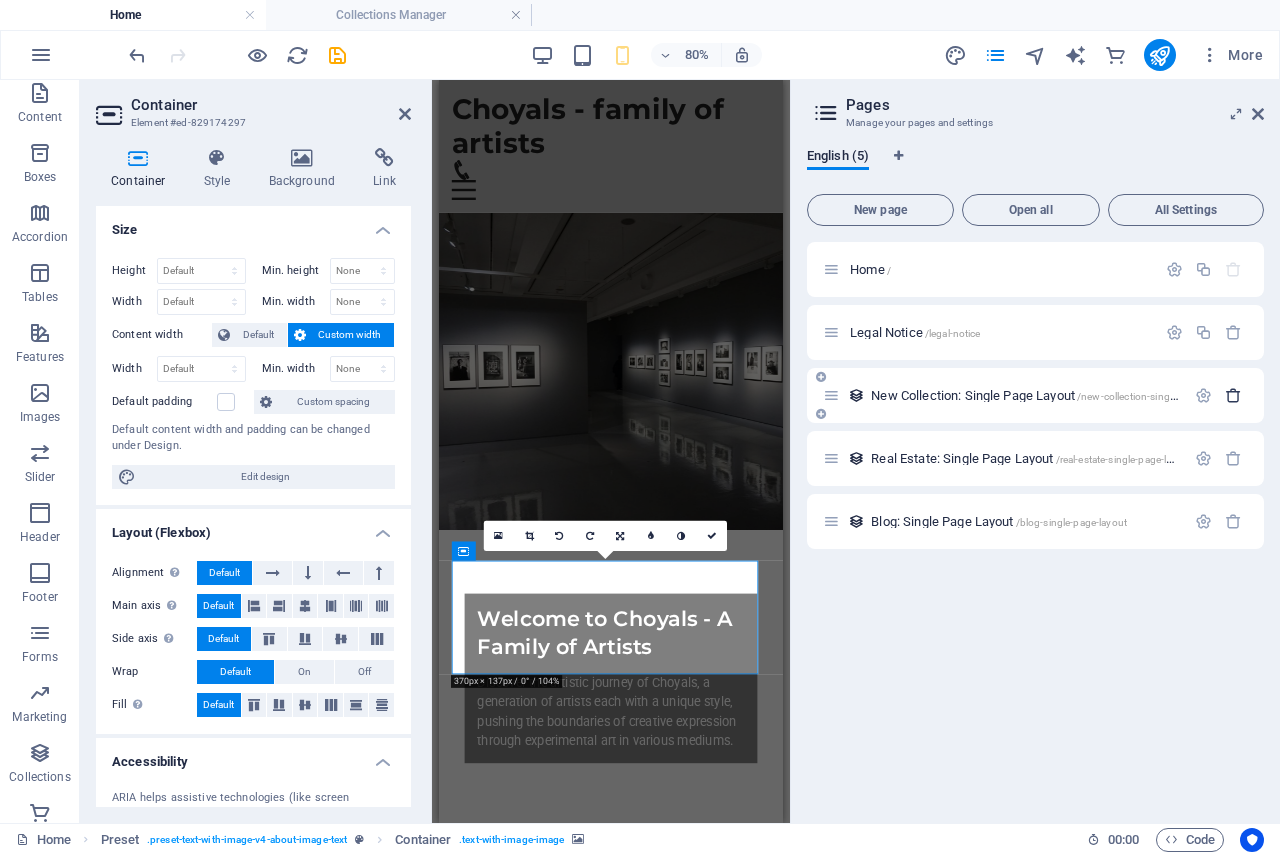 click at bounding box center [1233, 395] 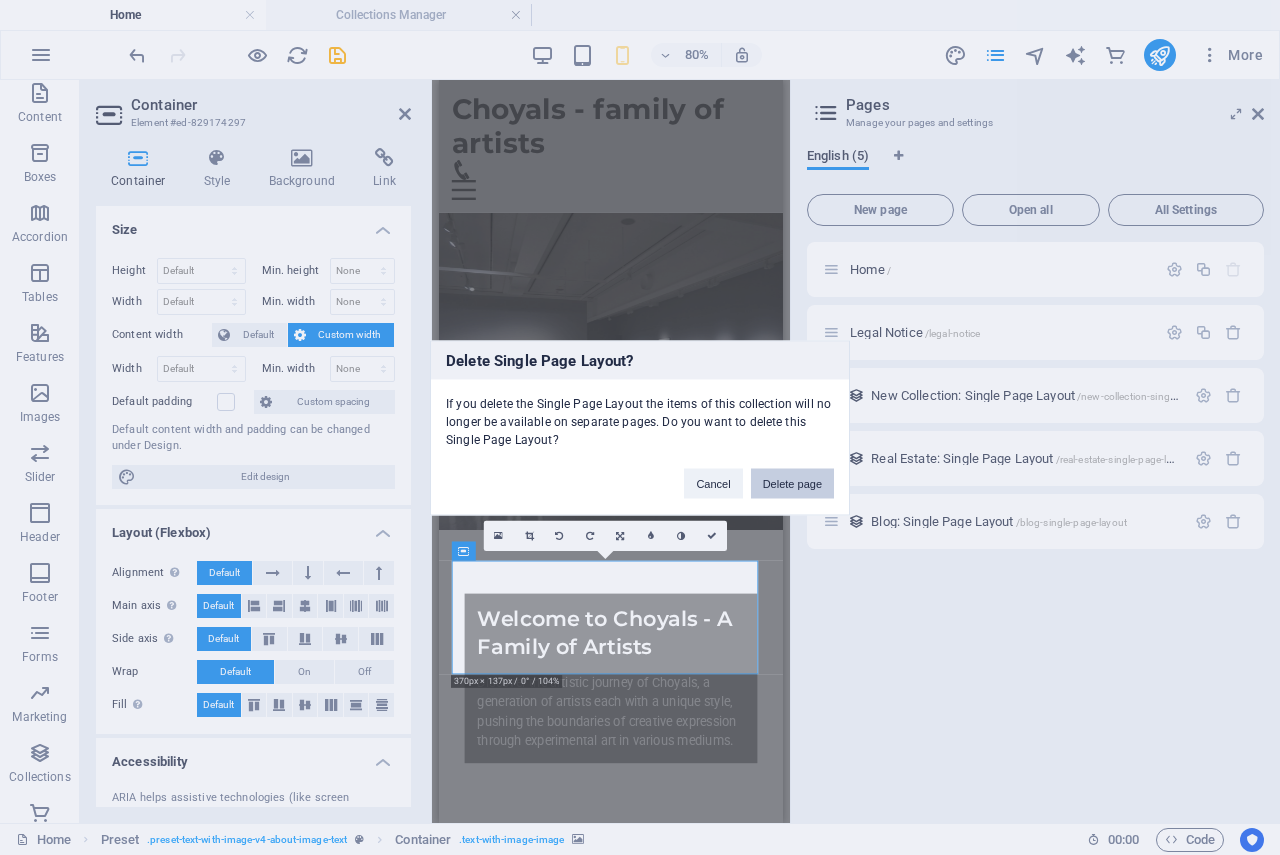 click on "Delete page" at bounding box center (792, 483) 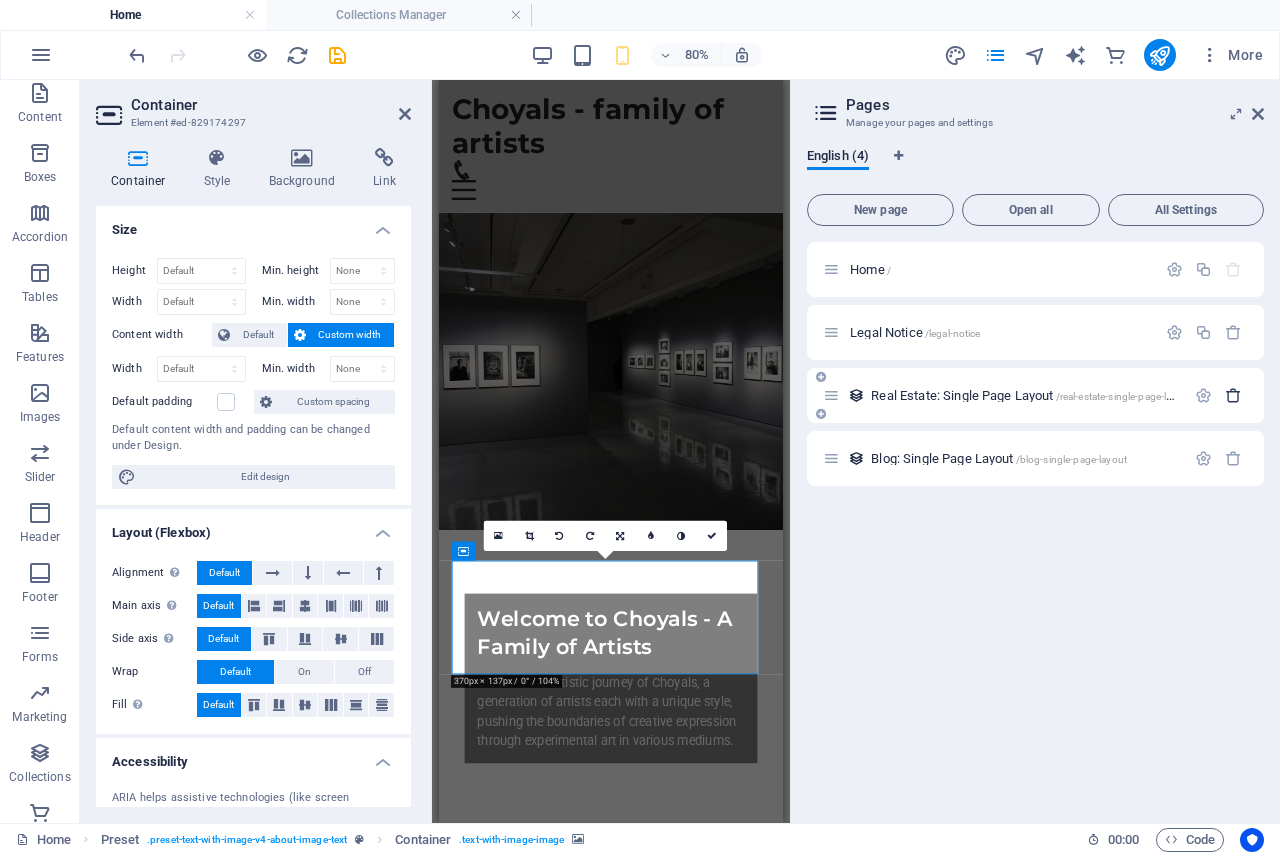 click at bounding box center [1233, 395] 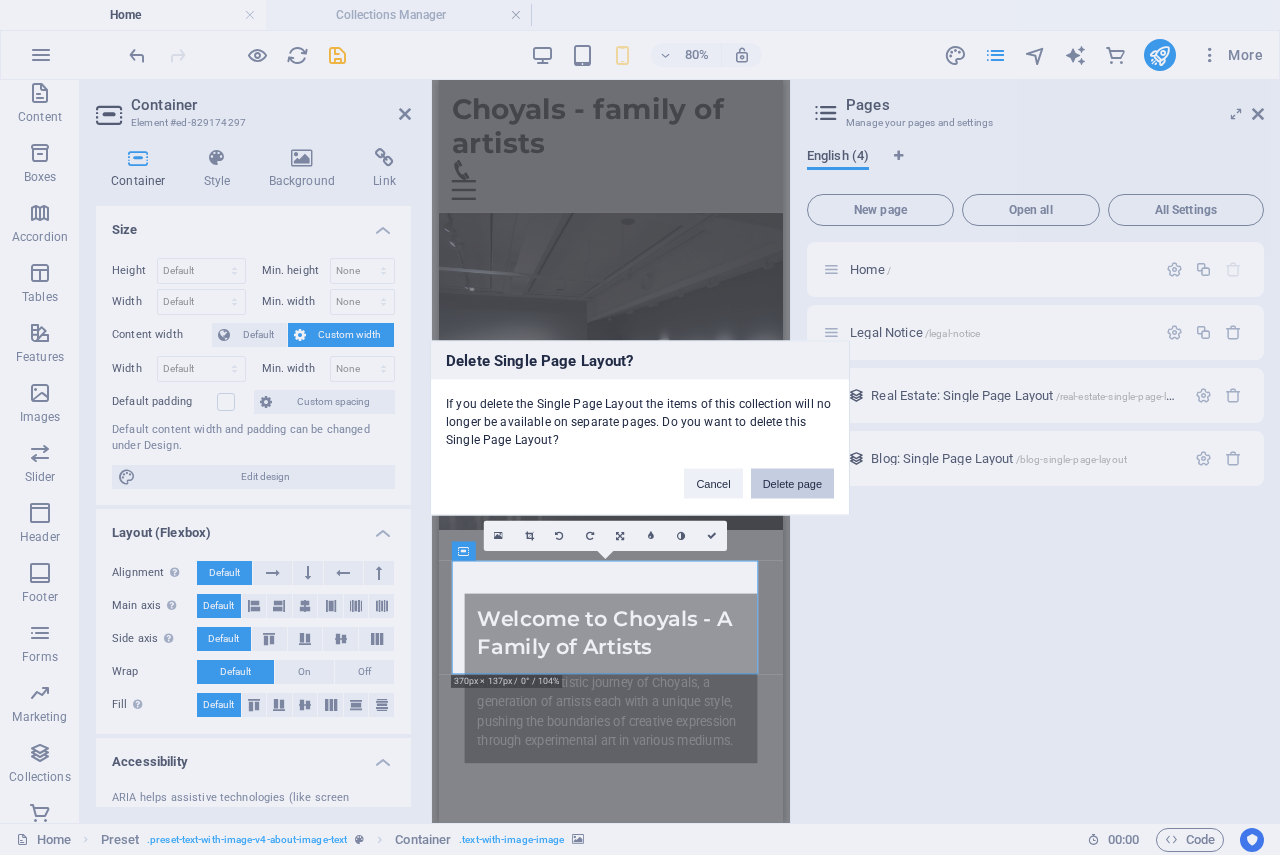 click on "Delete page" at bounding box center [792, 483] 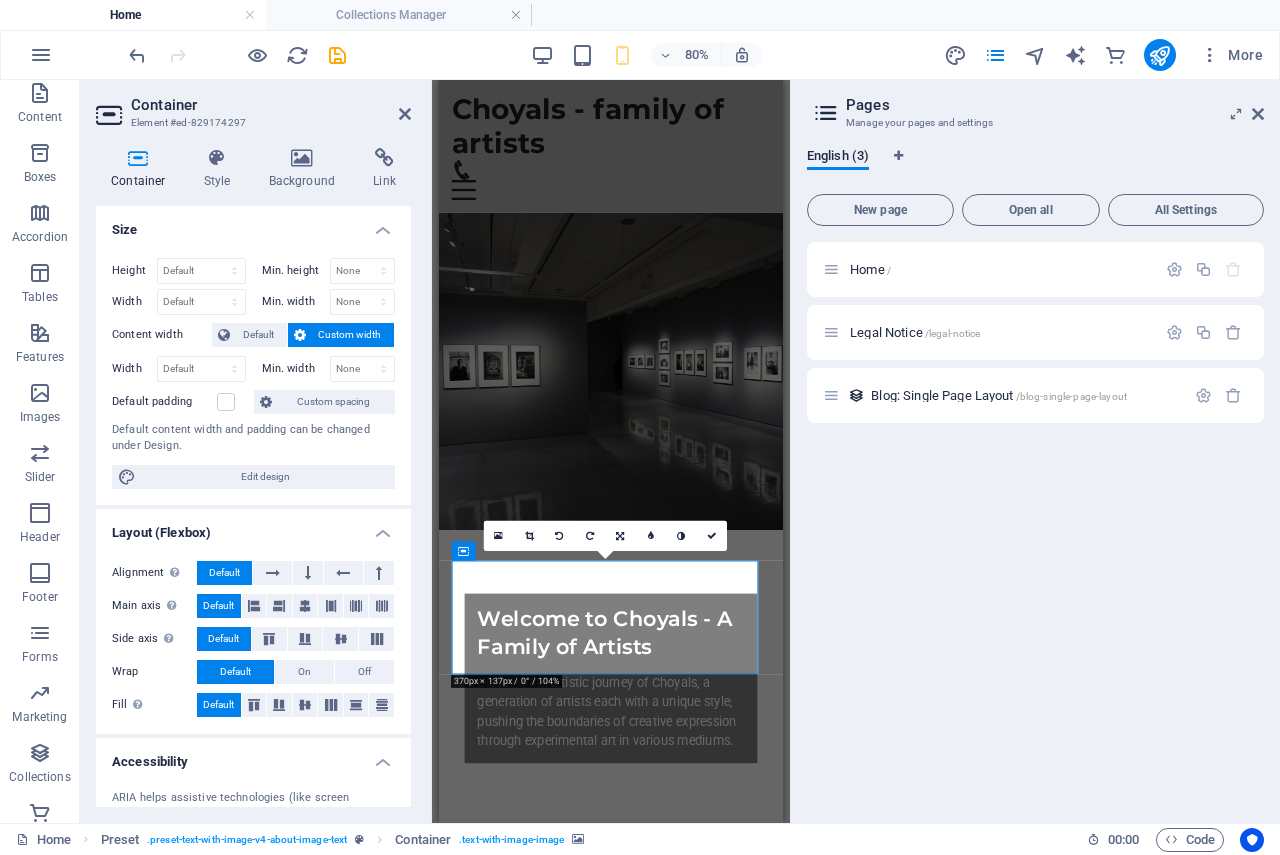 click at bounding box center [654, 444] 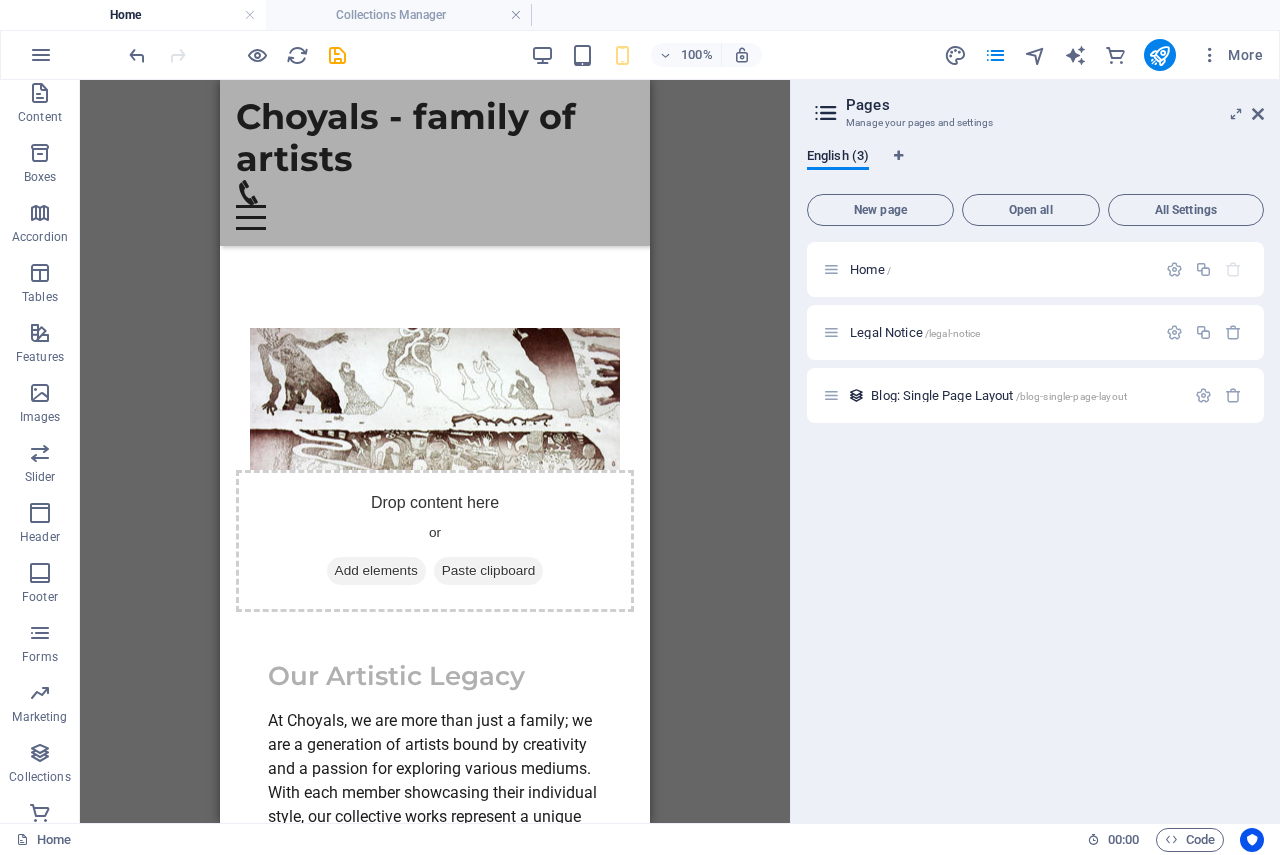 scroll, scrollTop: 0, scrollLeft: 0, axis: both 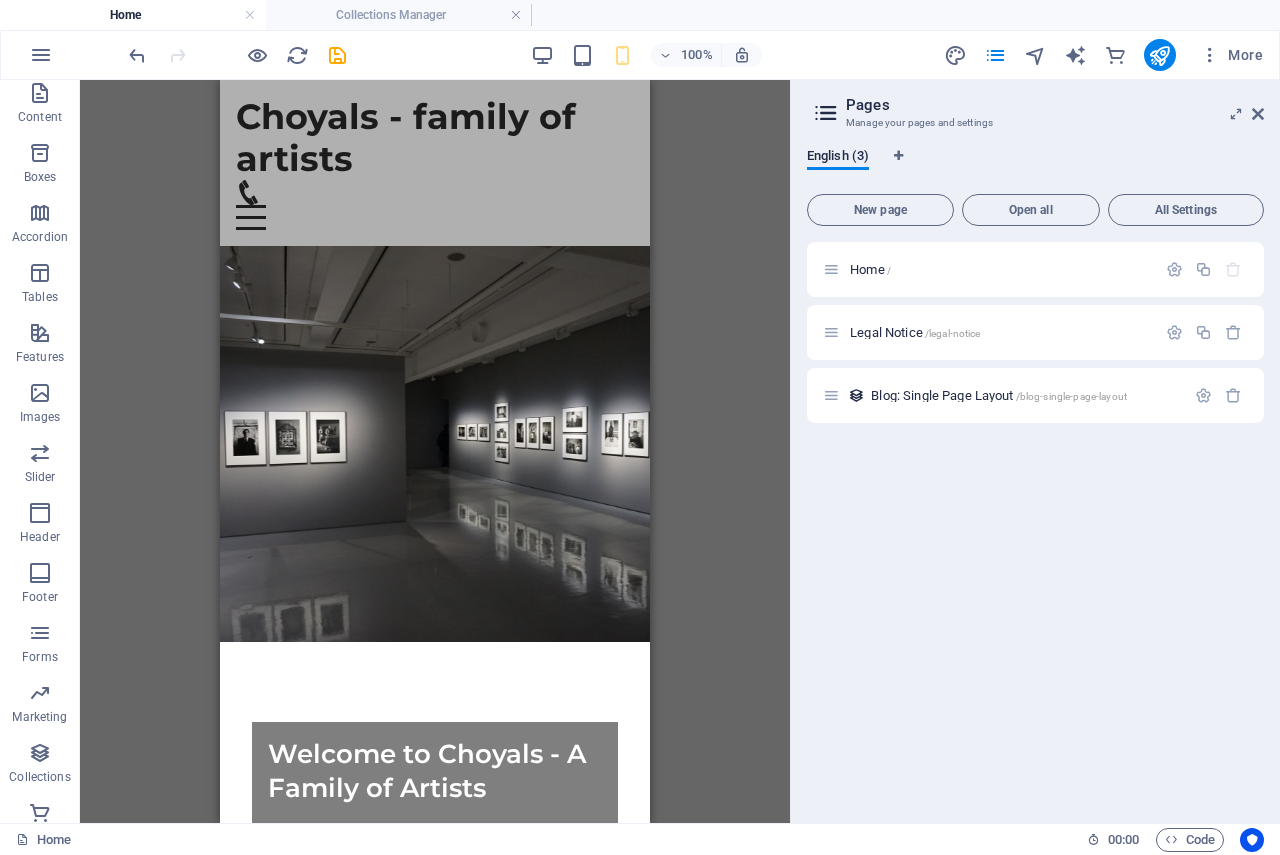 drag, startPoint x: 645, startPoint y: 132, endPoint x: 863, endPoint y: 147, distance: 218.51544 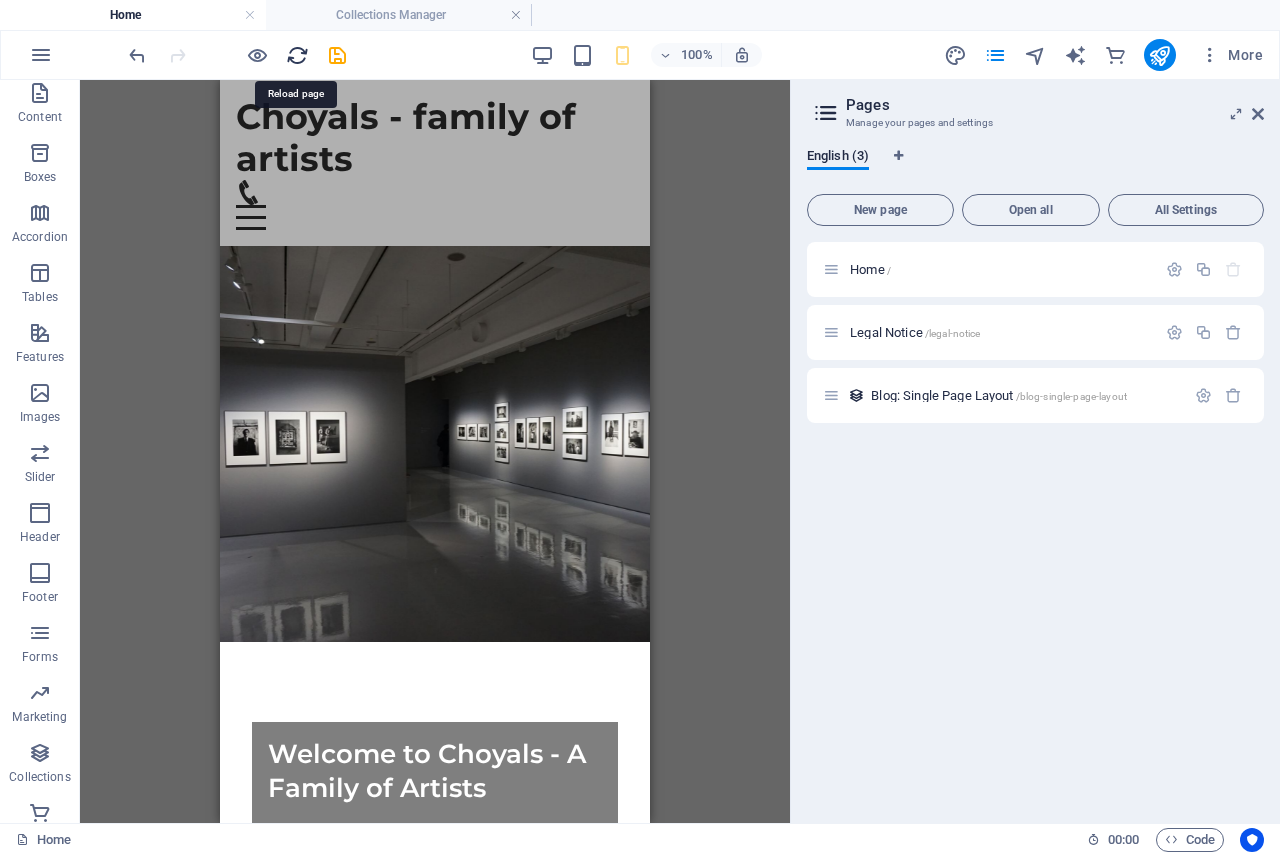 click at bounding box center (297, 55) 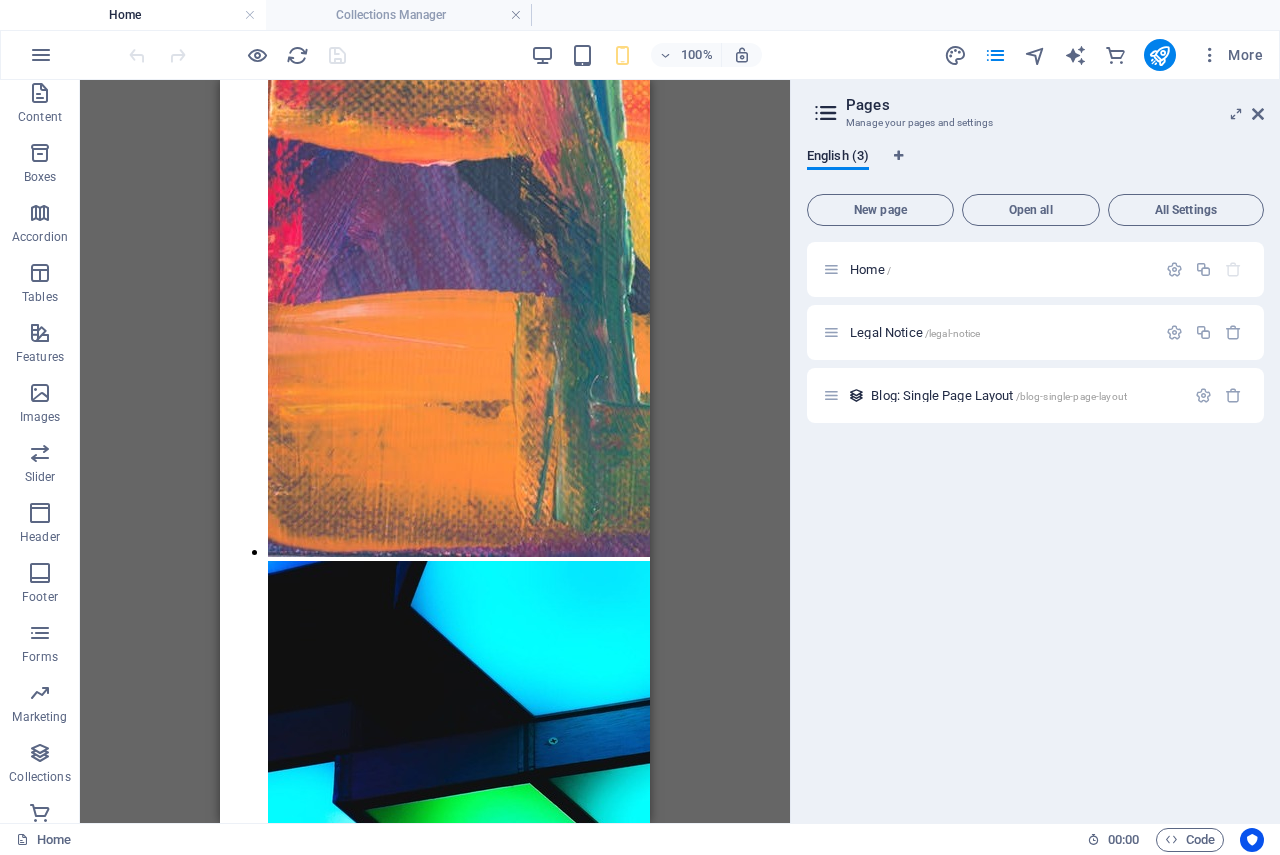 scroll, scrollTop: 6894, scrollLeft: 0, axis: vertical 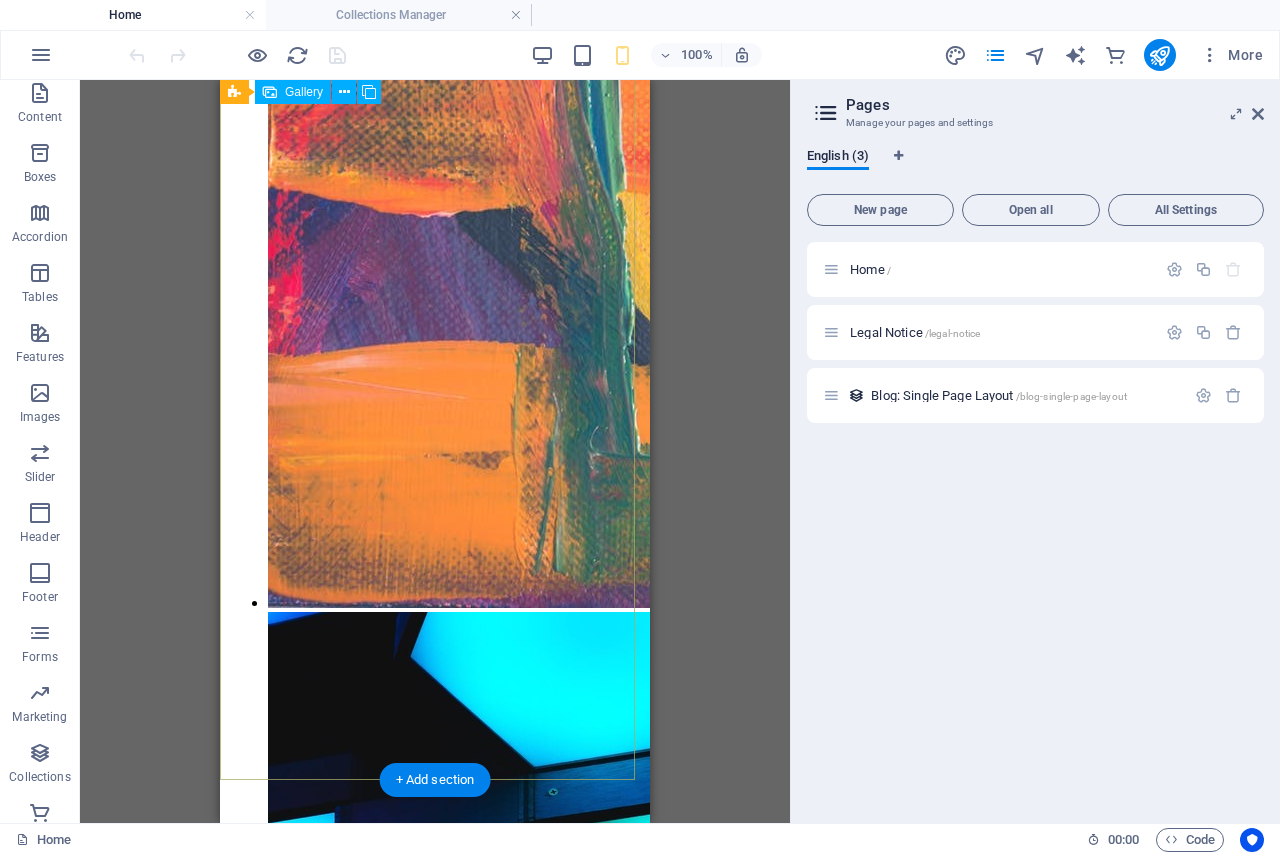 click at bounding box center [668, 3310] 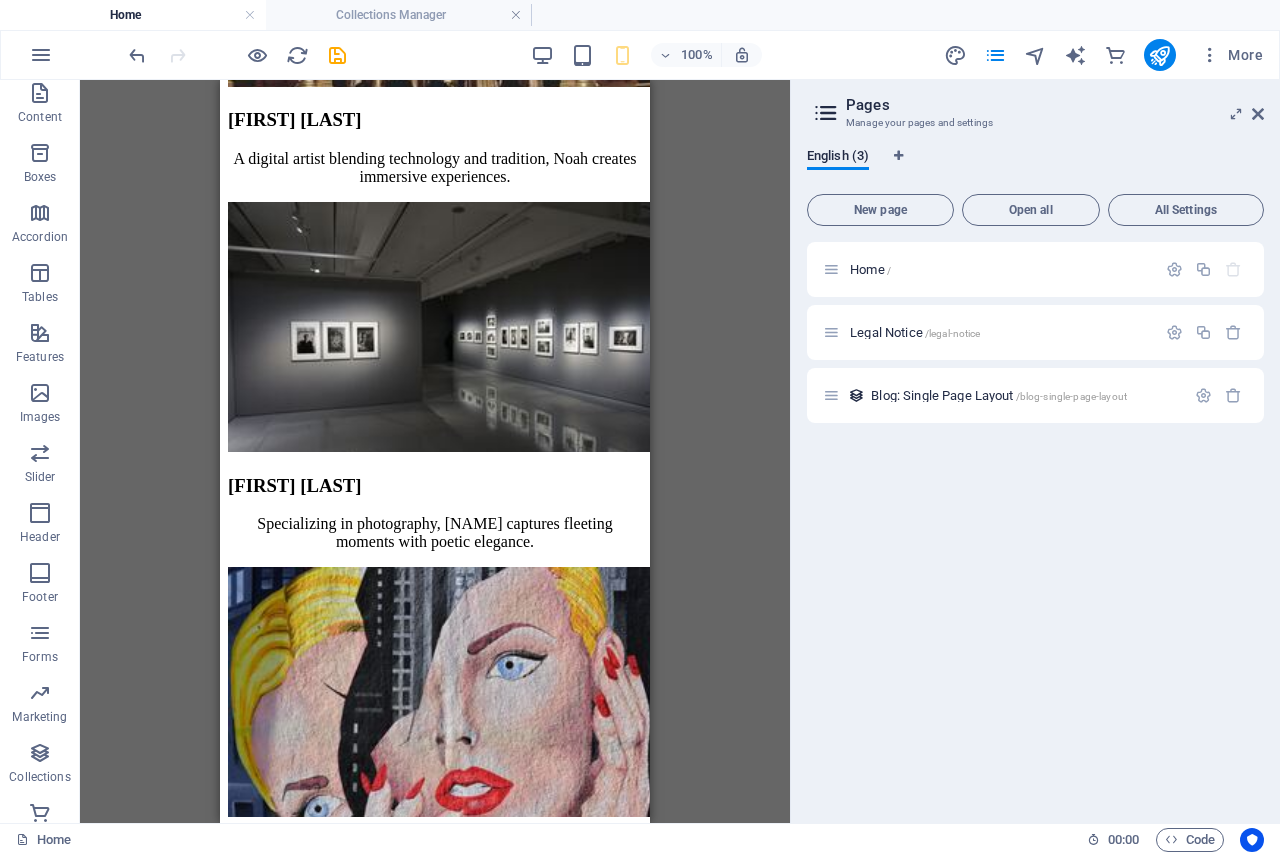 scroll, scrollTop: 5912, scrollLeft: 0, axis: vertical 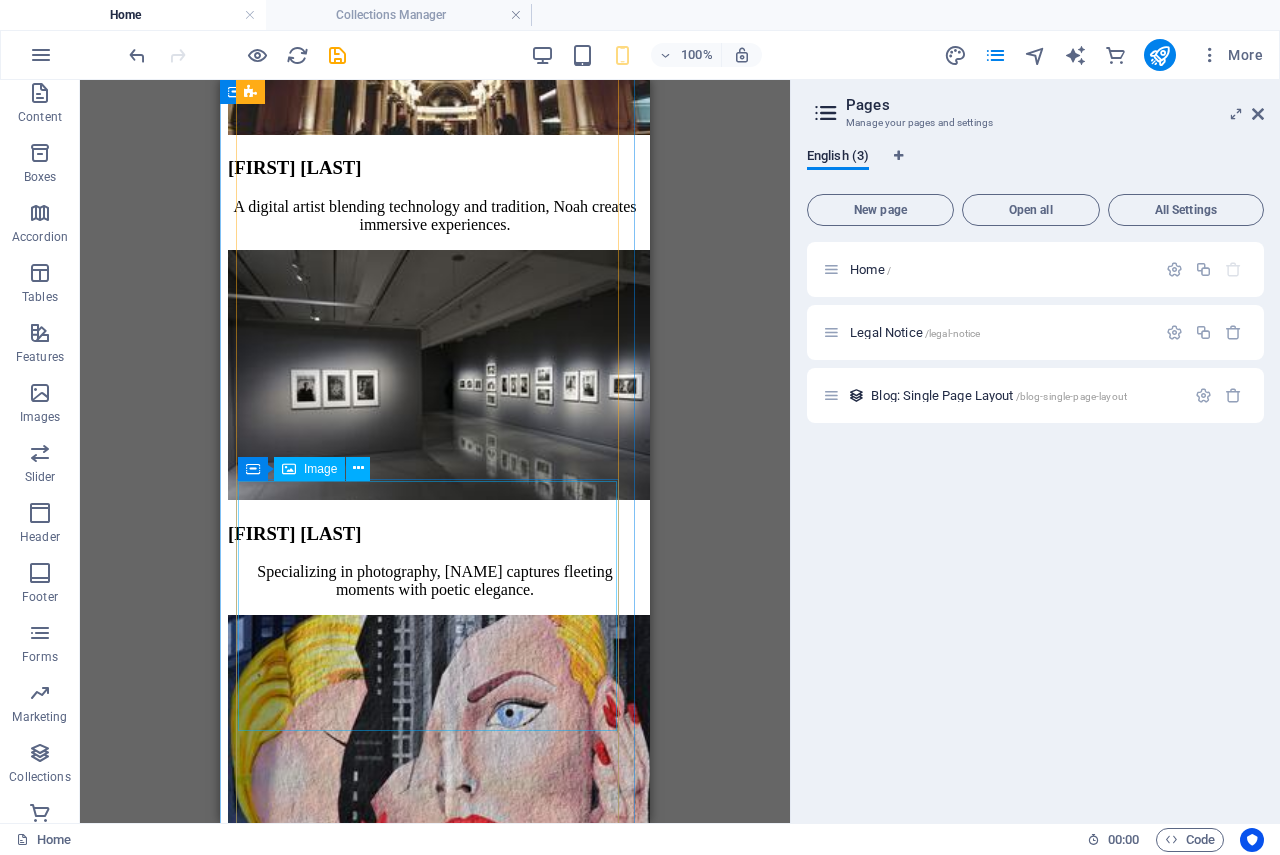 click at bounding box center (435, 742) 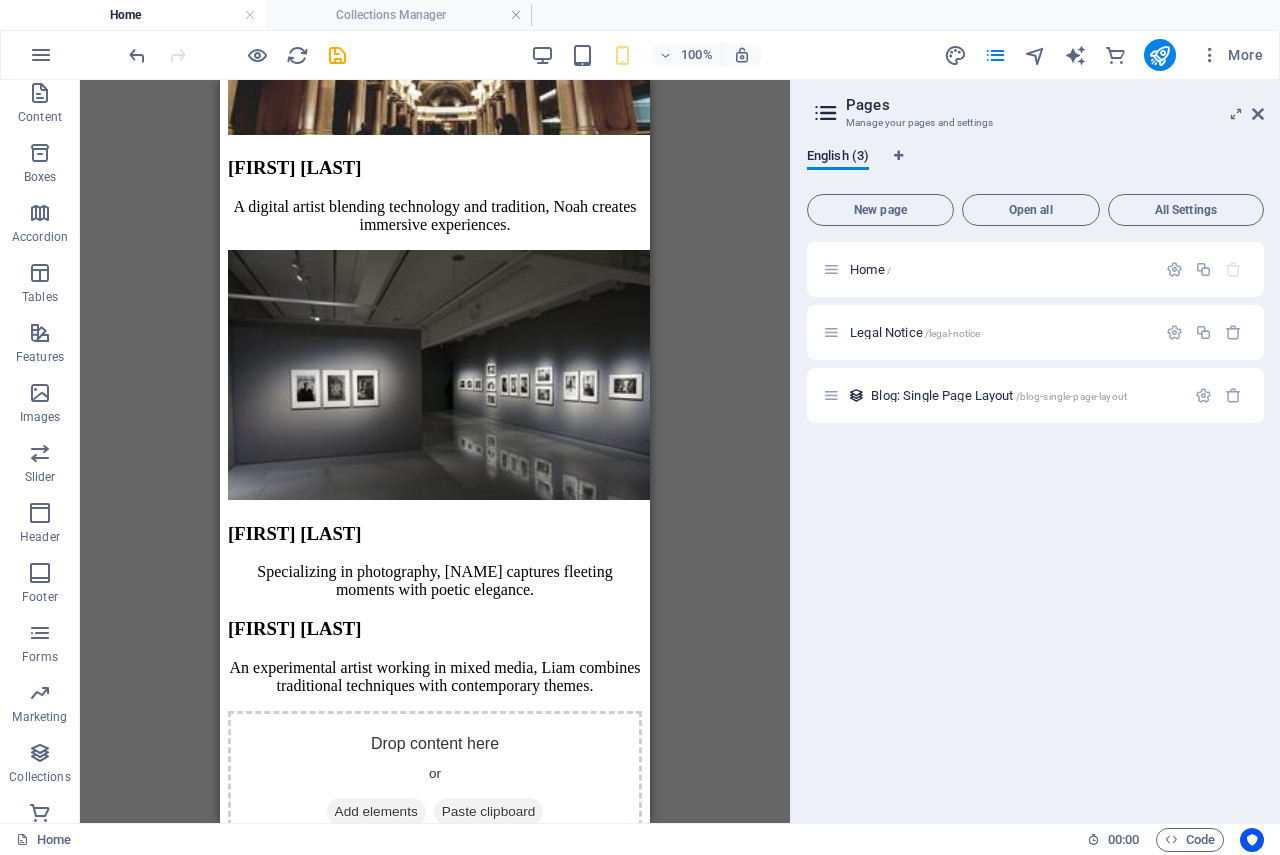 scroll, scrollTop: 5843, scrollLeft: 0, axis: vertical 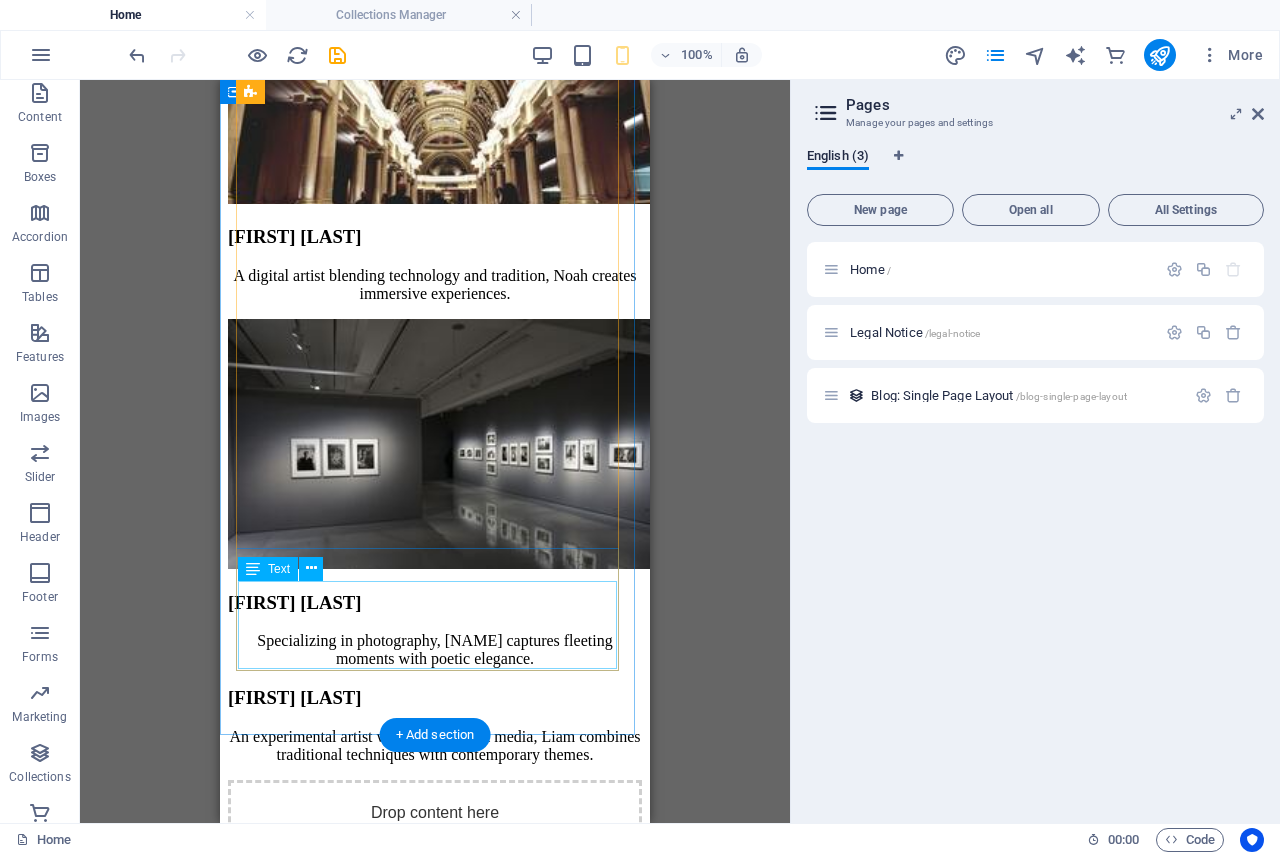 click on "An experimental artist working in mixed media, Liam combines traditional techniques with contemporary themes." at bounding box center [435, 746] 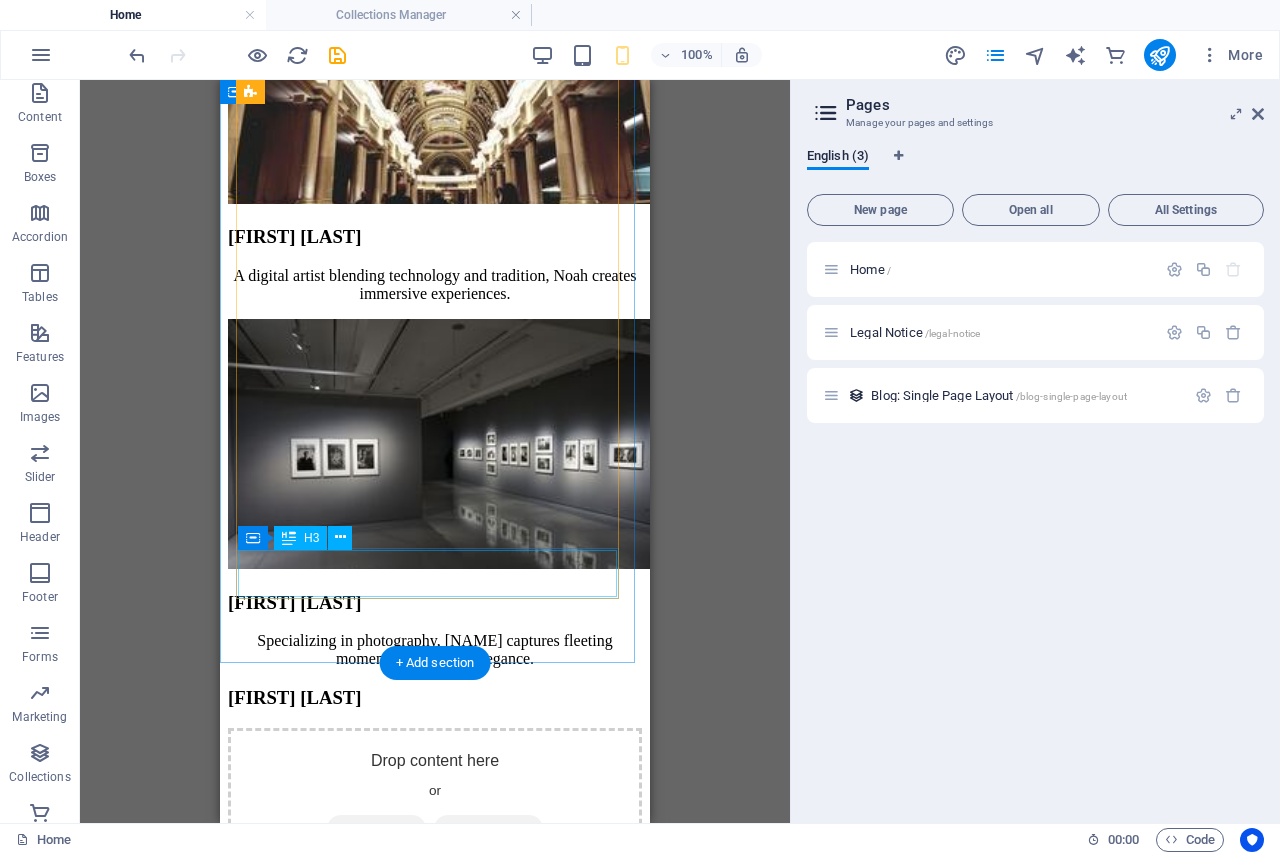 click on "[FIRST] [LAST]" at bounding box center [435, 698] 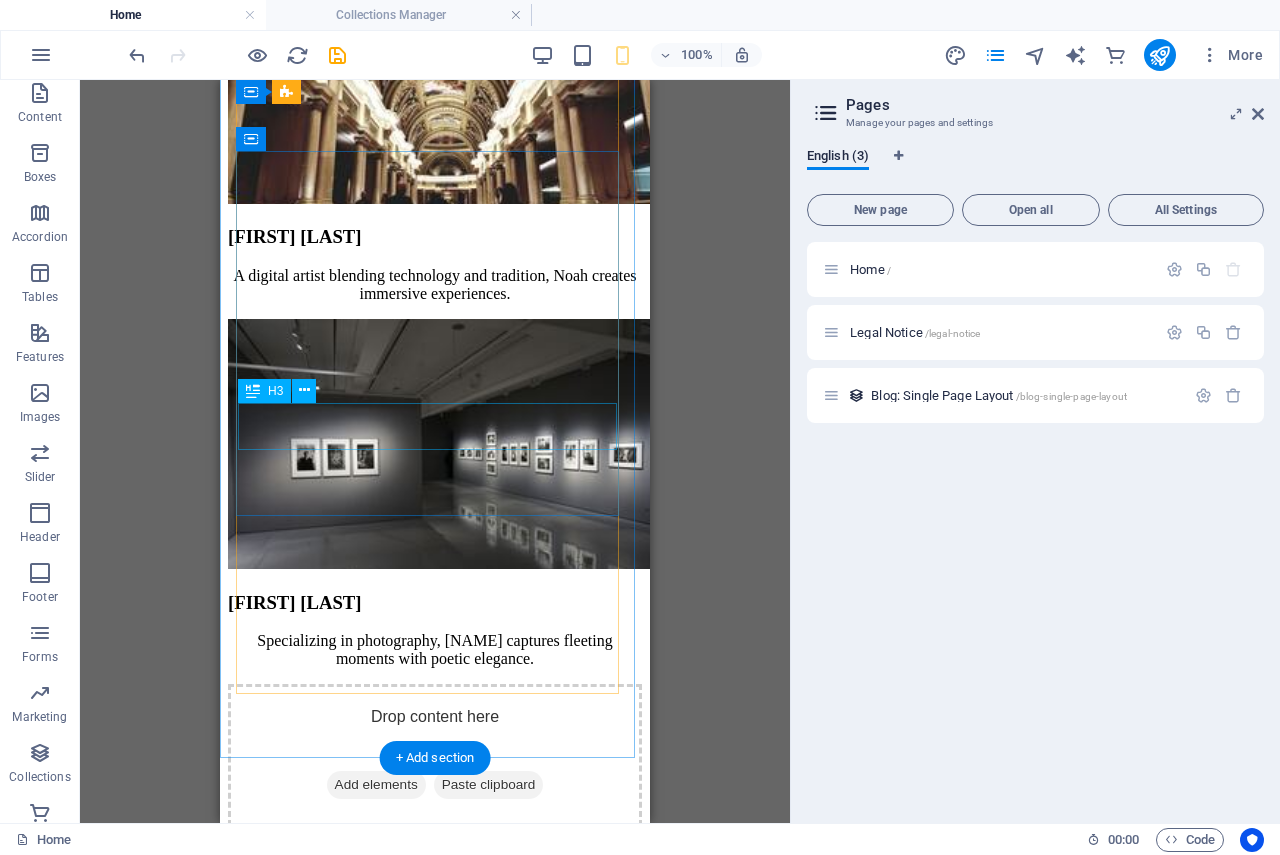 click on "[FIRST] [LAST]" at bounding box center (435, 603) 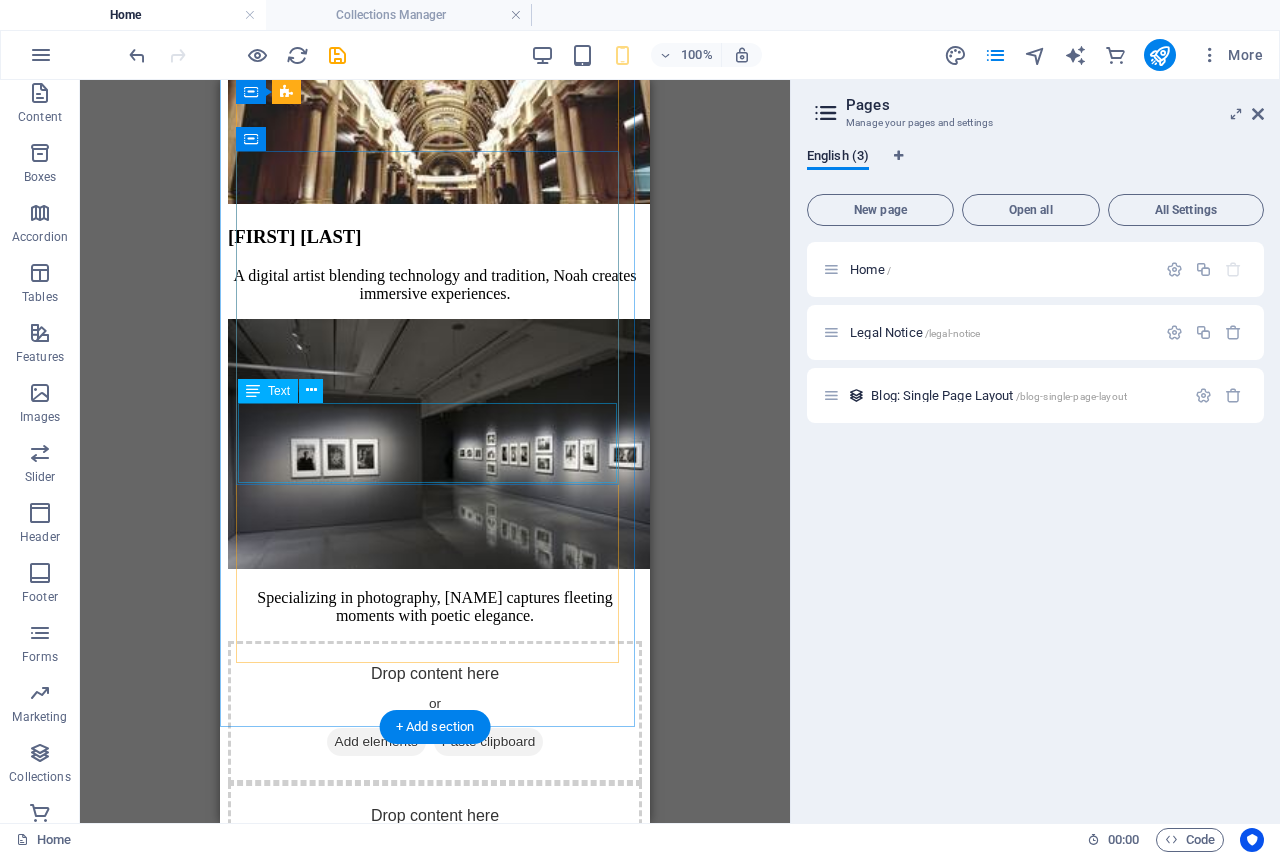 click on "Specializing in photography, [NAME] captures fleeting moments with poetic elegance." at bounding box center [435, 607] 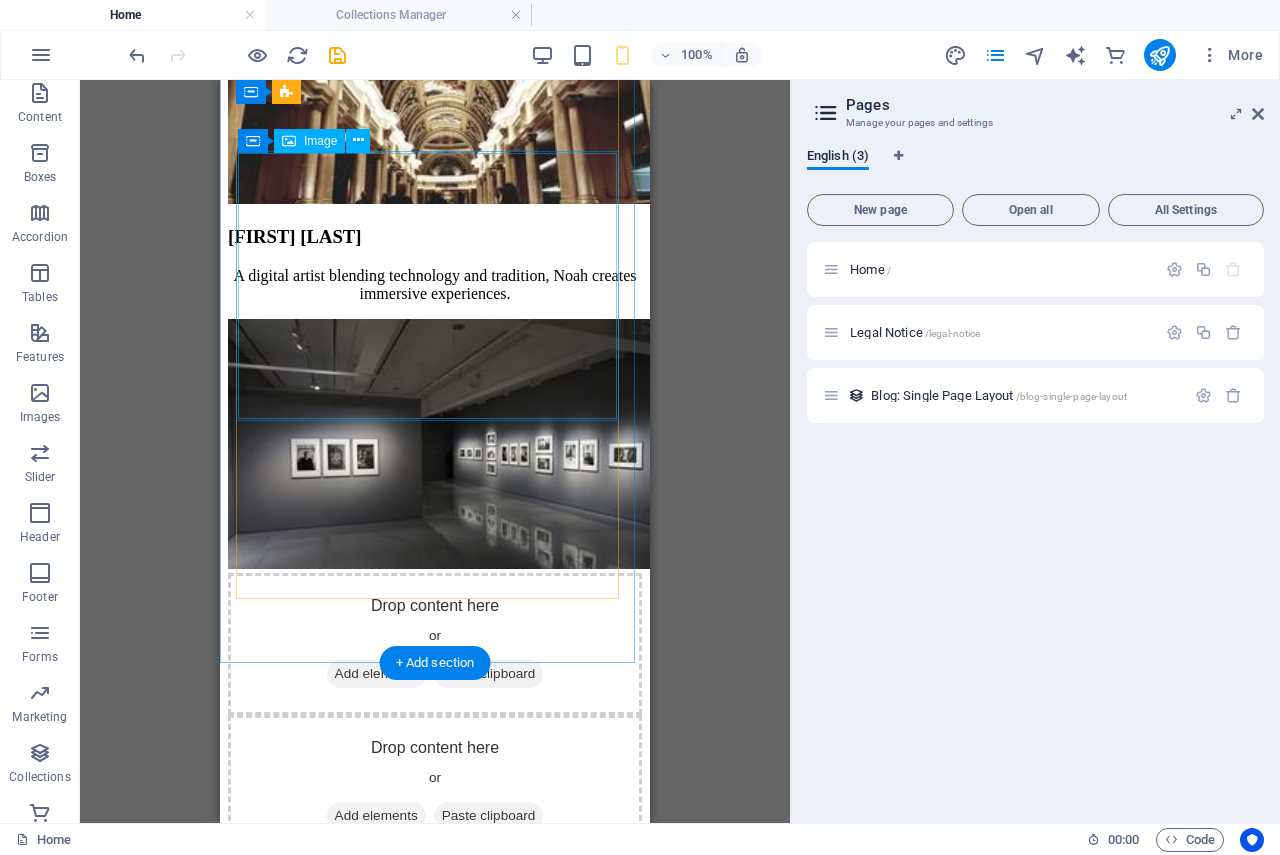 click at bounding box center (435, 446) 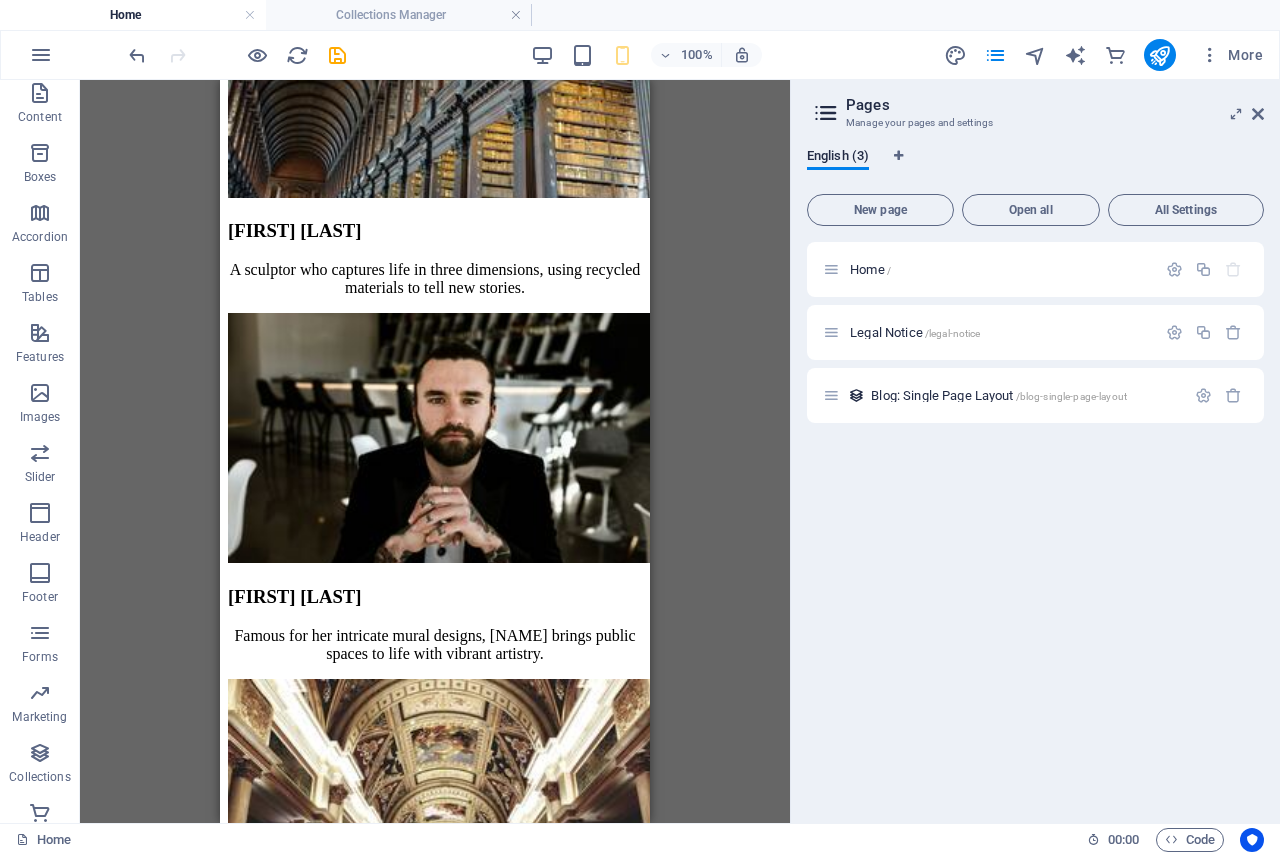 scroll, scrollTop: 5073, scrollLeft: 0, axis: vertical 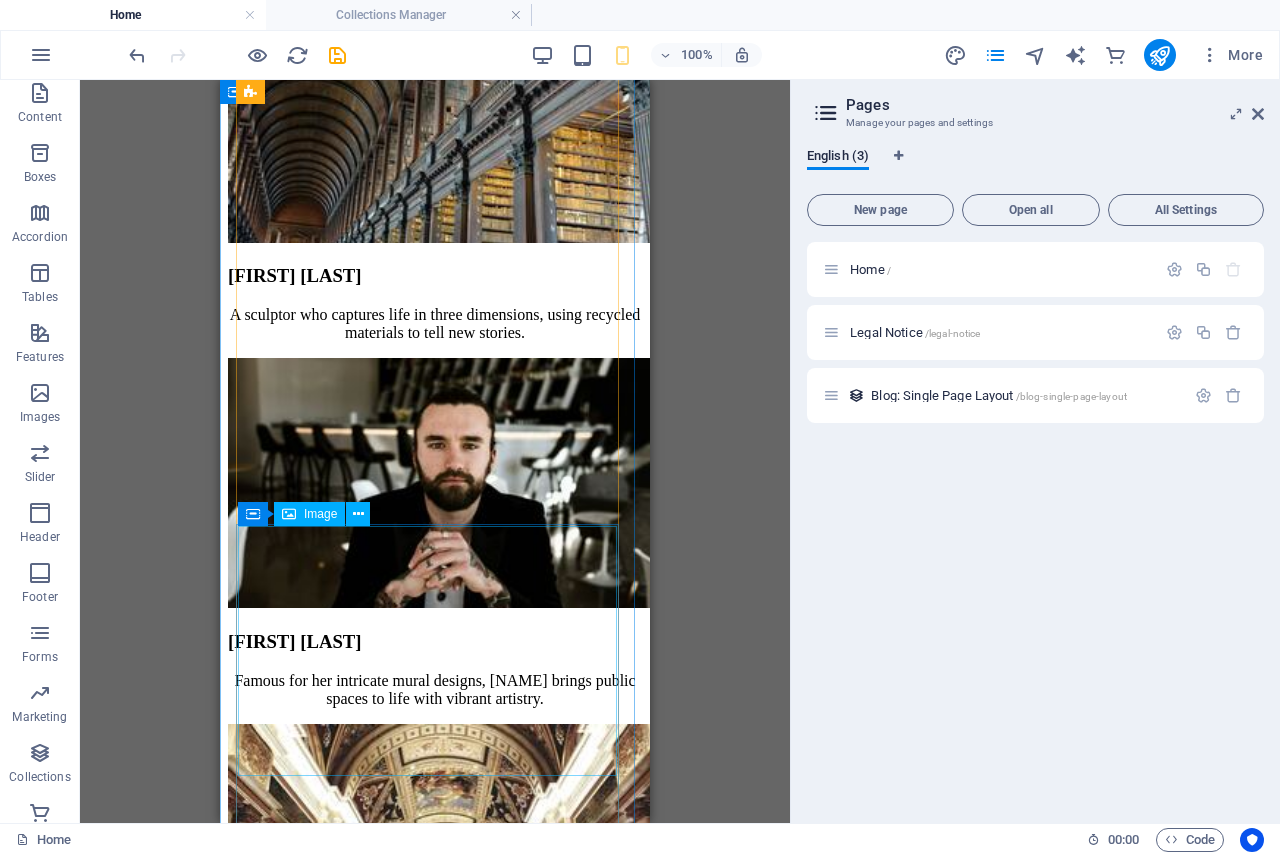 click at bounding box center (435, 851) 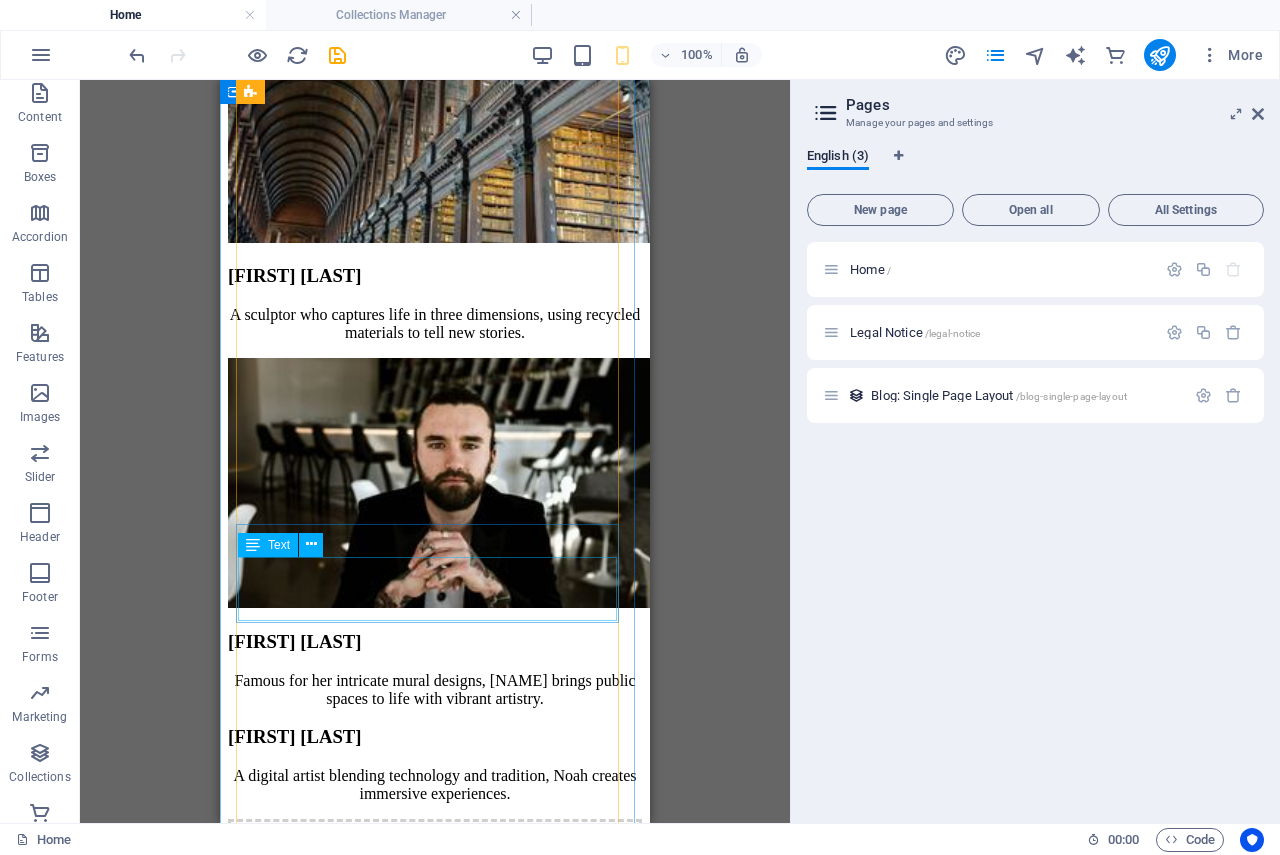 click on "A digital artist blending technology and tradition, Noah creates immersive experiences." at bounding box center (435, 785) 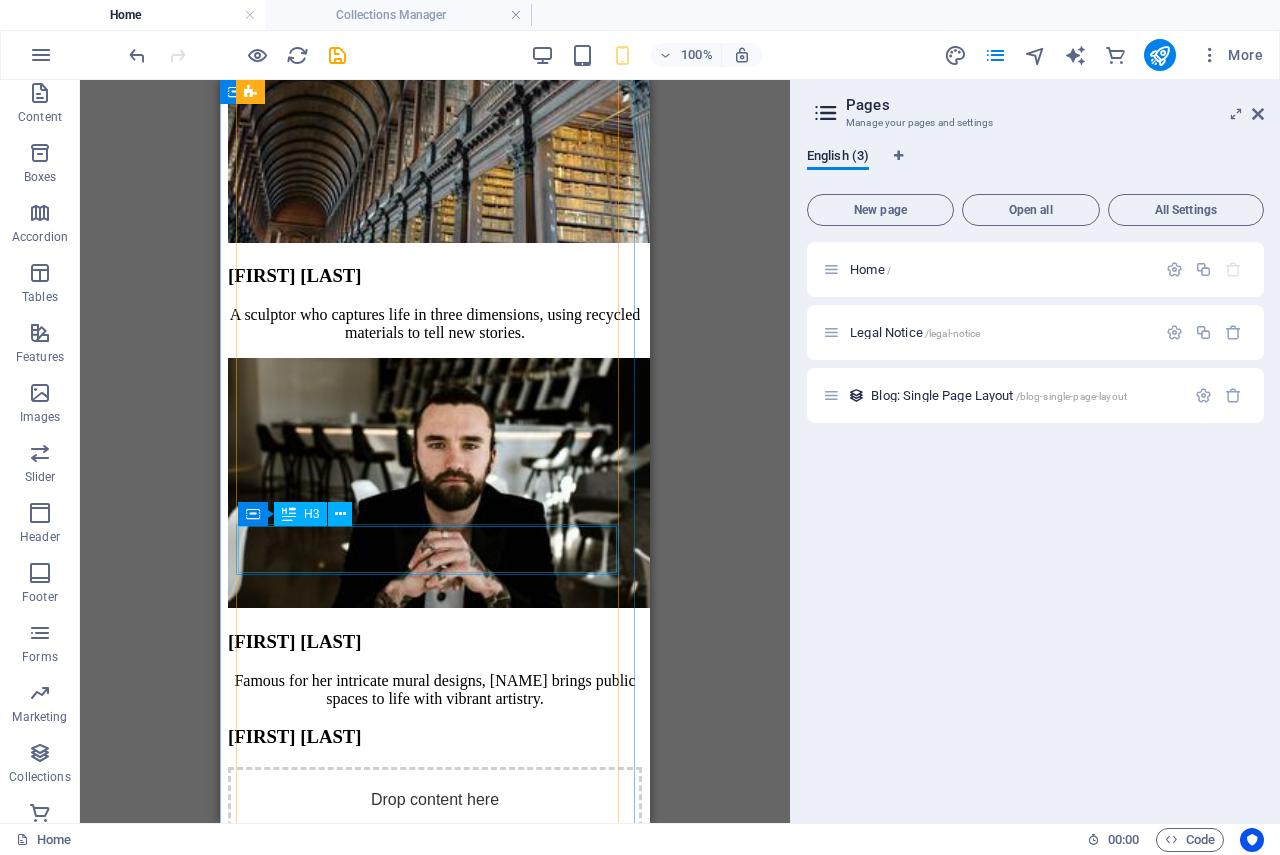 click on "[FIRST] [LAST]" at bounding box center (435, 737) 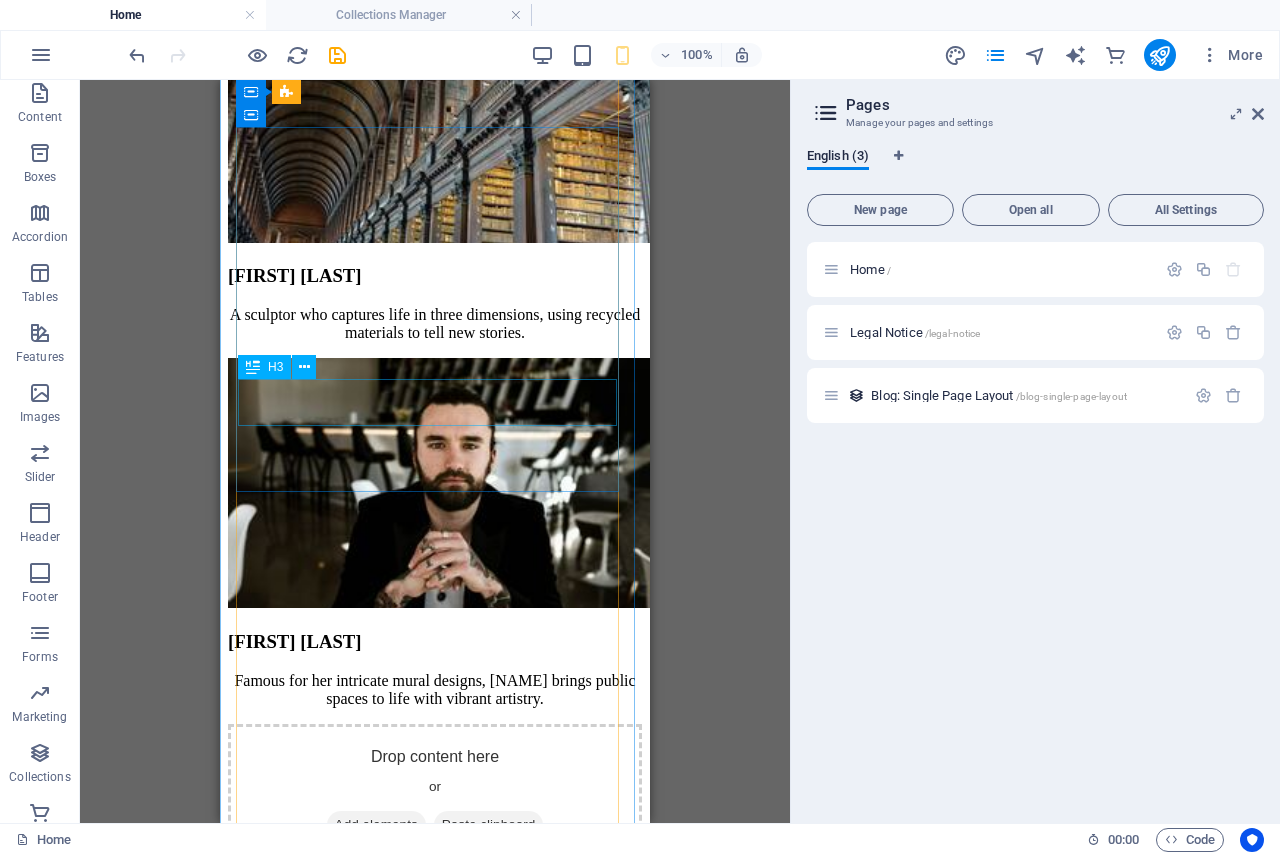 click on "[FIRST] [LAST]" at bounding box center [435, 642] 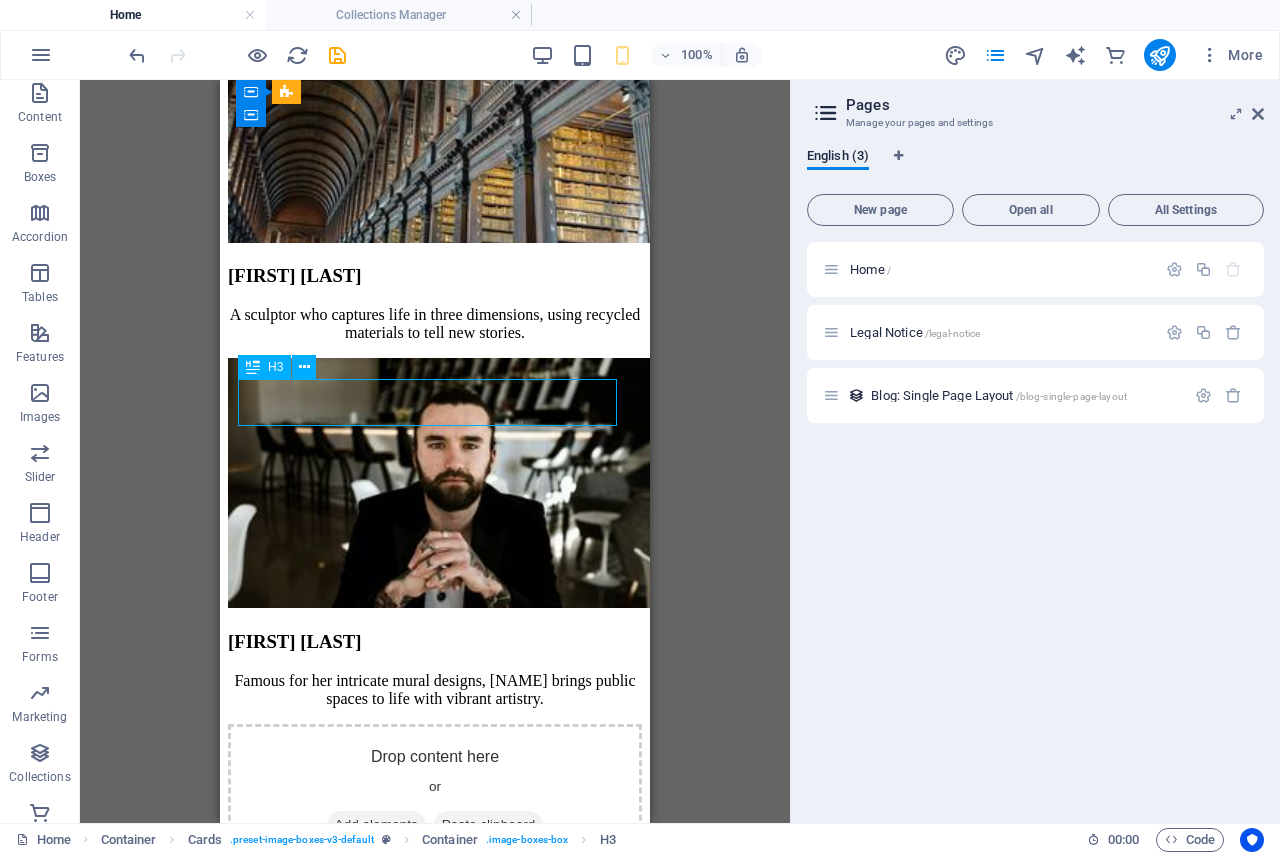 click on "[FIRST] [LAST]" at bounding box center [435, 642] 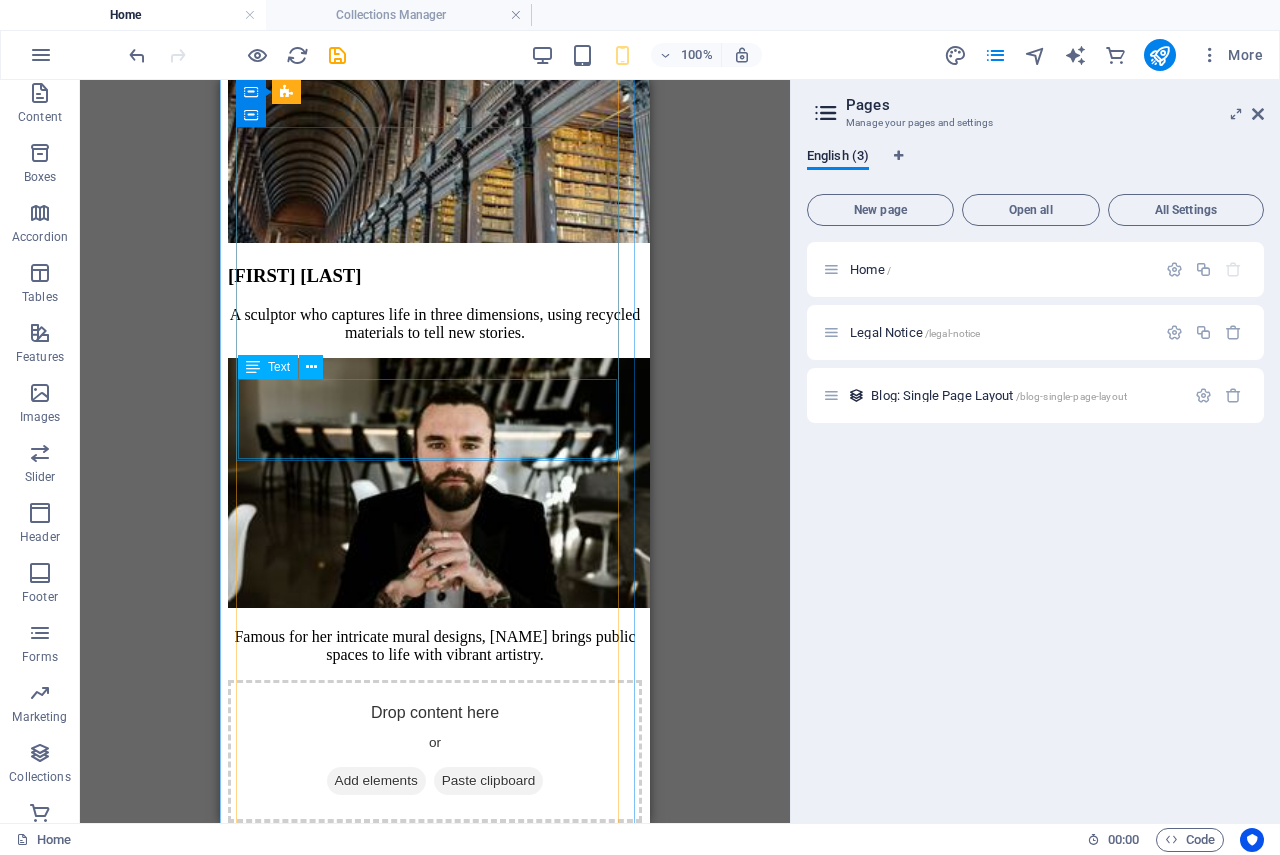 click on "Famous for her intricate mural designs, [NAME] brings public spaces to life with vibrant artistry." at bounding box center [435, 646] 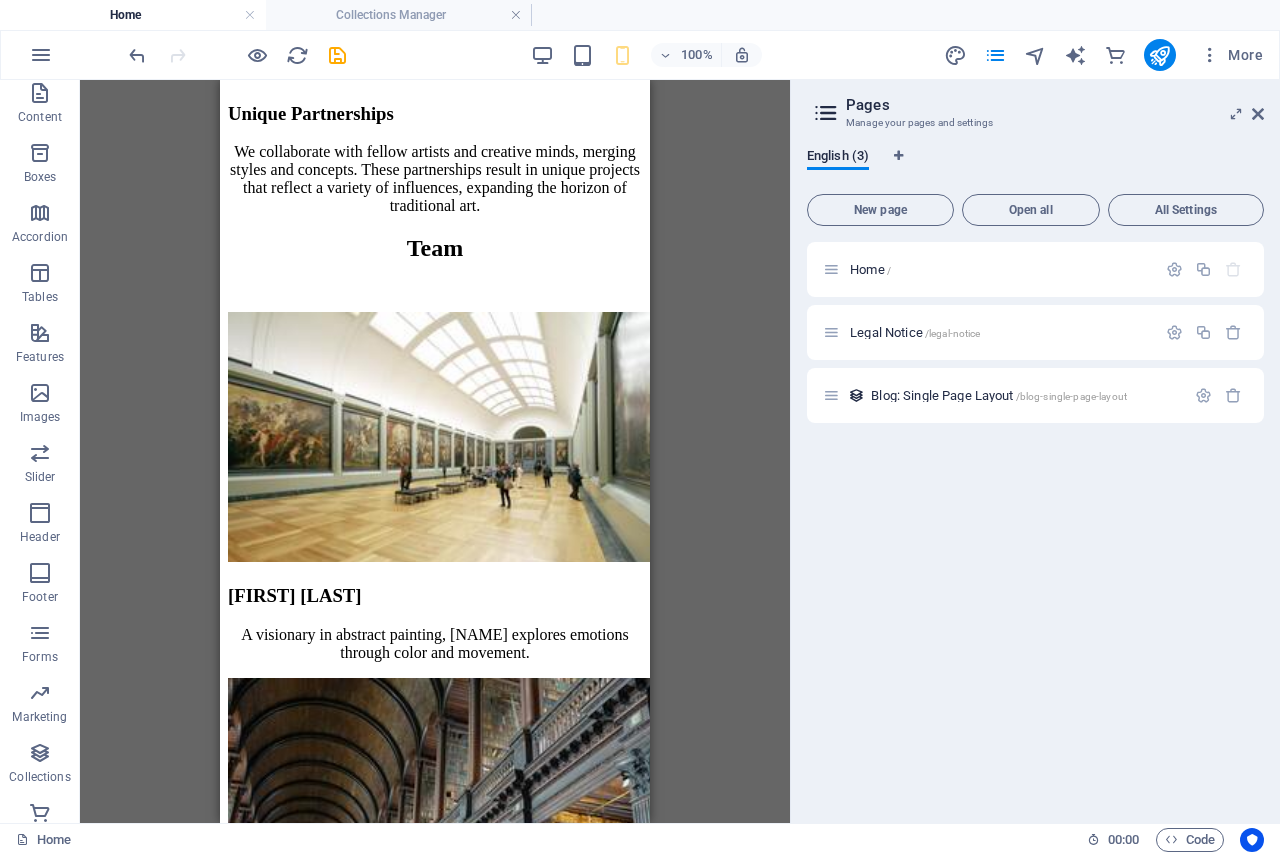scroll, scrollTop: 4421, scrollLeft: 0, axis: vertical 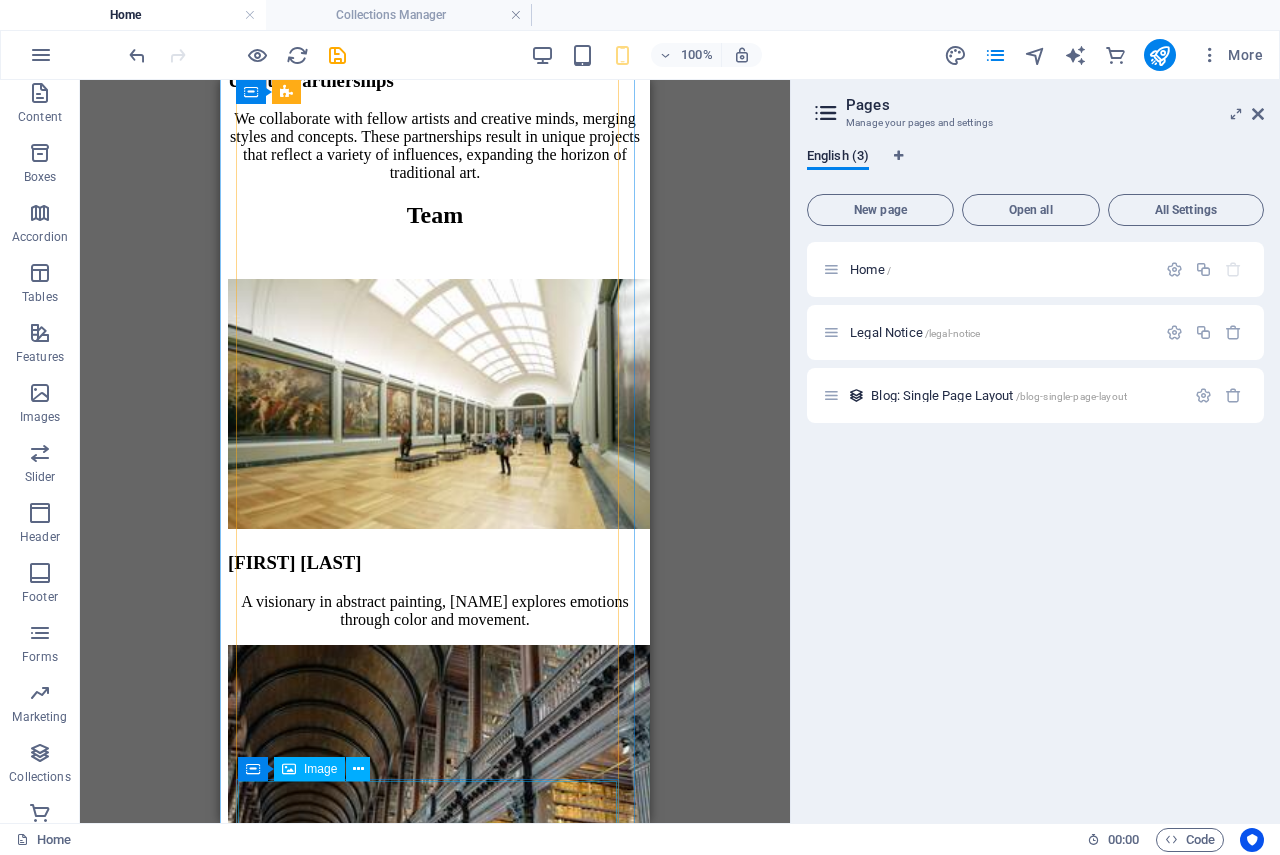 click at bounding box center (435, 1137) 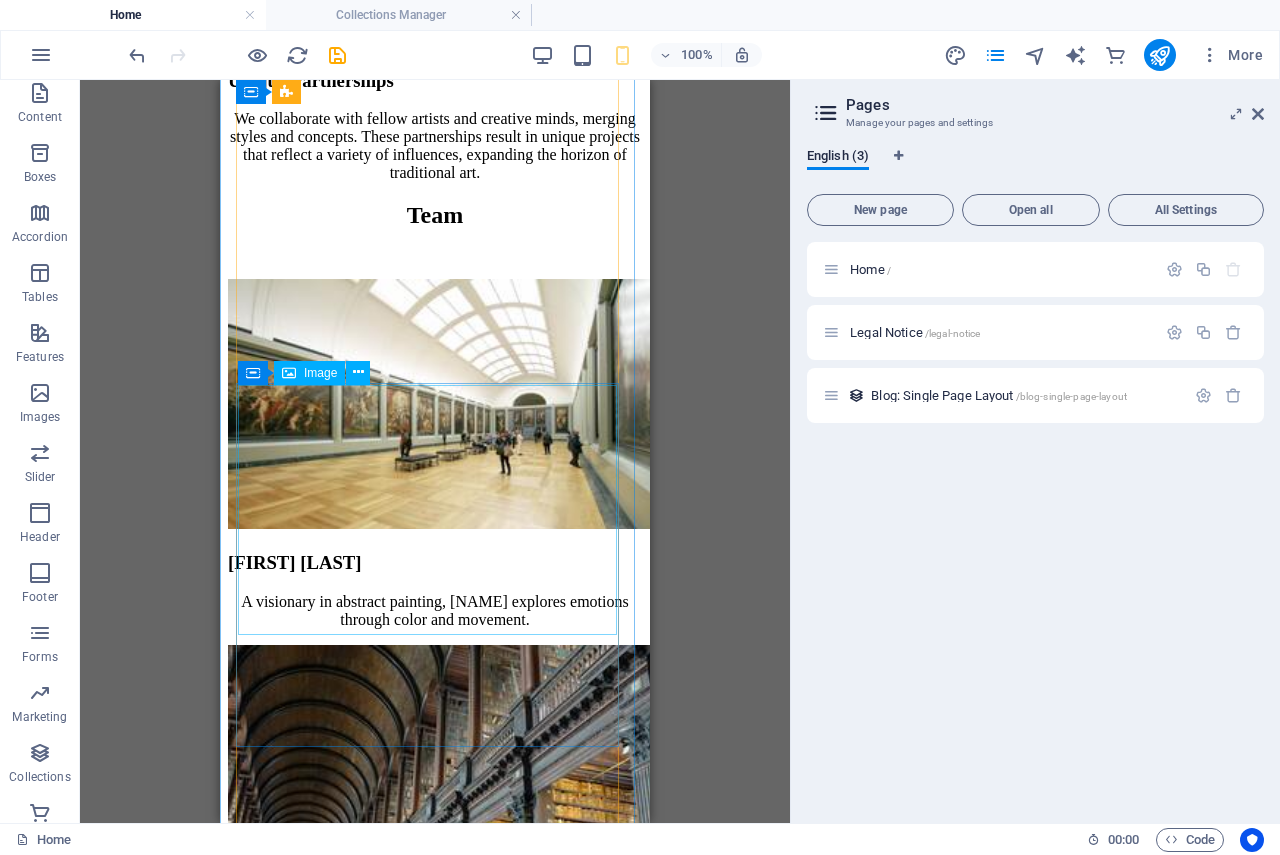 click at bounding box center (435, 772) 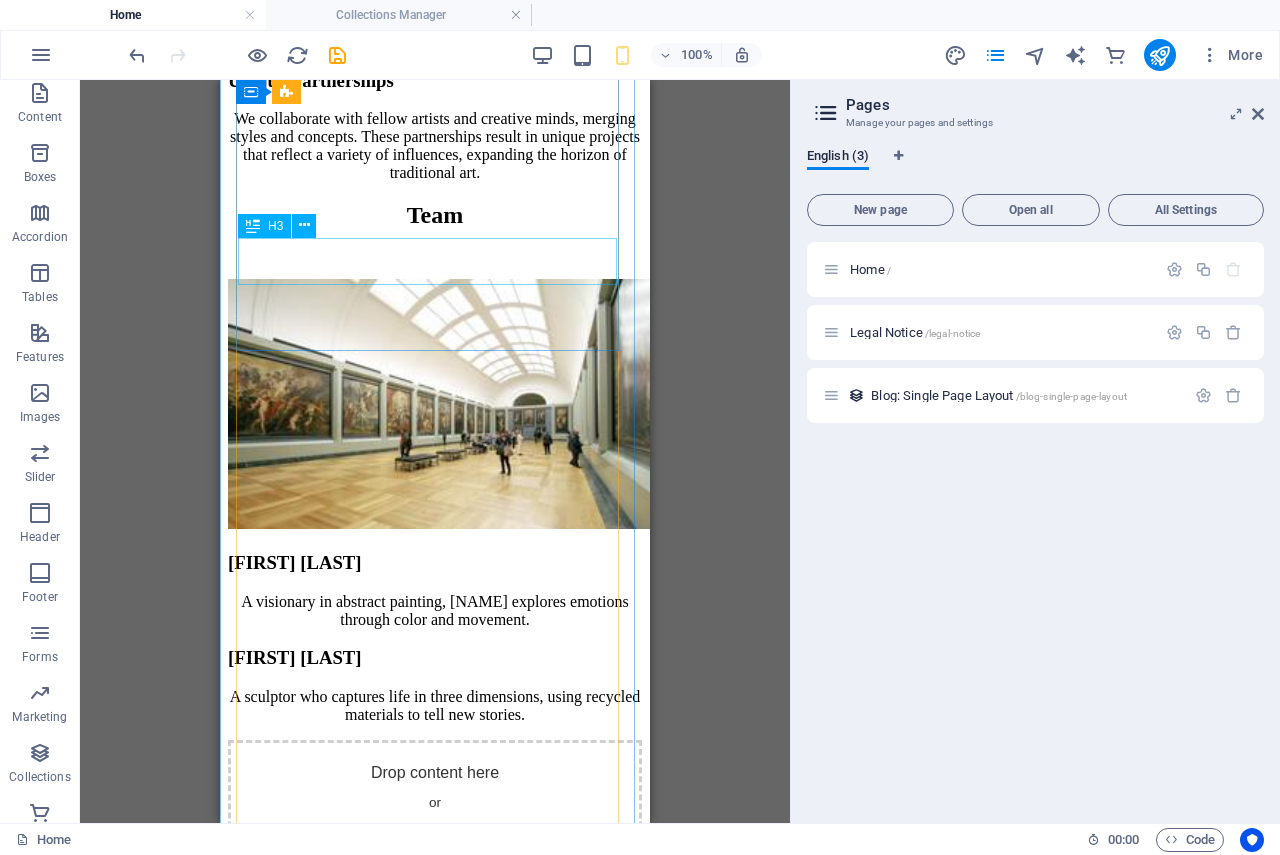 click on "[FIRST] [LAST]" at bounding box center (435, 563) 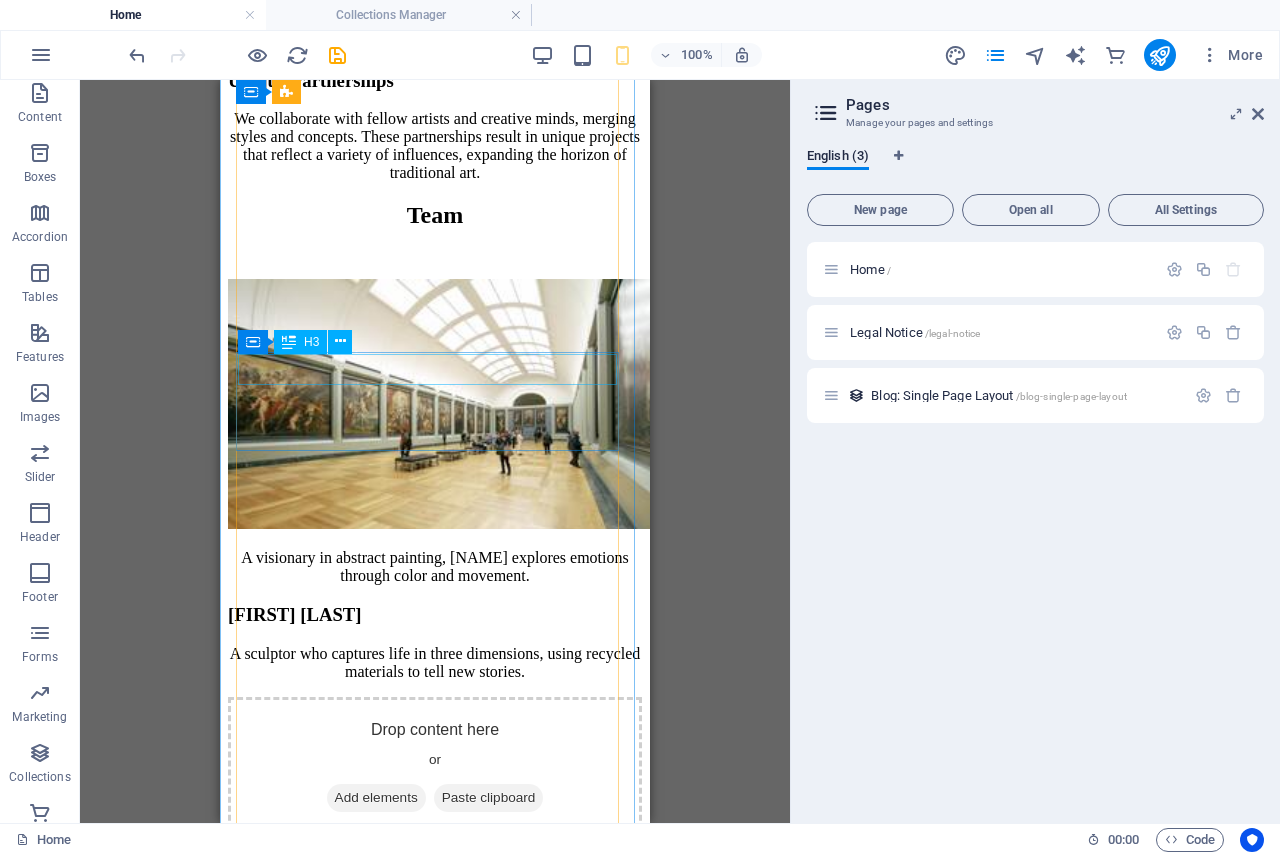 click on "[FIRST] [LAST]" at bounding box center (435, 615) 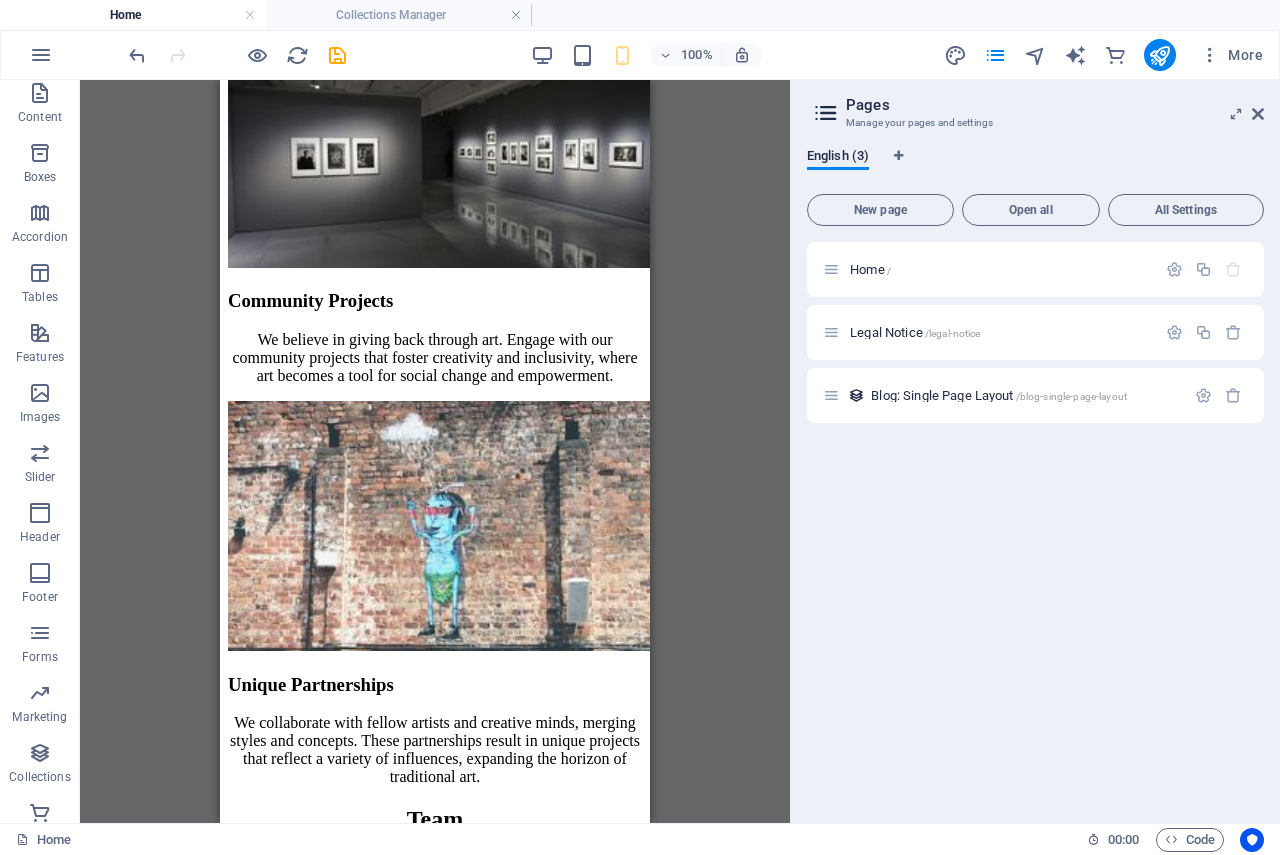 scroll, scrollTop: 3776, scrollLeft: 0, axis: vertical 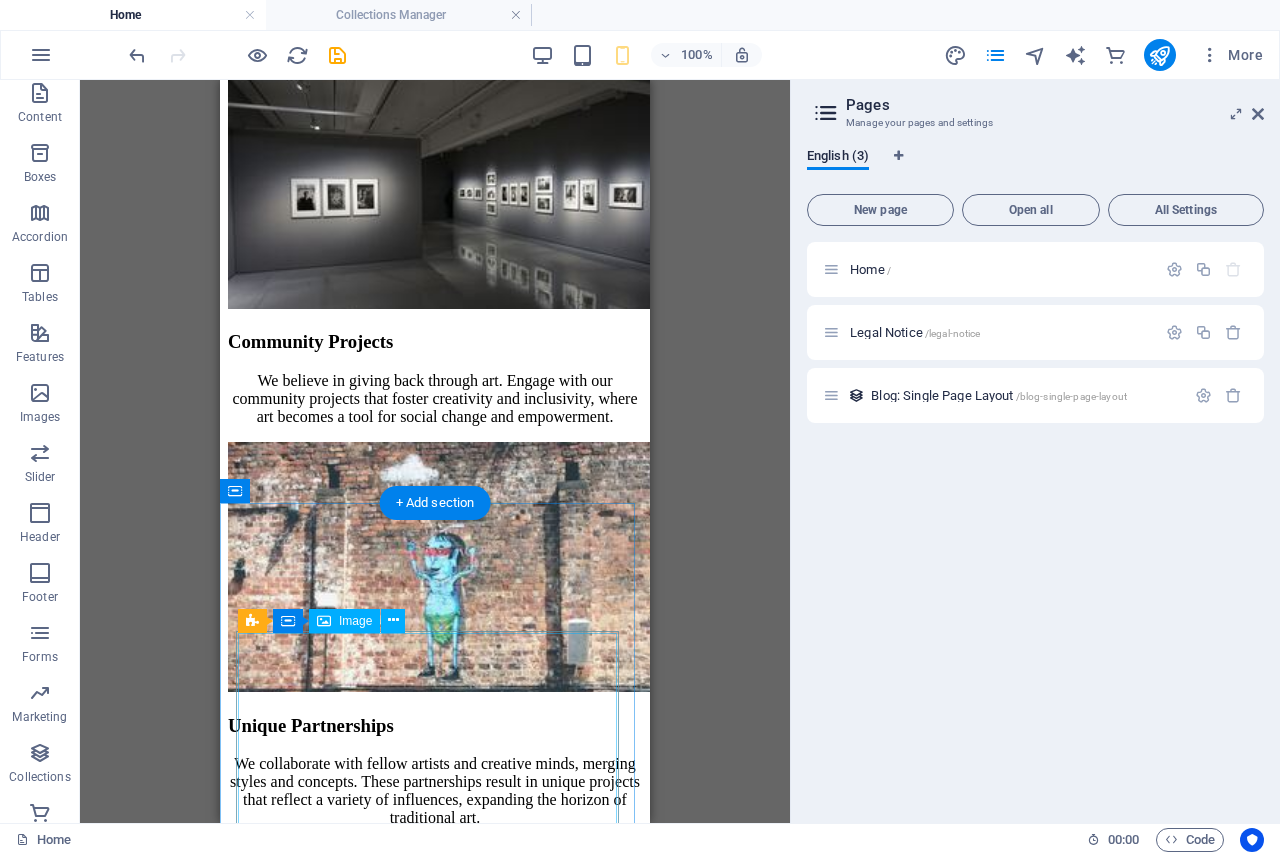 click at bounding box center (435, 1051) 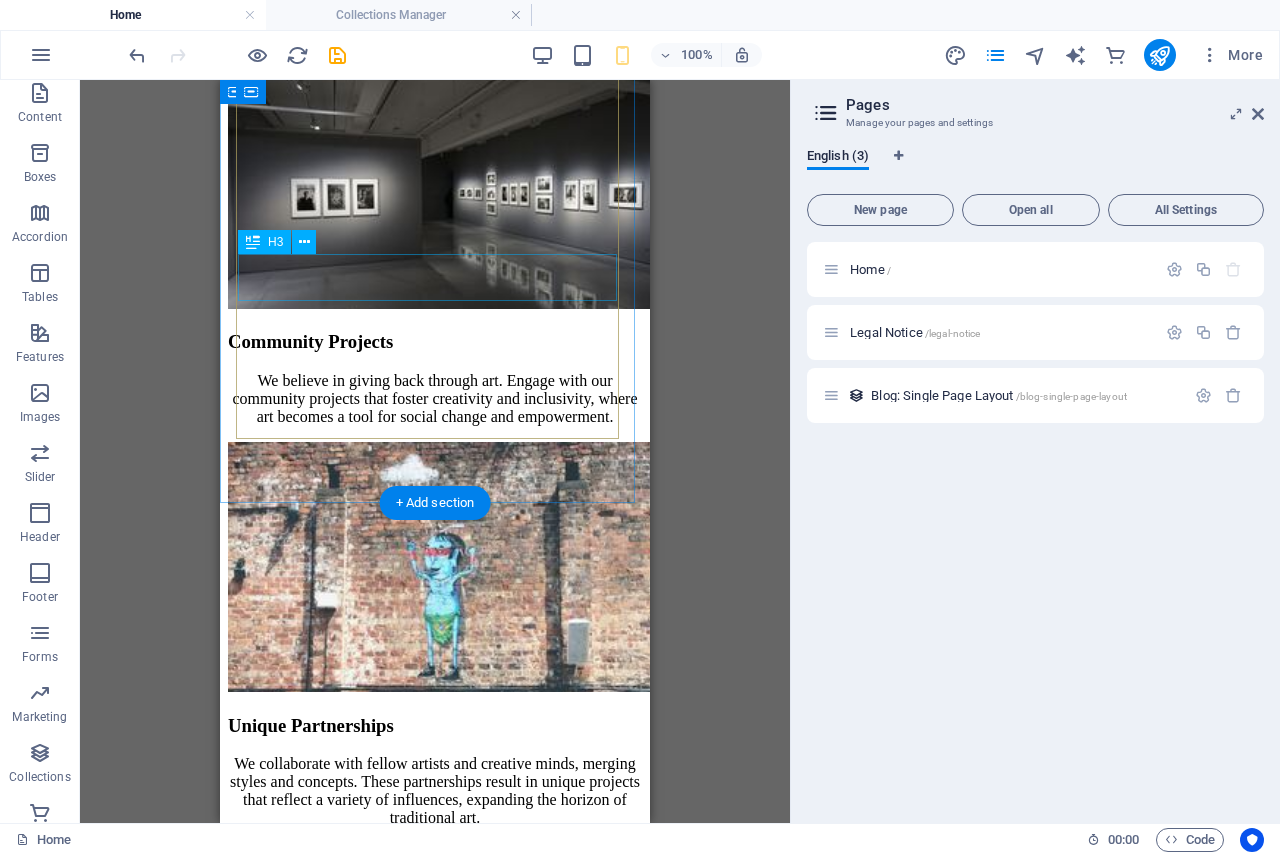 click on "Unique Partnerships" at bounding box center (435, 726) 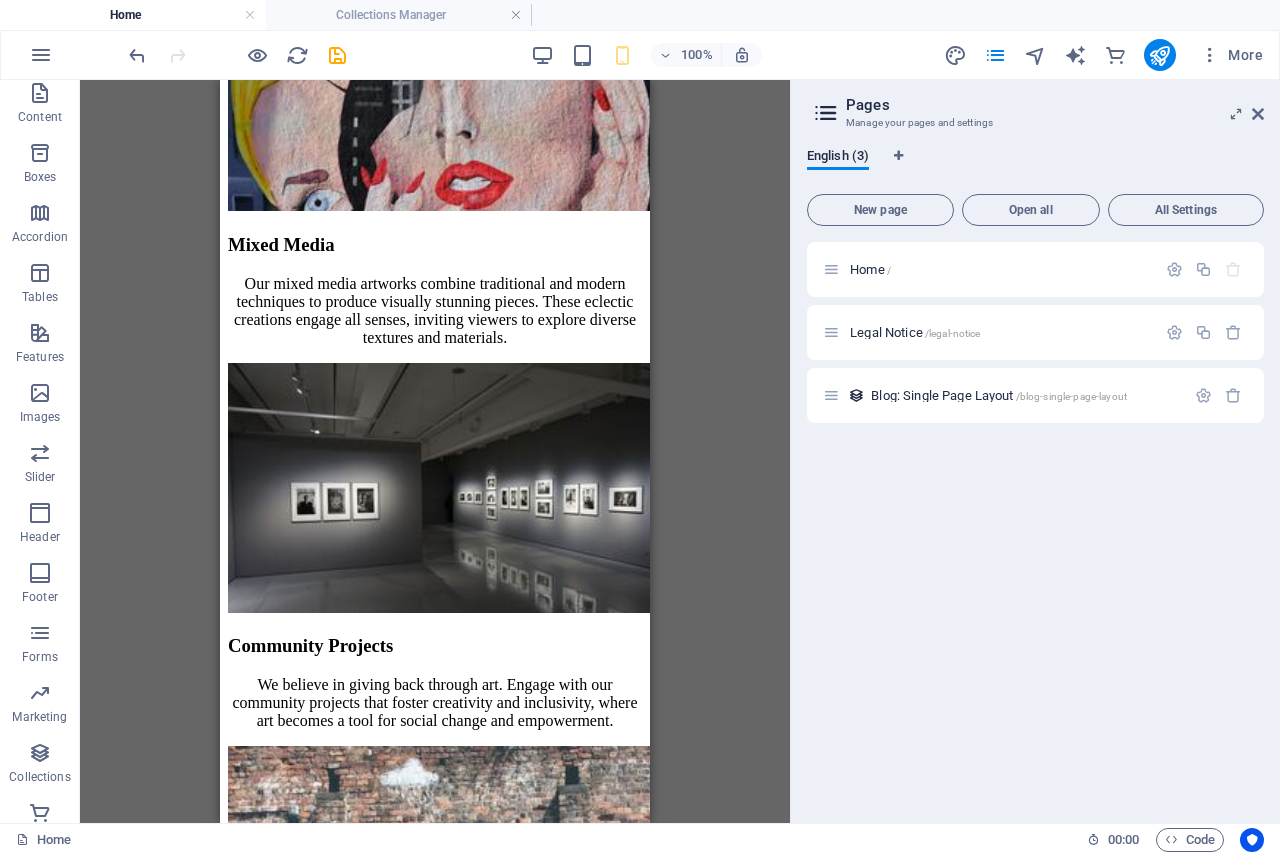 scroll, scrollTop: 3305, scrollLeft: 0, axis: vertical 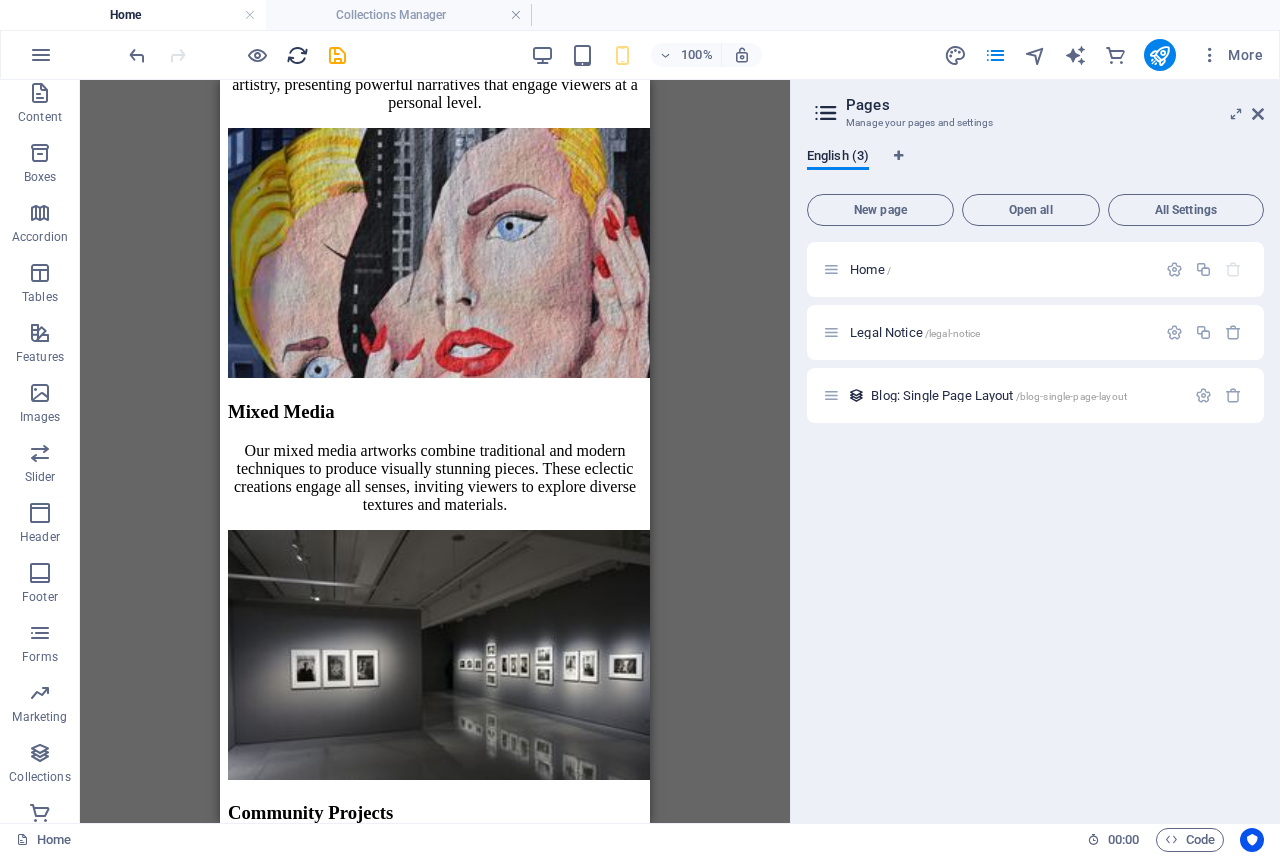 click at bounding box center (297, 55) 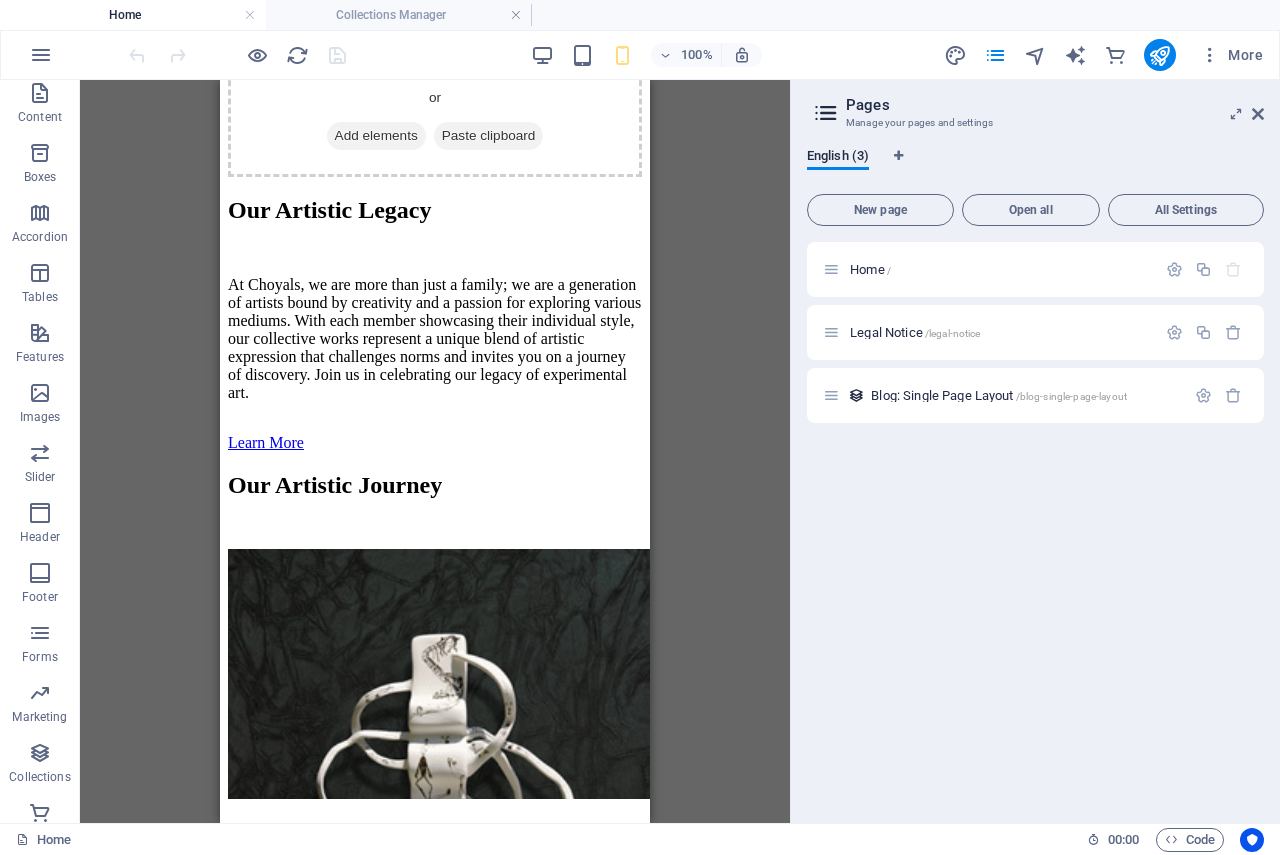 scroll, scrollTop: 1630, scrollLeft: 0, axis: vertical 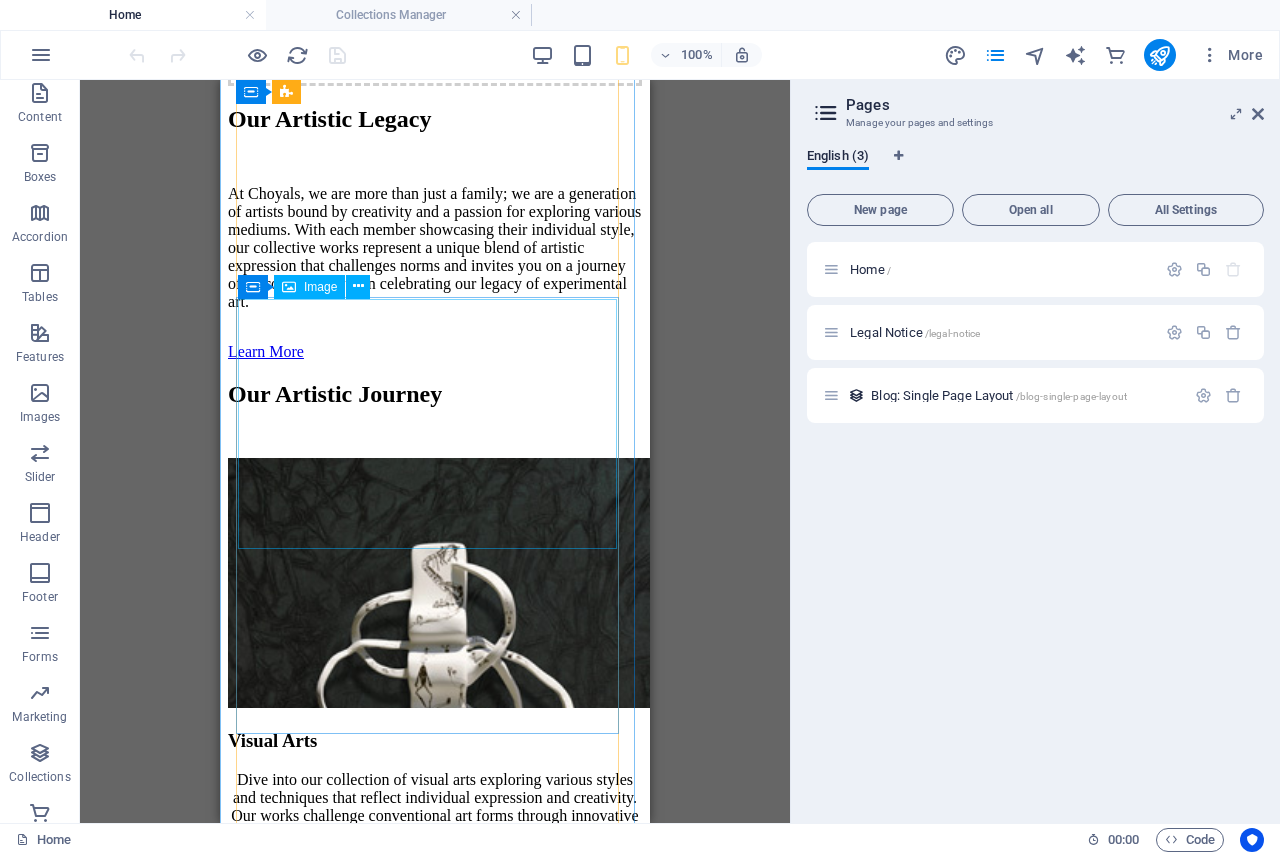 click at bounding box center [435, 986] 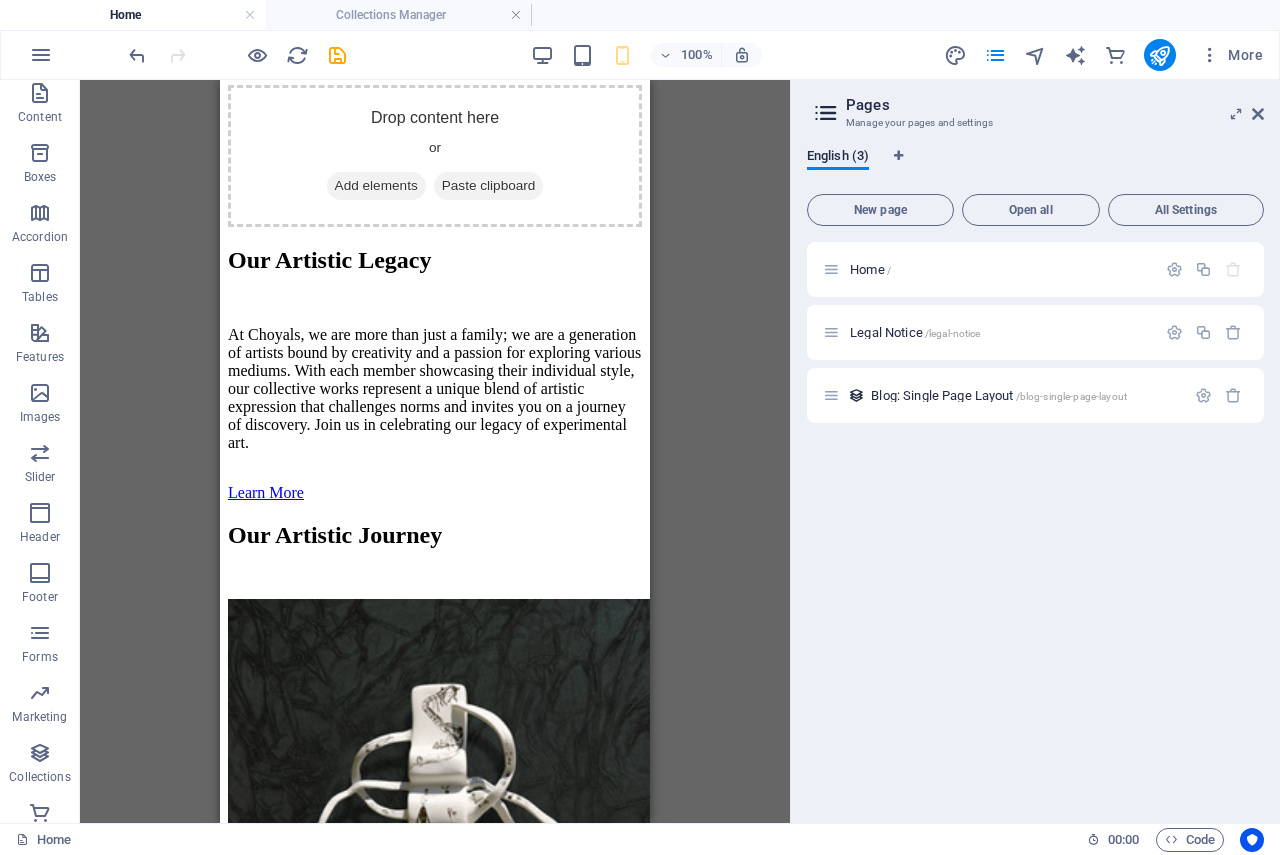scroll, scrollTop: 1969, scrollLeft: 0, axis: vertical 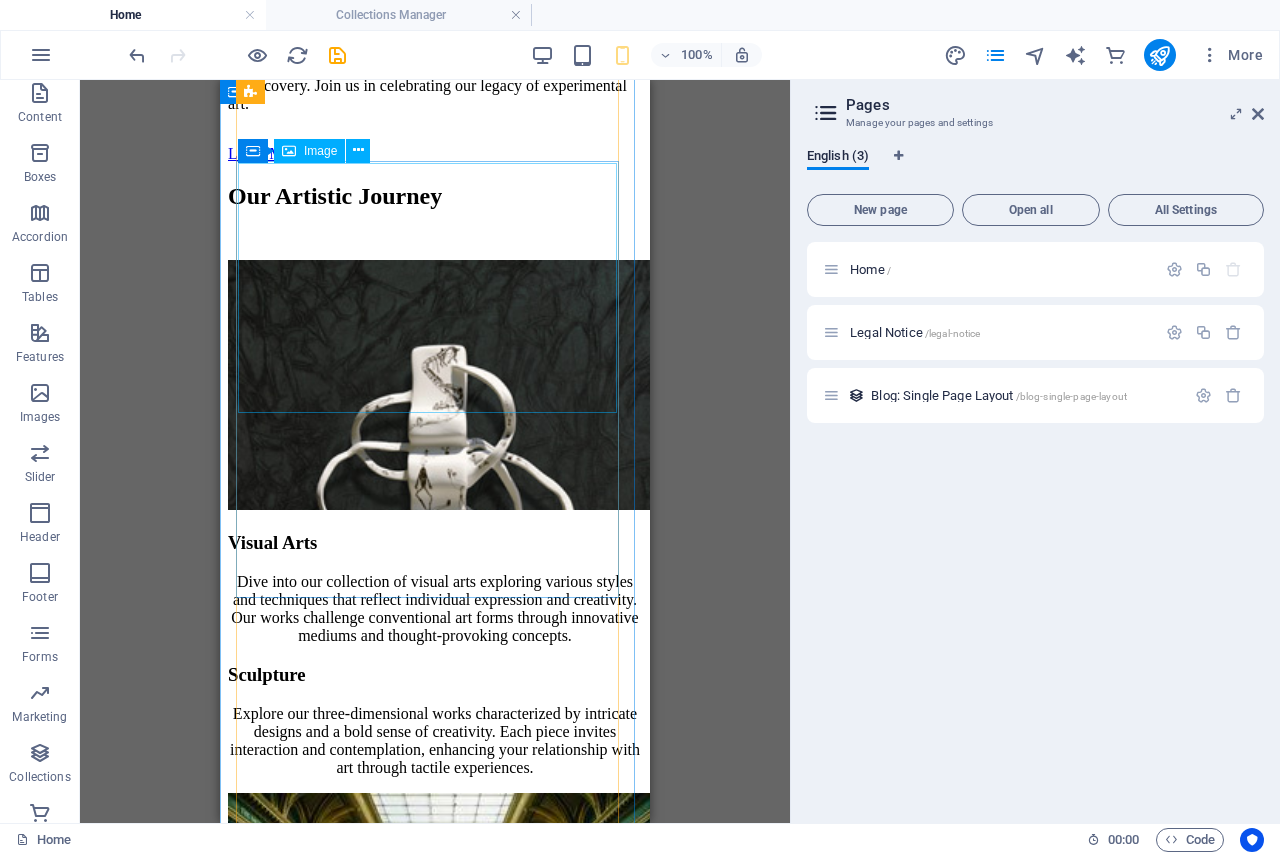 click at bounding box center [435, 920] 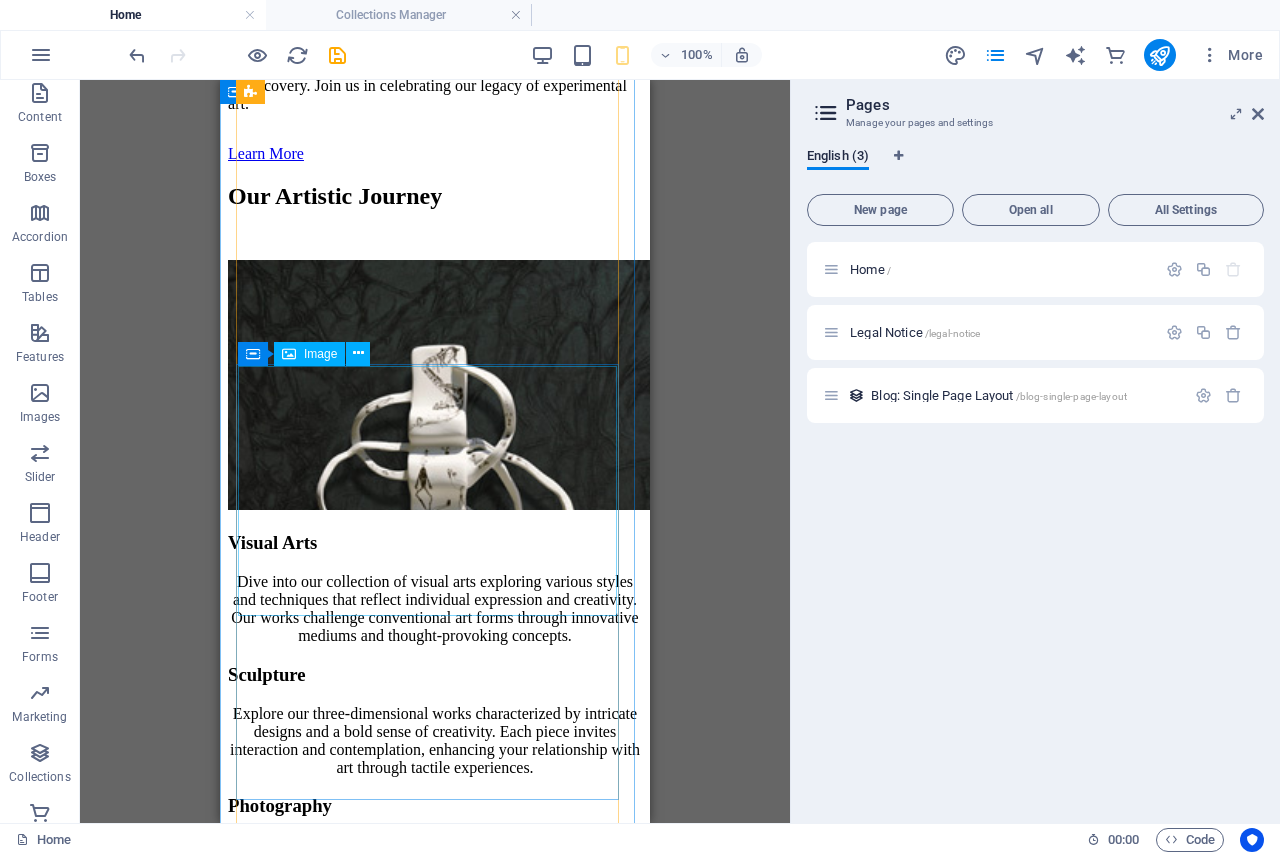 click at bounding box center (435, 1051) 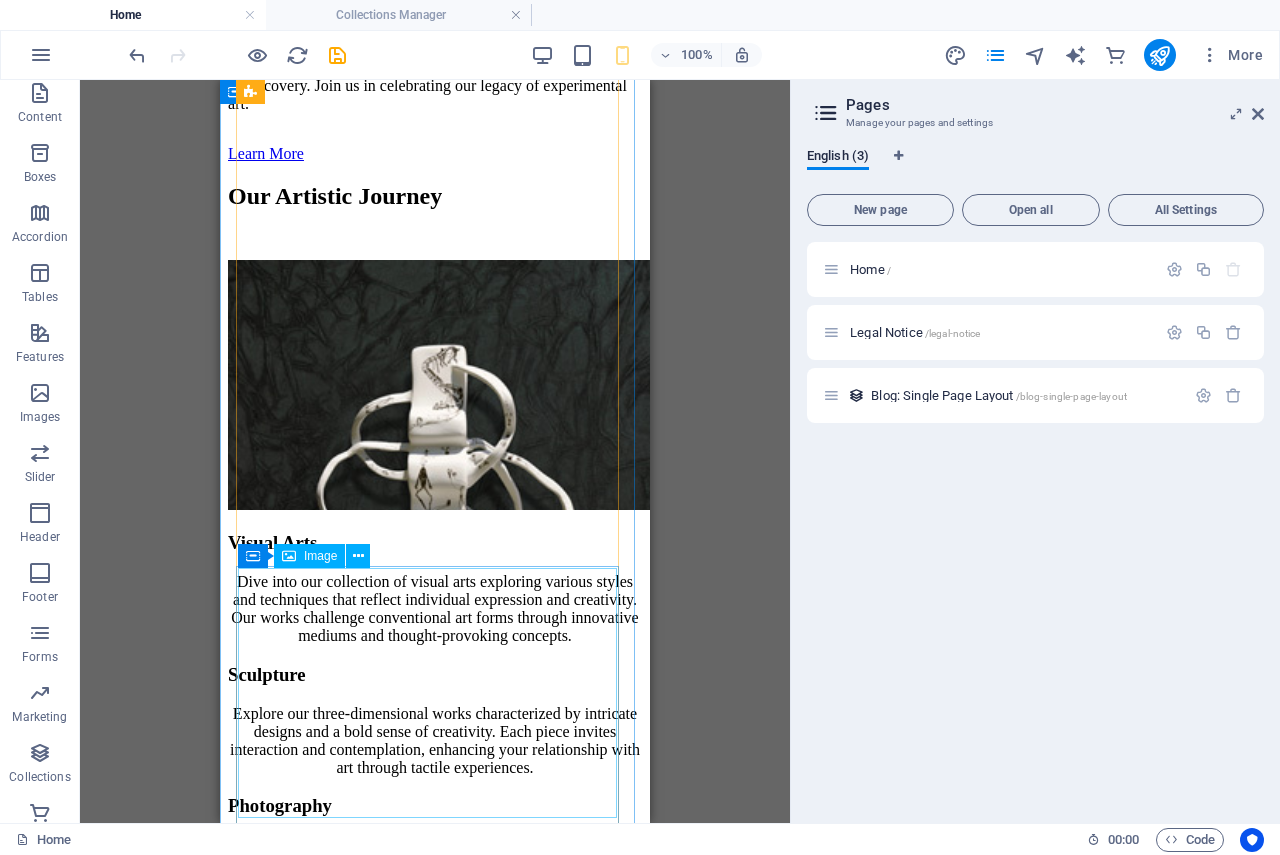 click at bounding box center [435, 1183] 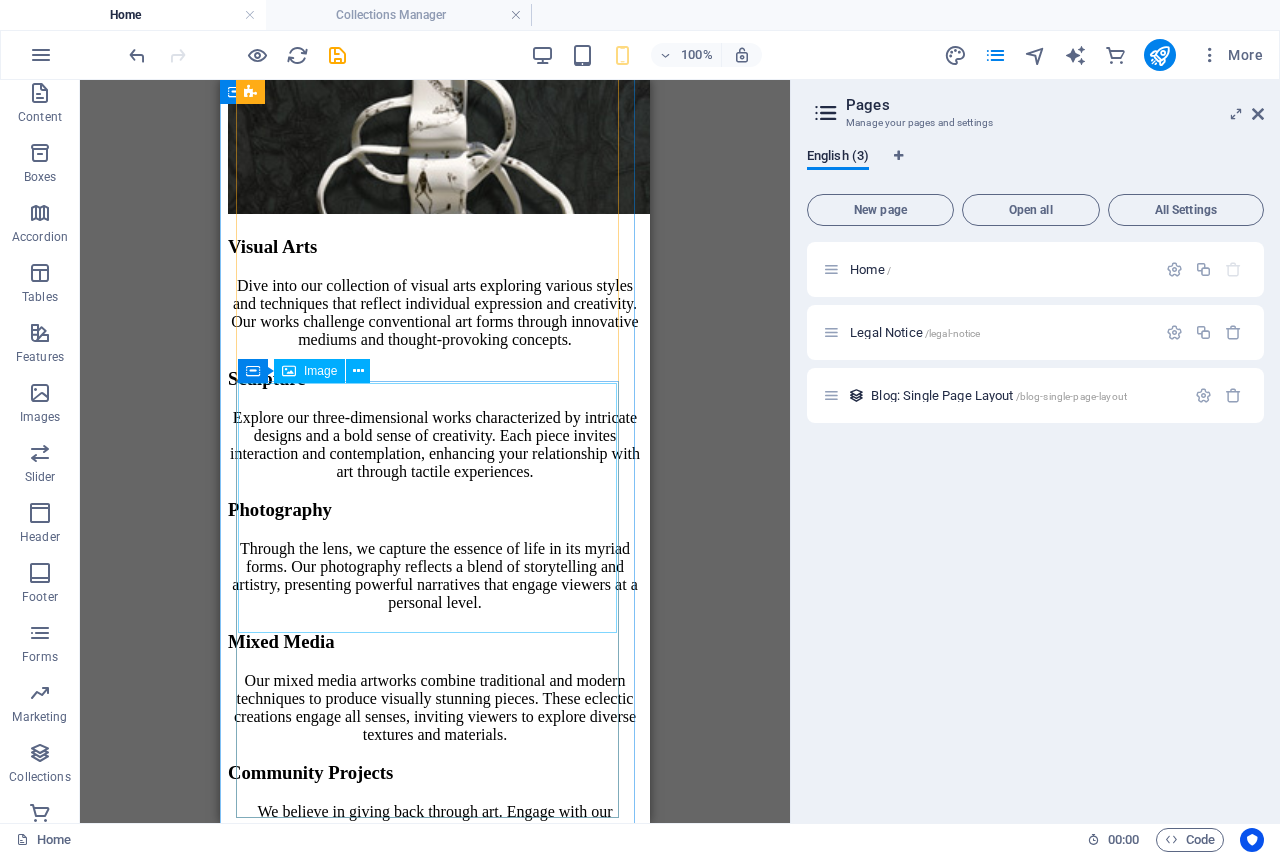 scroll, scrollTop: 2369, scrollLeft: 0, axis: vertical 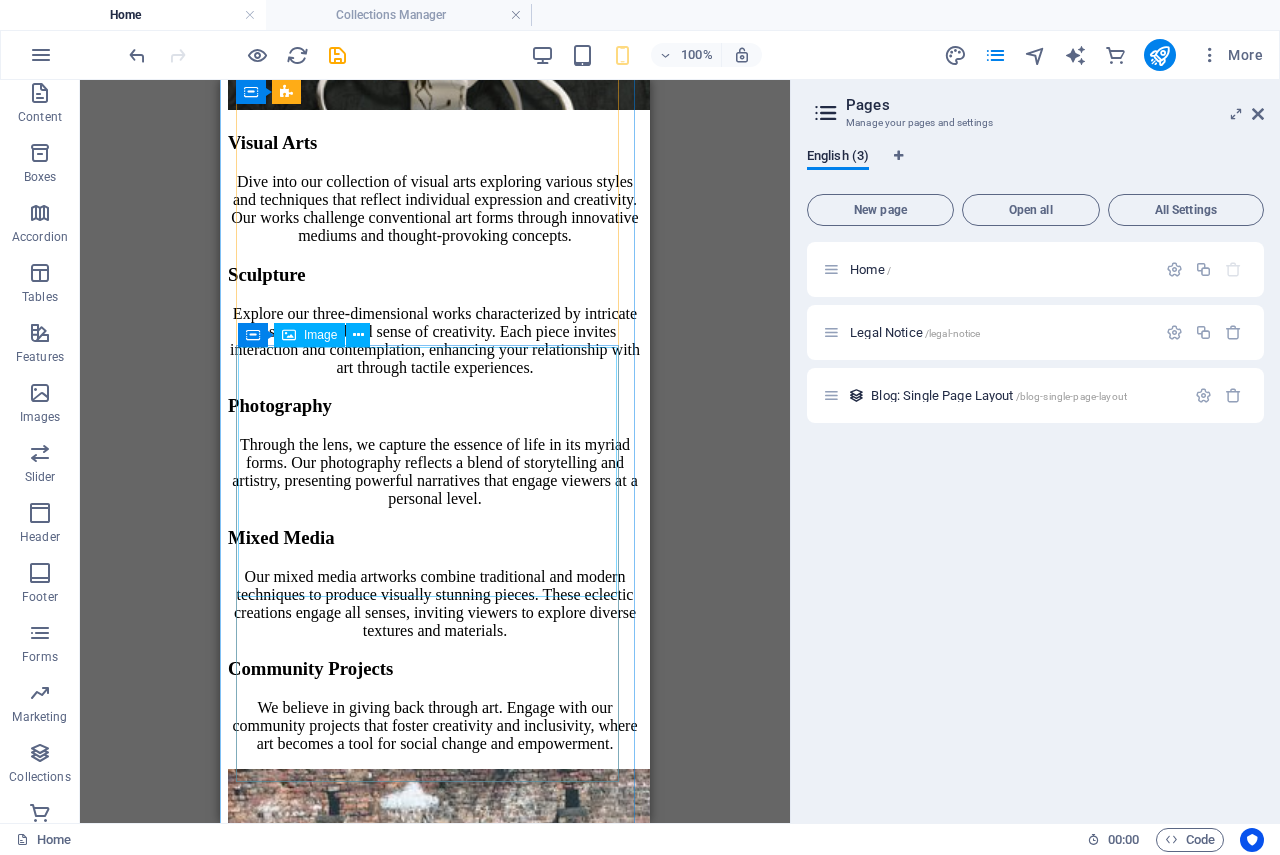 click at bounding box center [435, 896] 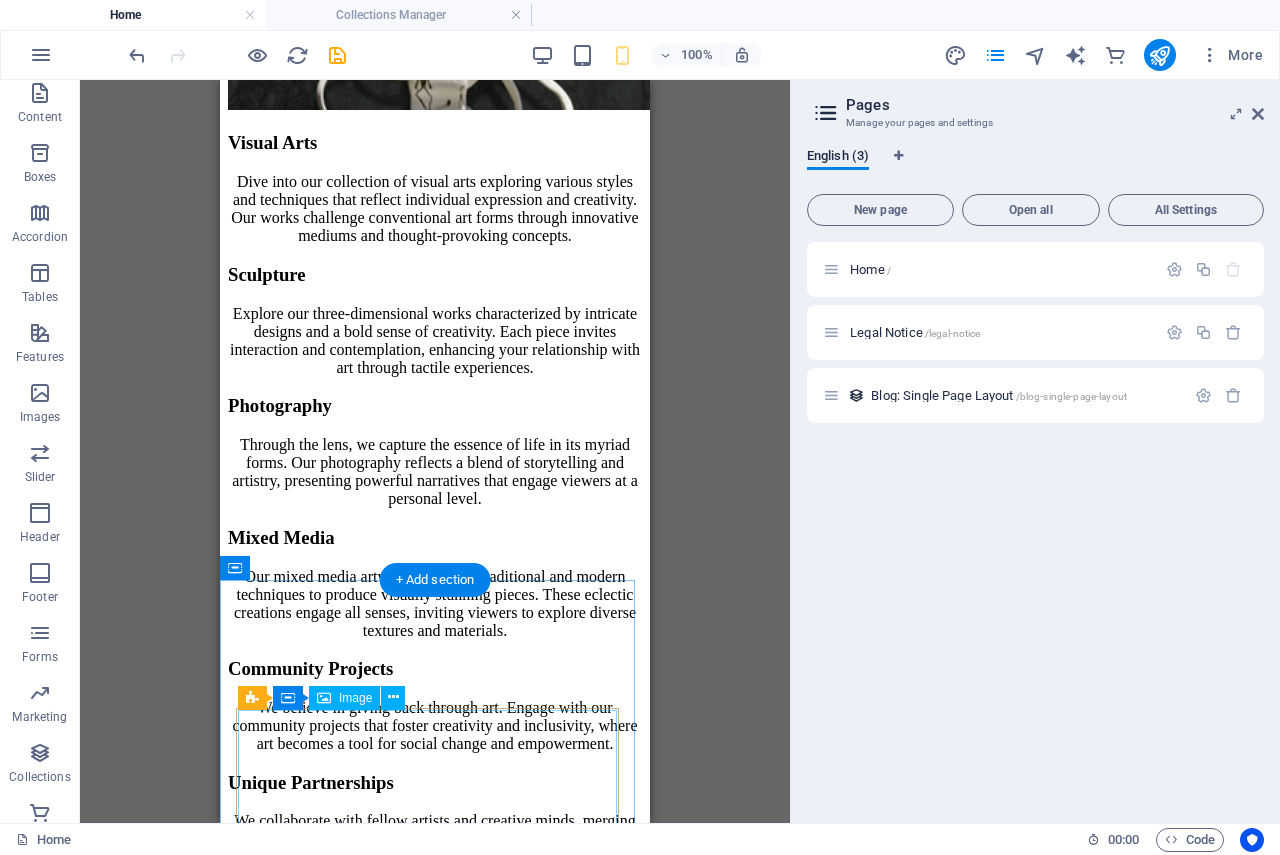 click at bounding box center [435, 1108] 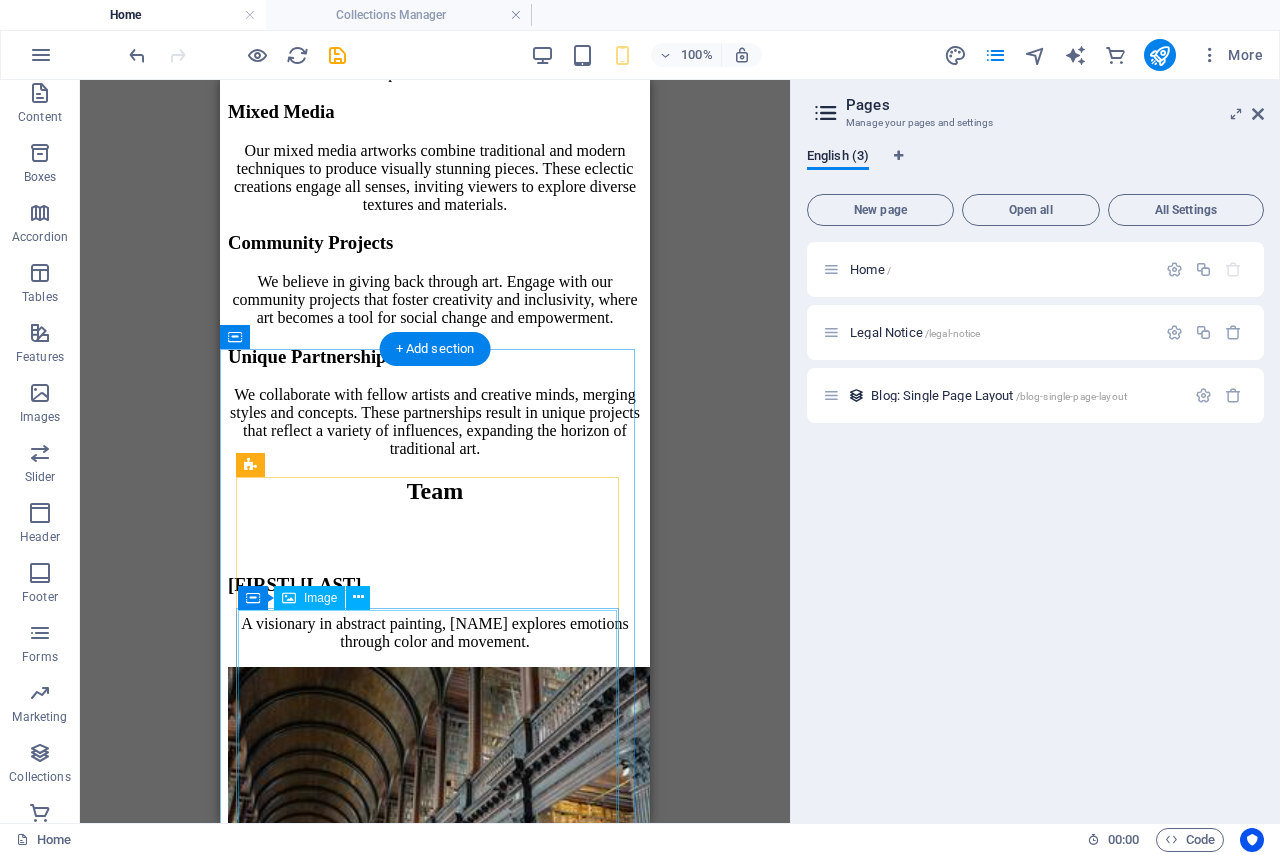 scroll, scrollTop: 2869, scrollLeft: 0, axis: vertical 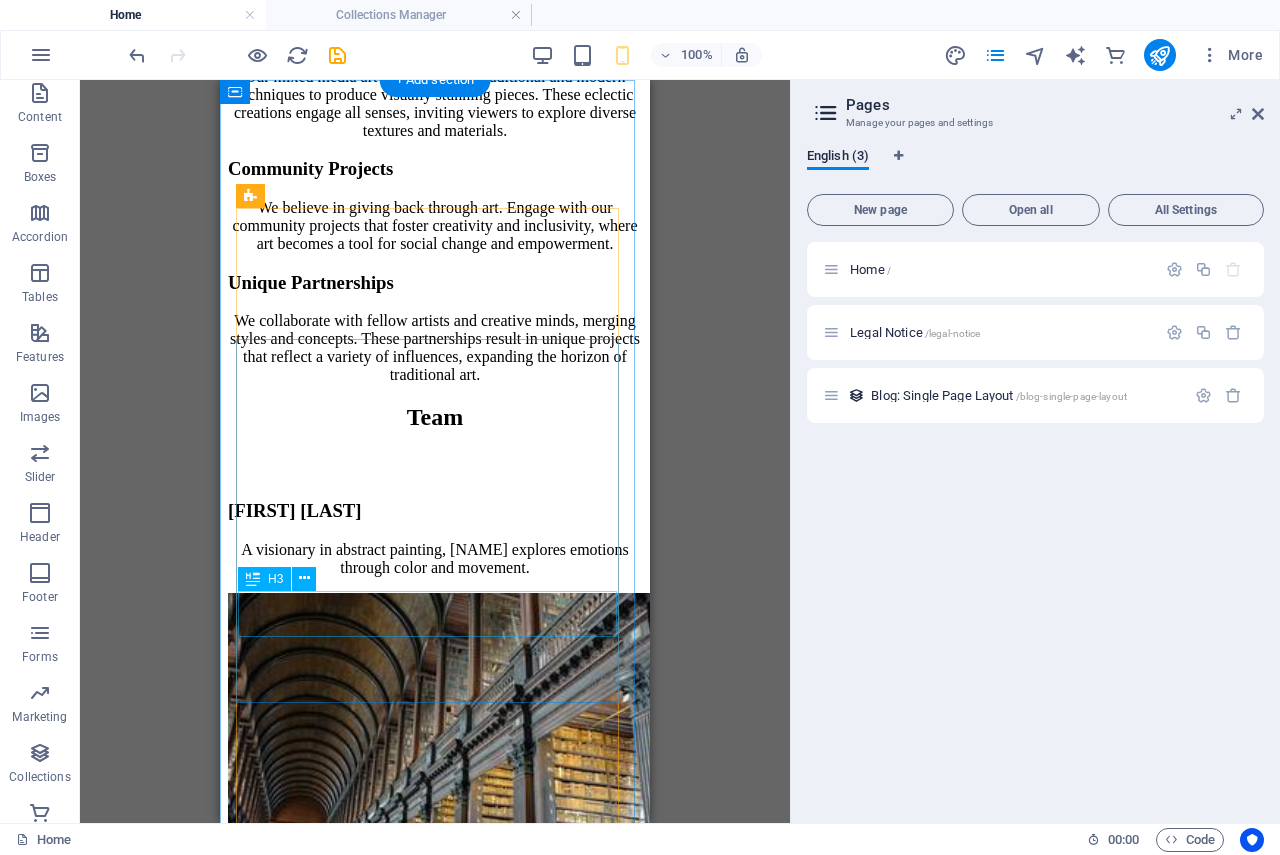 click at bounding box center [435, 720] 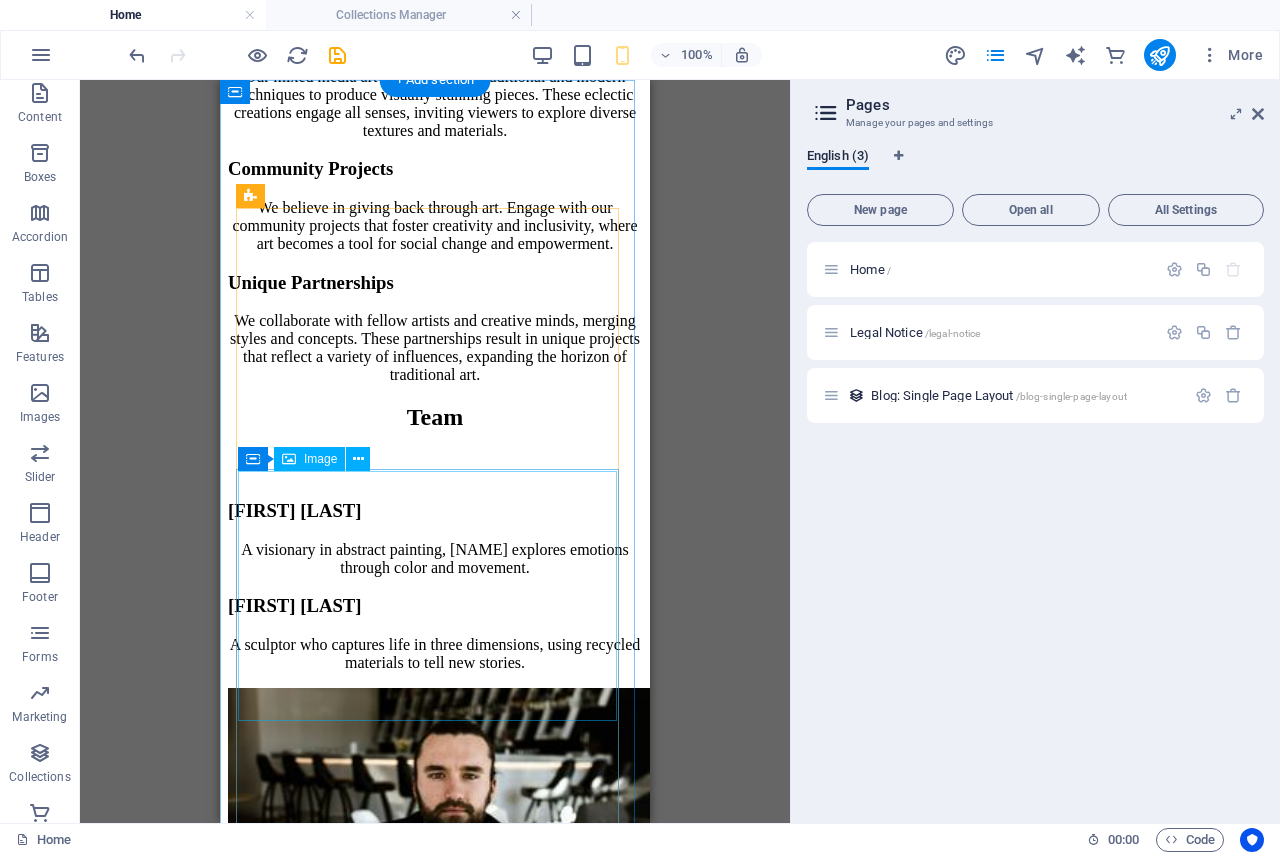 click at bounding box center (435, 815) 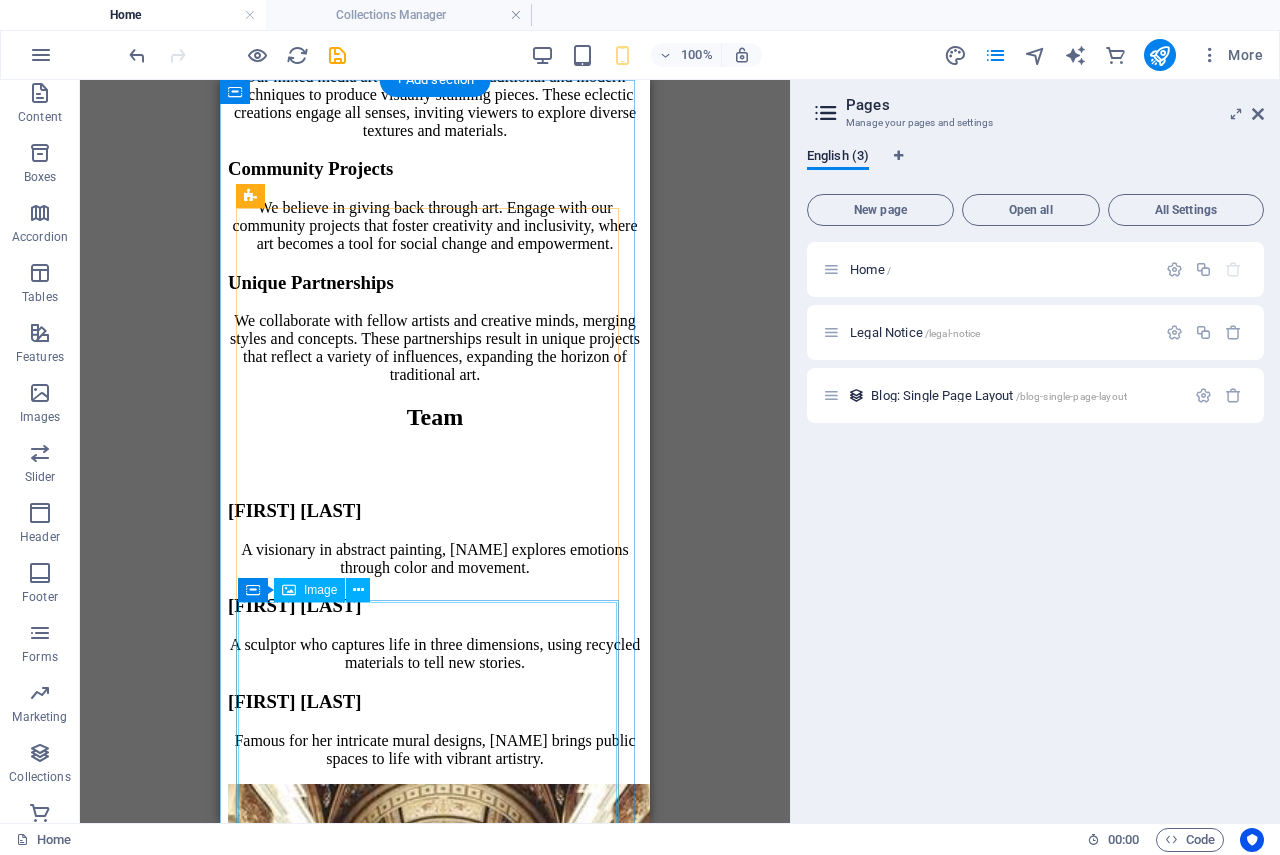 click at bounding box center (435, 911) 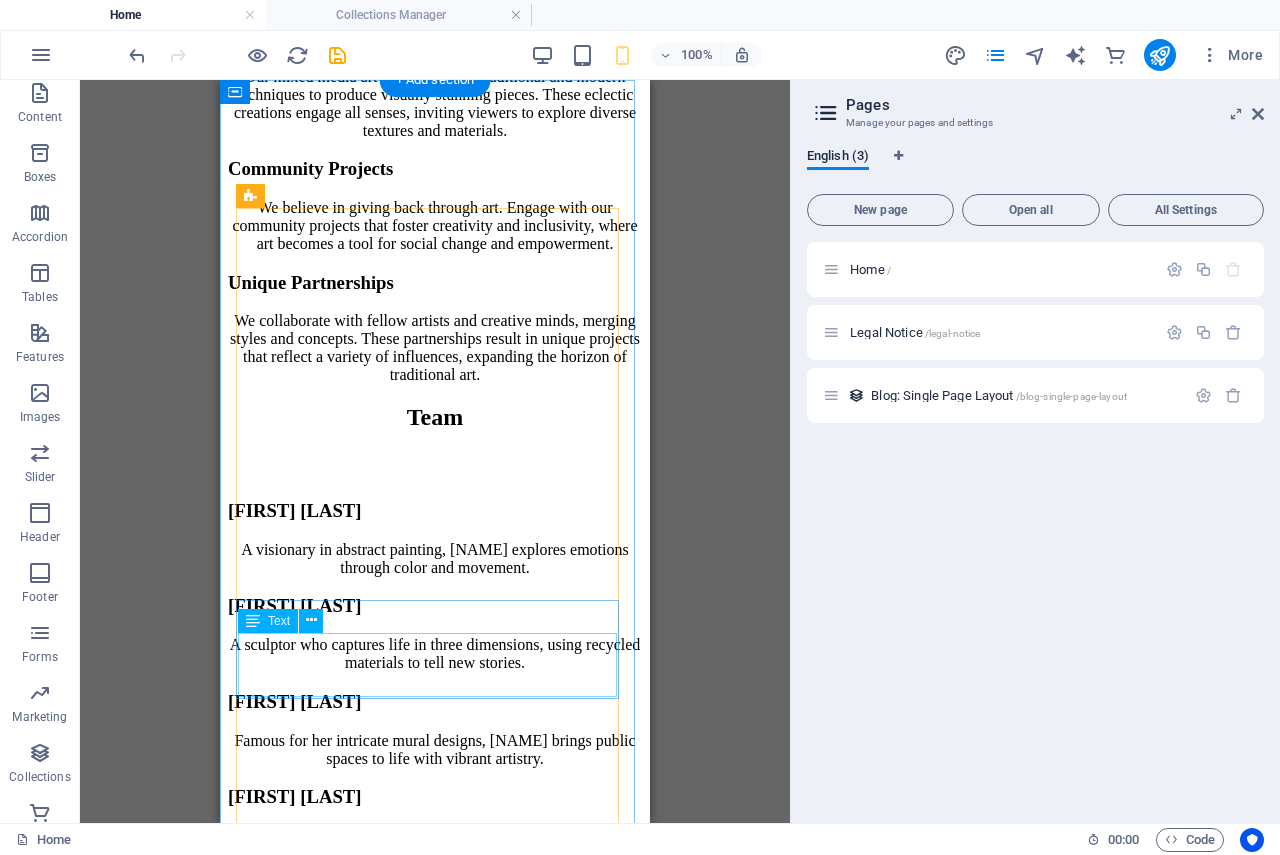 scroll, scrollTop: 3369, scrollLeft: 0, axis: vertical 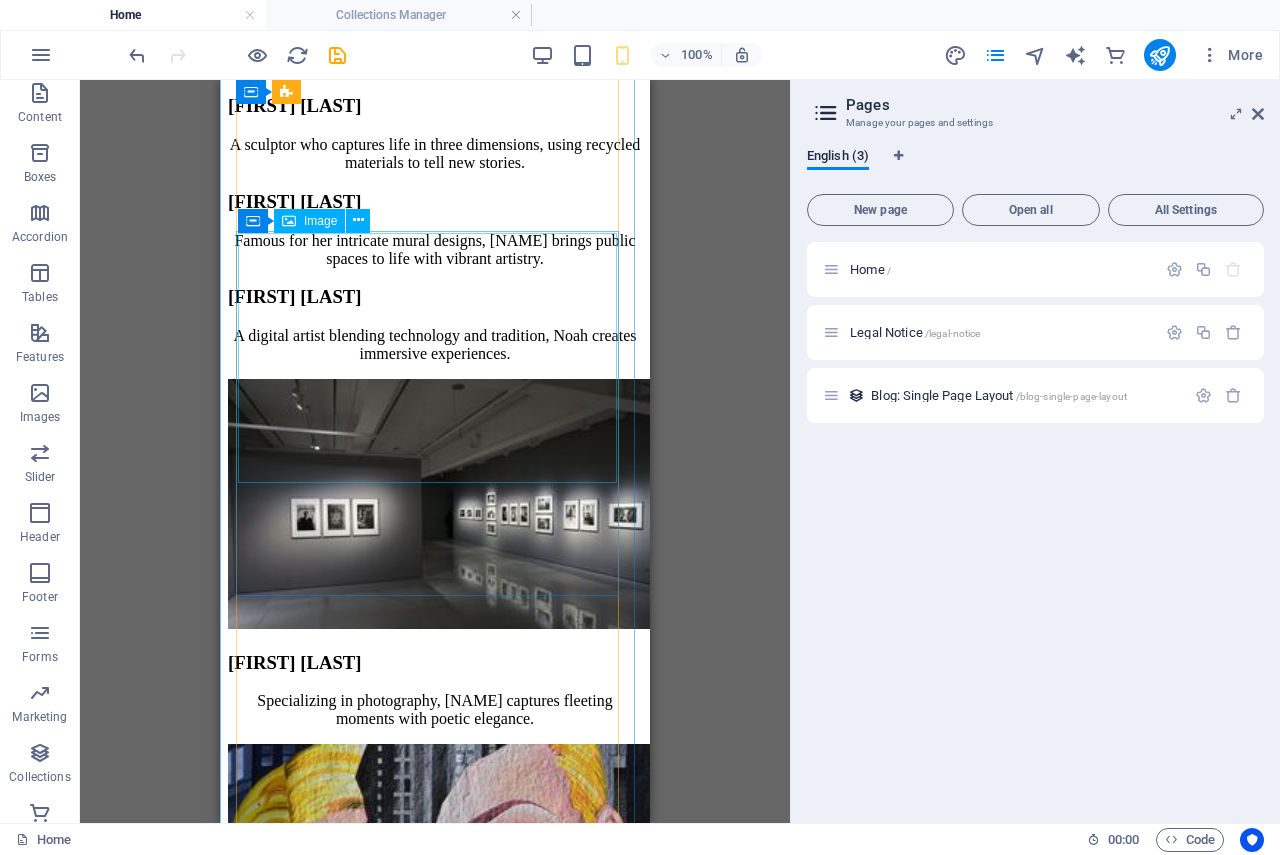 click at bounding box center (435, 506) 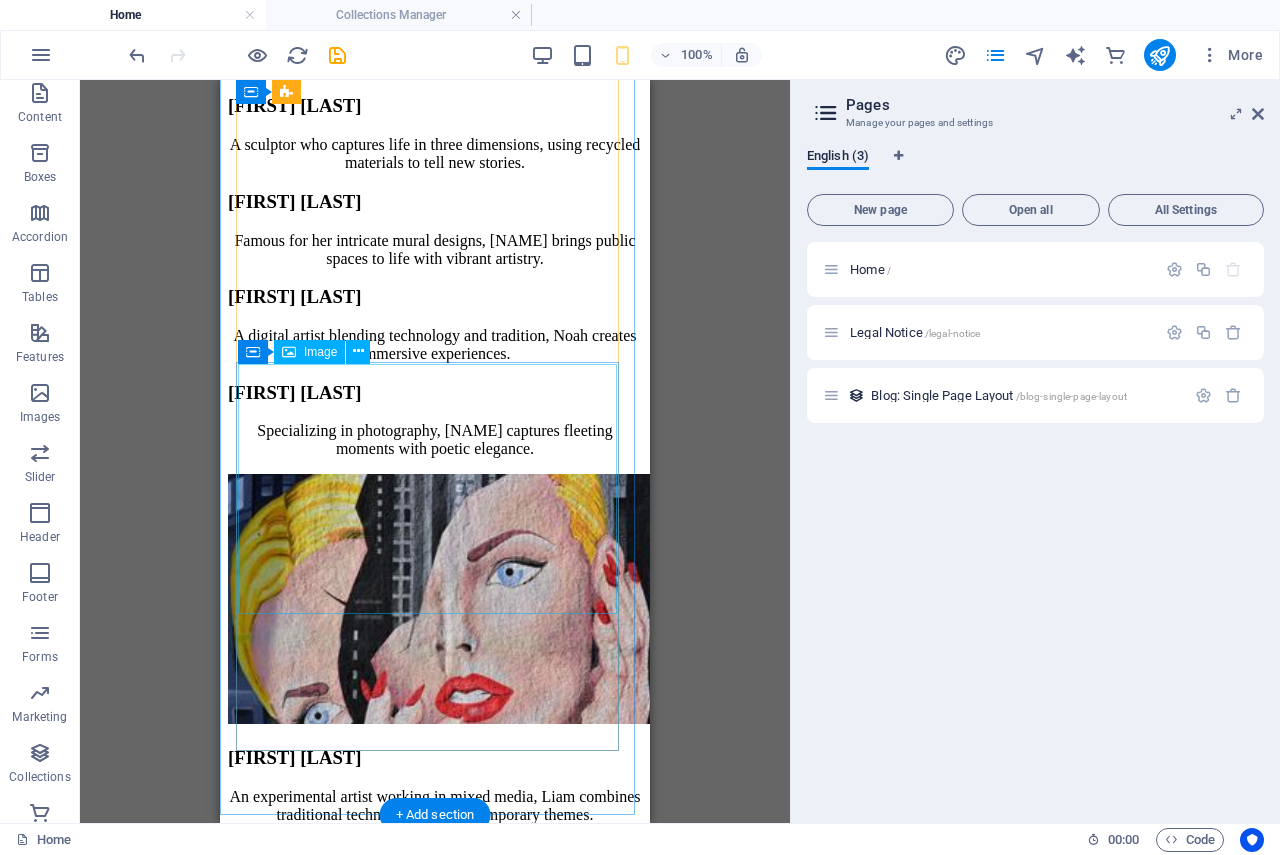 click at bounding box center [435, 601] 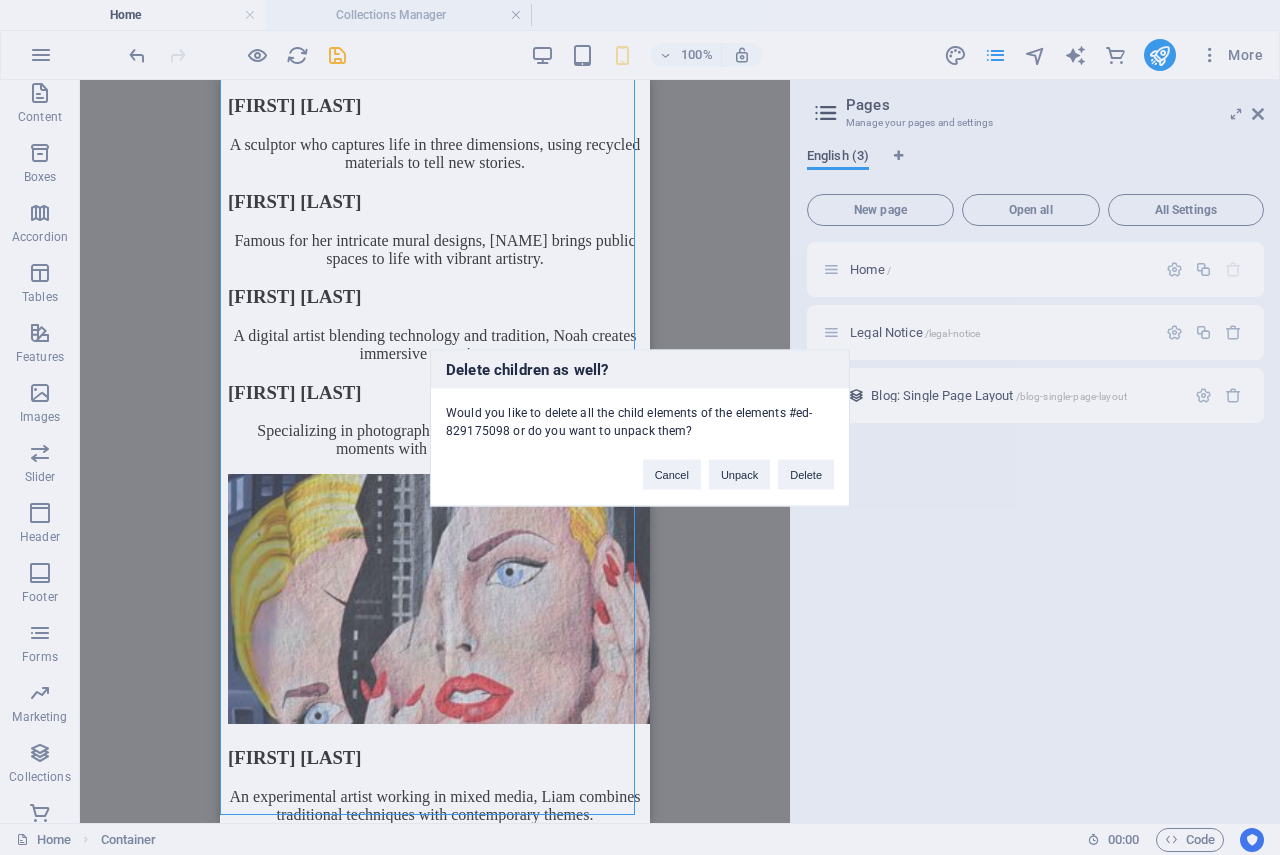 type 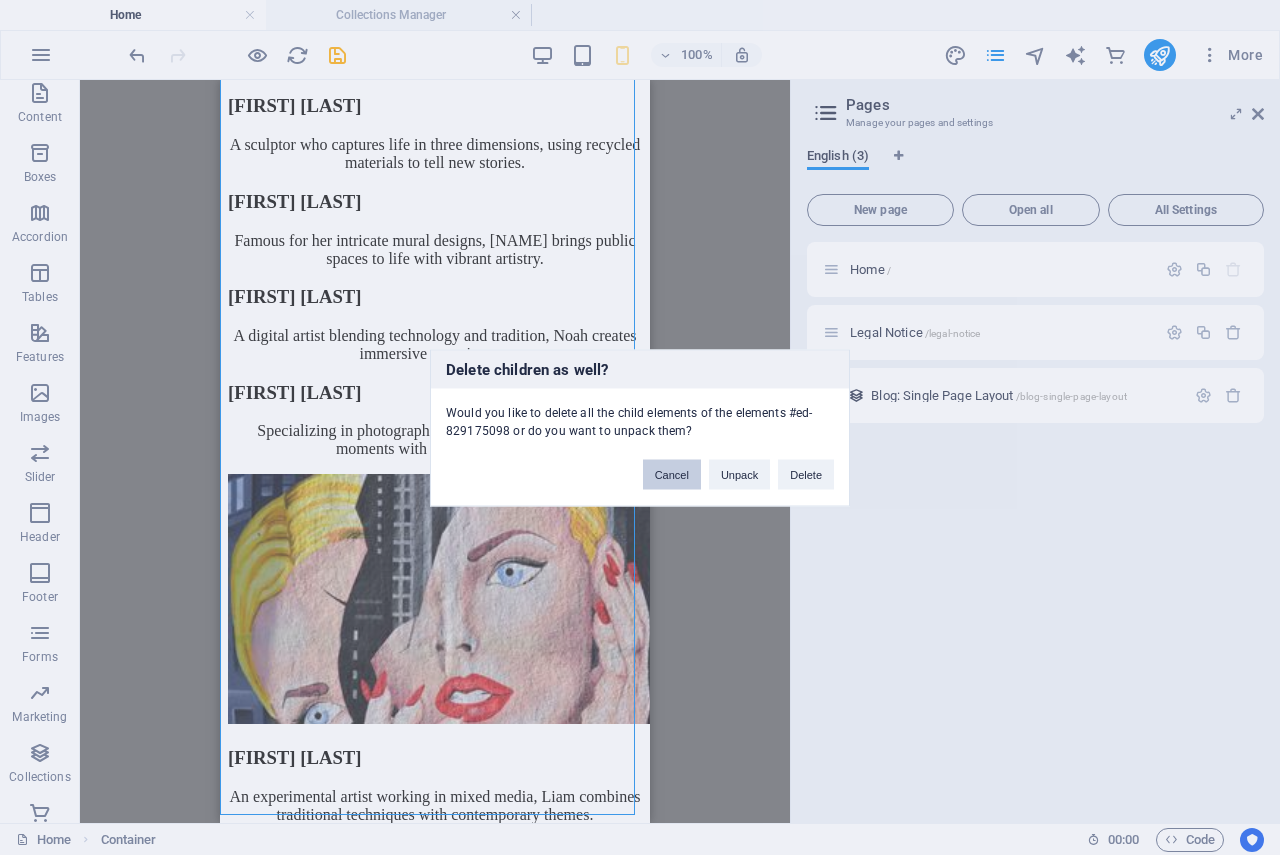 click on "Cancel" at bounding box center [672, 474] 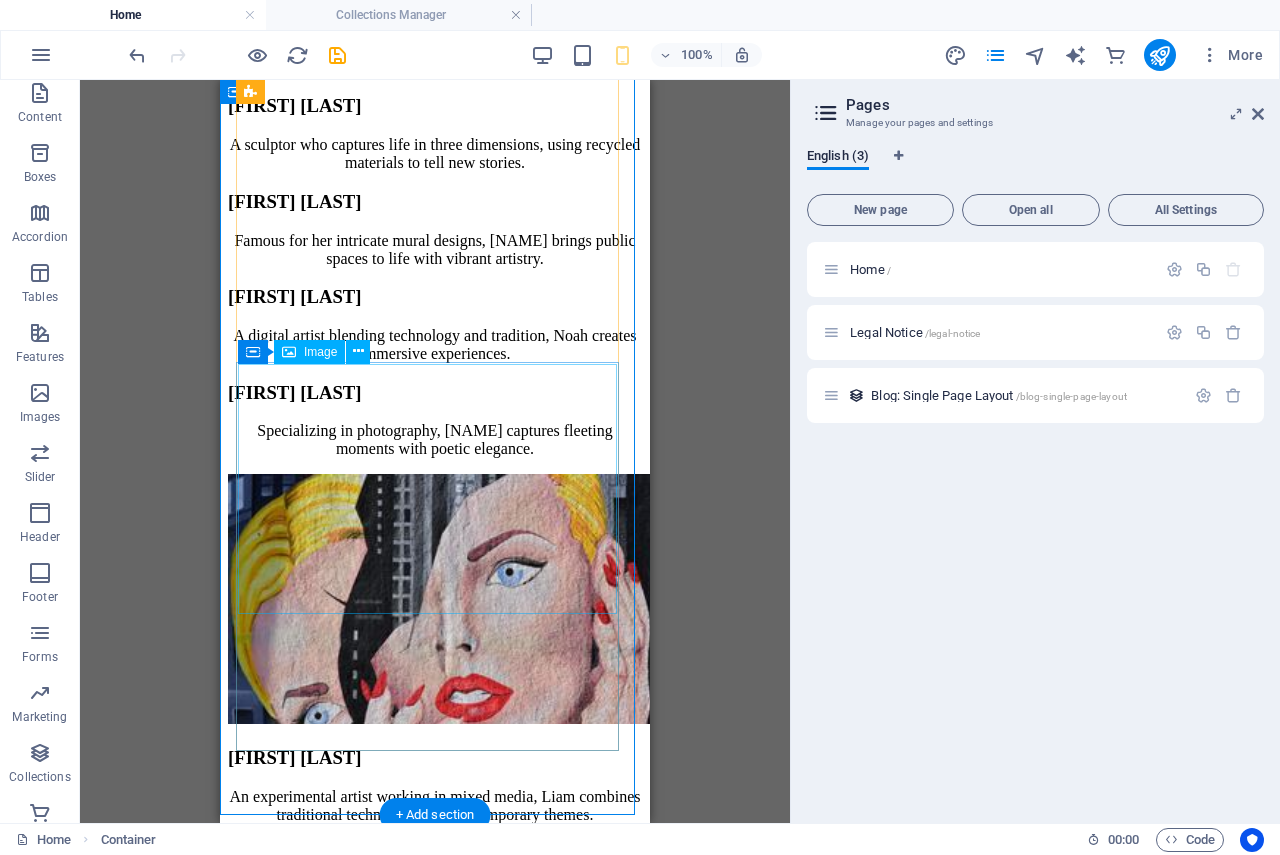 click at bounding box center (435, 601) 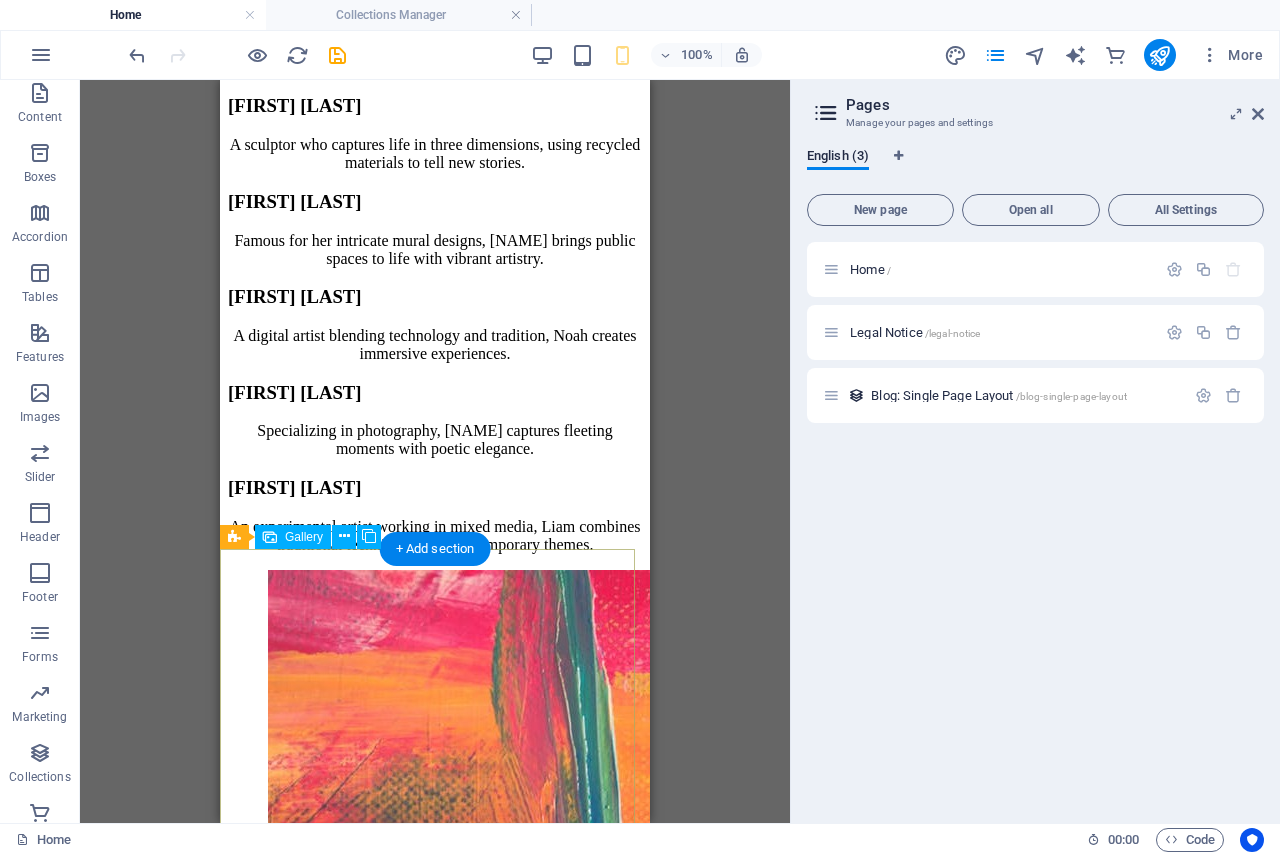 click at bounding box center (668, 1726) 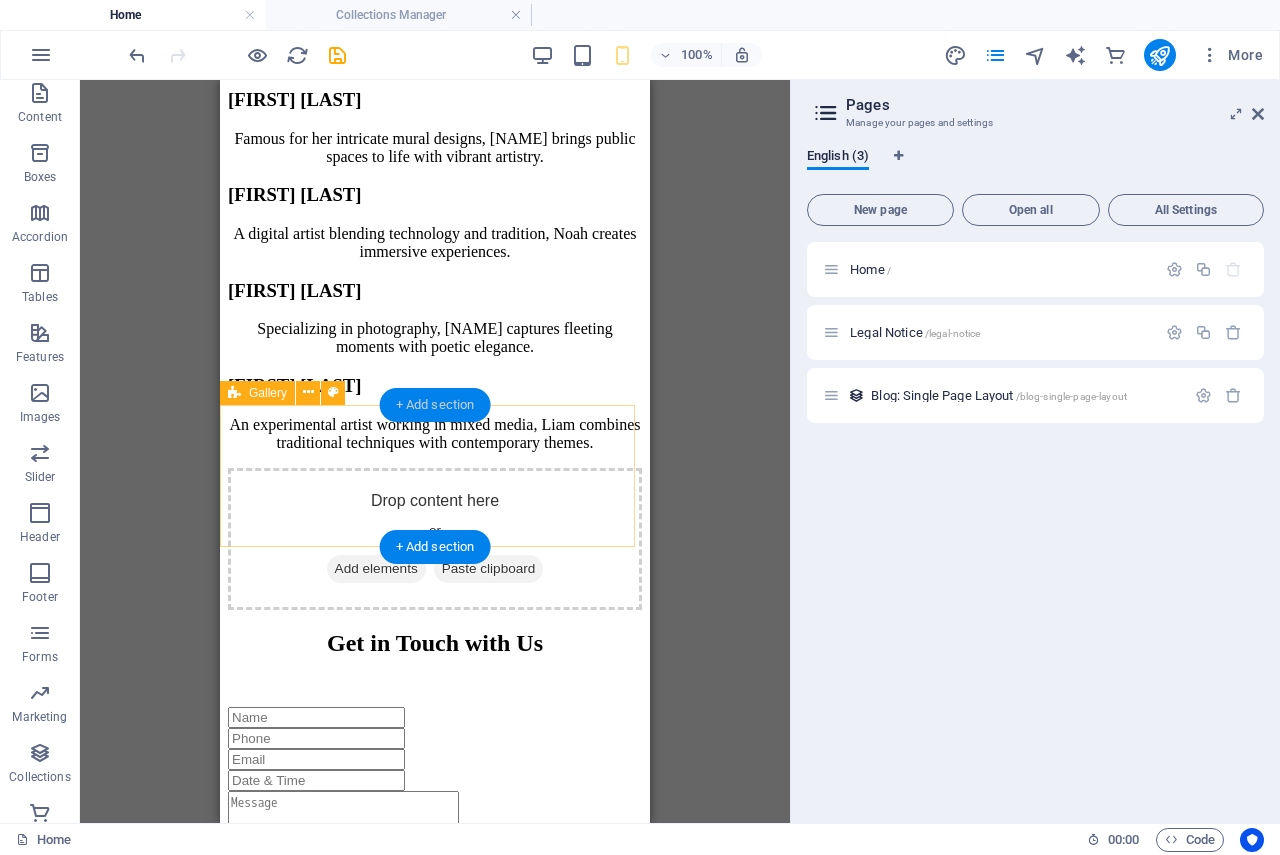 scroll, scrollTop: 3469, scrollLeft: 0, axis: vertical 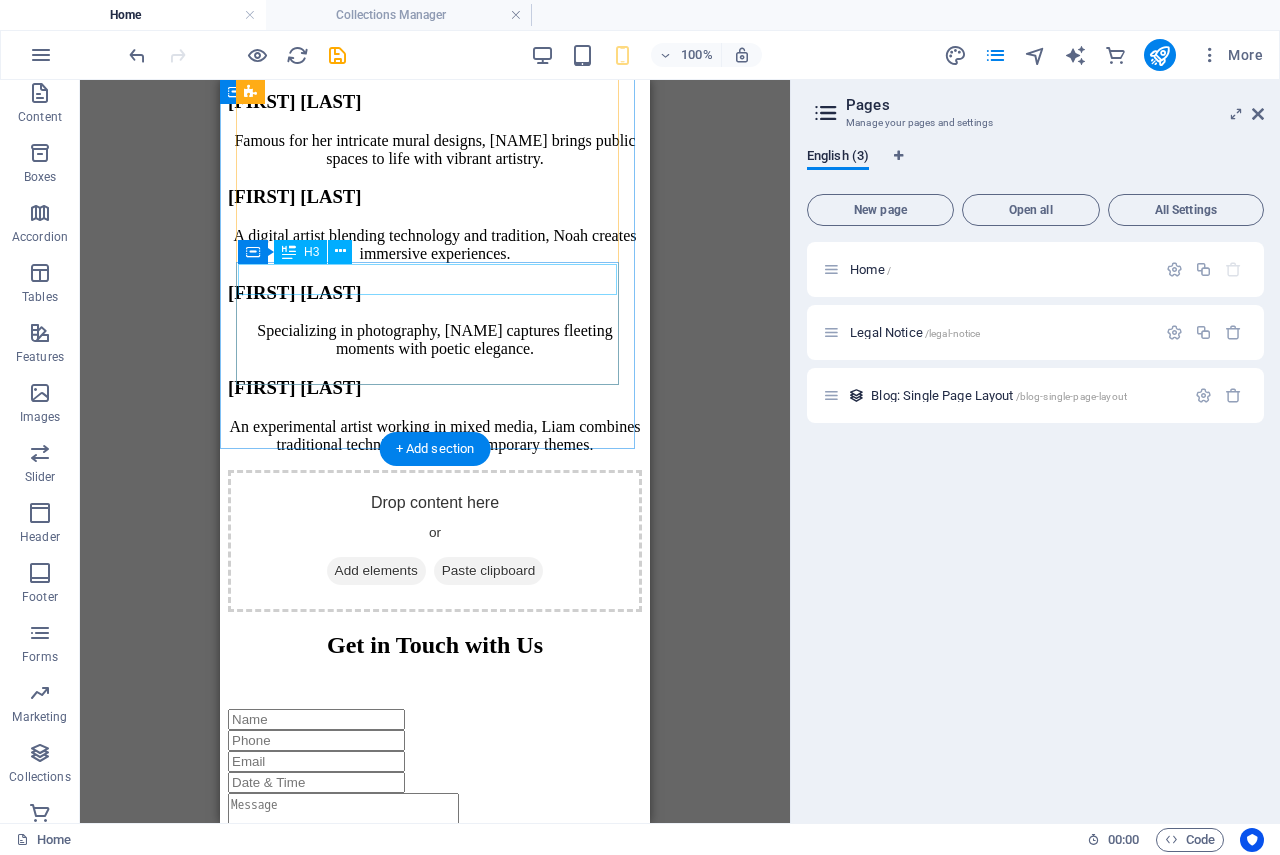 click on "[FIRST] [LAST]" at bounding box center (435, 388) 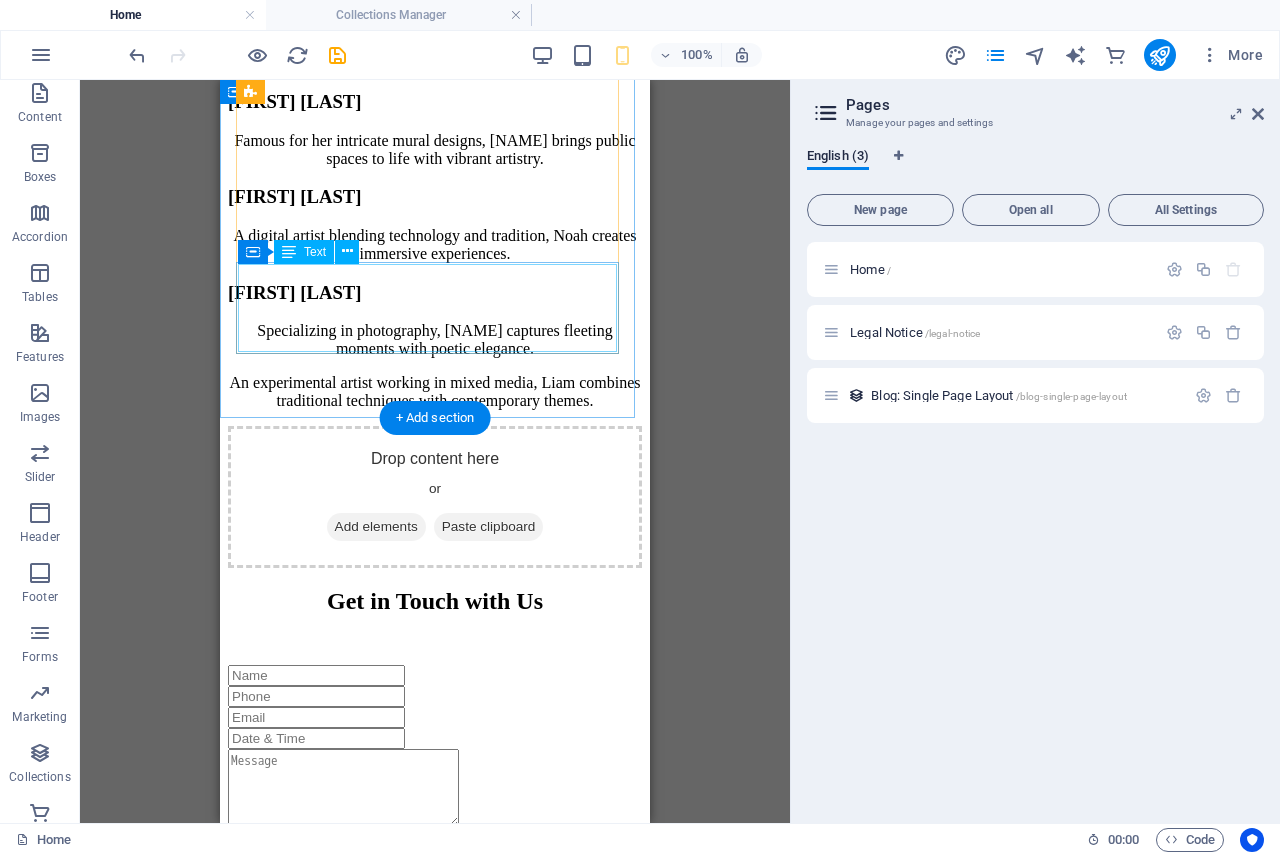 scroll, scrollTop: 3169, scrollLeft: 0, axis: vertical 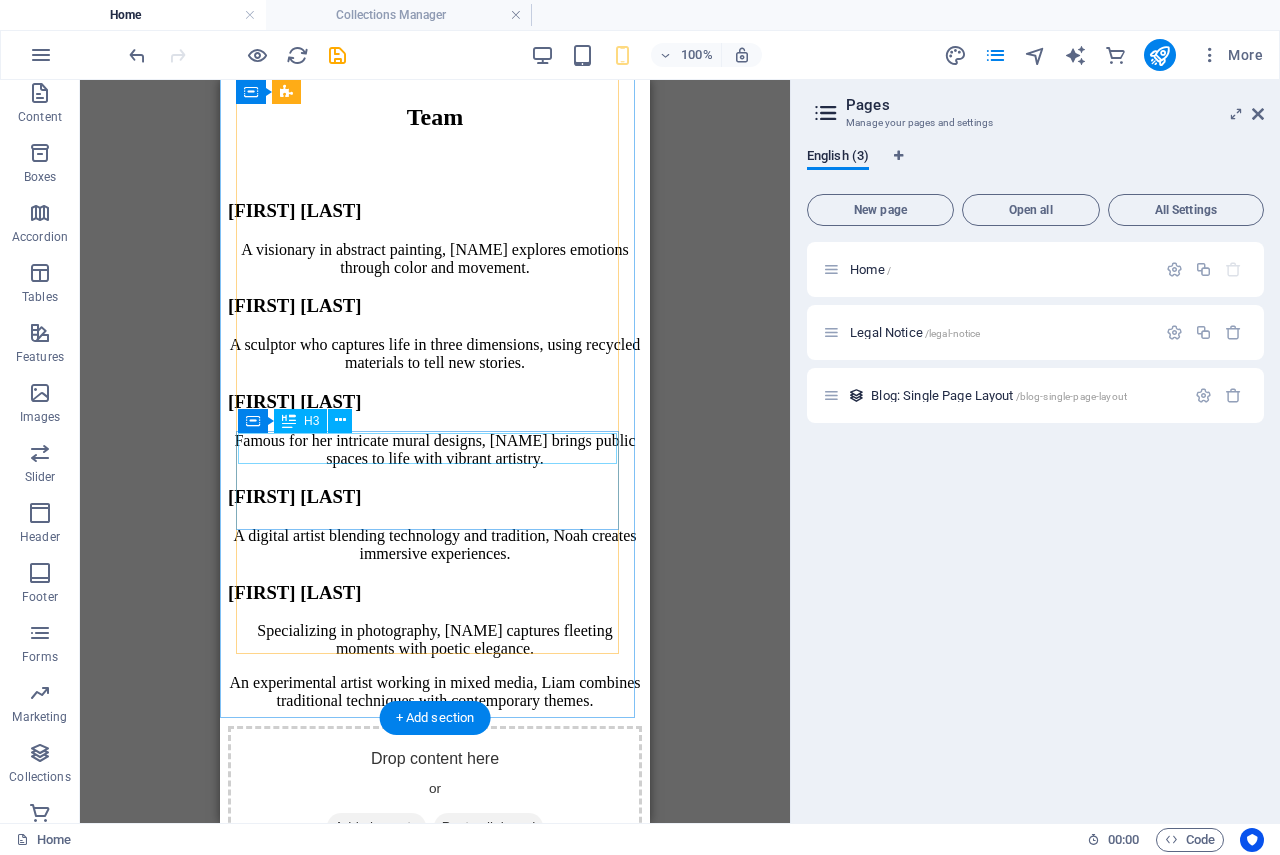 click on "[FIRST] [LAST]" at bounding box center (435, 593) 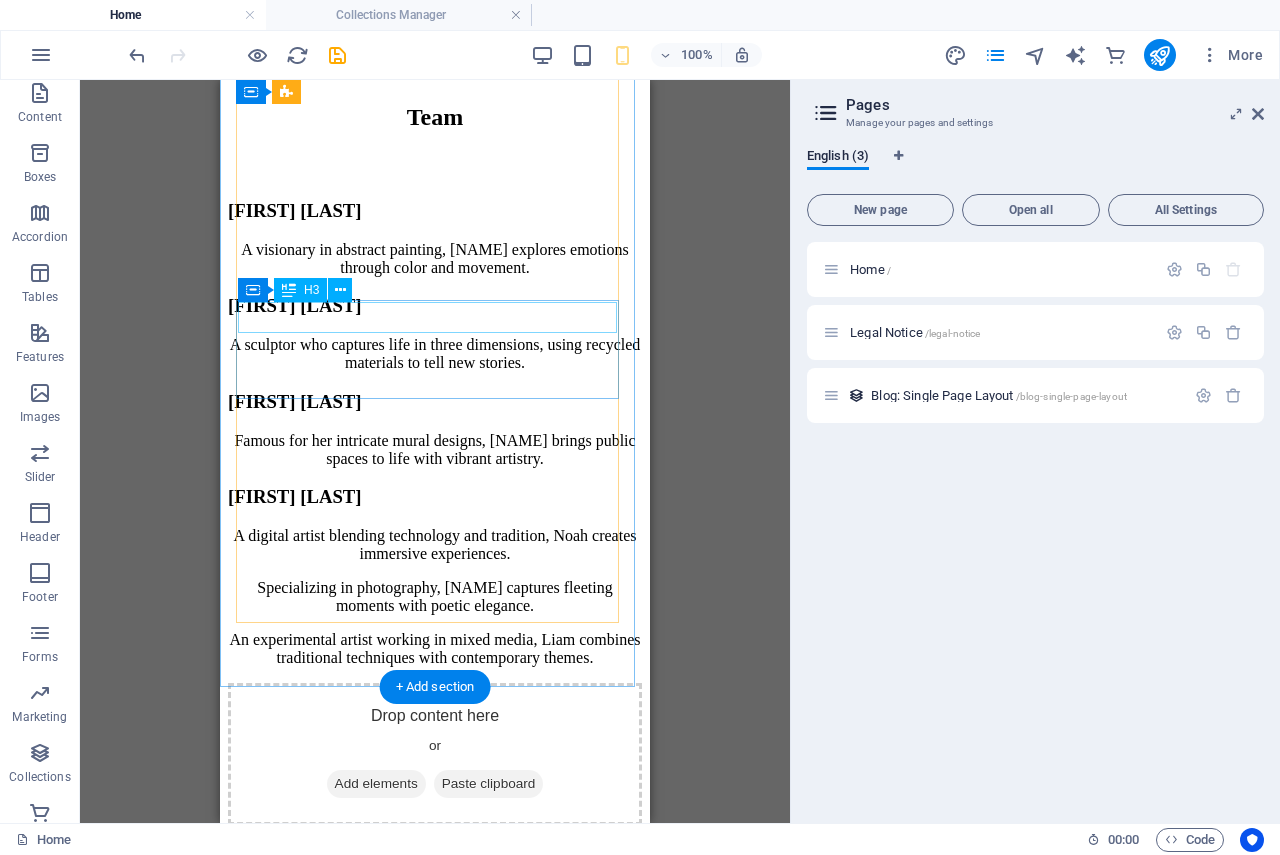 click on "[FIRST] [LAST]" at bounding box center [435, 497] 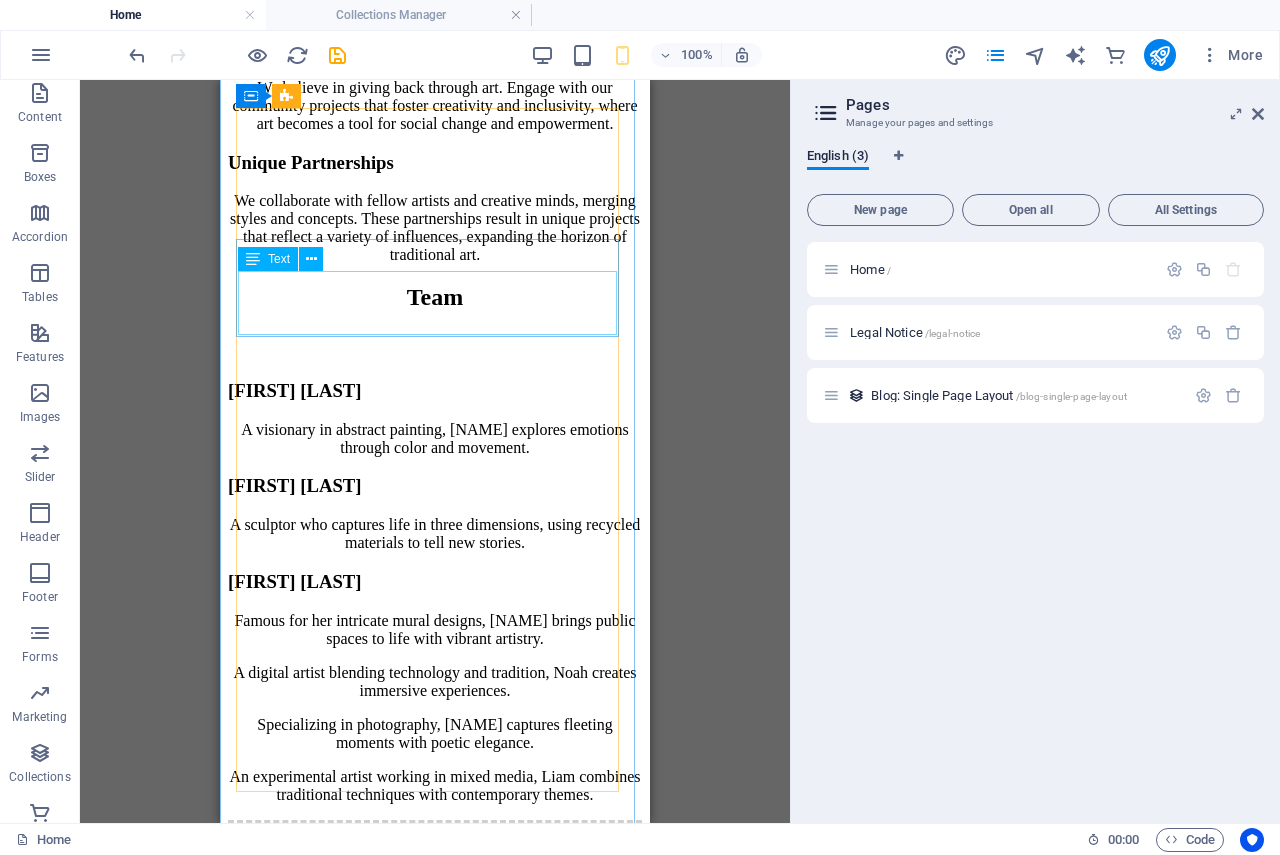 scroll, scrollTop: 2969, scrollLeft: 0, axis: vertical 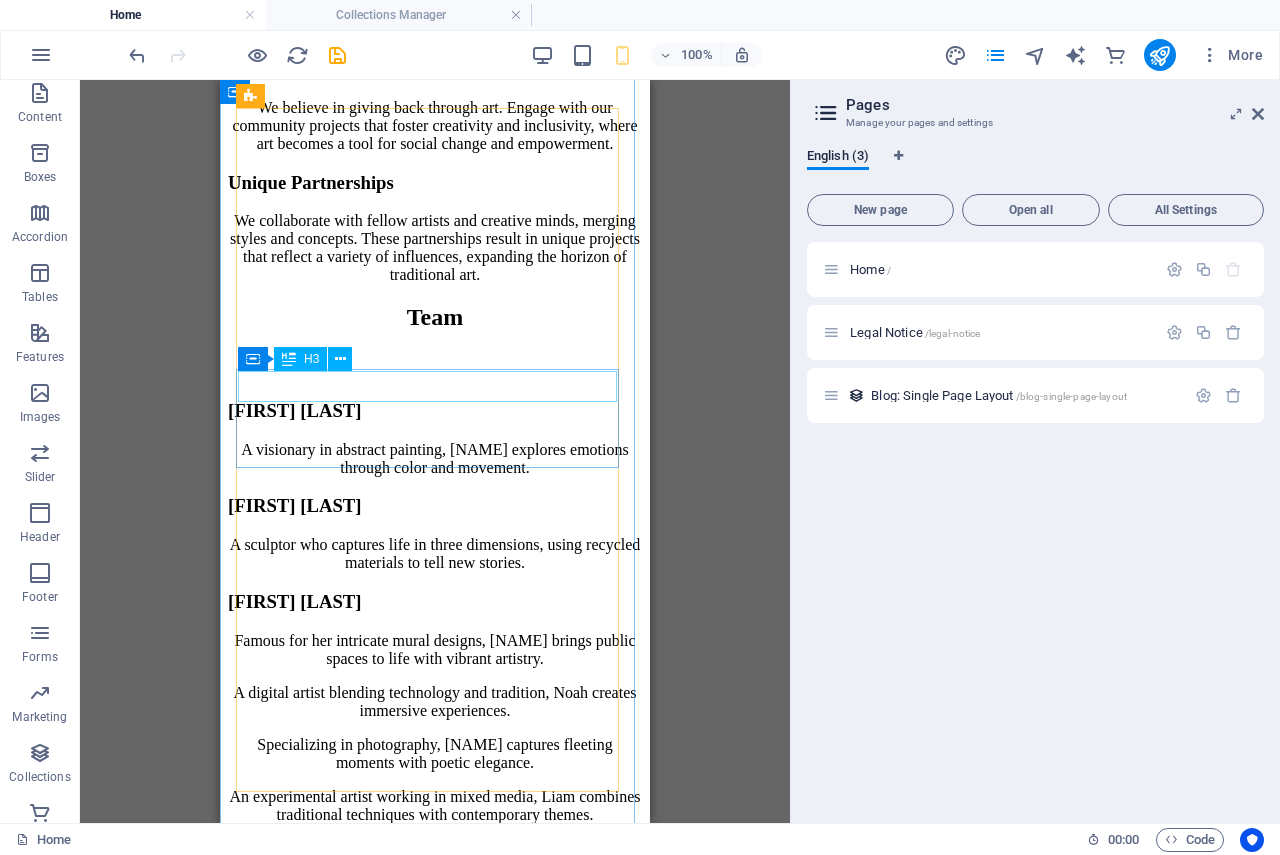 click on "[FIRST] [LAST]" at bounding box center [435, 602] 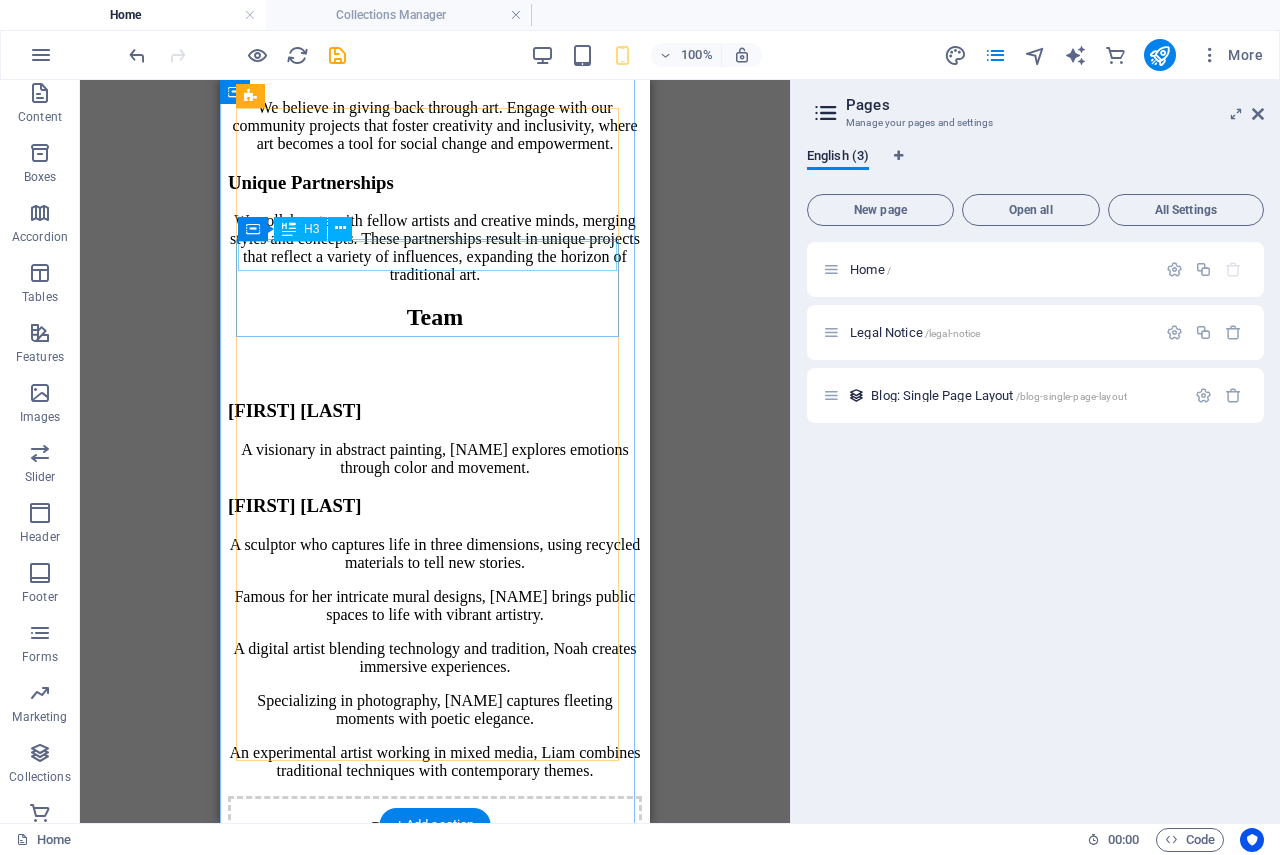 click on "[FIRST] [LAST]" at bounding box center [435, 506] 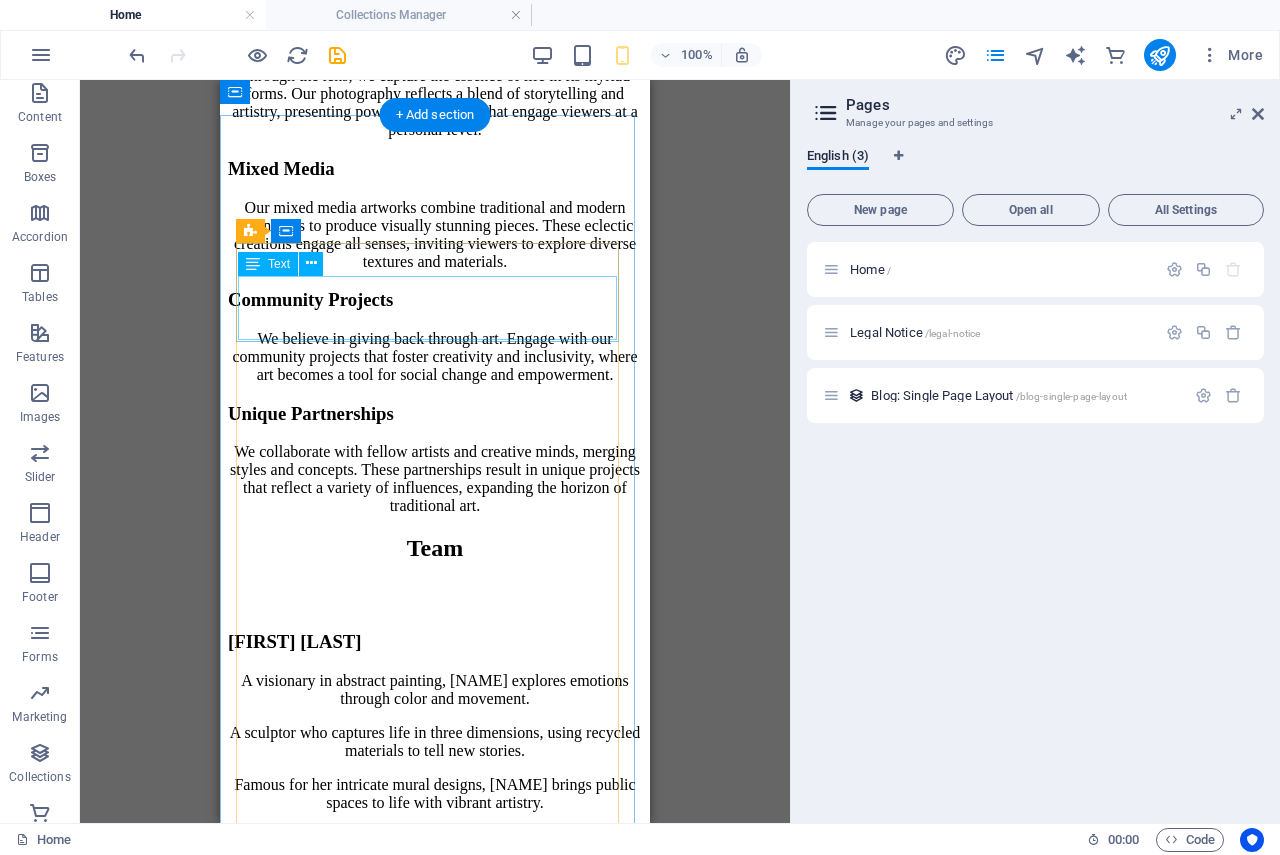 scroll, scrollTop: 2469, scrollLeft: 0, axis: vertical 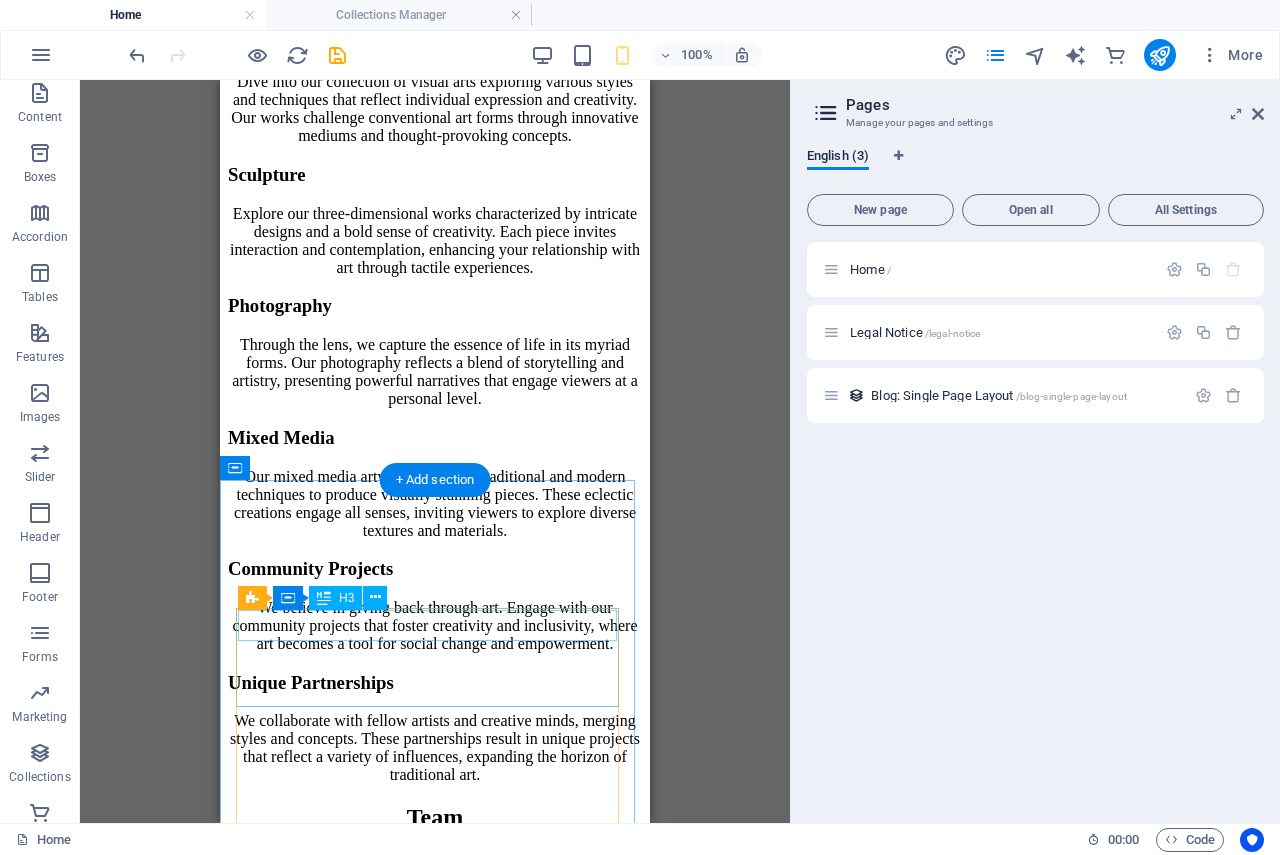 click on "[FIRST] [LAST]" at bounding box center [435, 911] 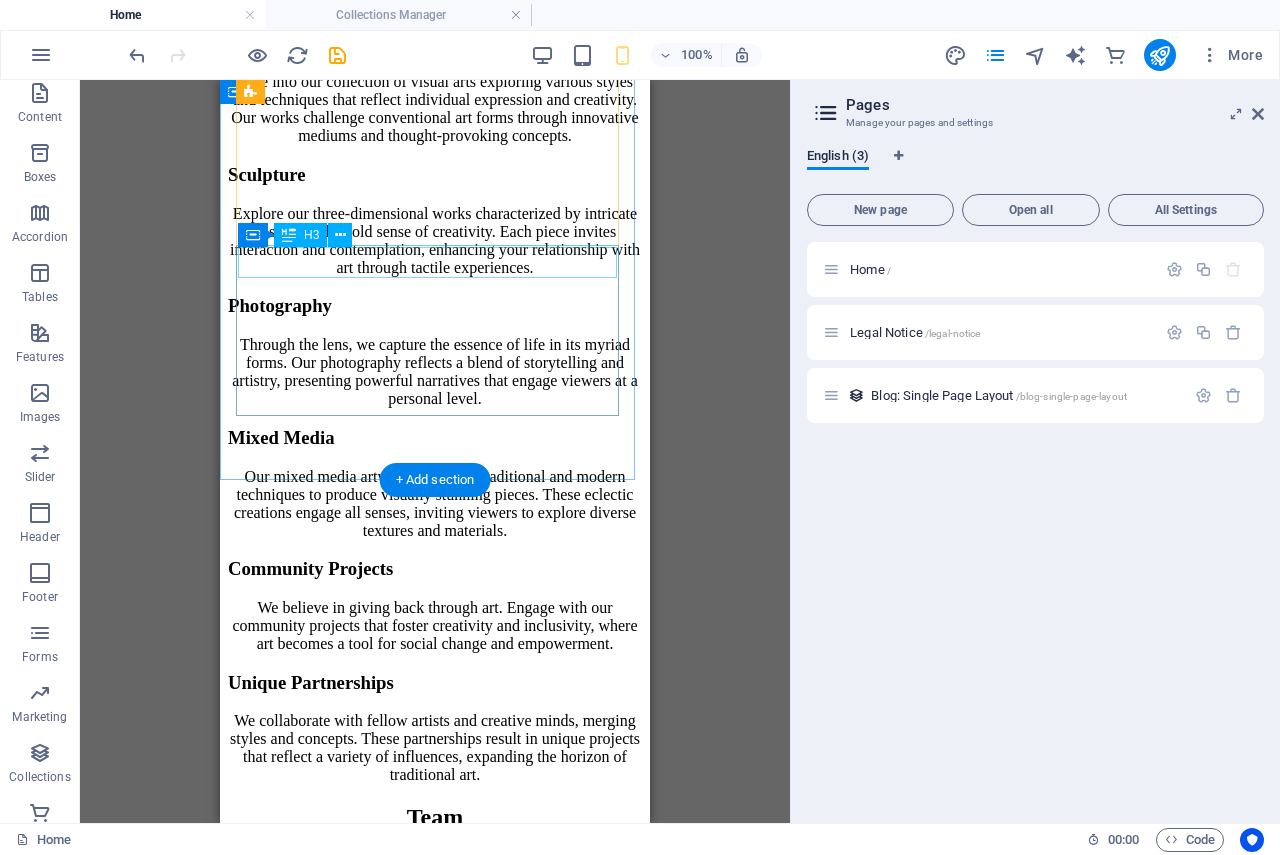 click on "Unique Partnerships" at bounding box center (435, 683) 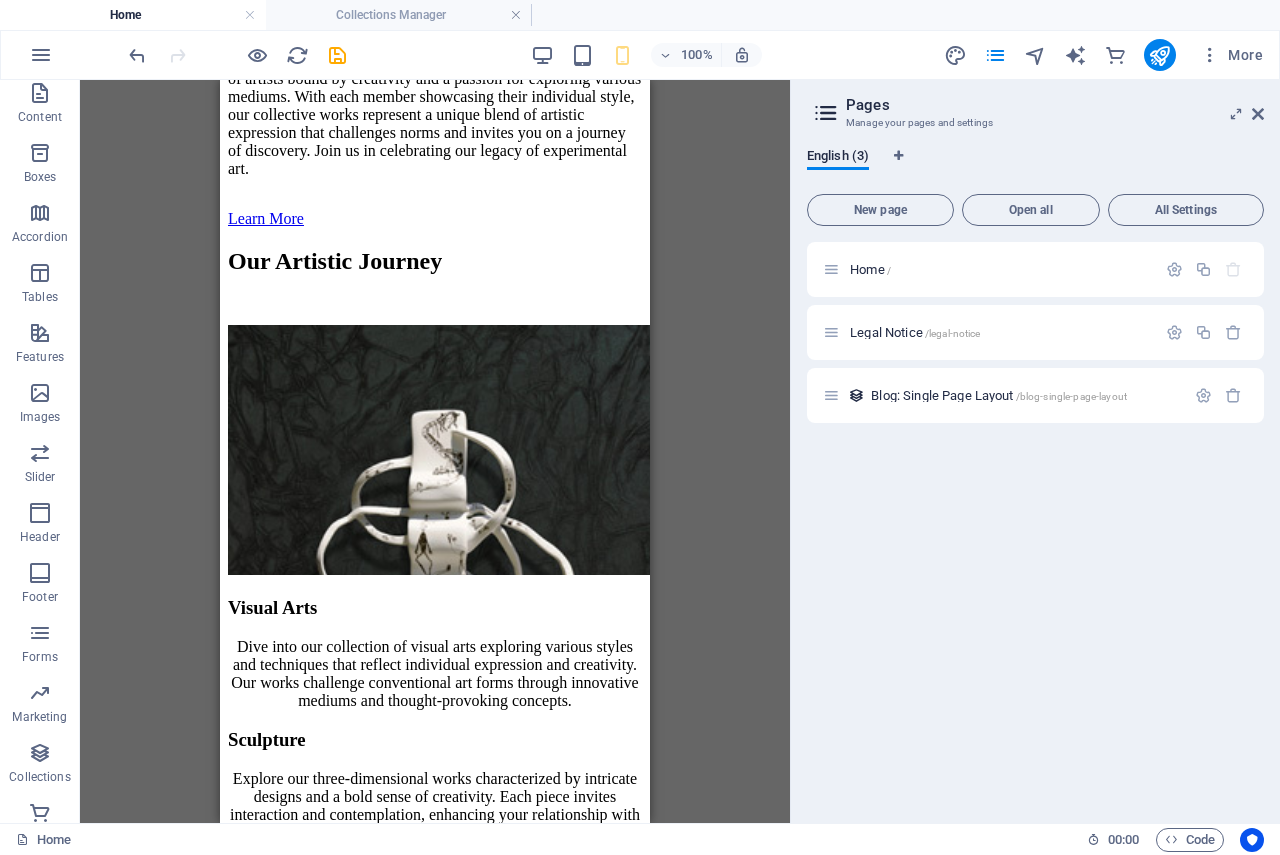 scroll, scrollTop: 1806, scrollLeft: 0, axis: vertical 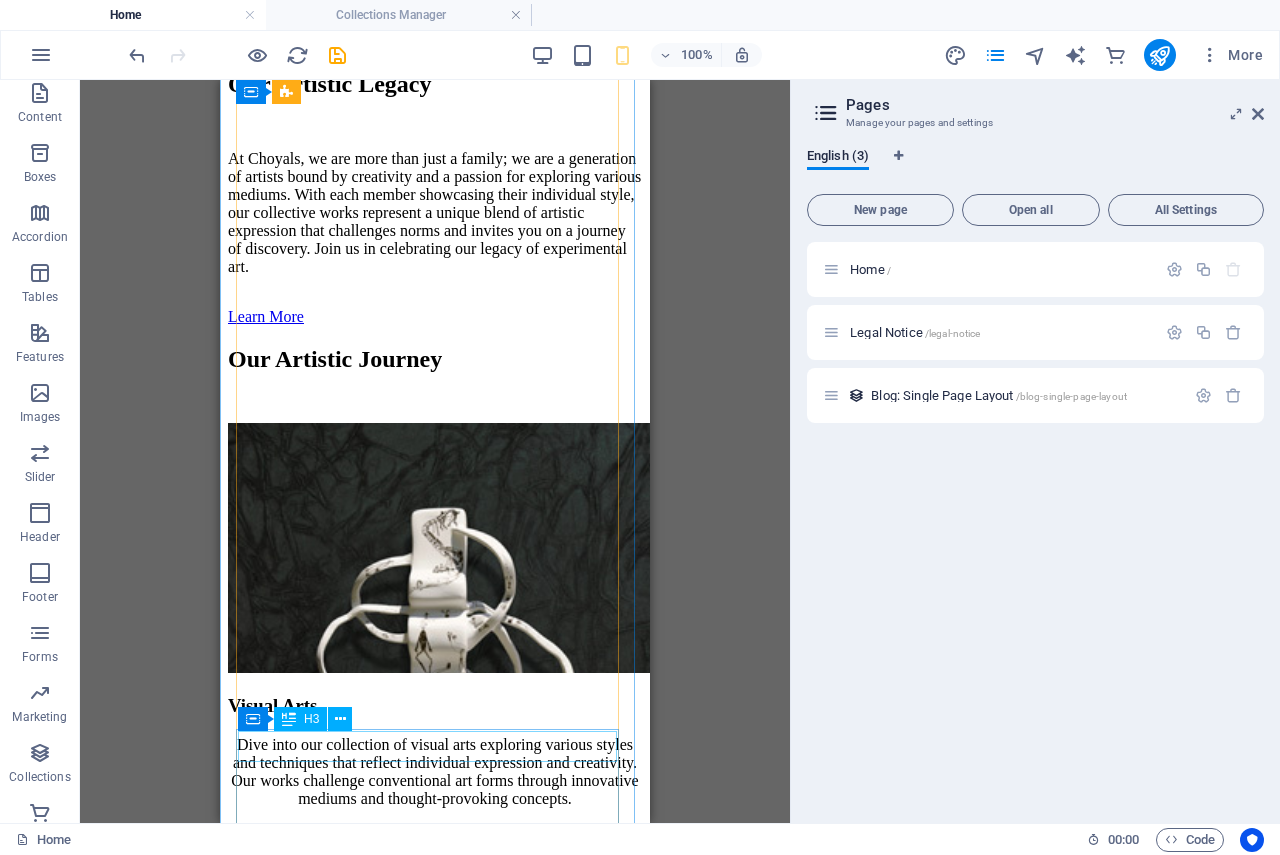click on "Community Projects" at bounding box center [435, 1232] 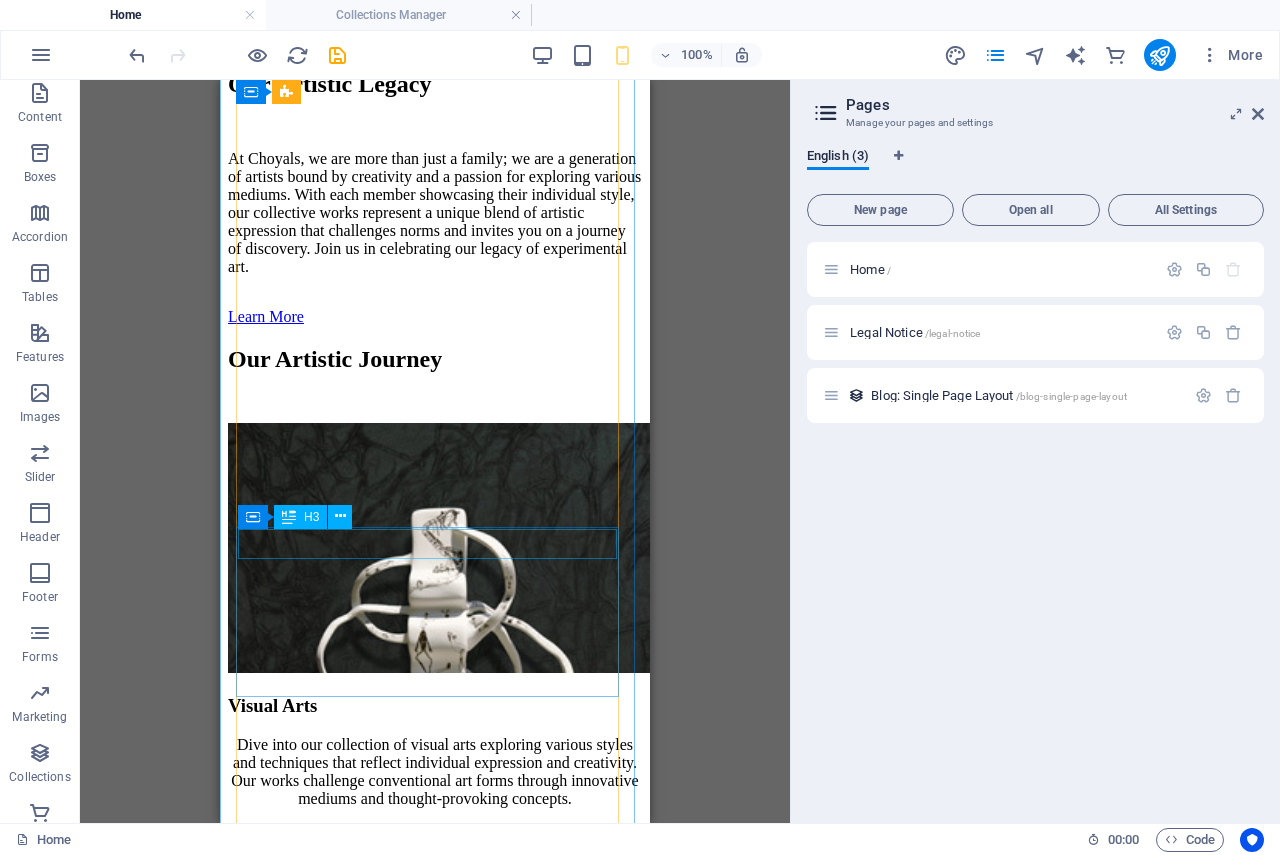 click on "Mixed Media" at bounding box center [435, 1101] 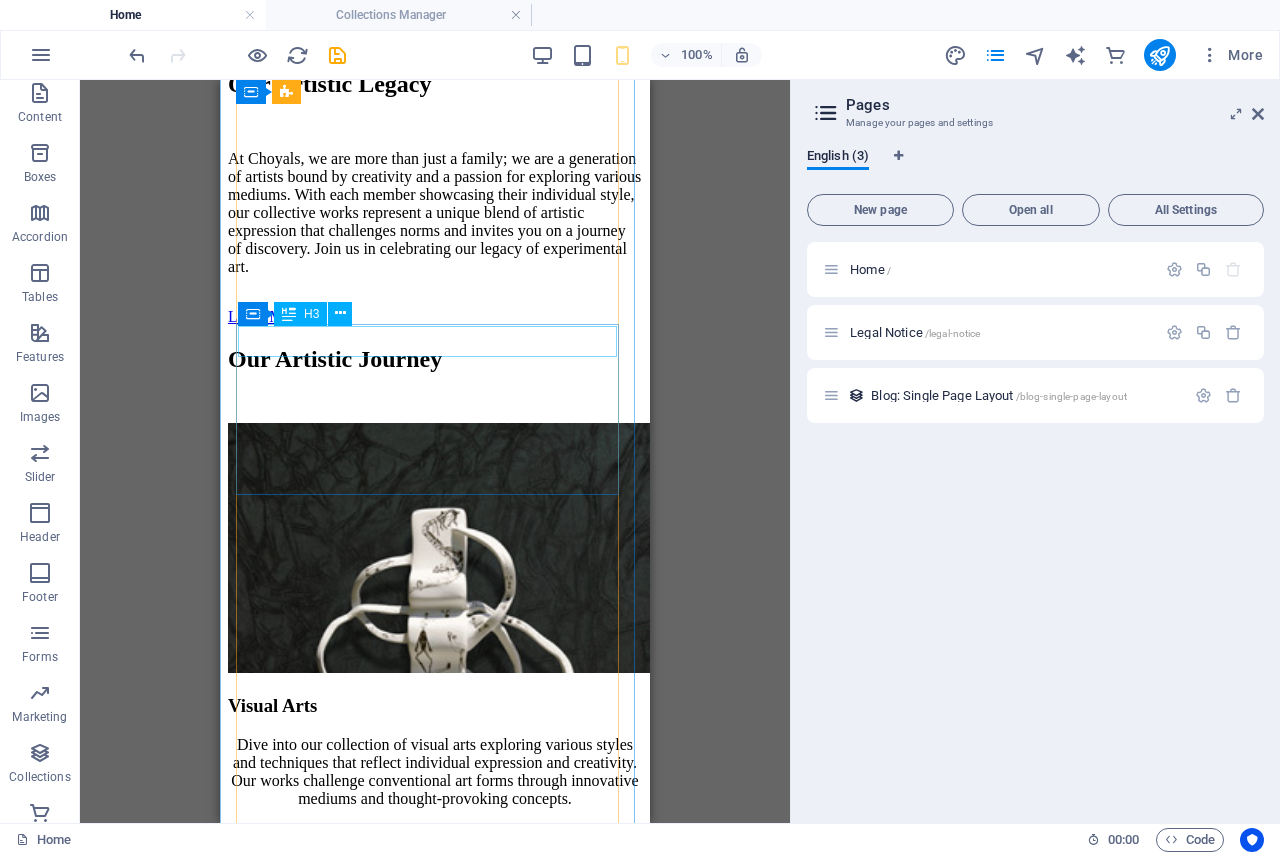 click on "Photography" at bounding box center [435, 969] 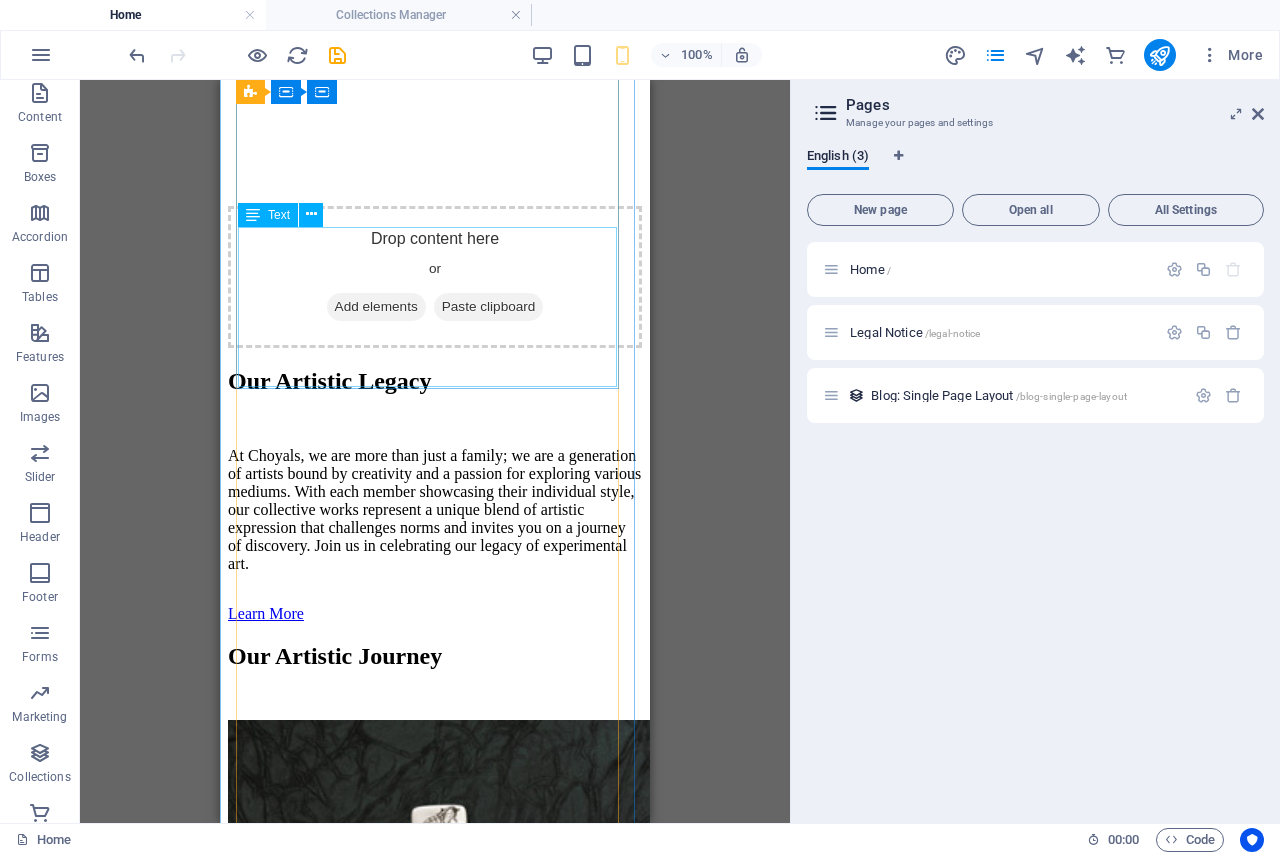 scroll, scrollTop: 1506, scrollLeft: 0, axis: vertical 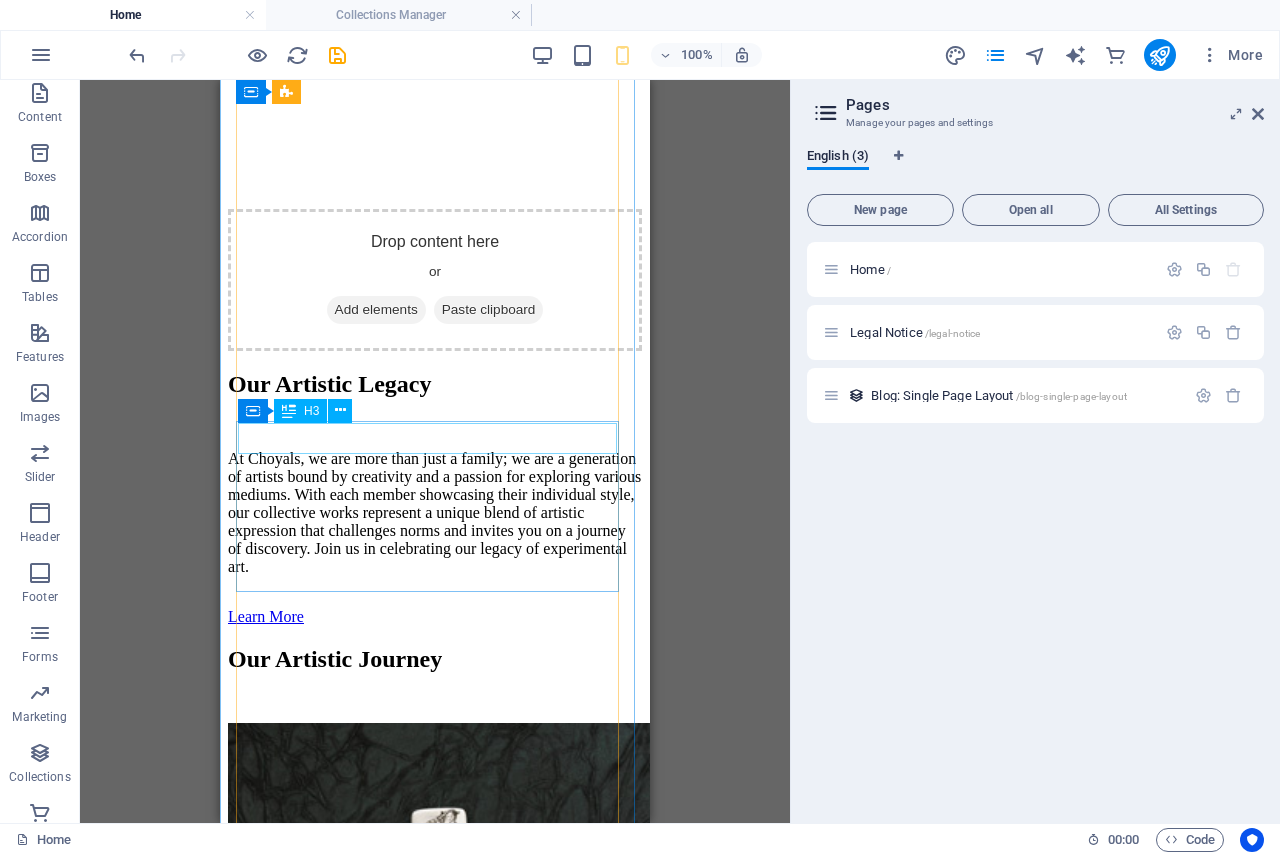 click on "Sculpture" at bounding box center [435, 1138] 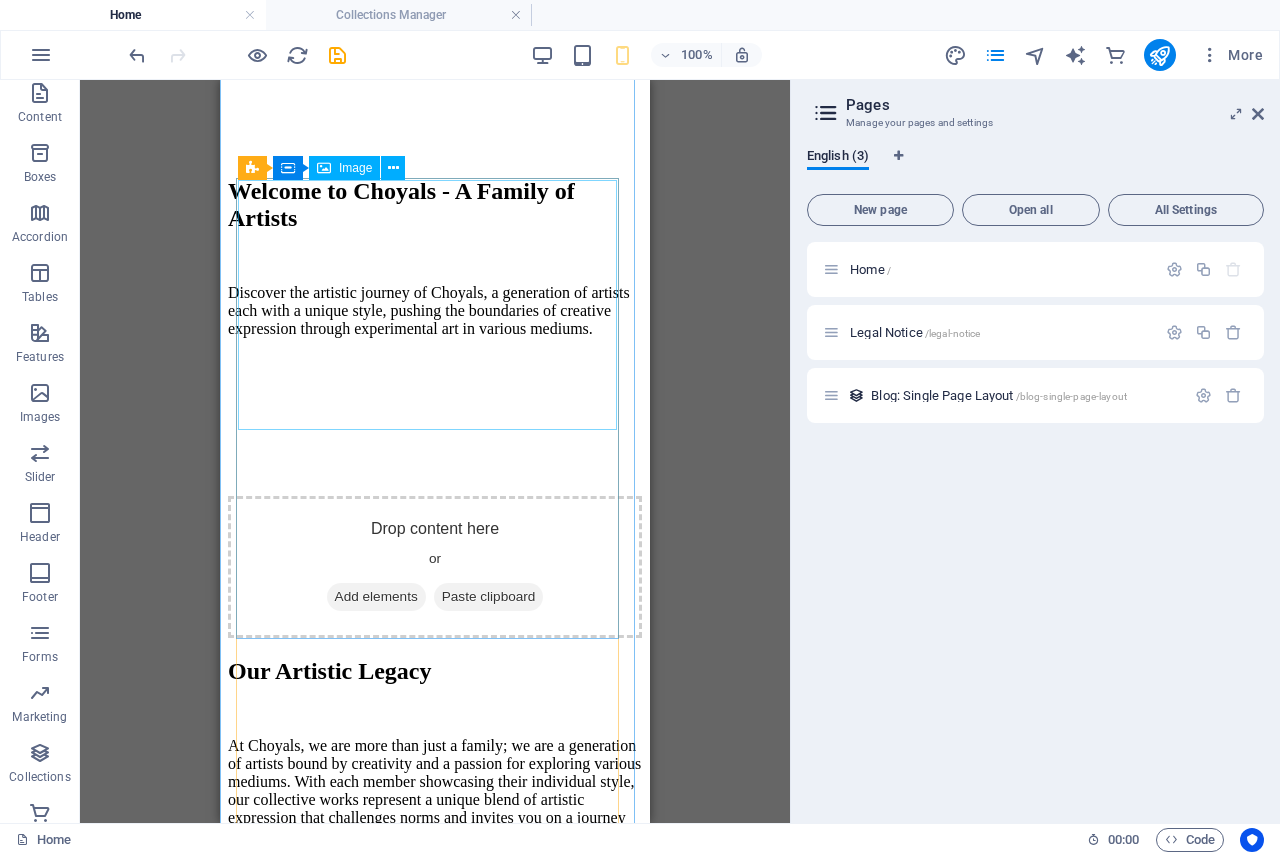 scroll, scrollTop: 1206, scrollLeft: 0, axis: vertical 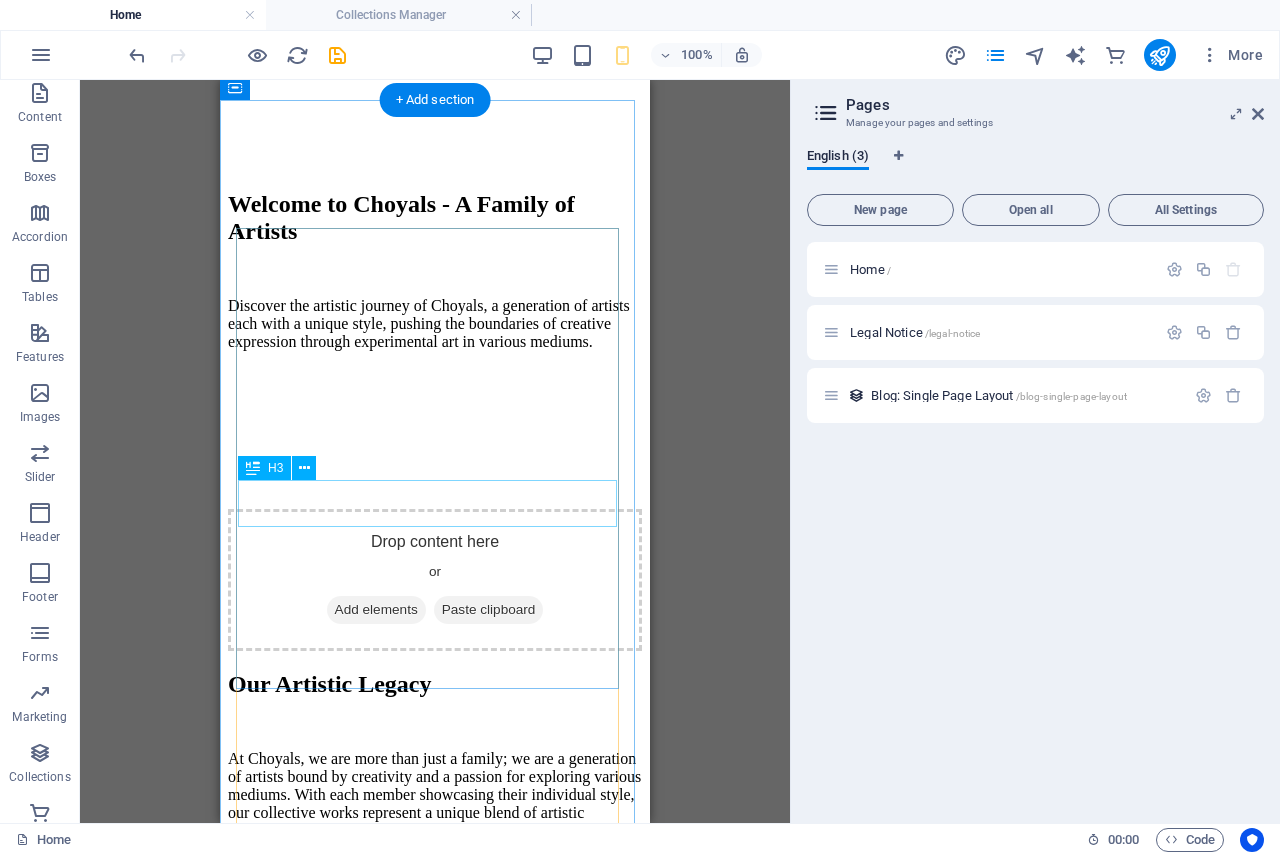 click on "Visual Arts" at bounding box center [435, 1306] 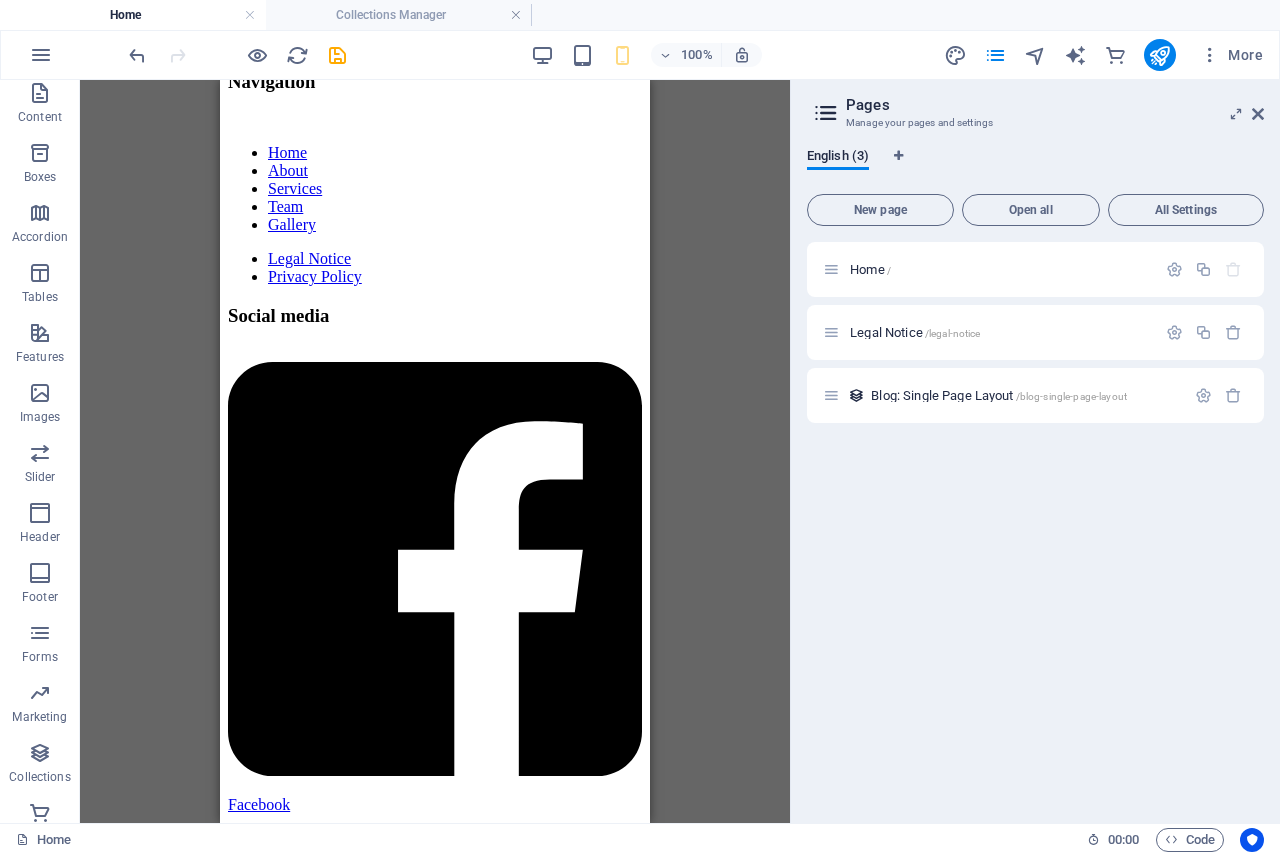 scroll, scrollTop: 4175, scrollLeft: 0, axis: vertical 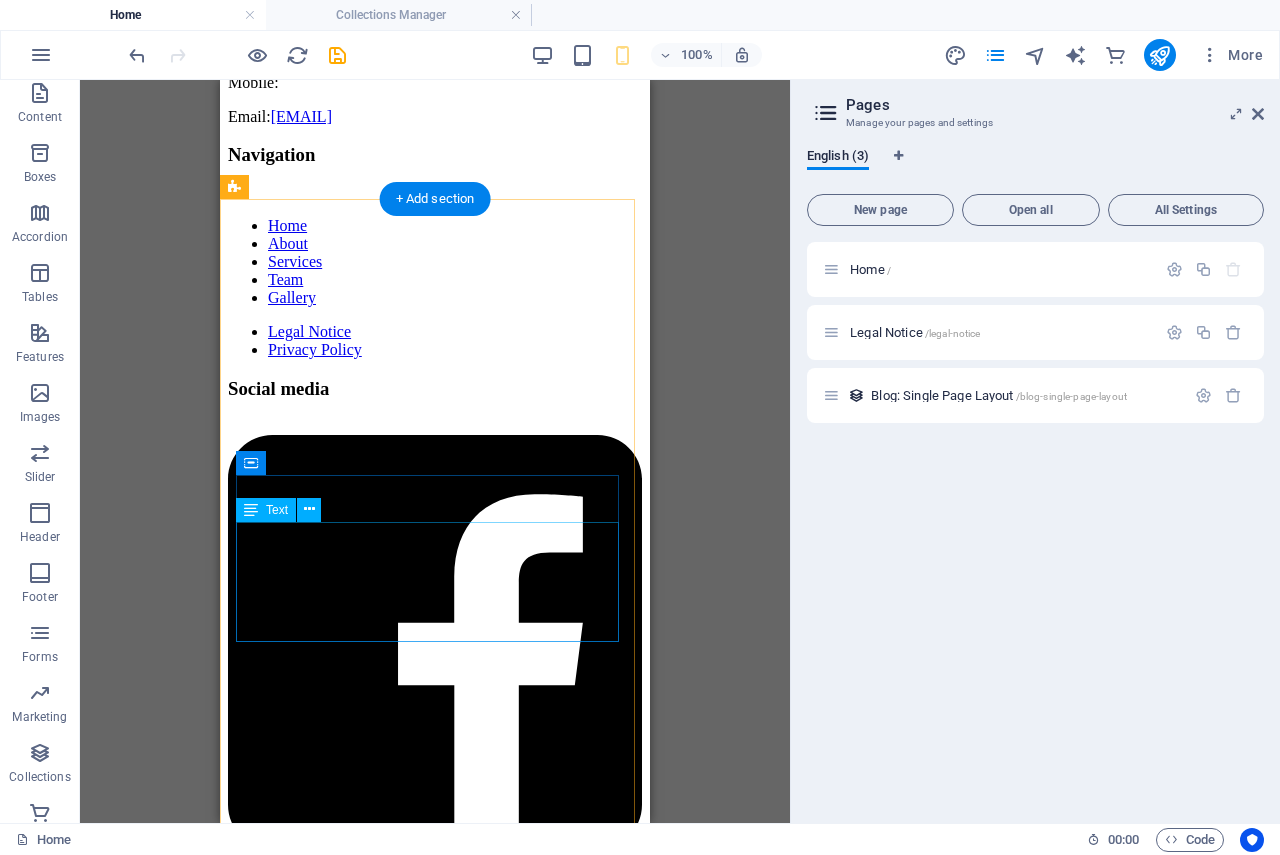 click on "[NUMBER] [STREET]" at bounding box center (304, -20) 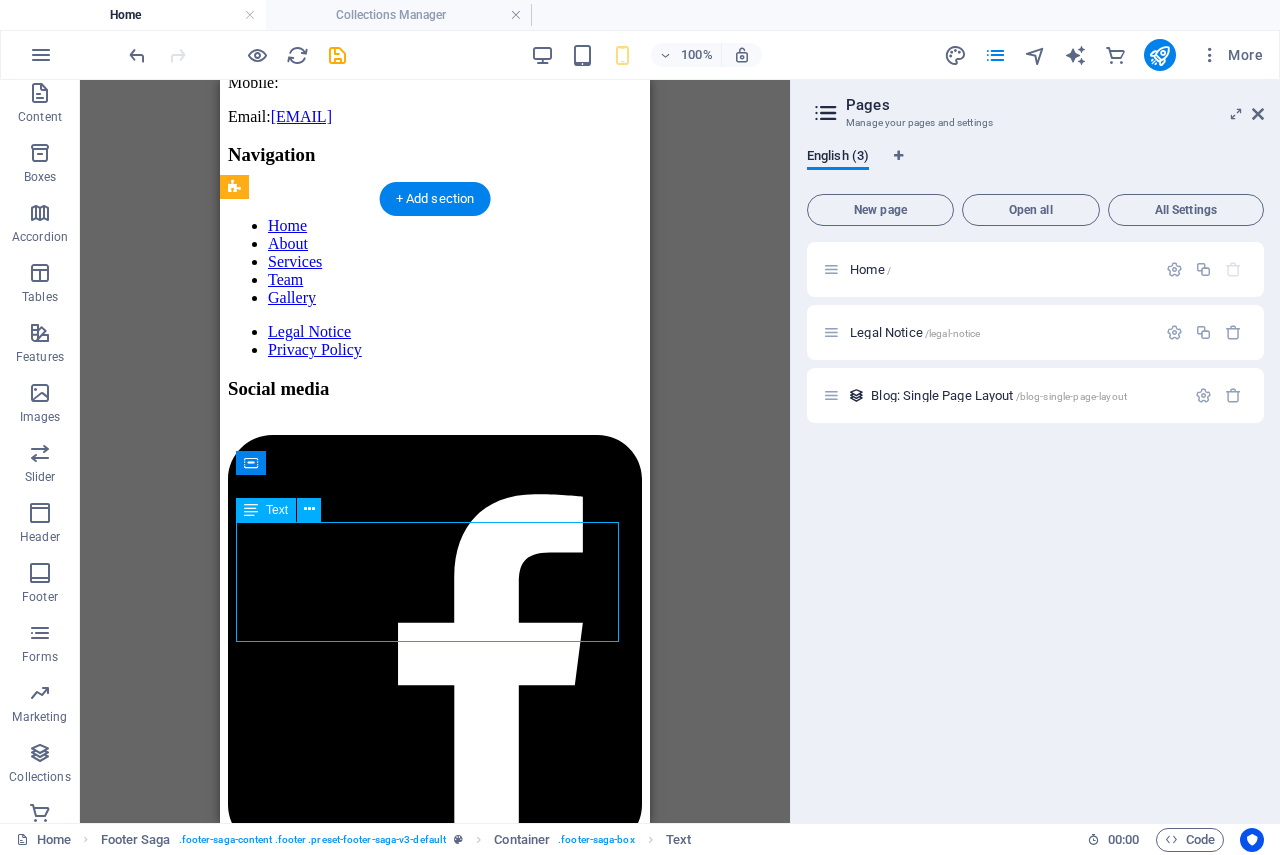 click on "[NUMBER] [STREET] [POSTAL_CODE] [CITY] [PHONE] [PHONE] [PHONE] [EMAIL]" at bounding box center (435, 49) 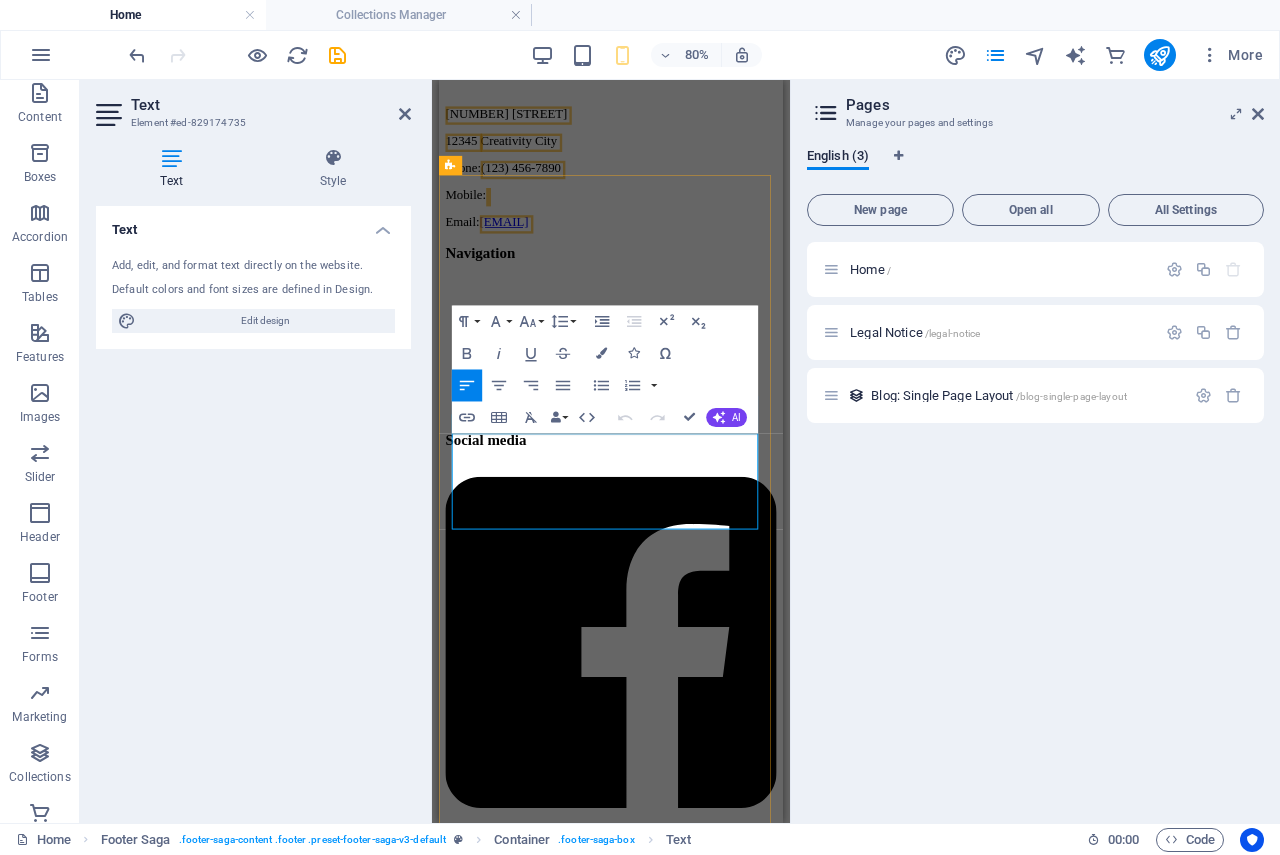 click on "[NUMBER] [STREET]" at bounding box center [523, 121] 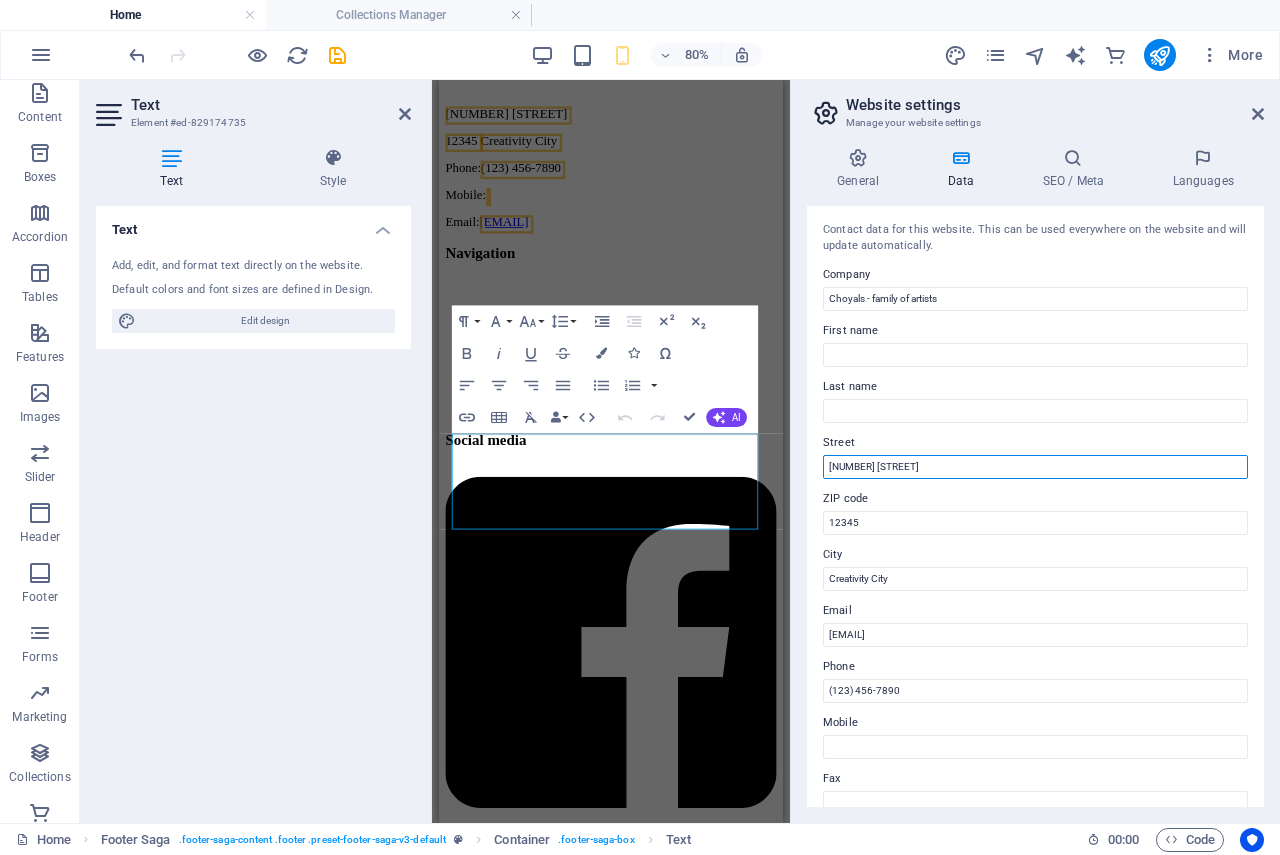 drag, startPoint x: 903, startPoint y: 473, endPoint x: 807, endPoint y: 491, distance: 97.67292 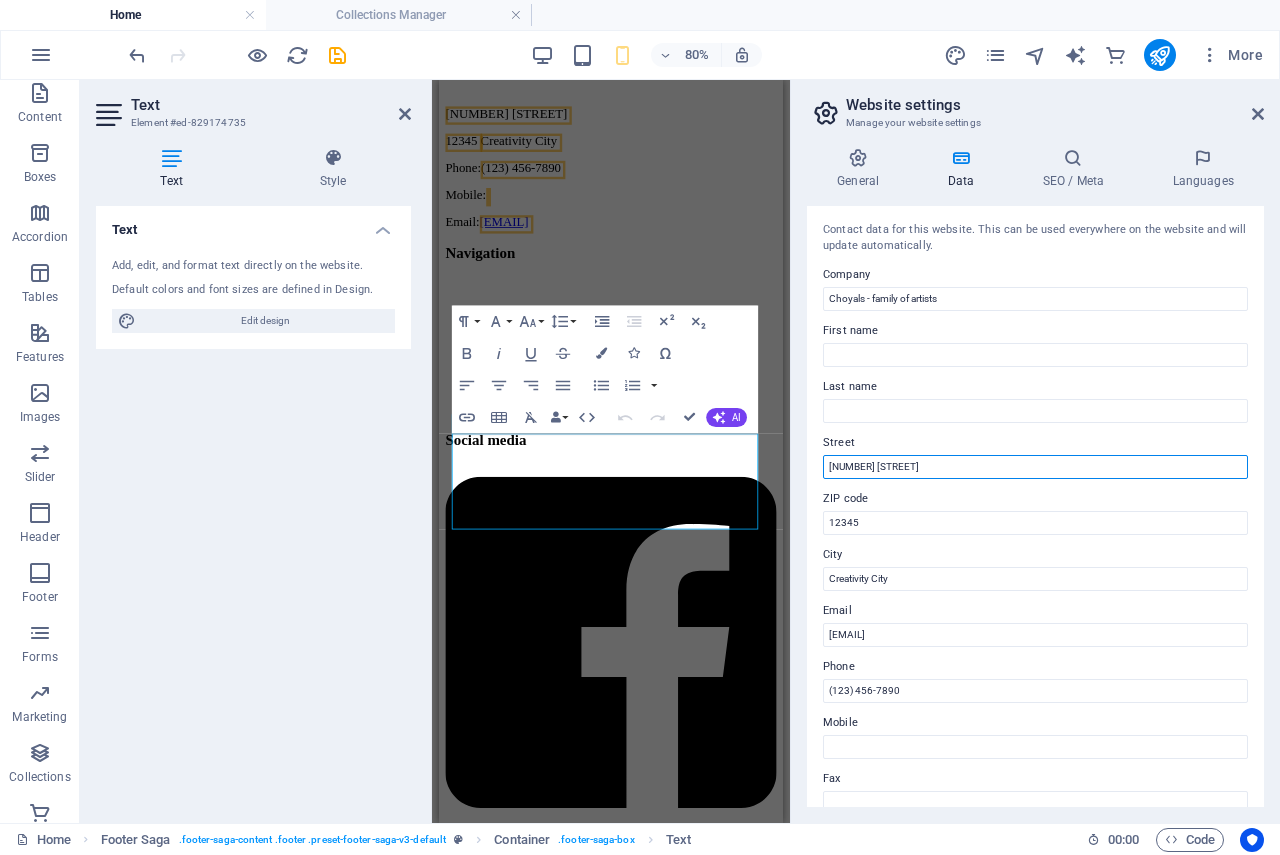 click on "General  Data  SEO / Meta  Languages Website name Individual Logo Drag files here, click to choose files or select files from Files or our free stock photos & videos Select files from the file manager, stock photos, or upload file(s) Upload Favicon Set the favicon of your website here. A favicon is a small icon shown in the browser tab next to your website title. It helps visitors identify your website. Drag files here, click to choose files or select files from Files or our free stock photos & videos Select files from the file manager, stock photos, or upload file(s) Upload Preview Image (Open Graph) This image will be shown when the website is shared on social networks Drag files here, click to choose files or select files from Files or our free stock photos & videos Select files from the file manager, stock photos, or upload file(s) Upload Contact data for this website. This can be used everywhere on the website and will update automatically. Company Choyals - family of artists First name Last name Street" at bounding box center [1035, 477] 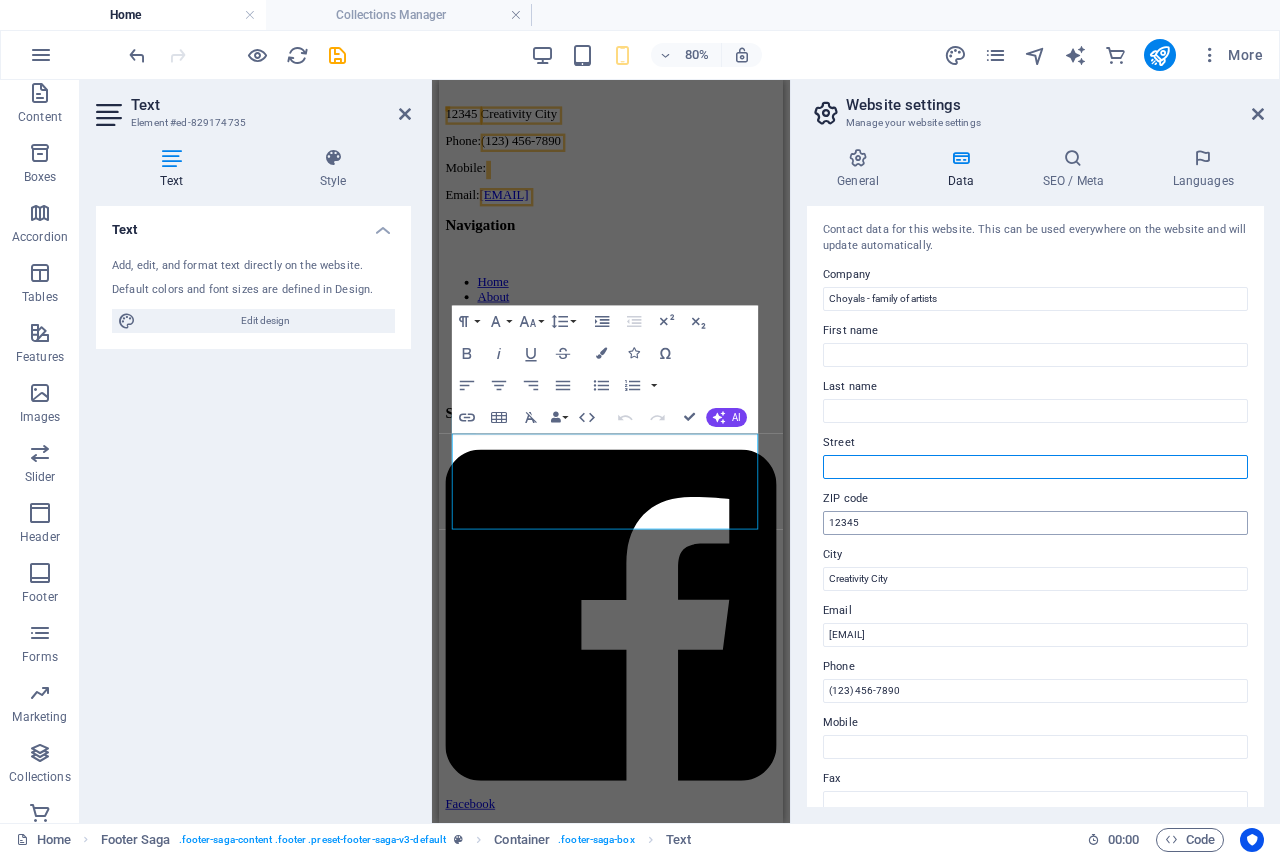 type 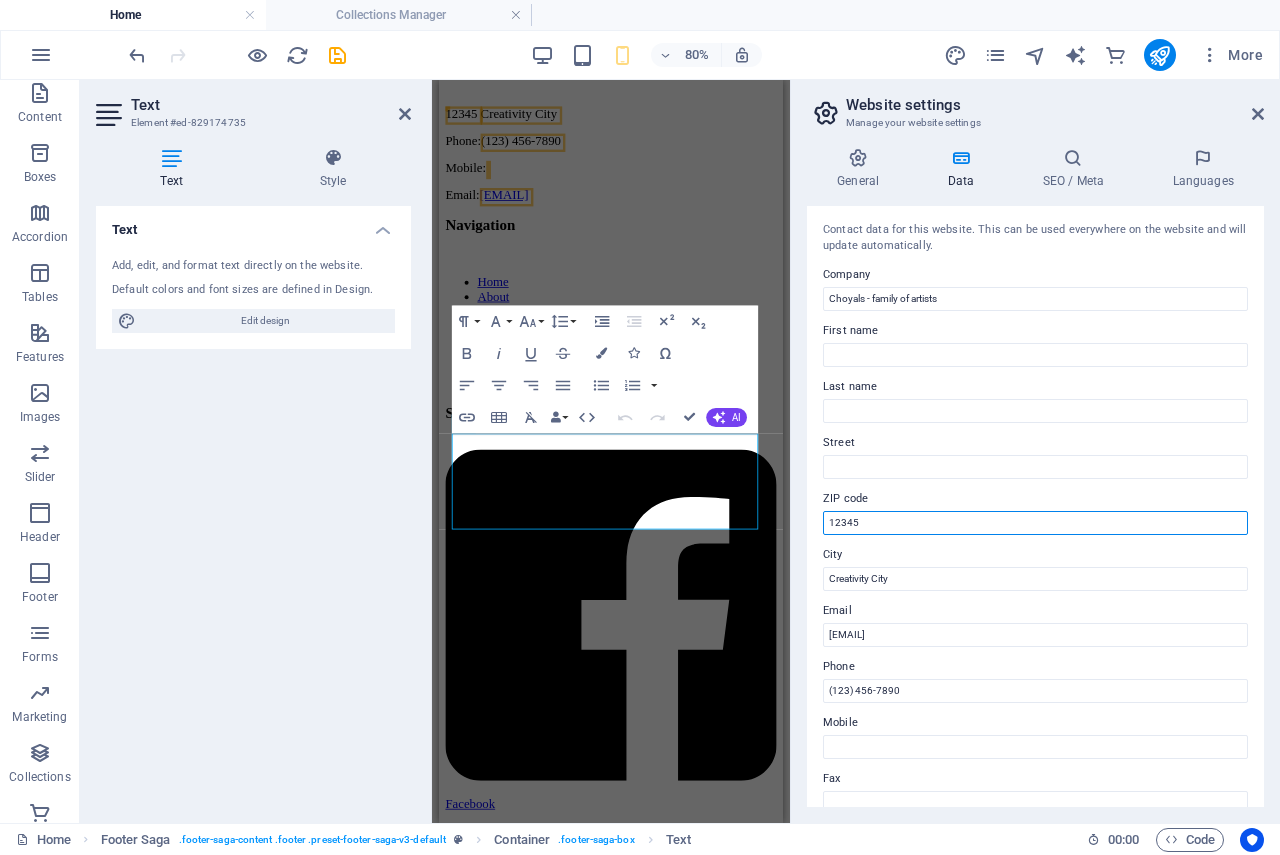 drag, startPoint x: 1308, startPoint y: 606, endPoint x: 821, endPoint y: 655, distance: 489.4589 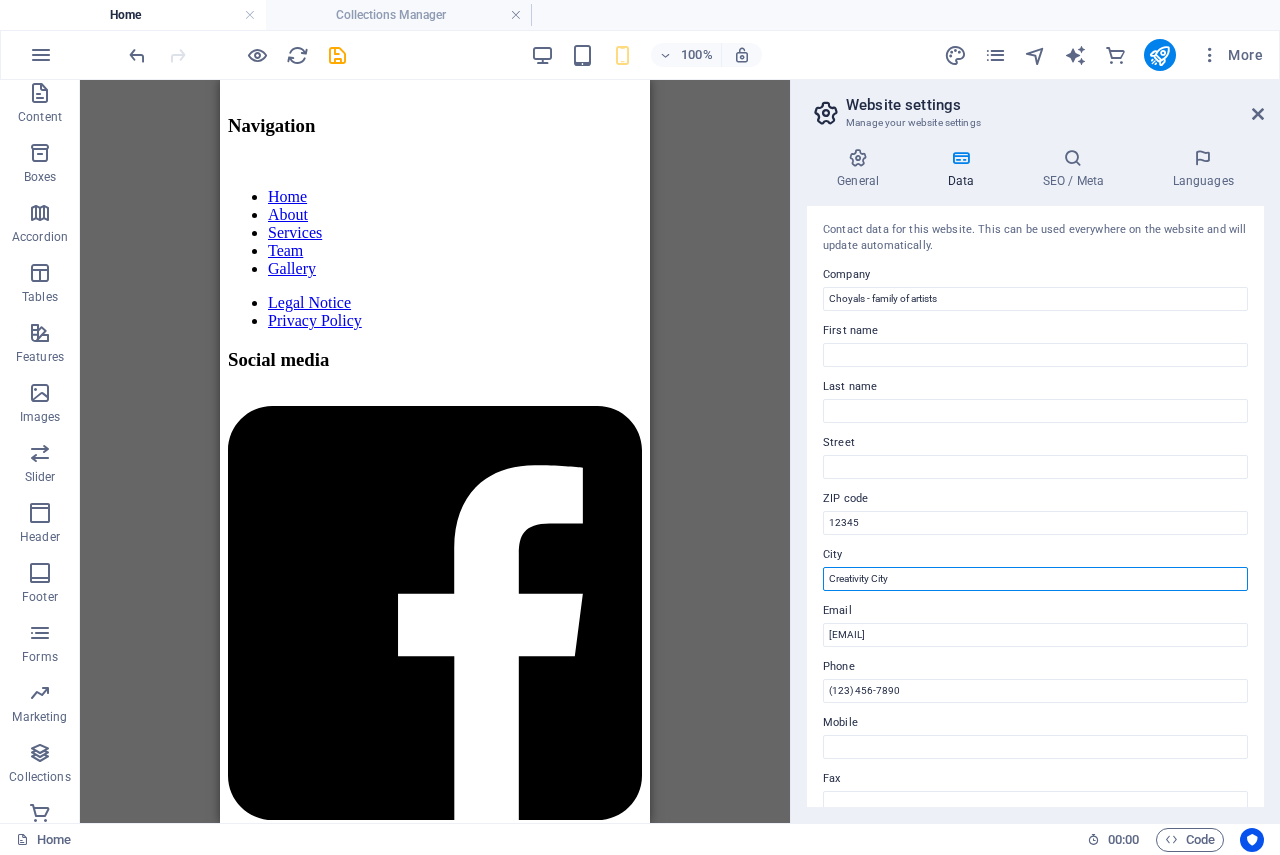drag, startPoint x: 906, startPoint y: 580, endPoint x: 730, endPoint y: 579, distance: 176.00284 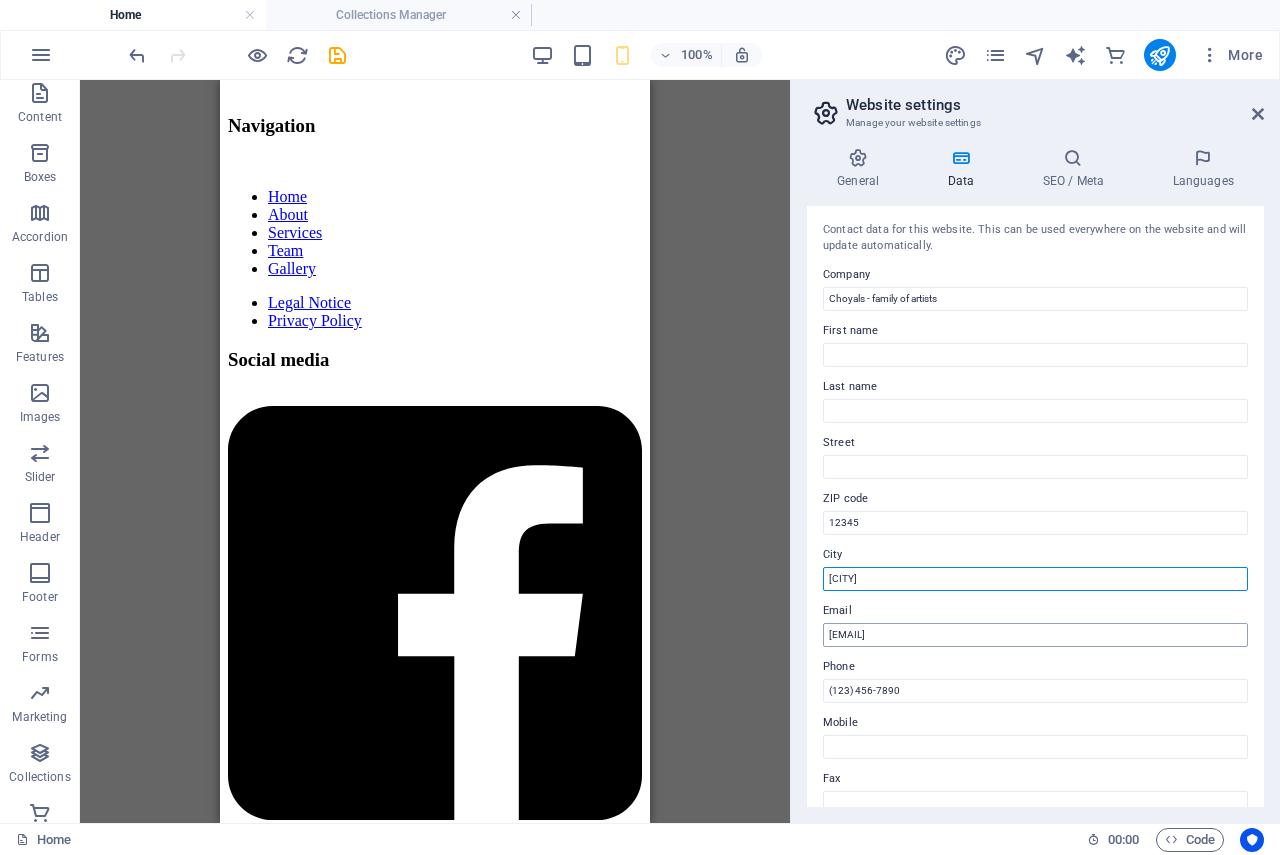 type on "[CITY]" 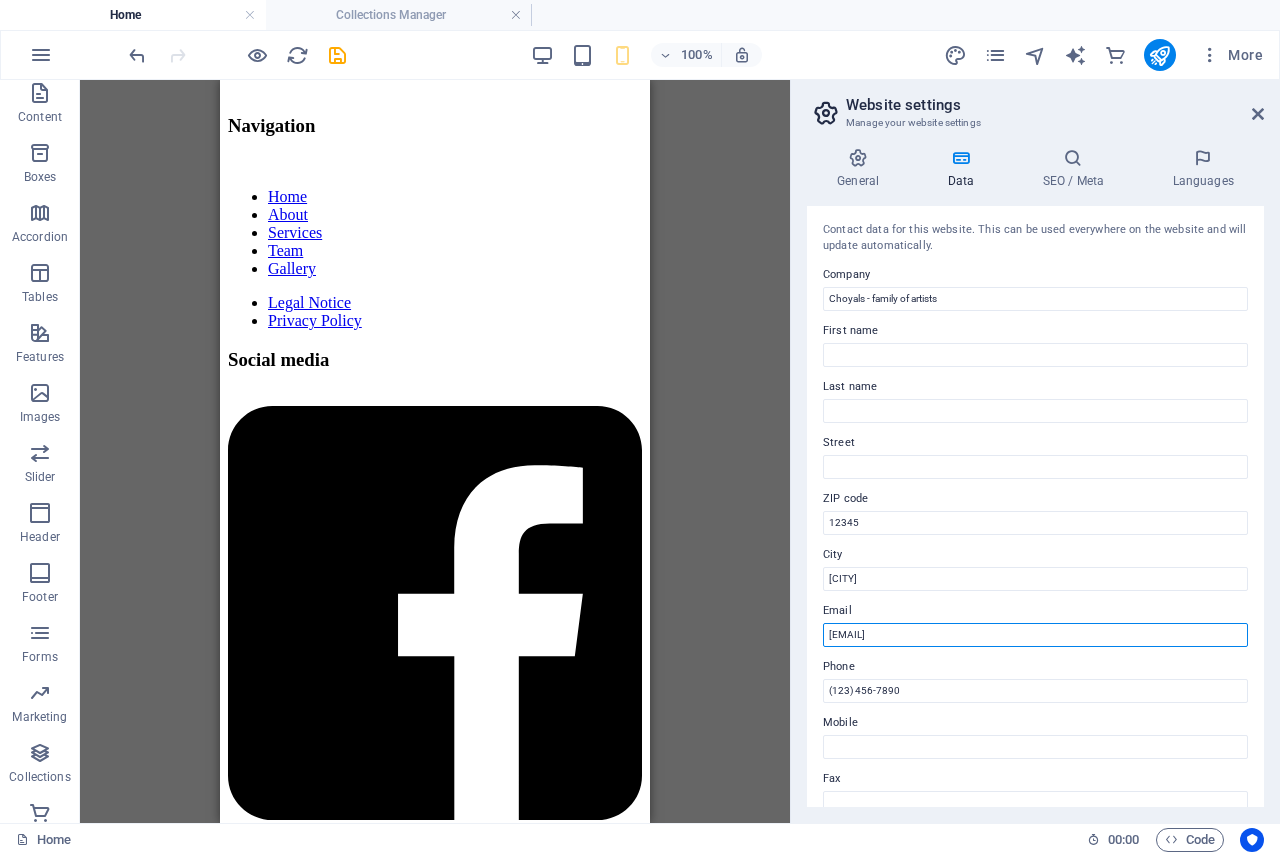 click on "[EMAIL]" at bounding box center (1035, 635) 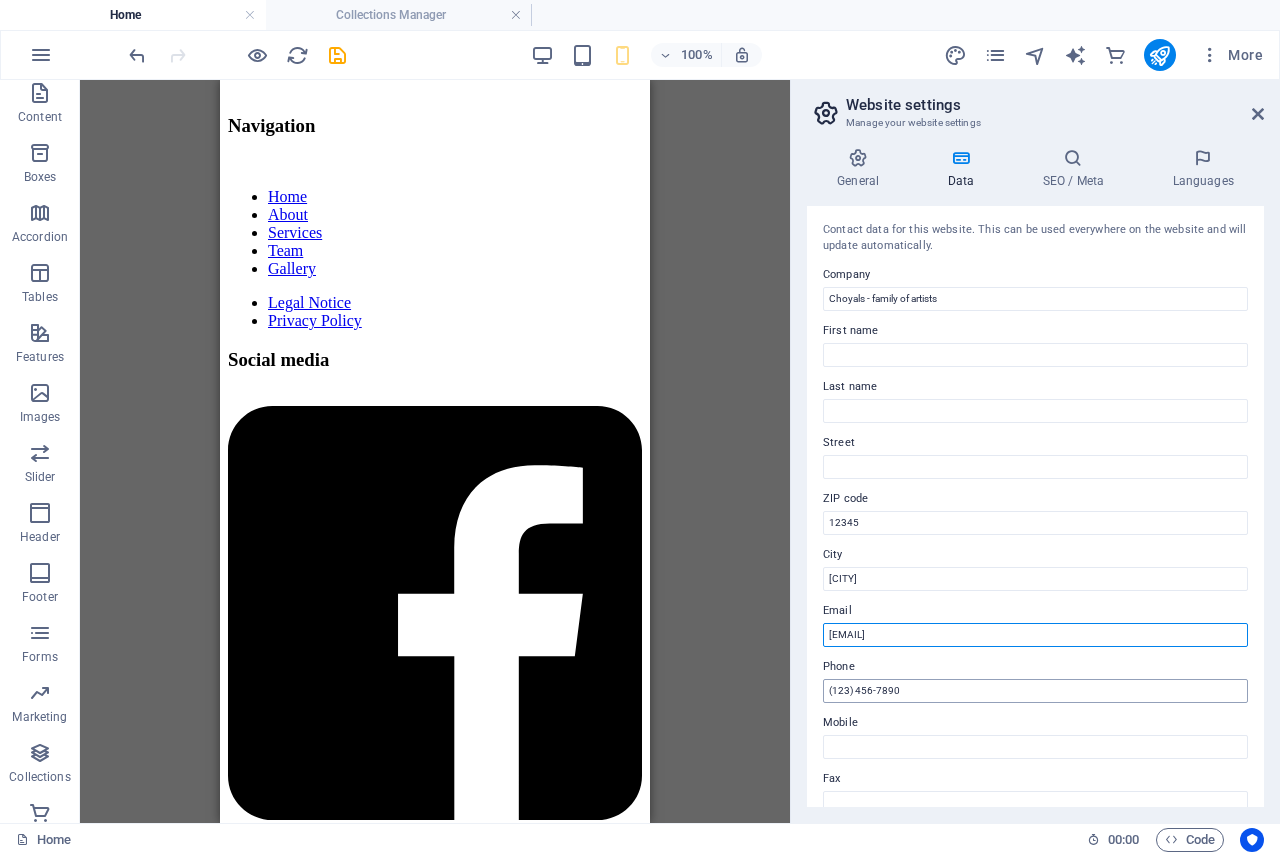 type on "[EMAIL]" 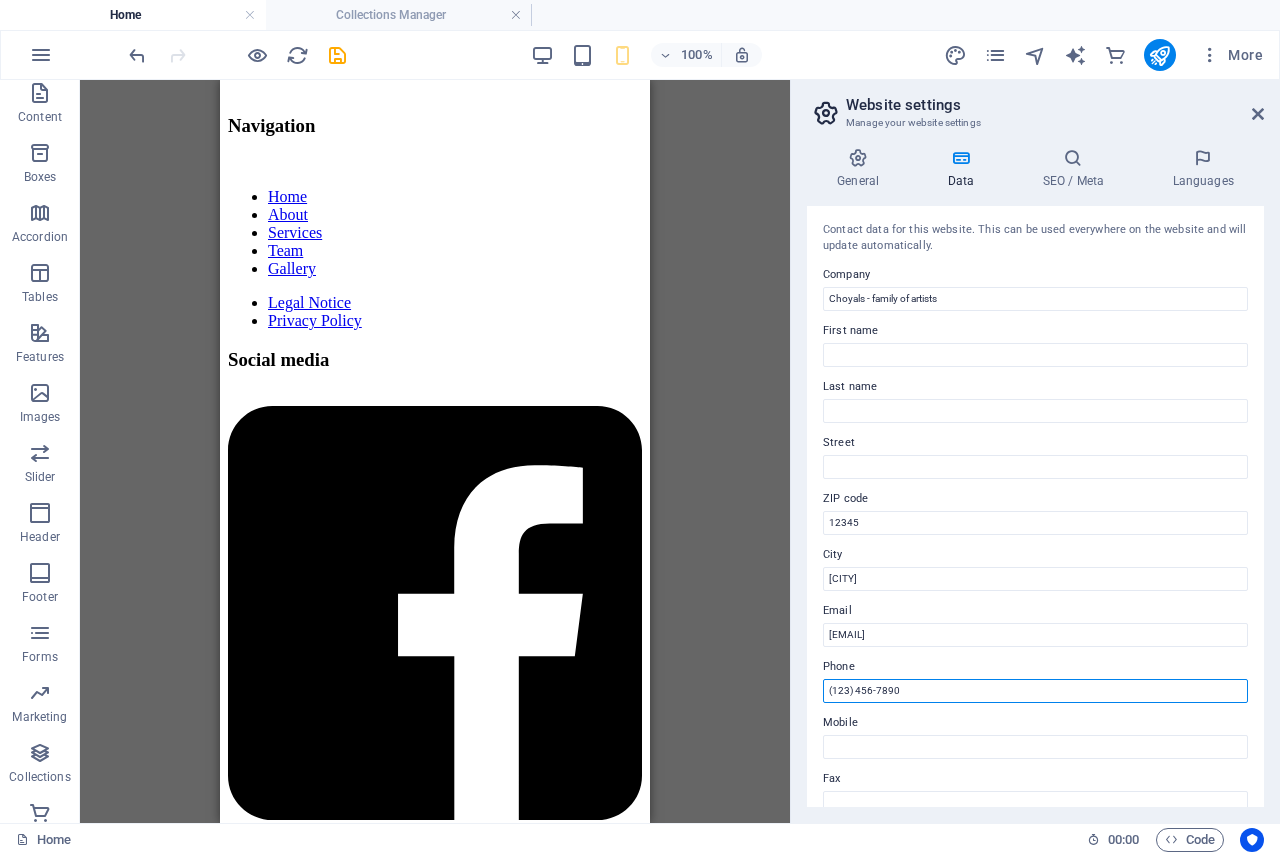 drag, startPoint x: 907, startPoint y: 693, endPoint x: 775, endPoint y: 695, distance: 132.01515 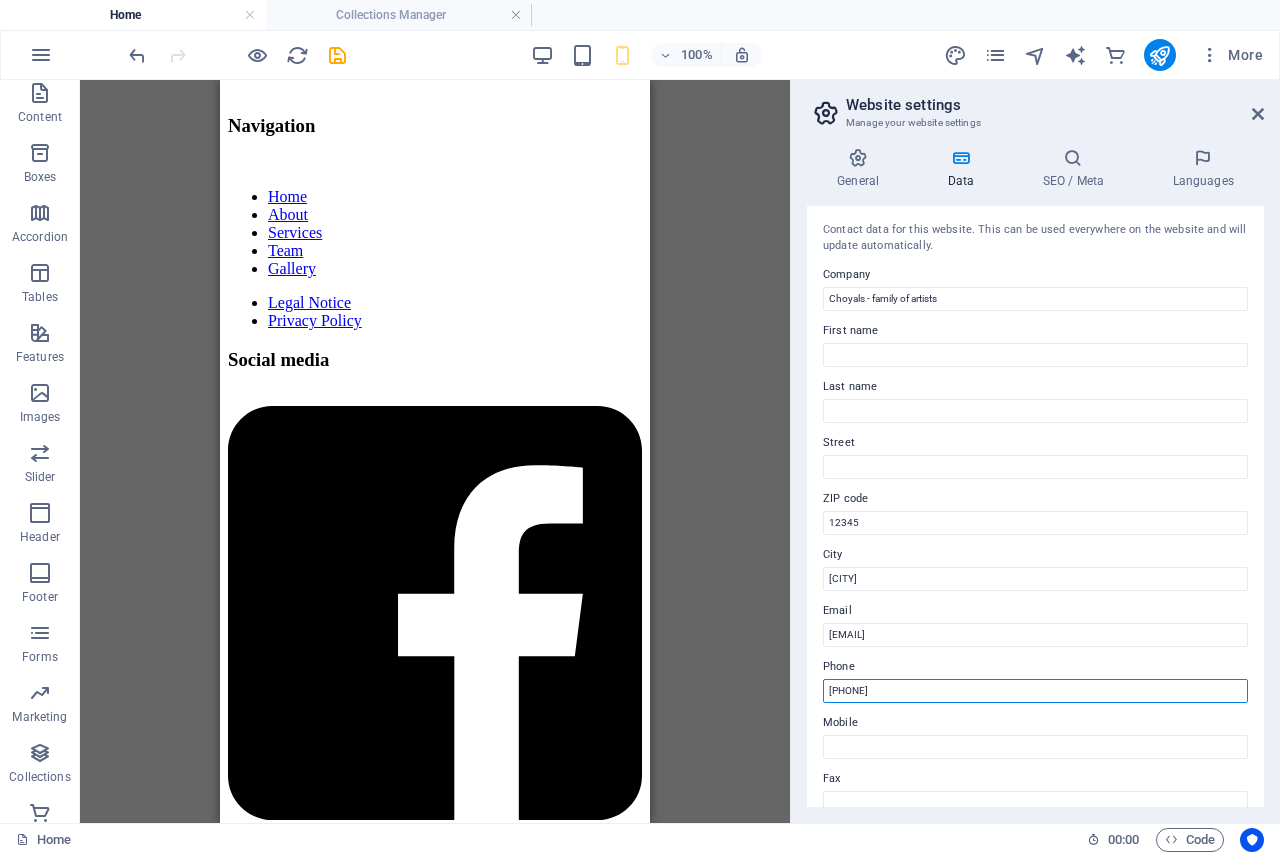type on "[PHONE]" 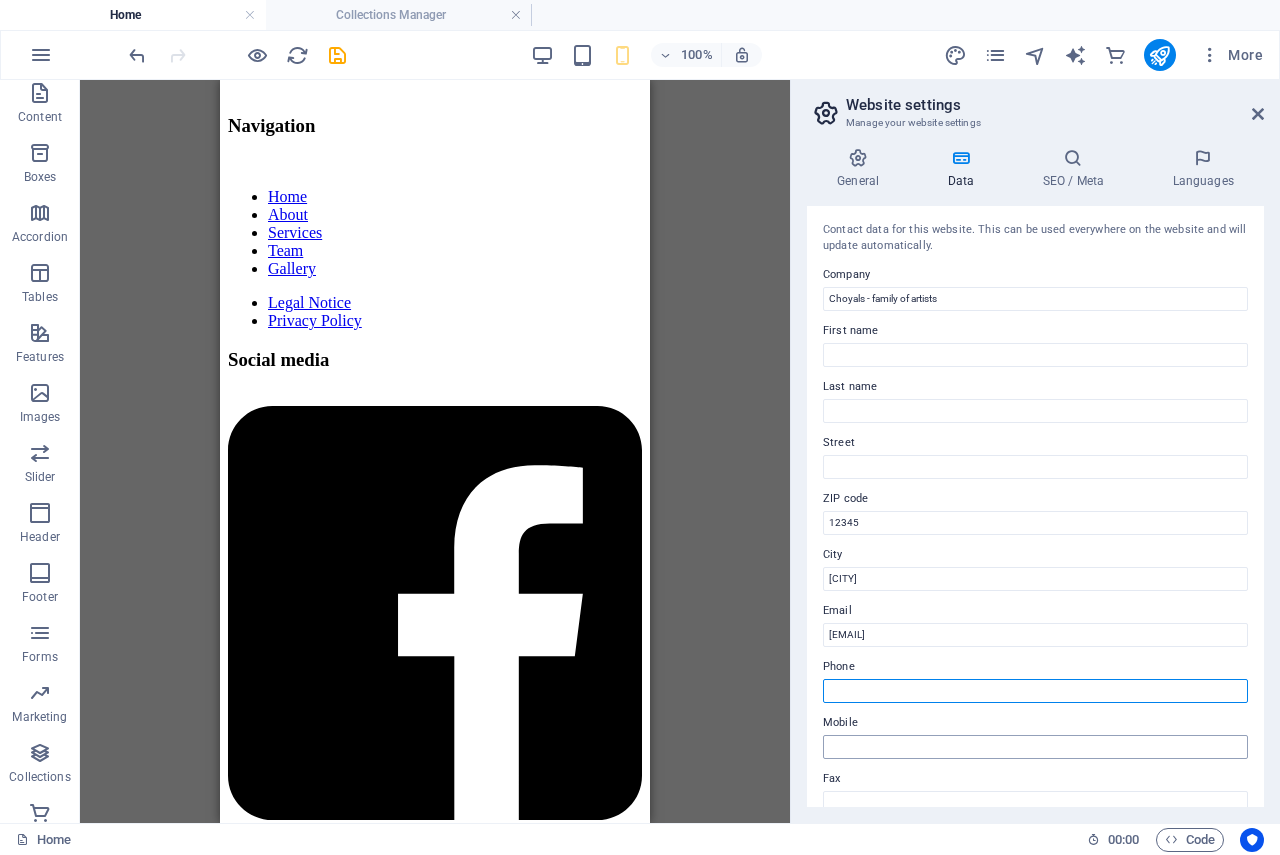 type 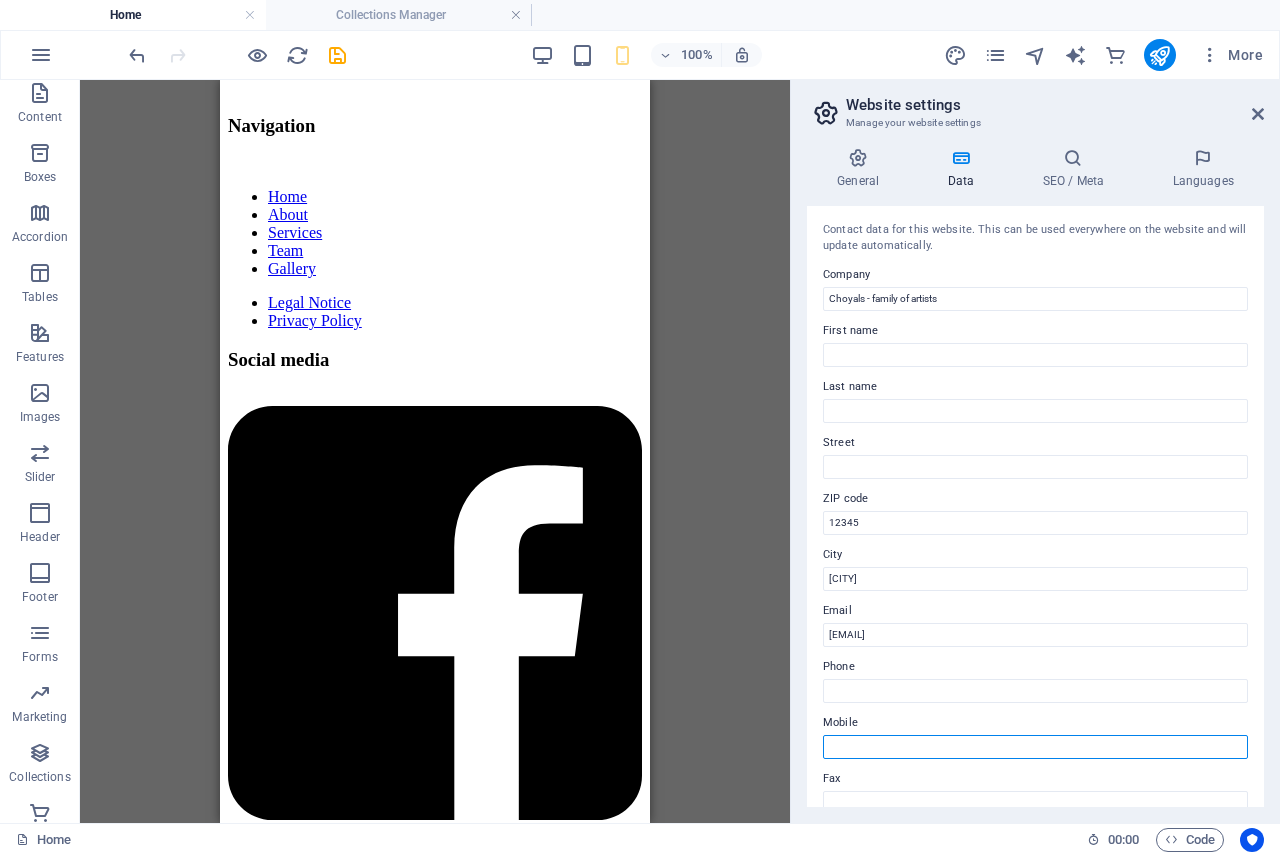 click on "Mobile" at bounding box center (1035, 747) 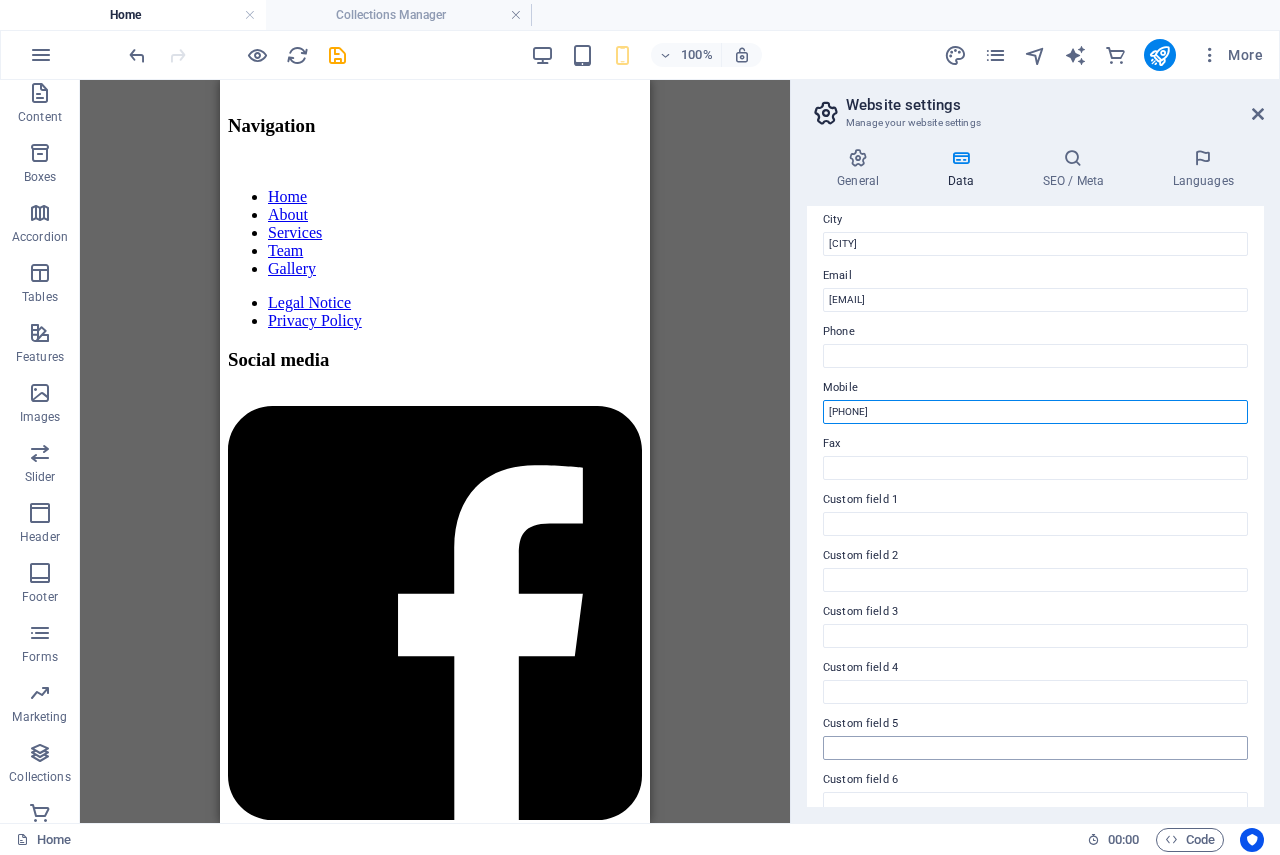 scroll, scrollTop: 360, scrollLeft: 0, axis: vertical 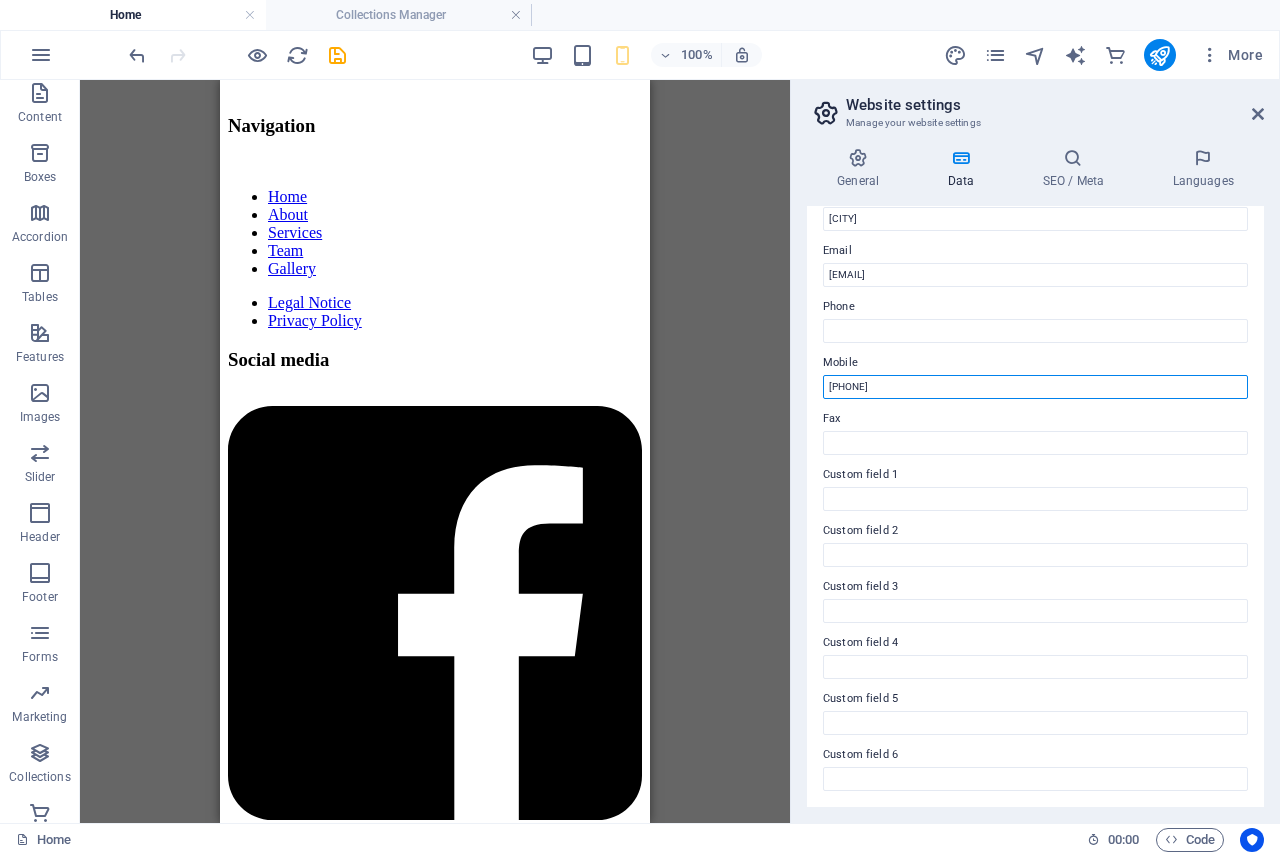 type on "[PHONE]" 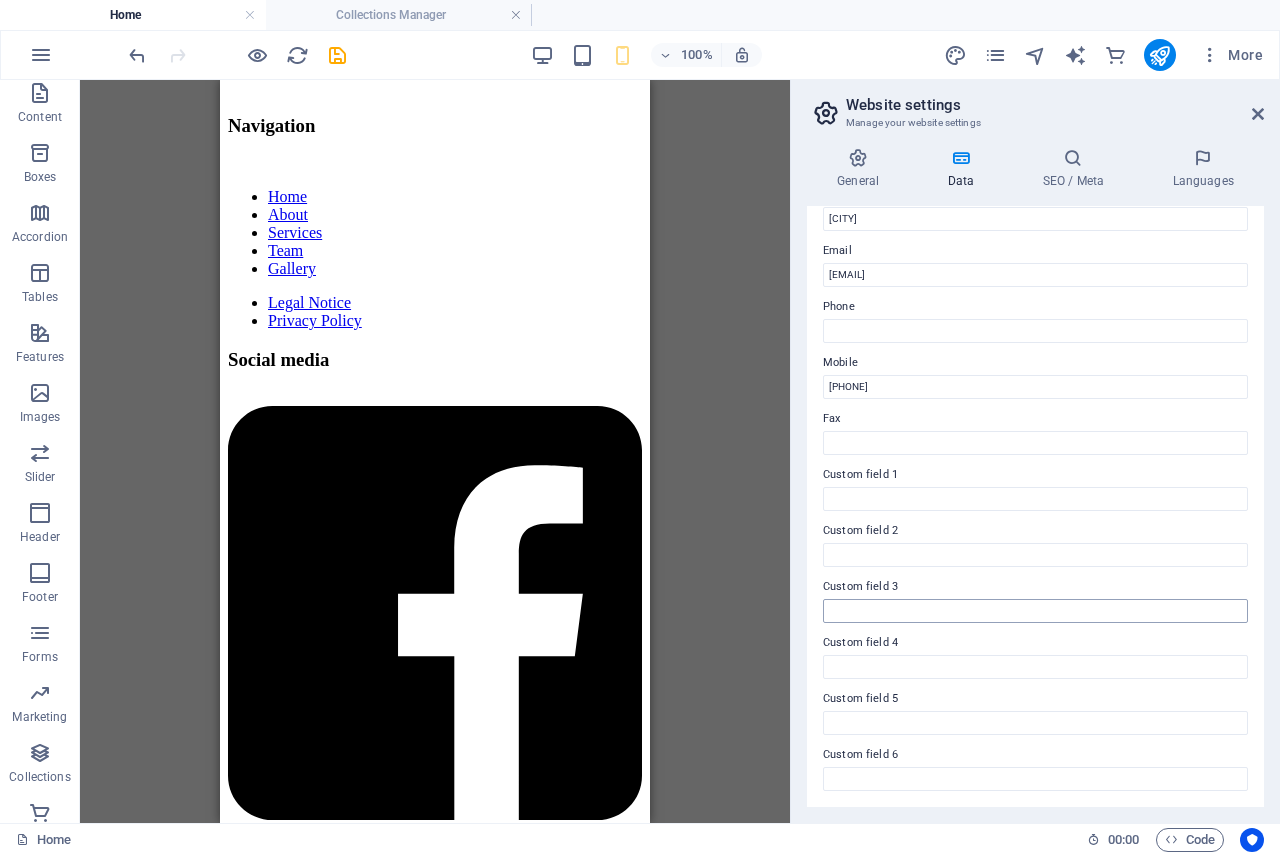 drag, startPoint x: 1259, startPoint y: 533, endPoint x: 1205, endPoint y: 599, distance: 85.276024 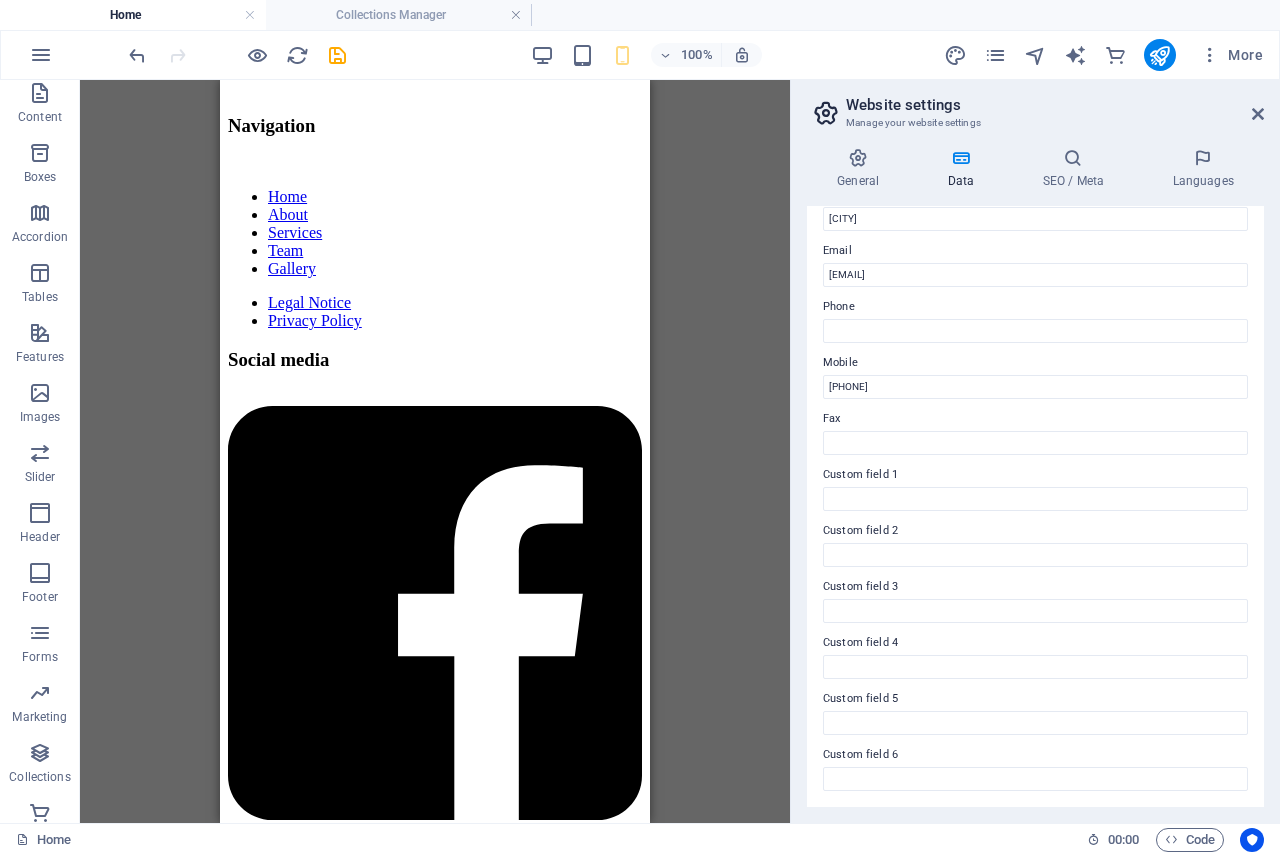scroll, scrollTop: 0, scrollLeft: 0, axis: both 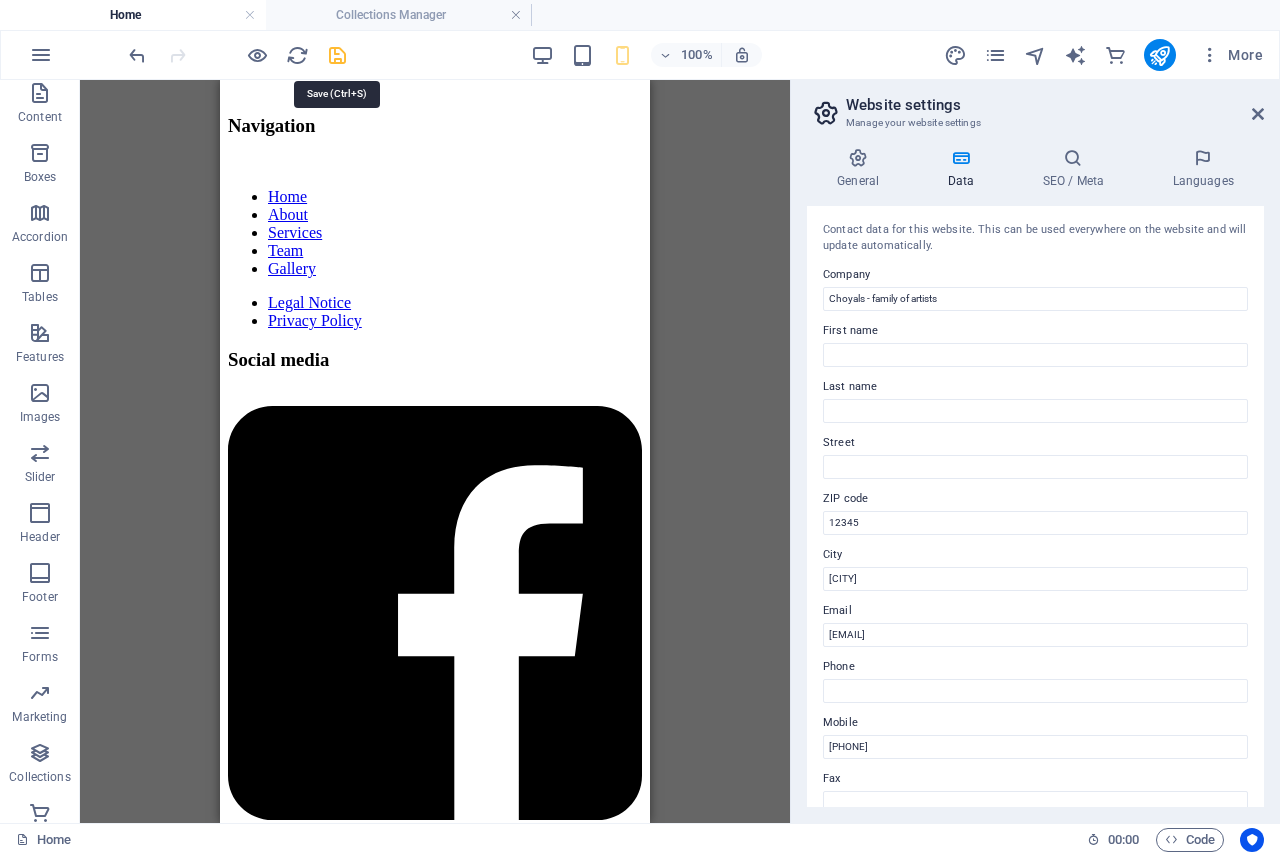 click at bounding box center [337, 55] 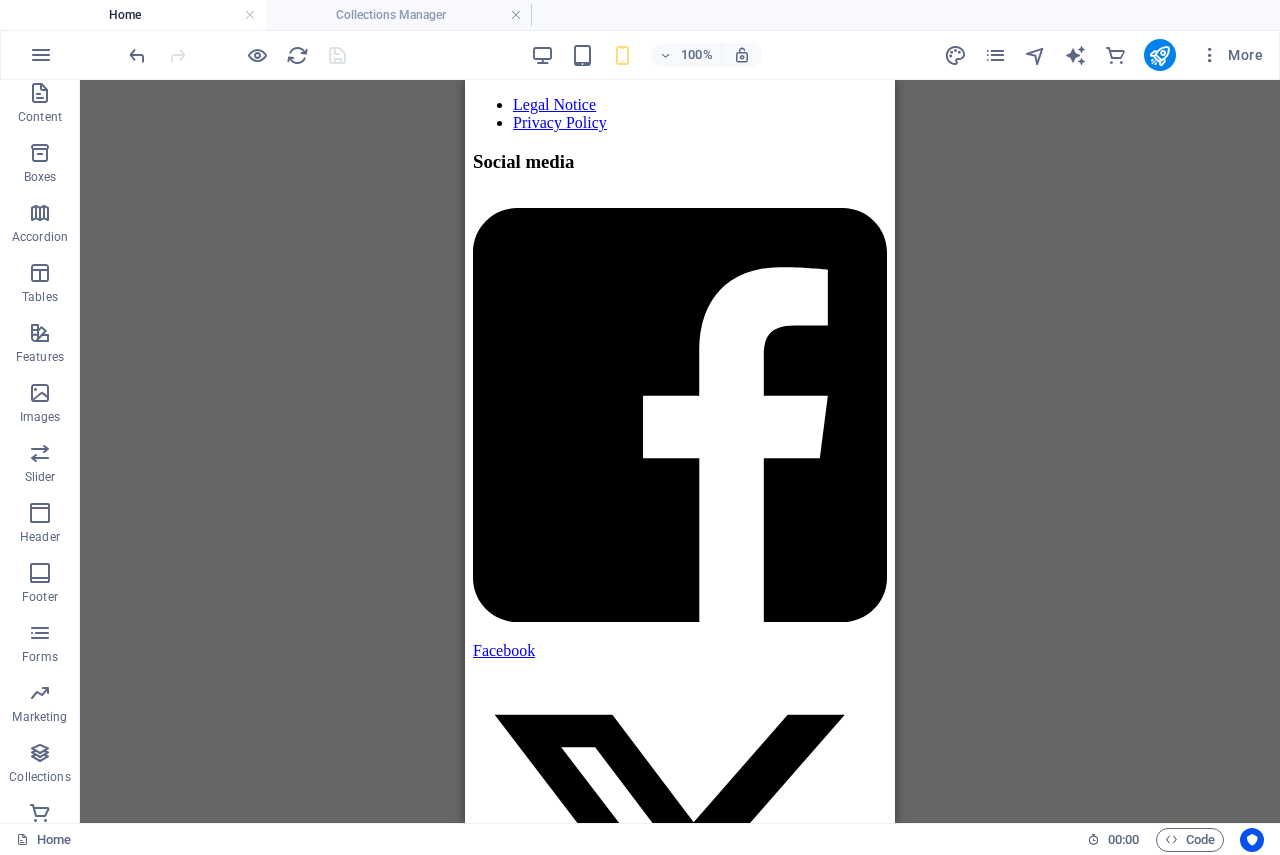 scroll, scrollTop: 4303, scrollLeft: 0, axis: vertical 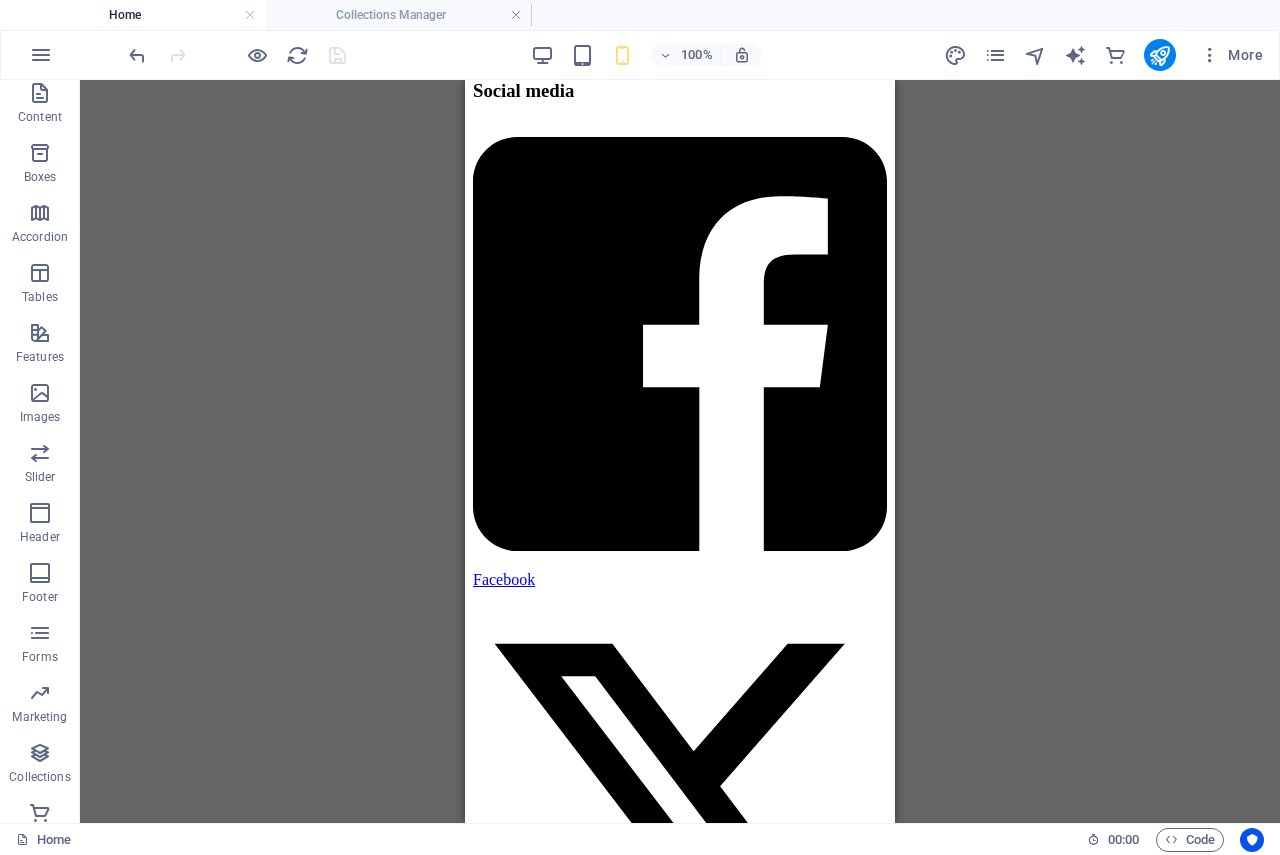 drag, startPoint x: 889, startPoint y: 691, endPoint x: 1360, endPoint y: 830, distance: 491.0825 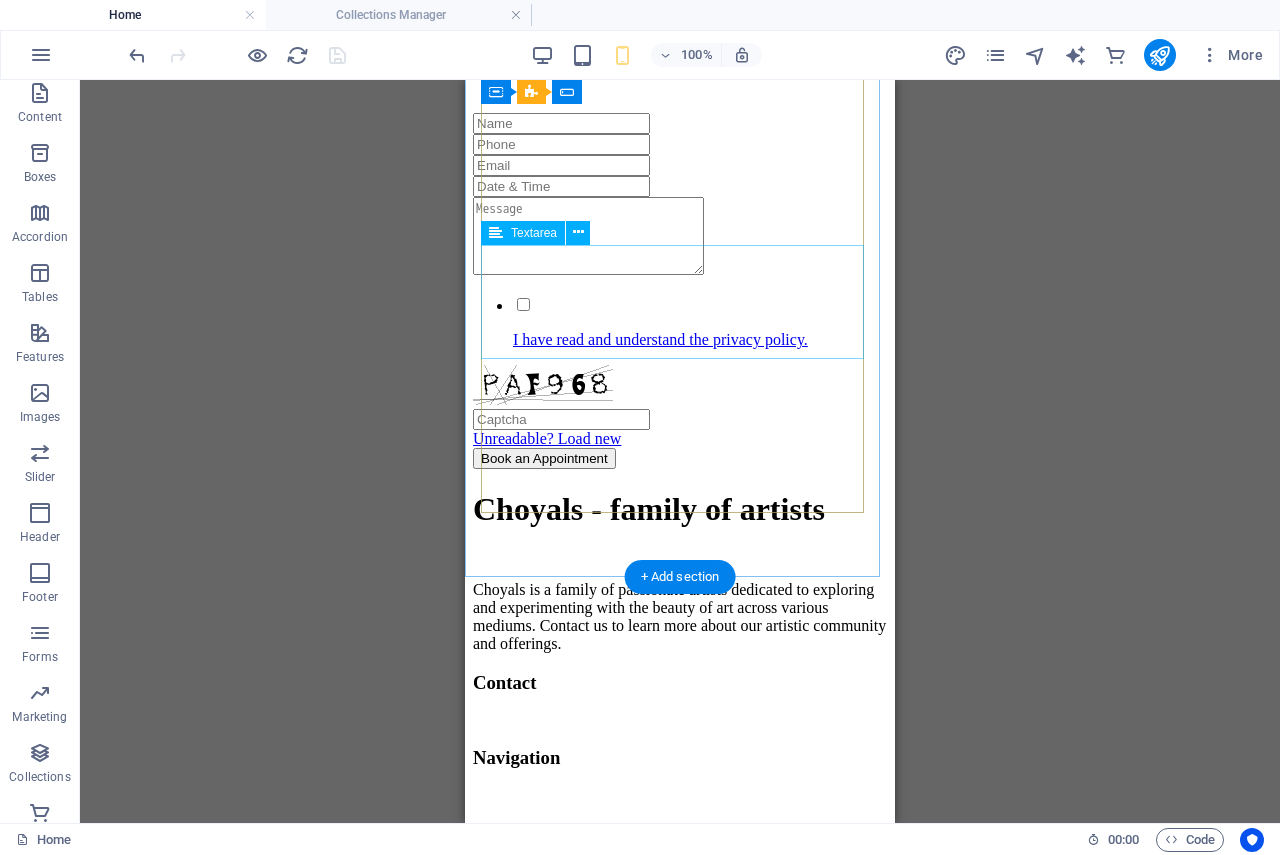 scroll, scrollTop: 3303, scrollLeft: 0, axis: vertical 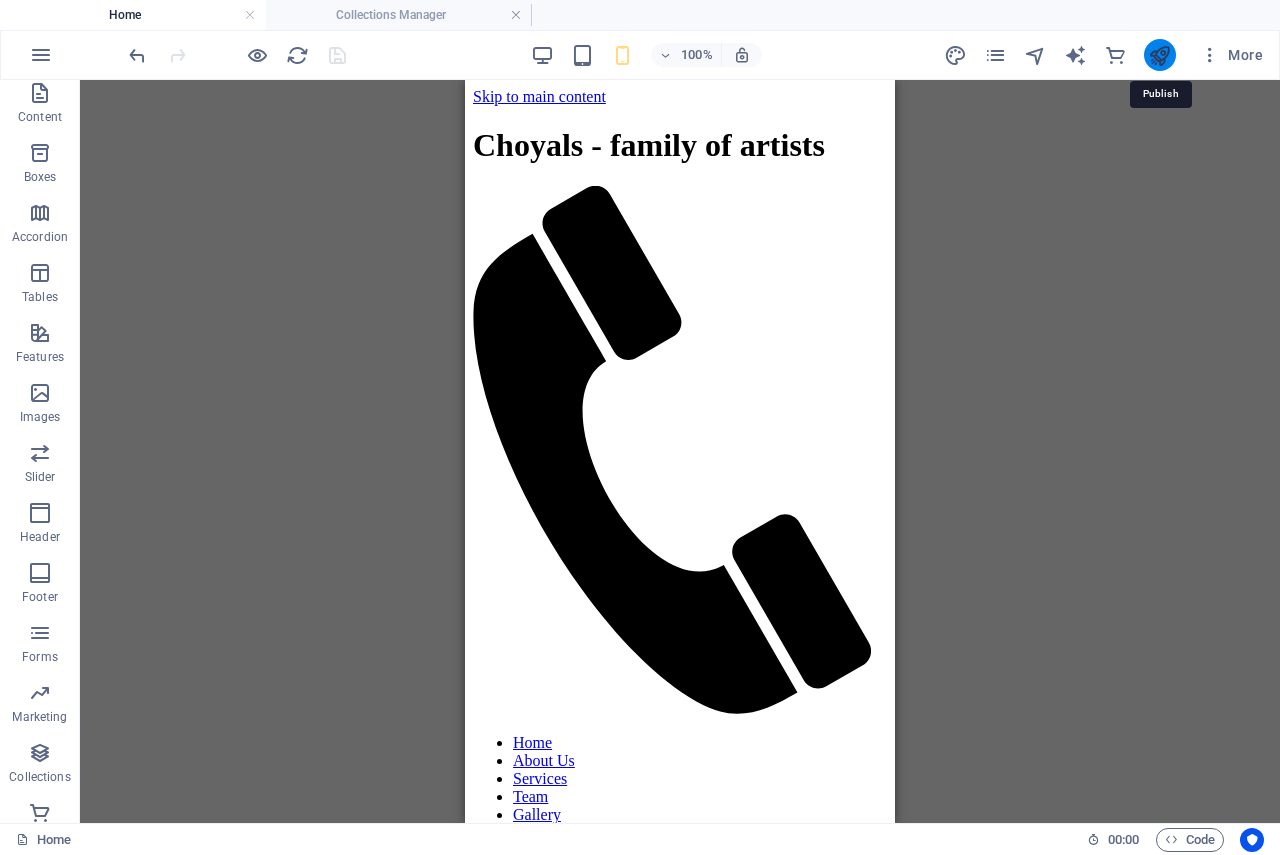 click at bounding box center [1159, 55] 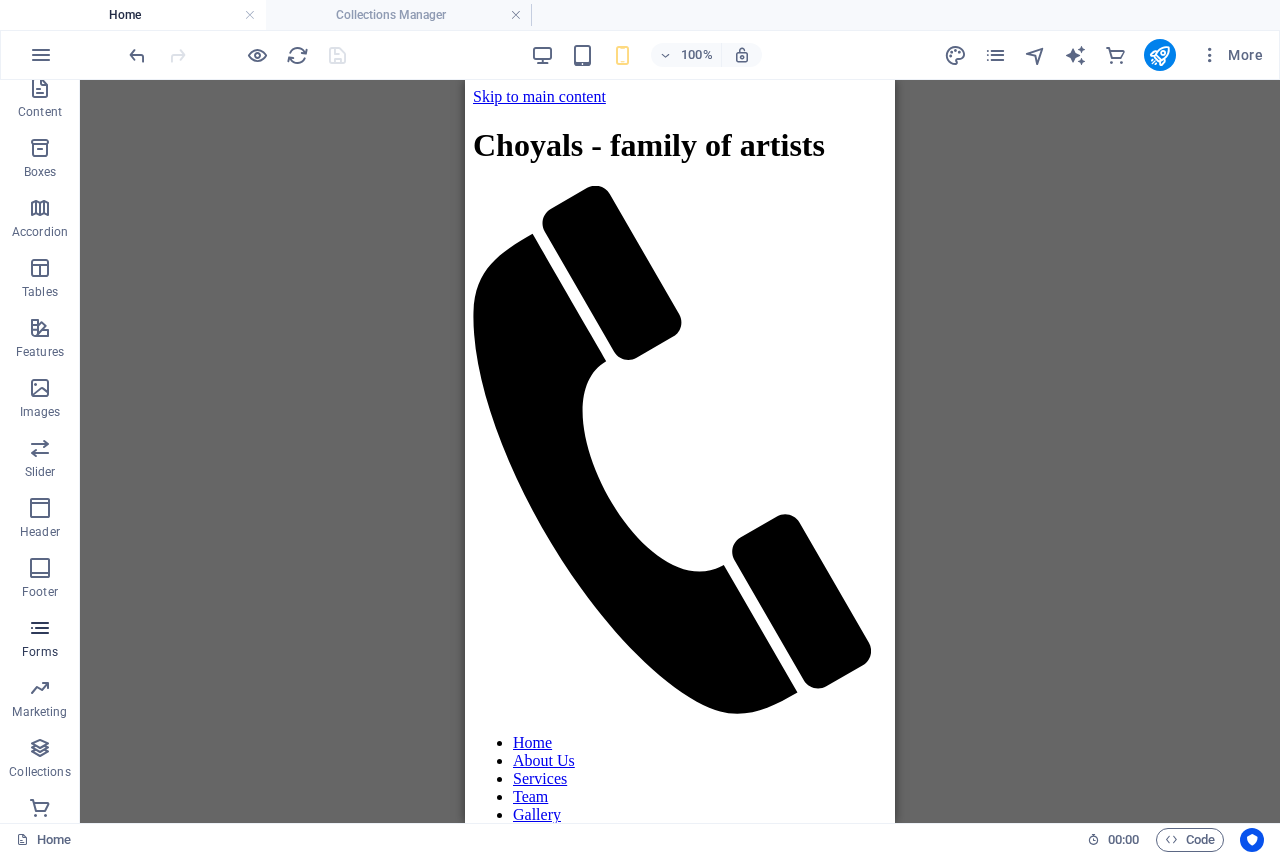 scroll, scrollTop: 217, scrollLeft: 0, axis: vertical 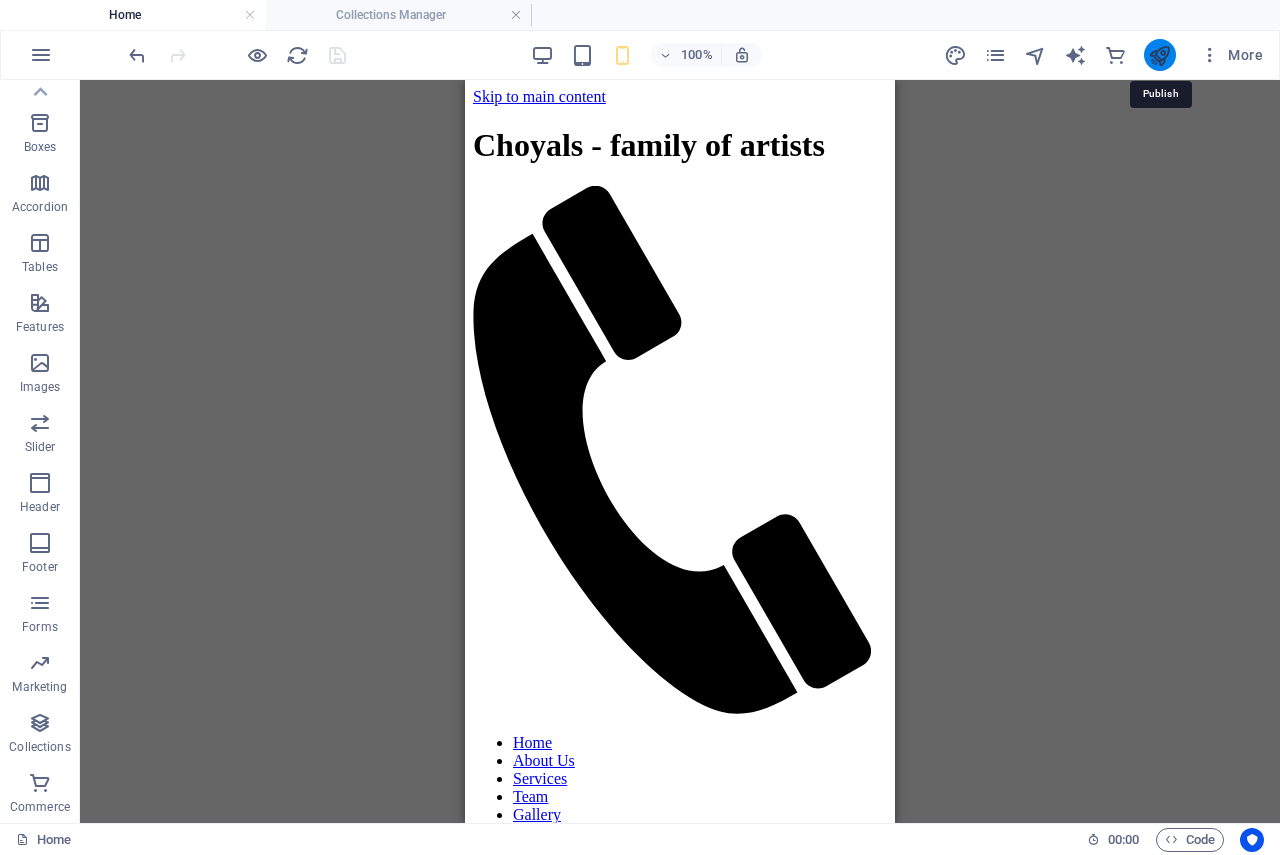 click at bounding box center [1159, 55] 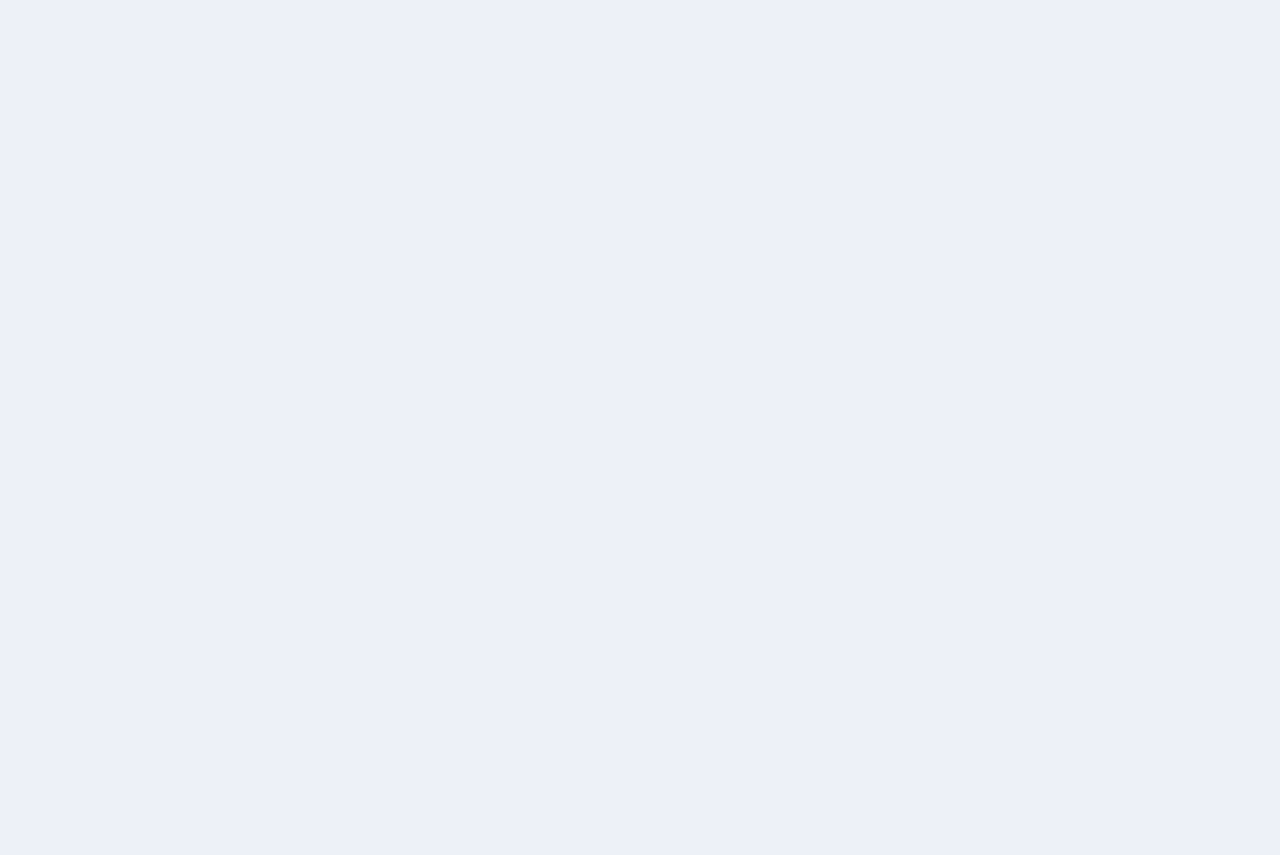 scroll, scrollTop: 0, scrollLeft: 0, axis: both 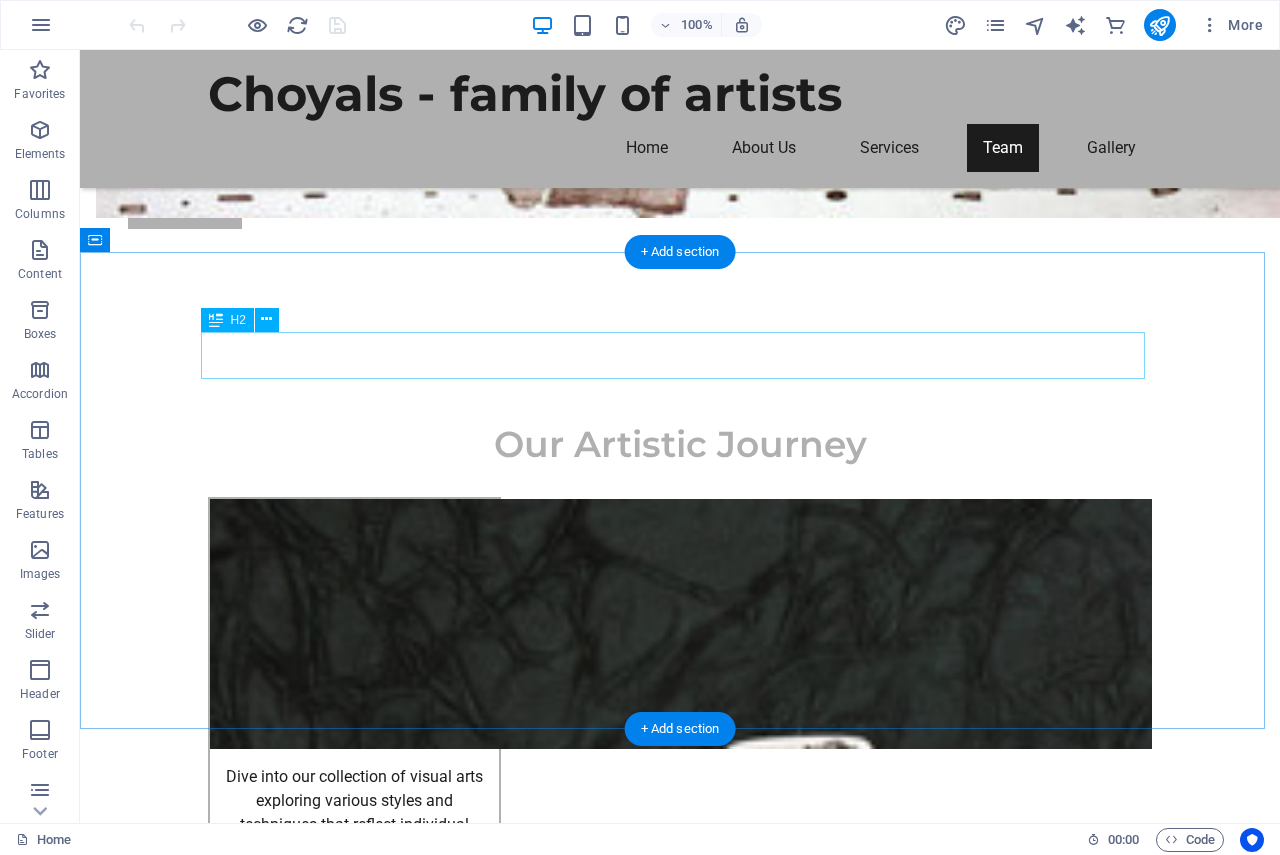 click on "Team" at bounding box center (680, 2058) 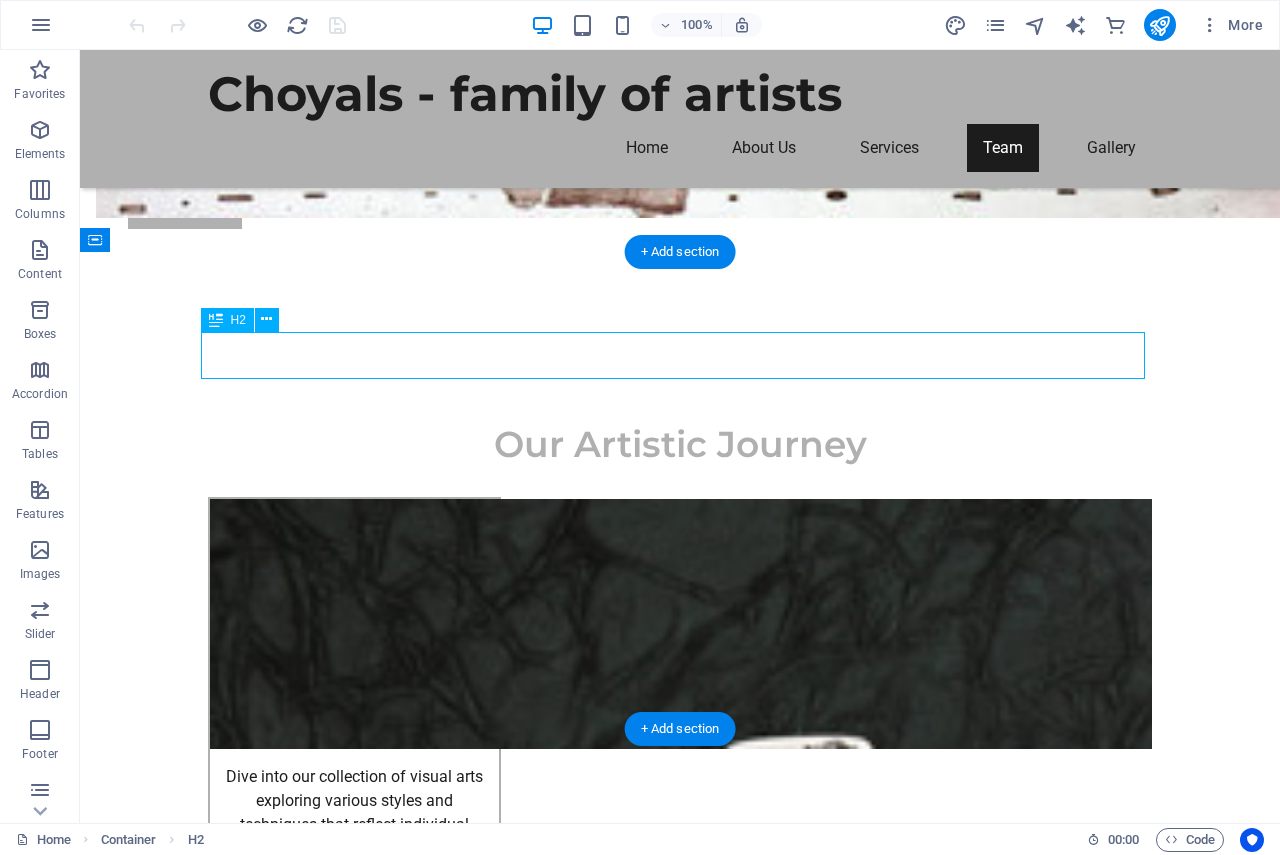 click on "Team" at bounding box center [680, 2058] 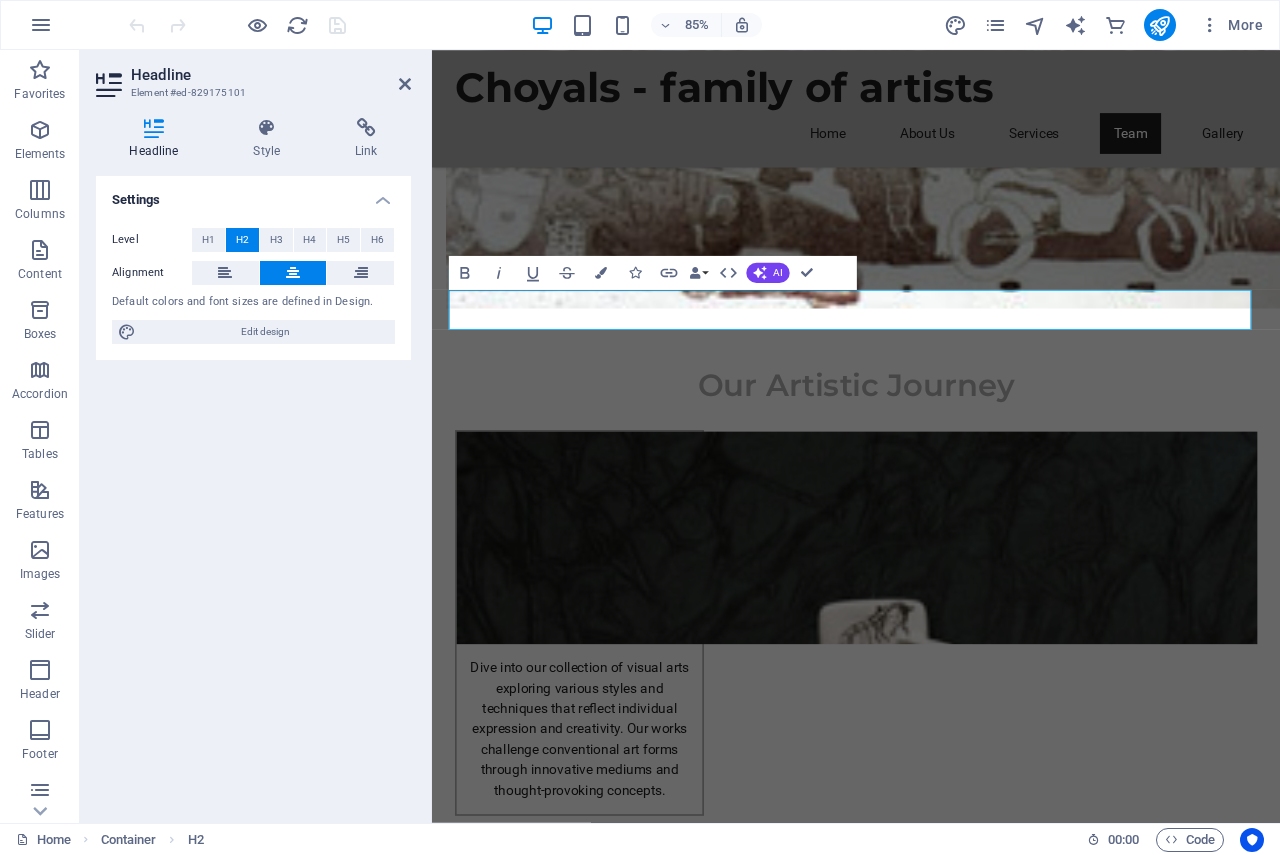 click at bounding box center [154, 128] 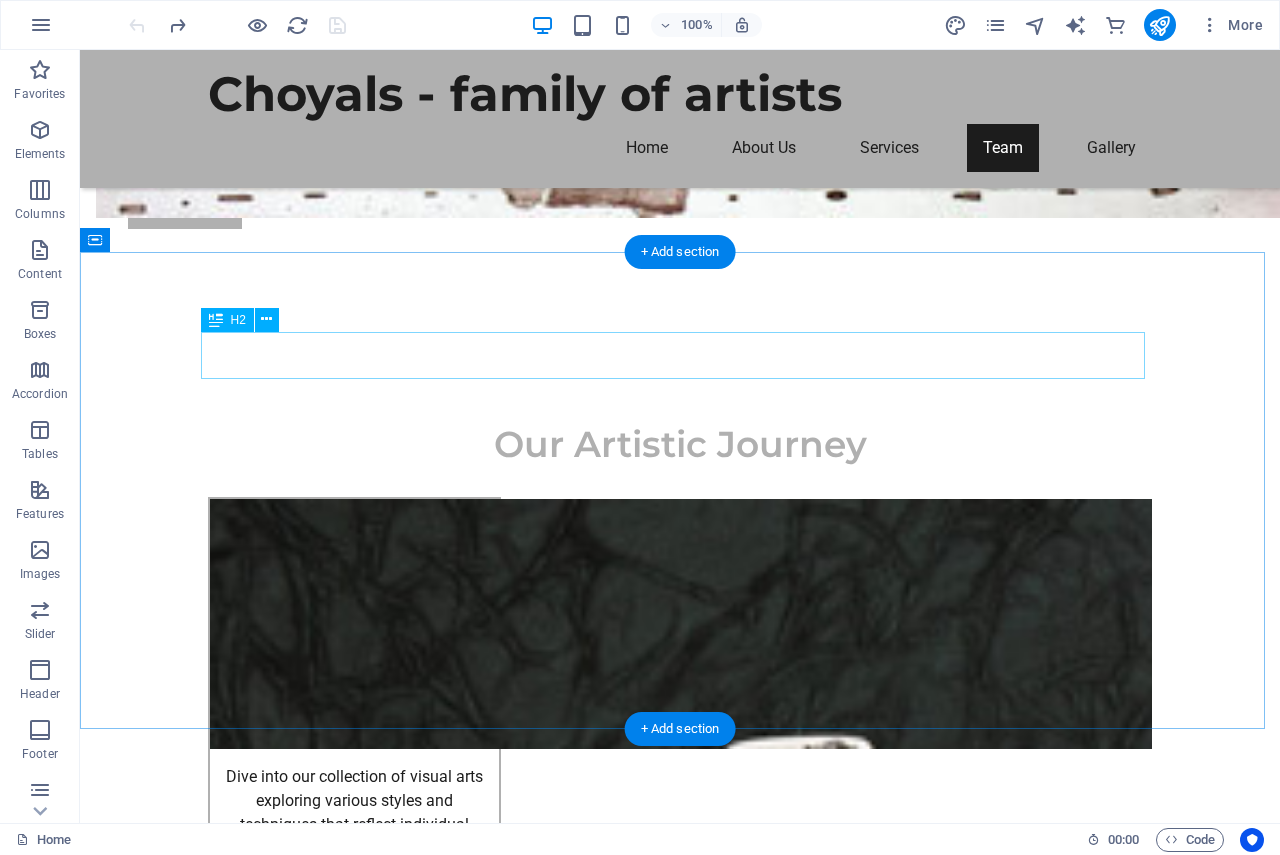 click on "Team" at bounding box center [680, 2058] 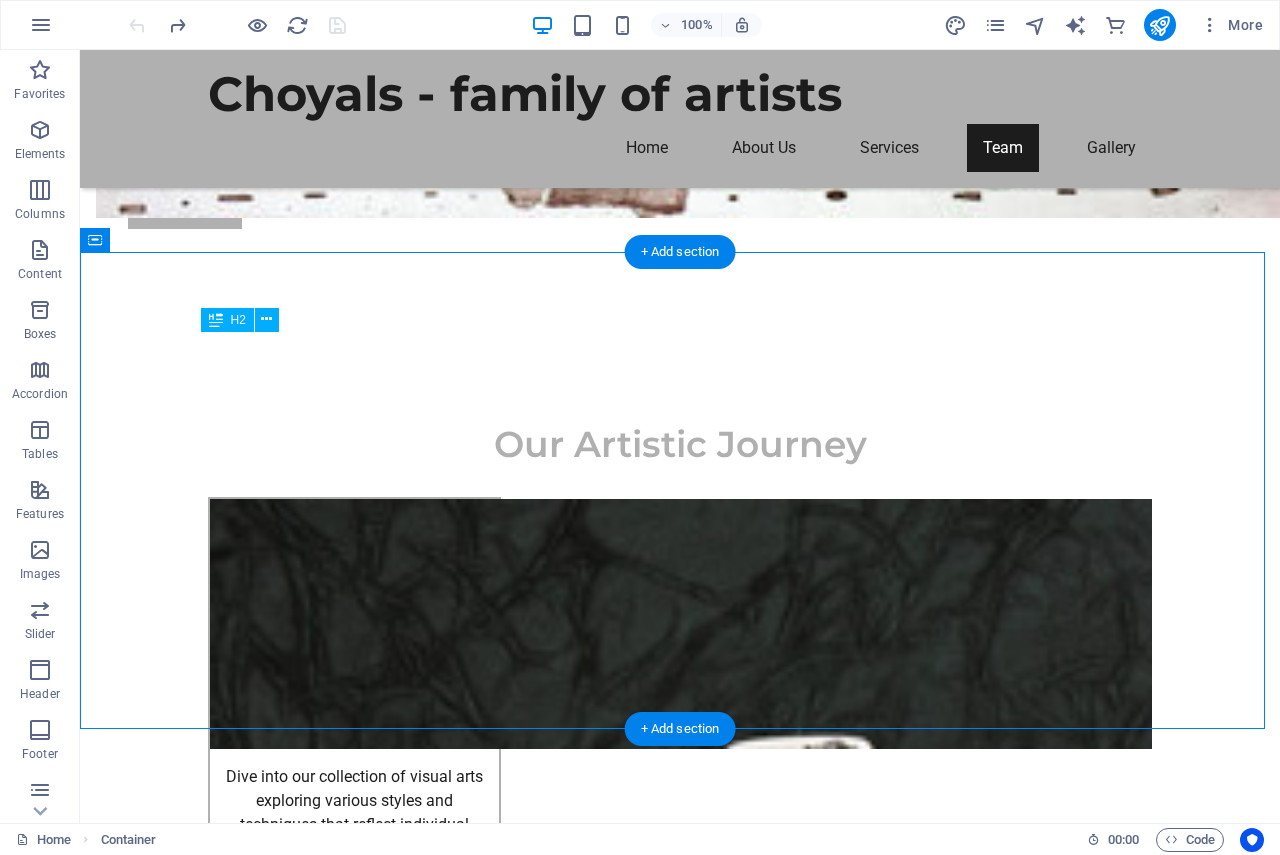 click on "Team" at bounding box center [680, 2058] 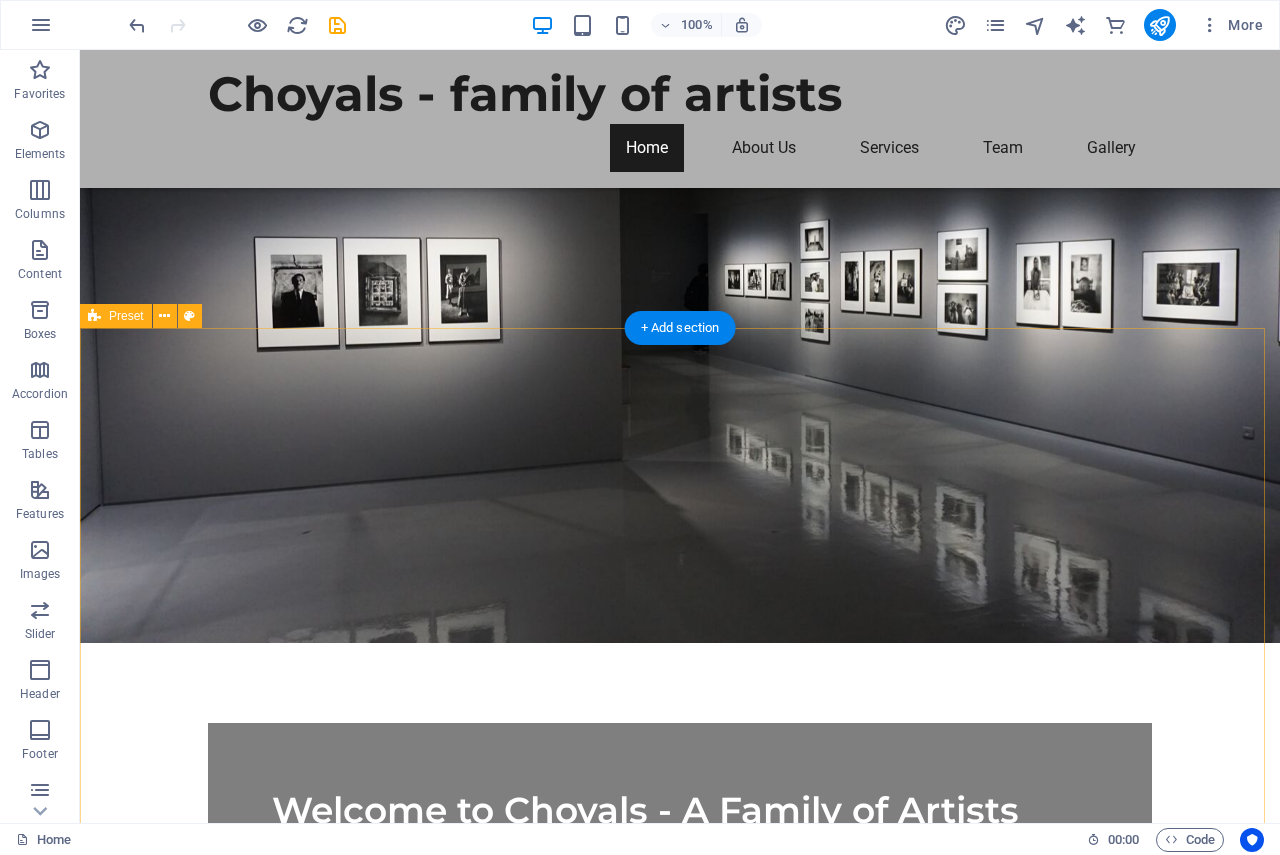 scroll, scrollTop: 0, scrollLeft: 0, axis: both 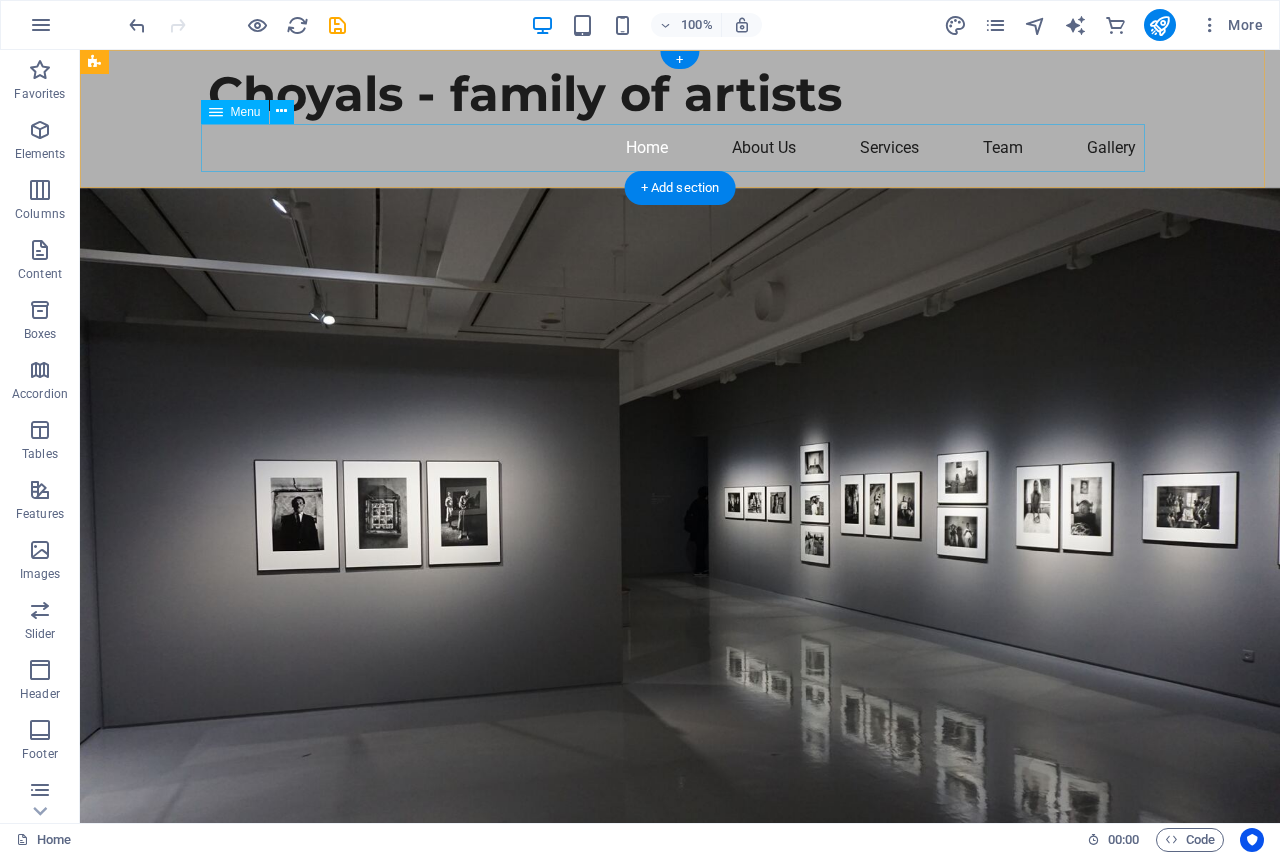 click on "Home About Us Services Team Gallery" at bounding box center [680, 148] 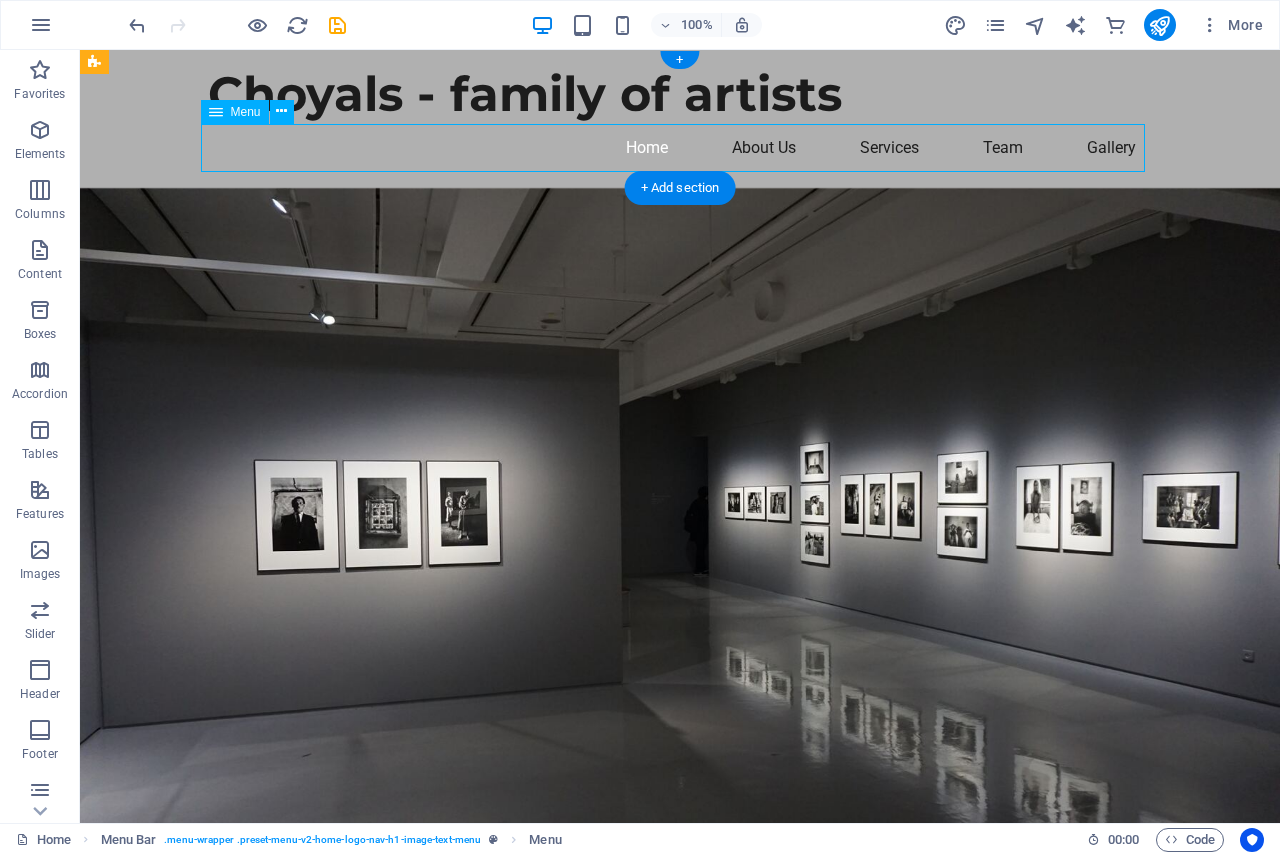 click on "Home About Us Services Team Gallery" at bounding box center (680, 148) 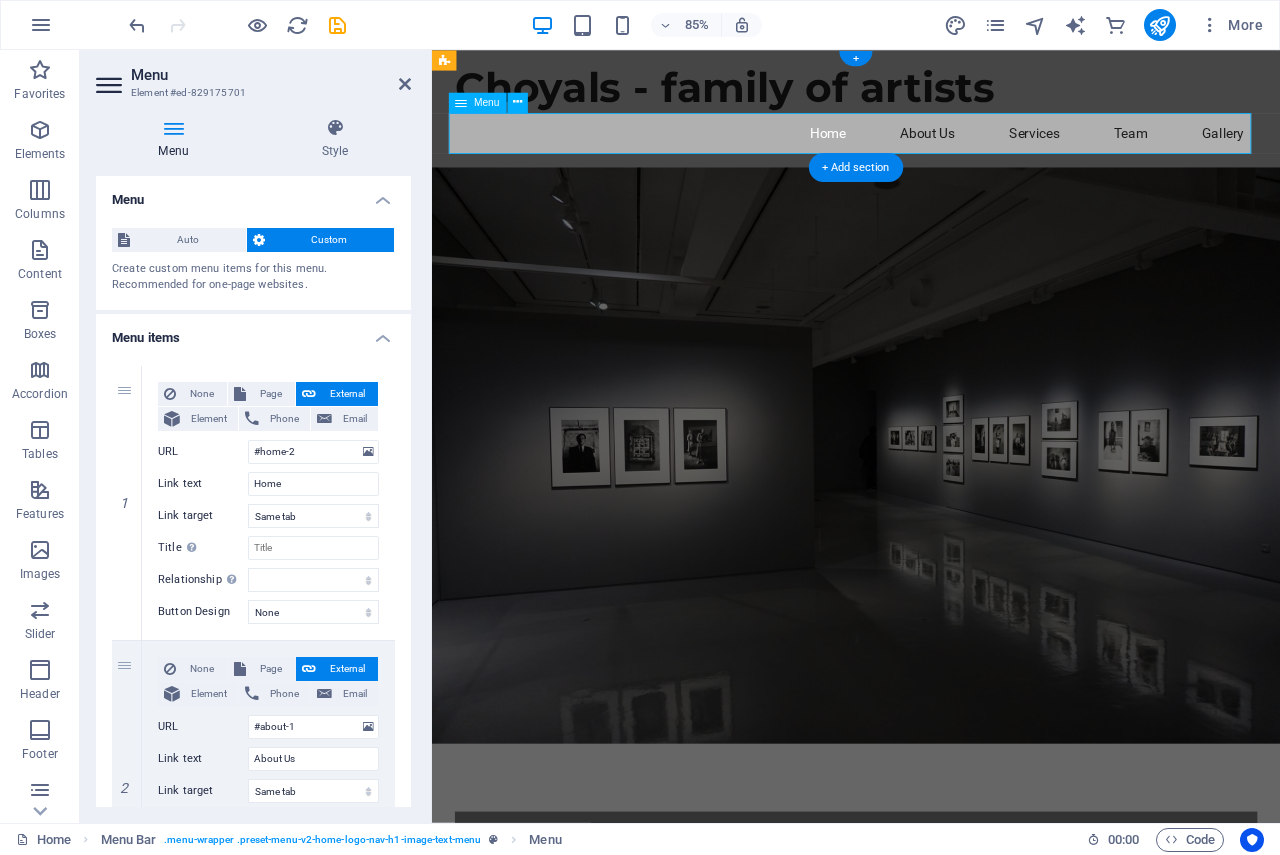 click on "Home About Us Services Team Gallery" at bounding box center (931, 148) 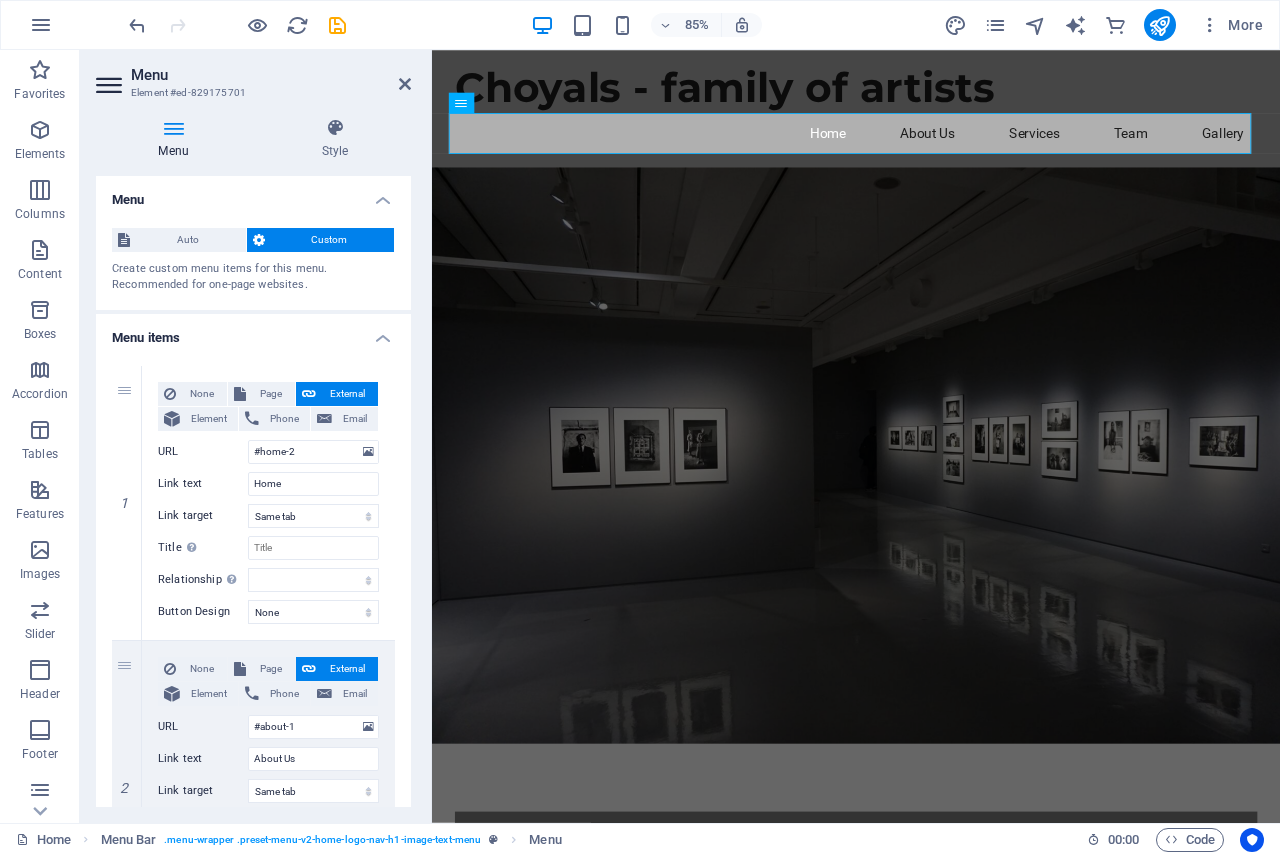 click at bounding box center (173, 128) 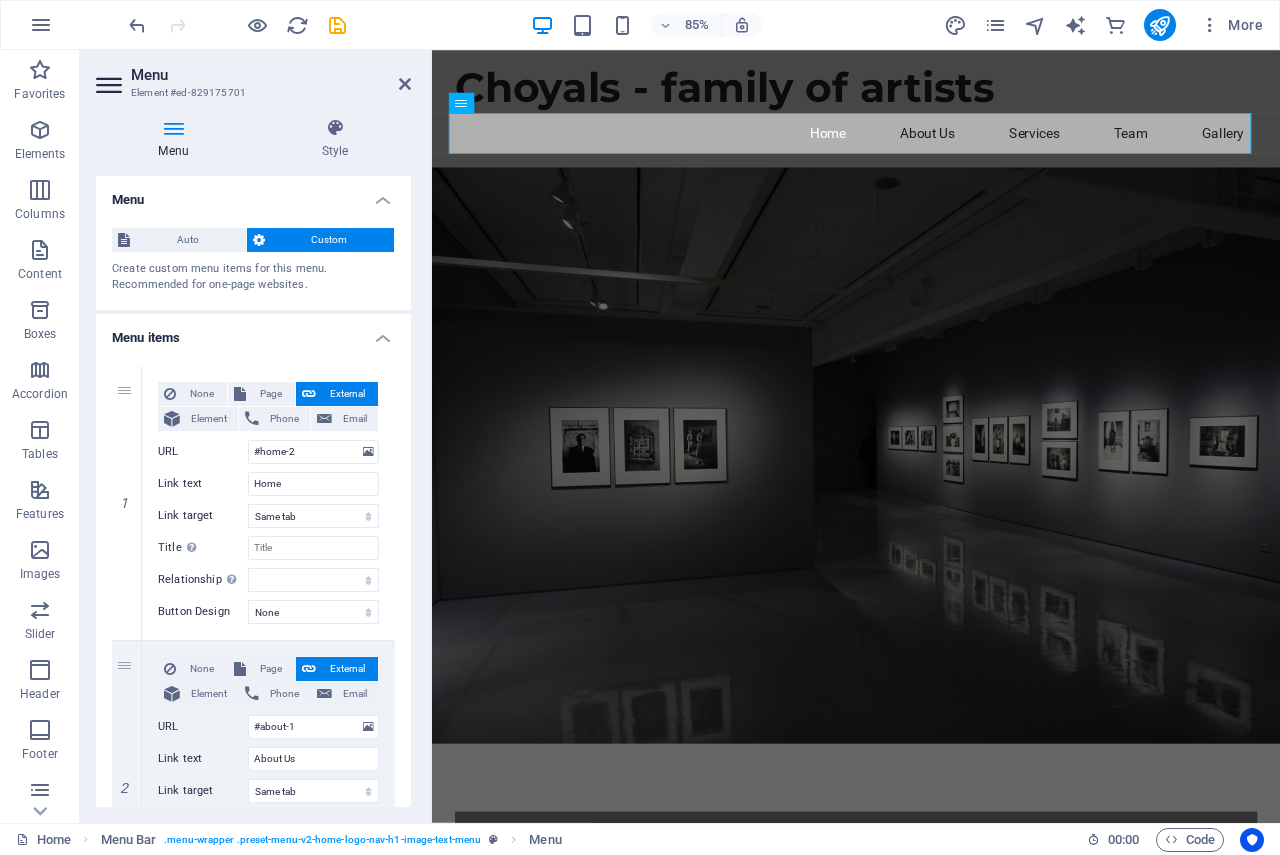 click on "Custom" at bounding box center [330, 240] 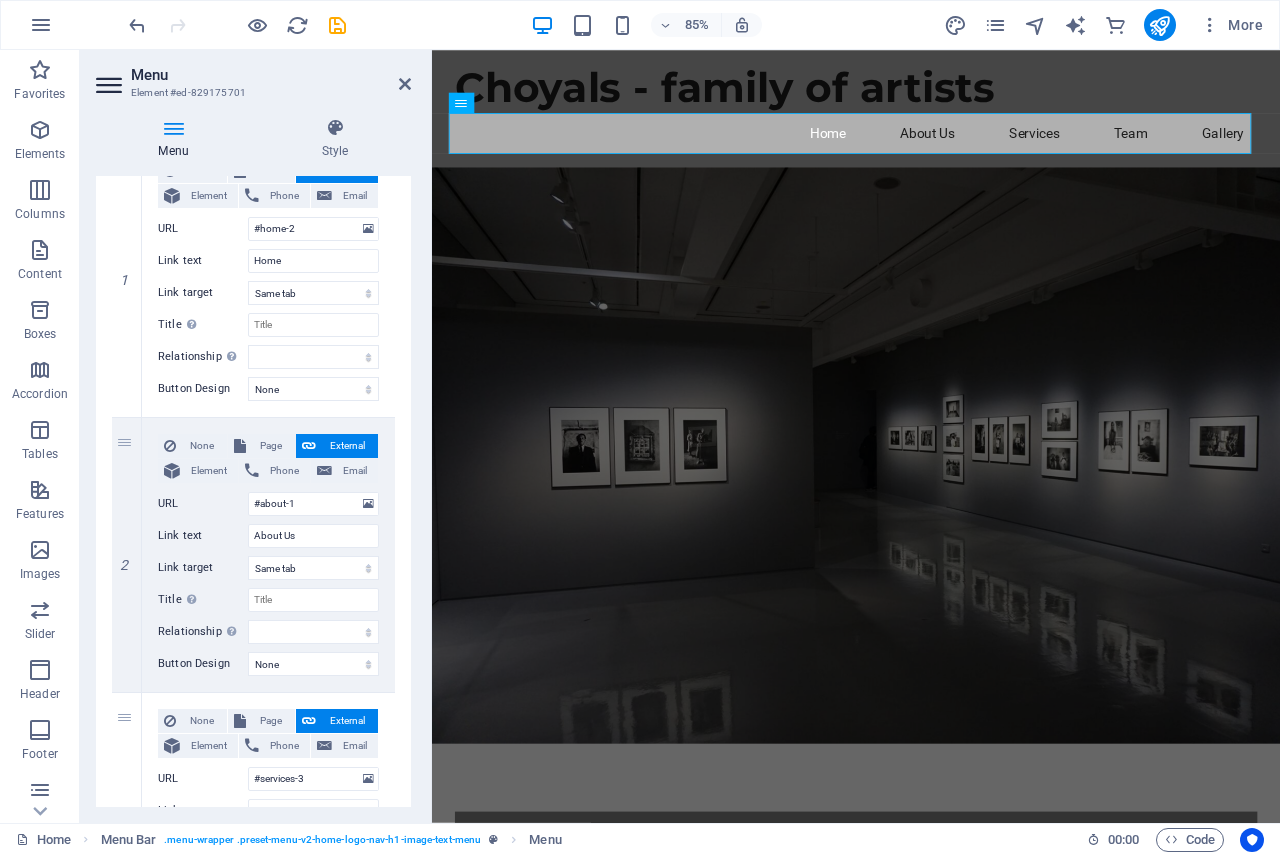 scroll, scrollTop: 0, scrollLeft: 0, axis: both 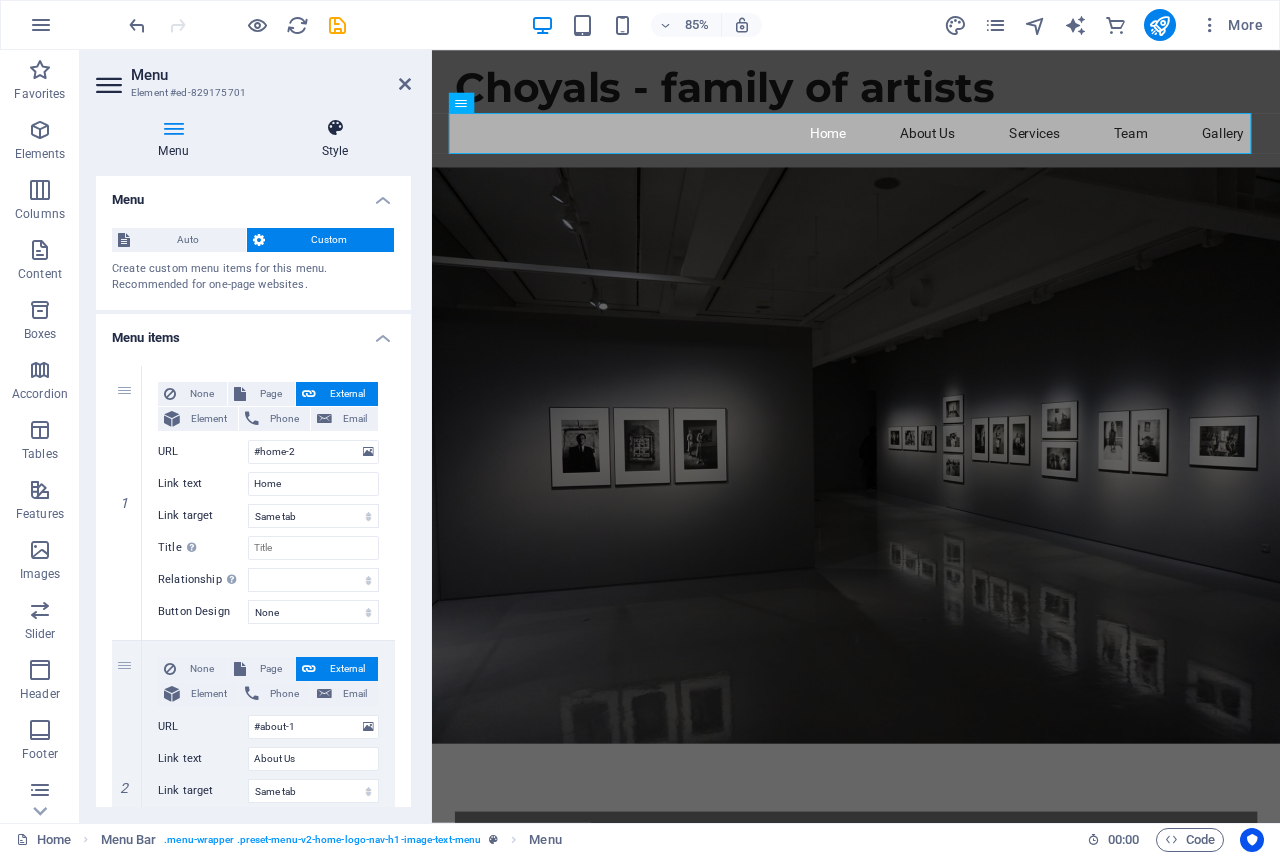 click on "Style" at bounding box center (335, 139) 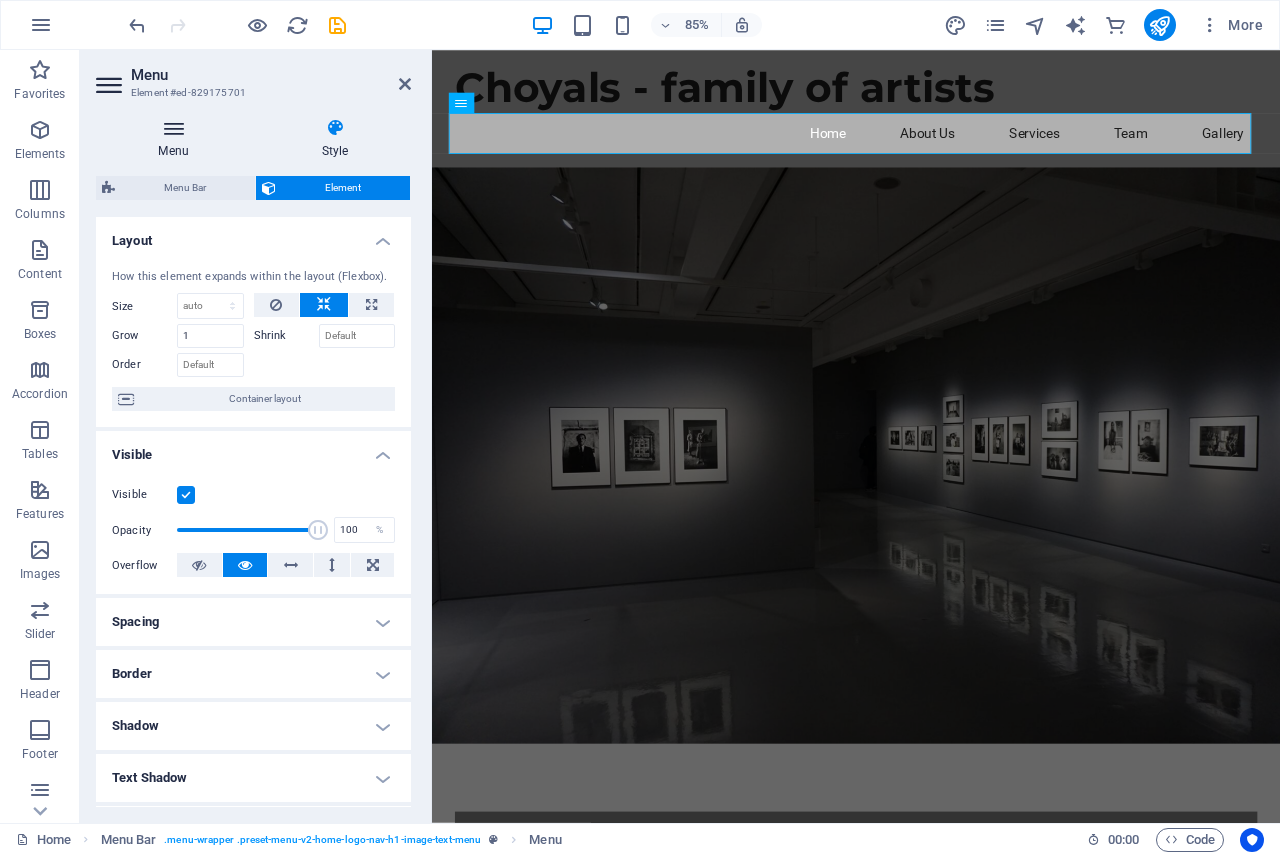 click at bounding box center [173, 128] 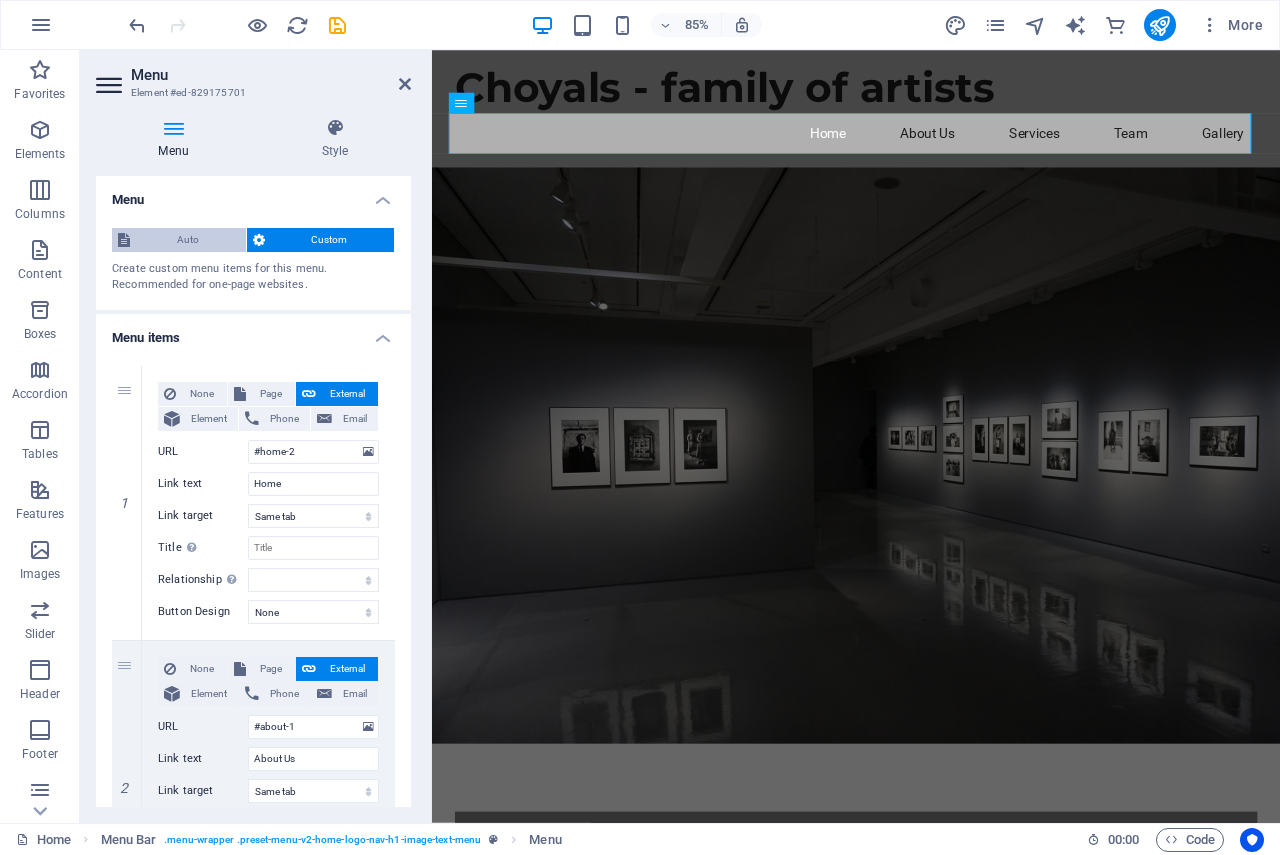 click on "Auto" at bounding box center (188, 240) 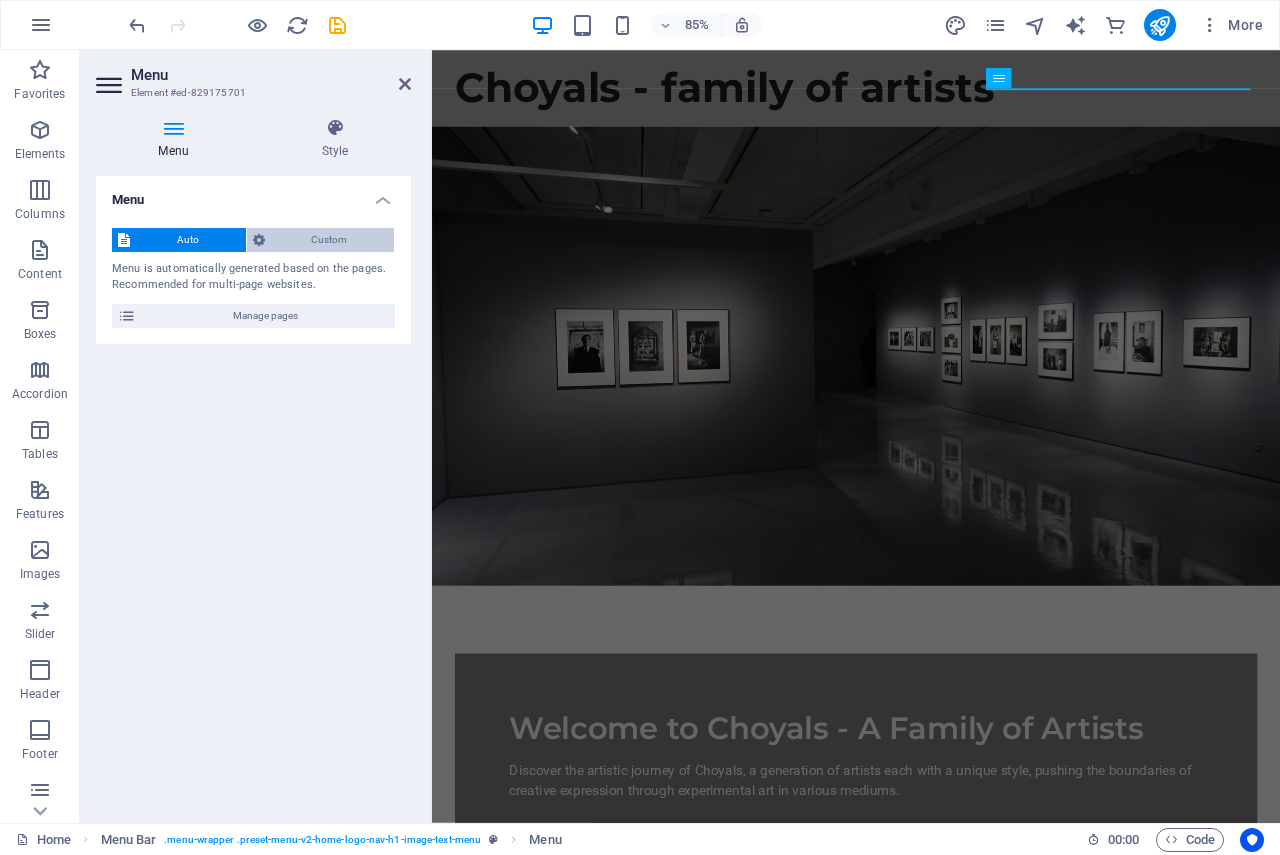 click on "Custom" at bounding box center [330, 240] 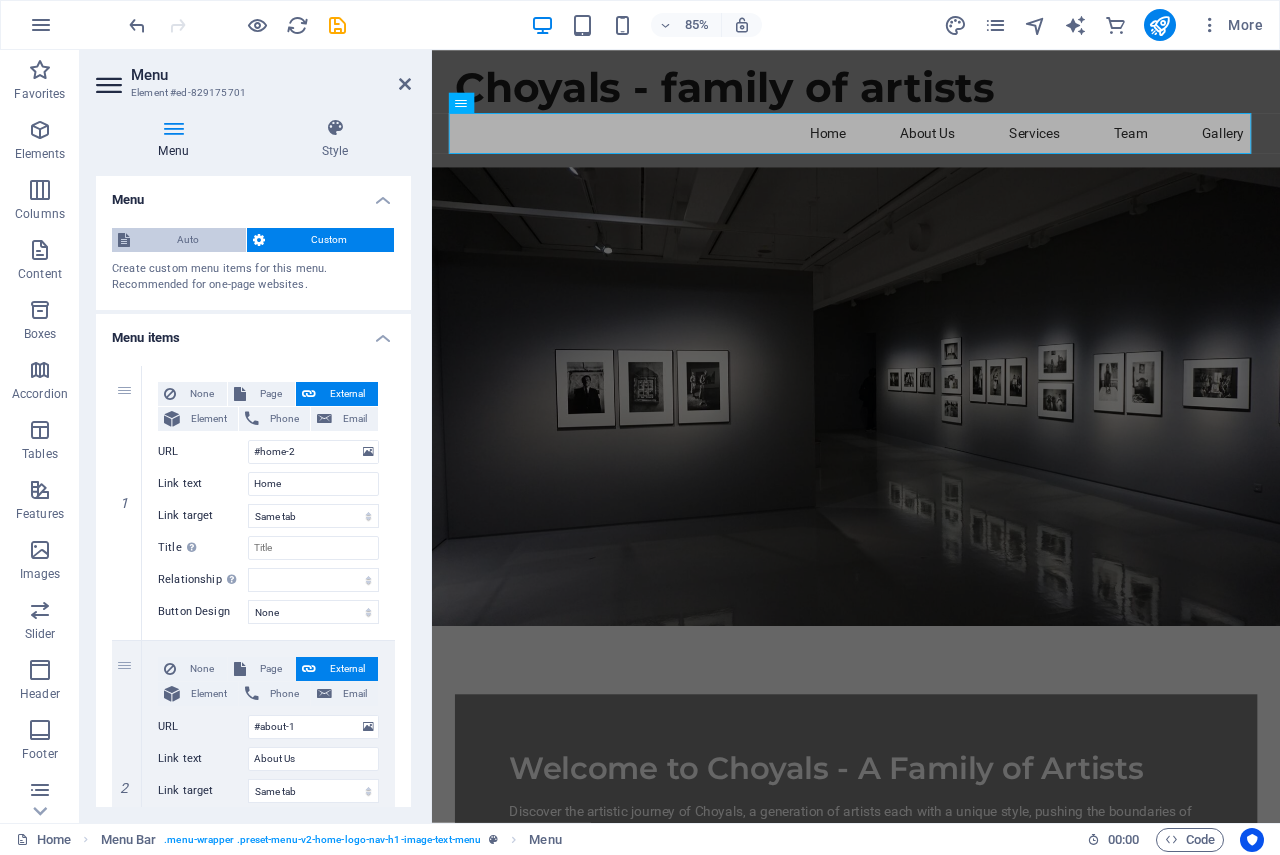 click on "Auto" at bounding box center (188, 240) 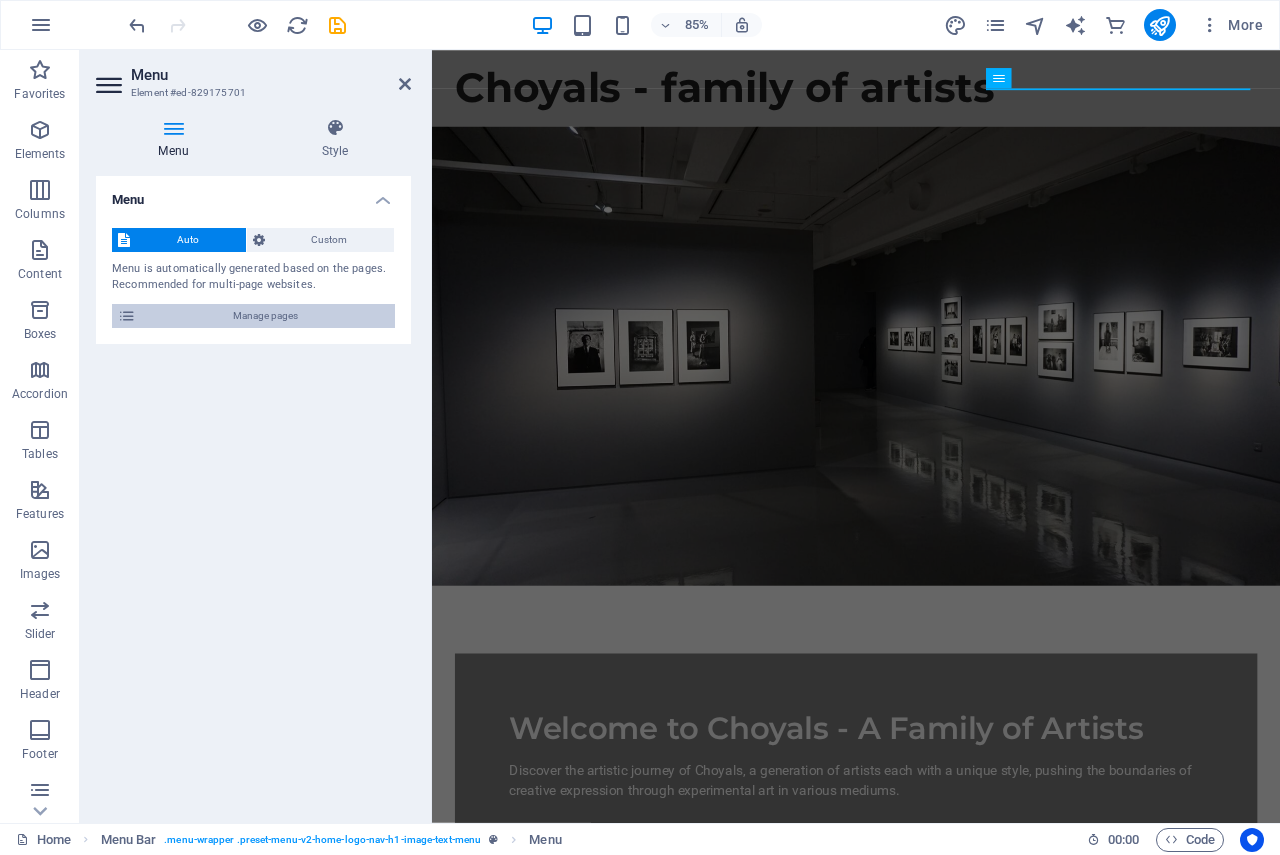 click at bounding box center (127, 316) 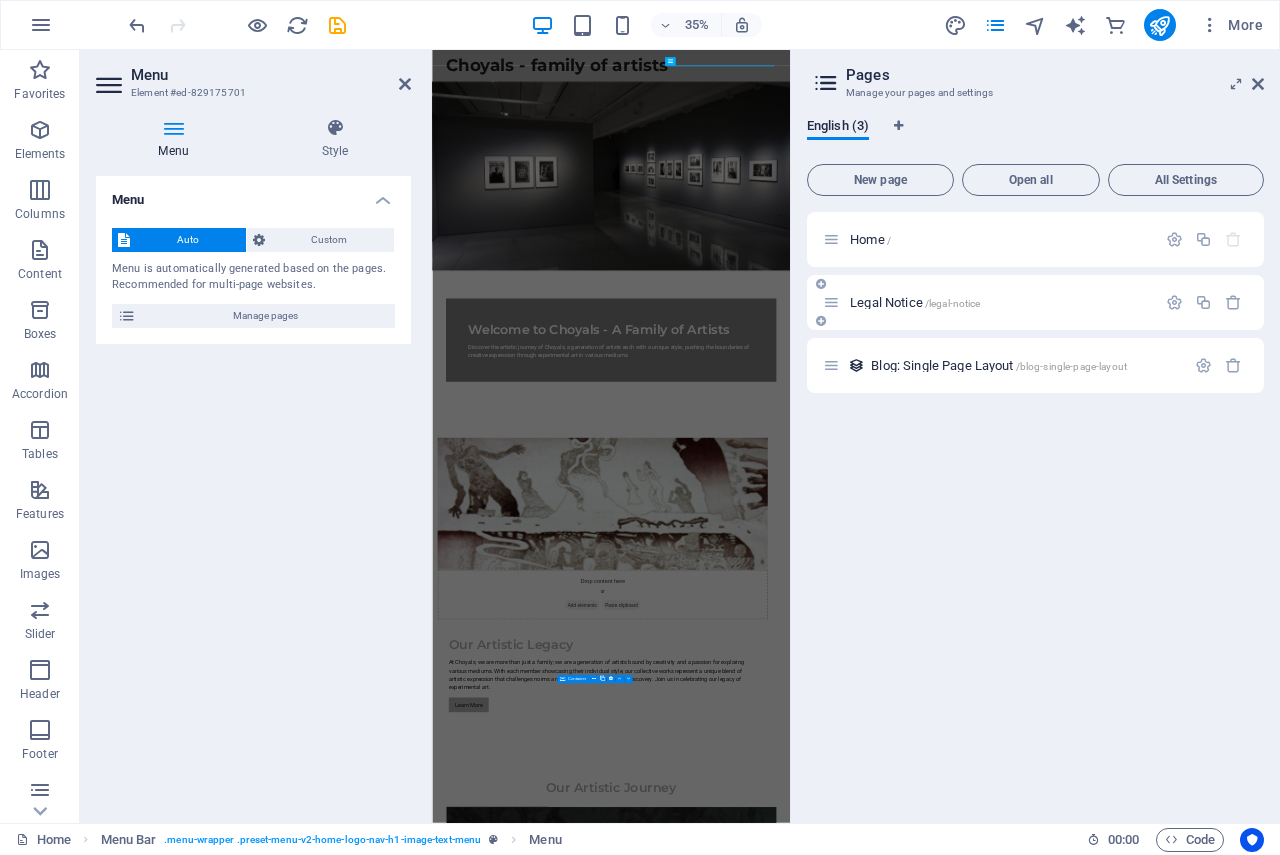 click on "Legal Notice /legal-notice" at bounding box center (915, 302) 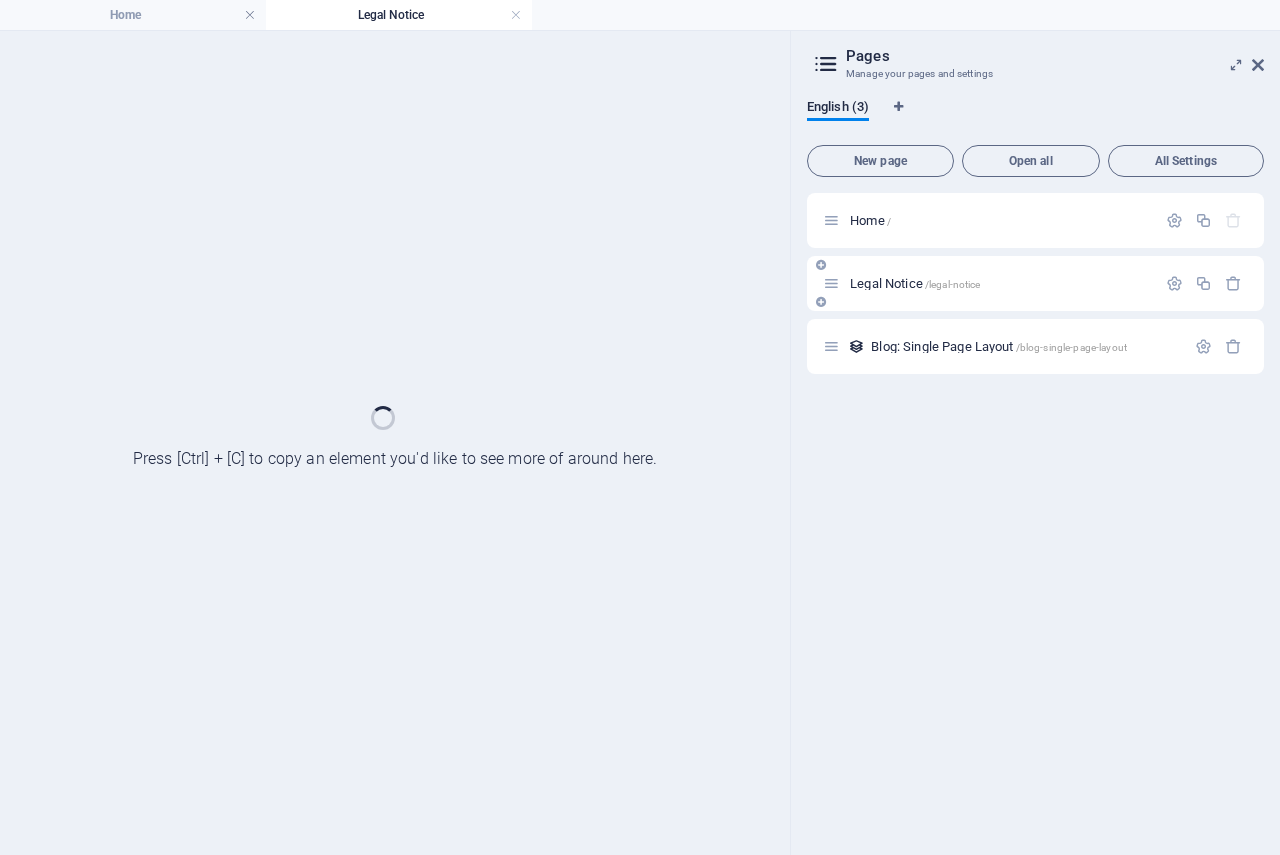 click on "Legal Notice /legal-notice" at bounding box center [989, 283] 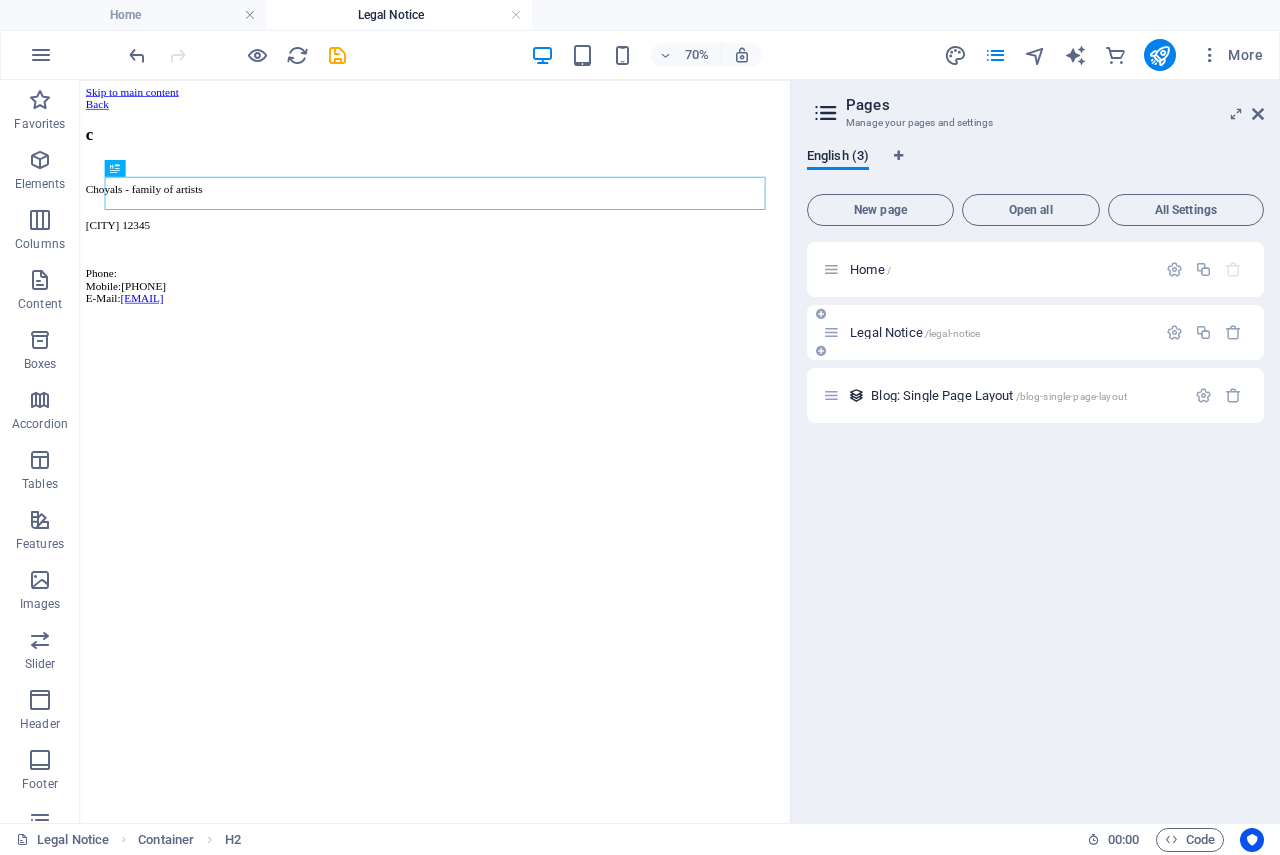 scroll, scrollTop: 0, scrollLeft: 0, axis: both 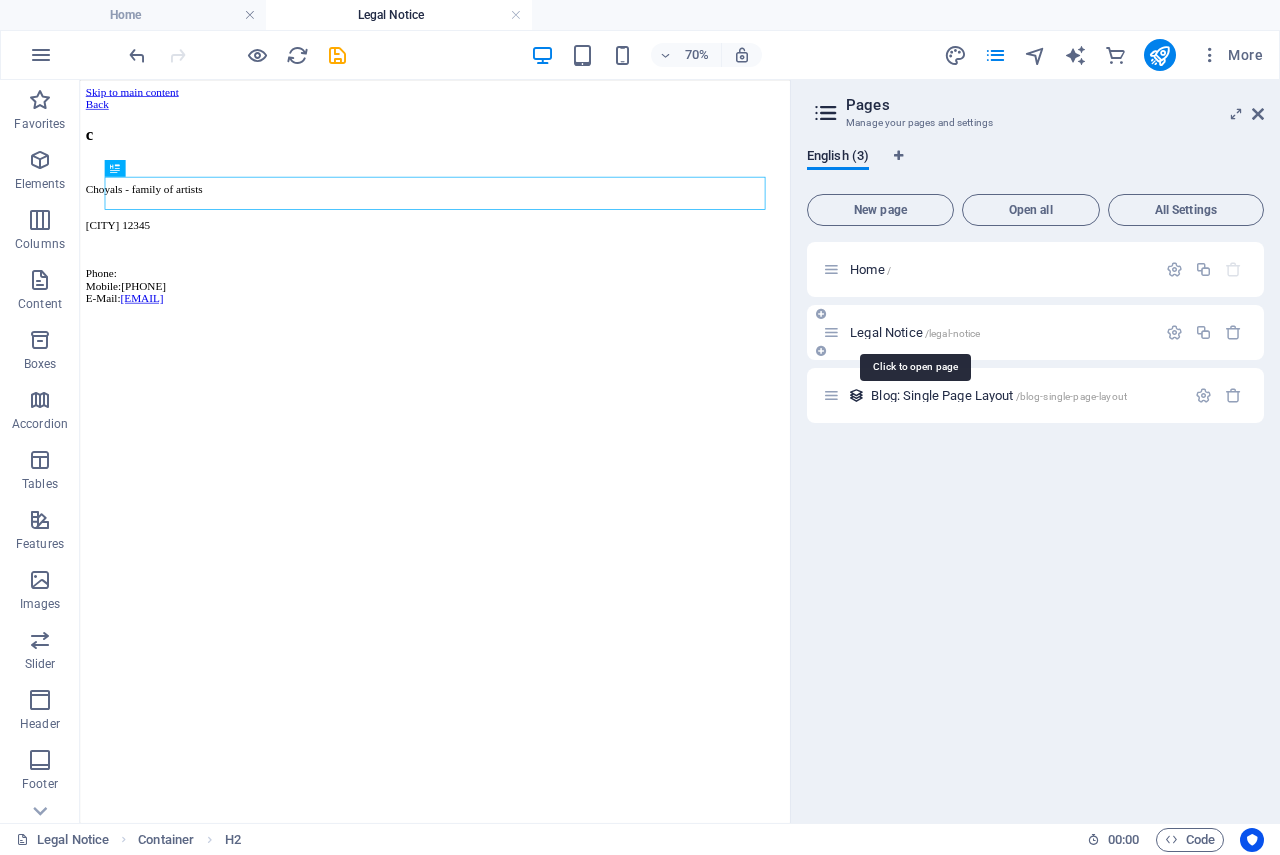 drag, startPoint x: 877, startPoint y: 330, endPoint x: 867, endPoint y: 323, distance: 12.206555 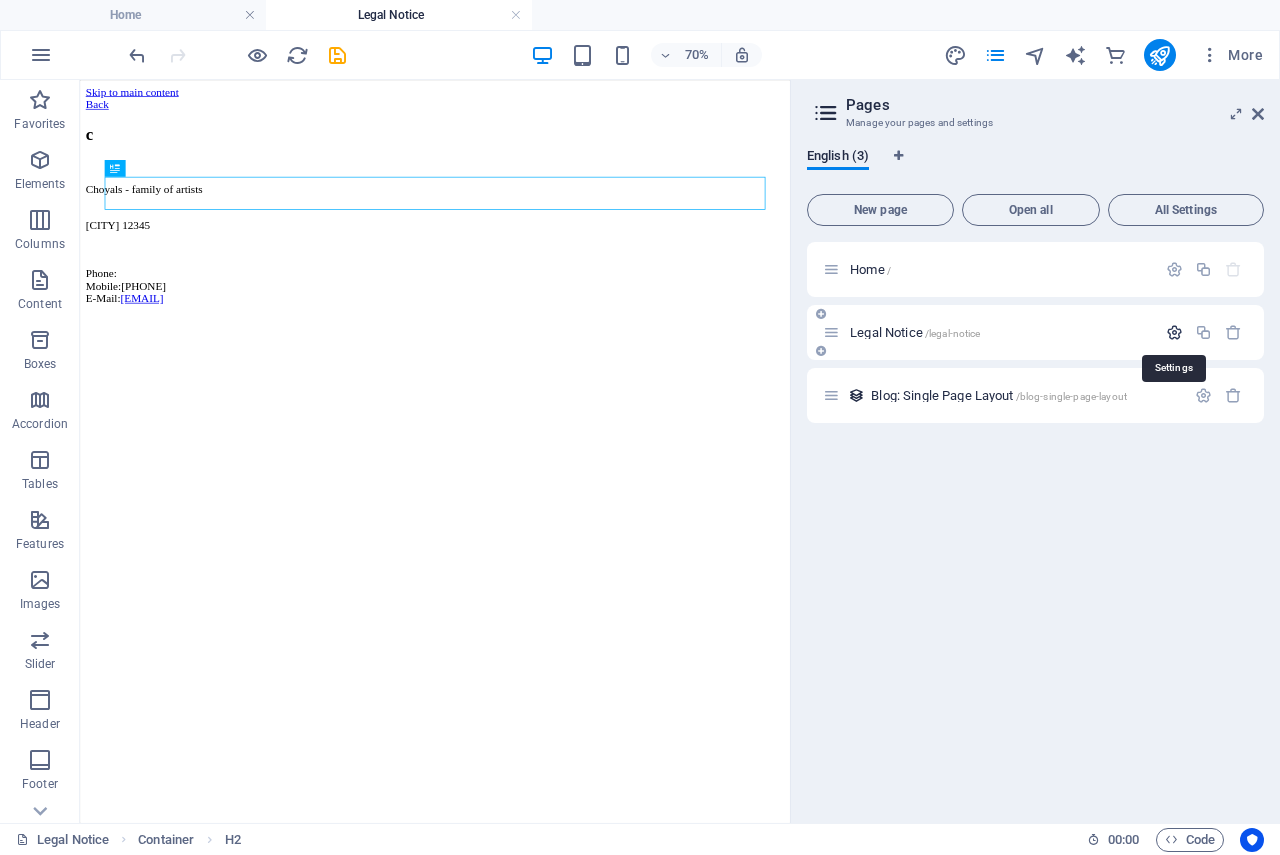 click at bounding box center (1174, 332) 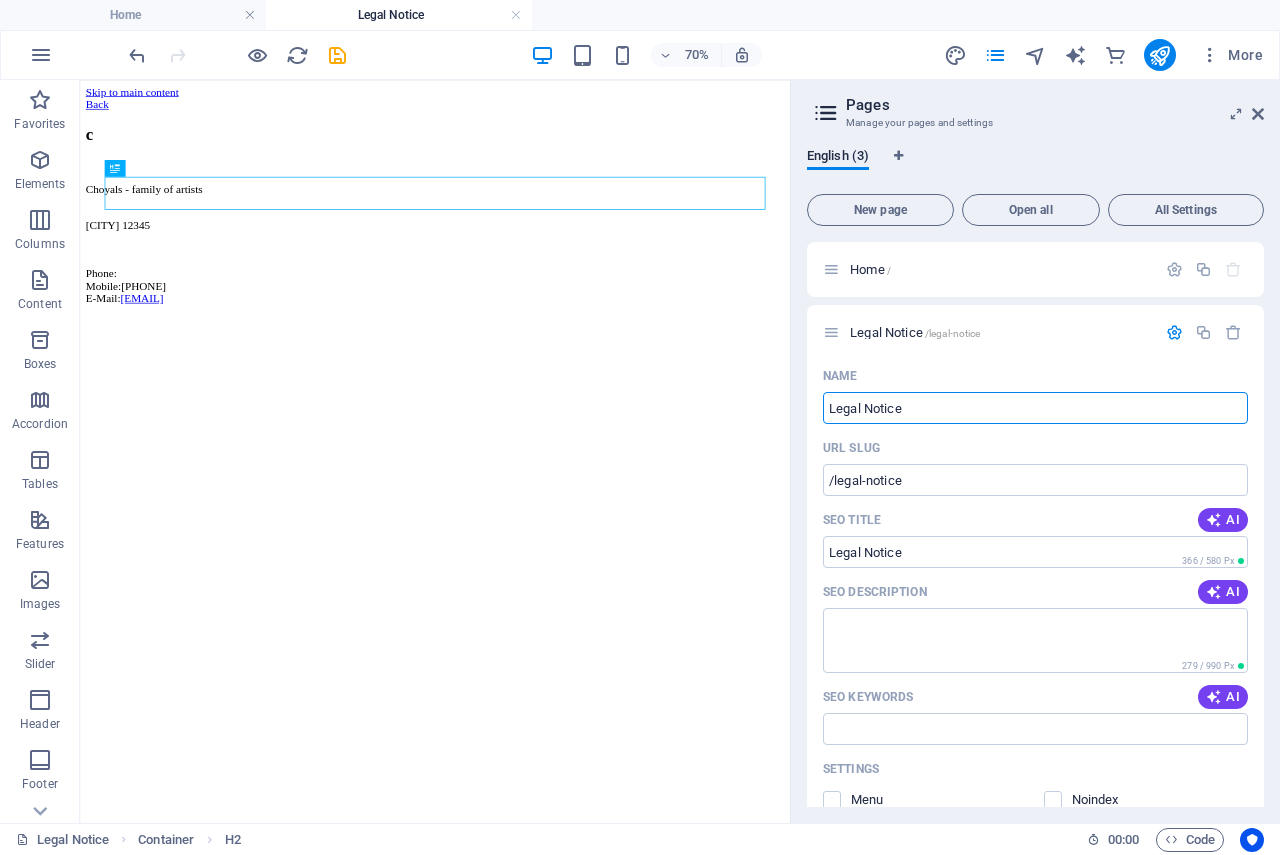 drag, startPoint x: 988, startPoint y: 488, endPoint x: 1059, endPoint y: 542, distance: 89.20202 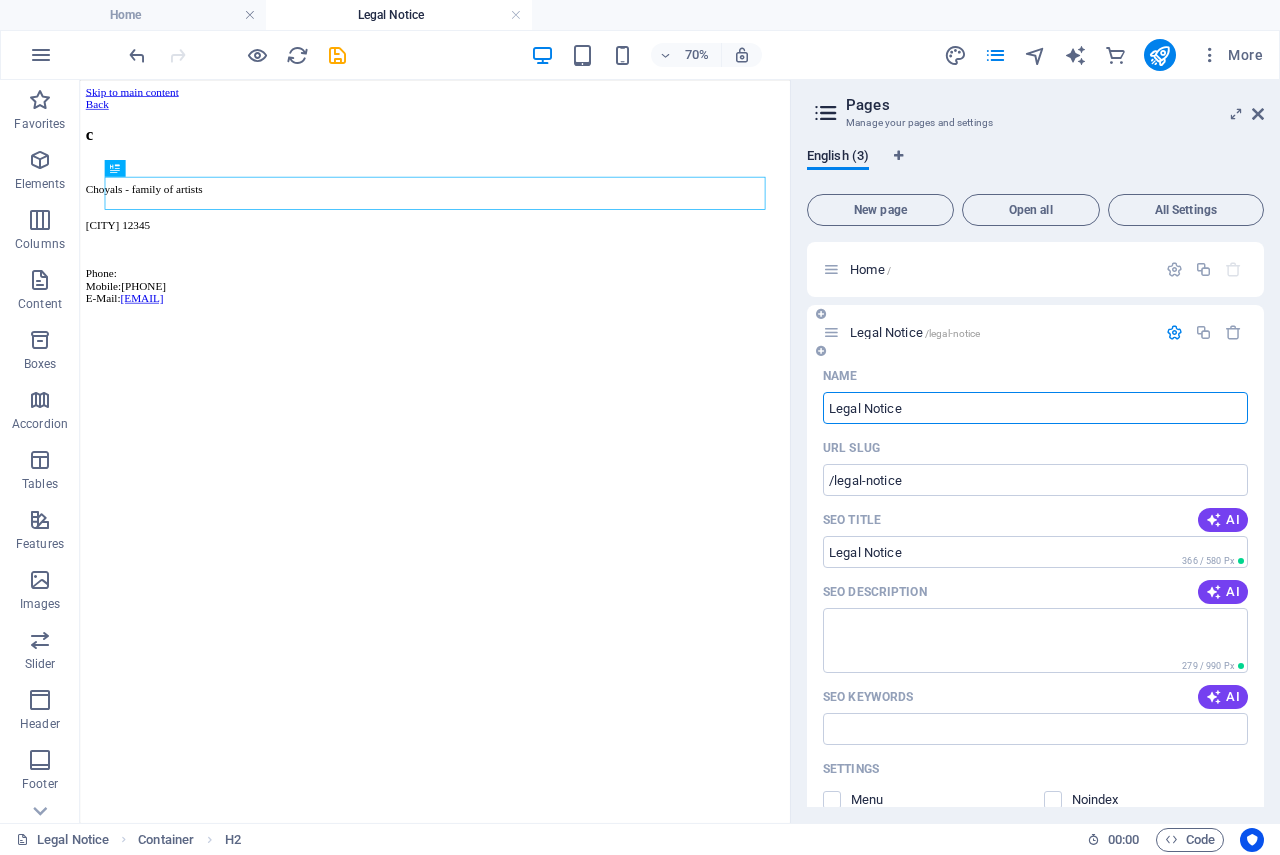drag, startPoint x: 932, startPoint y: 408, endPoint x: 825, endPoint y: 408, distance: 107 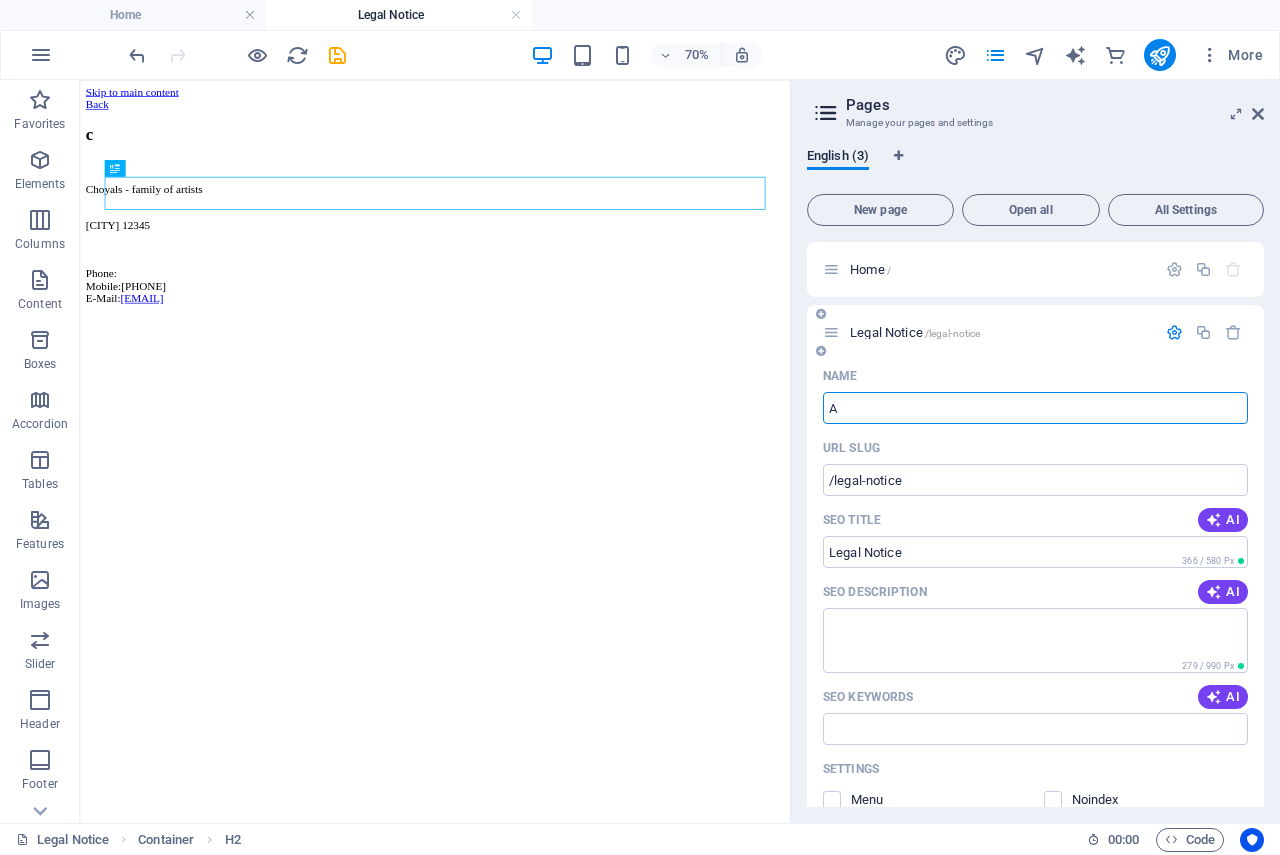 type on "A" 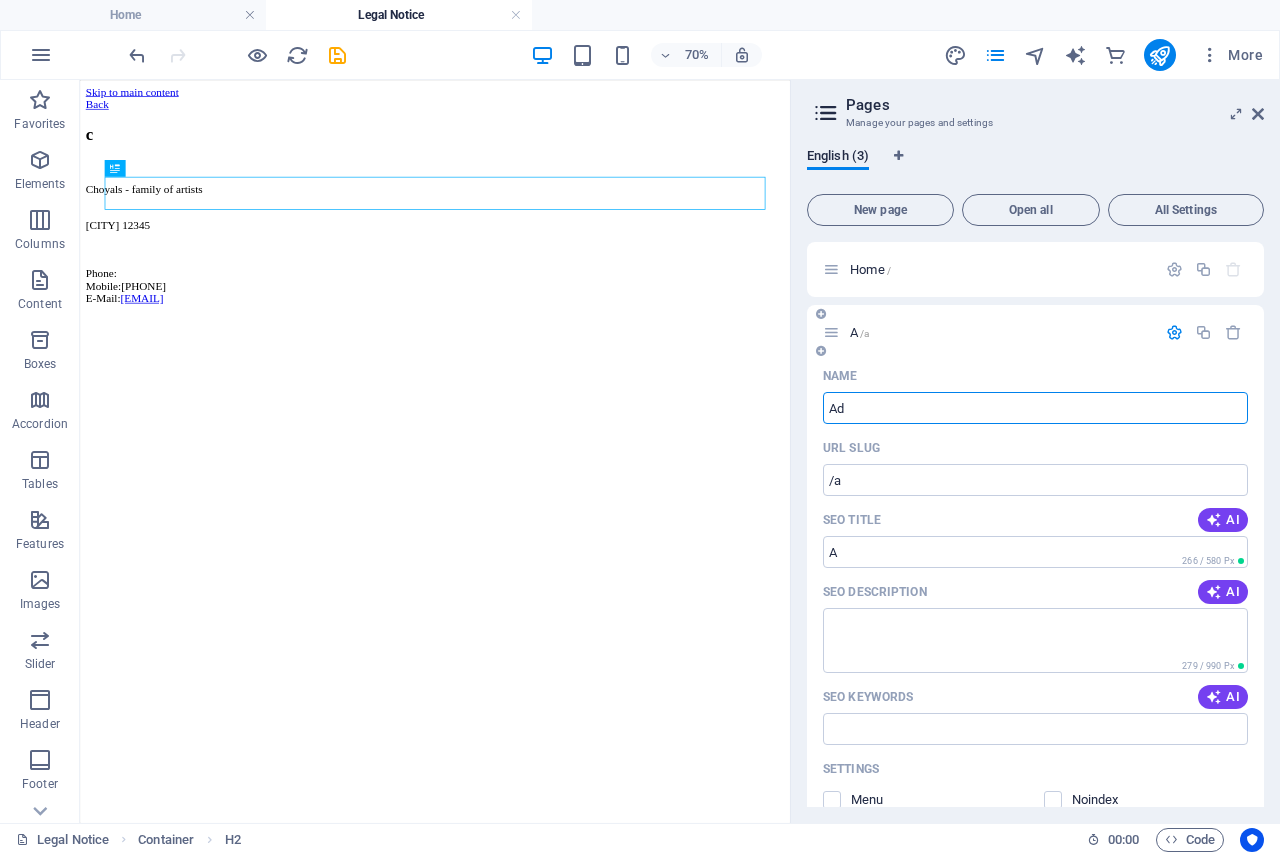 type on "Adr" 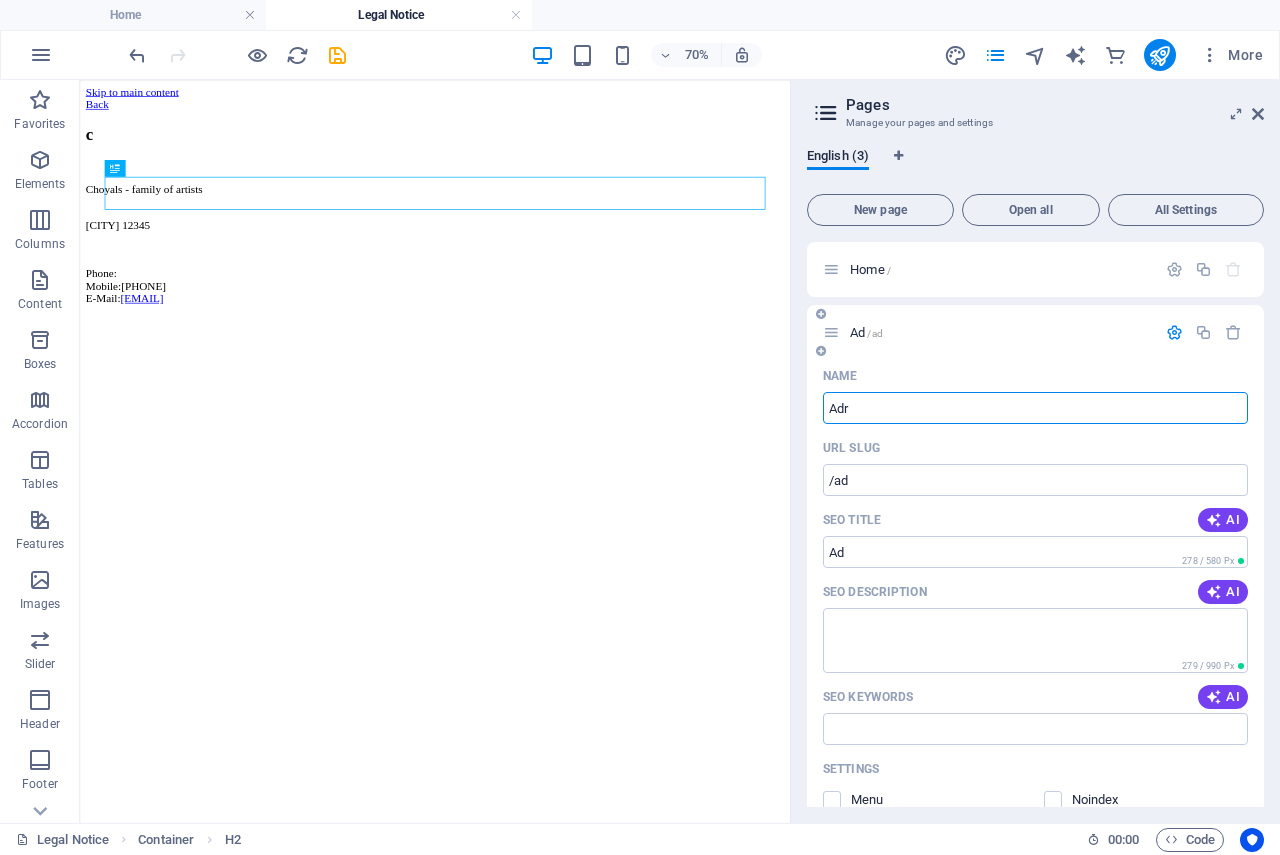 type on "Adr" 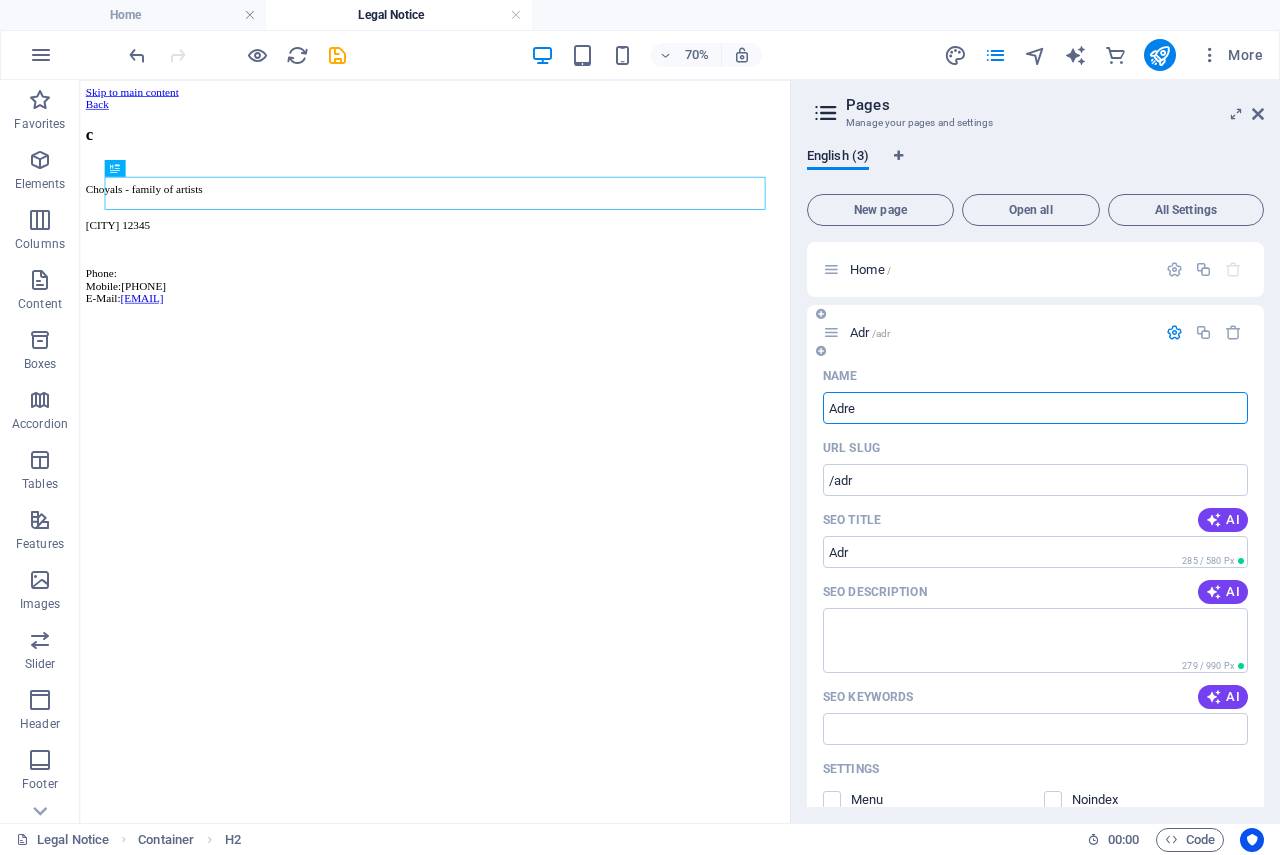 type on "Adre" 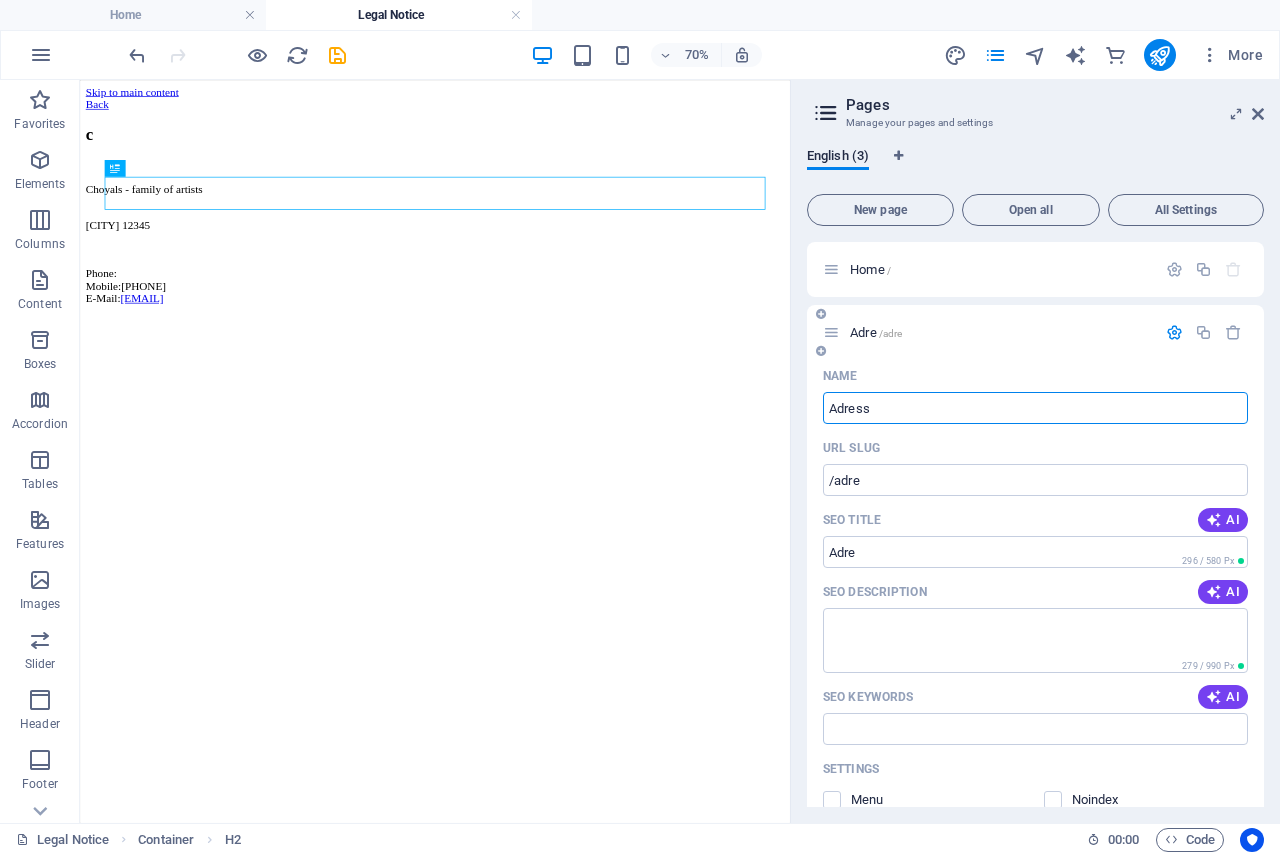 type on "Adress" 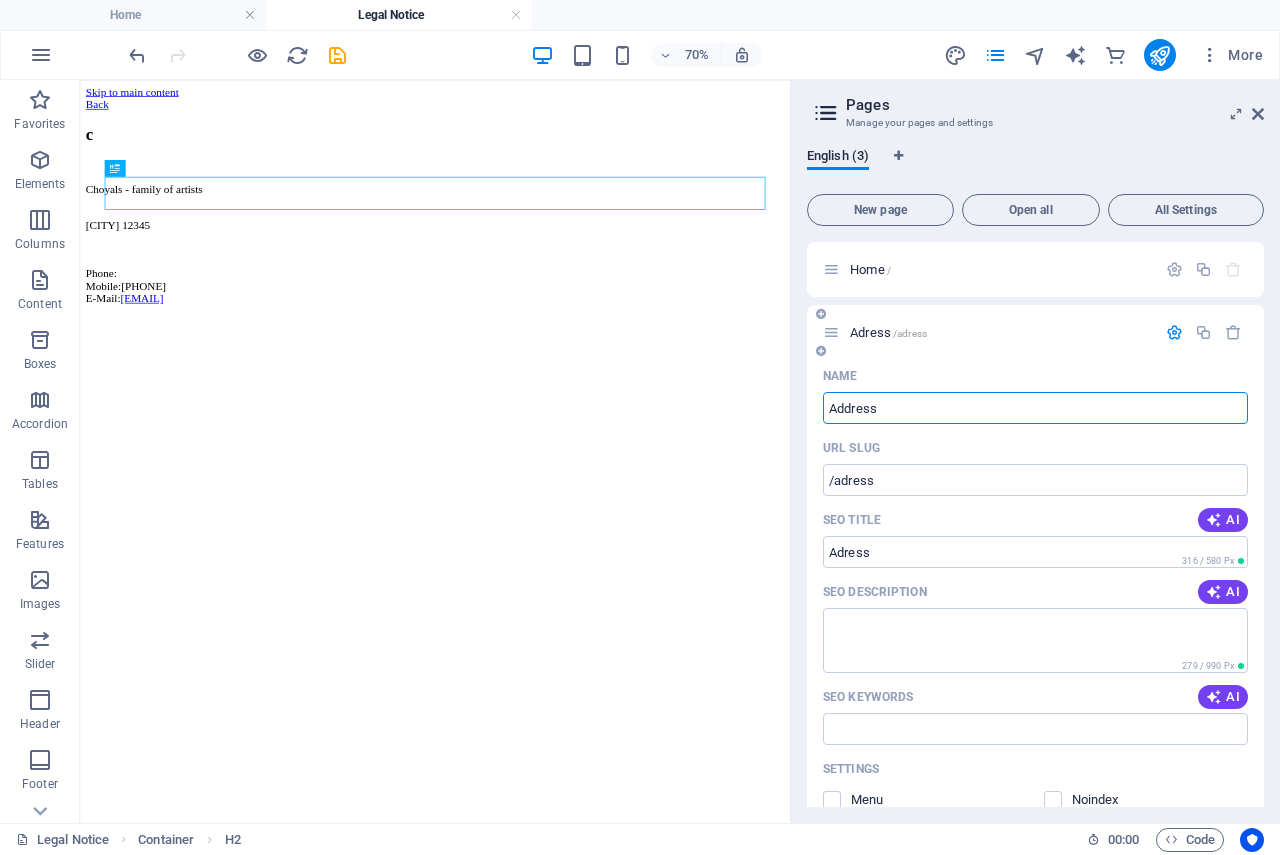 type on "Address" 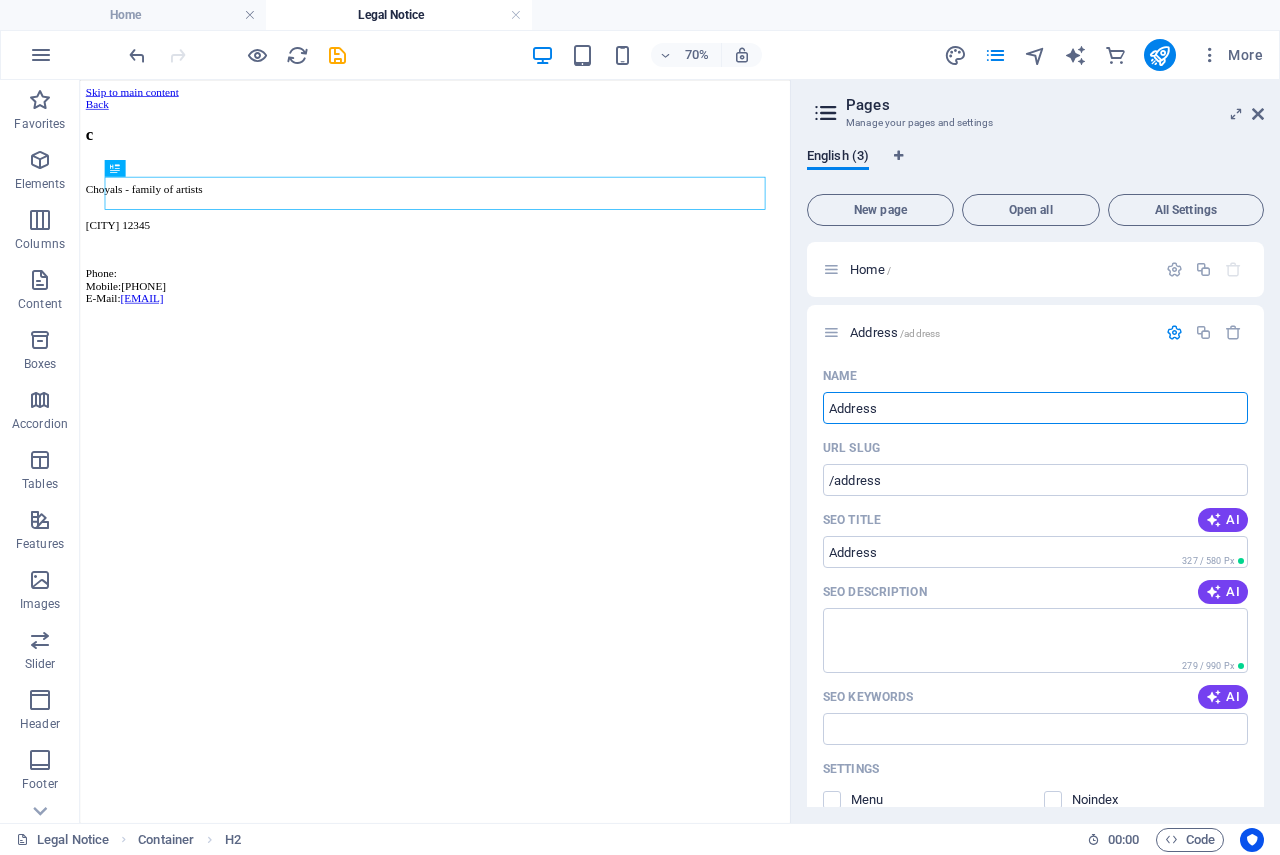 drag, startPoint x: 1001, startPoint y: 473, endPoint x: 1009, endPoint y: 555, distance: 82.38932 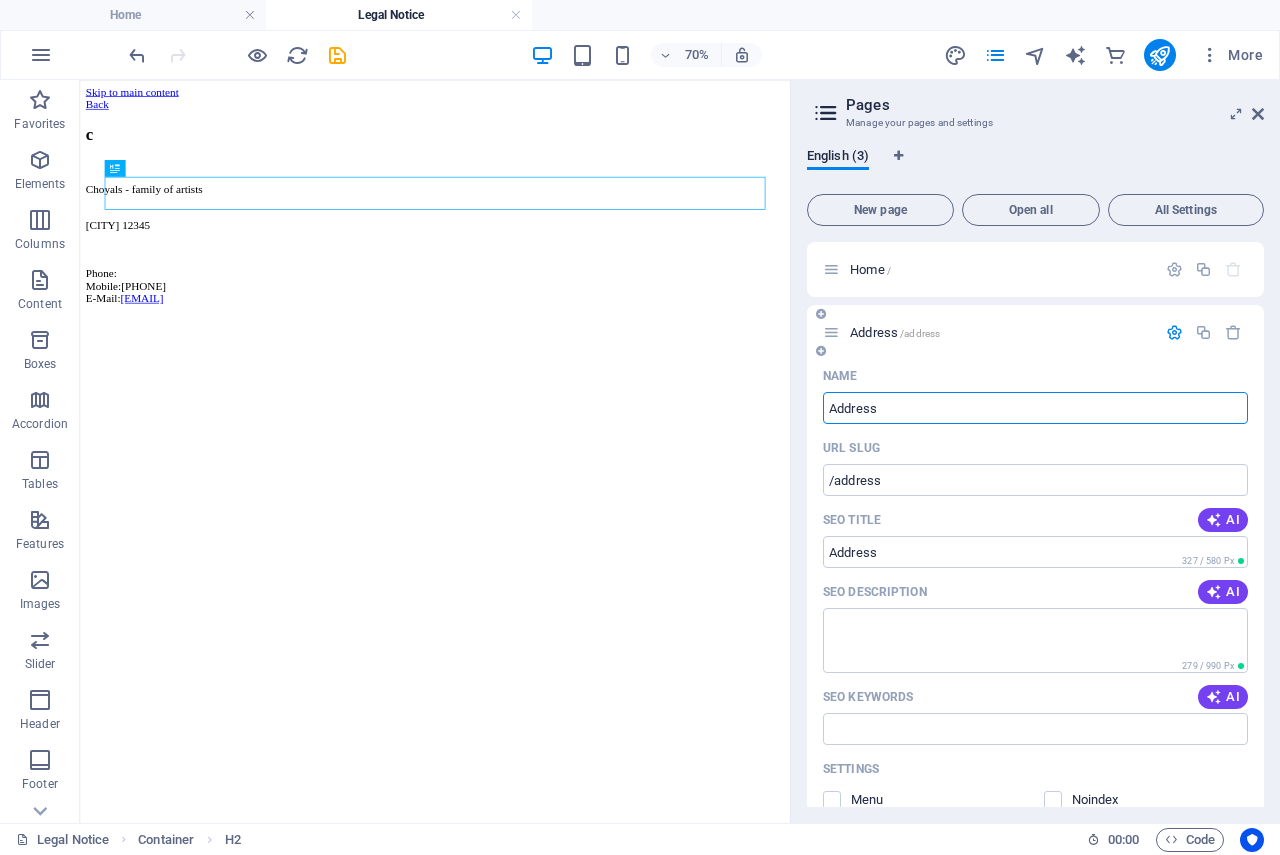 click on "Address" at bounding box center (1035, 408) 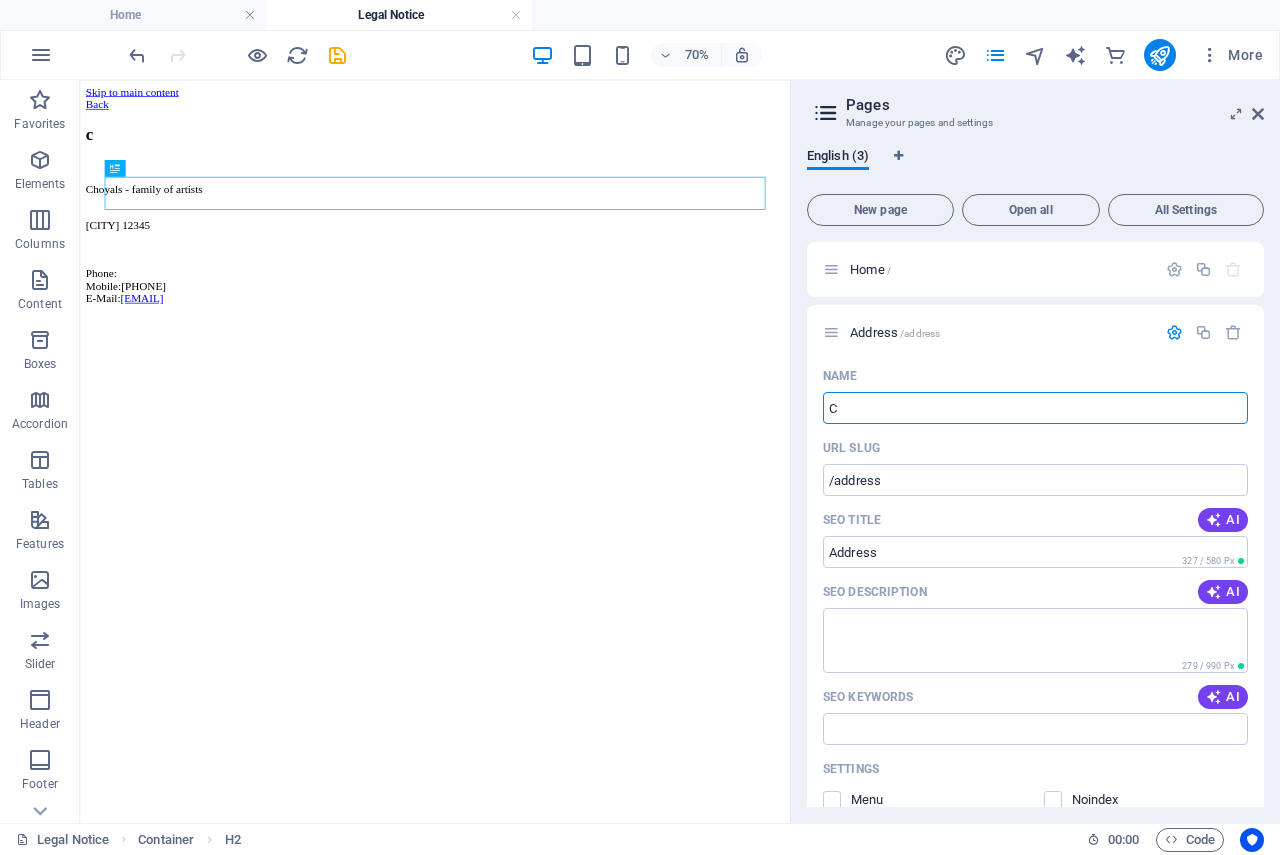 type on "Co" 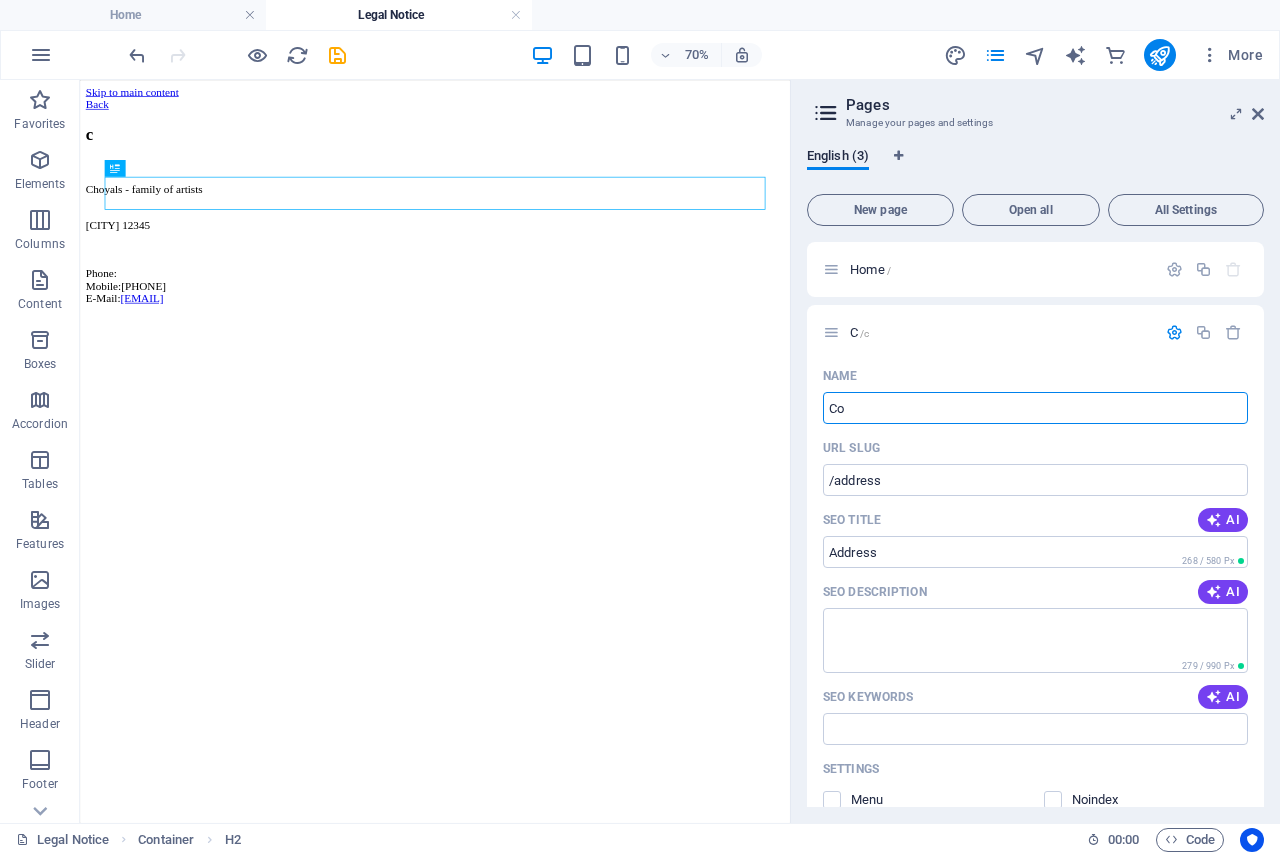 type on "/c" 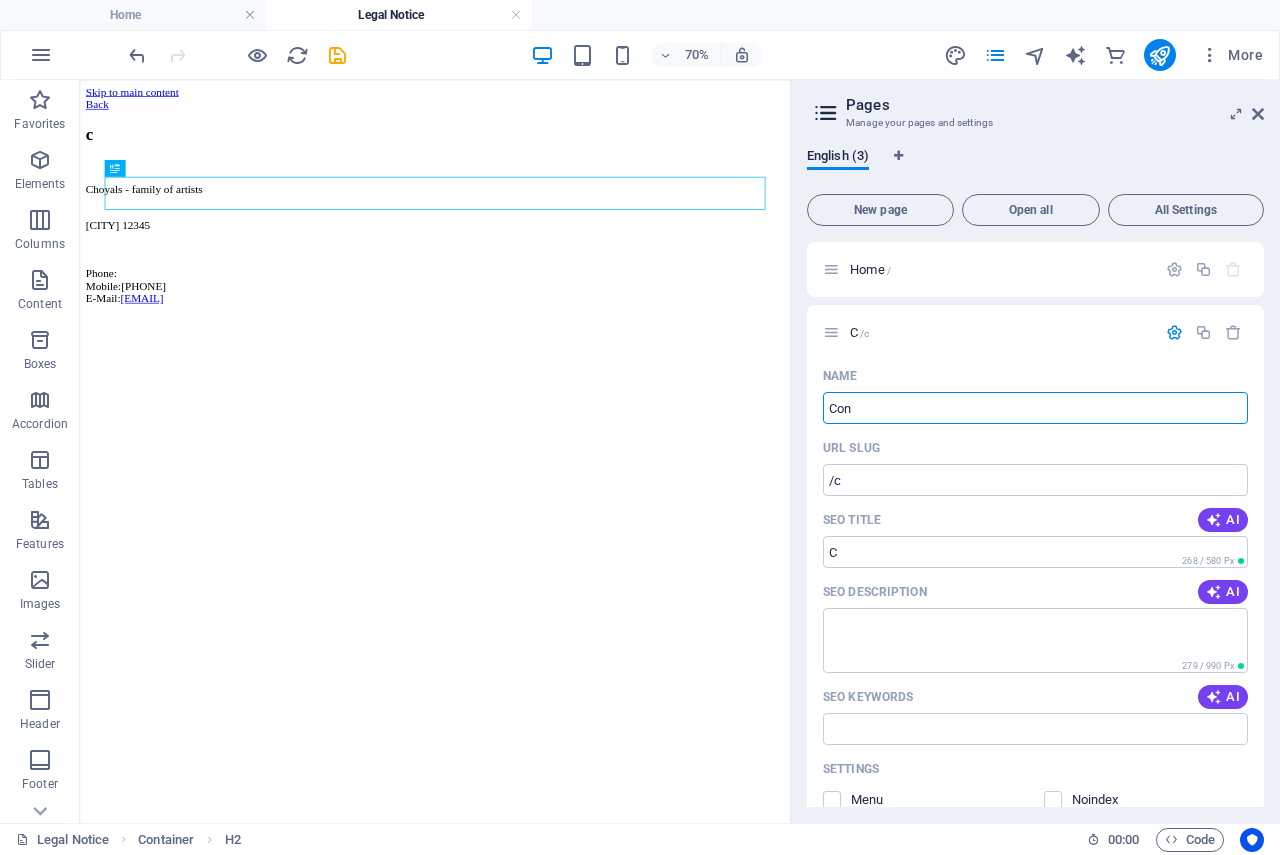 type on "Cont" 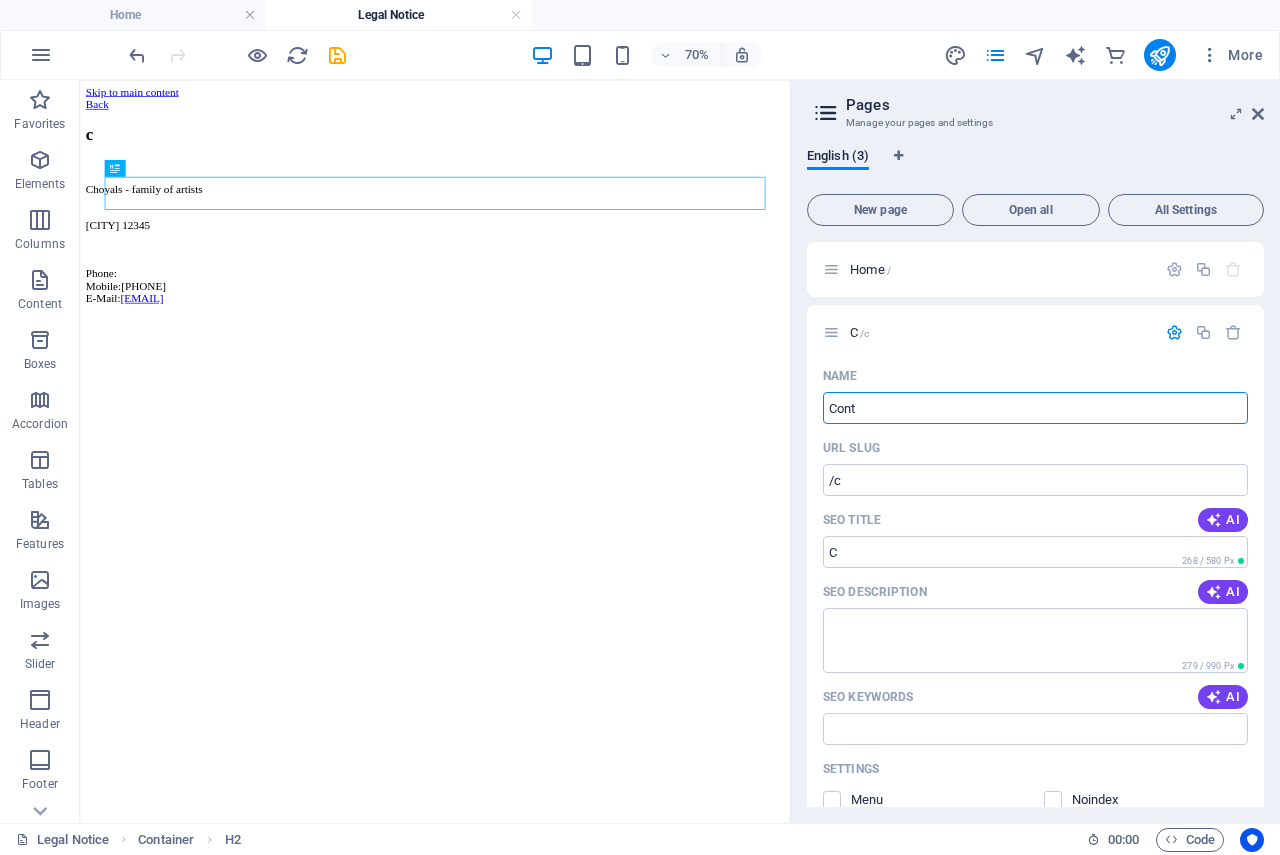 type on "/con" 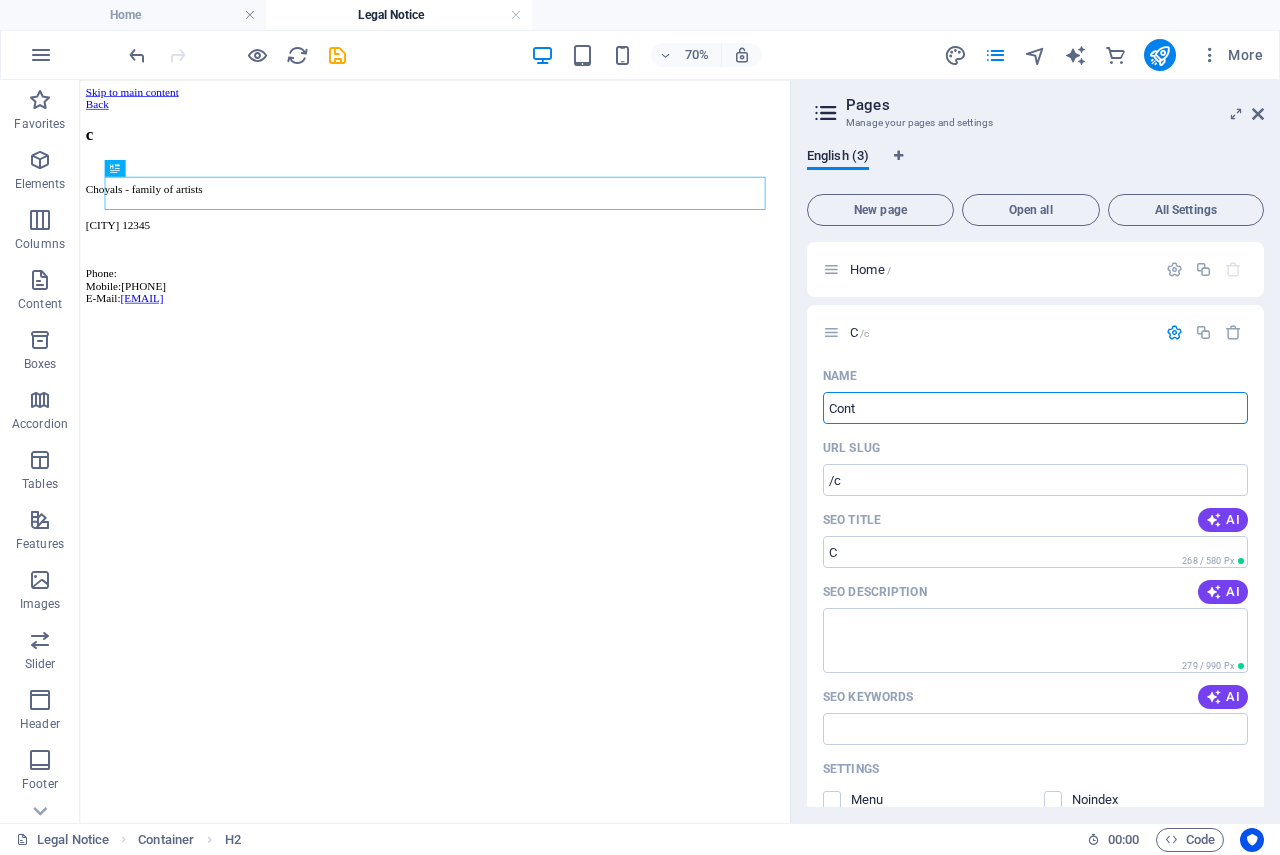 type on "Con" 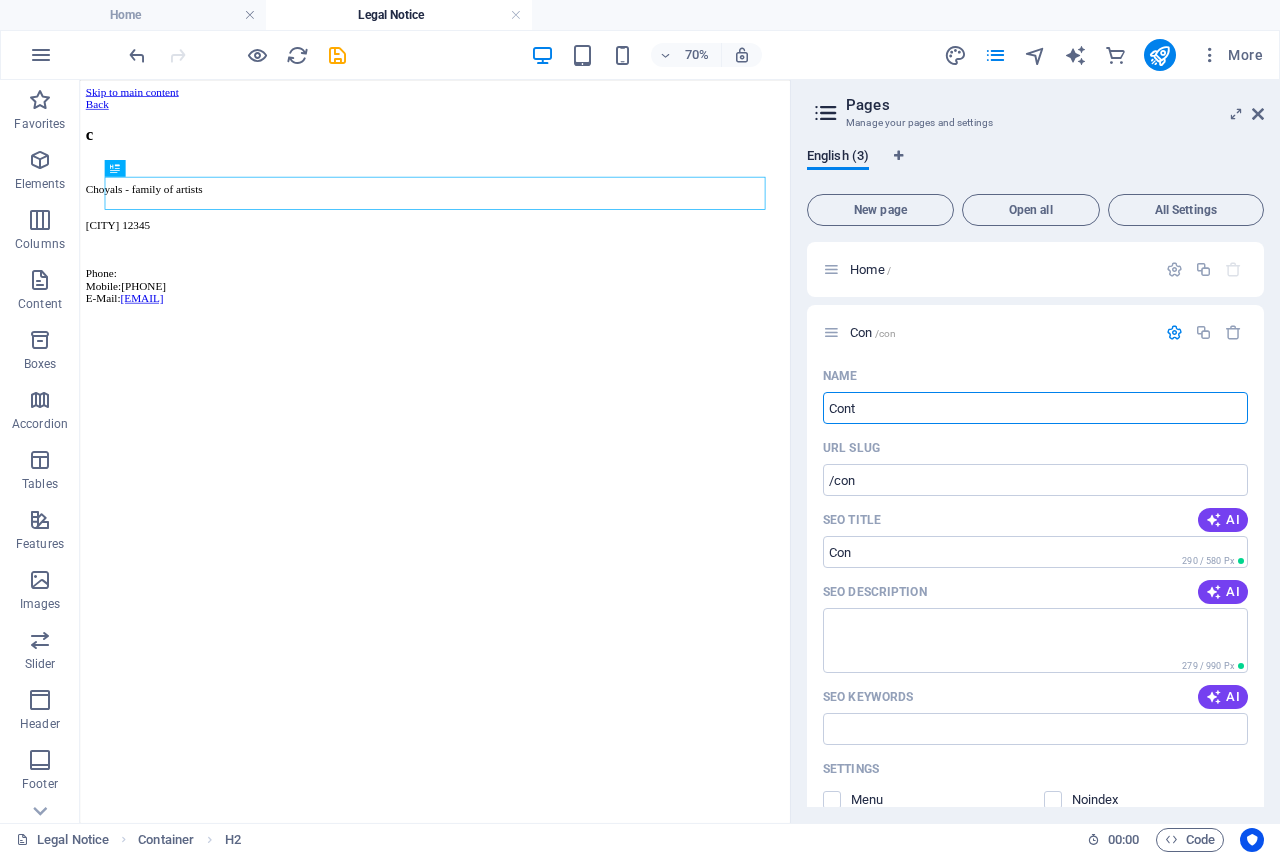 type on "Cont" 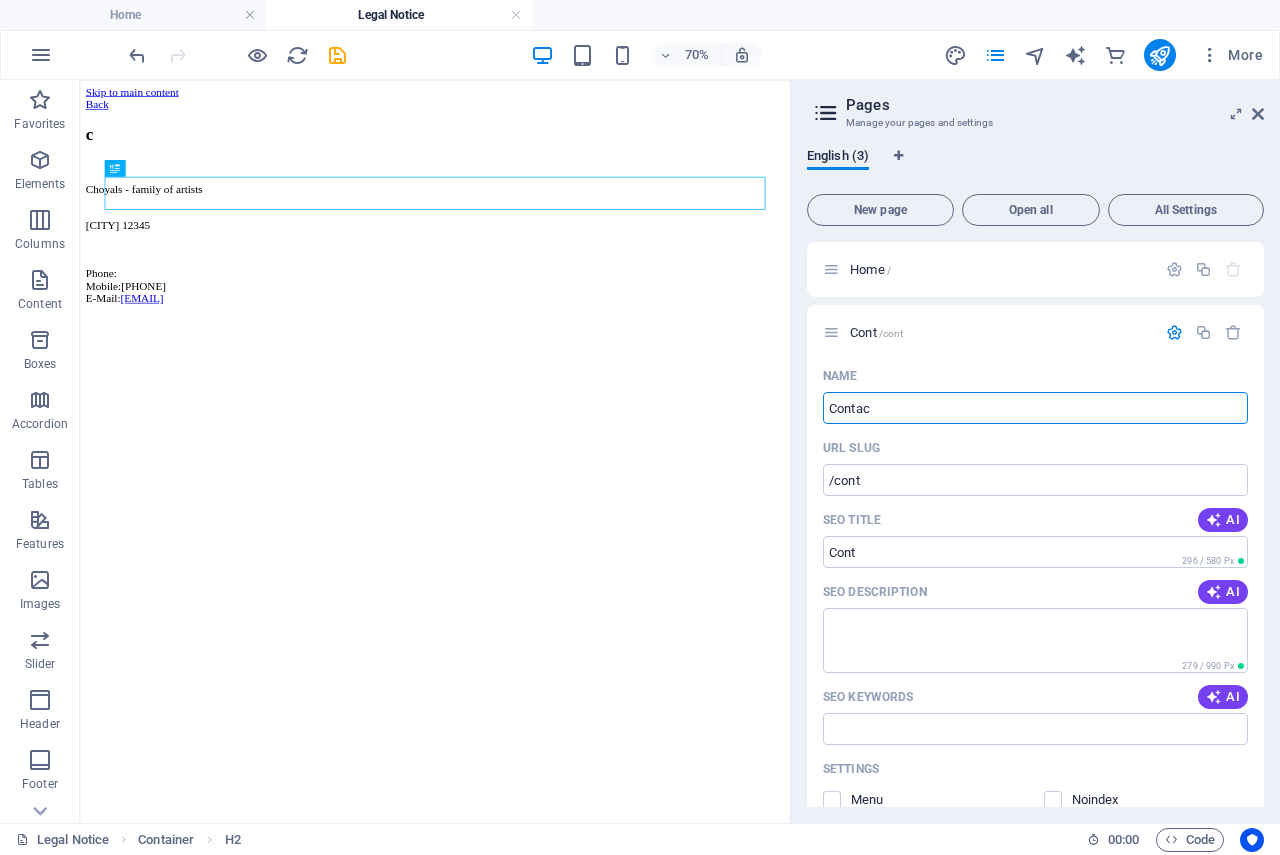 type on "Contacy" 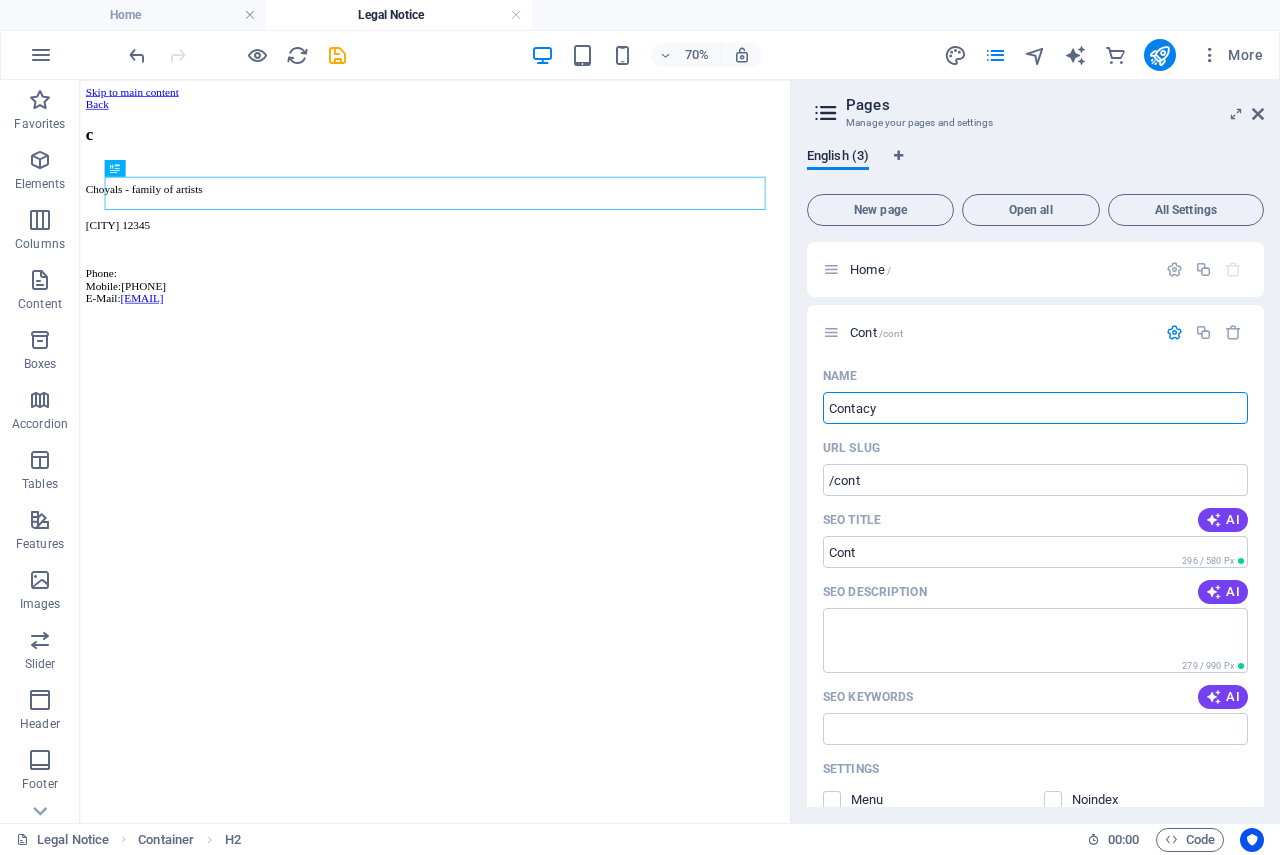 type on "/contac" 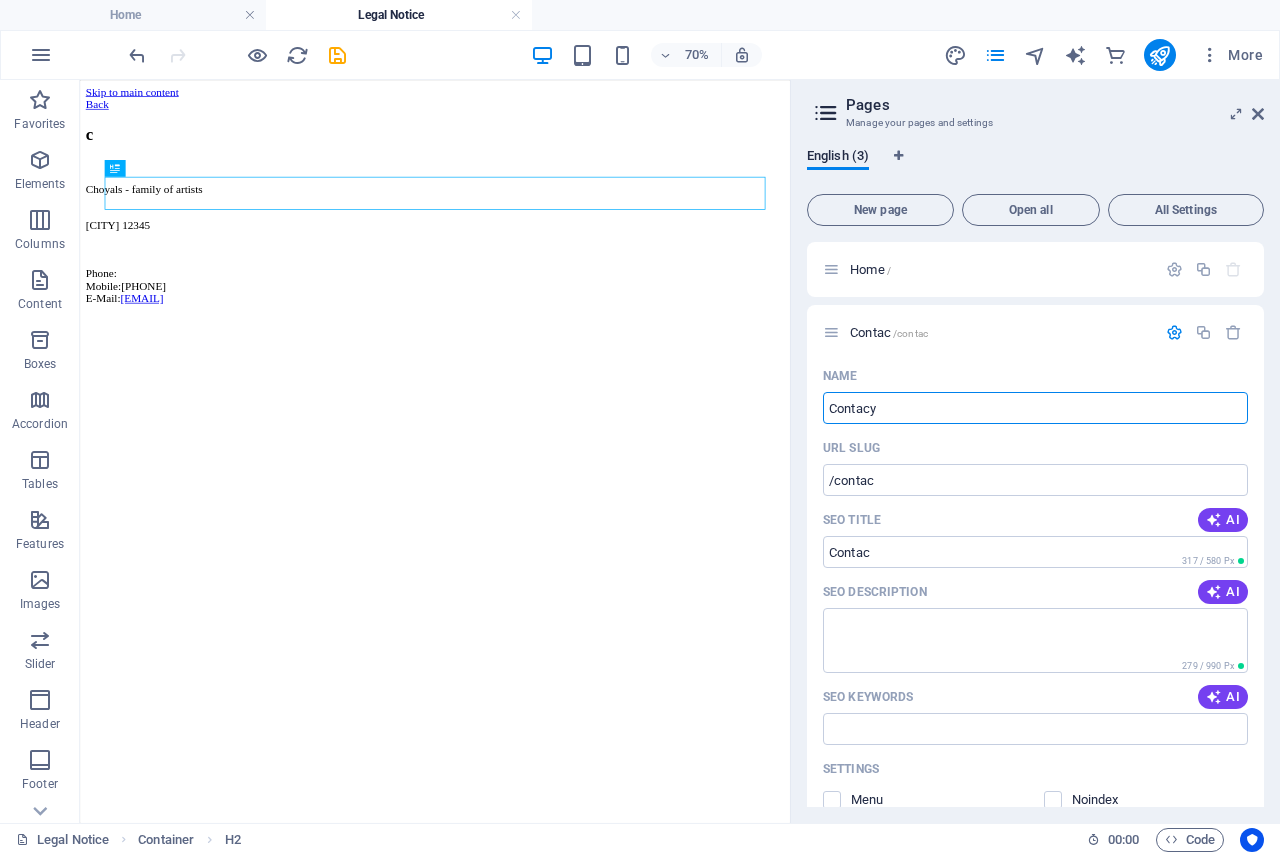 type on "Contacy" 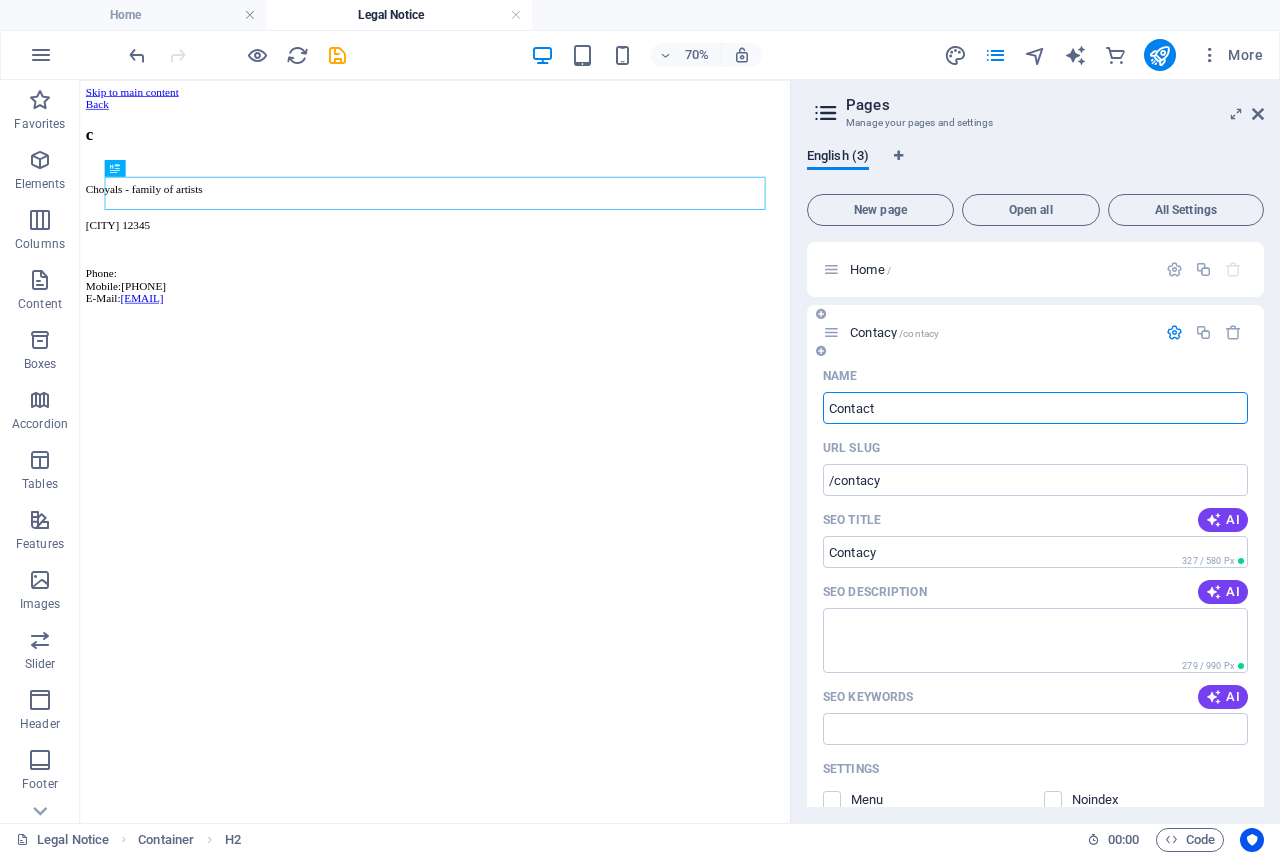 type on "Contact" 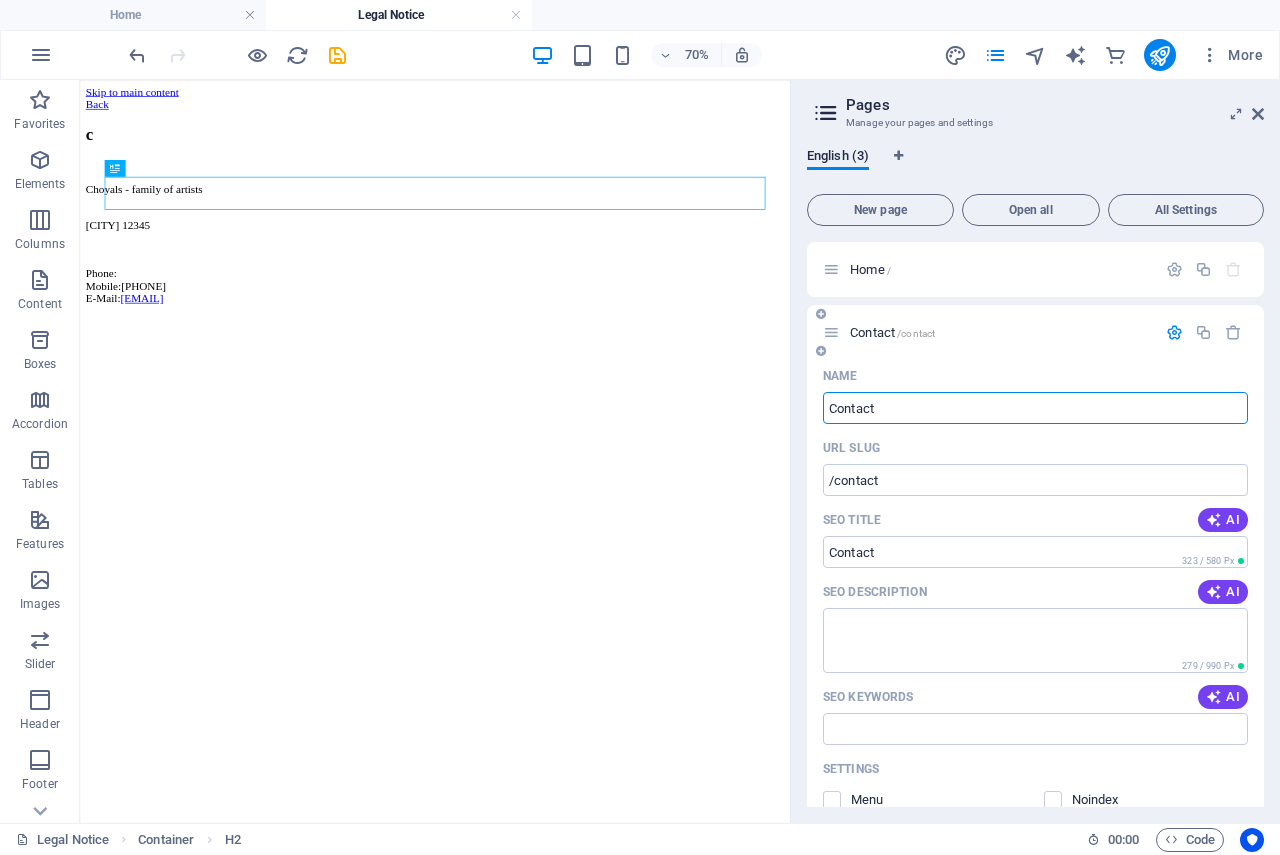 type on "Contact" 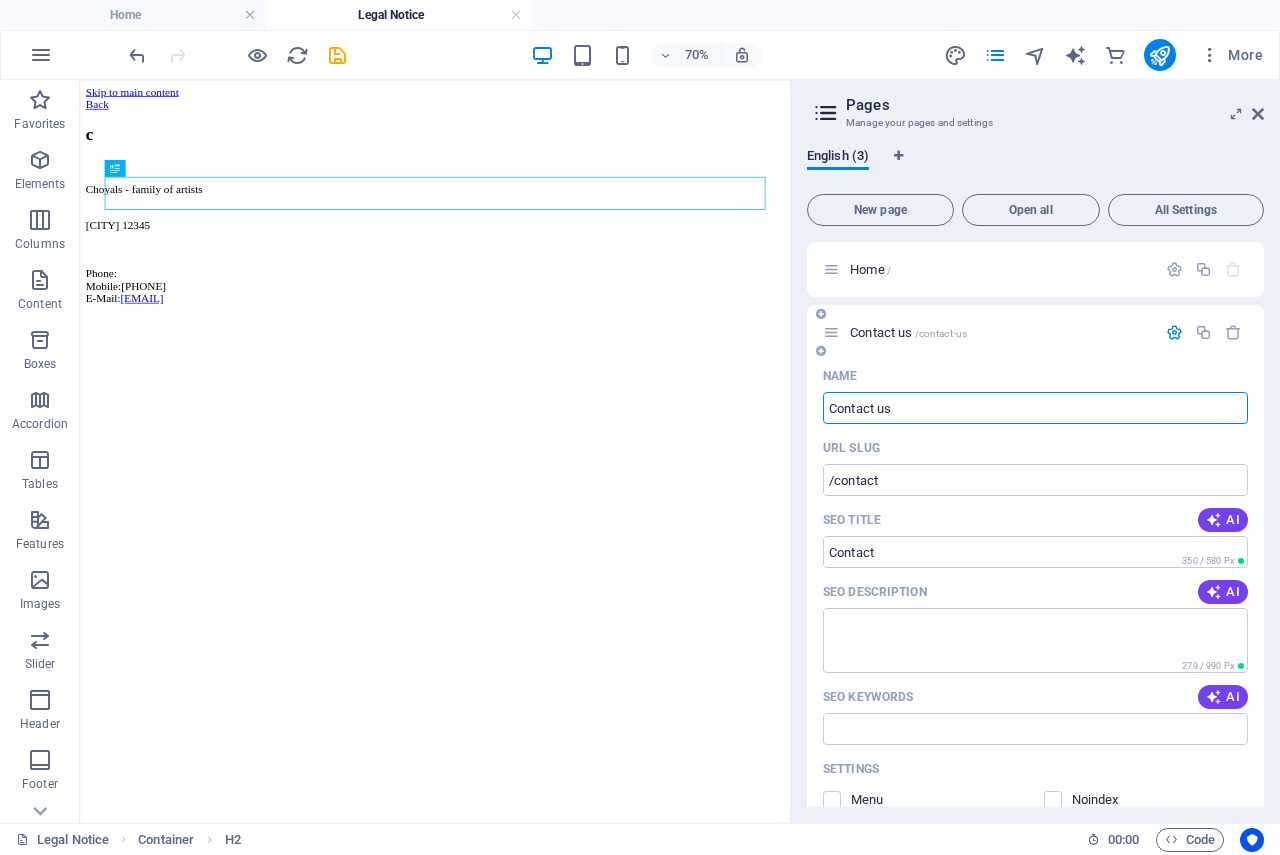 type on "Contact us" 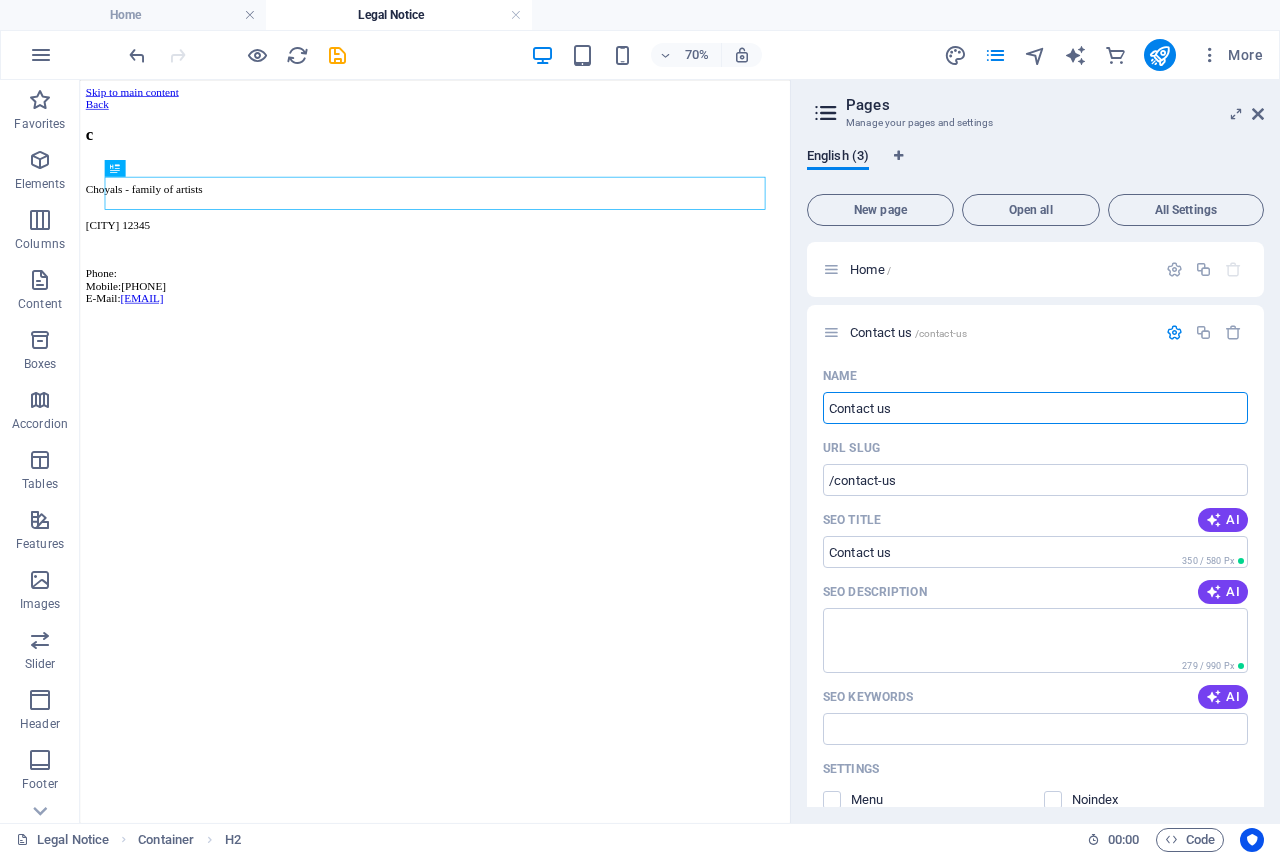 drag, startPoint x: 981, startPoint y: 488, endPoint x: 1079, endPoint y: 548, distance: 114.90866 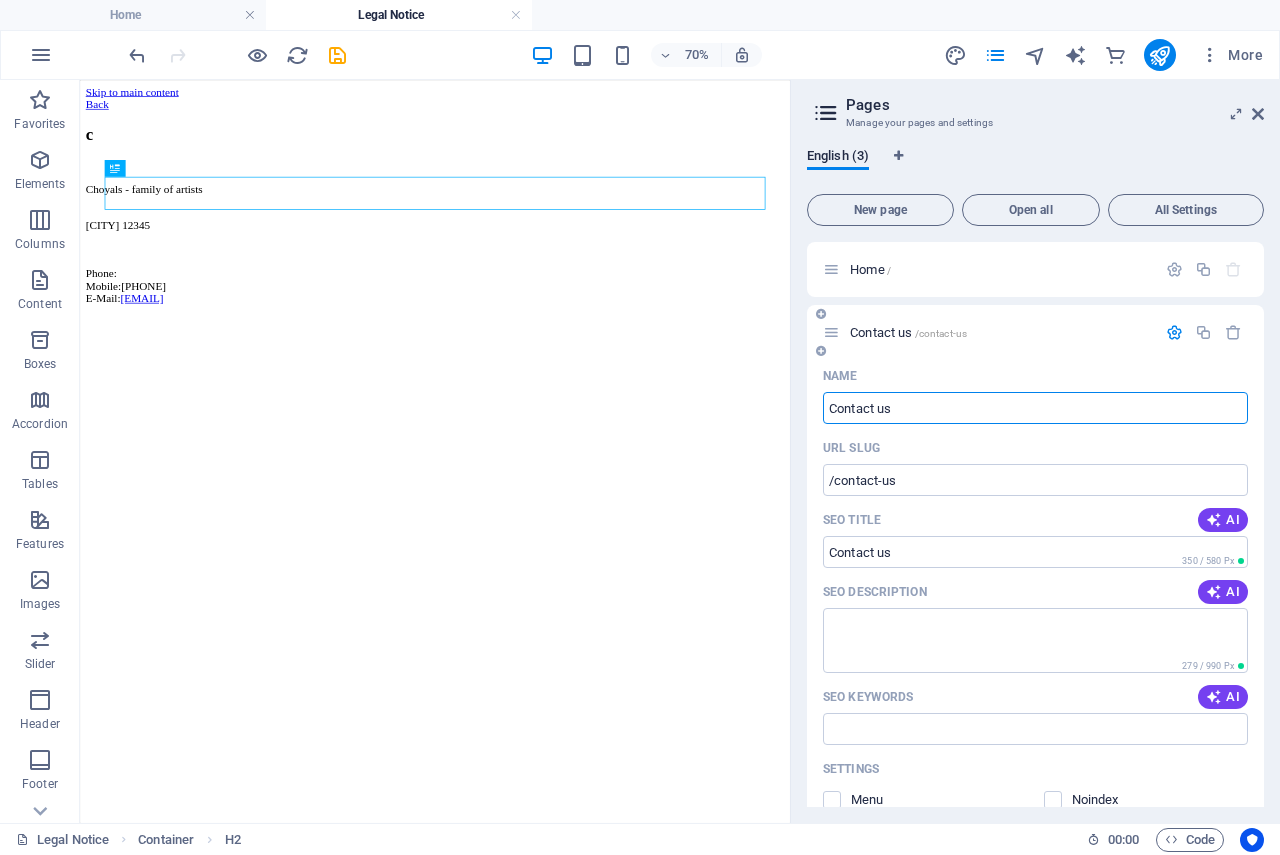 click on "Contact us" at bounding box center (1035, 408) 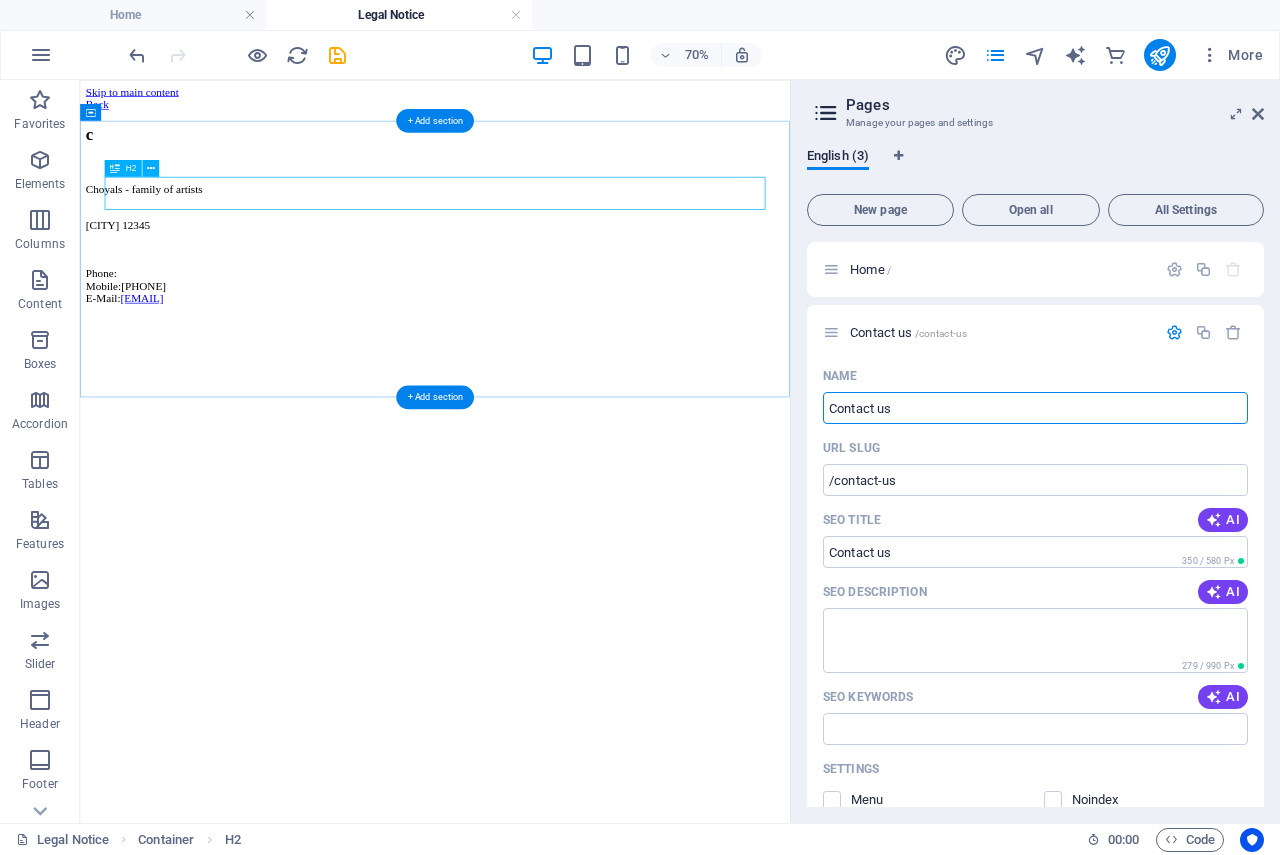 type on "Contact us" 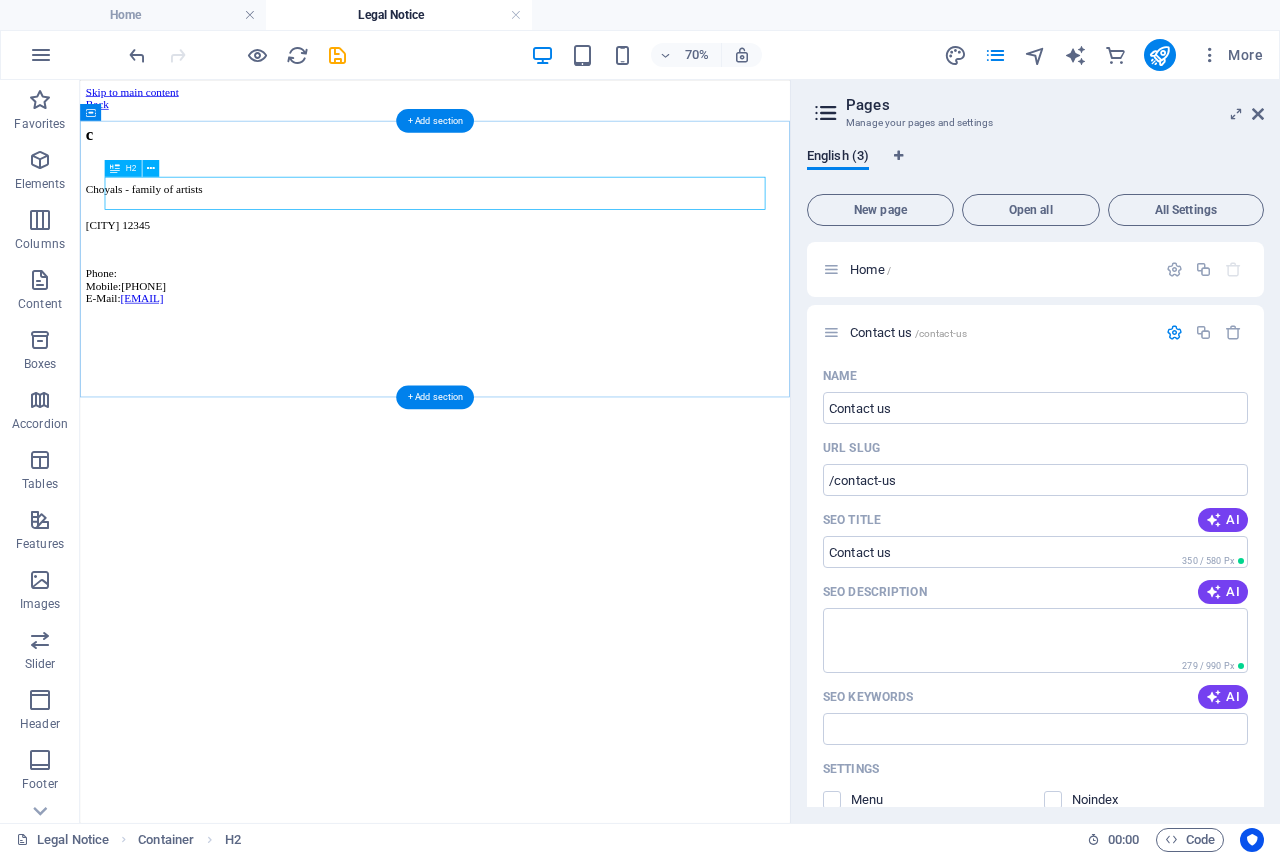 click on "c" at bounding box center (587, 157) 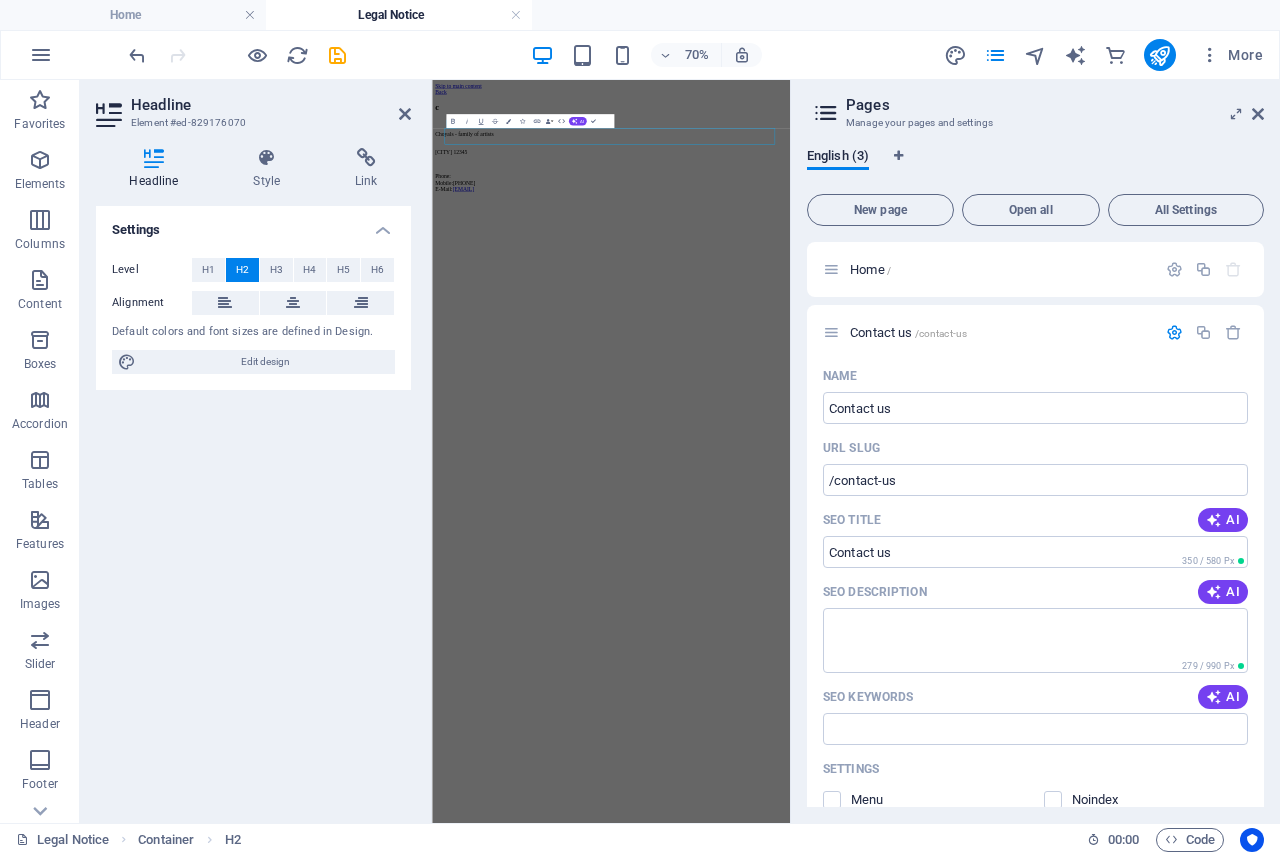 click on "Headline Style Link Settings Level H1 H2 H3 H4 H5 H6 Alignment Default colors and font sizes are defined in Design. Edit design Preset Element Link None Page External Element Next element Phone Email Page Home Contact us Element
URL Phone Email Link target New tab Same tab Overlay Title Additional link description, should not be the same as the link text. The title is most often shown as a tooltip text when the mouse moves over the element. Leave empty if uncertain. Relationship Sets the  relationship of this link to the link target . For example, the value "nofollow" instructs search engines not to follow the link. Can be left empty. alternate author bookmark external help license next nofollow noreferrer noopener prev search tag" at bounding box center [253, 477] 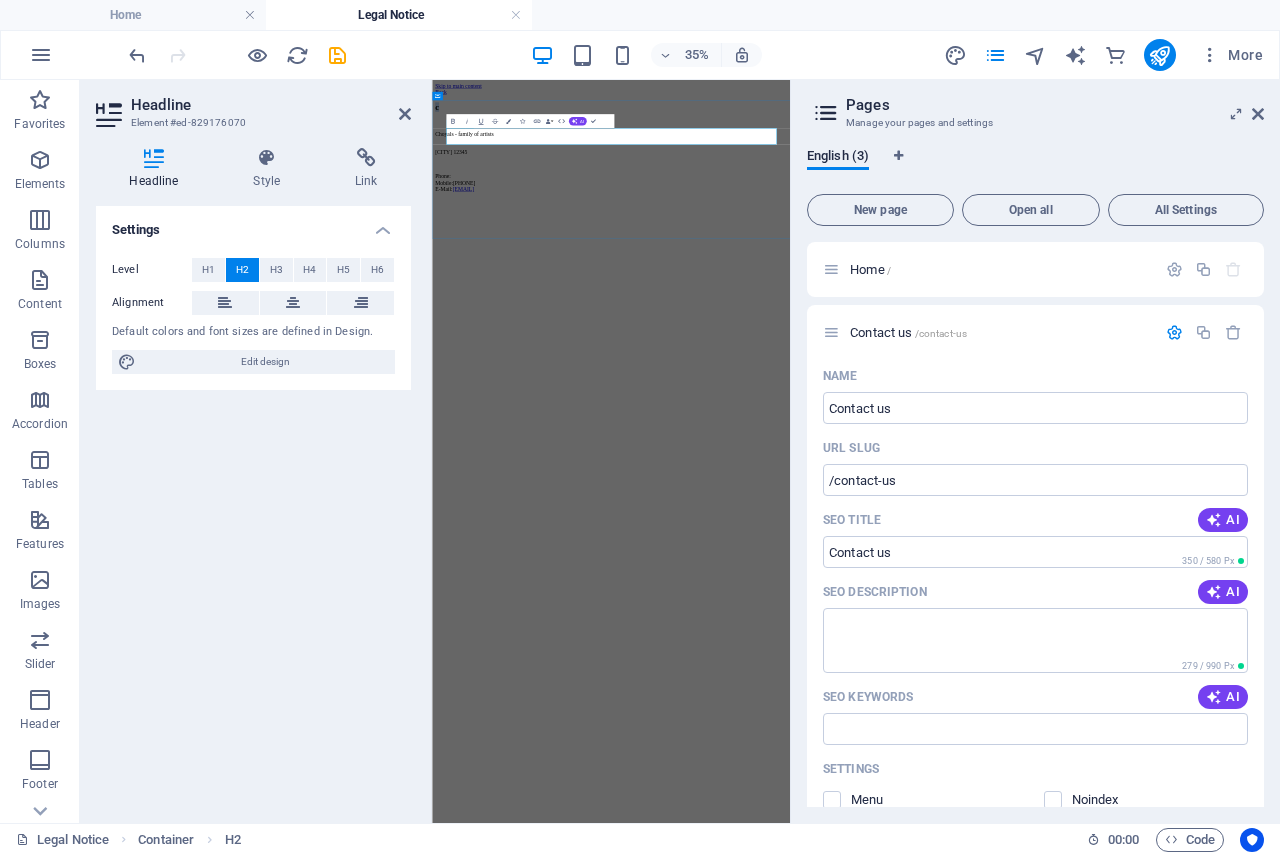 click on "c" at bounding box center [943, 157] 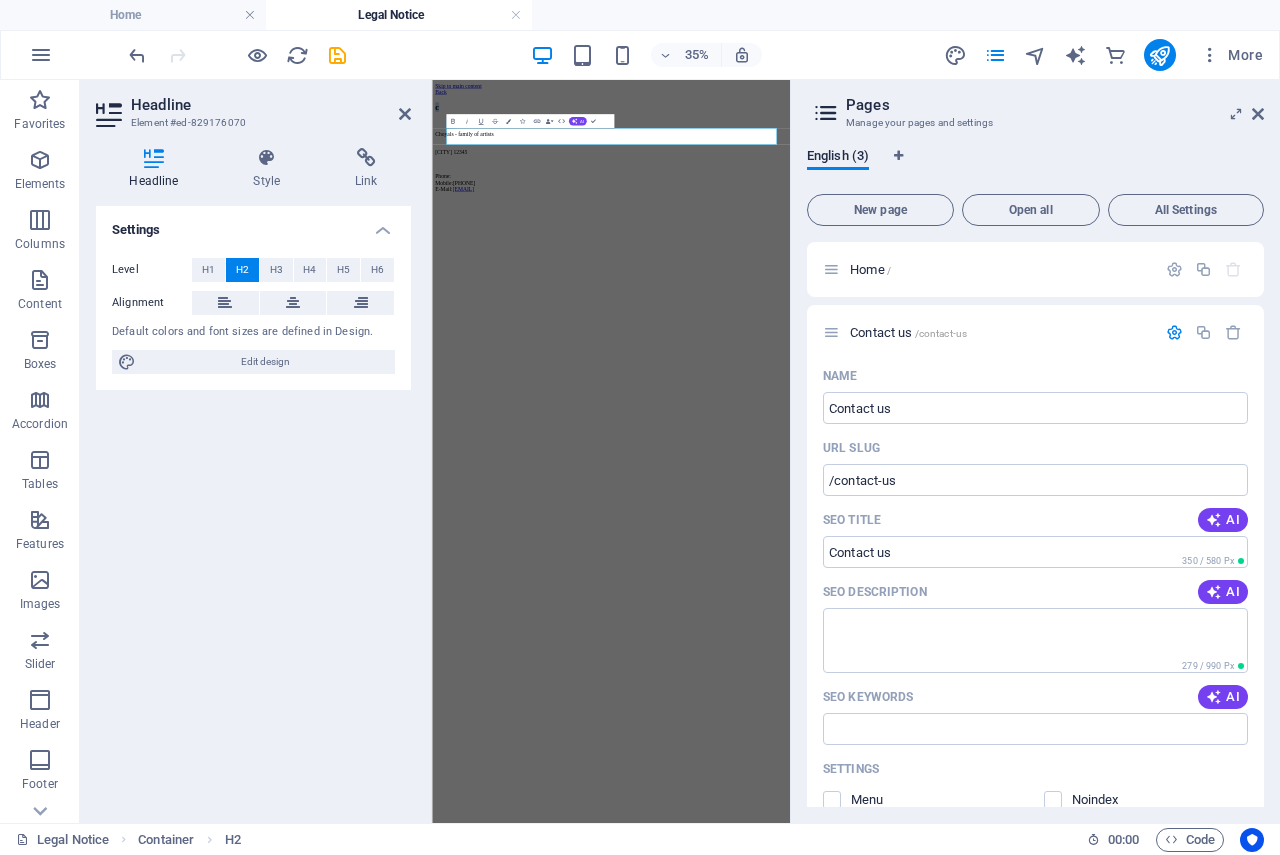 drag, startPoint x: 586, startPoint y: 251, endPoint x: 389, endPoint y: 248, distance: 197.02284 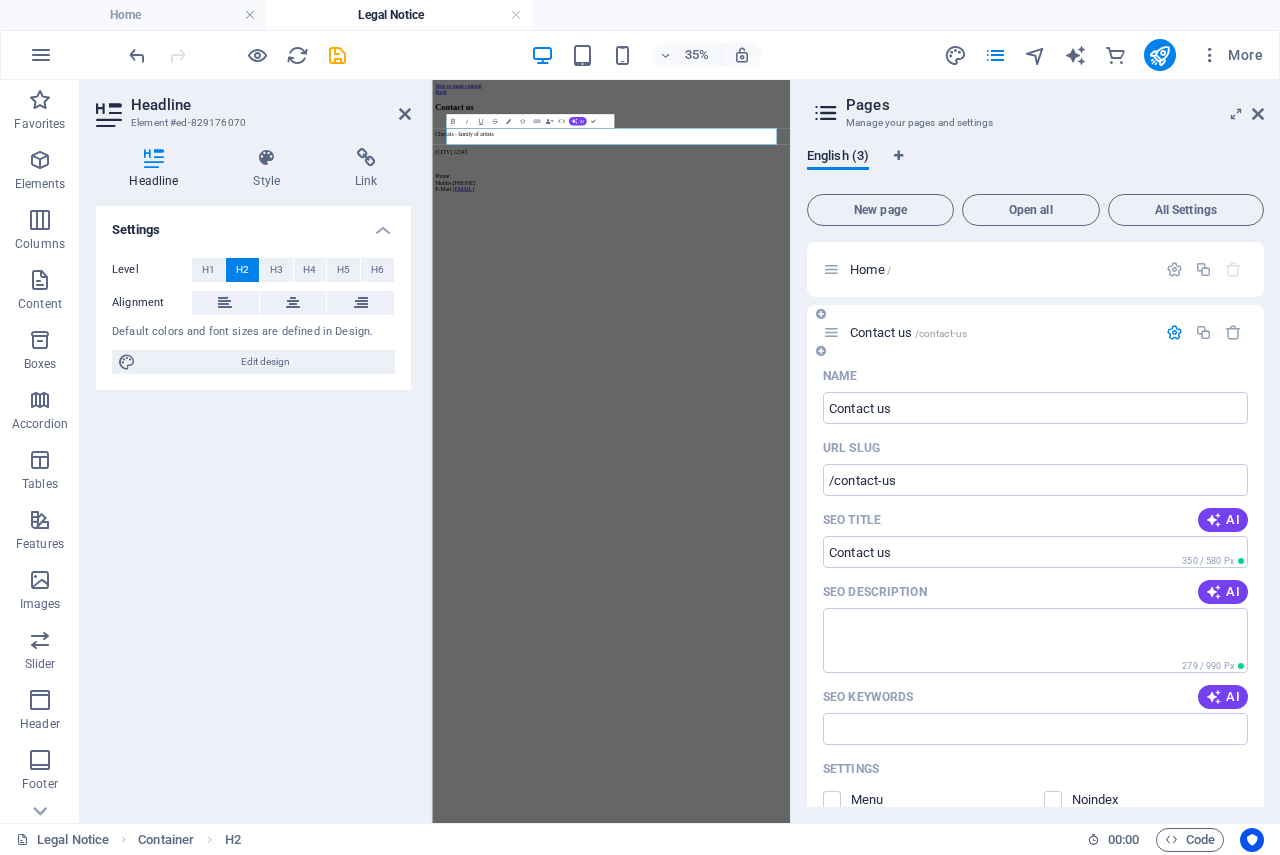 scroll, scrollTop: 0, scrollLeft: 7, axis: horizontal 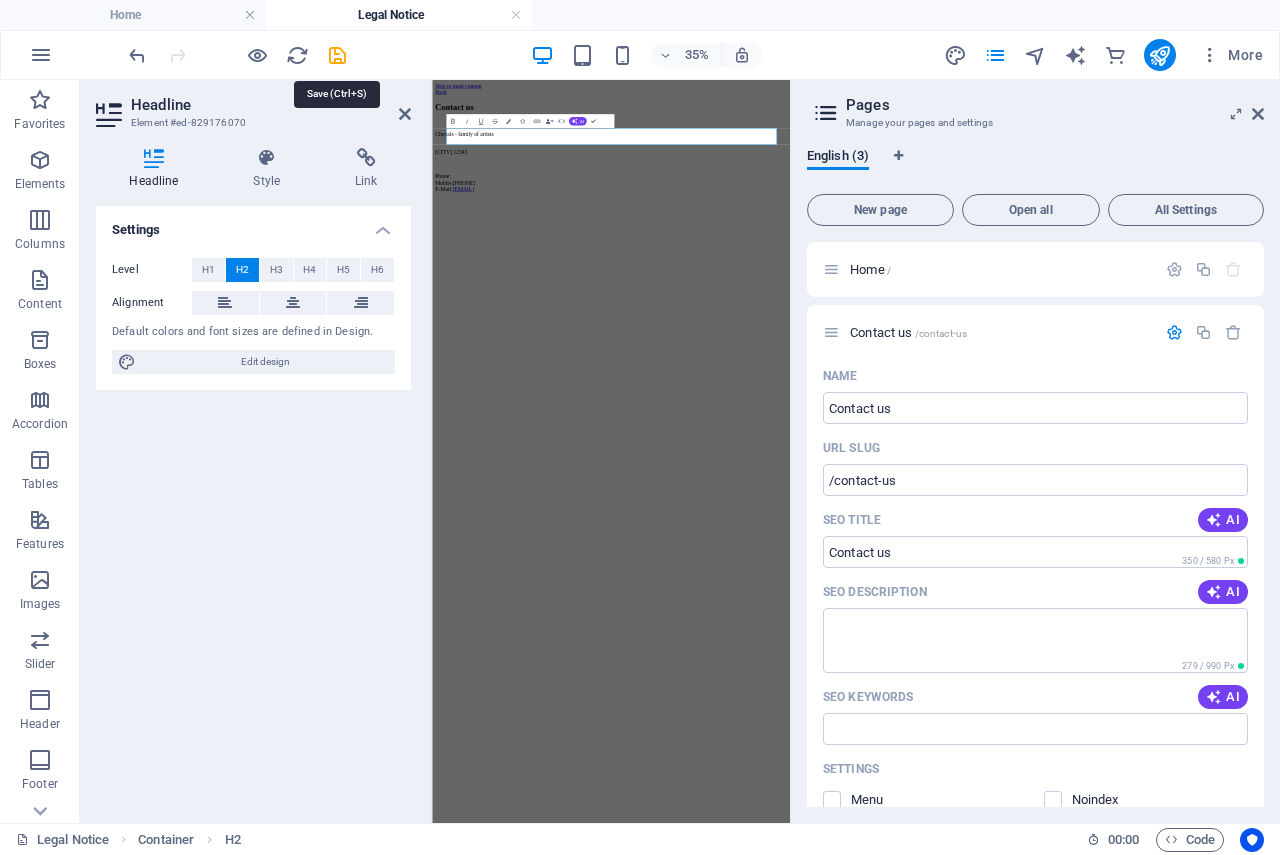 click at bounding box center [337, 55] 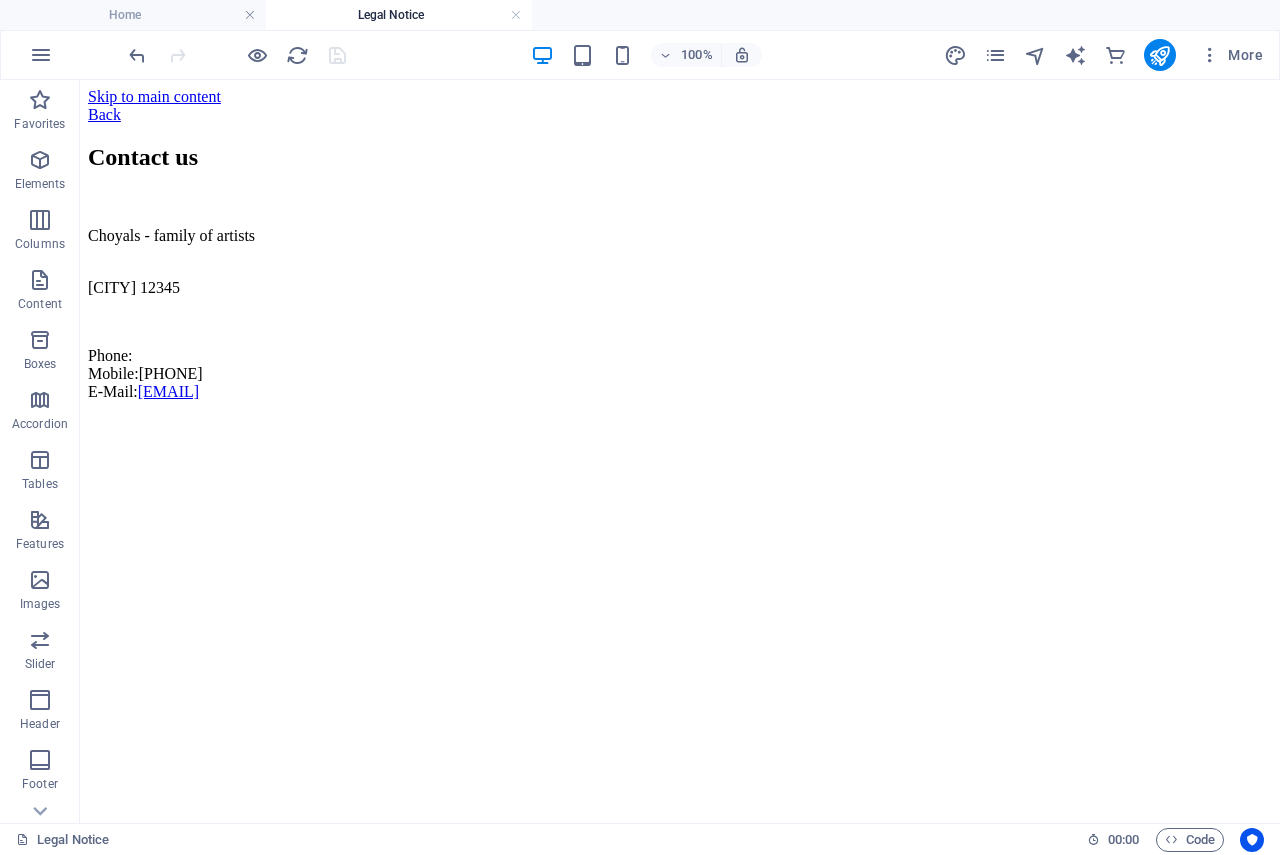 click on "Skip to main content
Back  Contact us Choyals - family of artists Udaipur   12345 Phone:  Mobile:  +91 9414168093 E-Mail:  choyals@gmail.com" at bounding box center [680, 248] 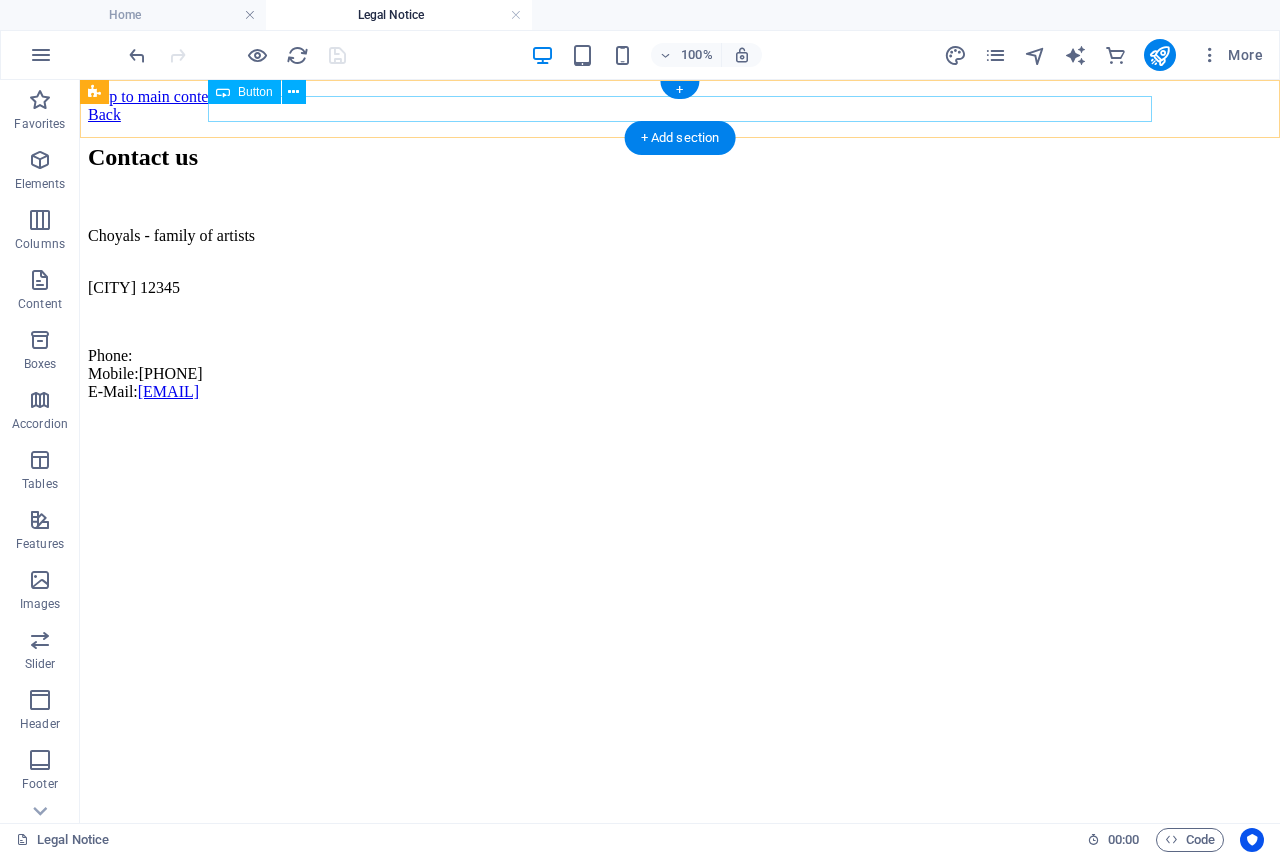 click on "Back" at bounding box center [680, 115] 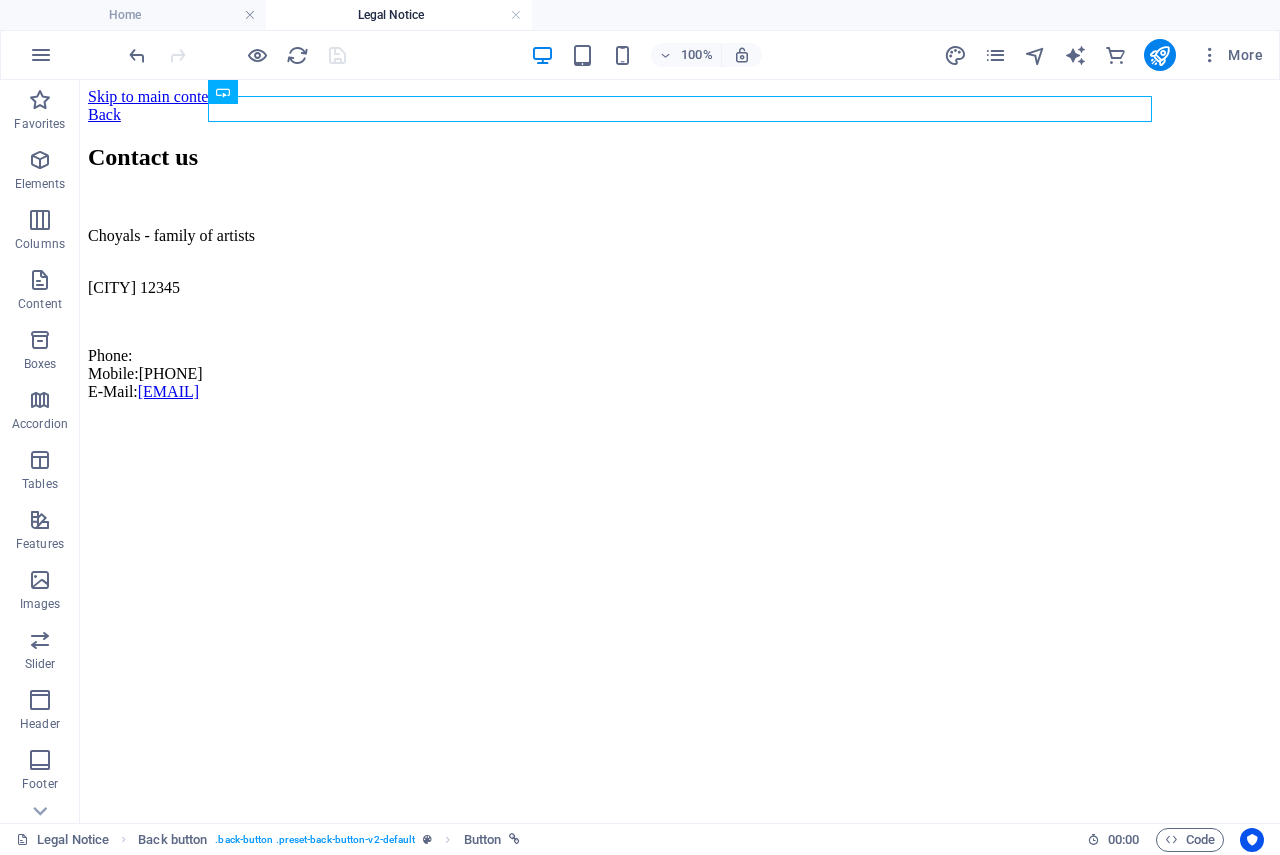 click on "Home Legal Notice" at bounding box center (640, 15) 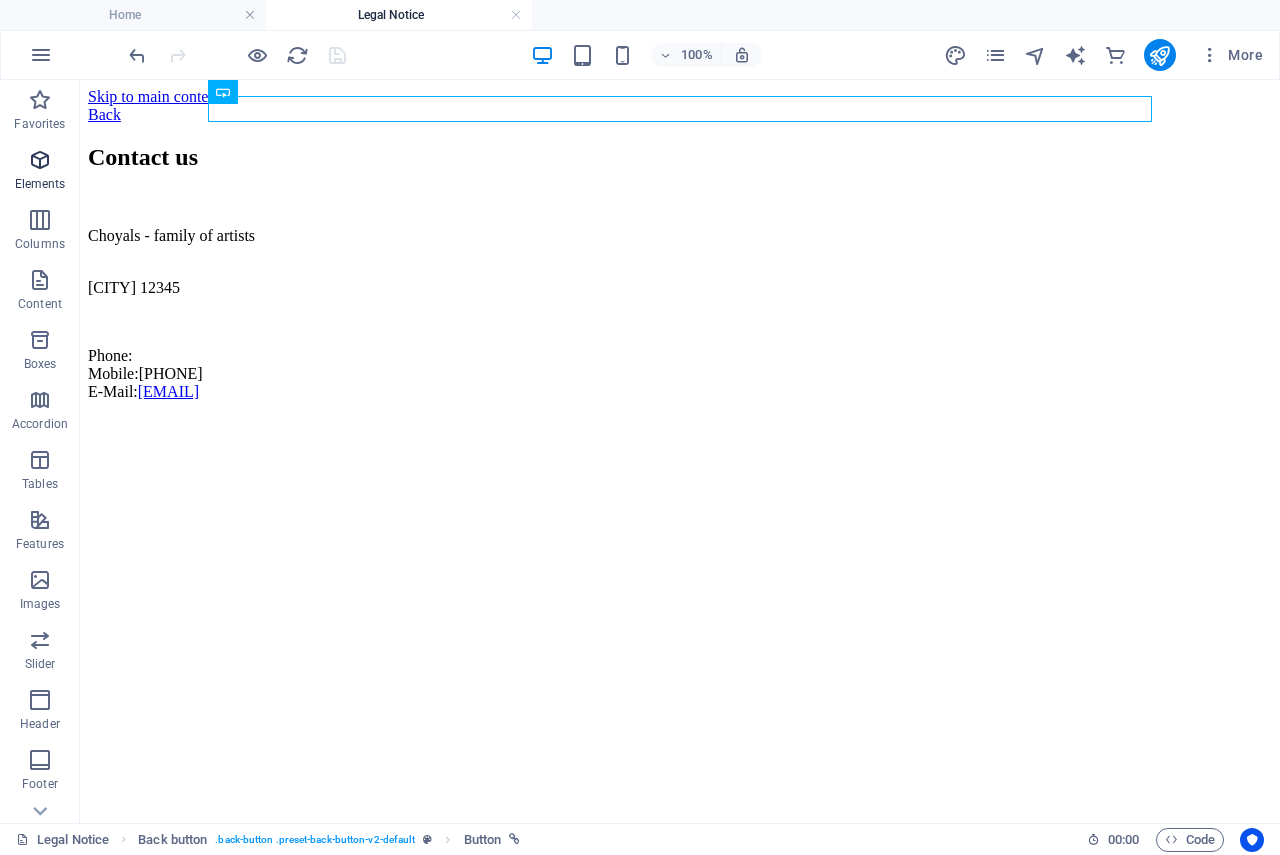 click at bounding box center (40, 160) 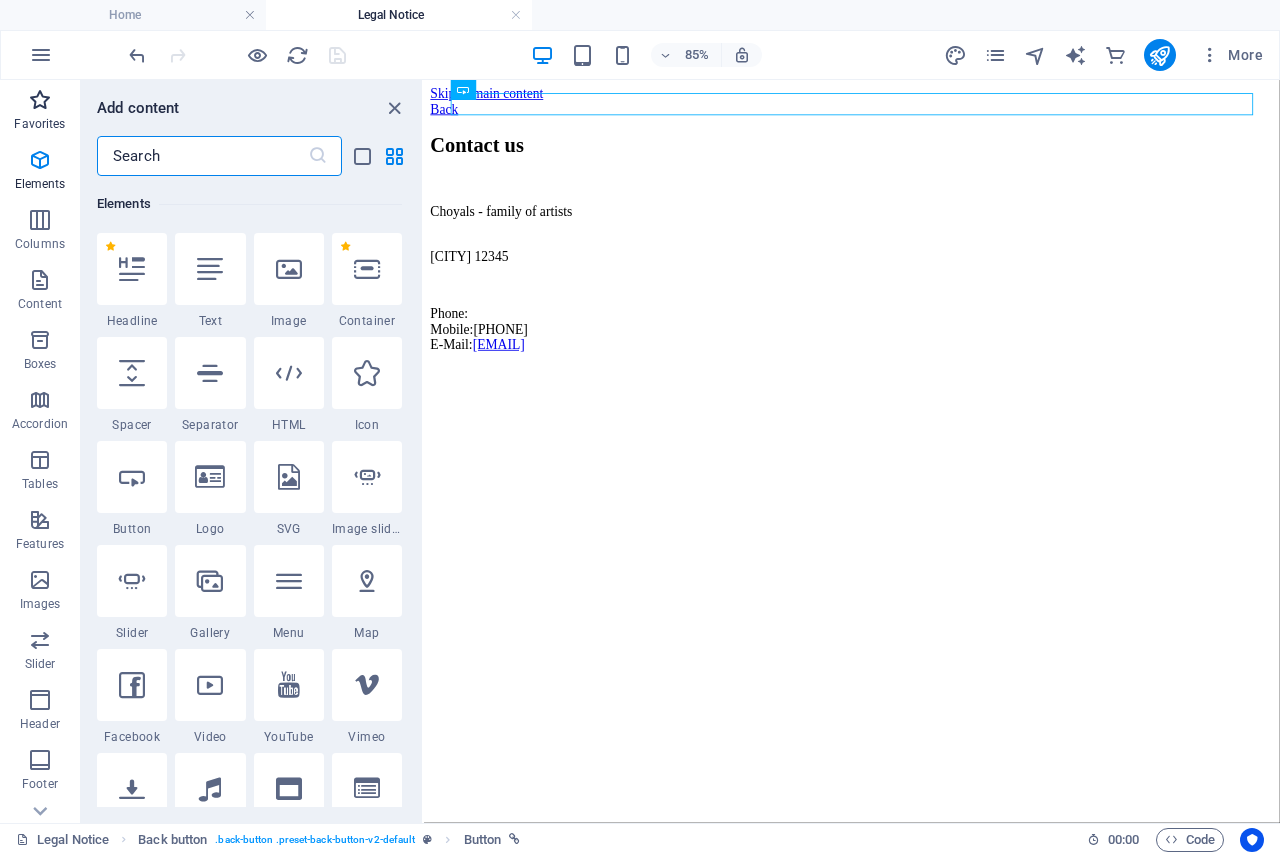 click at bounding box center (40, 100) 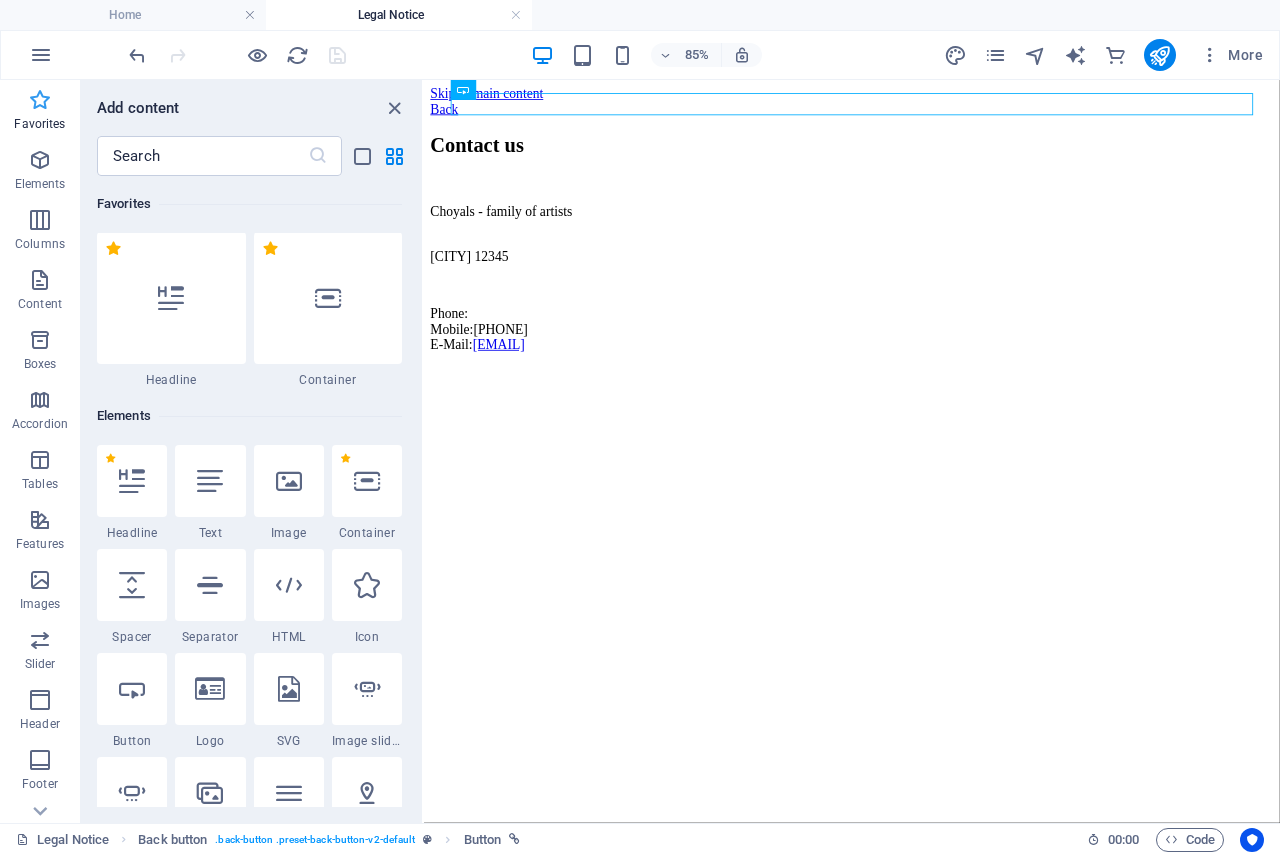 scroll, scrollTop: 0, scrollLeft: 0, axis: both 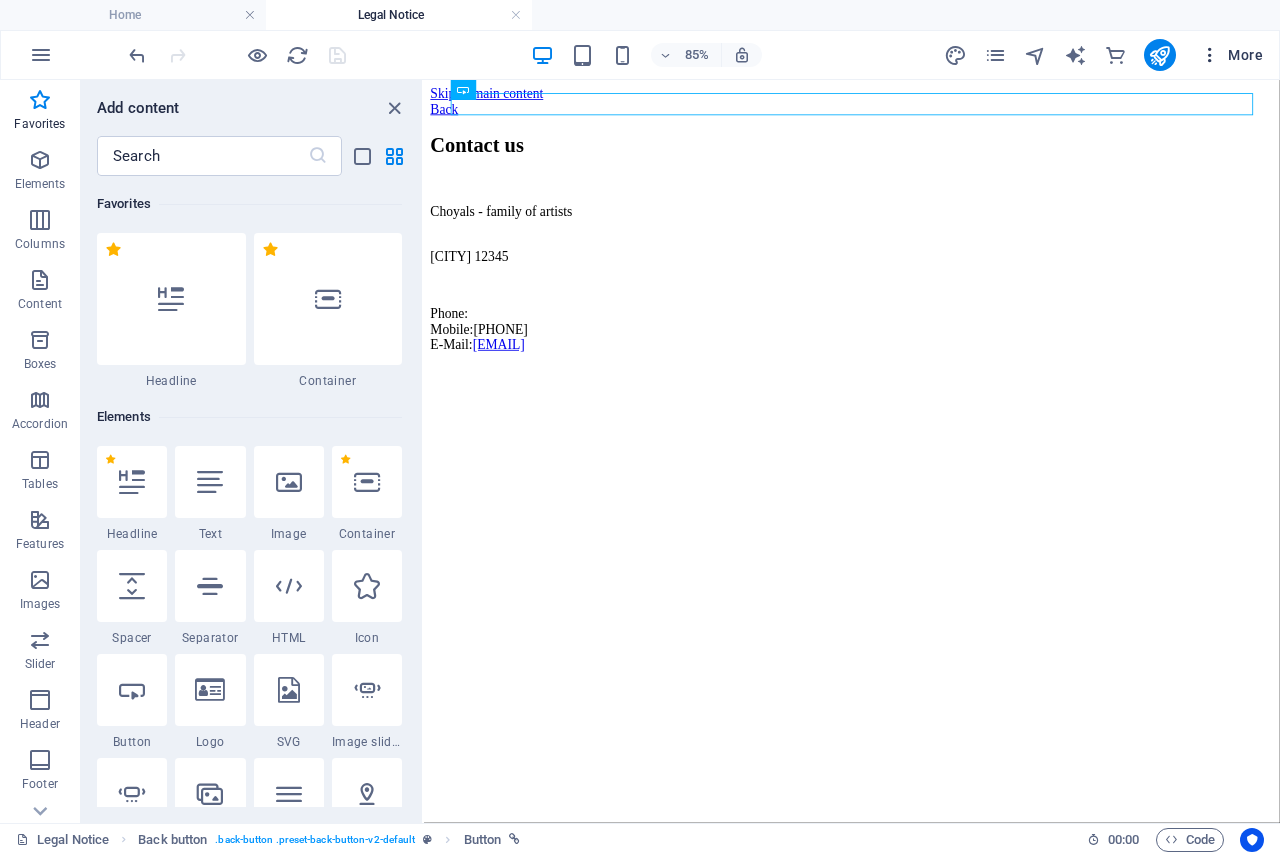 click on "More" at bounding box center (1231, 55) 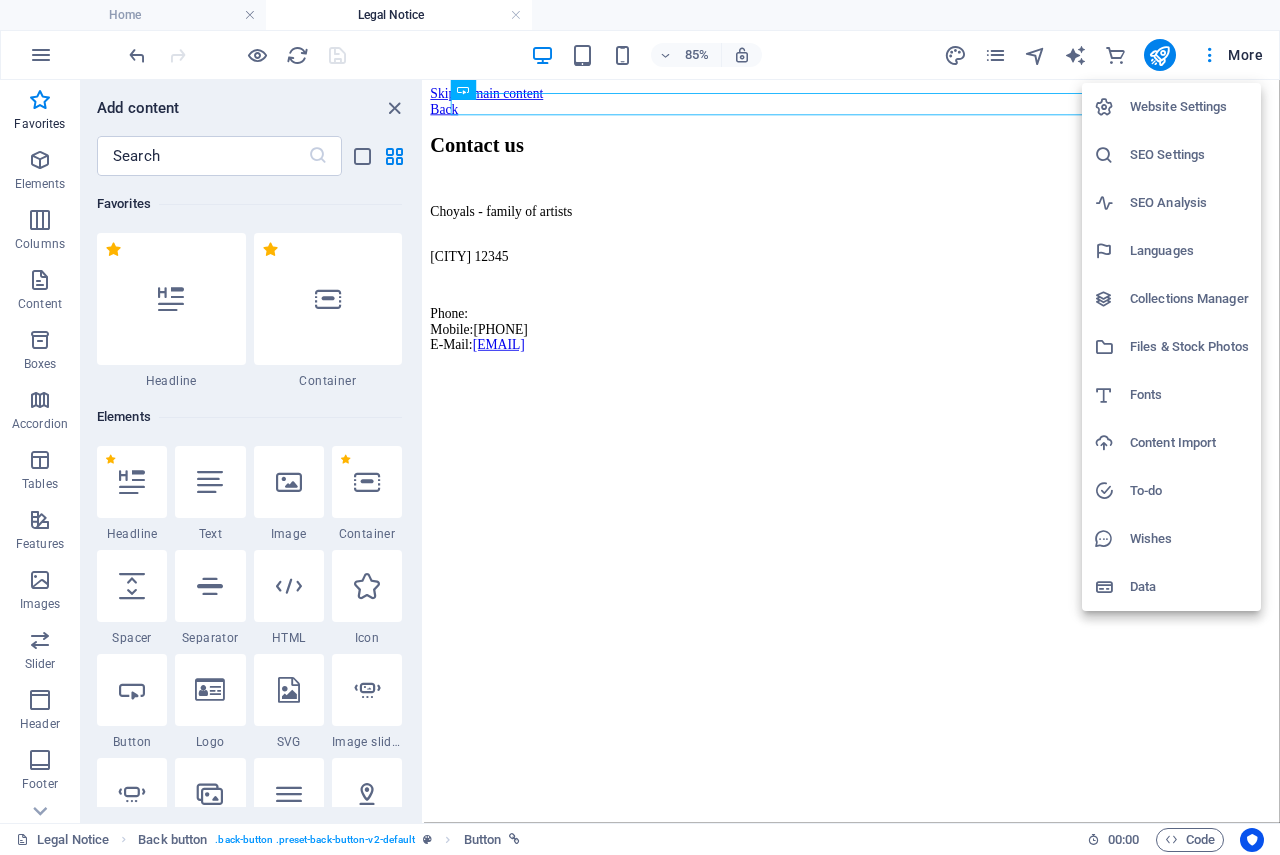 click at bounding box center (640, 427) 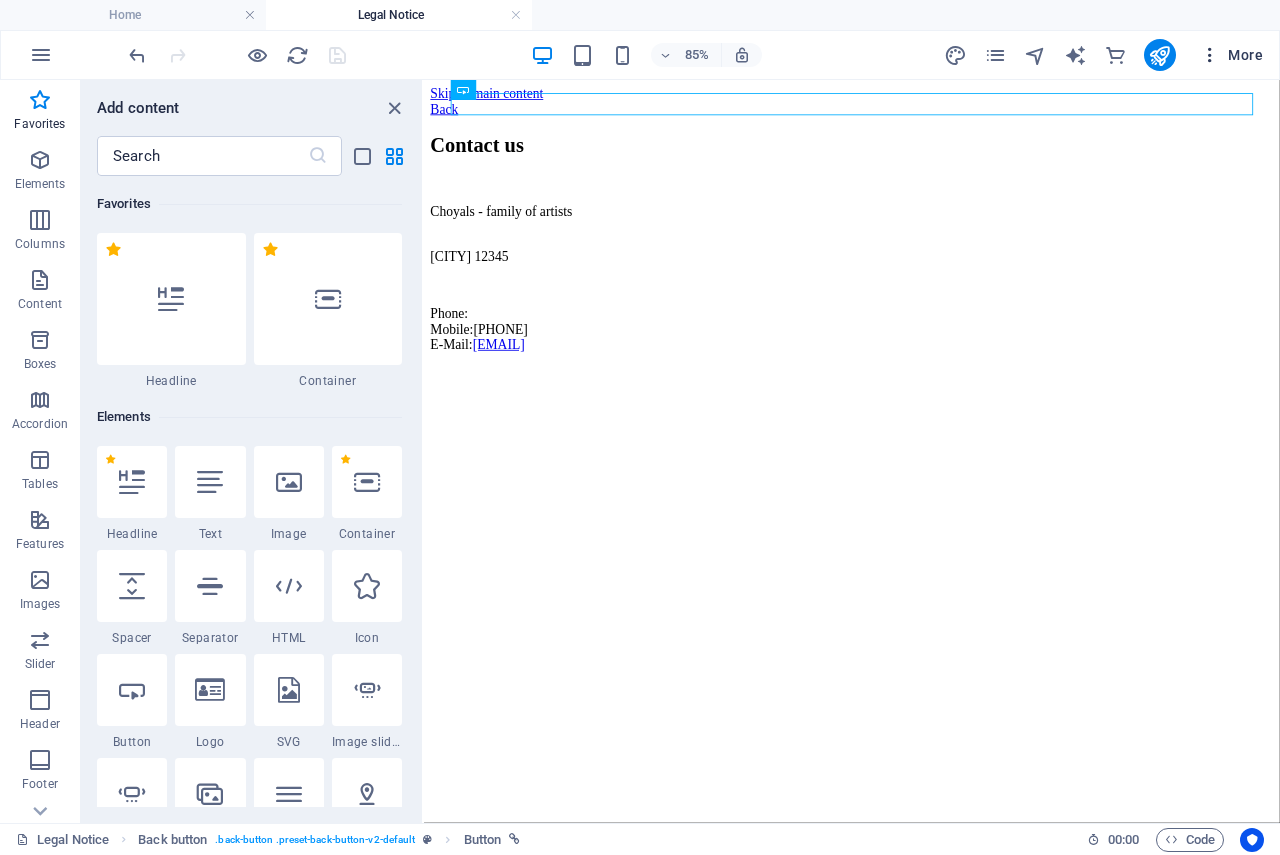 click at bounding box center [1210, 55] 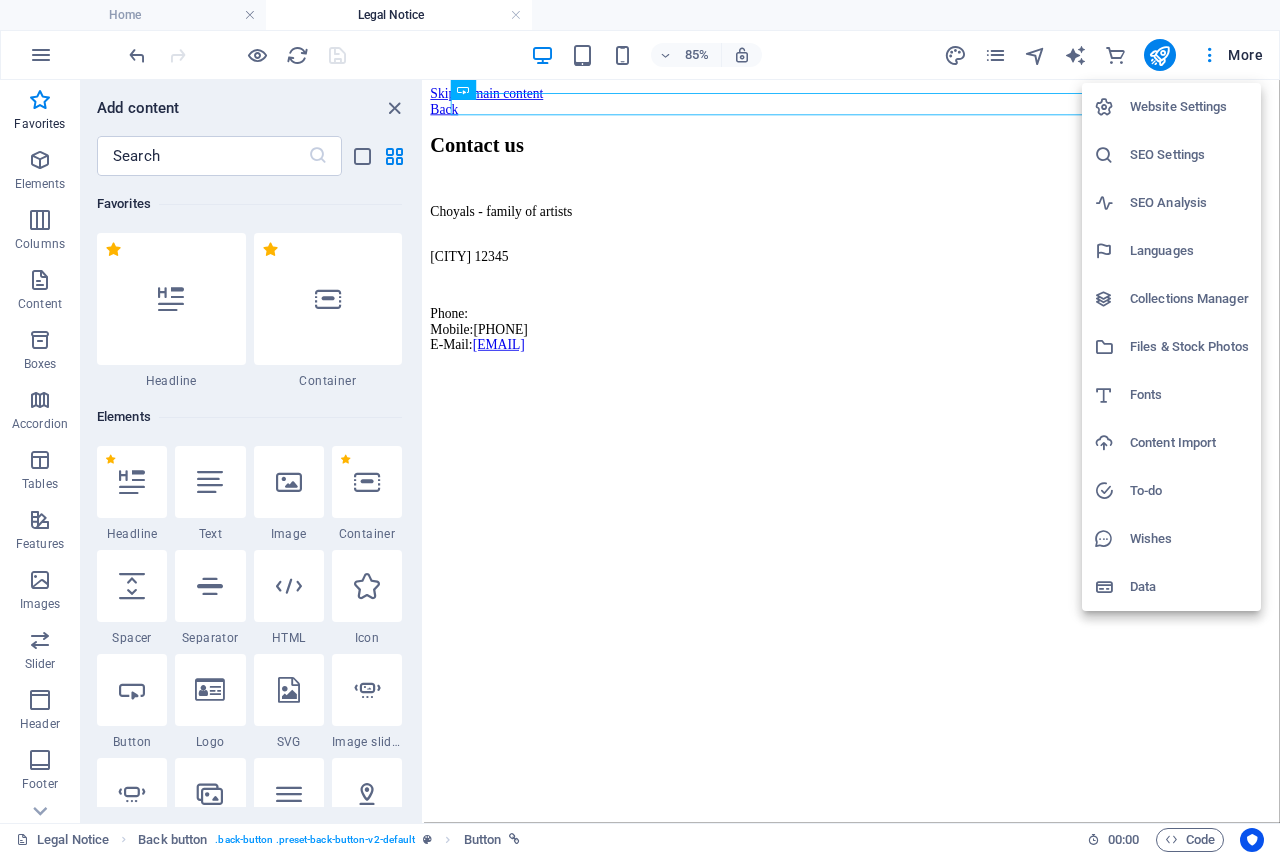 click on "Website Settings" at bounding box center [1189, 107] 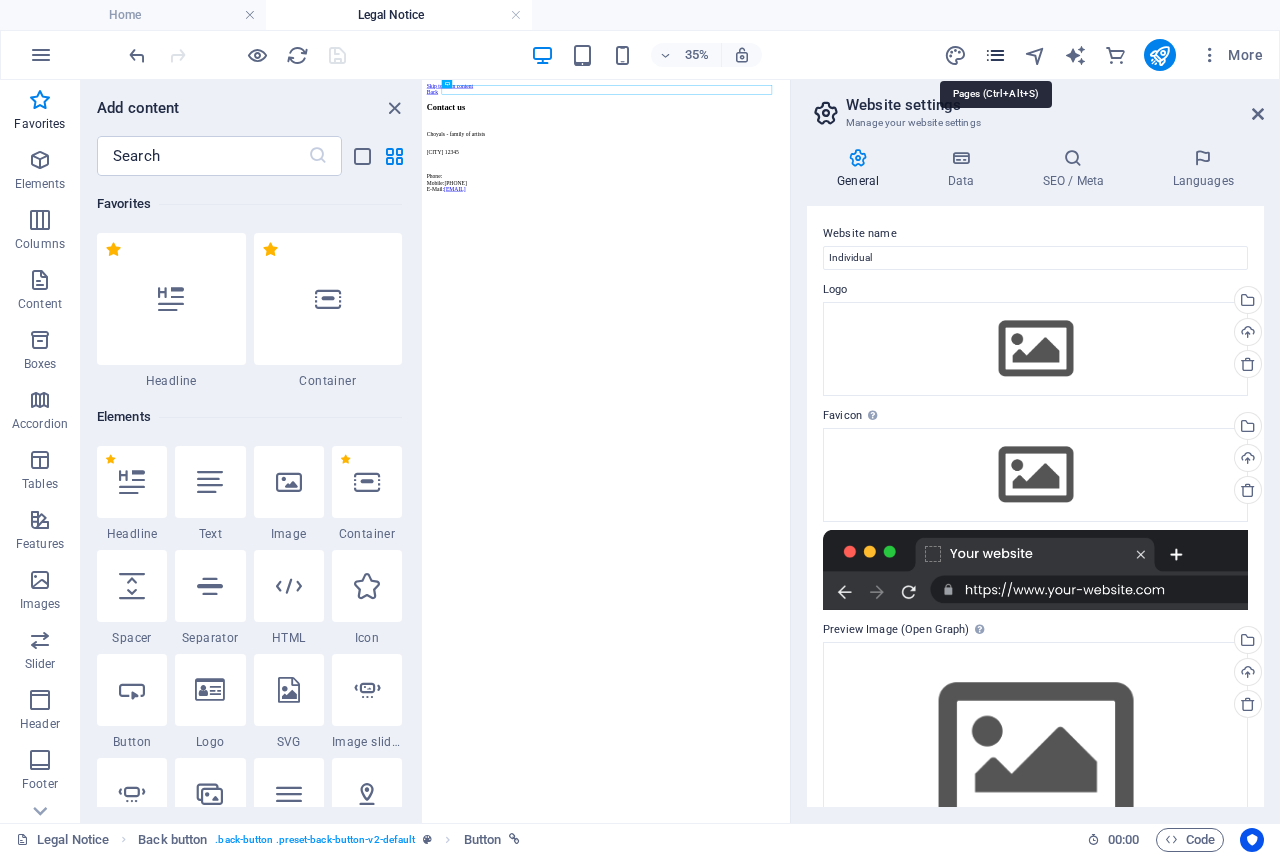 click at bounding box center [995, 55] 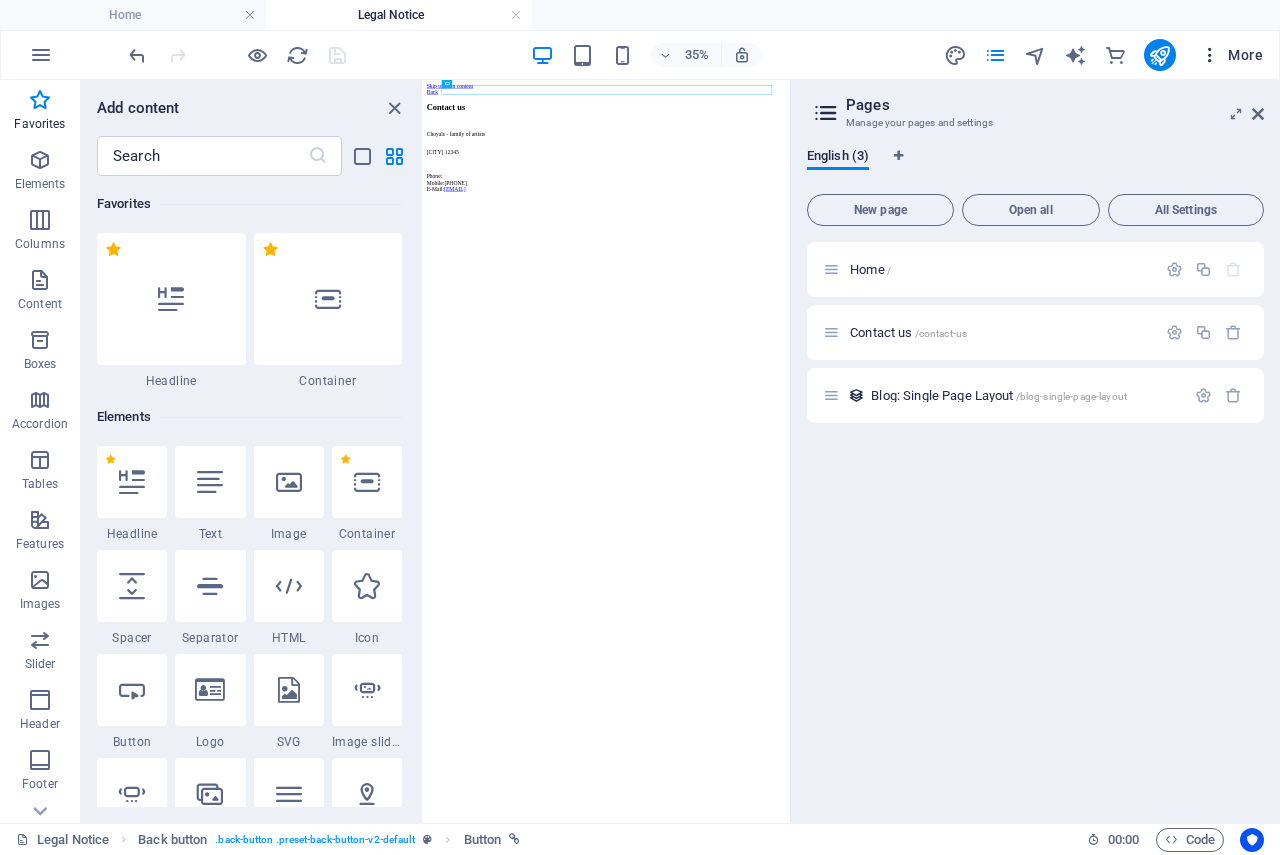 click on "More" at bounding box center (1231, 55) 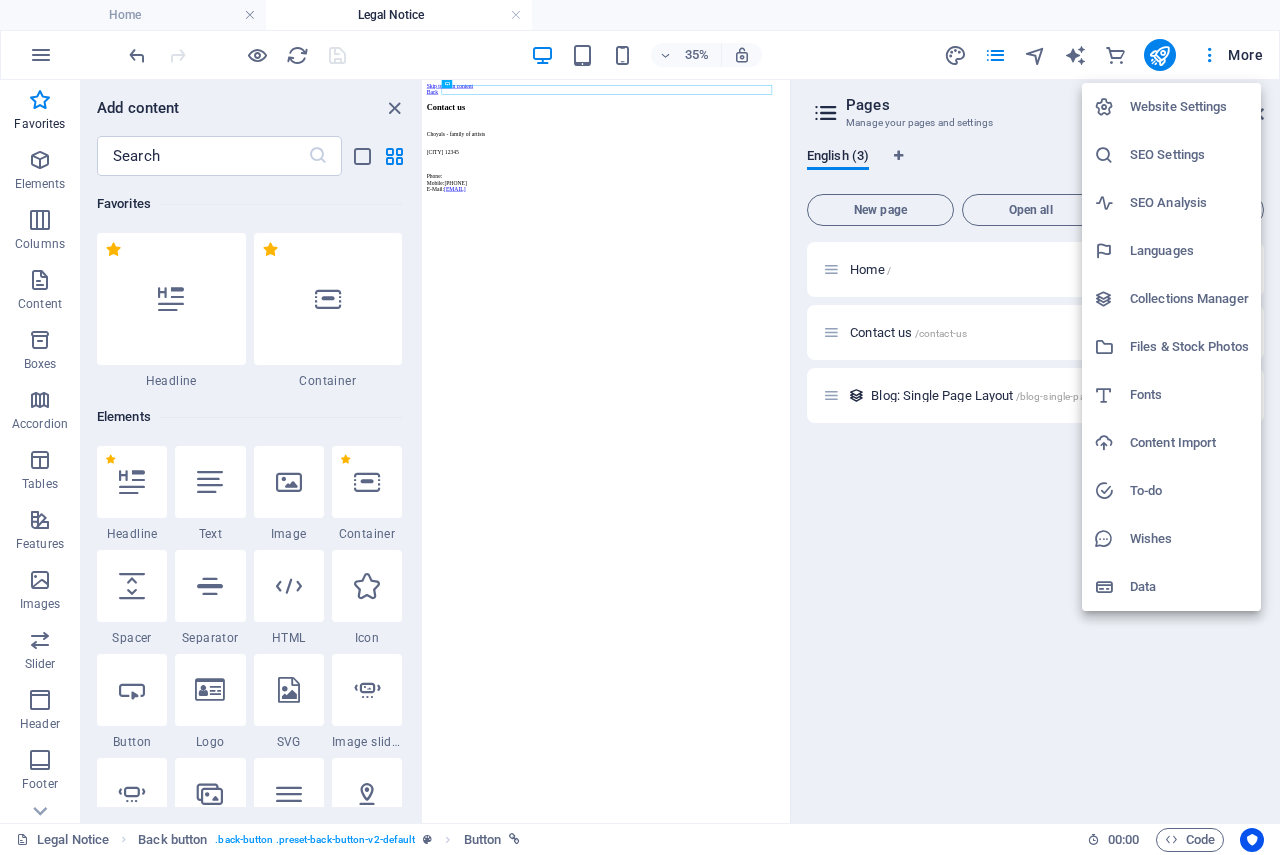 click at bounding box center (640, 427) 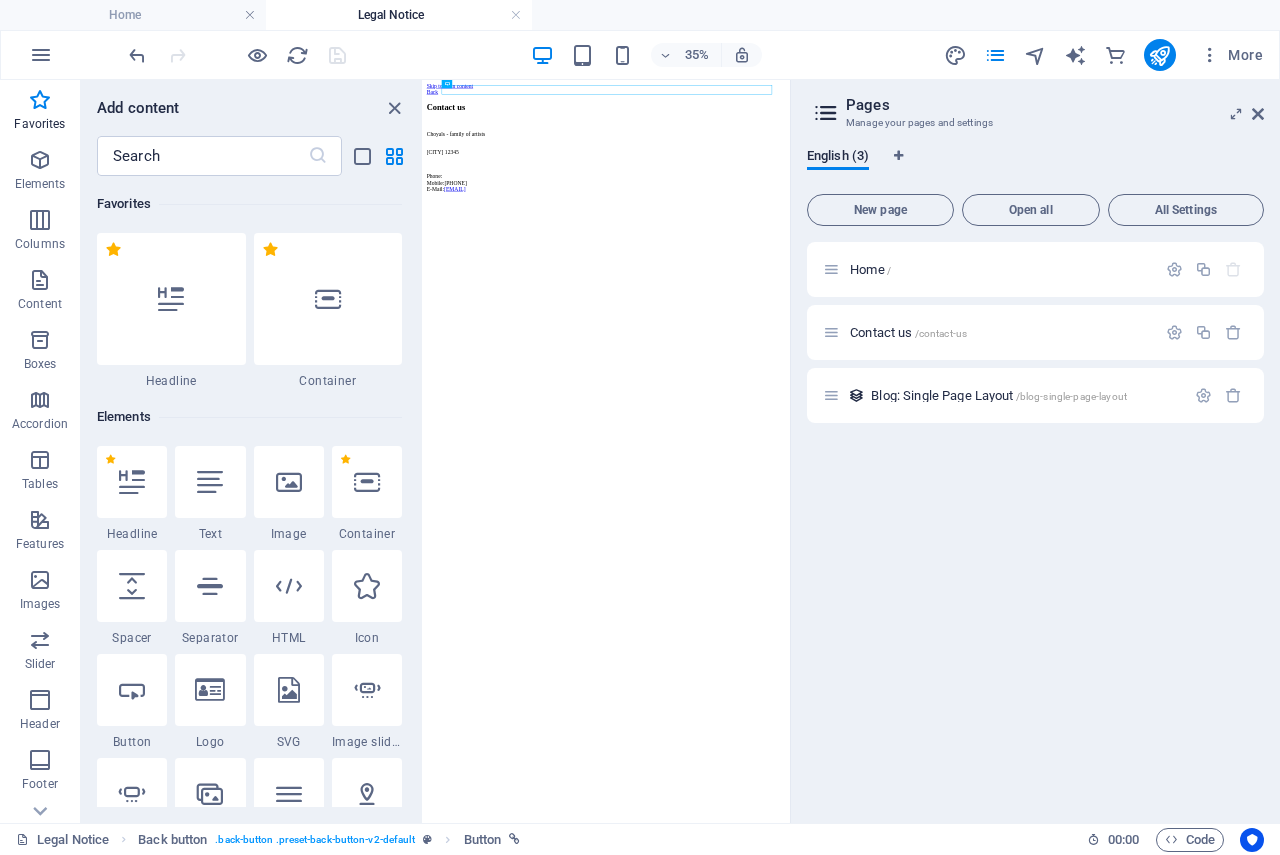 click on "Skip to main content
Back  Contact us Choyals - family of artists Udaipur   12345 Phone:  Mobile:  +91 9414168093 E-Mail:  choyals@gmail.com" at bounding box center [947, 248] 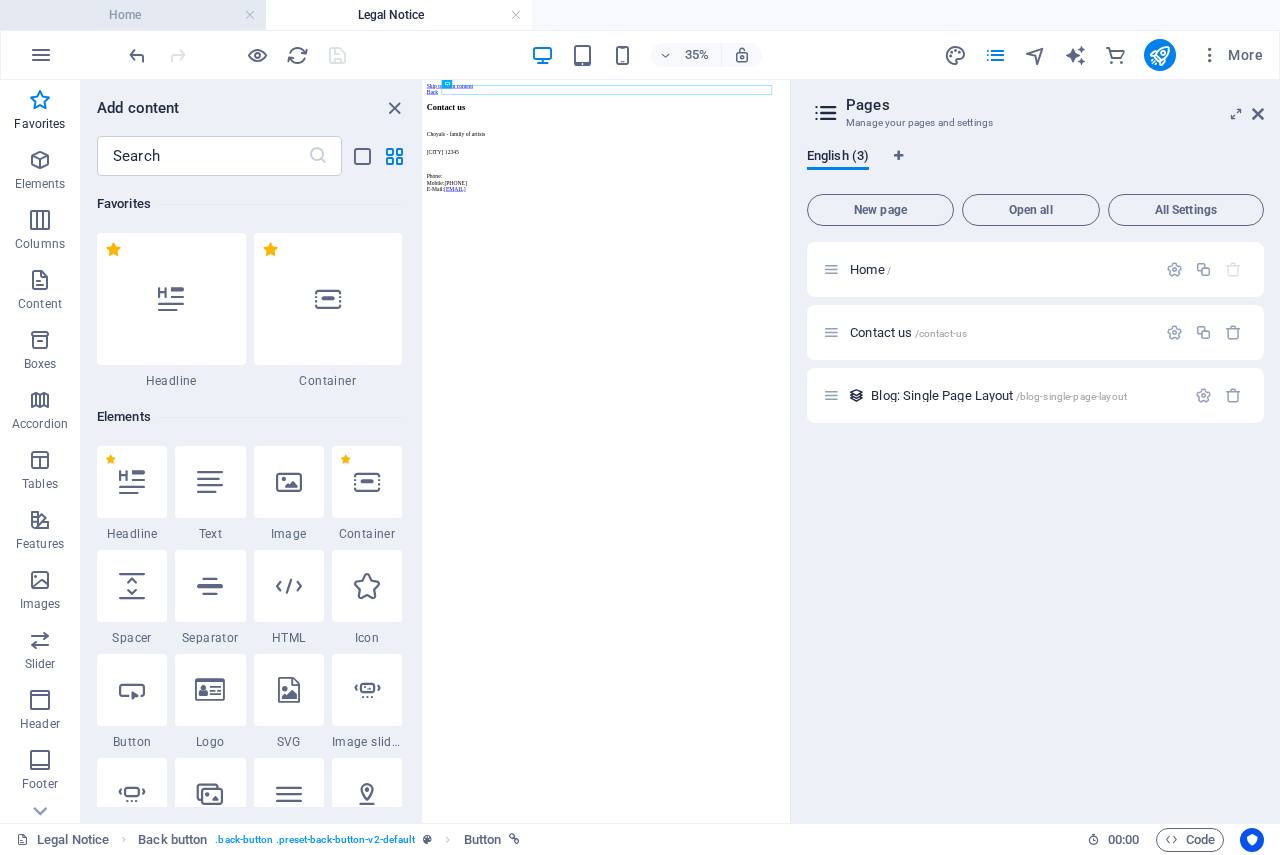 click on "Home" at bounding box center [133, 15] 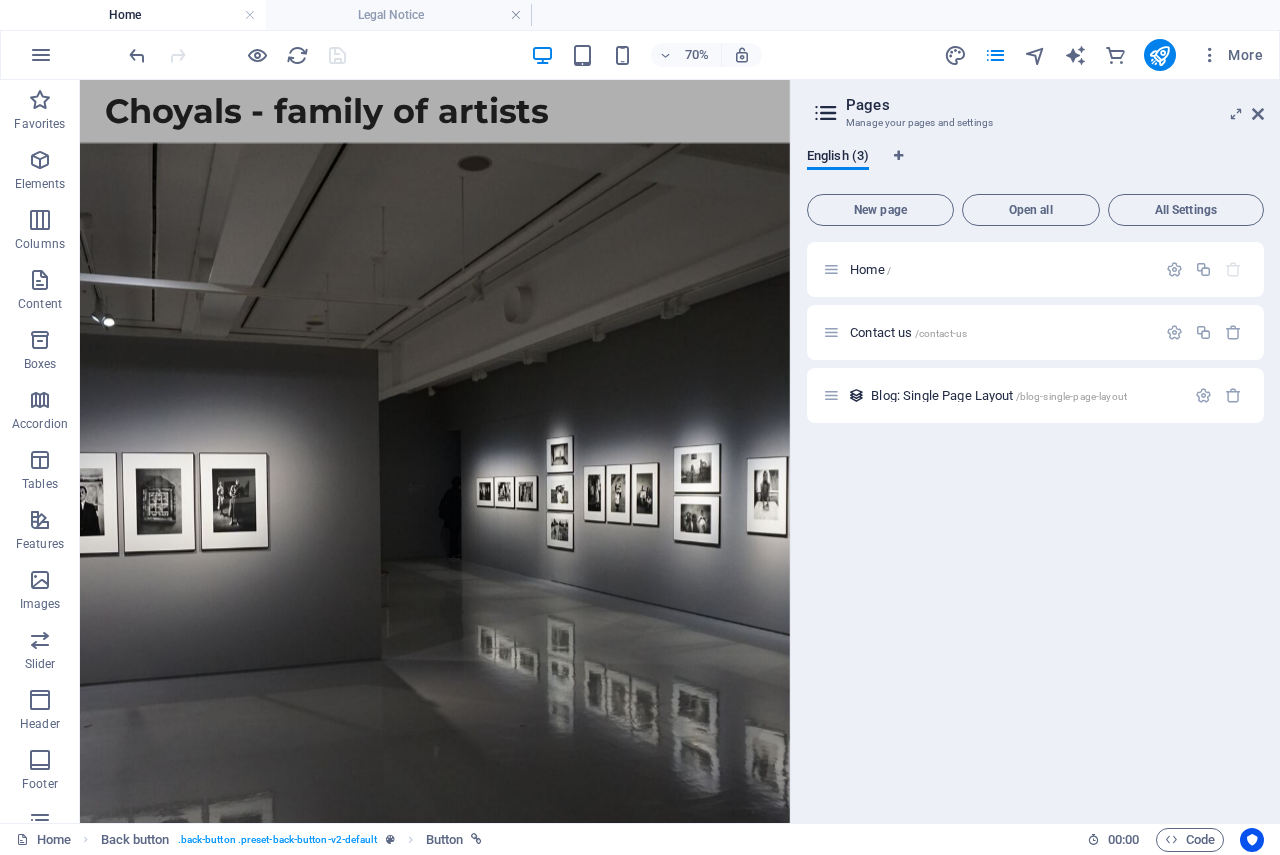 click at bounding box center (826, 113) 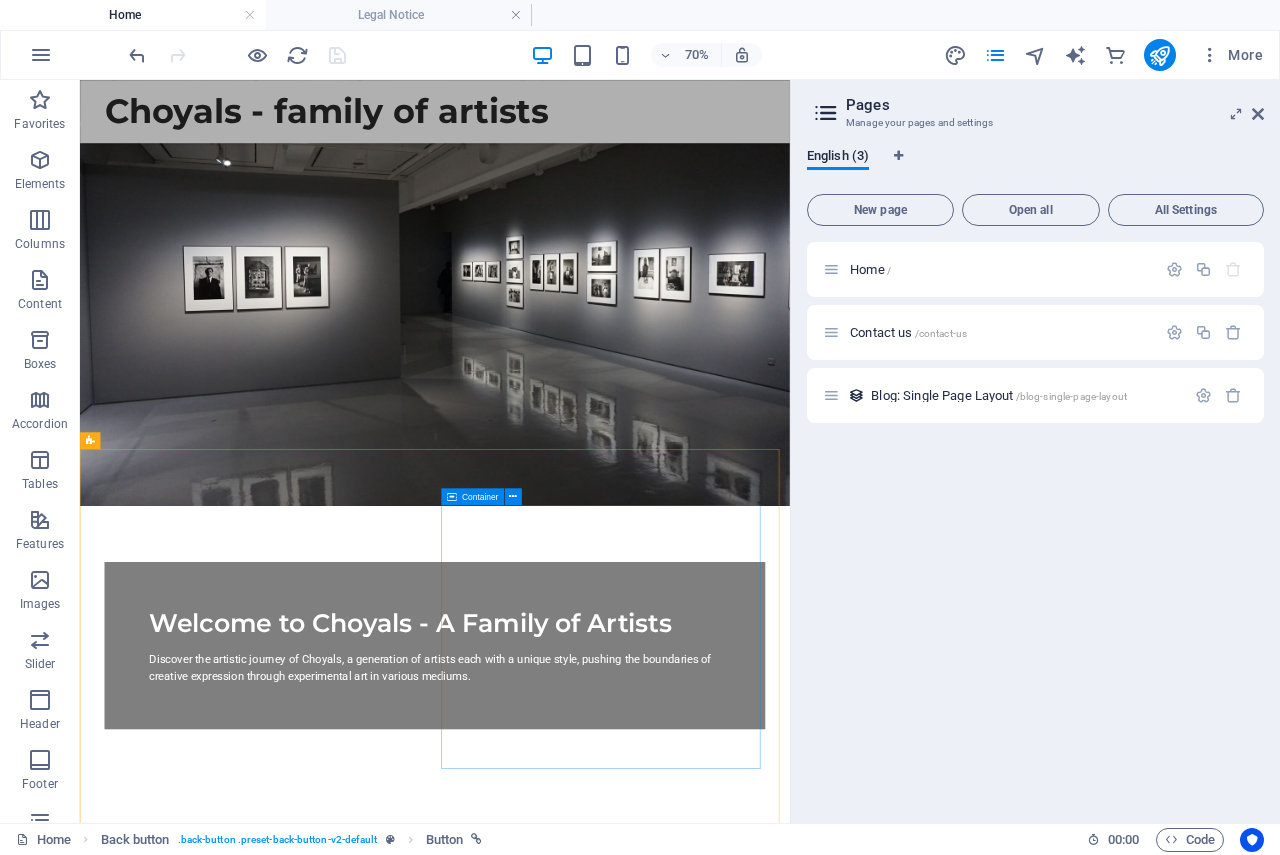 scroll, scrollTop: 103, scrollLeft: 0, axis: vertical 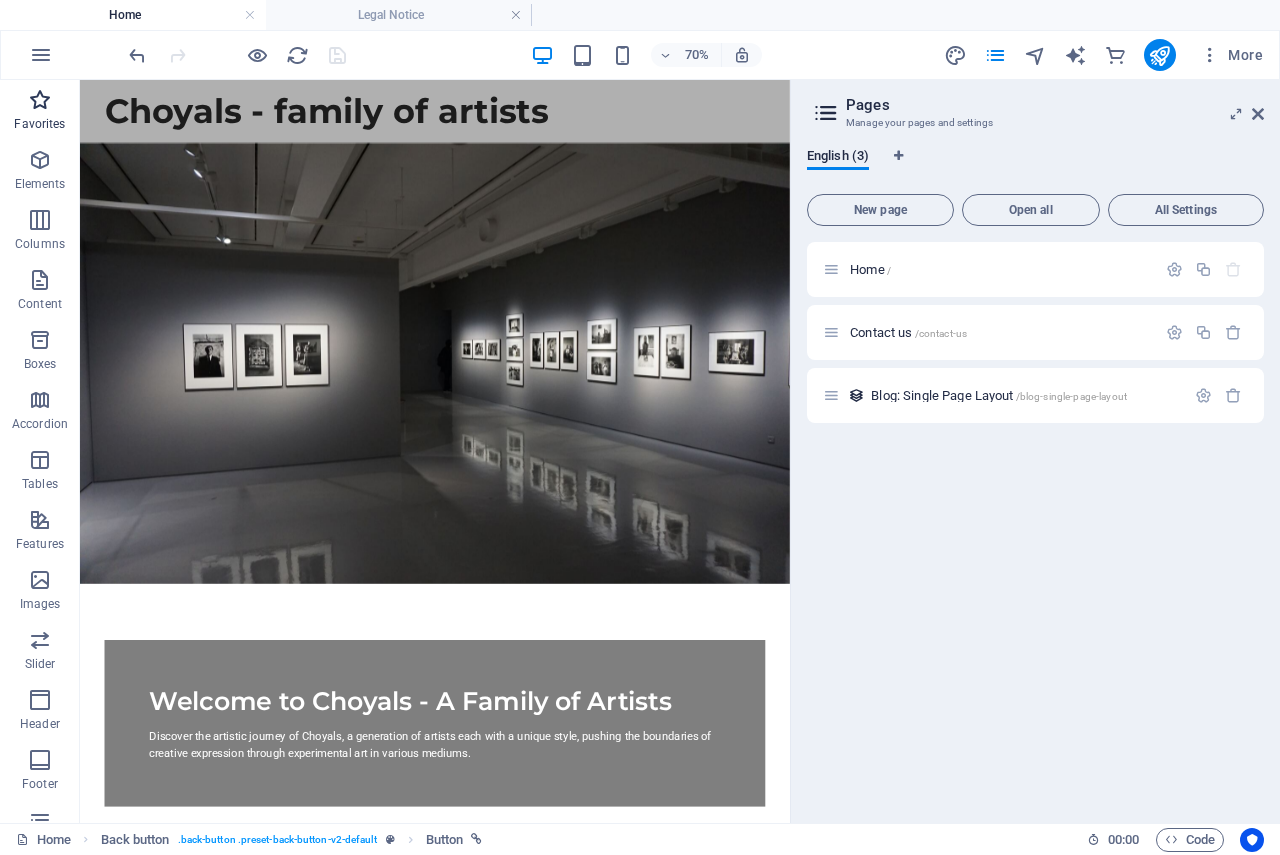 click at bounding box center [40, 100] 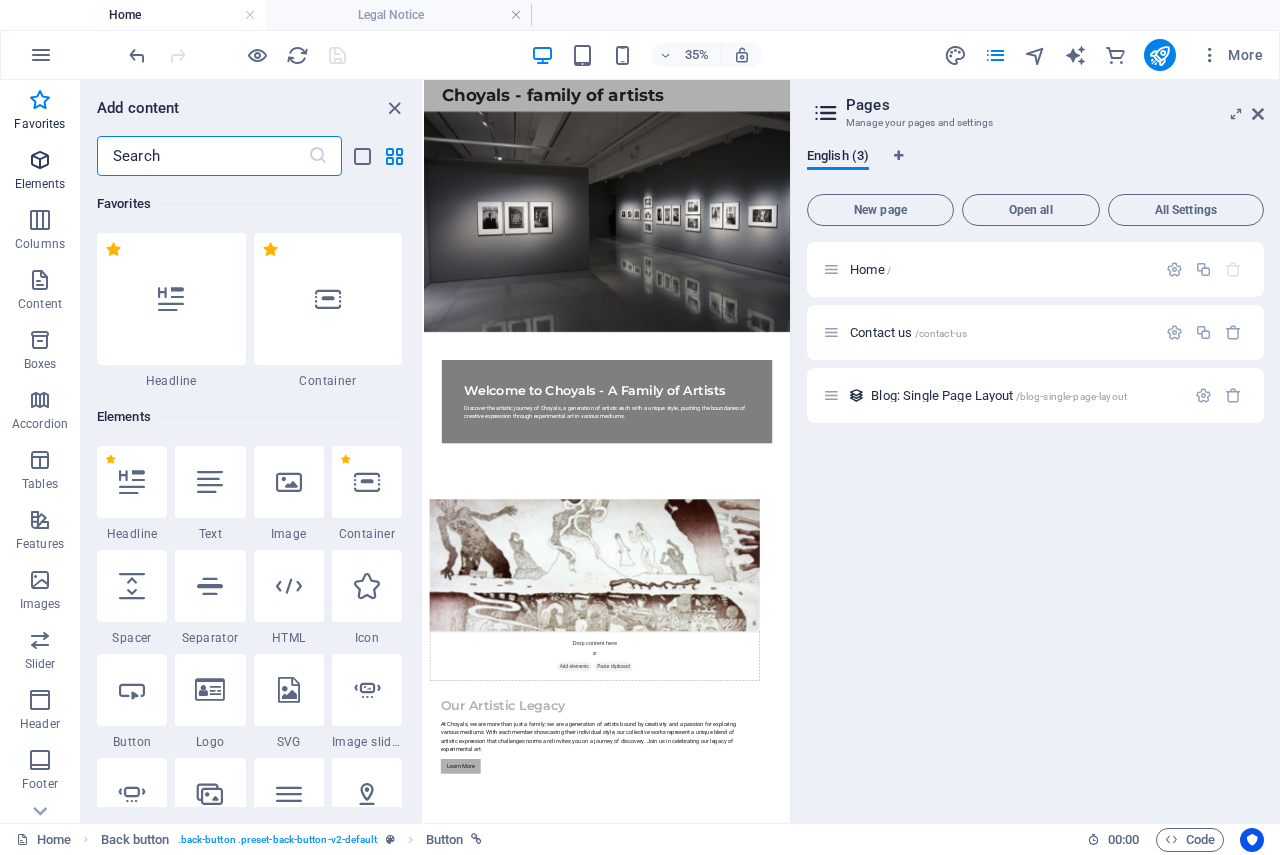 click on "Elements" at bounding box center (40, 172) 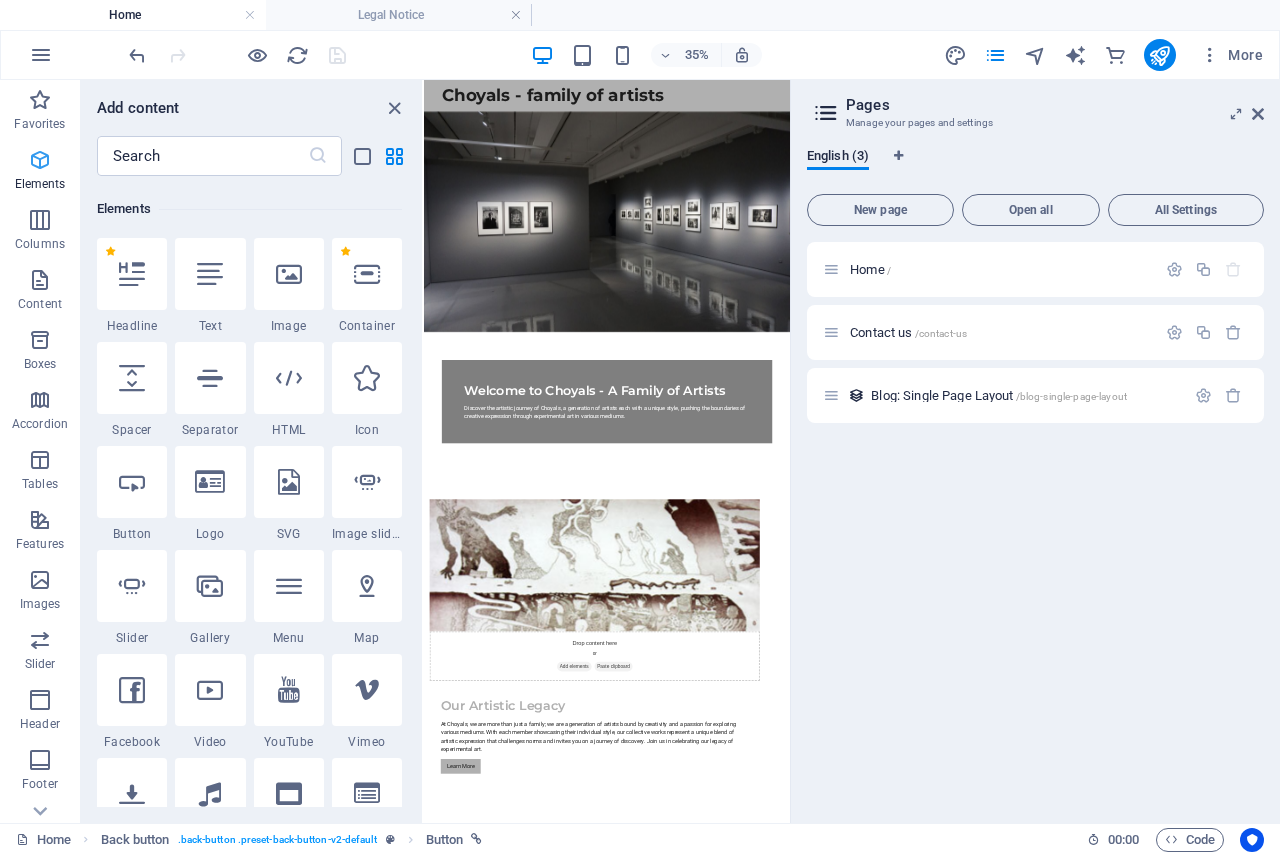 scroll, scrollTop: 213, scrollLeft: 0, axis: vertical 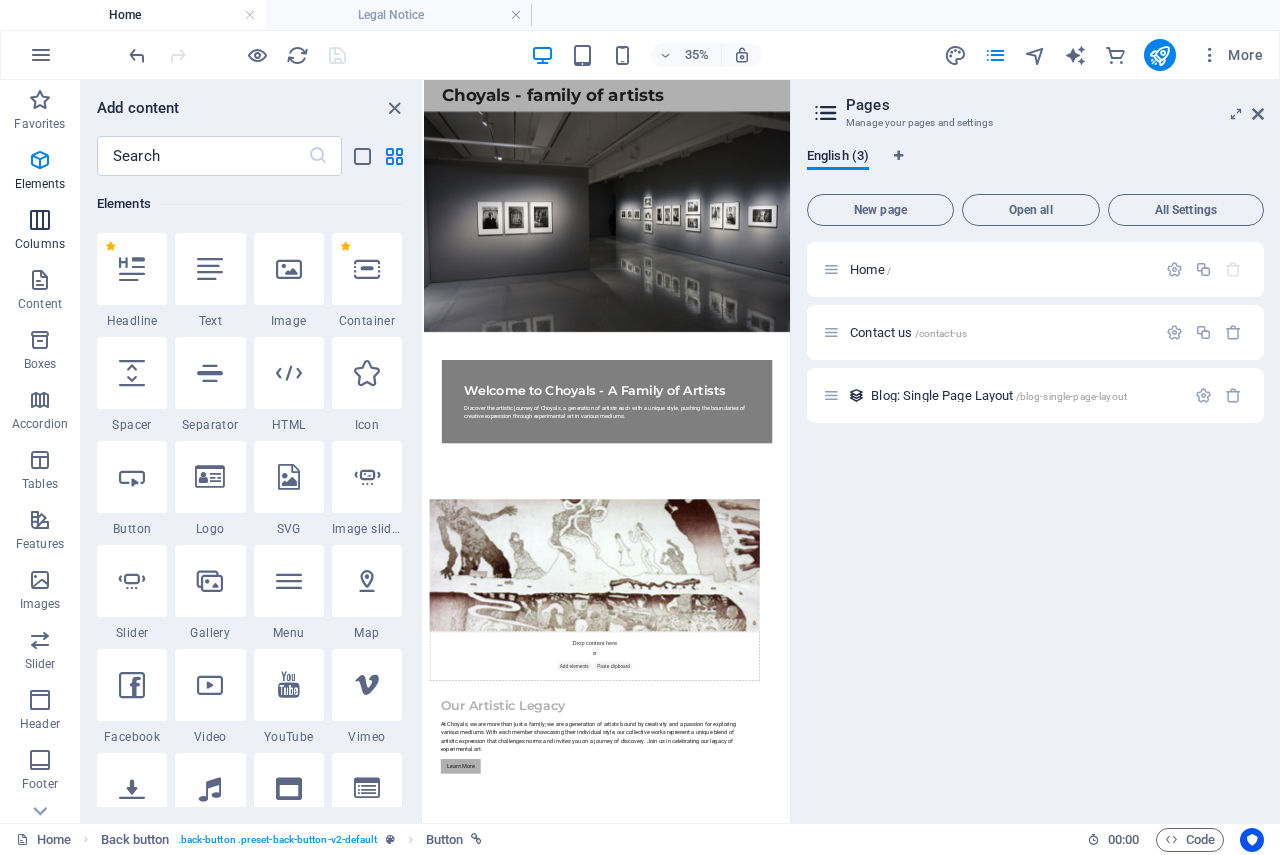 click at bounding box center [40, 220] 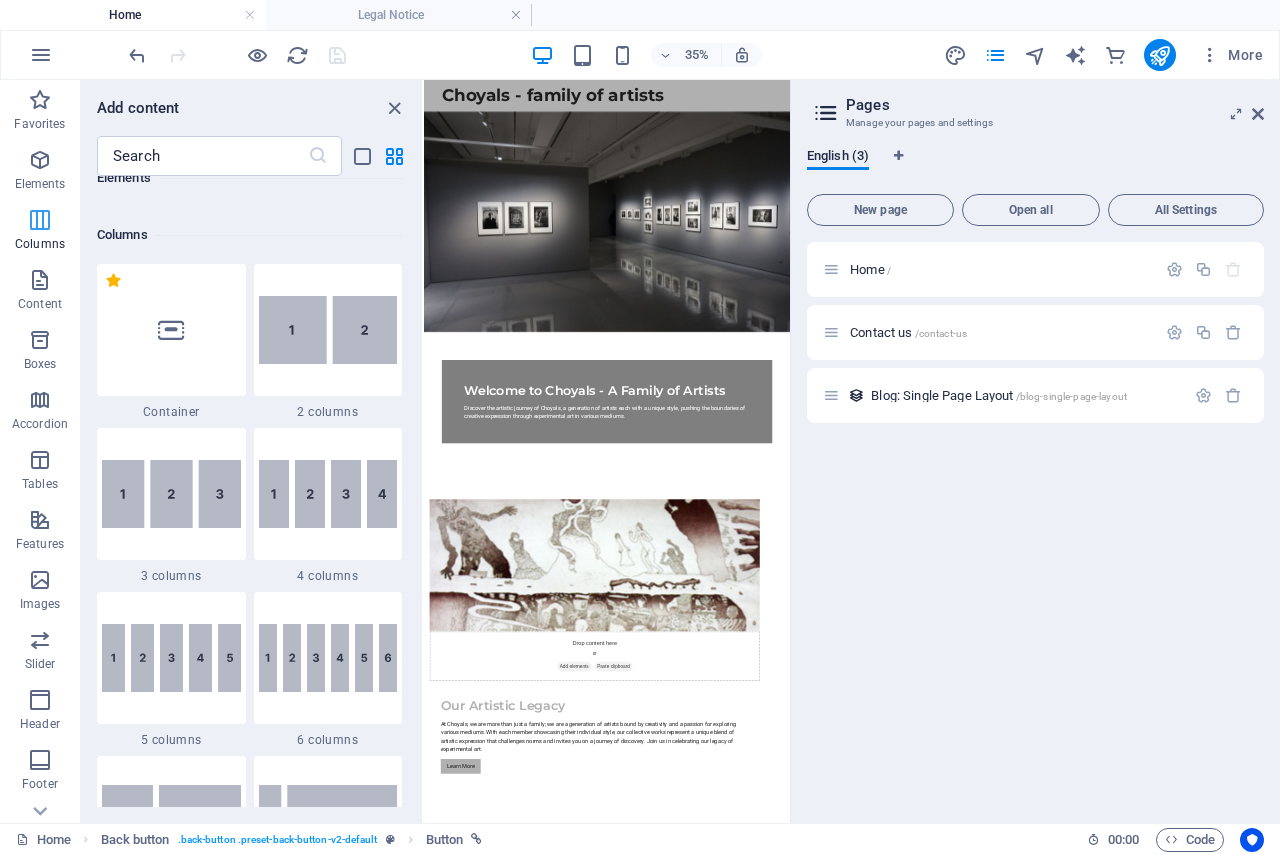 scroll, scrollTop: 990, scrollLeft: 0, axis: vertical 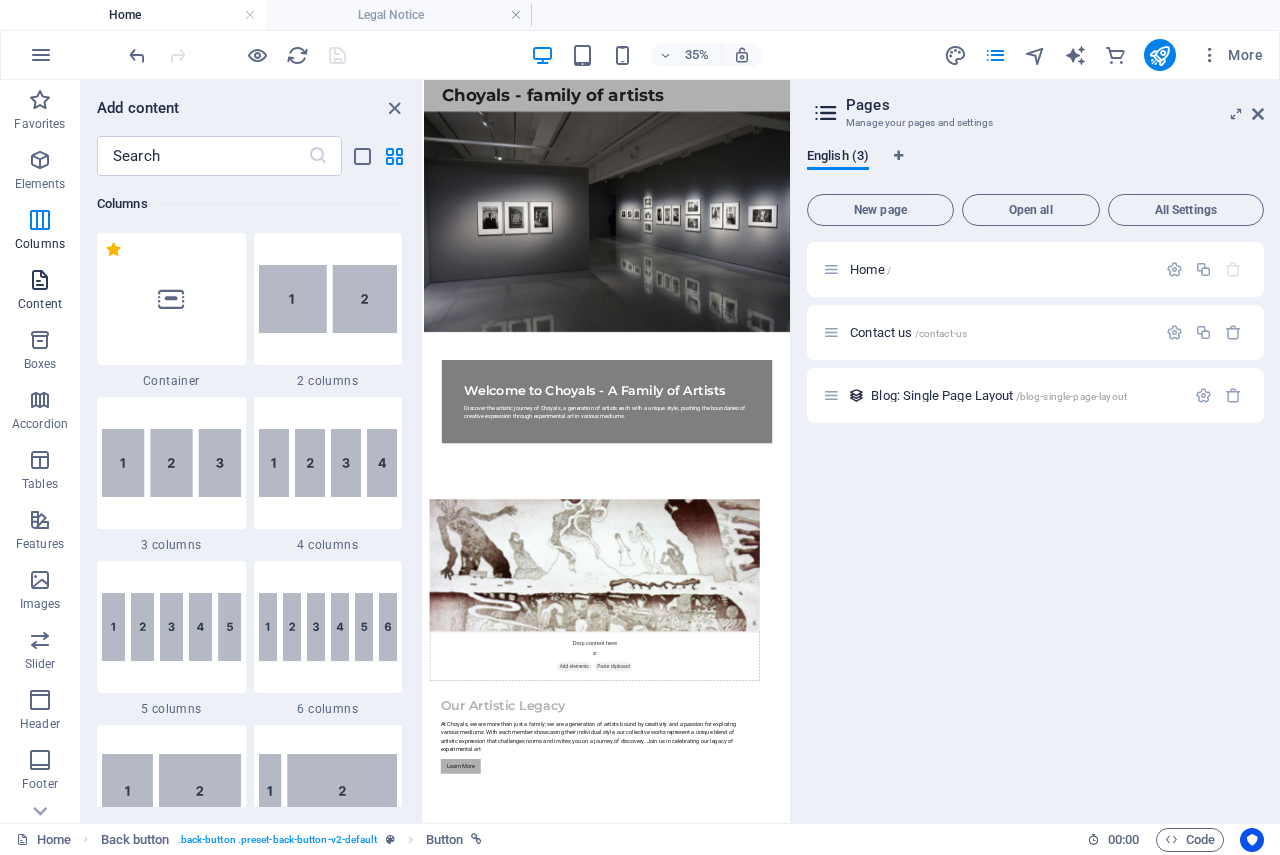 click on "Content" at bounding box center (40, 292) 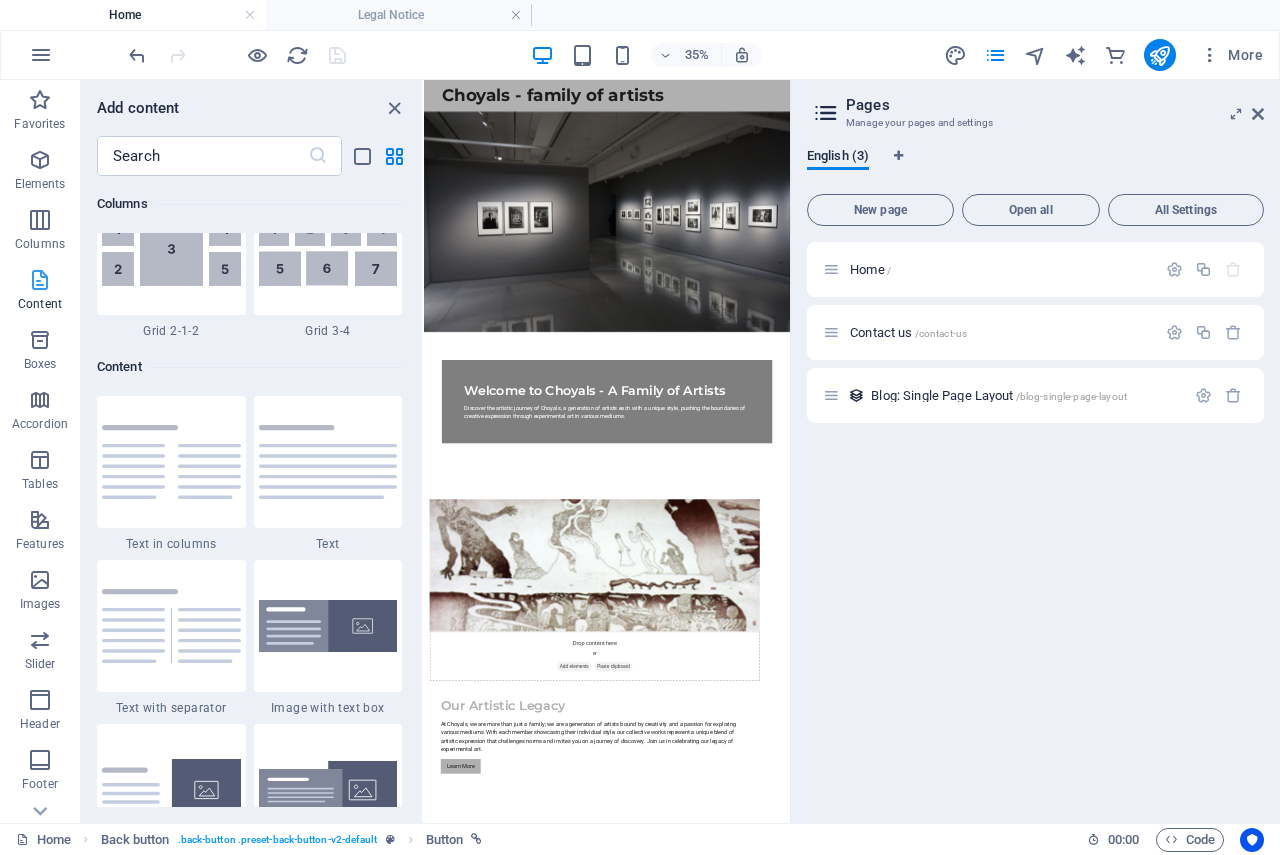 scroll, scrollTop: 3499, scrollLeft: 0, axis: vertical 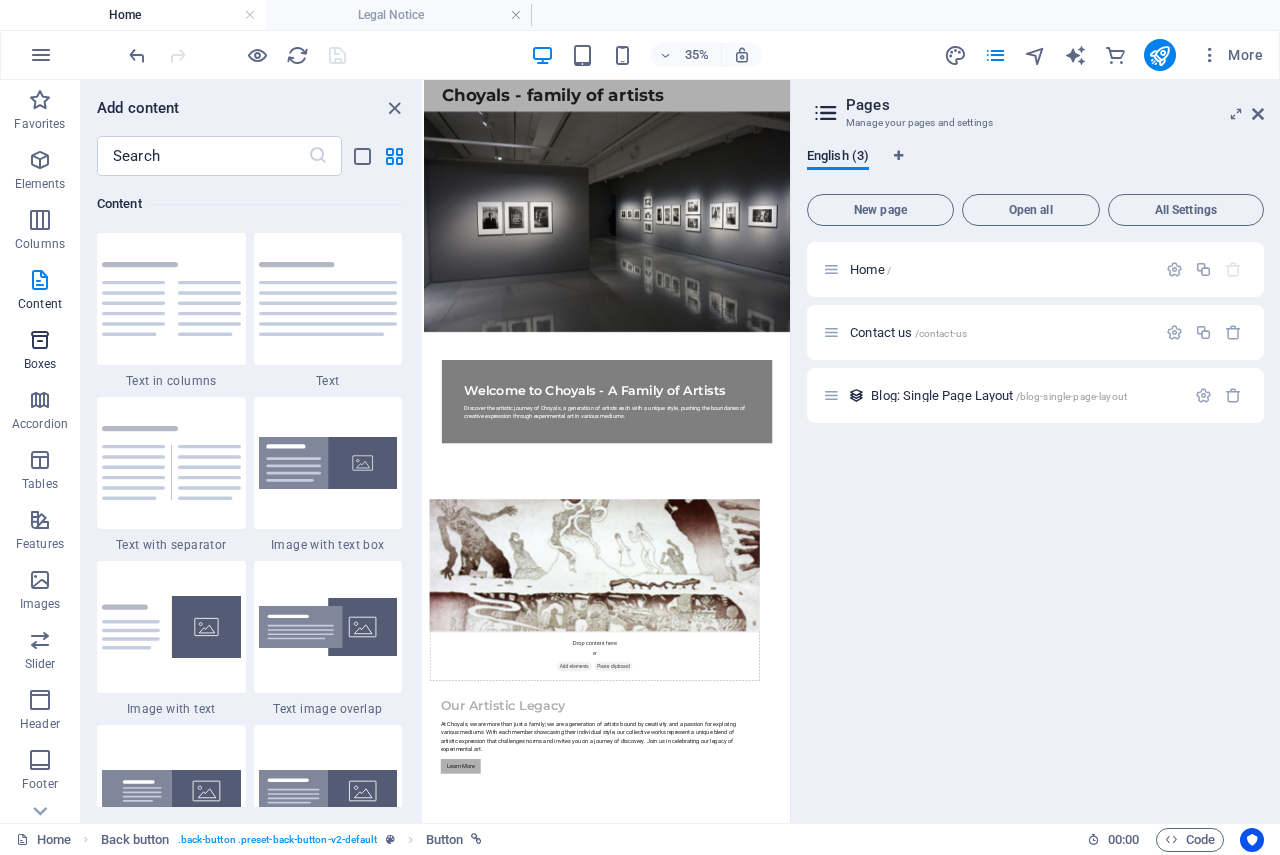 click on "Boxes" at bounding box center (40, 352) 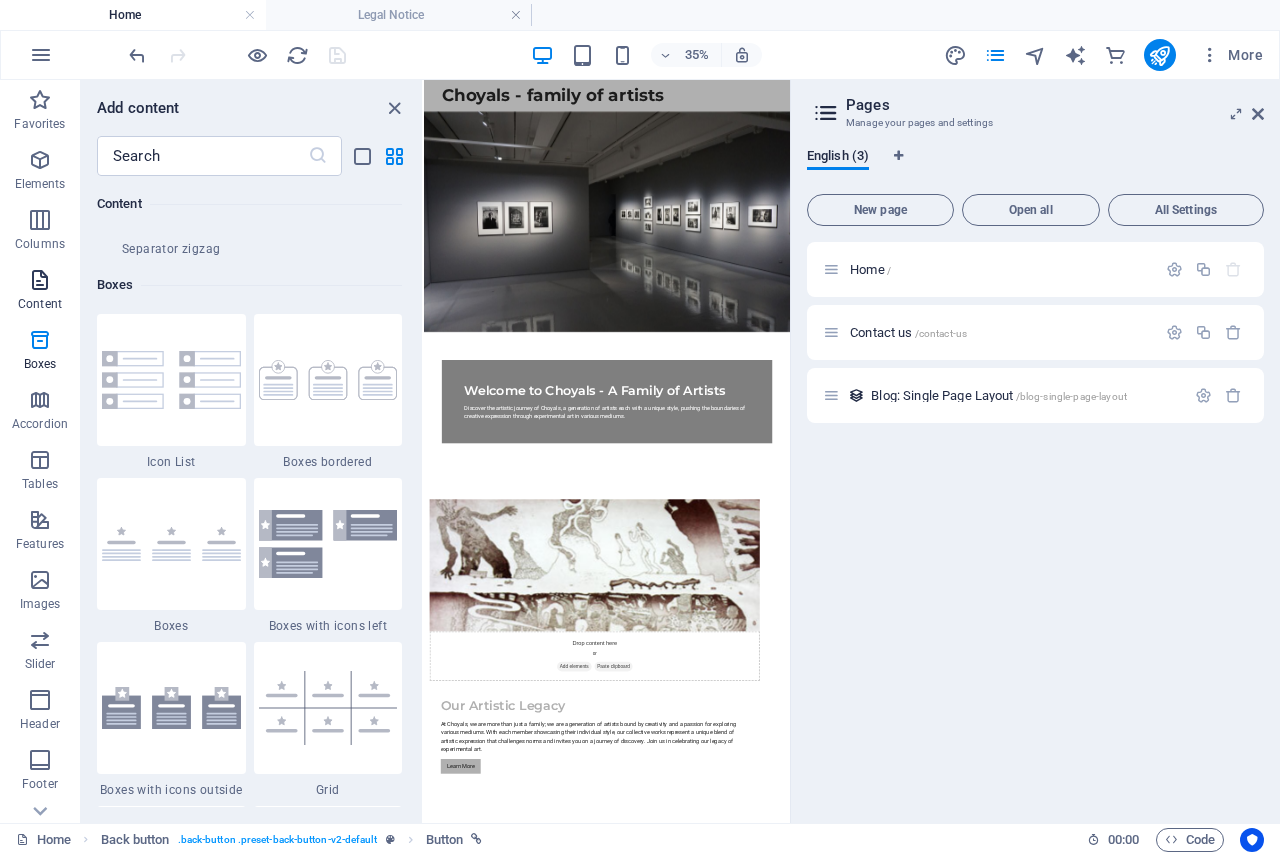 scroll, scrollTop: 5516, scrollLeft: 0, axis: vertical 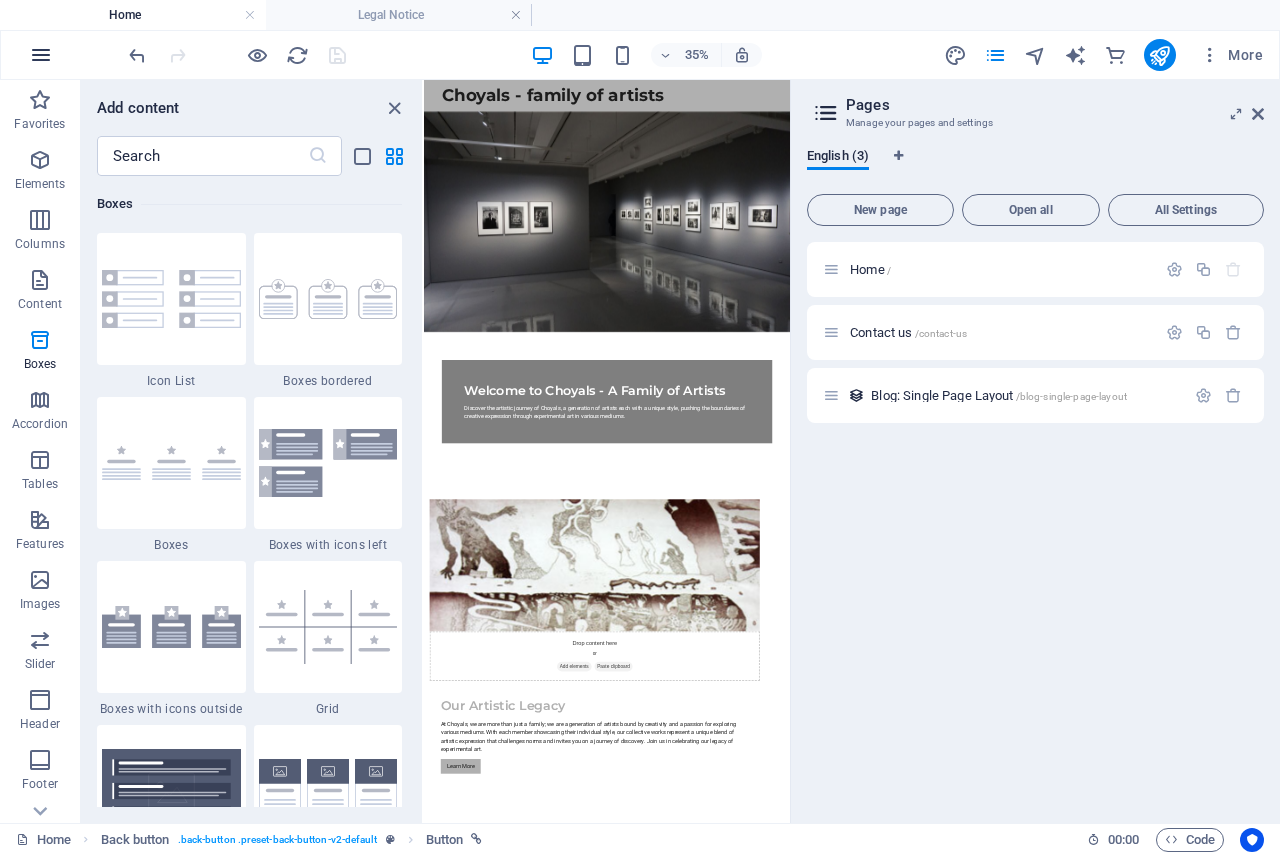 click at bounding box center [41, 55] 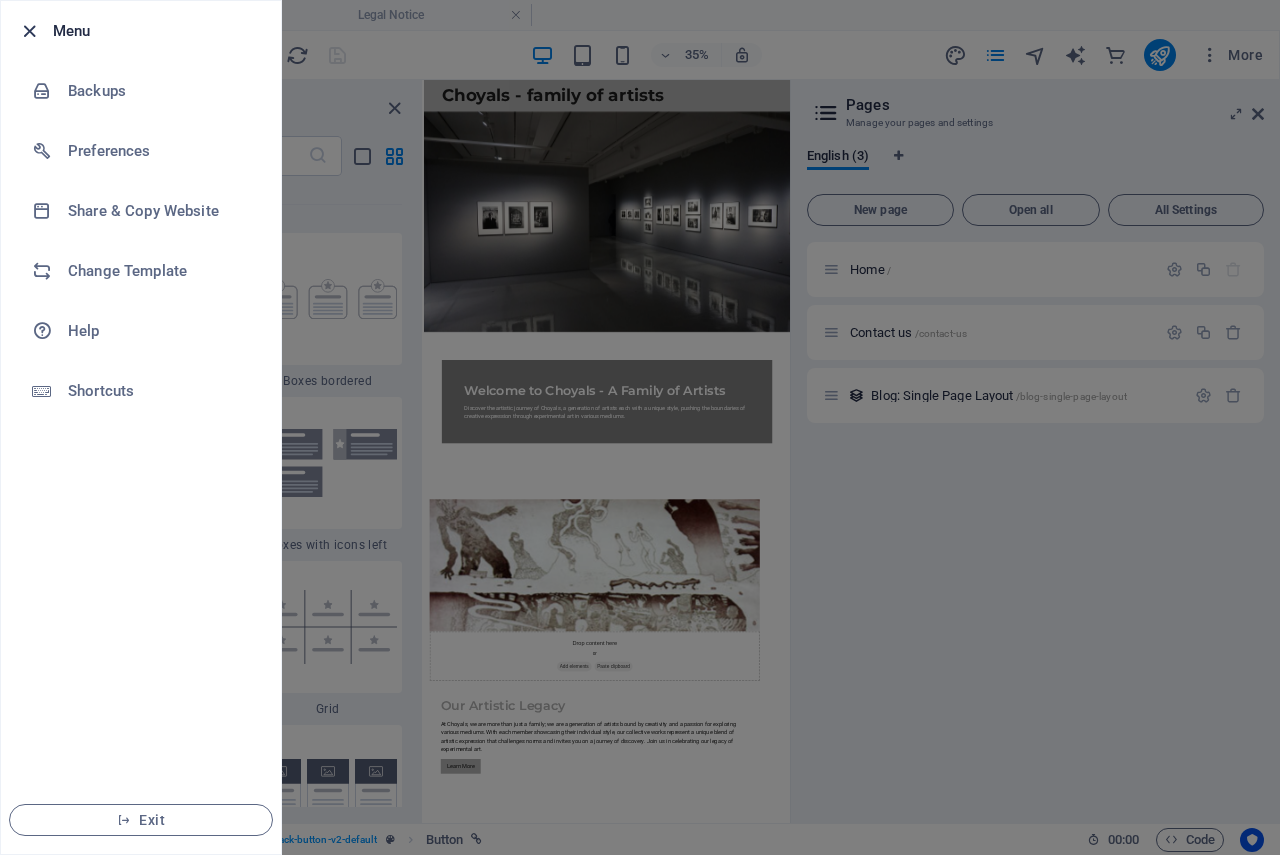 click at bounding box center [29, 31] 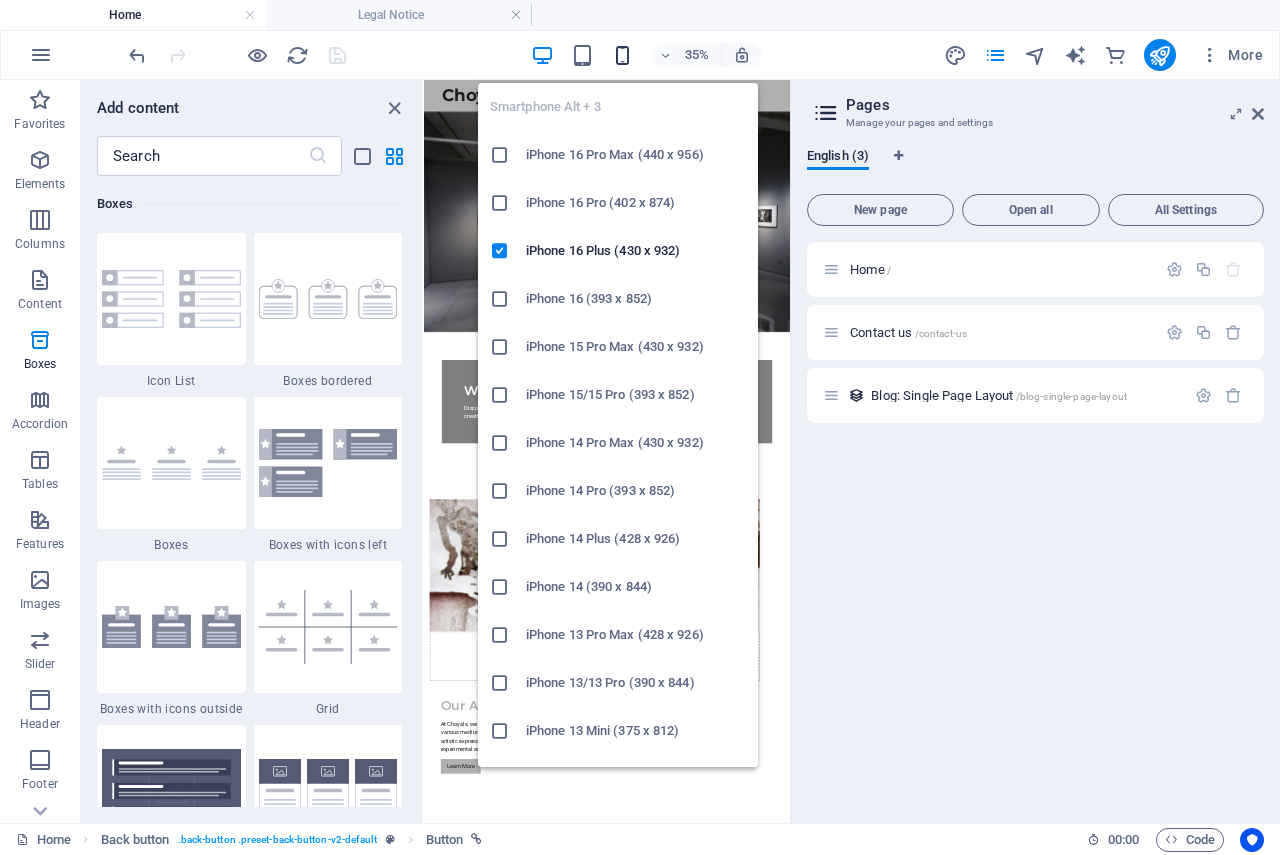 click at bounding box center [622, 55] 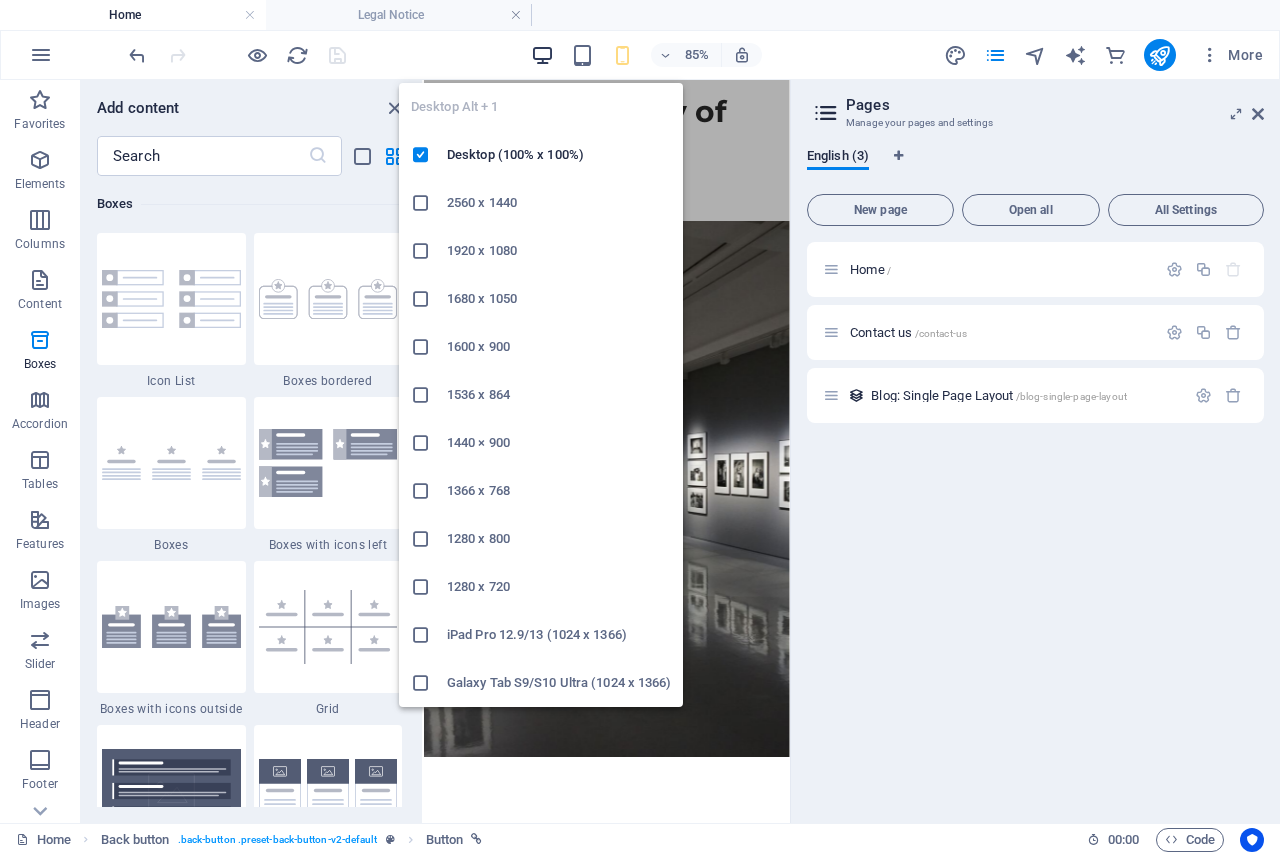 click at bounding box center (542, 55) 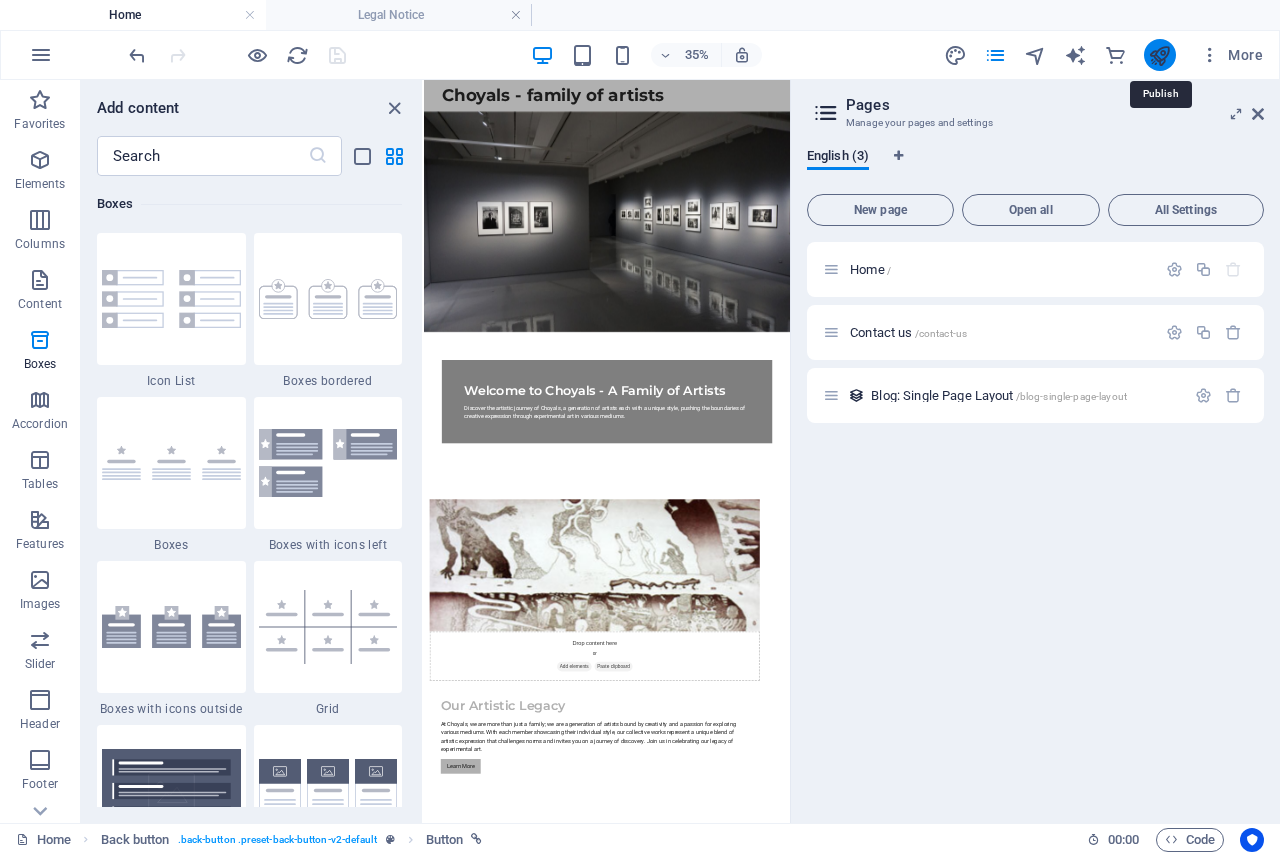 click at bounding box center (1159, 55) 